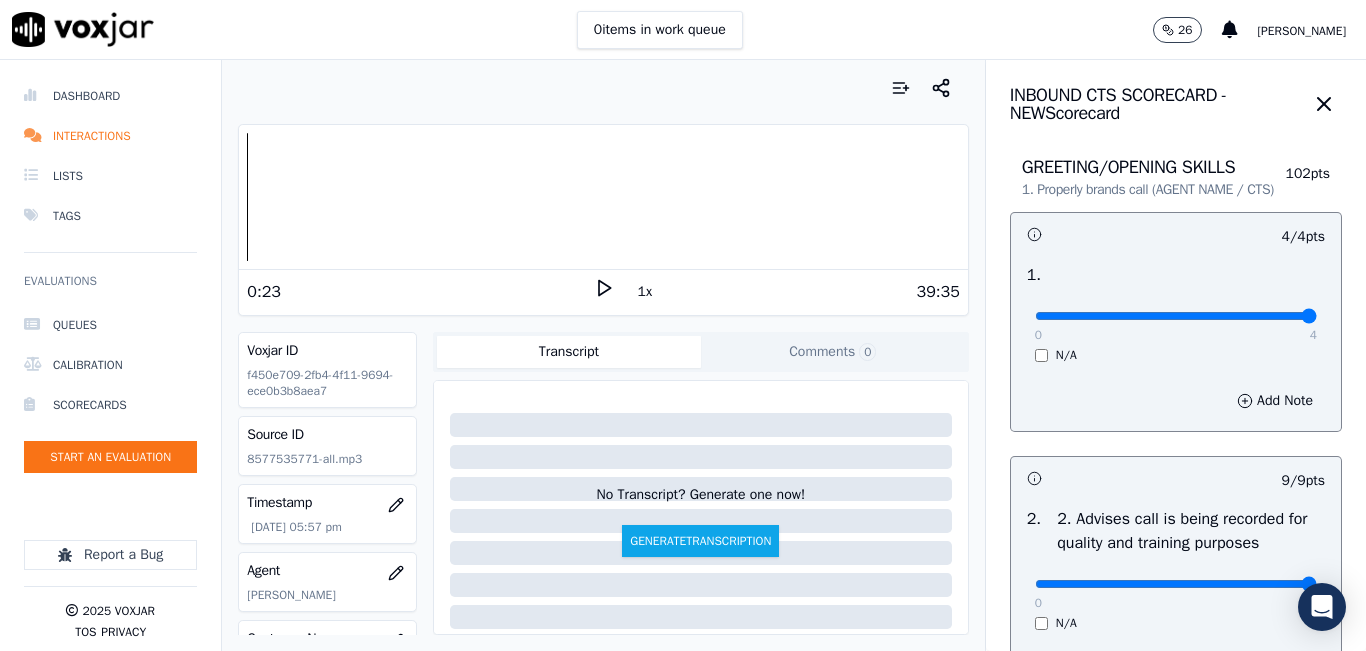 scroll, scrollTop: 0, scrollLeft: 0, axis: both 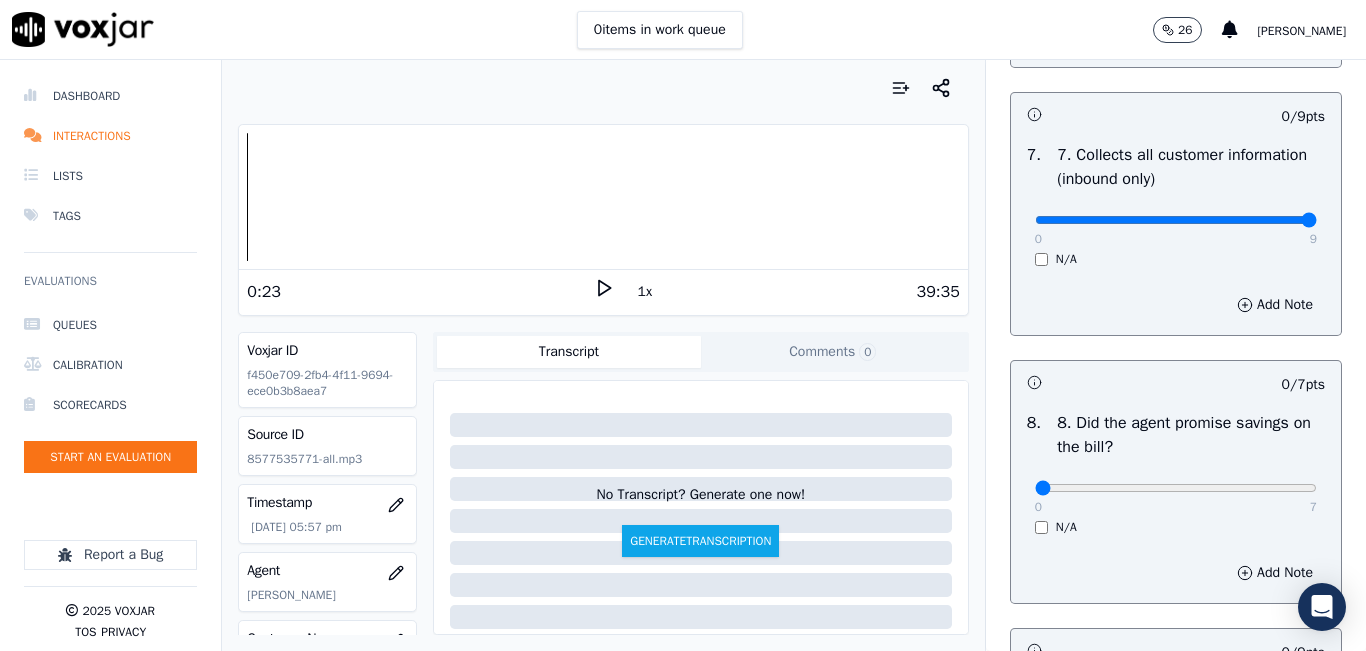 drag, startPoint x: 1107, startPoint y: 286, endPoint x: 1319, endPoint y: 295, distance: 212.19095 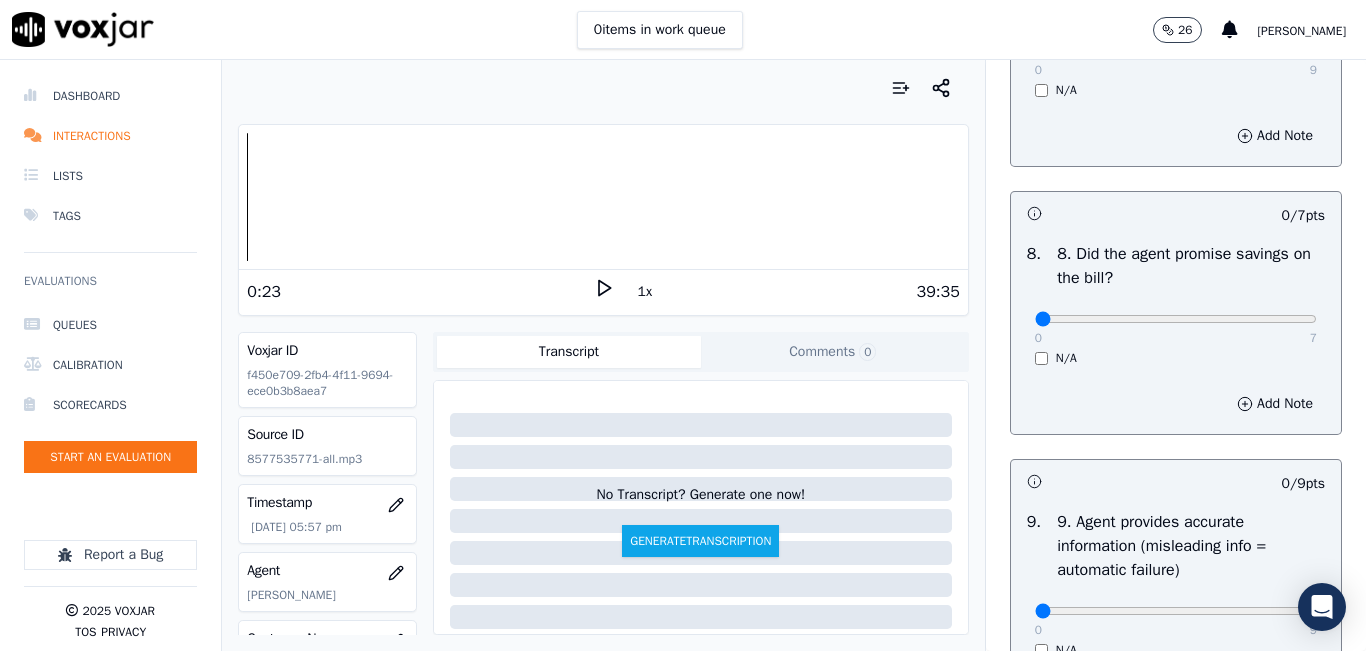 scroll, scrollTop: 2100, scrollLeft: 0, axis: vertical 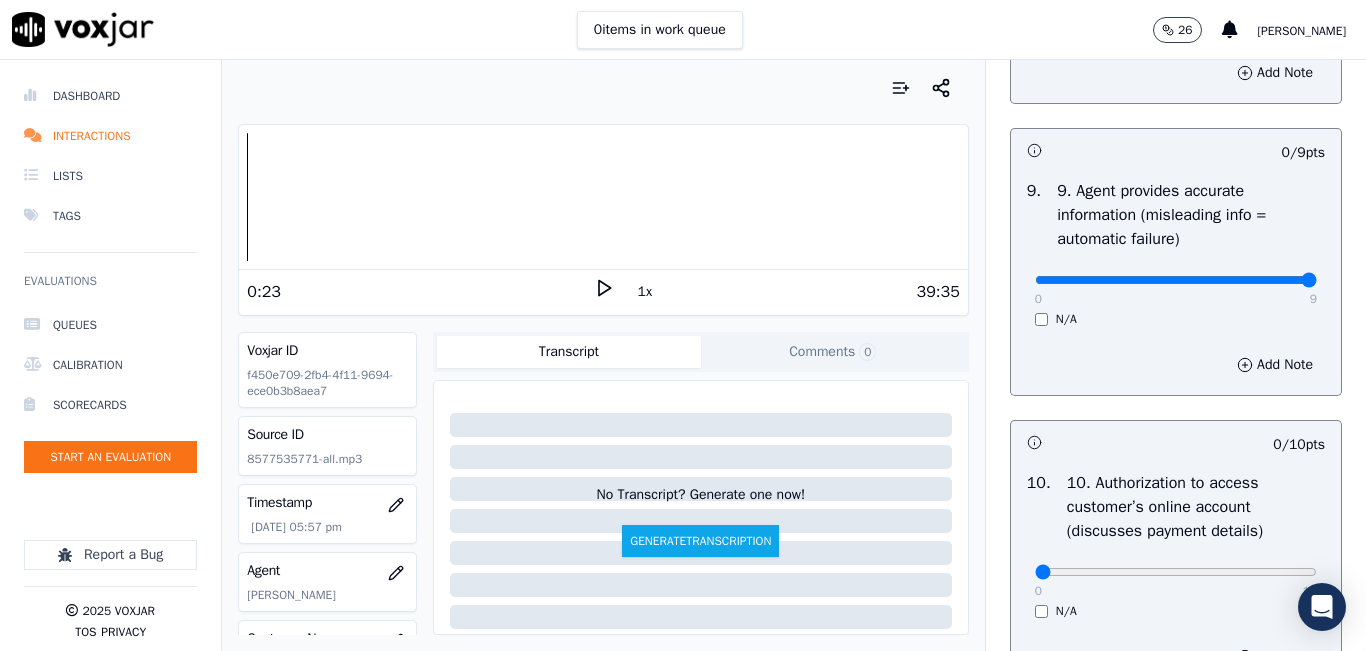 drag, startPoint x: 1172, startPoint y: 342, endPoint x: 1276, endPoint y: 310, distance: 108.81177 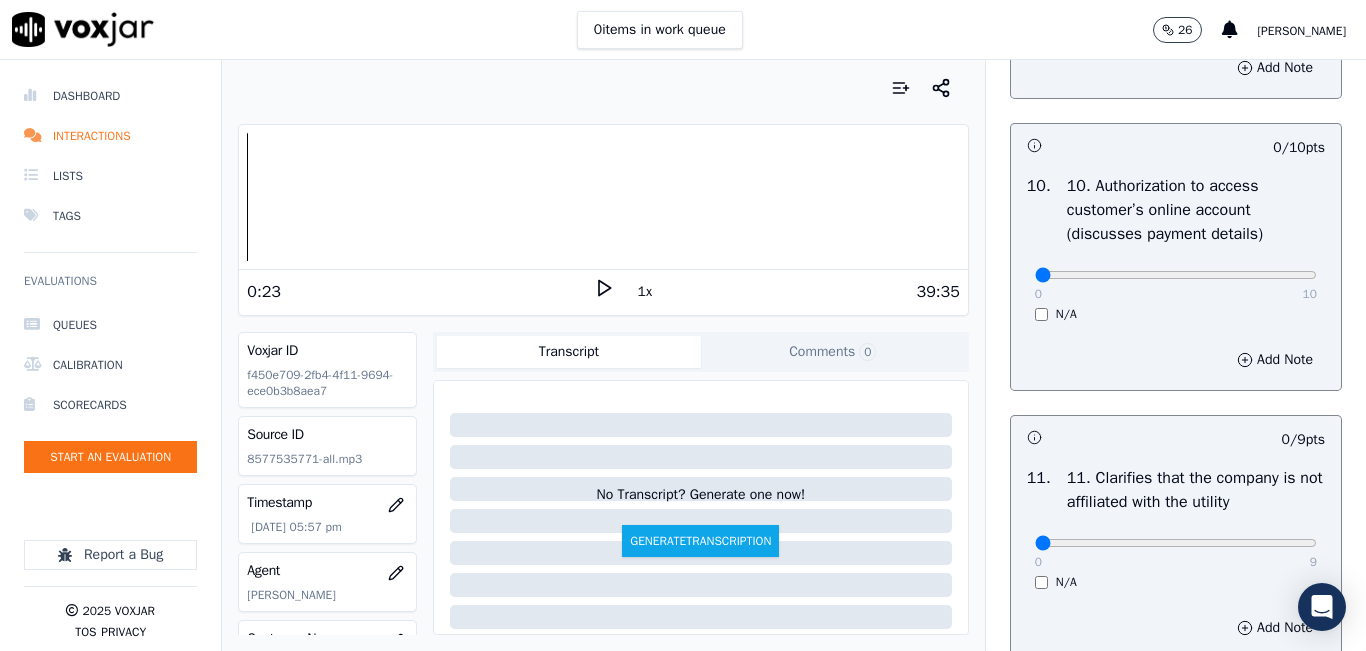scroll, scrollTop: 2600, scrollLeft: 0, axis: vertical 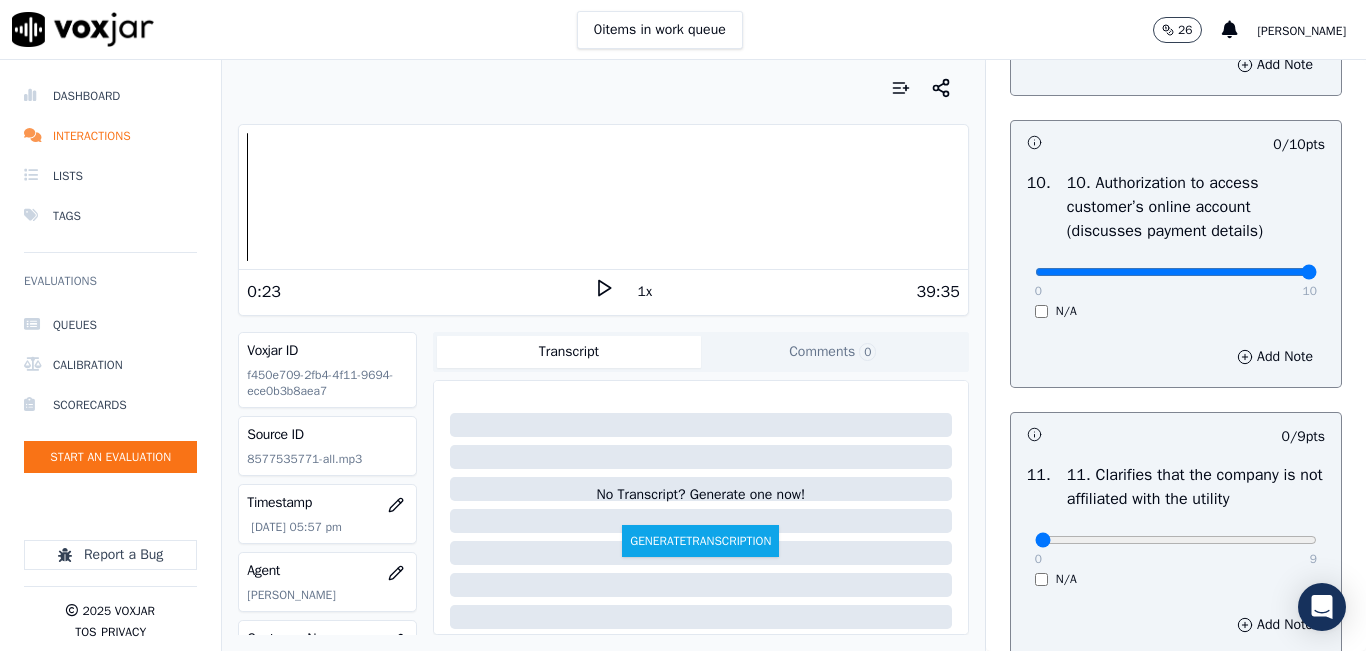 drag, startPoint x: 1024, startPoint y: 340, endPoint x: 1279, endPoint y: 315, distance: 256.22256 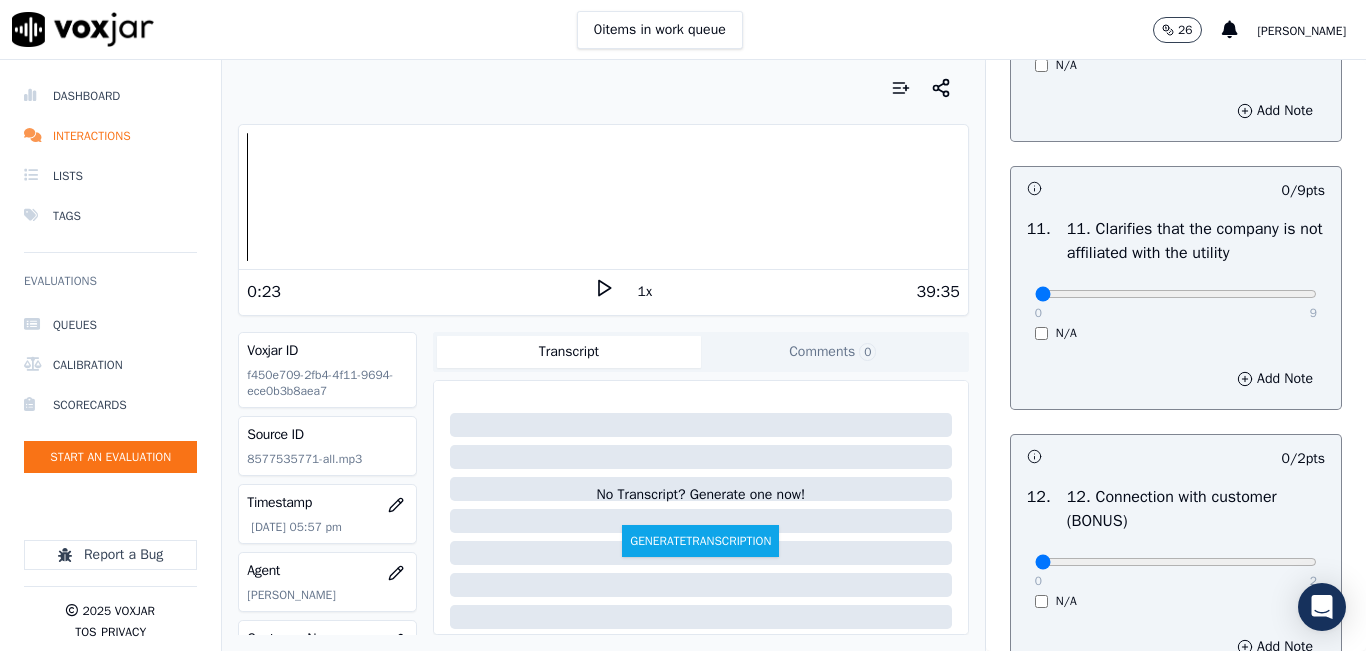 scroll, scrollTop: 2900, scrollLeft: 0, axis: vertical 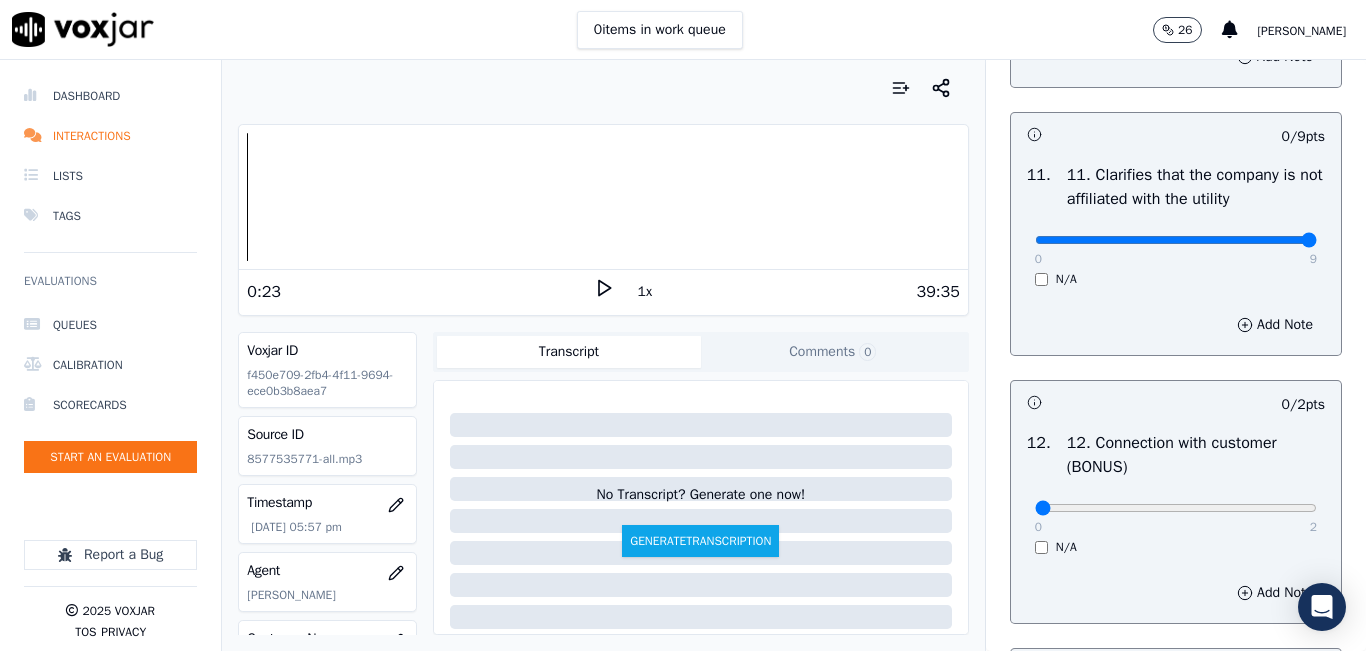 drag, startPoint x: 1106, startPoint y: 301, endPoint x: 1347, endPoint y: 302, distance: 241.00208 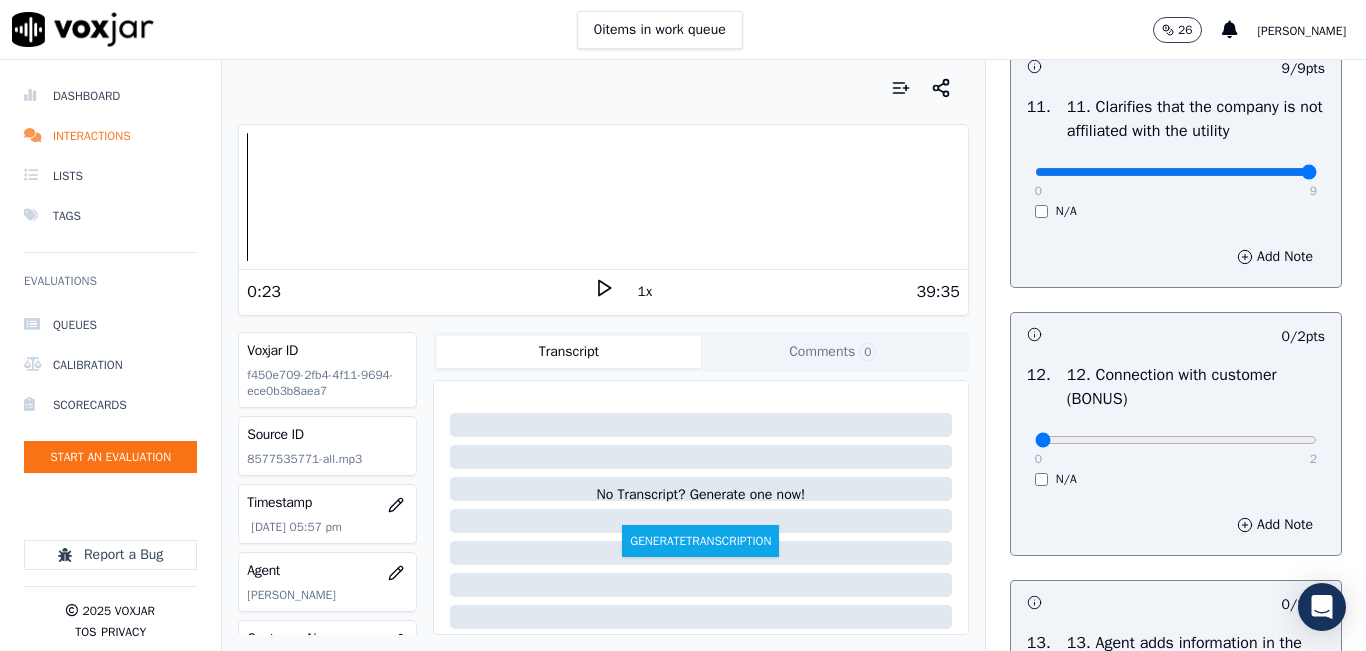 scroll, scrollTop: 3100, scrollLeft: 0, axis: vertical 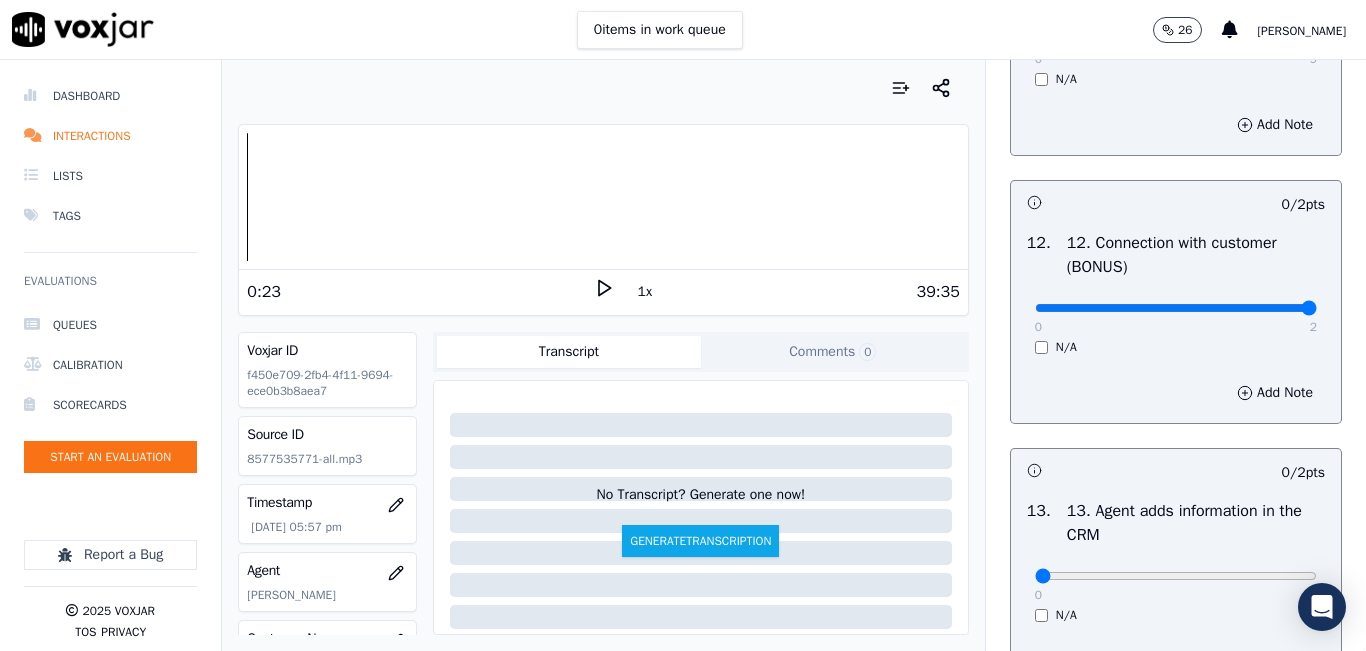drag, startPoint x: 1292, startPoint y: 375, endPoint x: 1337, endPoint y: 375, distance: 45 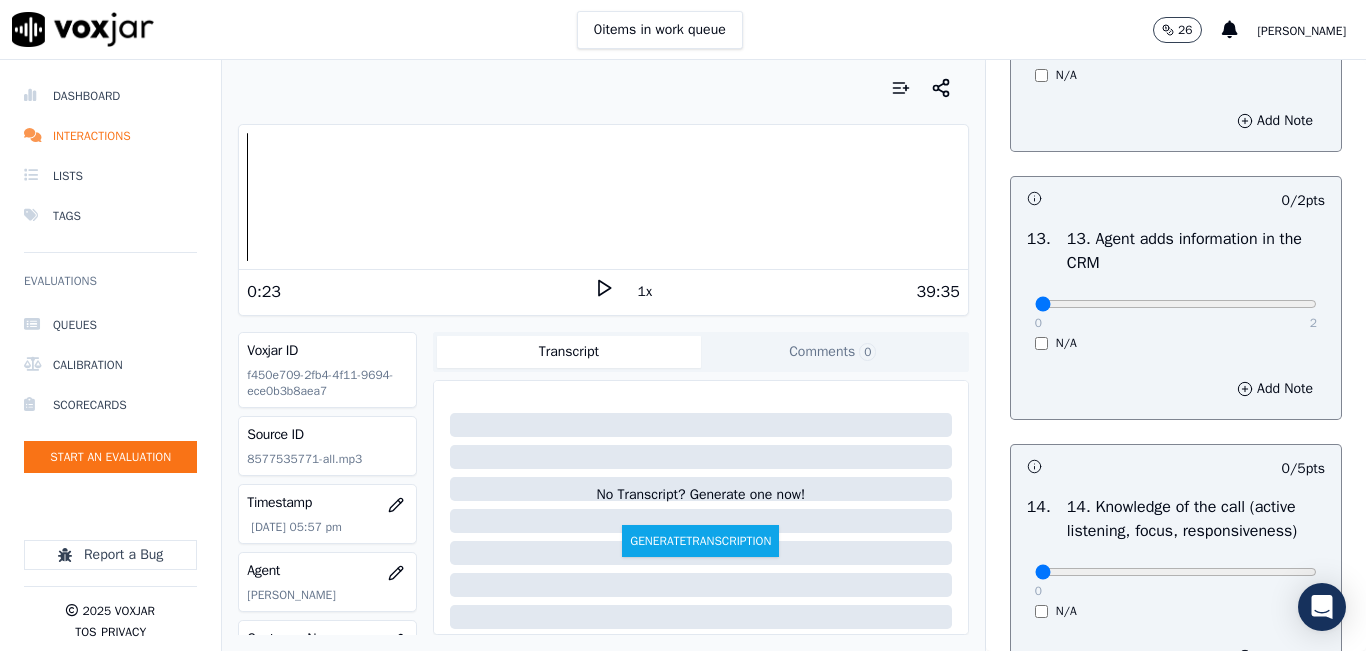 scroll, scrollTop: 3400, scrollLeft: 0, axis: vertical 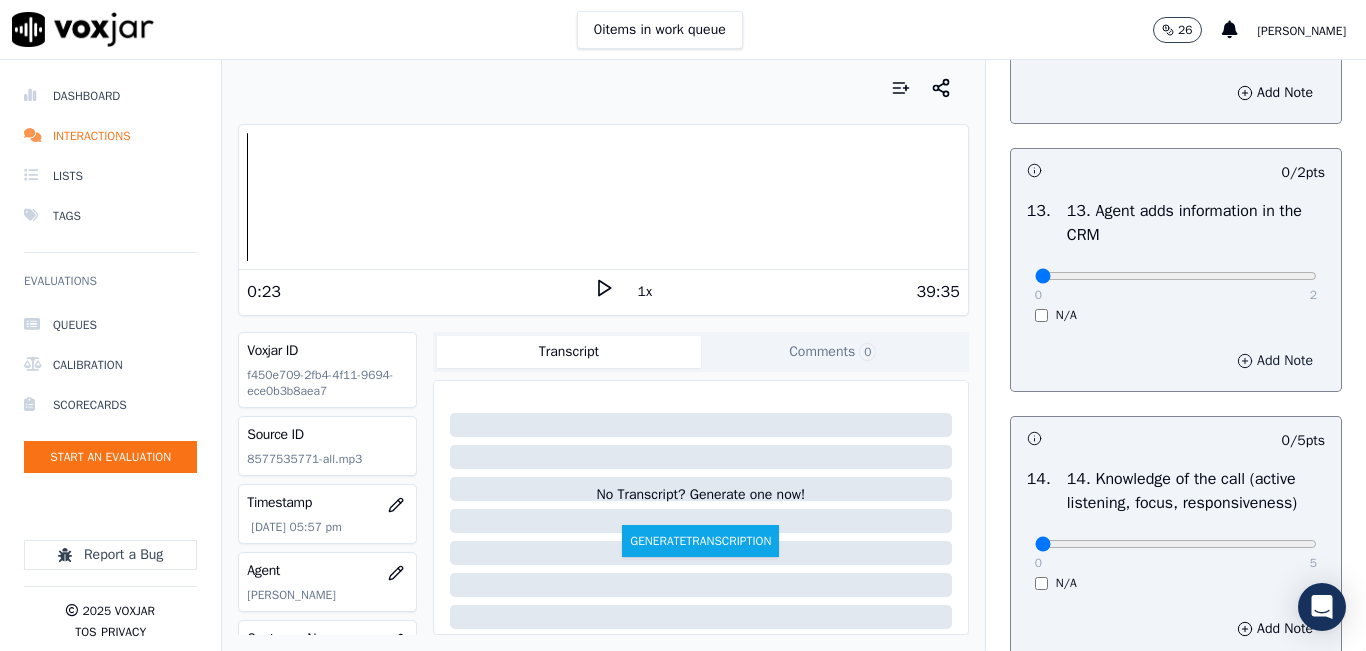 click on "Add Note" at bounding box center [1275, 361] 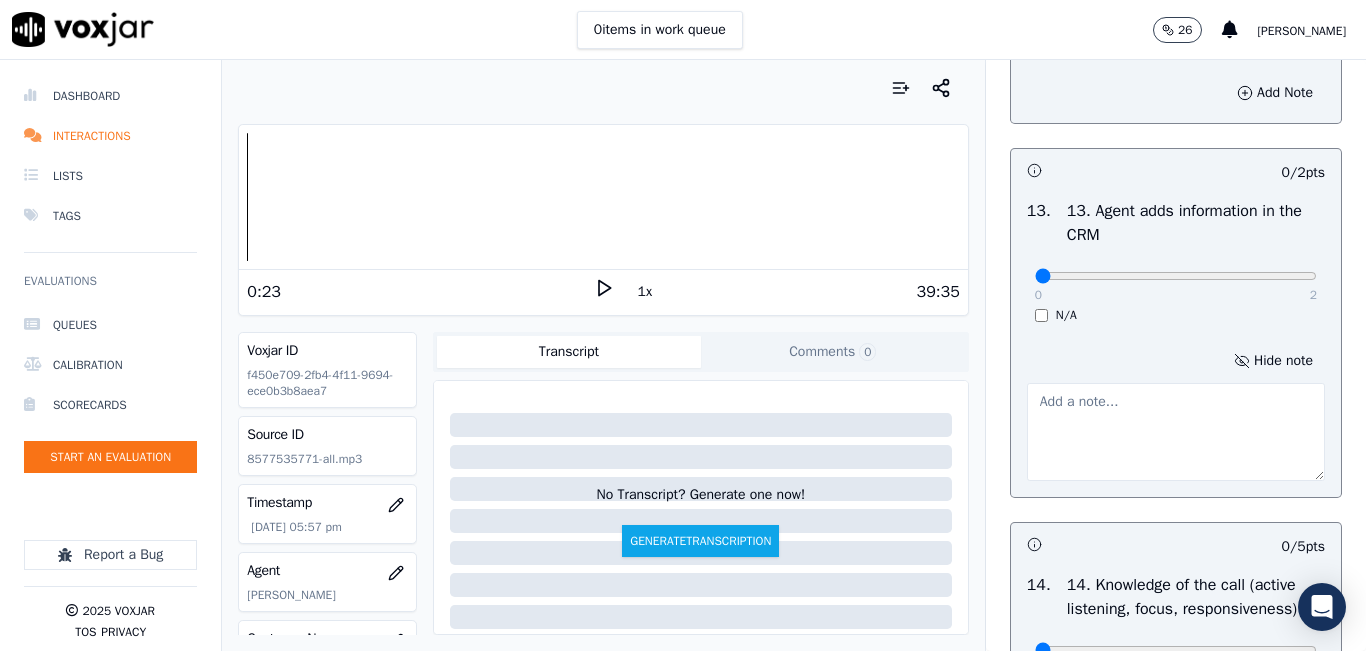 click at bounding box center (1176, 432) 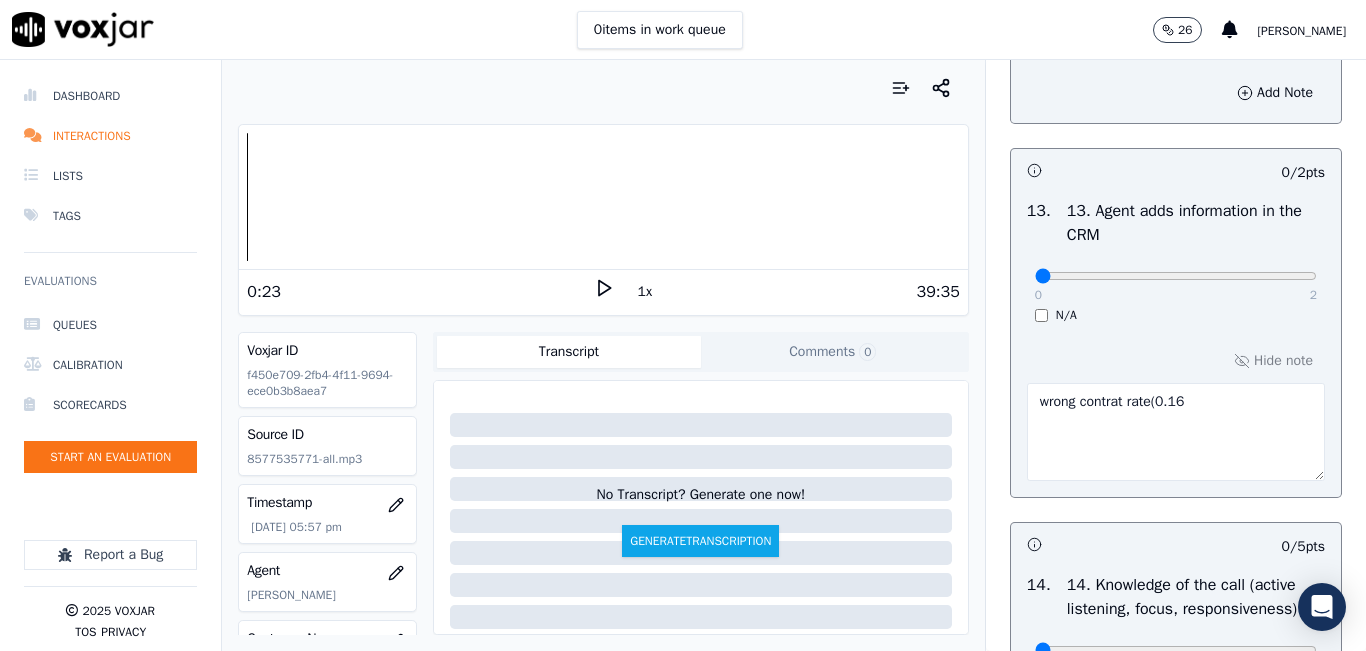 type on "wrong contrat rate(0.16" 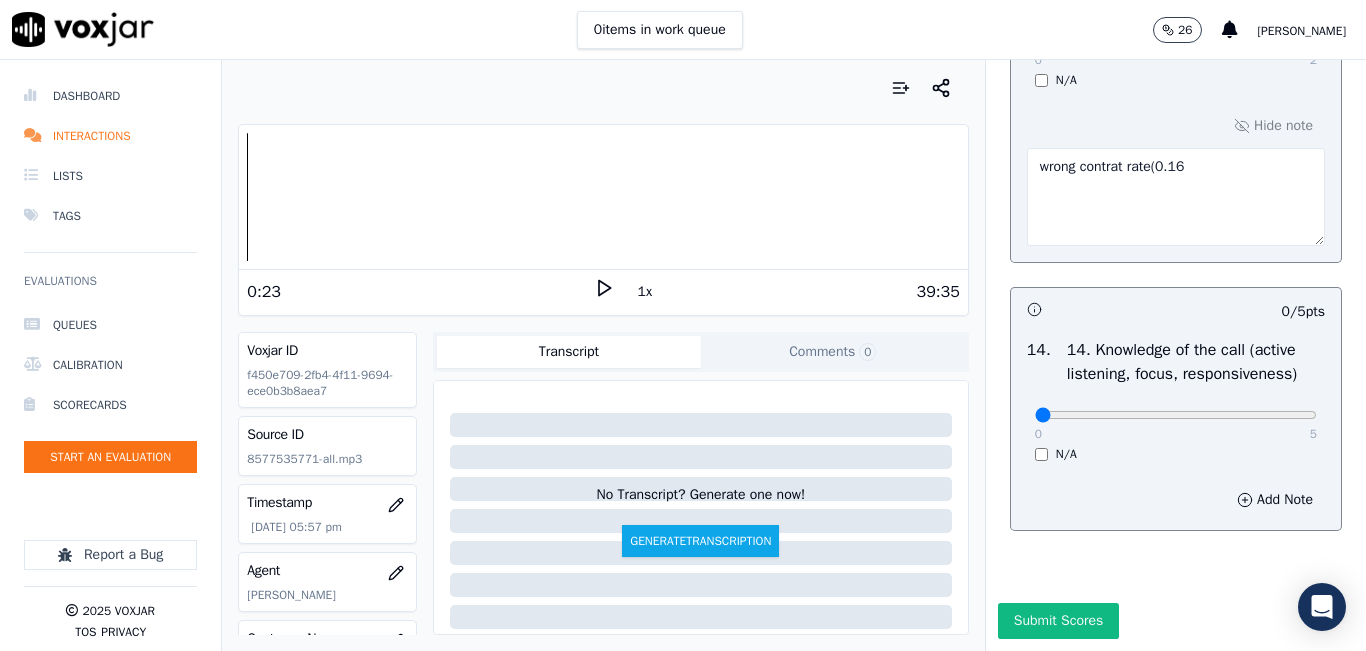 scroll, scrollTop: 3648, scrollLeft: 0, axis: vertical 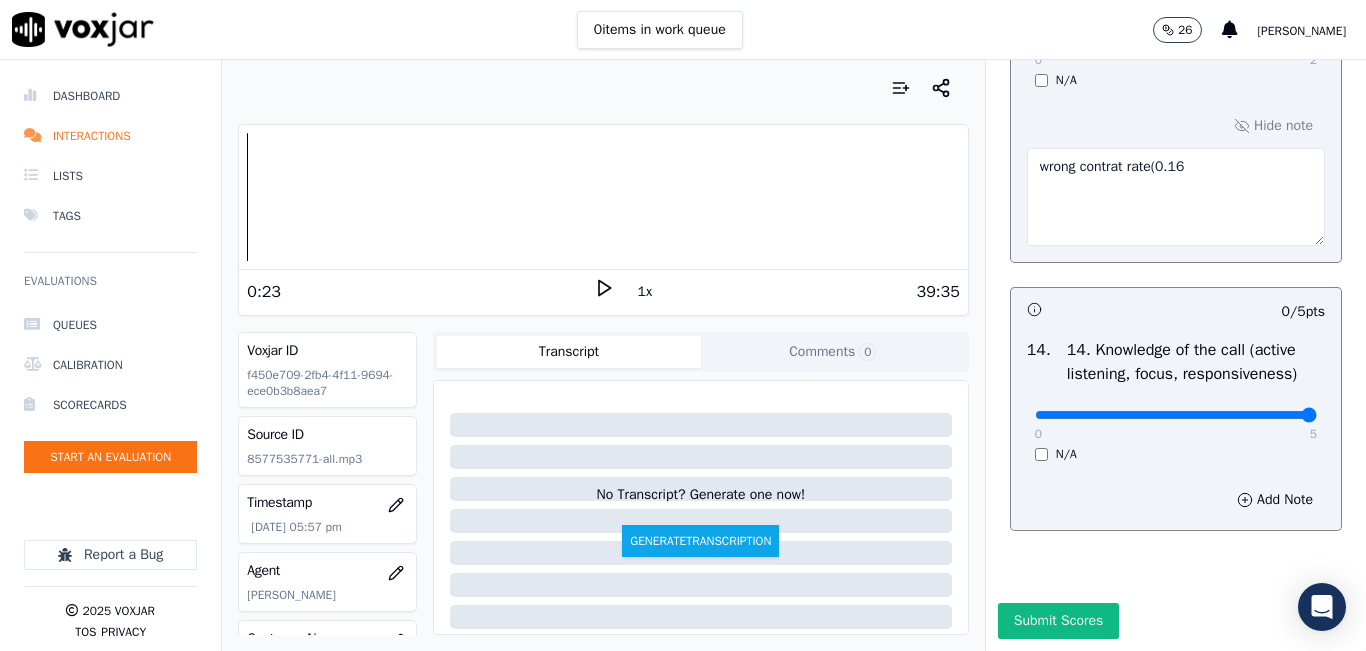 drag, startPoint x: 1083, startPoint y: 464, endPoint x: 1322, endPoint y: 466, distance: 239.00836 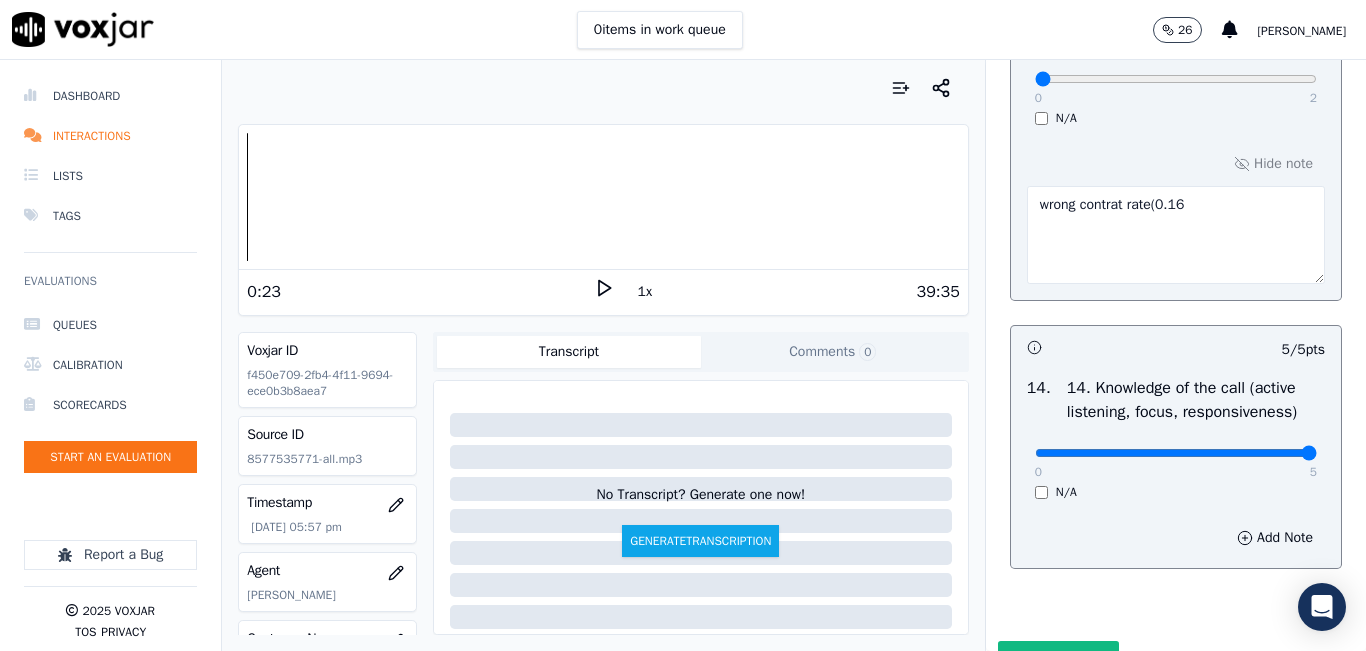scroll, scrollTop: 3648, scrollLeft: 0, axis: vertical 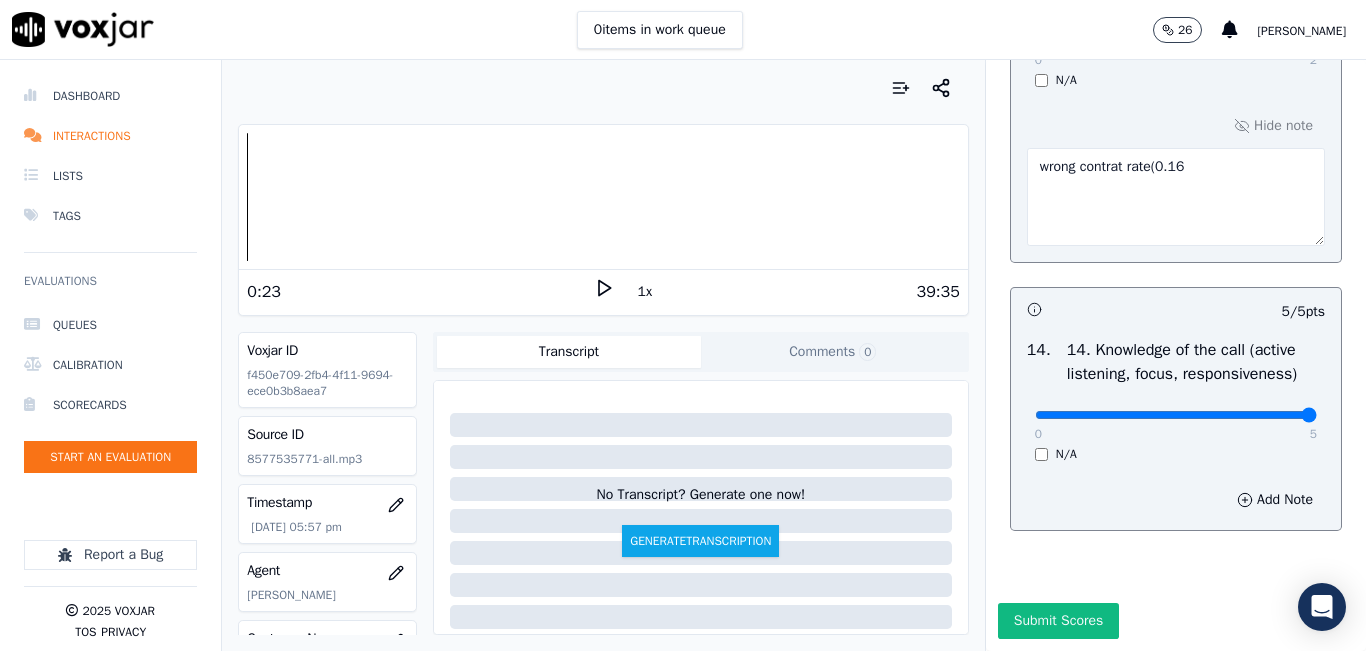 click on "wrong contrat rate(0.16" at bounding box center [1176, 197] 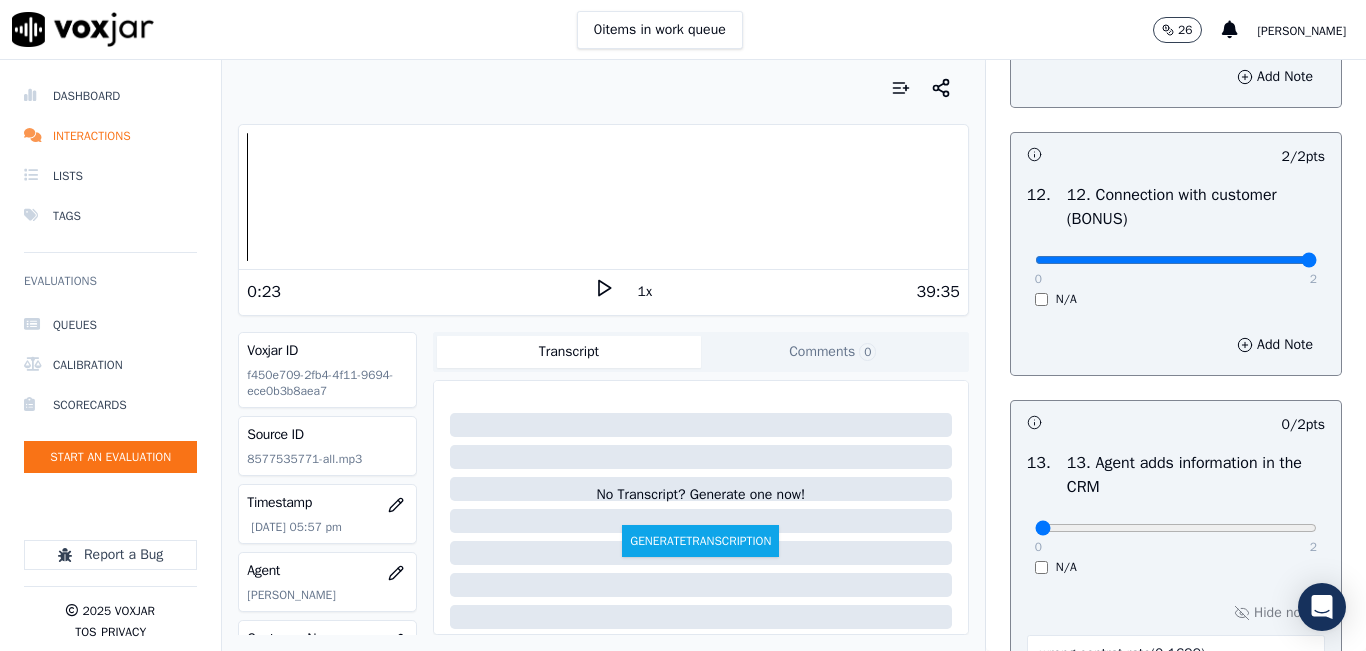 scroll, scrollTop: 3248, scrollLeft: 0, axis: vertical 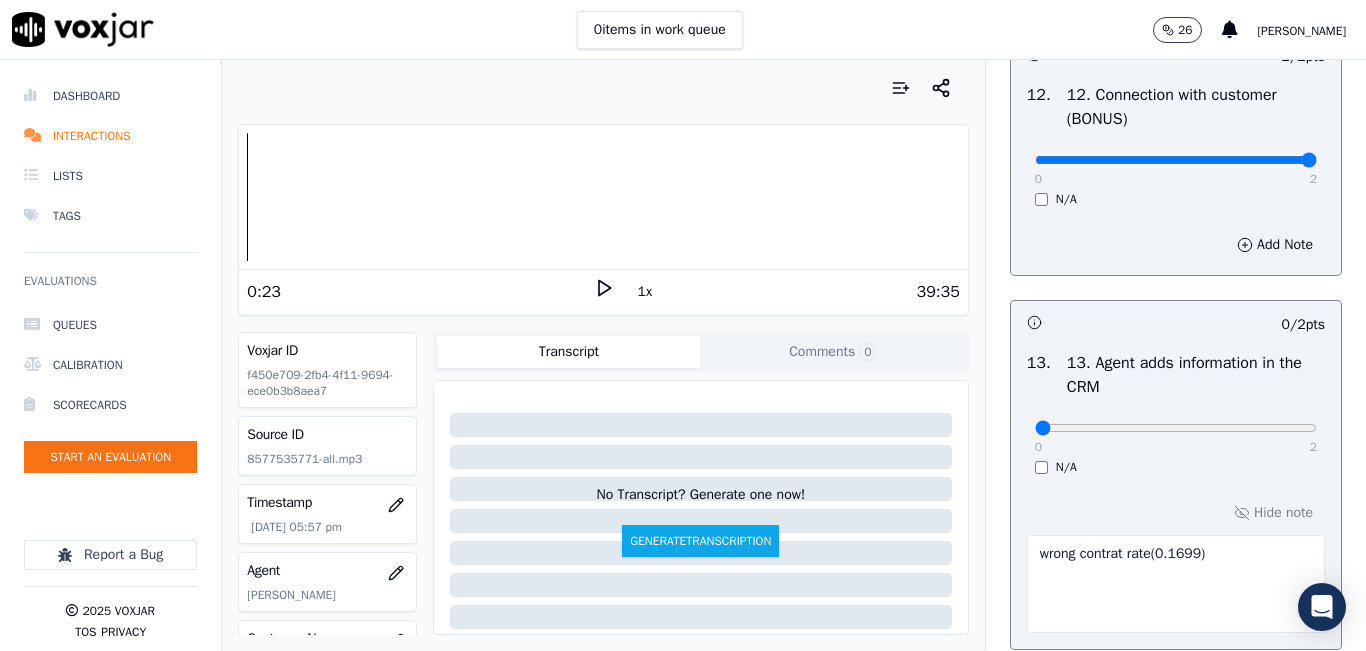 type on "wrong contrat rate(0.1699)" 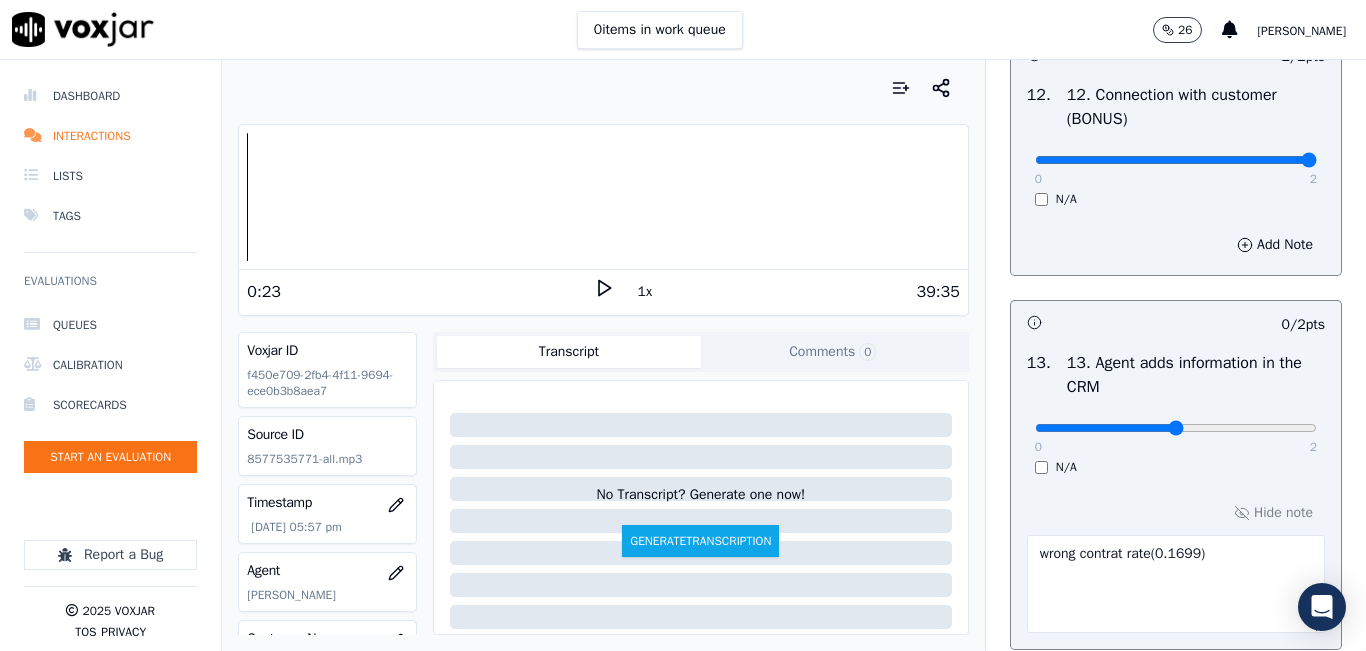 type on "1" 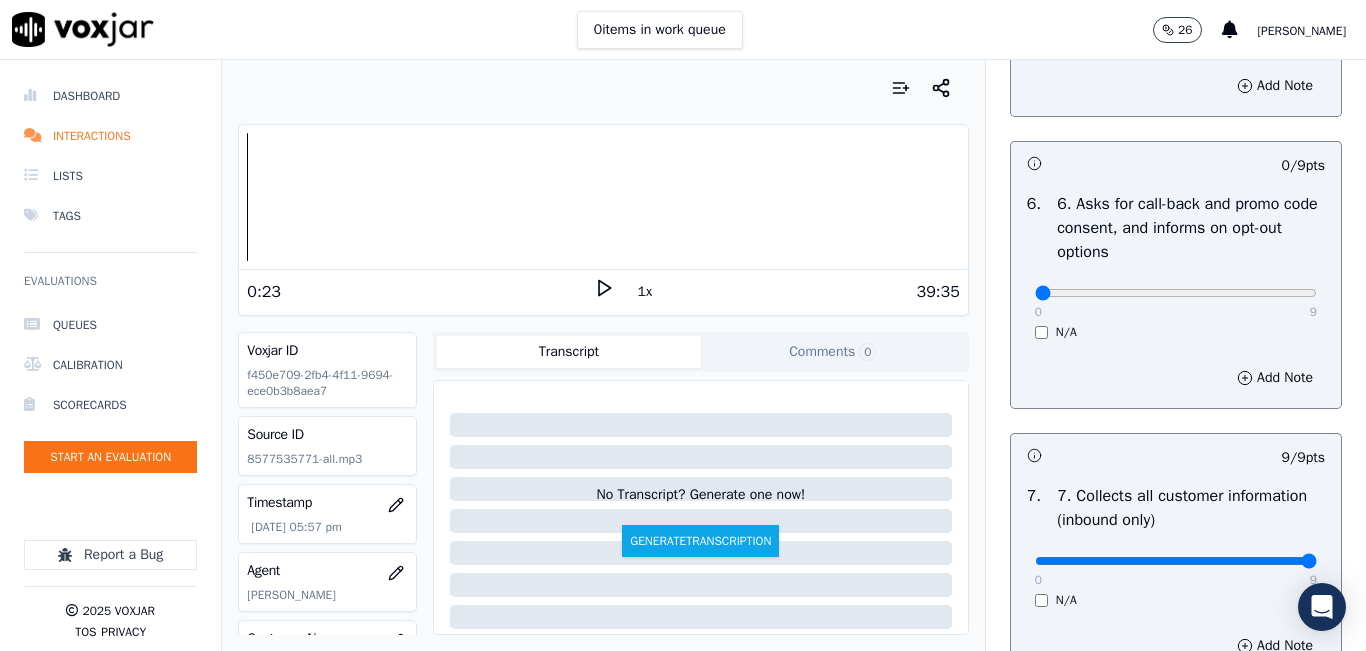 scroll, scrollTop: 1448, scrollLeft: 0, axis: vertical 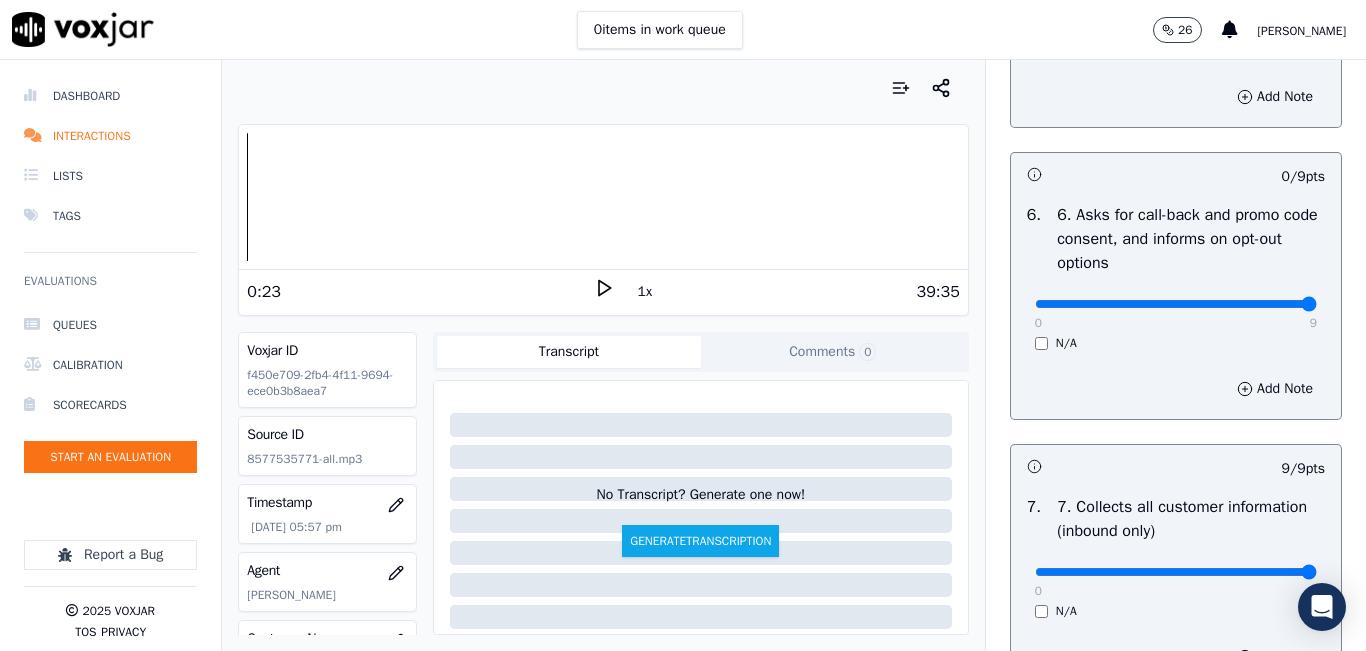 drag, startPoint x: 1108, startPoint y: 378, endPoint x: 1286, endPoint y: 377, distance: 178.0028 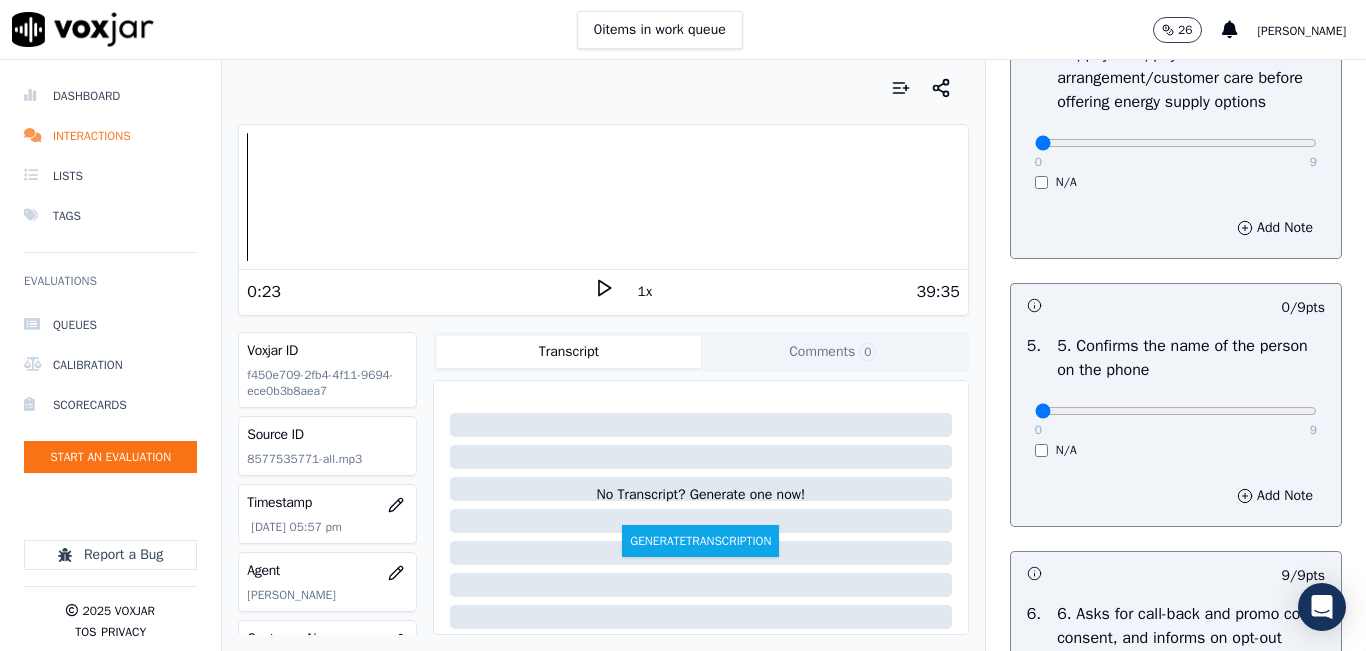 scroll, scrollTop: 1048, scrollLeft: 0, axis: vertical 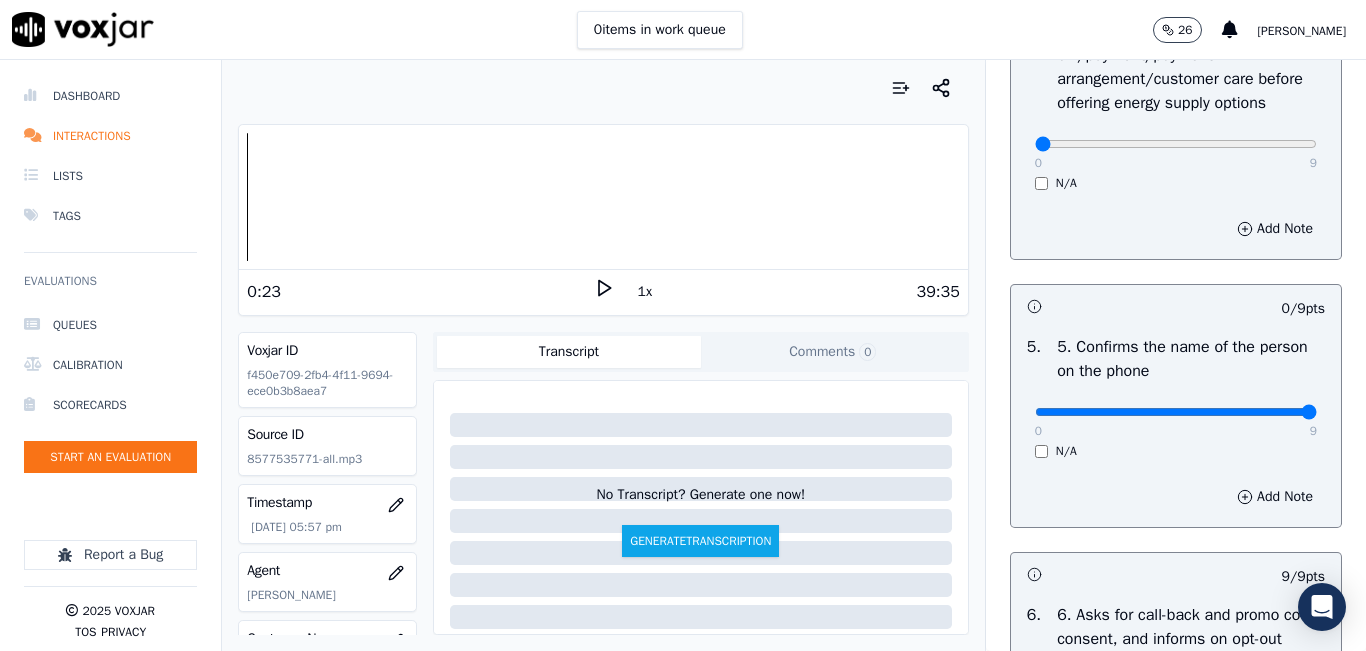 drag, startPoint x: 1097, startPoint y: 479, endPoint x: 1317, endPoint y: 471, distance: 220.1454 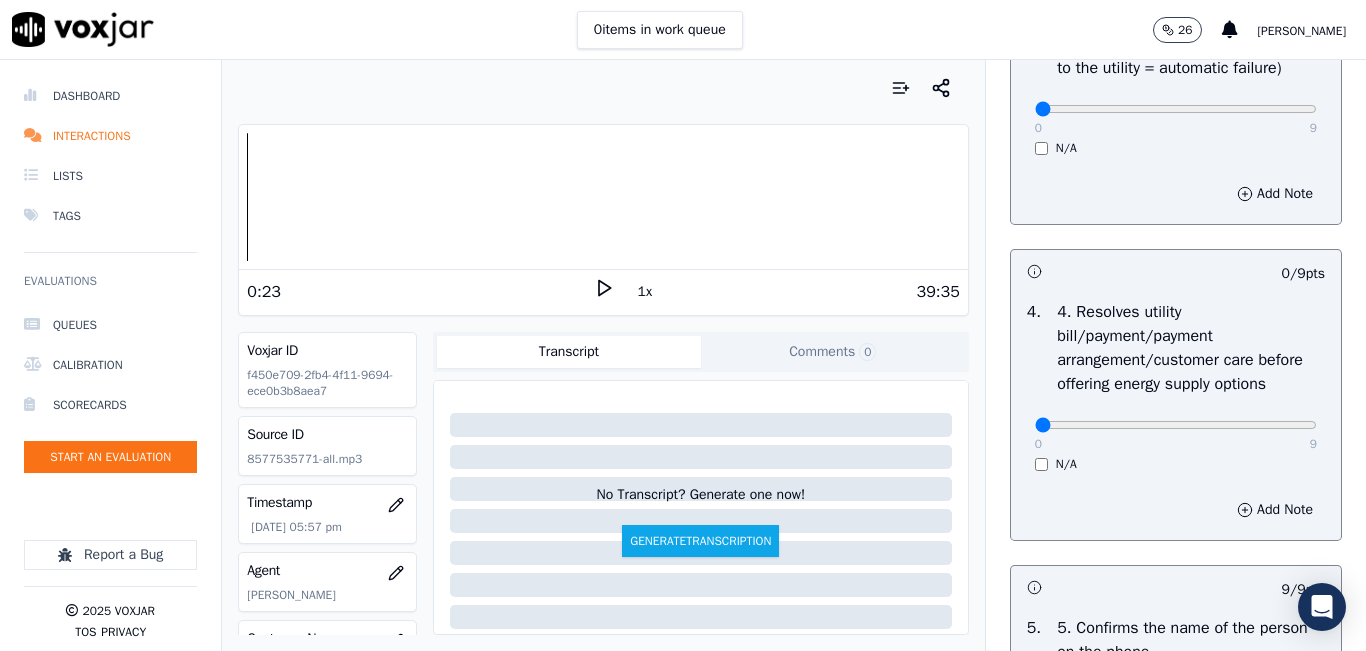 scroll, scrollTop: 748, scrollLeft: 0, axis: vertical 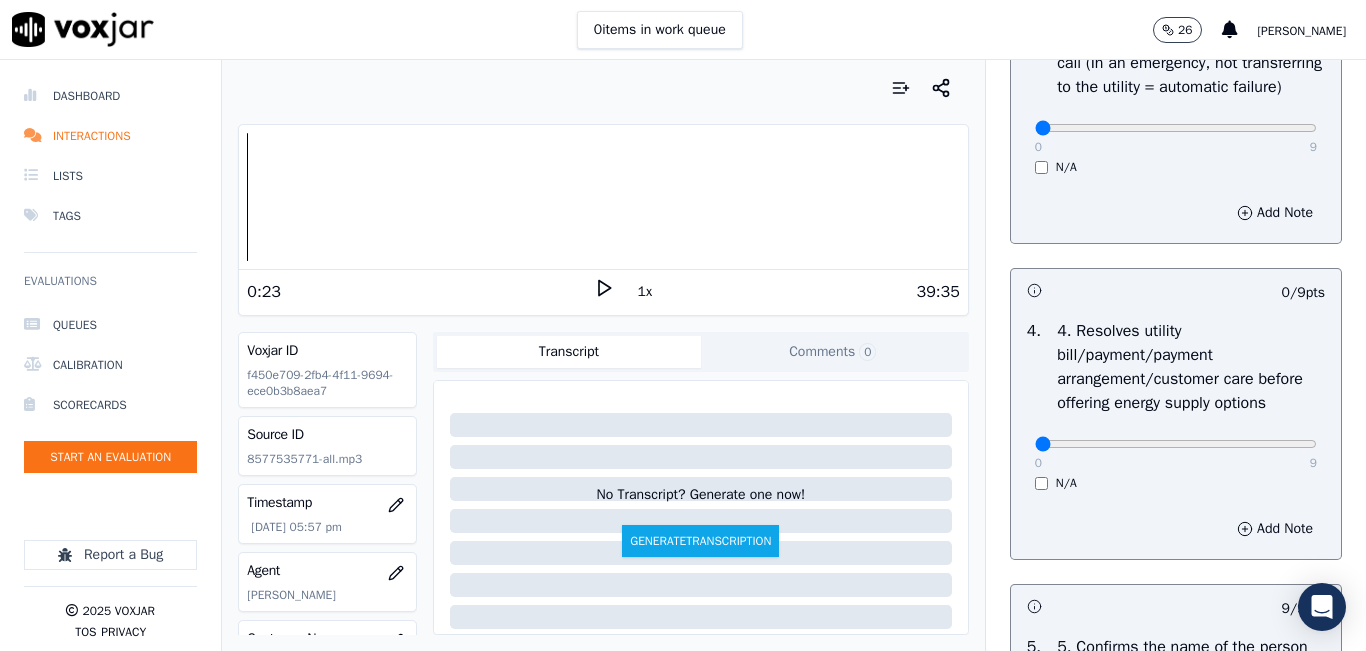 drag, startPoint x: 1163, startPoint y: 522, endPoint x: 1358, endPoint y: 517, distance: 195.06409 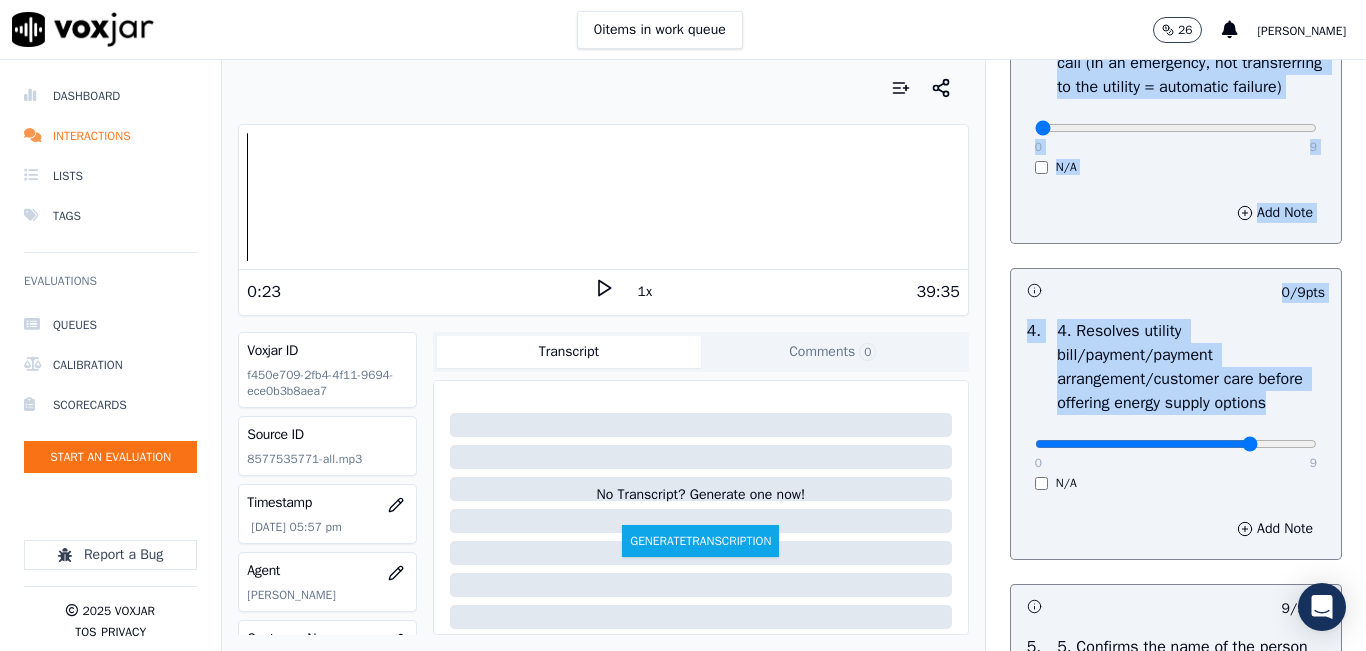 type on "8" 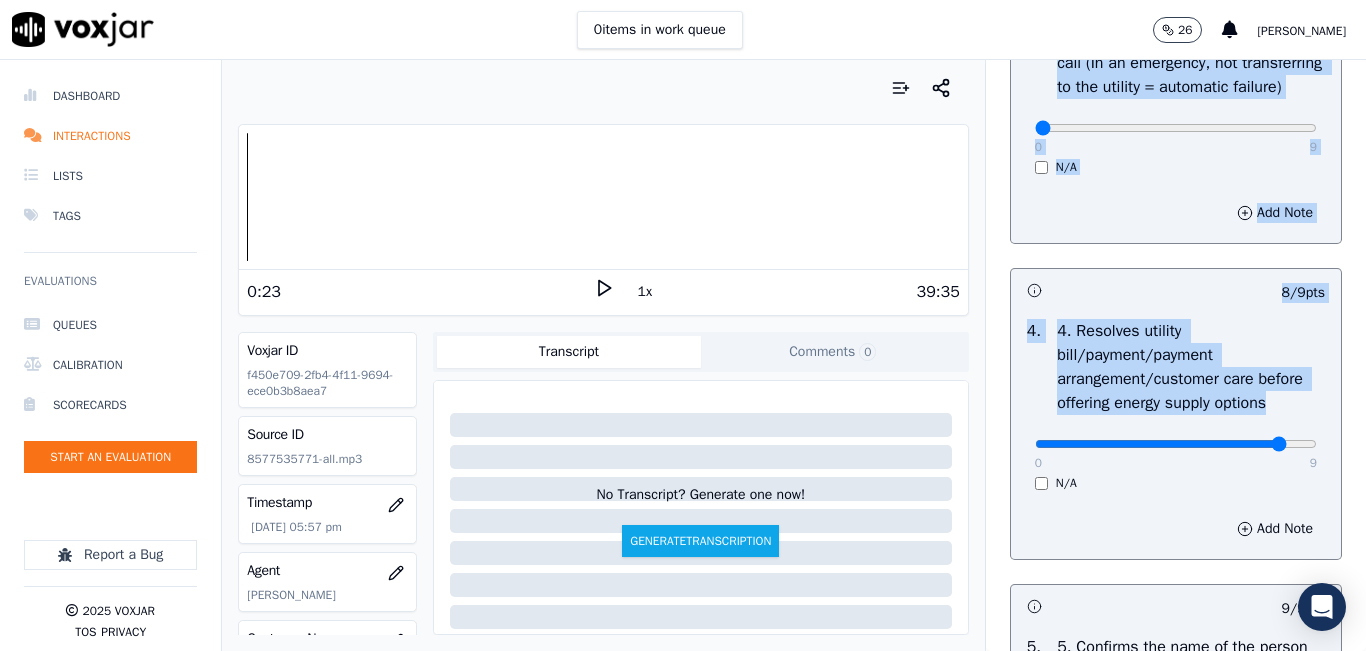 click on "4. Resolves utility bill/payment/payment arrangement/customer care before offering energy supply options" at bounding box center [1191, 367] 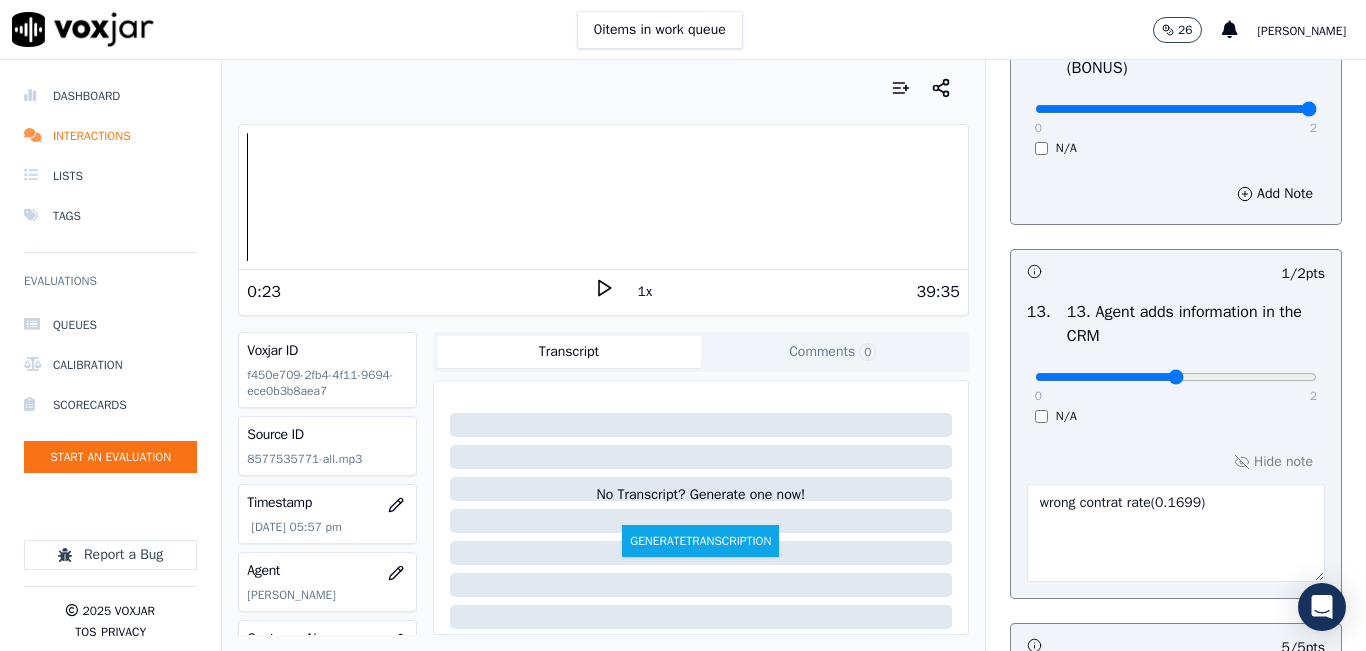 scroll, scrollTop: 3448, scrollLeft: 0, axis: vertical 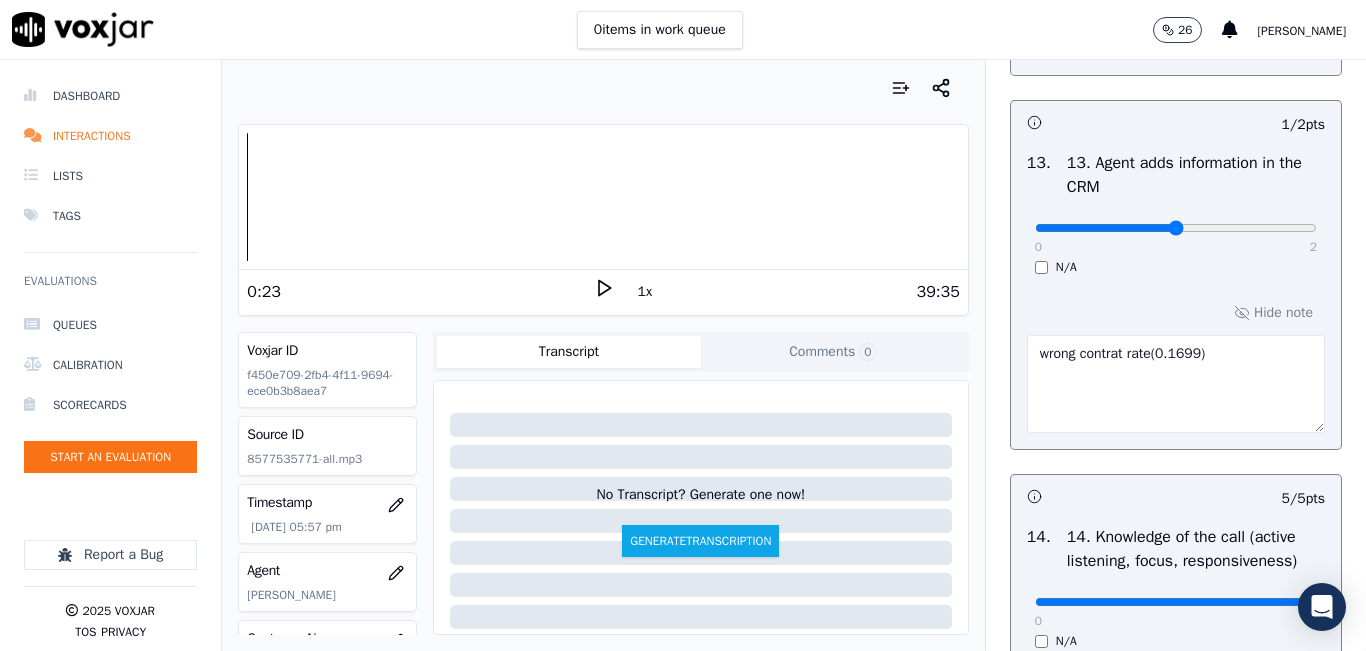 click on "wrong contrat rate(0.1699)" at bounding box center [1176, 384] 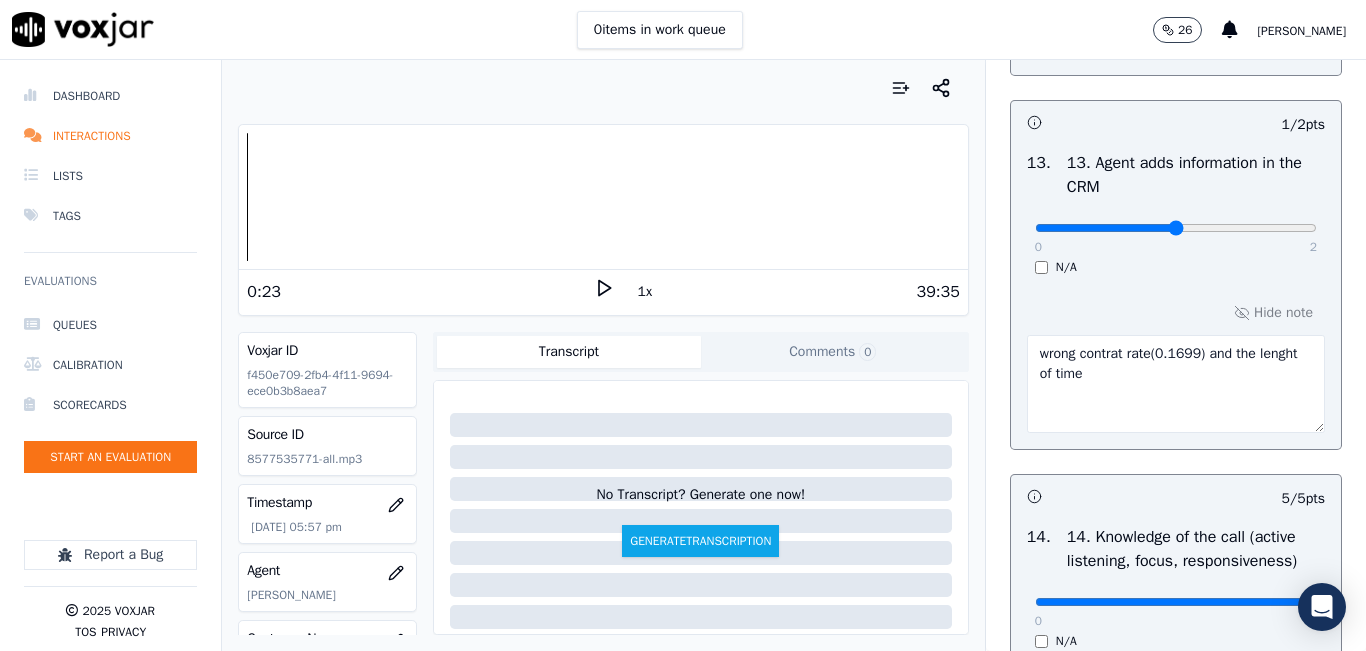 type on "wrong contrat rate(0.1699) and the lenght of time" 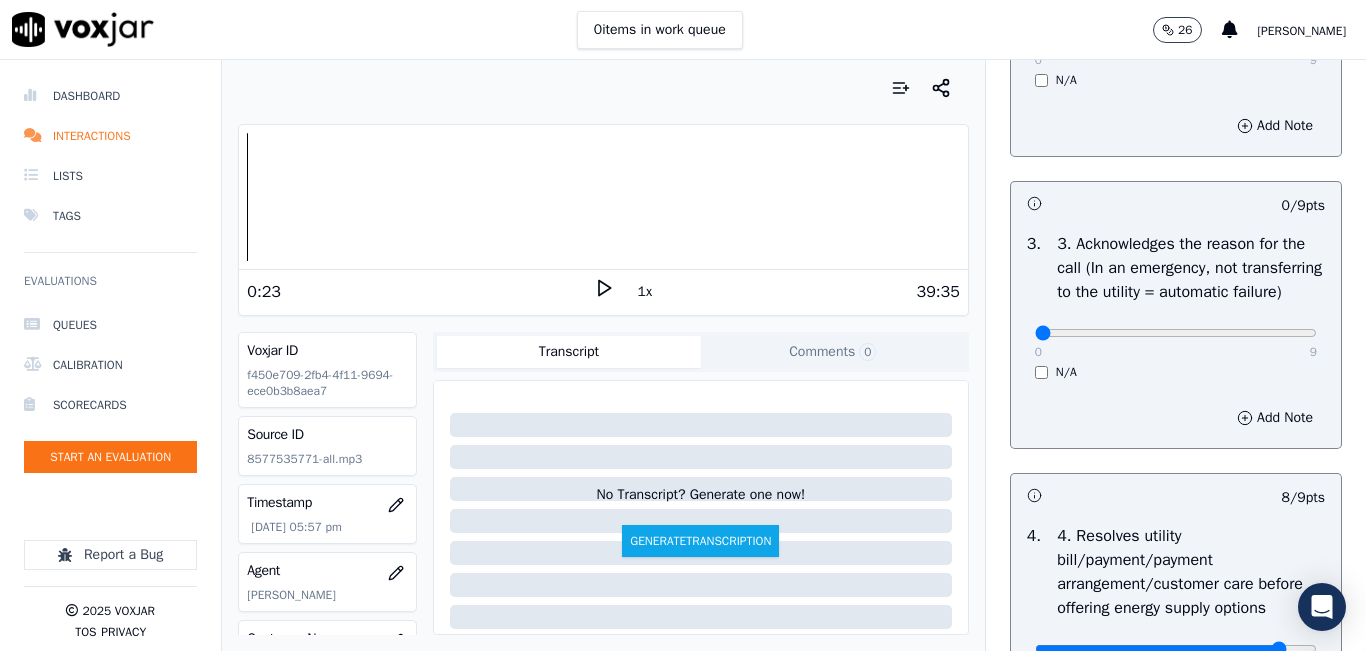 scroll, scrollTop: 548, scrollLeft: 0, axis: vertical 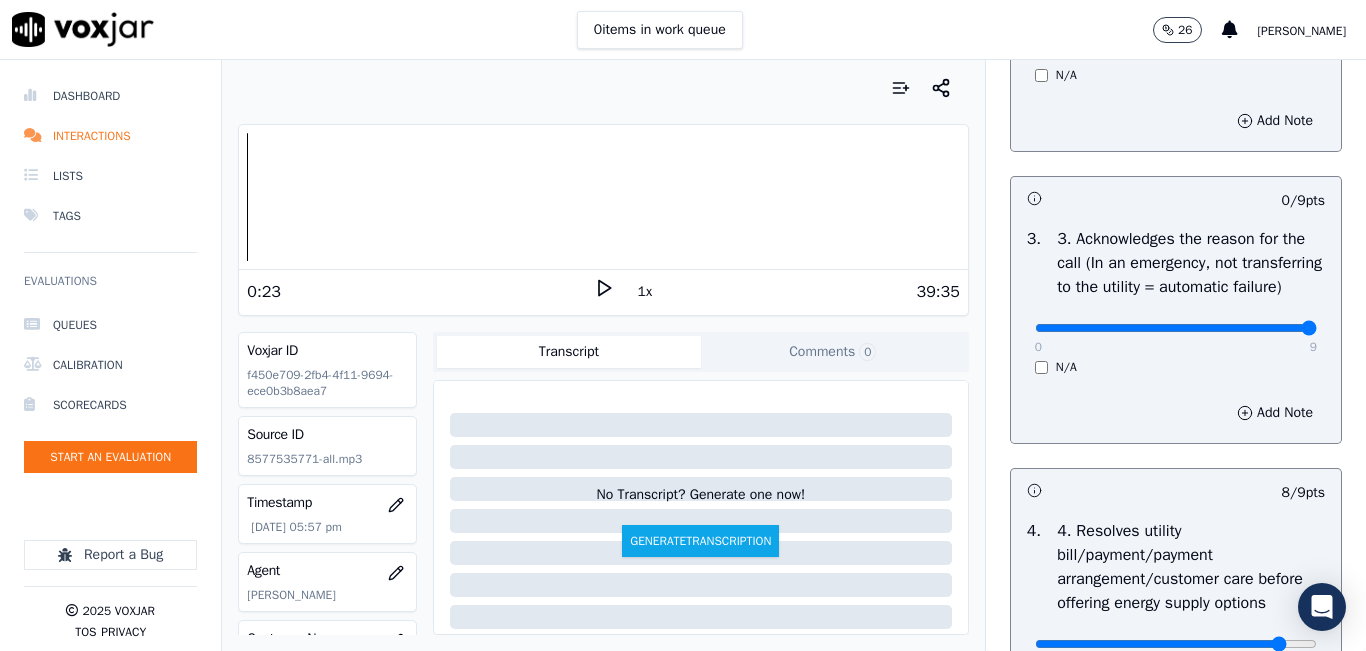 drag, startPoint x: 1251, startPoint y: 354, endPoint x: 1292, endPoint y: 343, distance: 42.44997 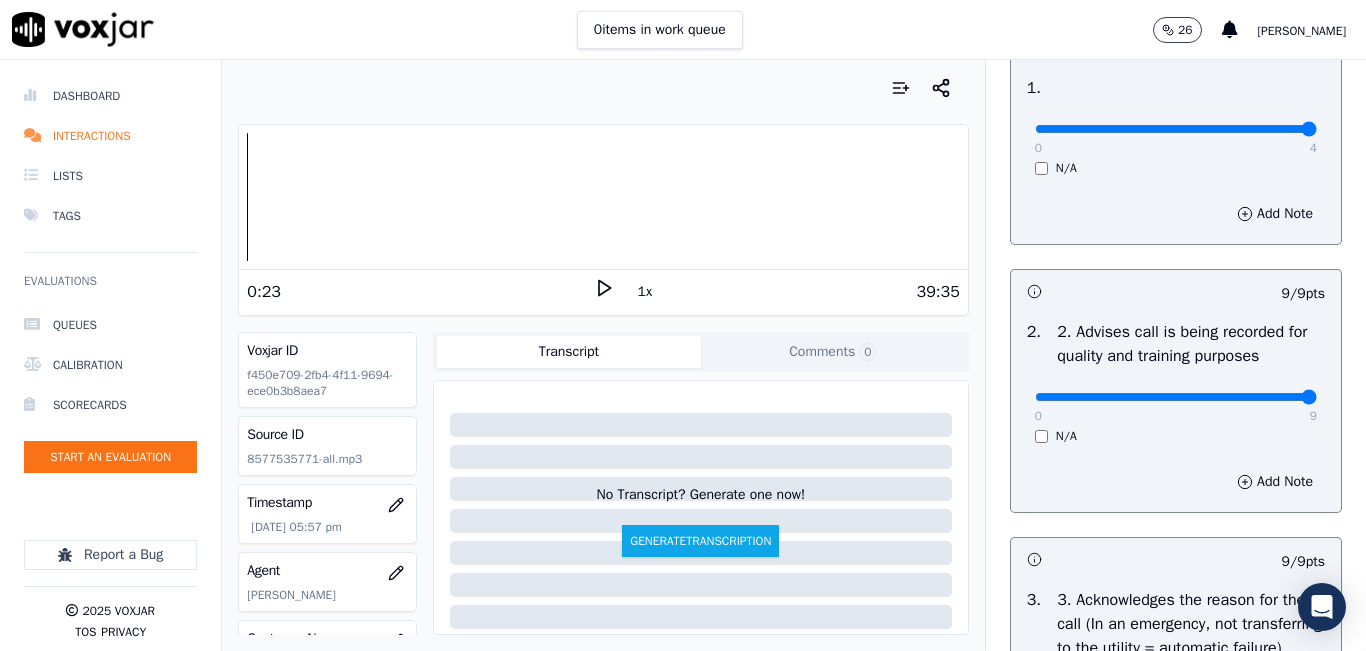 scroll, scrollTop: 448, scrollLeft: 0, axis: vertical 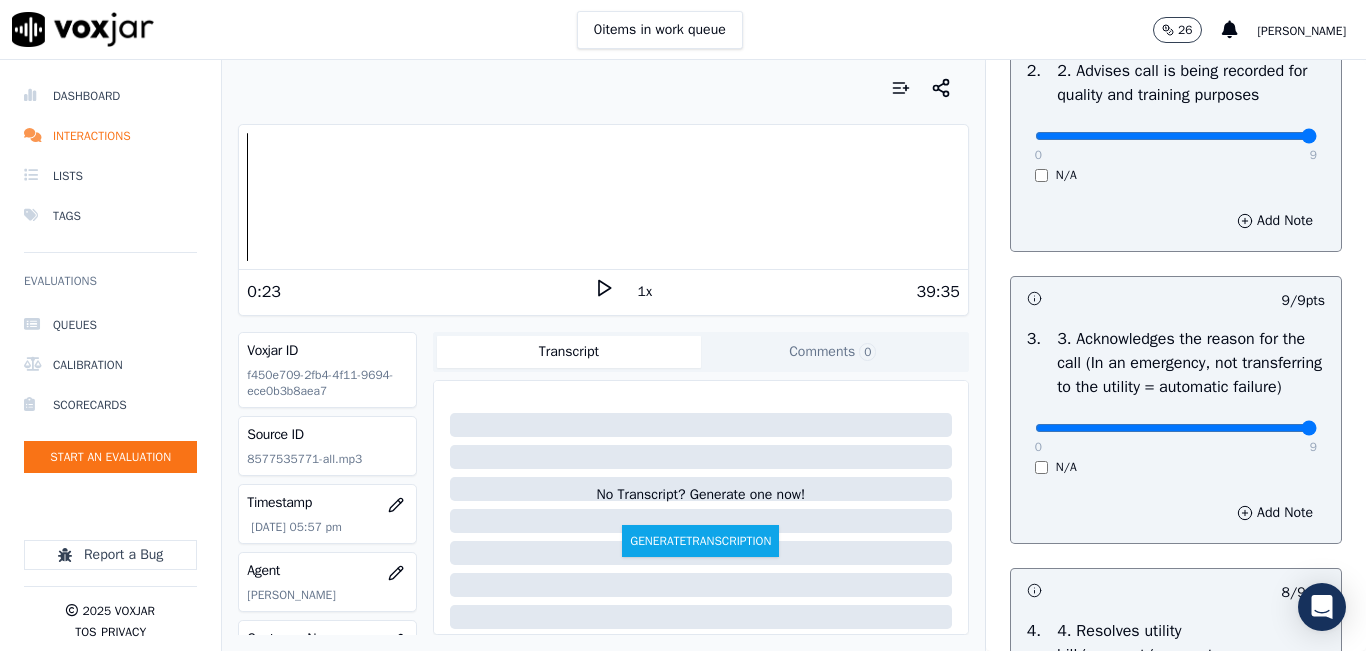 drag, startPoint x: 586, startPoint y: 280, endPoint x: 647, endPoint y: 293, distance: 62.369865 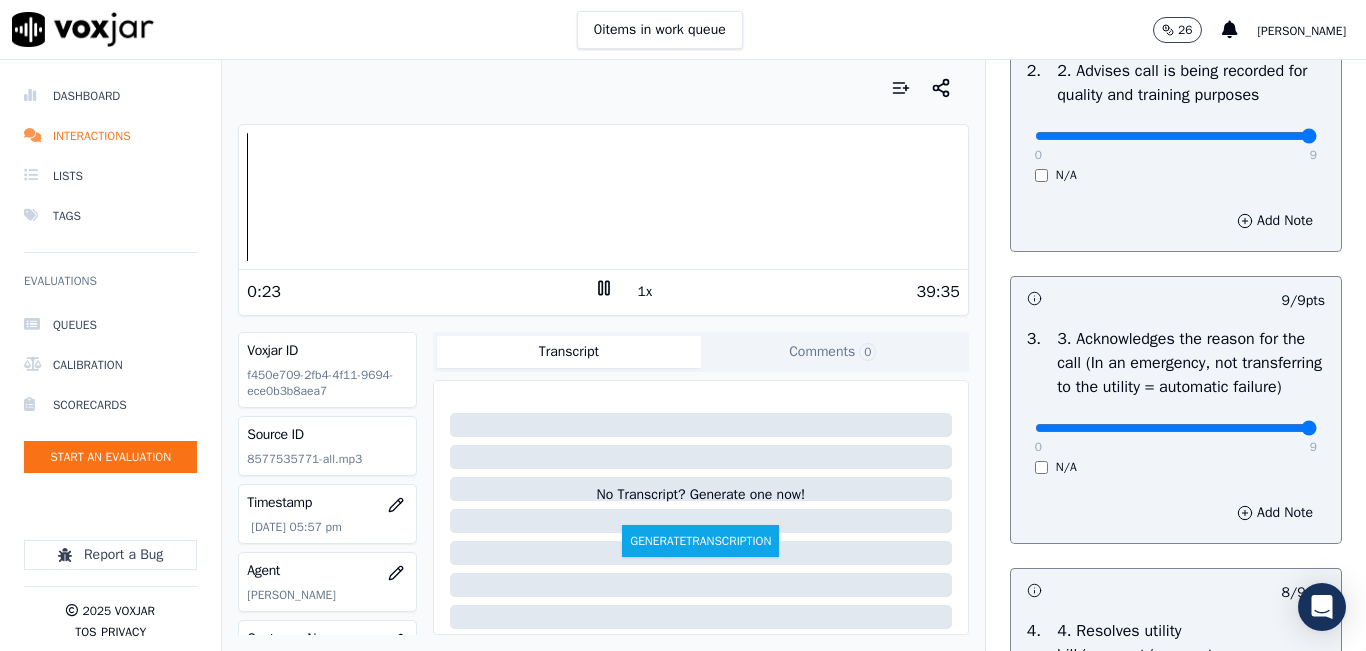click on "39:35" at bounding box center (787, 292) 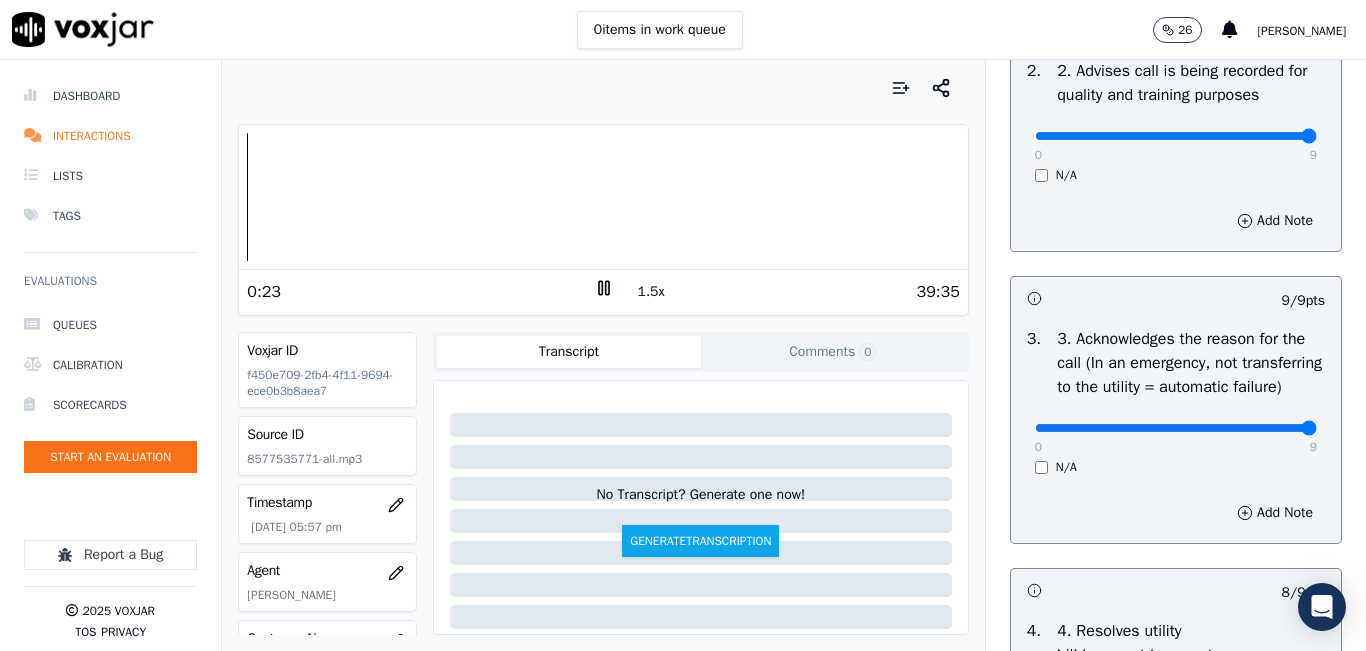 click on "1.5x" at bounding box center (651, 292) 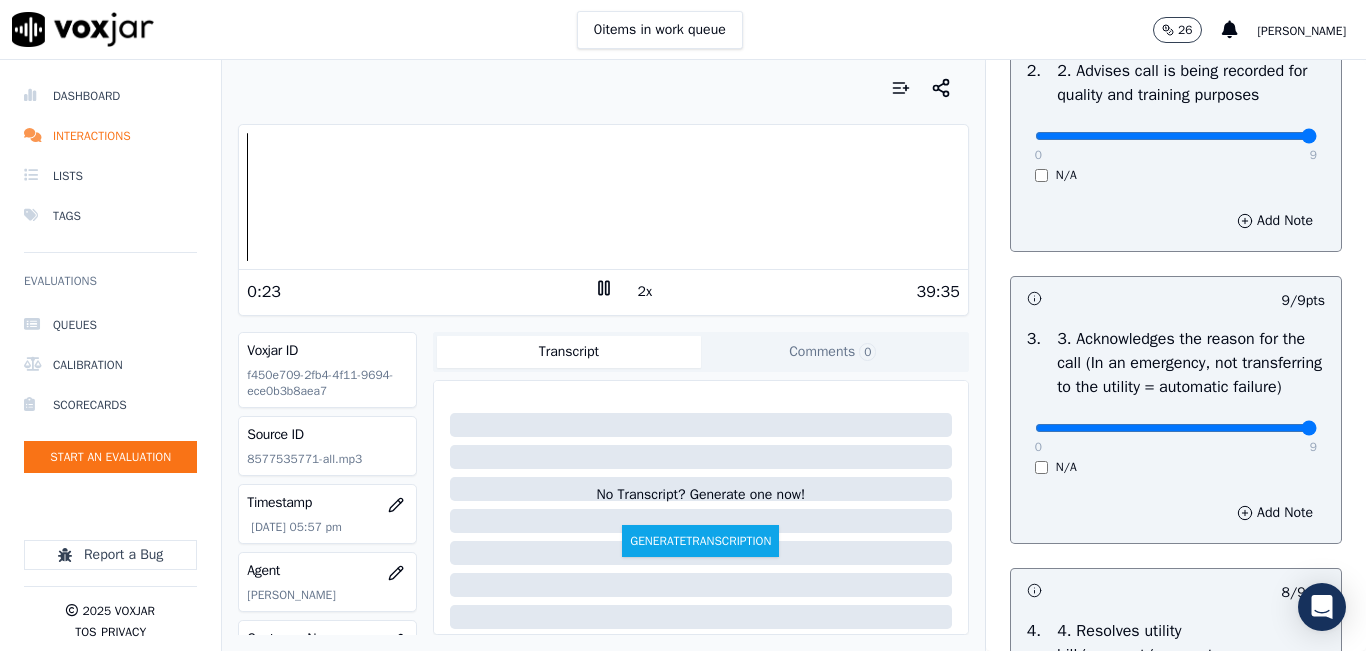 click 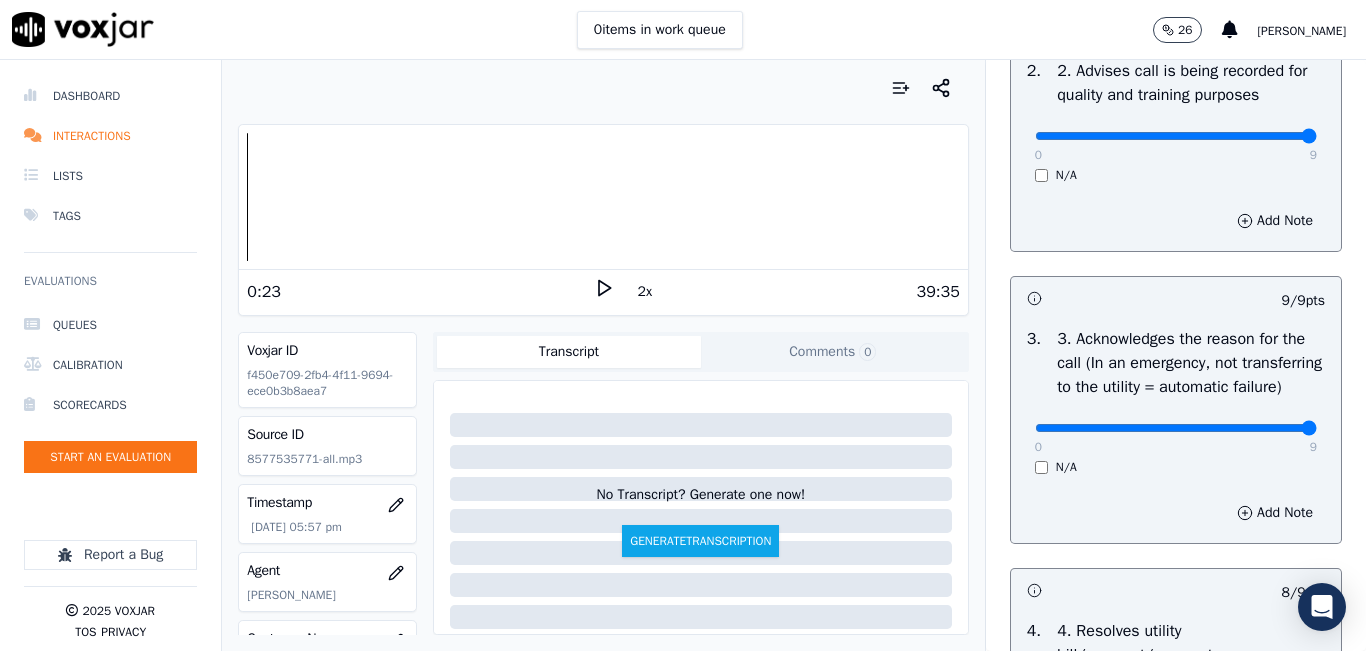 click 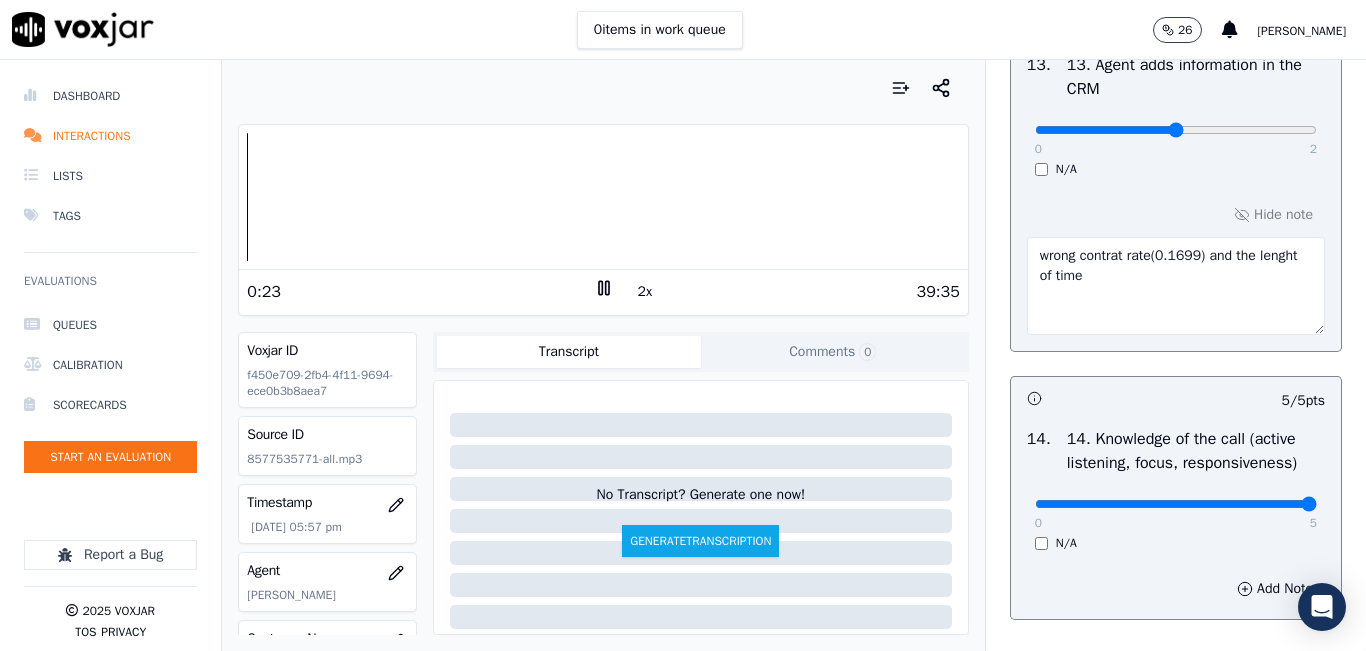 scroll, scrollTop: 3600, scrollLeft: 0, axis: vertical 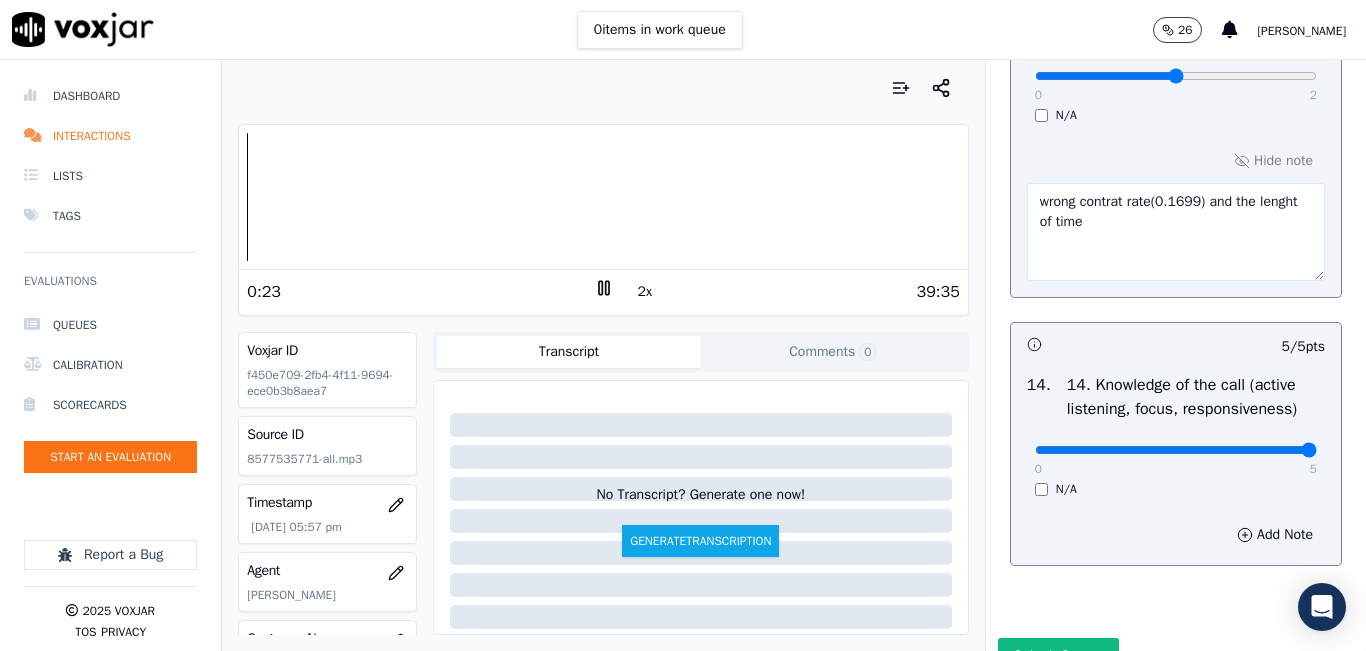 drag, startPoint x: 1018, startPoint y: 272, endPoint x: 1141, endPoint y: 298, distance: 125.71794 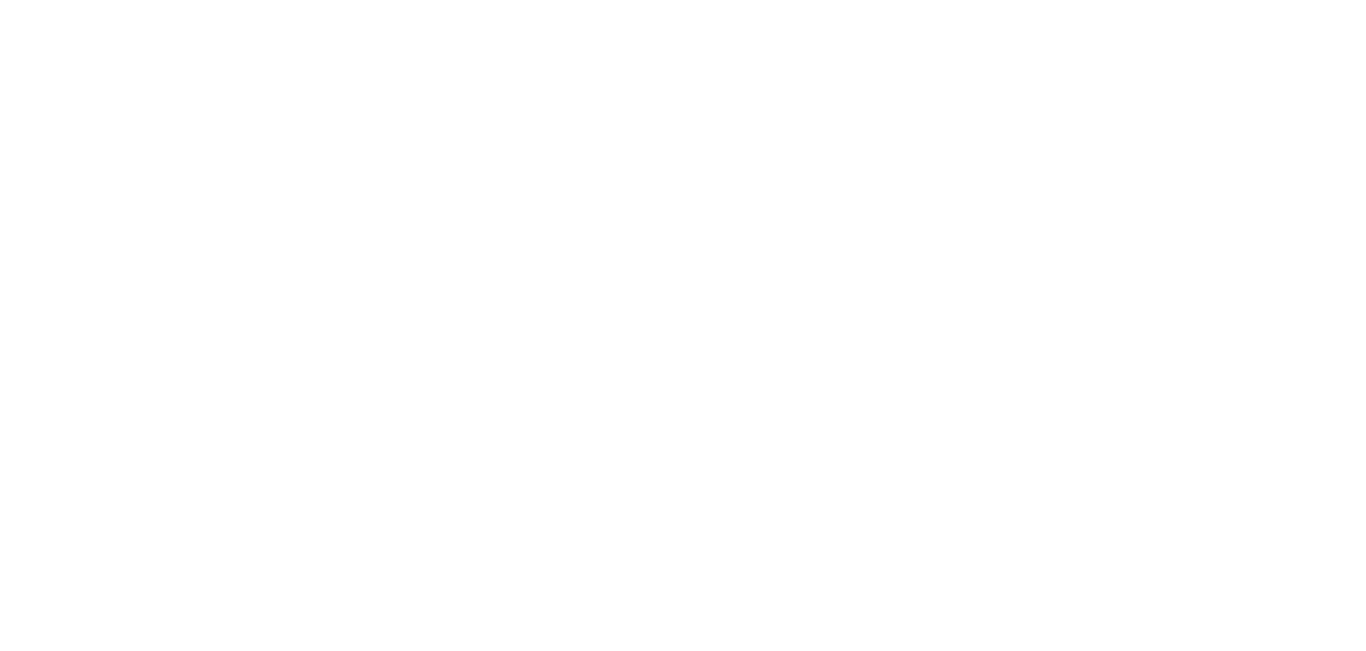 scroll, scrollTop: 0, scrollLeft: 0, axis: both 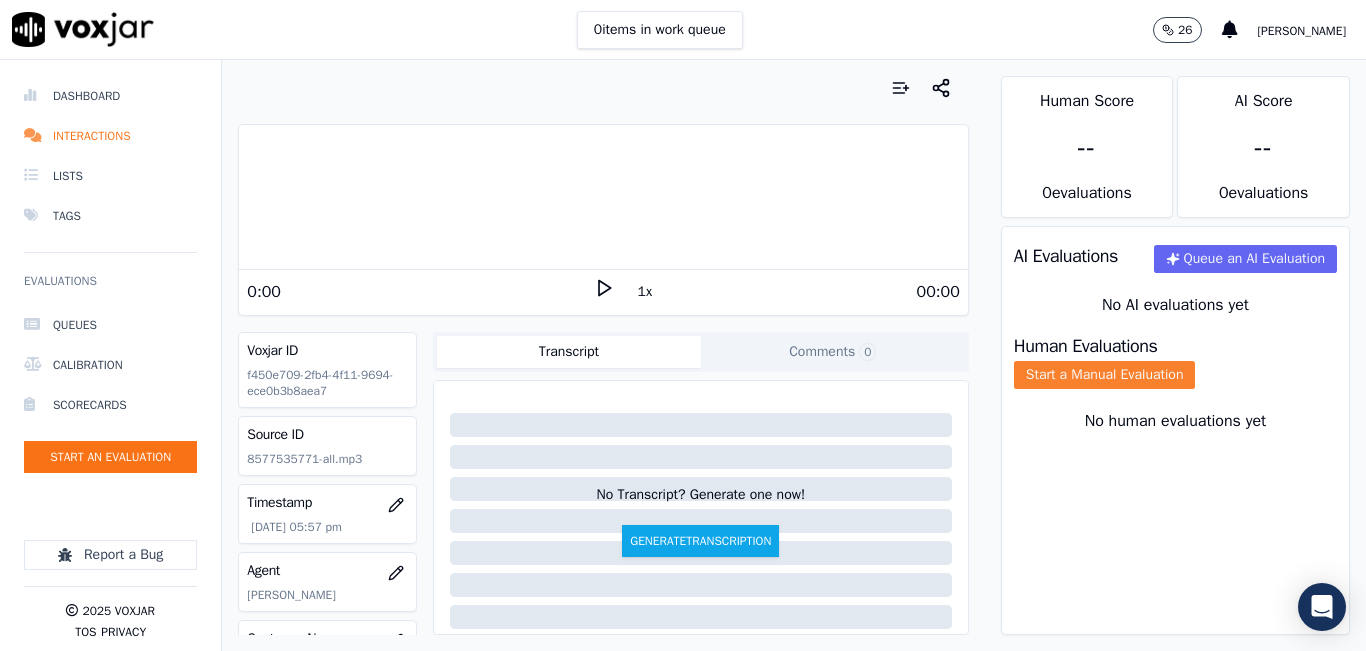 click on "Start a Manual Evaluation" 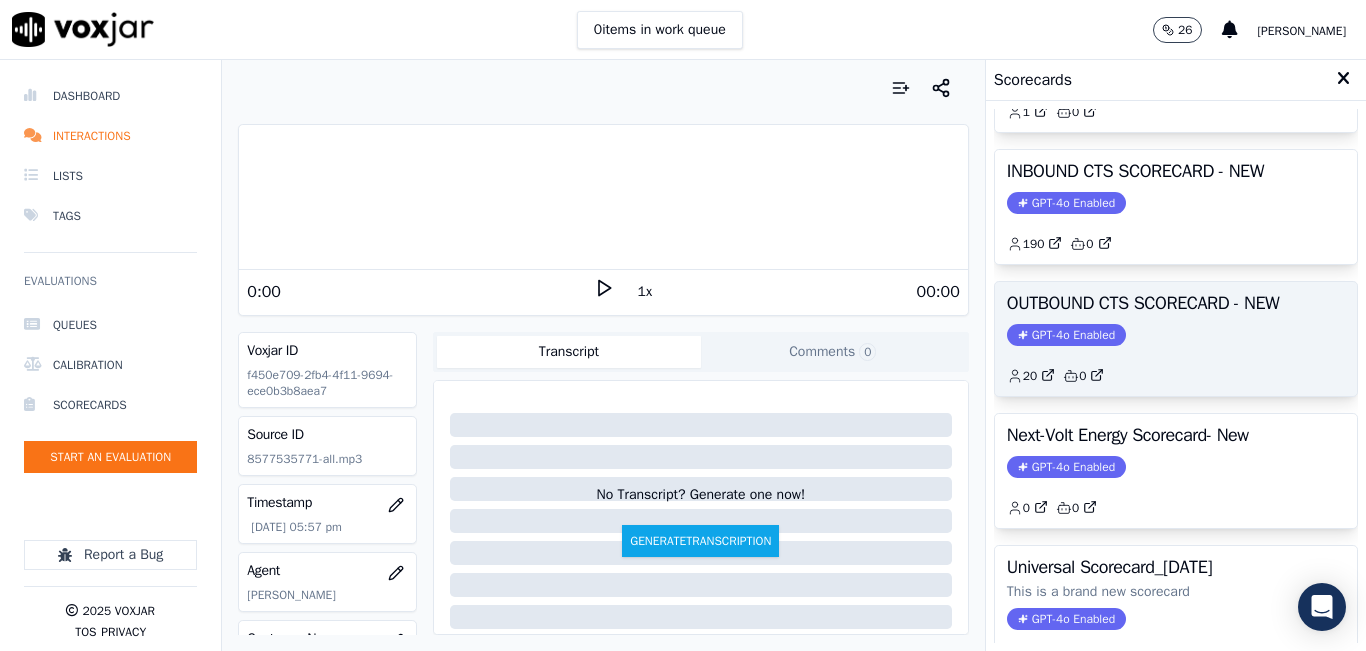 scroll, scrollTop: 127, scrollLeft: 0, axis: vertical 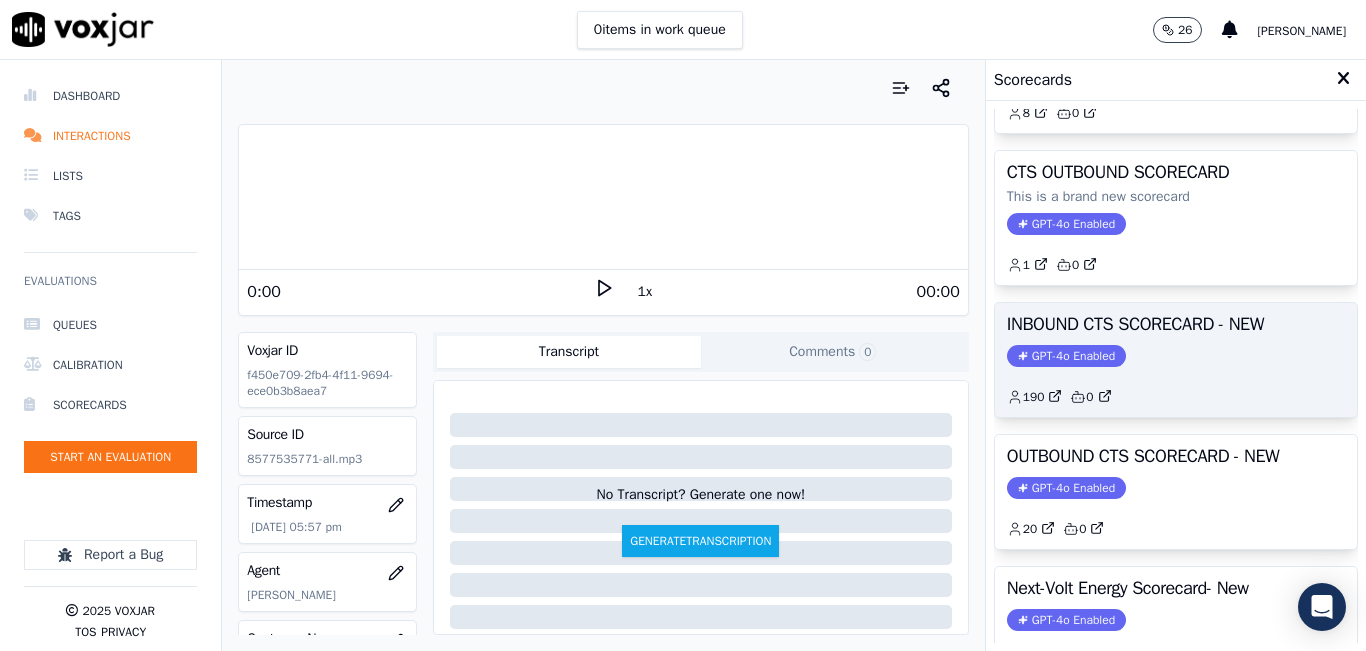 click on "INBOUND CTS SCORECARD - NEW        GPT-4o Enabled       190         0" at bounding box center (1176, 360) 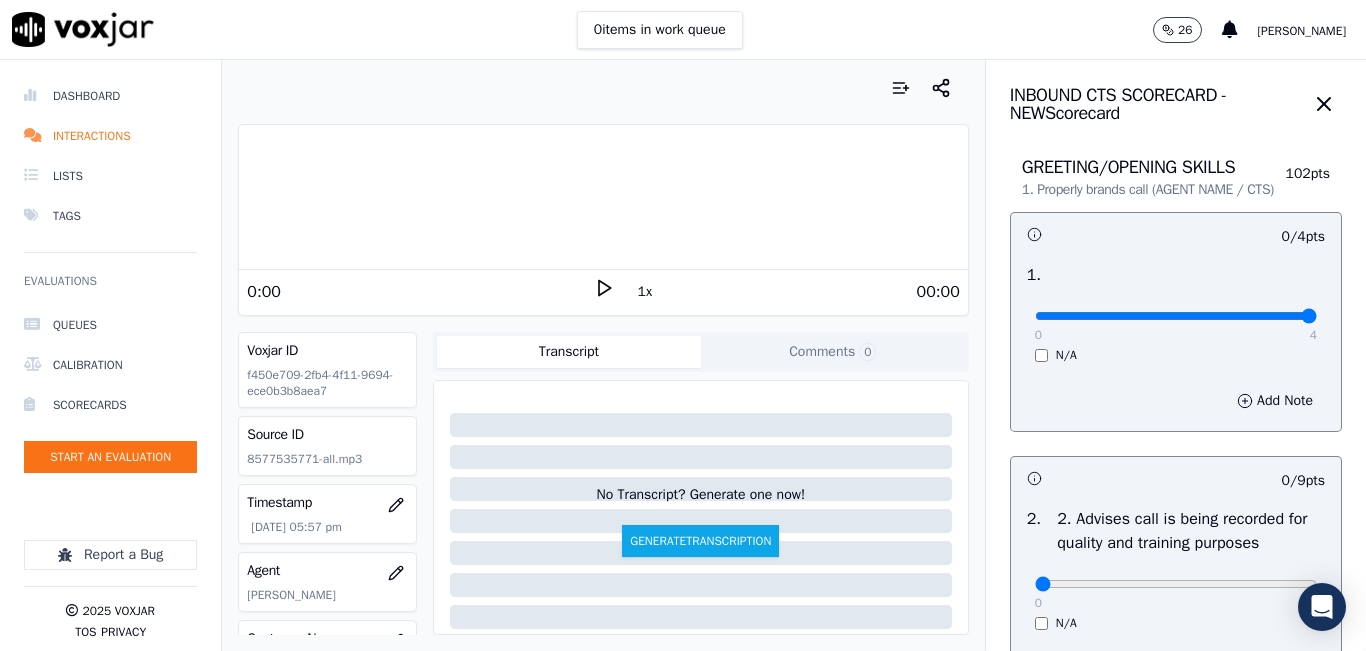 drag, startPoint x: 1107, startPoint y: 334, endPoint x: 1297, endPoint y: 310, distance: 191.5098 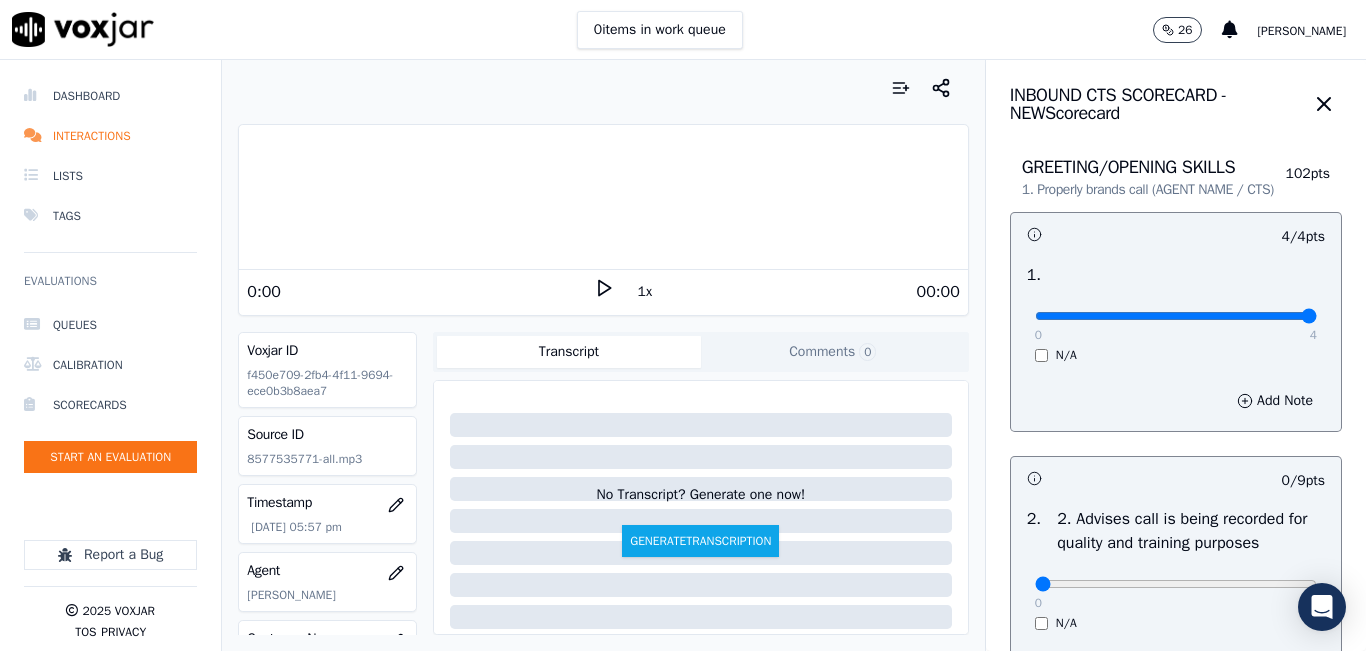 click on "1x" at bounding box center [645, 292] 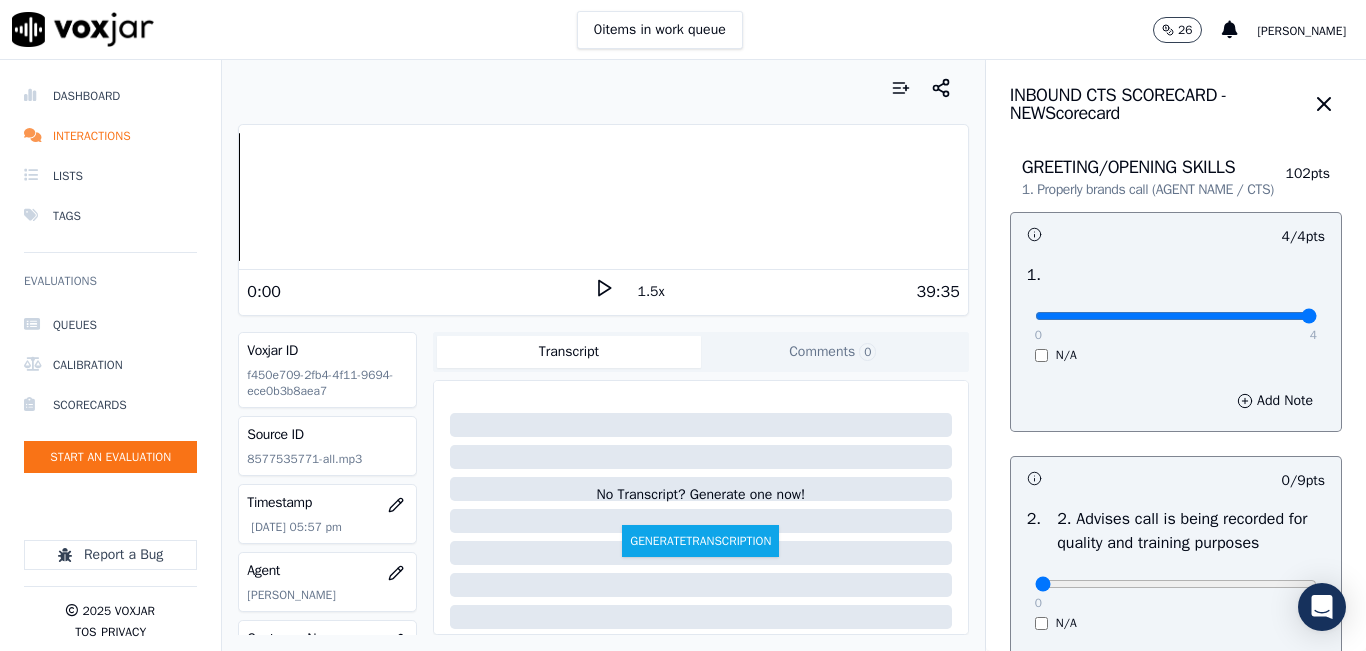 click on "1.5x" at bounding box center [651, 292] 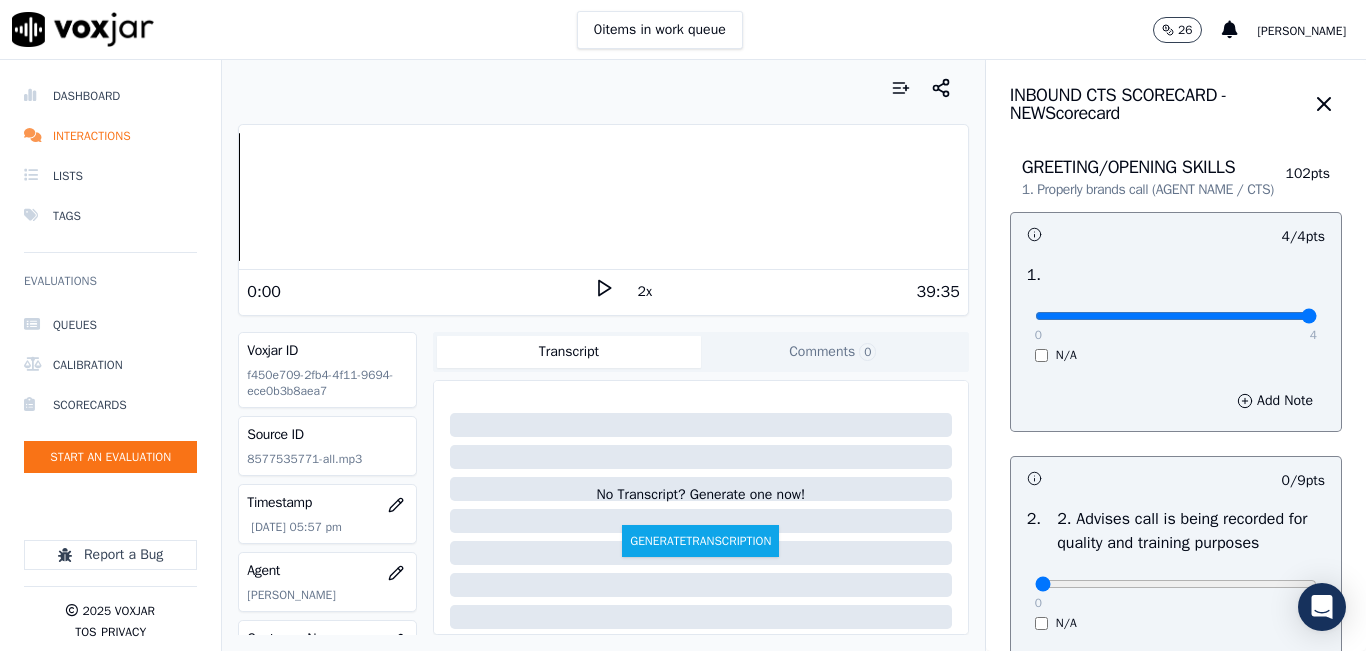 click 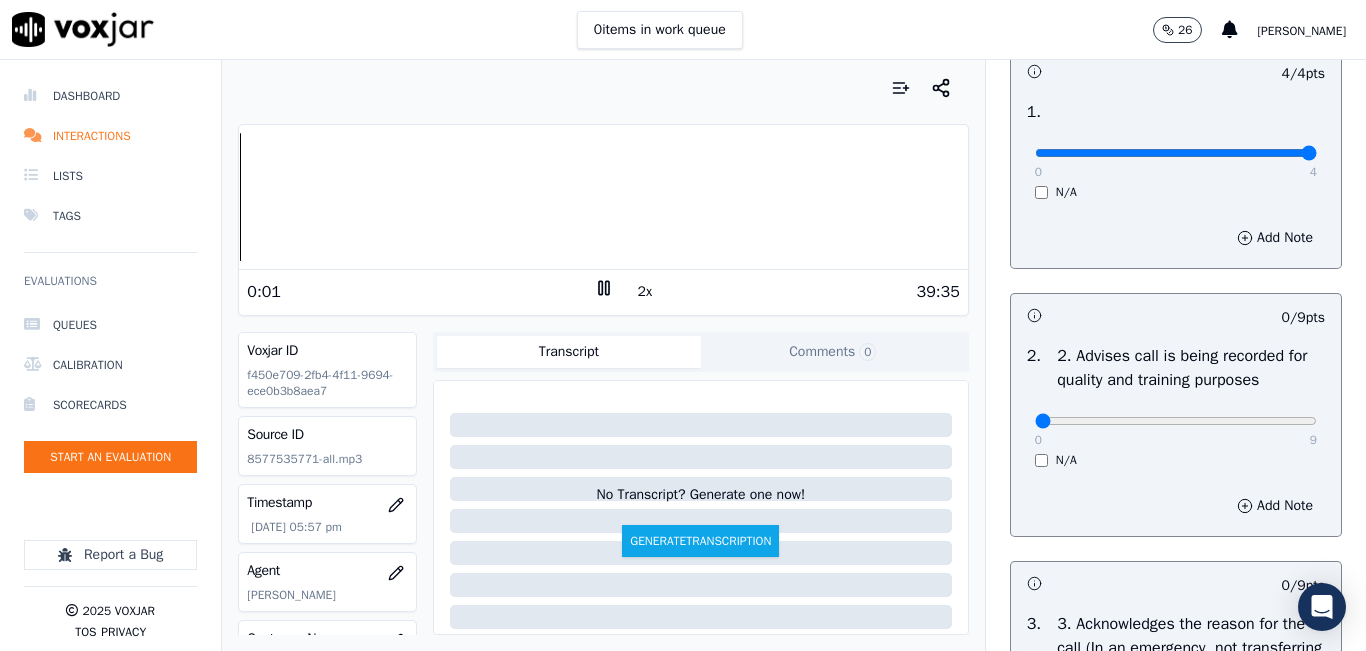 scroll, scrollTop: 200, scrollLeft: 0, axis: vertical 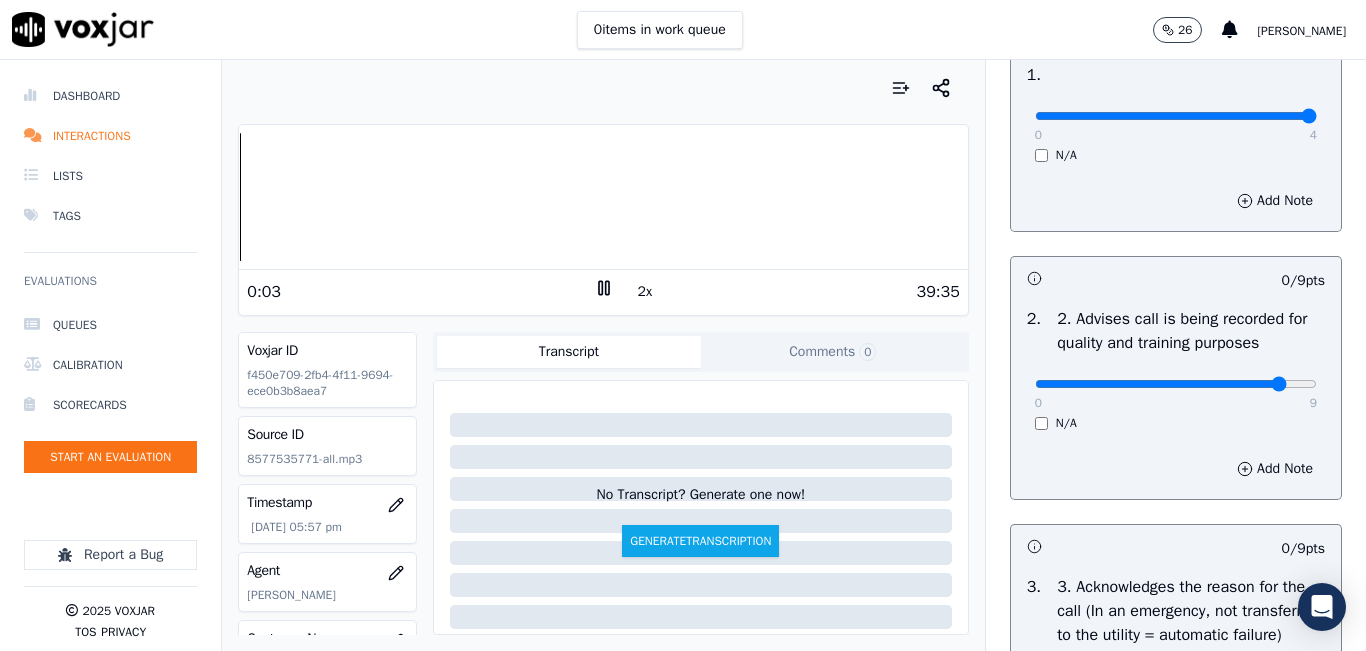 drag, startPoint x: 1093, startPoint y: 396, endPoint x: 1244, endPoint y: 385, distance: 151.40013 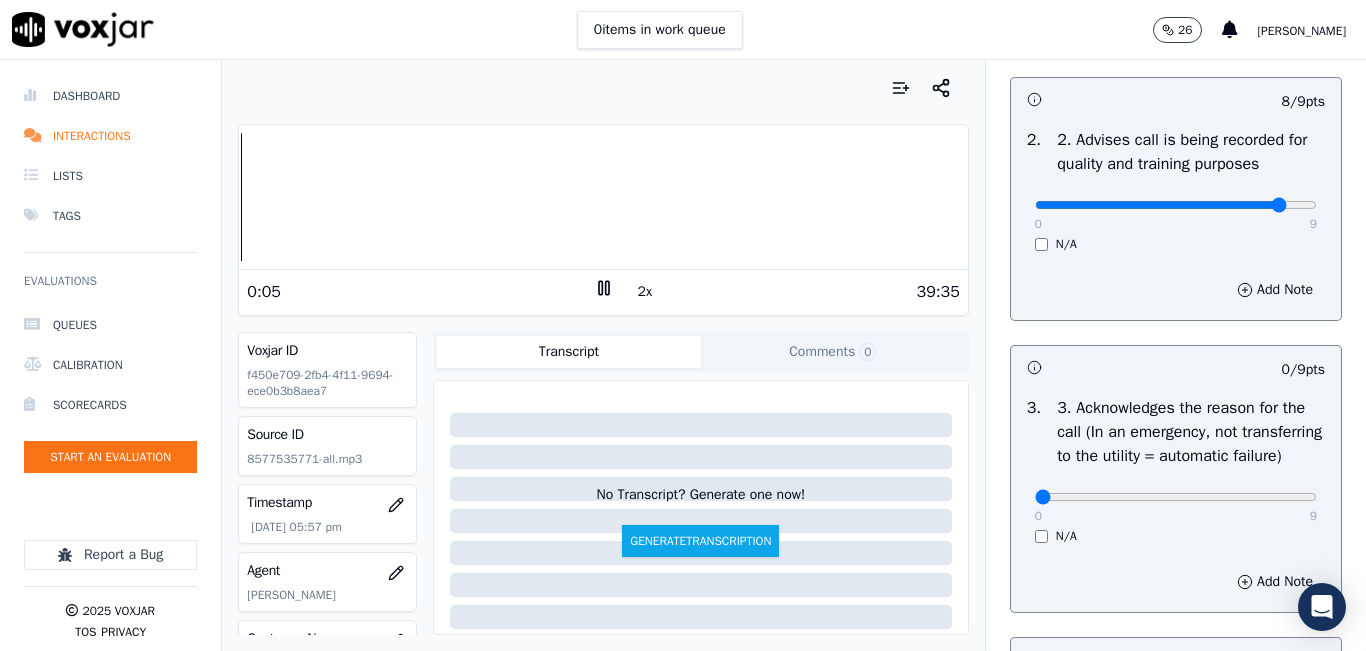 scroll, scrollTop: 400, scrollLeft: 0, axis: vertical 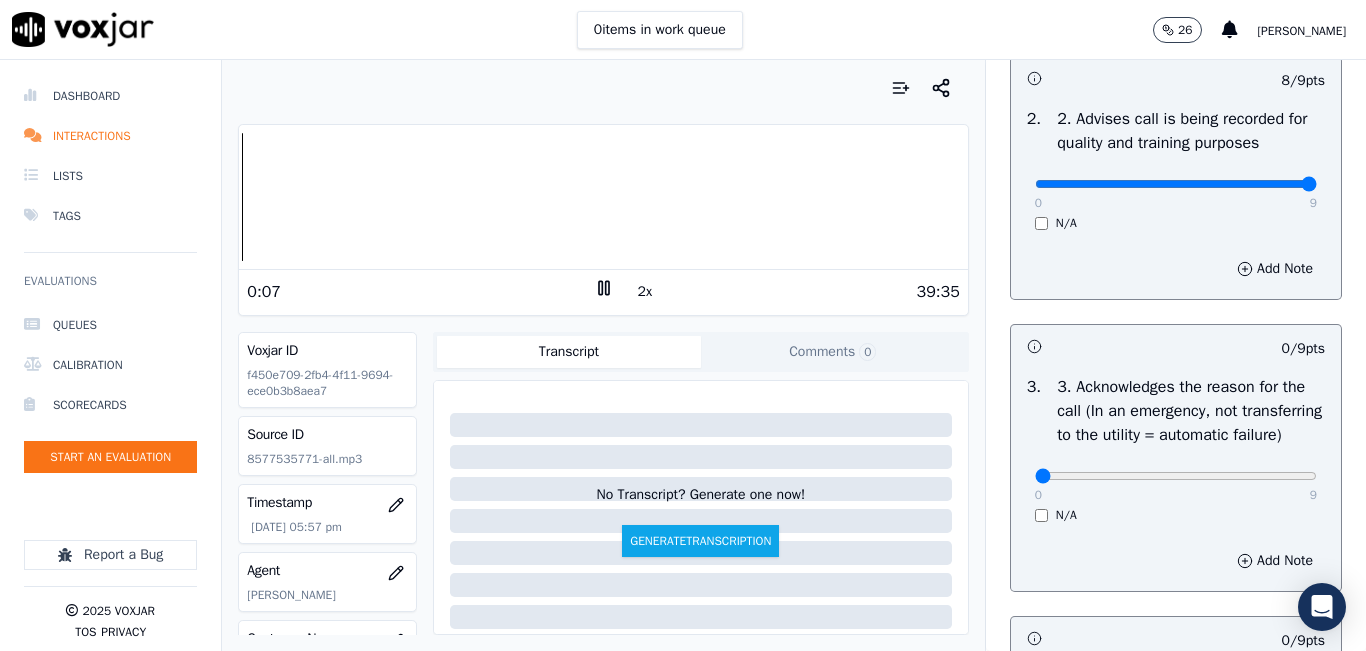 drag, startPoint x: 1251, startPoint y: 205, endPoint x: 1263, endPoint y: 217, distance: 16.970562 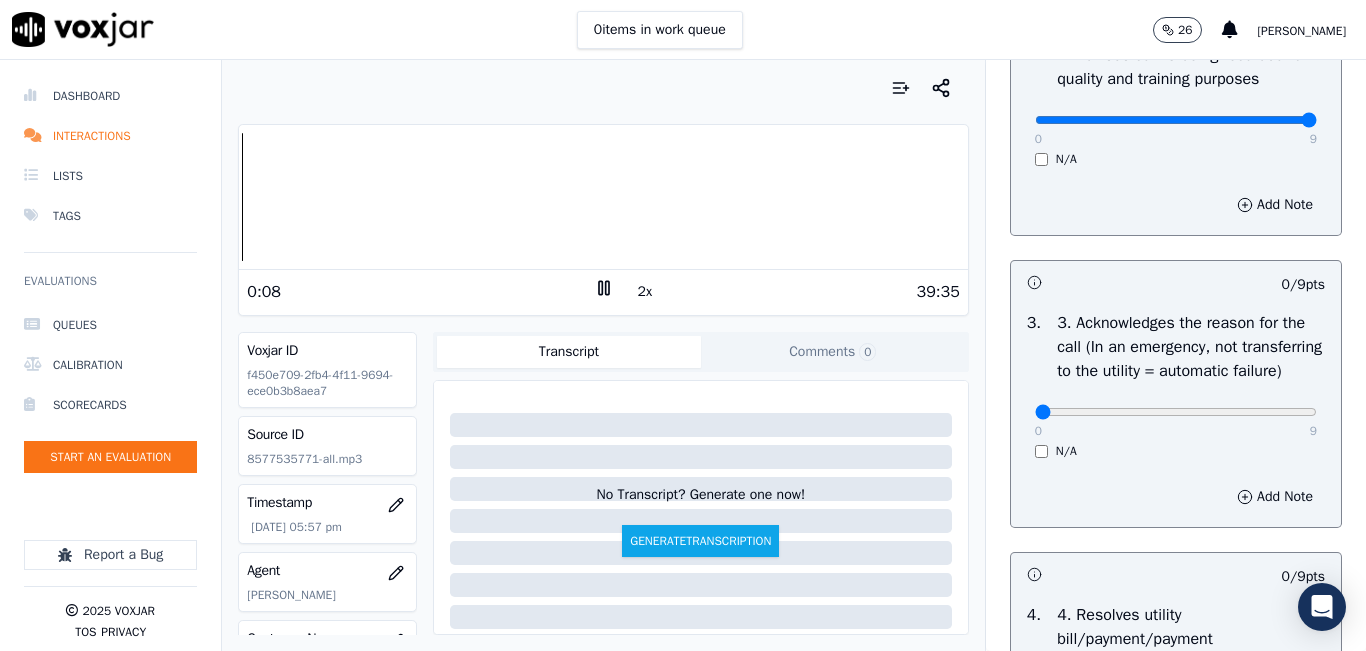 scroll, scrollTop: 500, scrollLeft: 0, axis: vertical 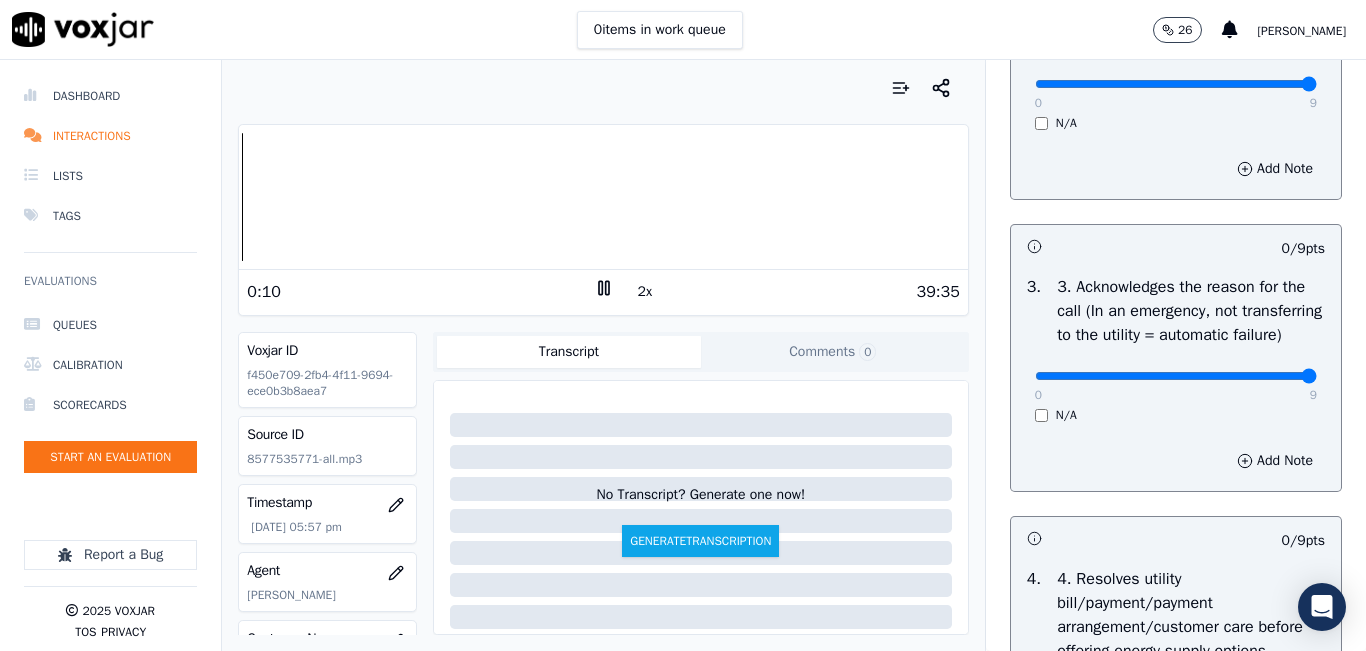 drag, startPoint x: 1227, startPoint y: 403, endPoint x: 1297, endPoint y: 391, distance: 71.021126 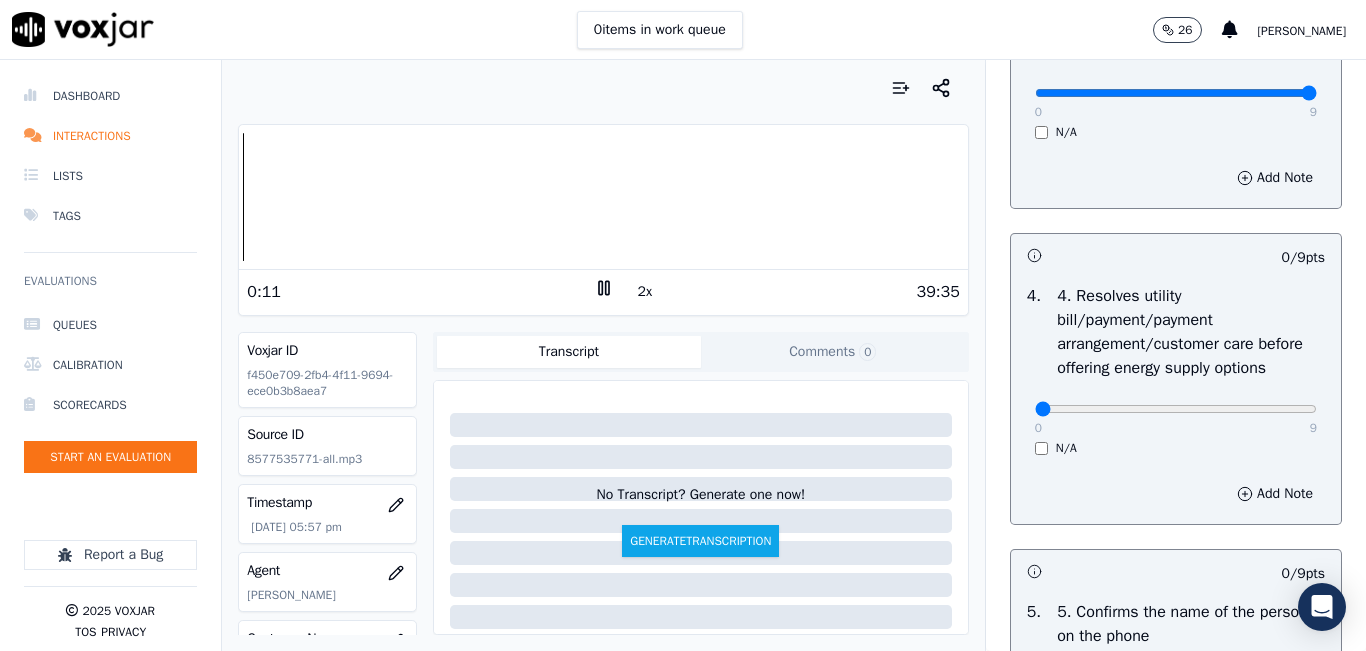 scroll, scrollTop: 800, scrollLeft: 0, axis: vertical 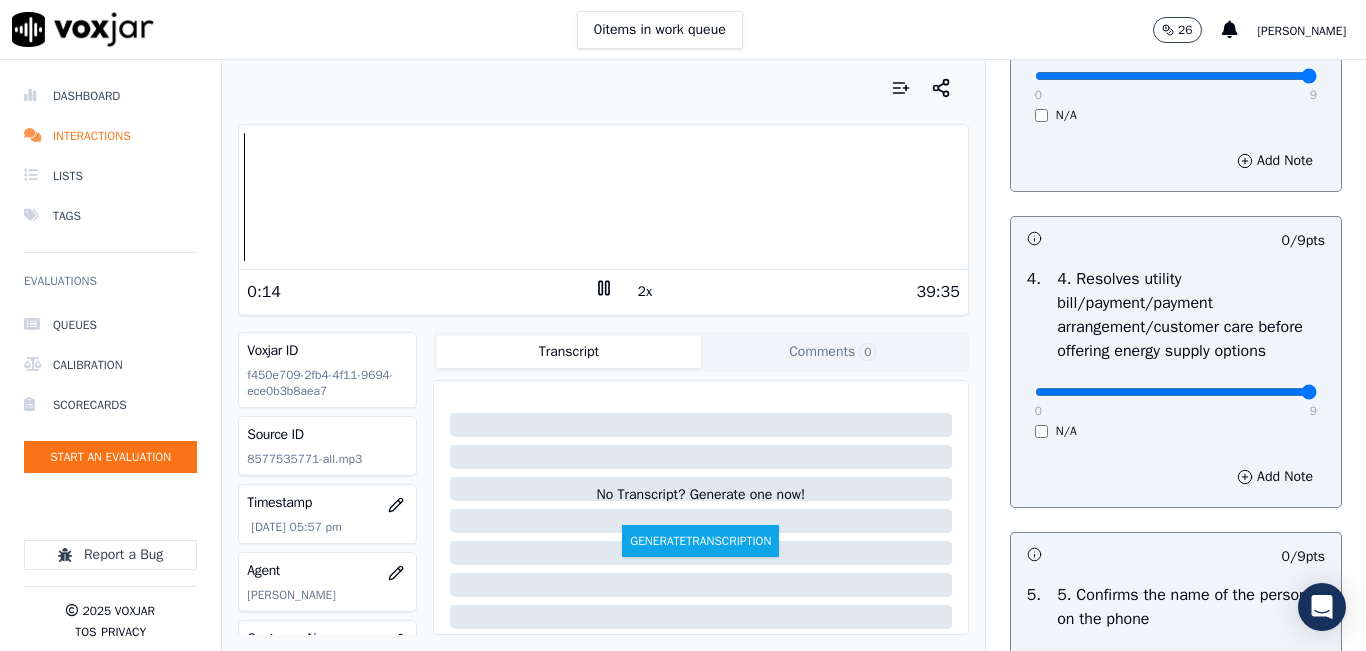 drag, startPoint x: 1202, startPoint y: 455, endPoint x: 1263, endPoint y: 454, distance: 61.008198 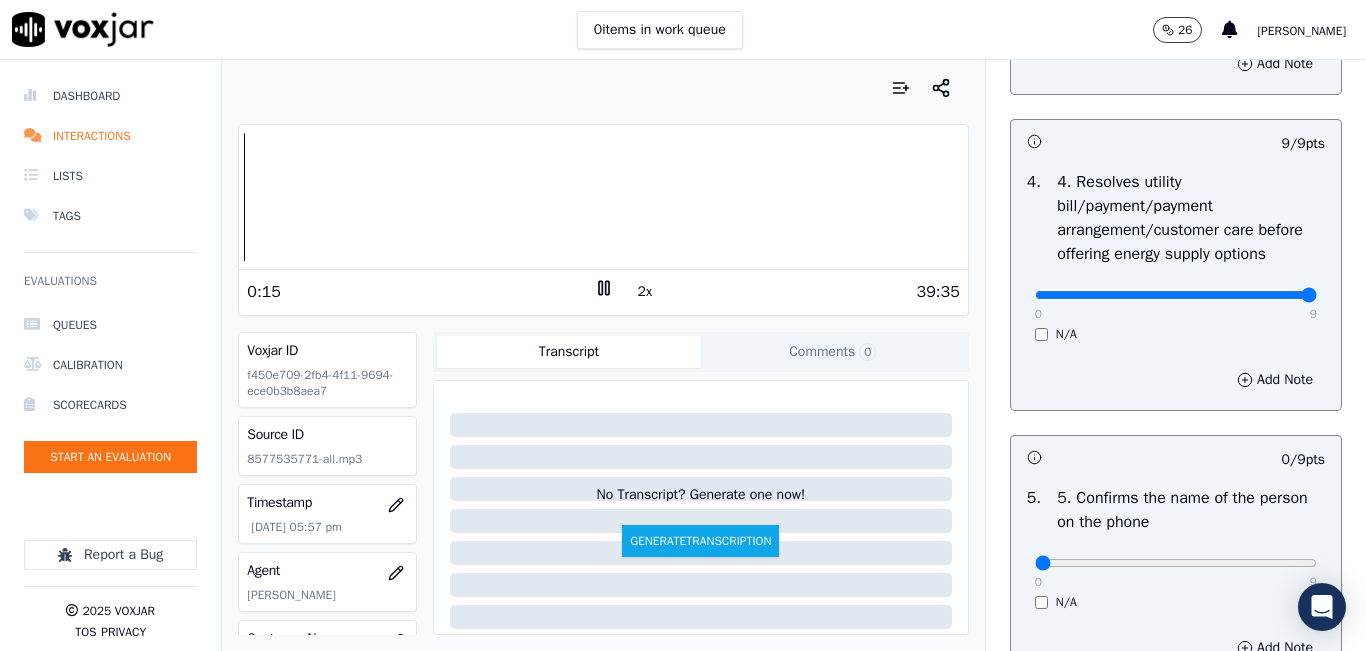 scroll, scrollTop: 1200, scrollLeft: 0, axis: vertical 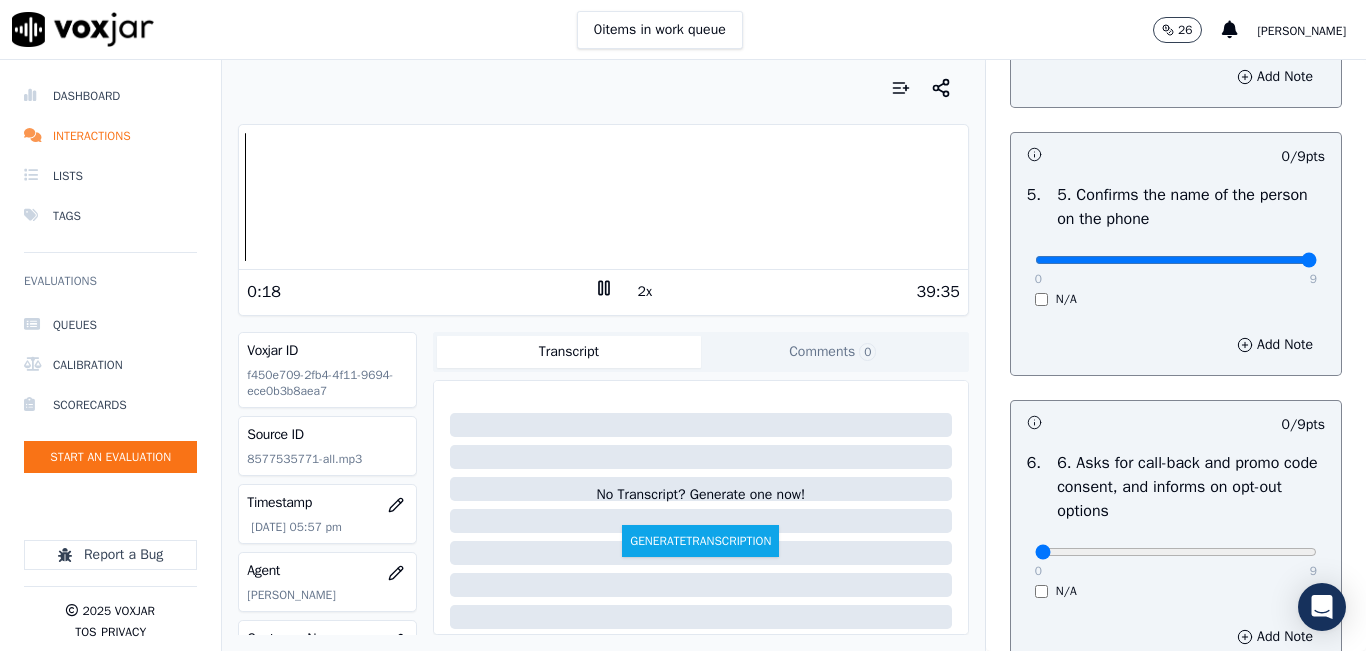 drag, startPoint x: 1243, startPoint y: 330, endPoint x: 1343, endPoint y: 321, distance: 100.40418 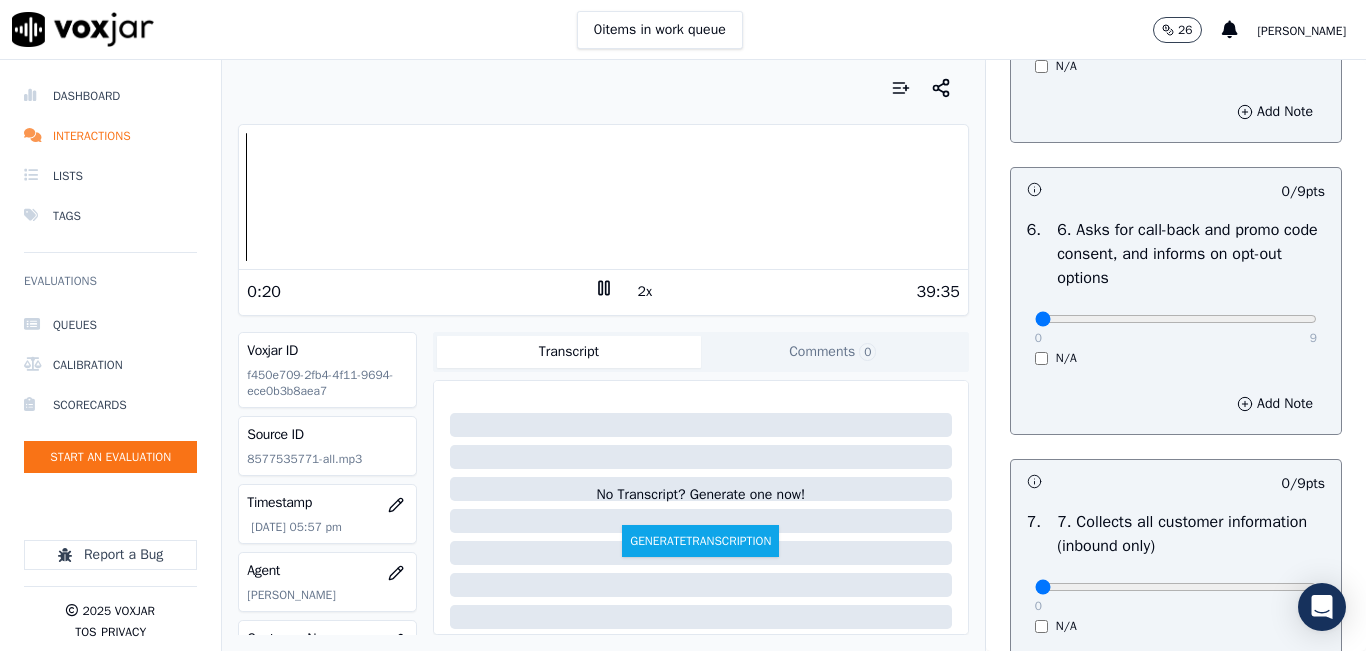 scroll, scrollTop: 1500, scrollLeft: 0, axis: vertical 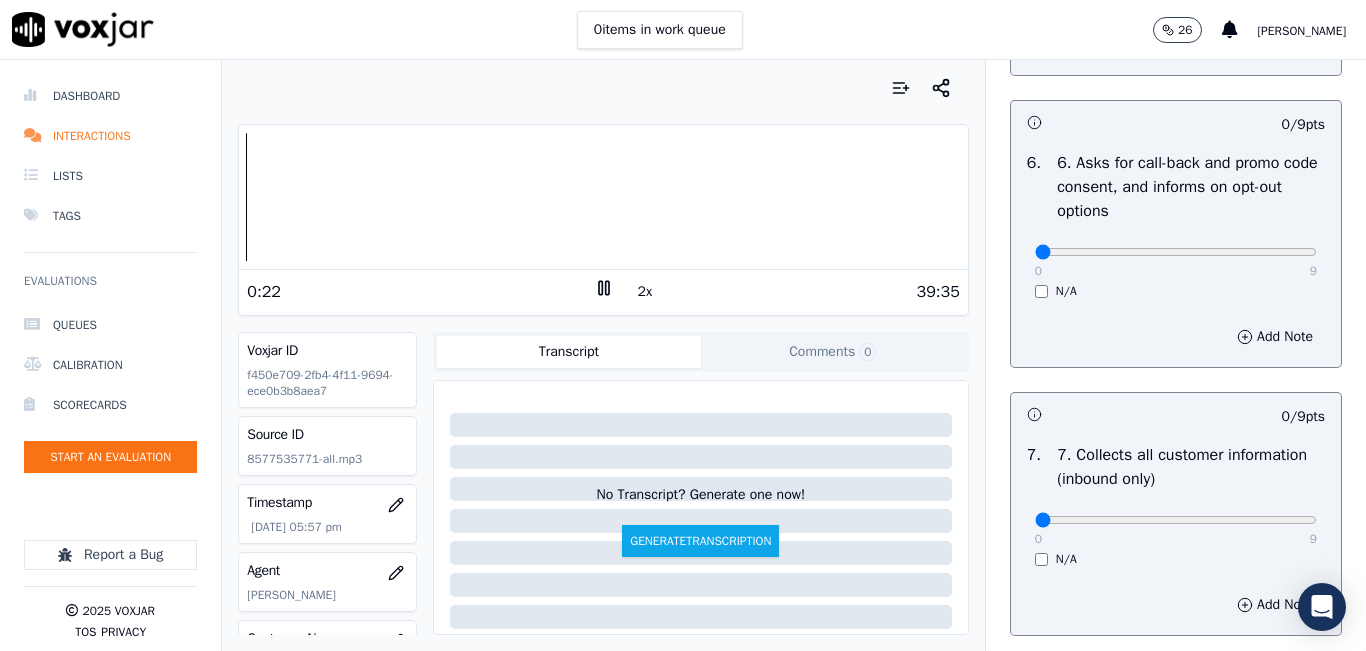 drag, startPoint x: 1147, startPoint y: 335, endPoint x: 1343, endPoint y: 335, distance: 196 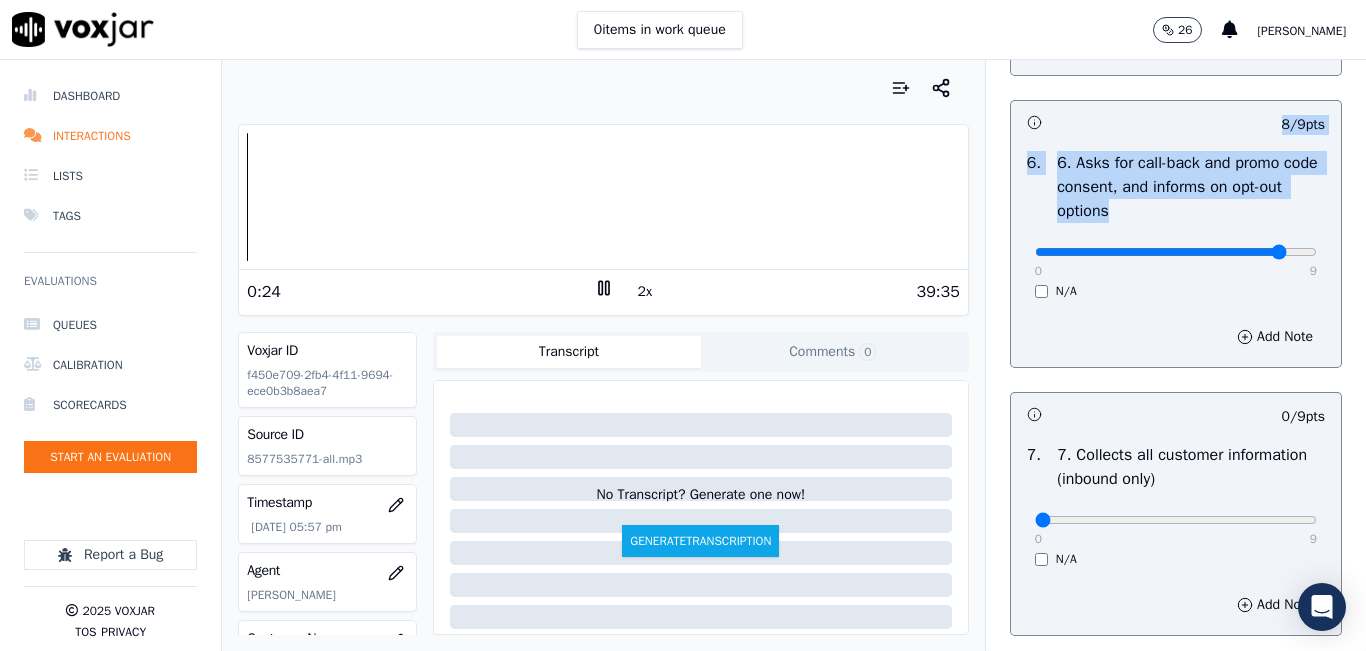 click on "6. Asks for call-back and promo code consent, and informs on opt-out options" at bounding box center (1191, 187) 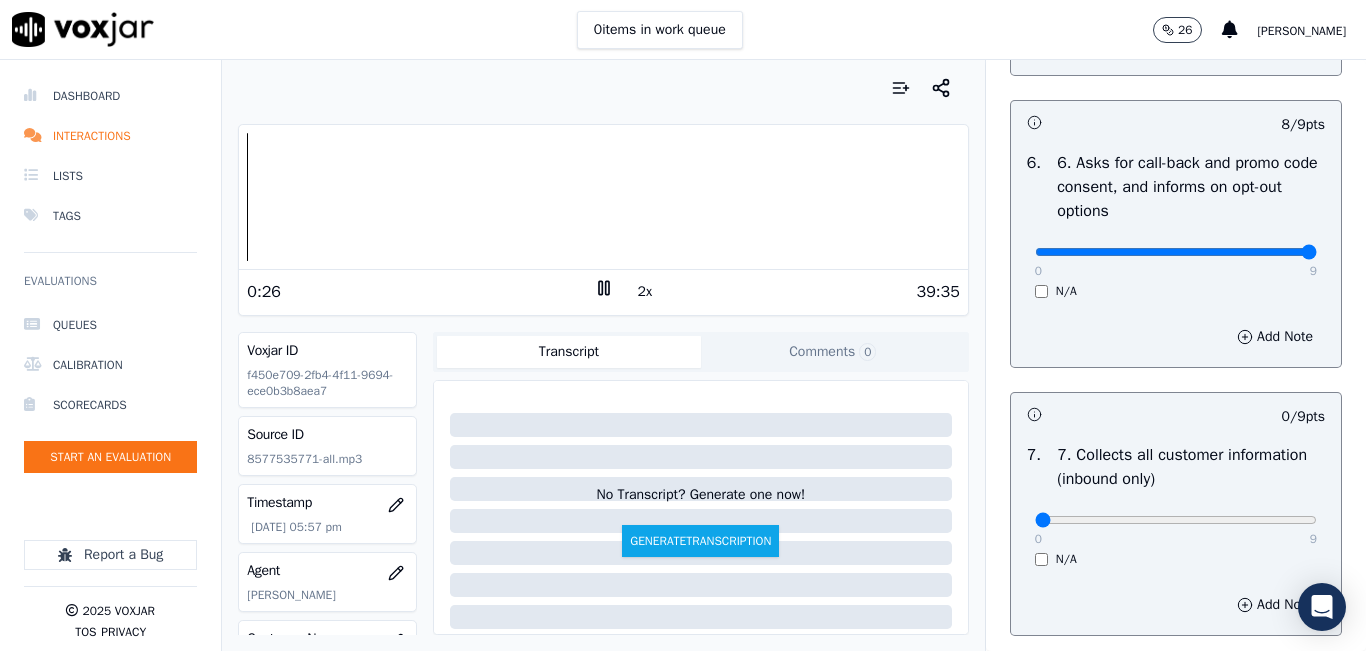 drag, startPoint x: 1261, startPoint y: 317, endPoint x: 1301, endPoint y: 317, distance: 40 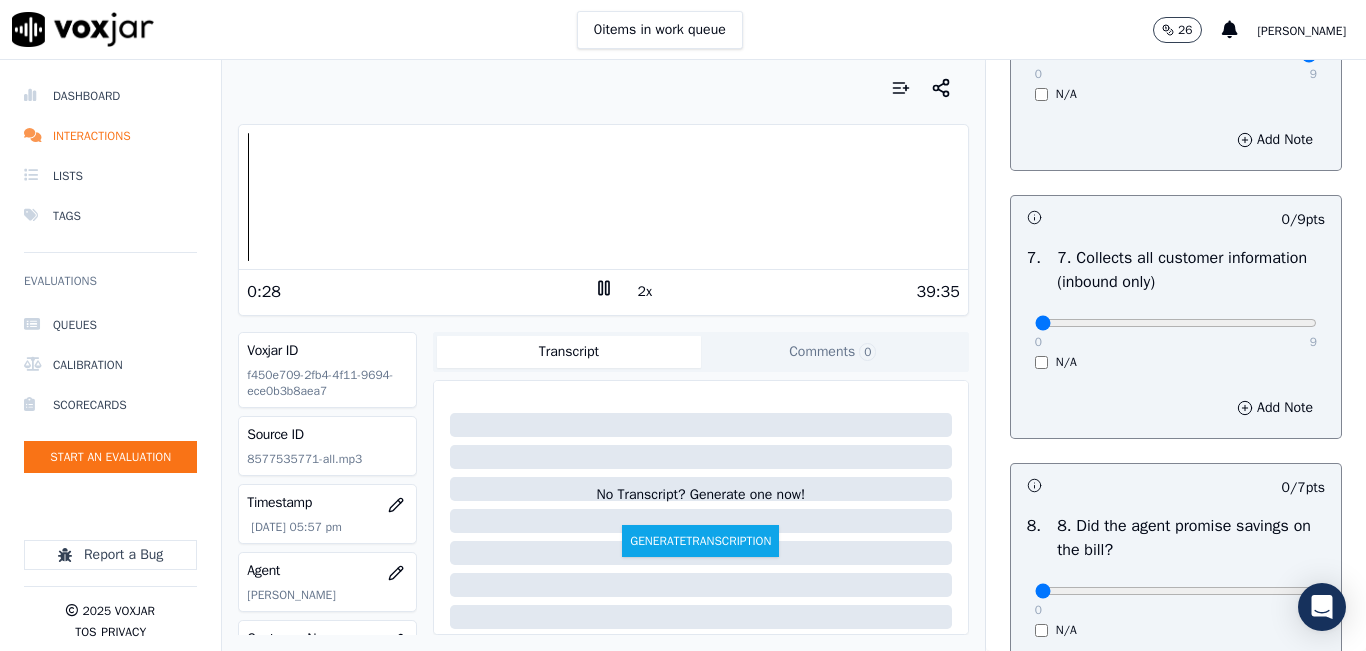 scroll, scrollTop: 1700, scrollLeft: 0, axis: vertical 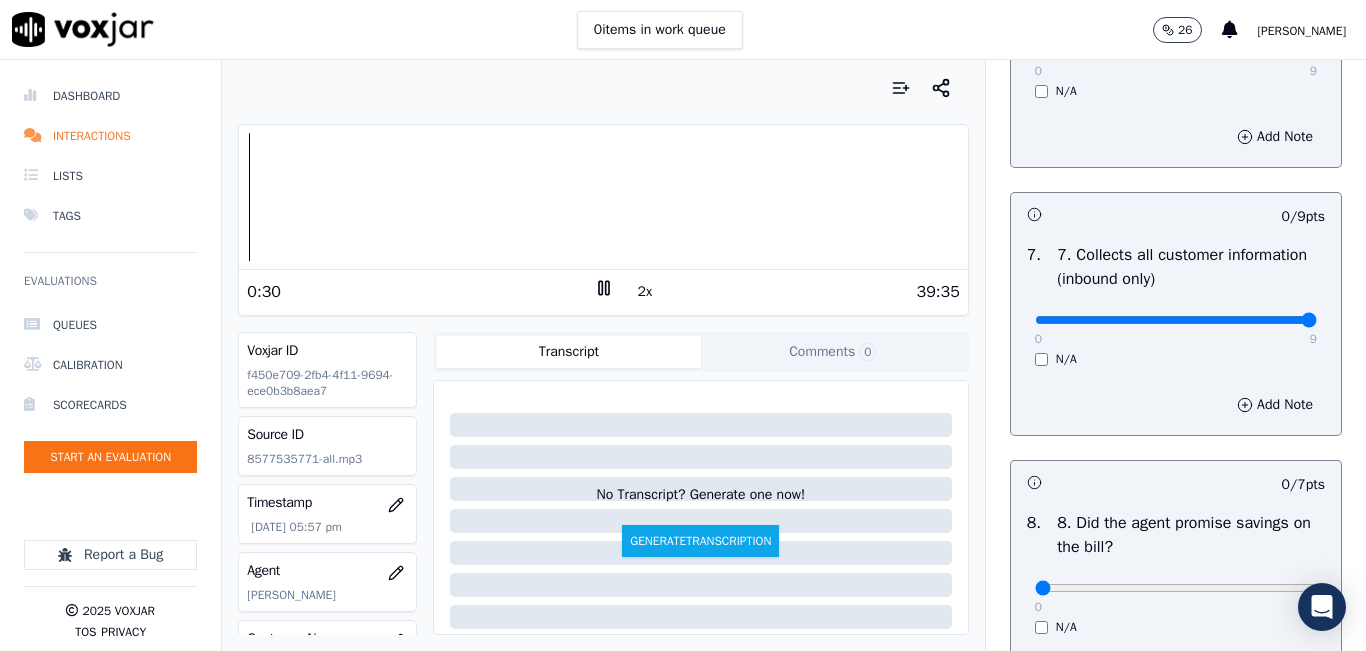 drag, startPoint x: 1114, startPoint y: 393, endPoint x: 1309, endPoint y: 398, distance: 195.06409 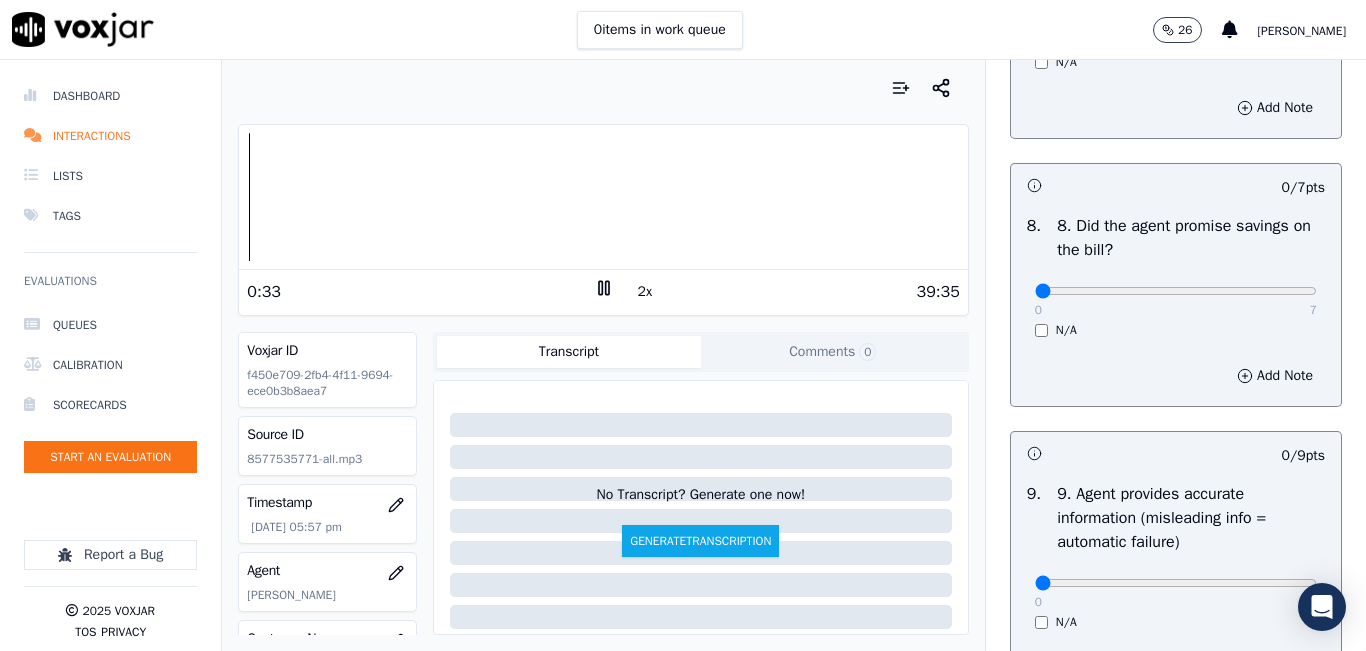 scroll, scrollTop: 2000, scrollLeft: 0, axis: vertical 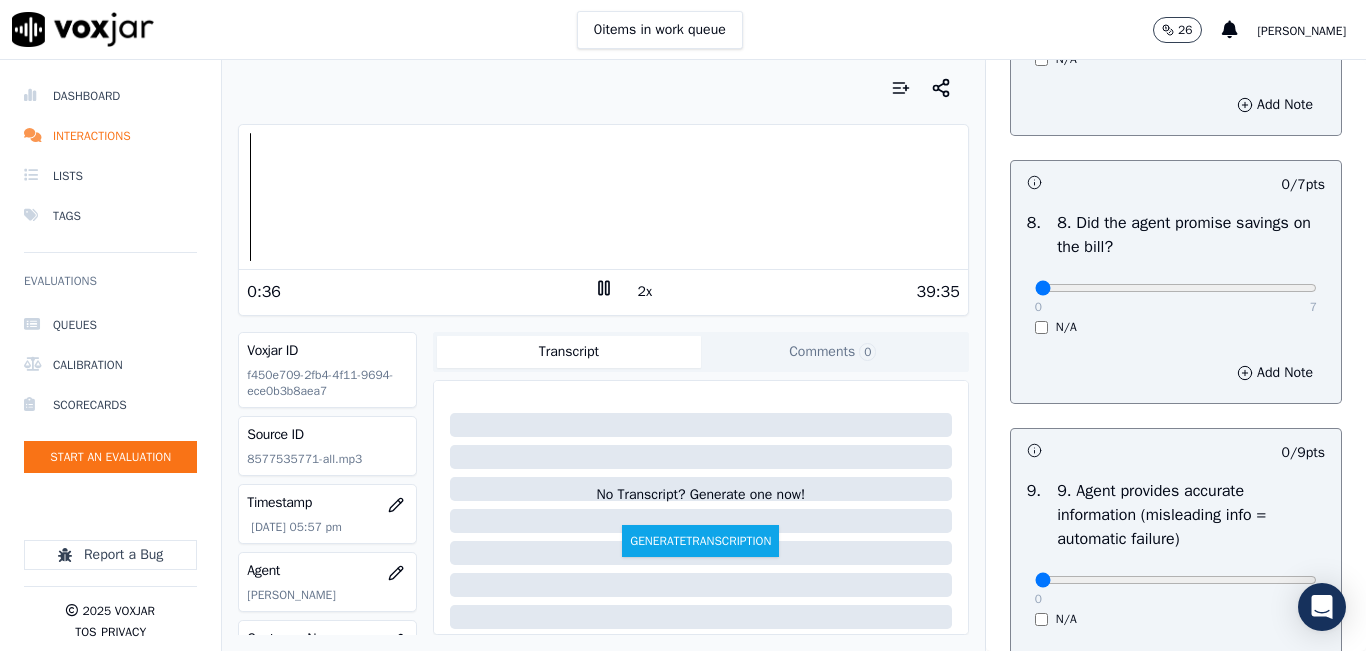 click on "N/A" at bounding box center [1176, 327] 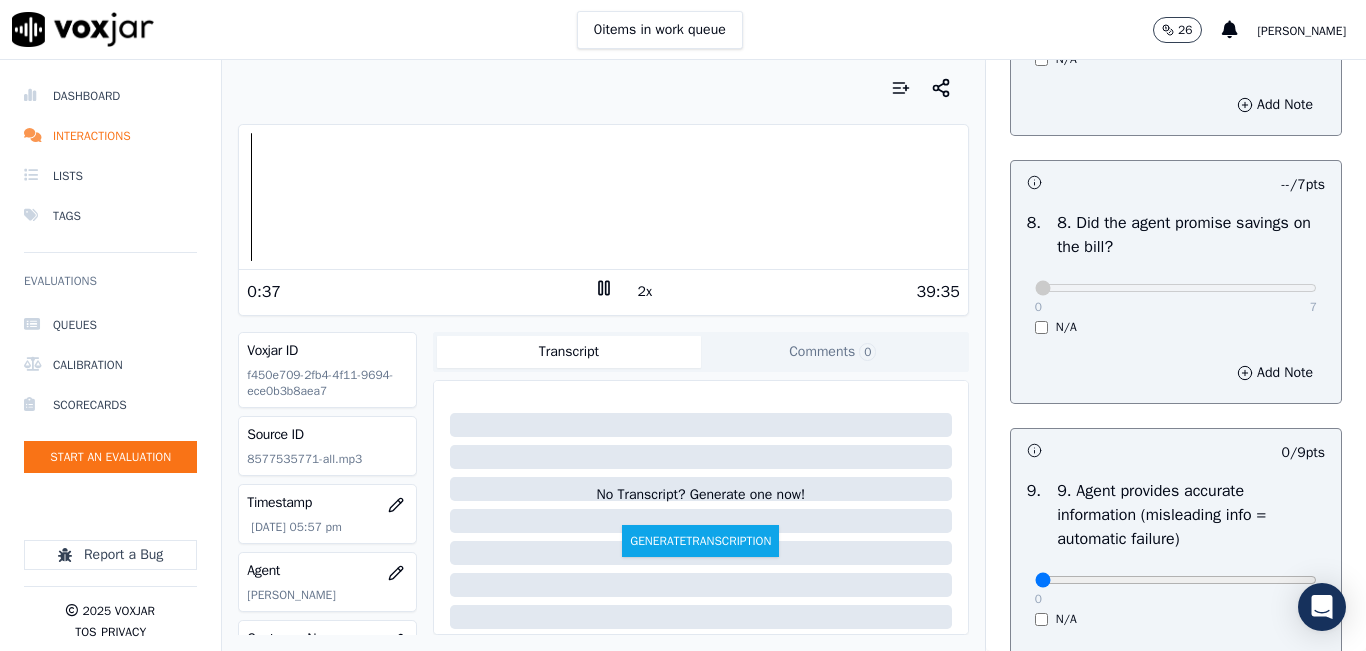 scroll, scrollTop: 2200, scrollLeft: 0, axis: vertical 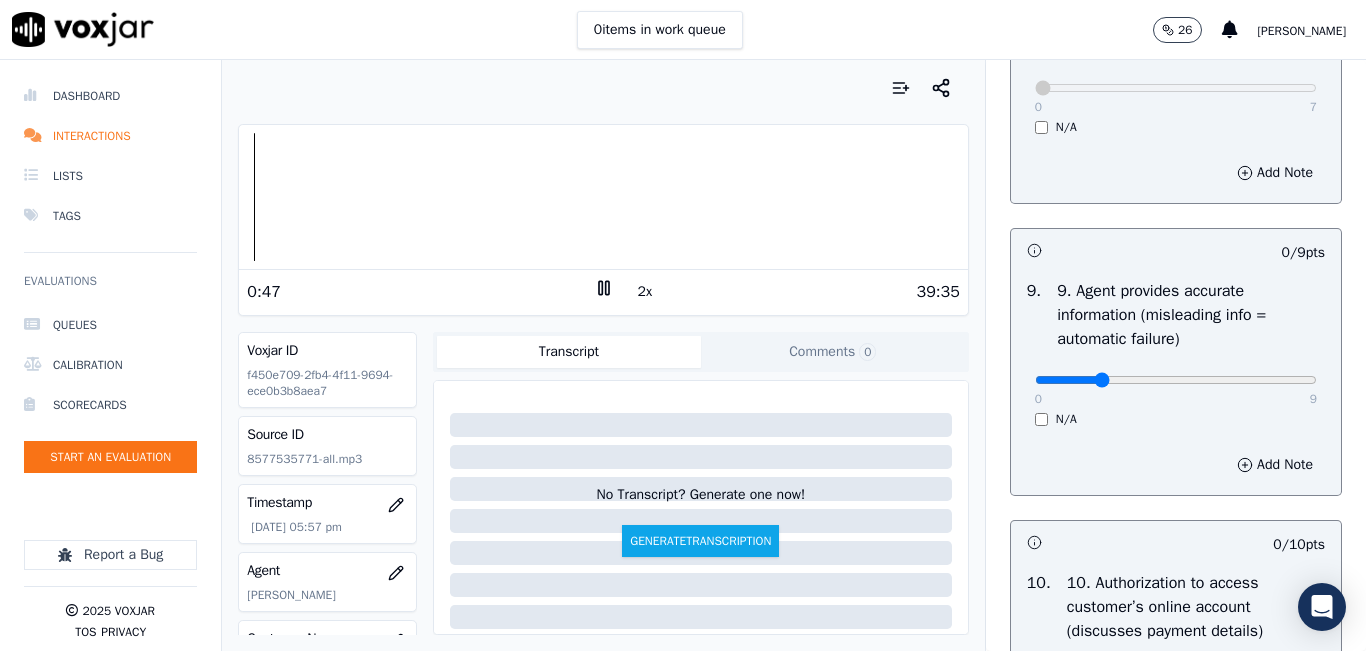 type on "2" 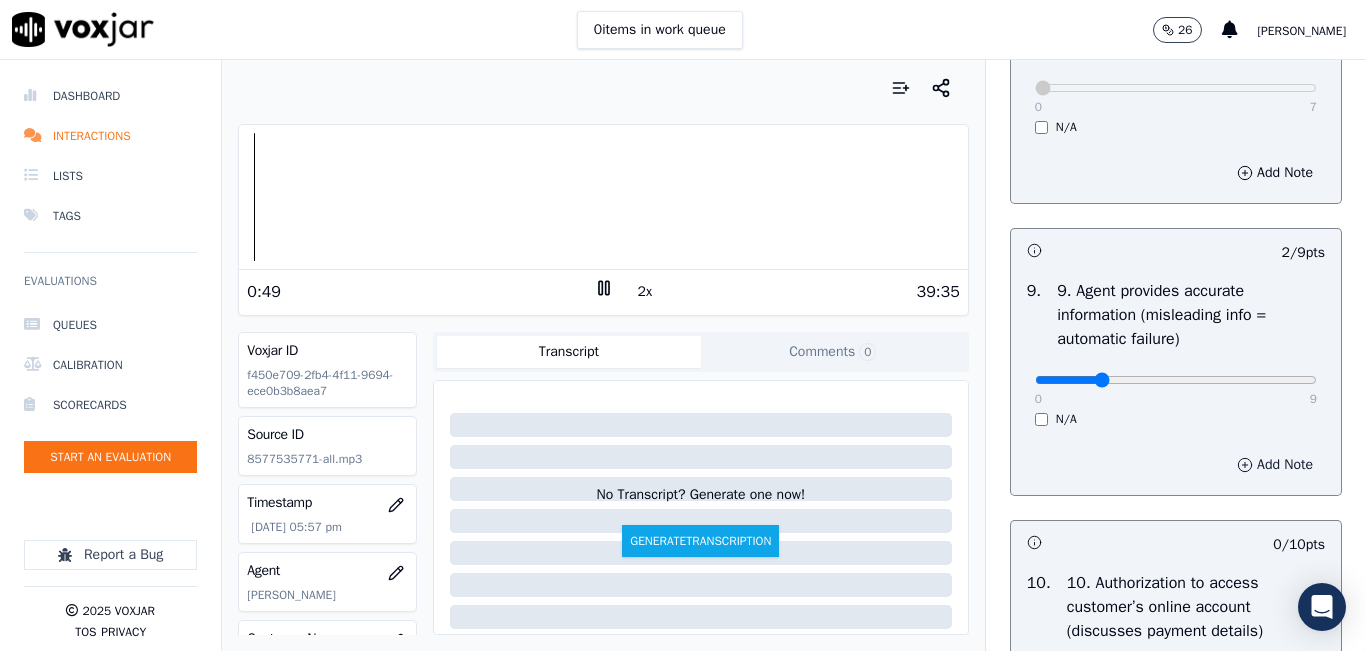 click on "Add Note" at bounding box center (1275, 465) 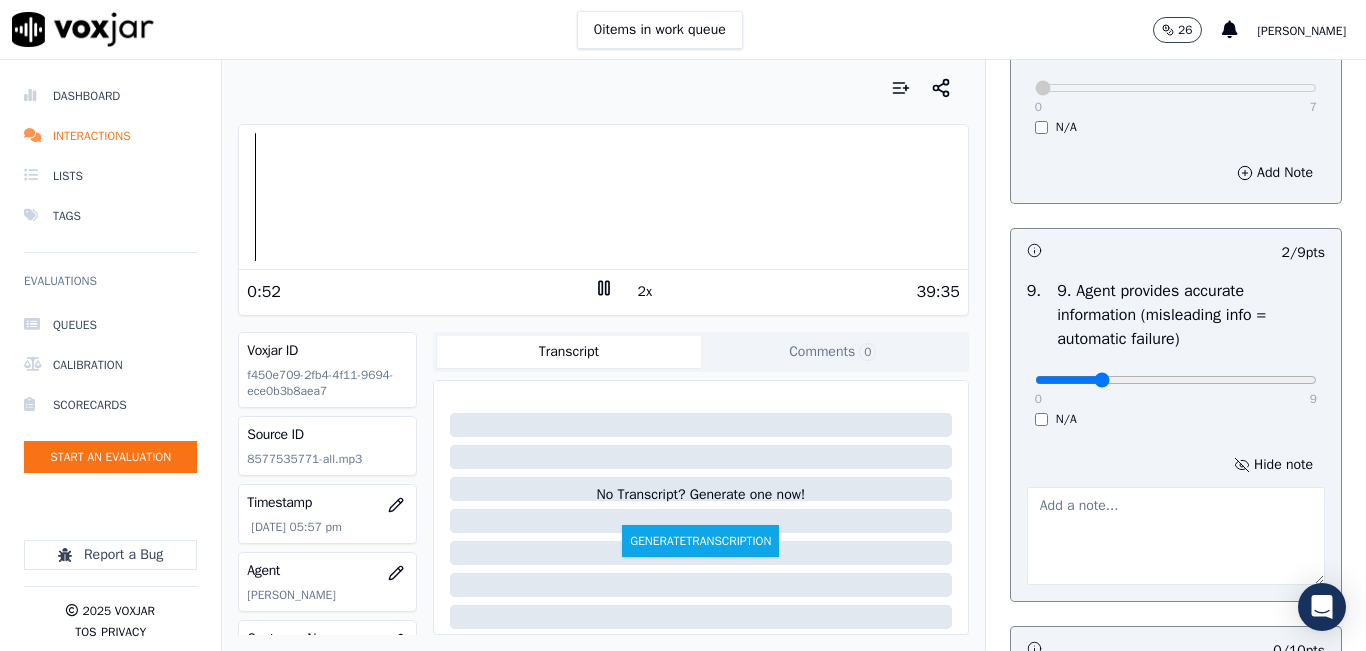click at bounding box center [1176, 536] 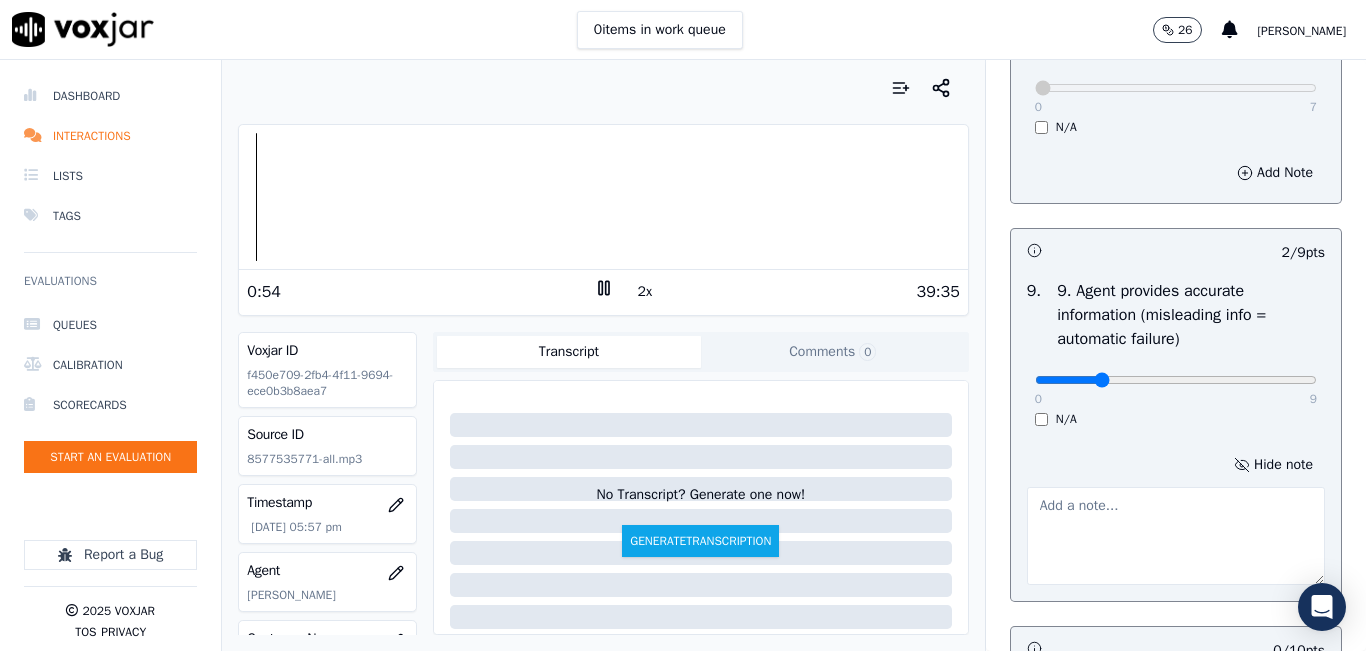 paste on "wrong contrat rate(0.1699) and the lenght of time" 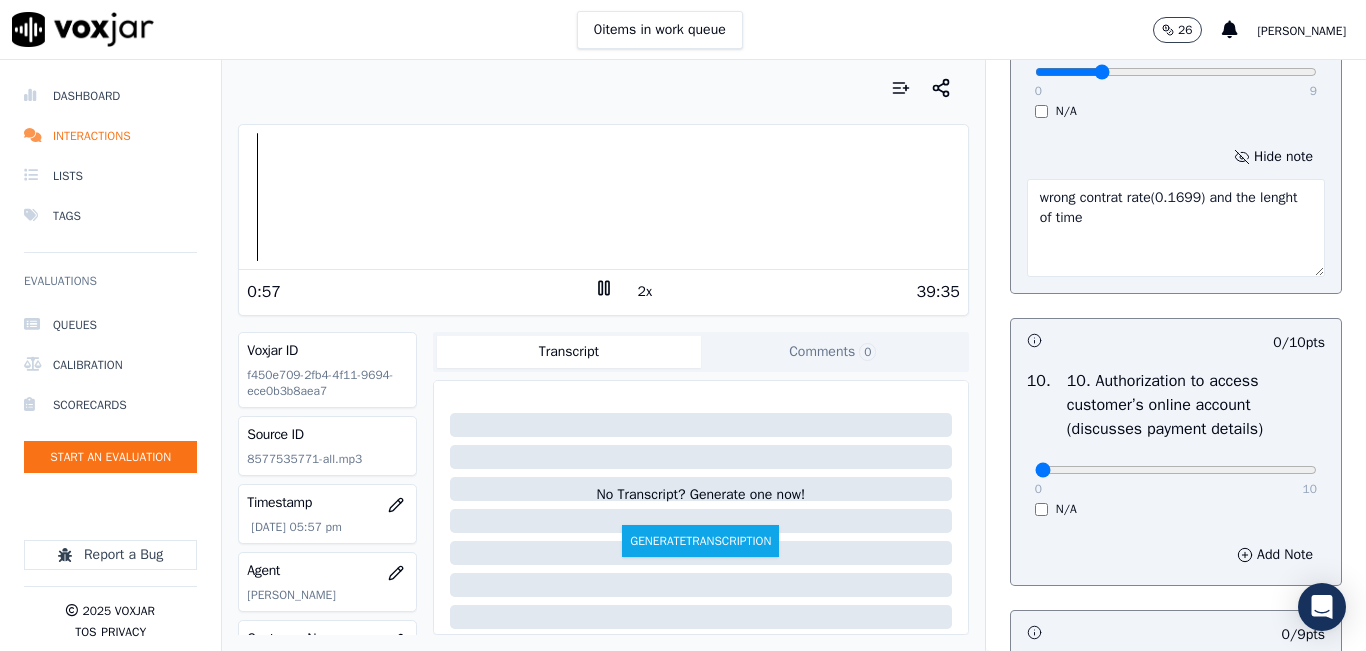 scroll, scrollTop: 2600, scrollLeft: 0, axis: vertical 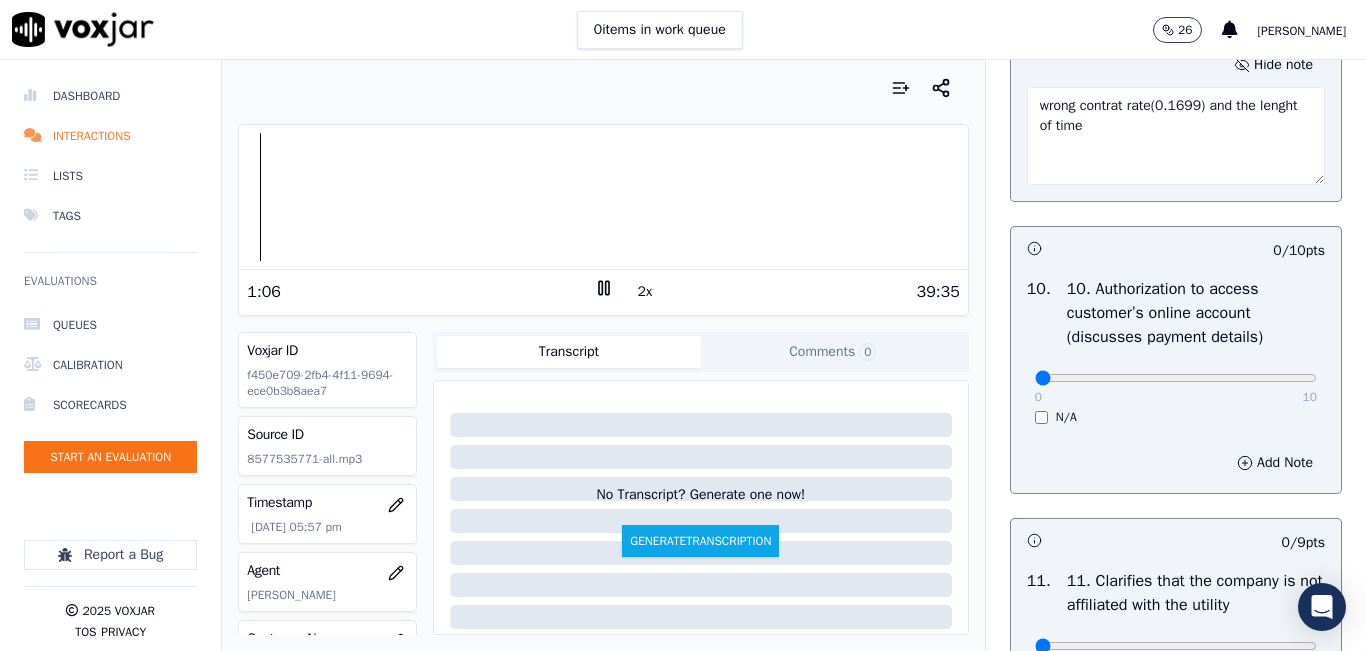 type on "wrong contrat rate(0.1699) and the lenght of time" 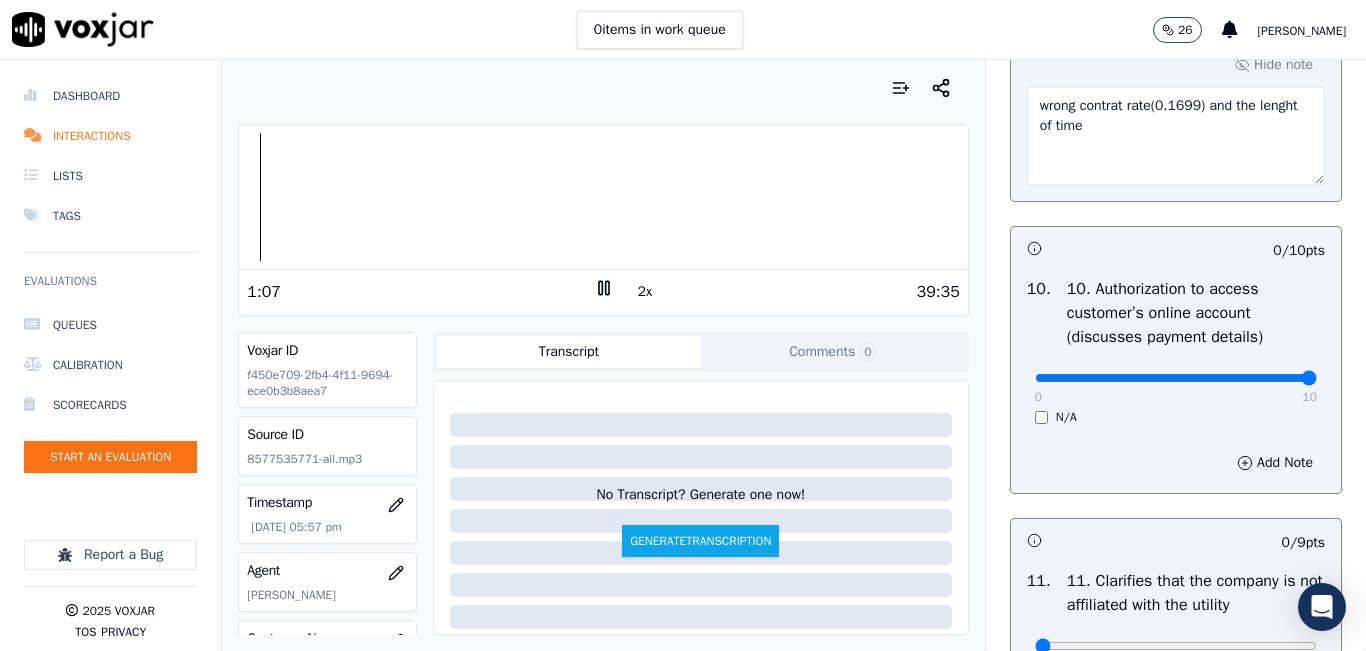 drag, startPoint x: 1119, startPoint y: 443, endPoint x: 1352, endPoint y: 414, distance: 234.79779 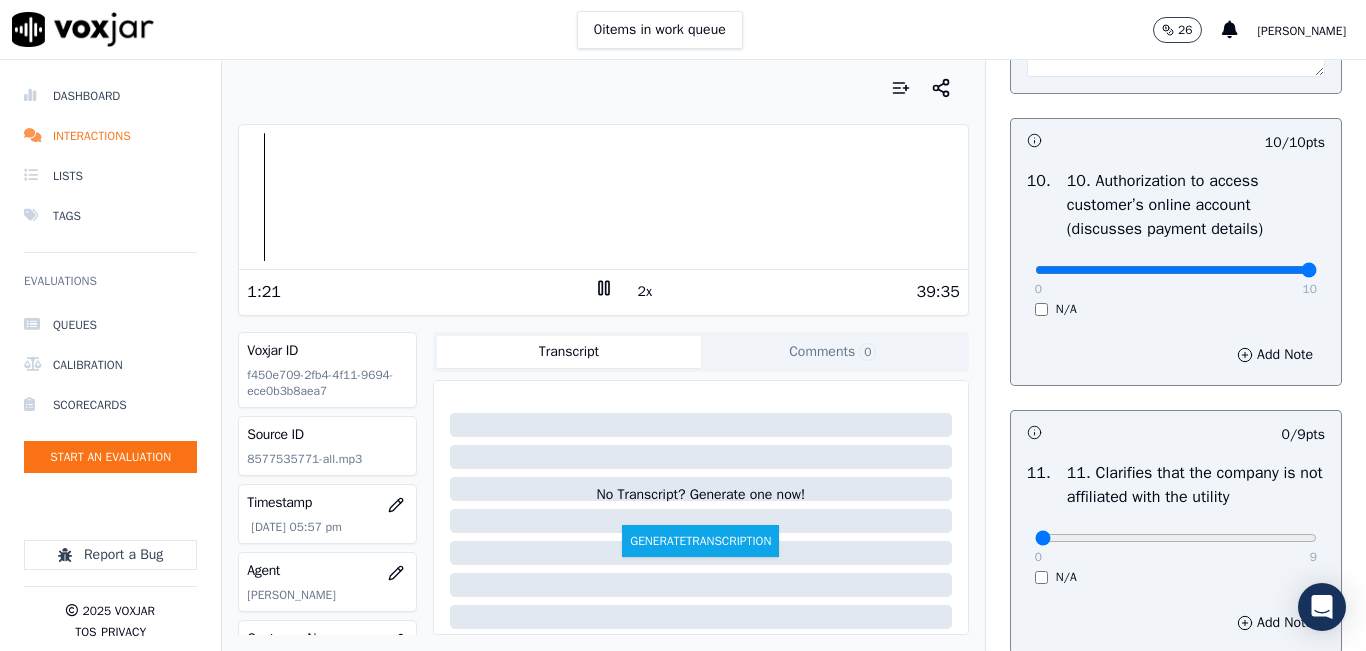 scroll, scrollTop: 2700, scrollLeft: 0, axis: vertical 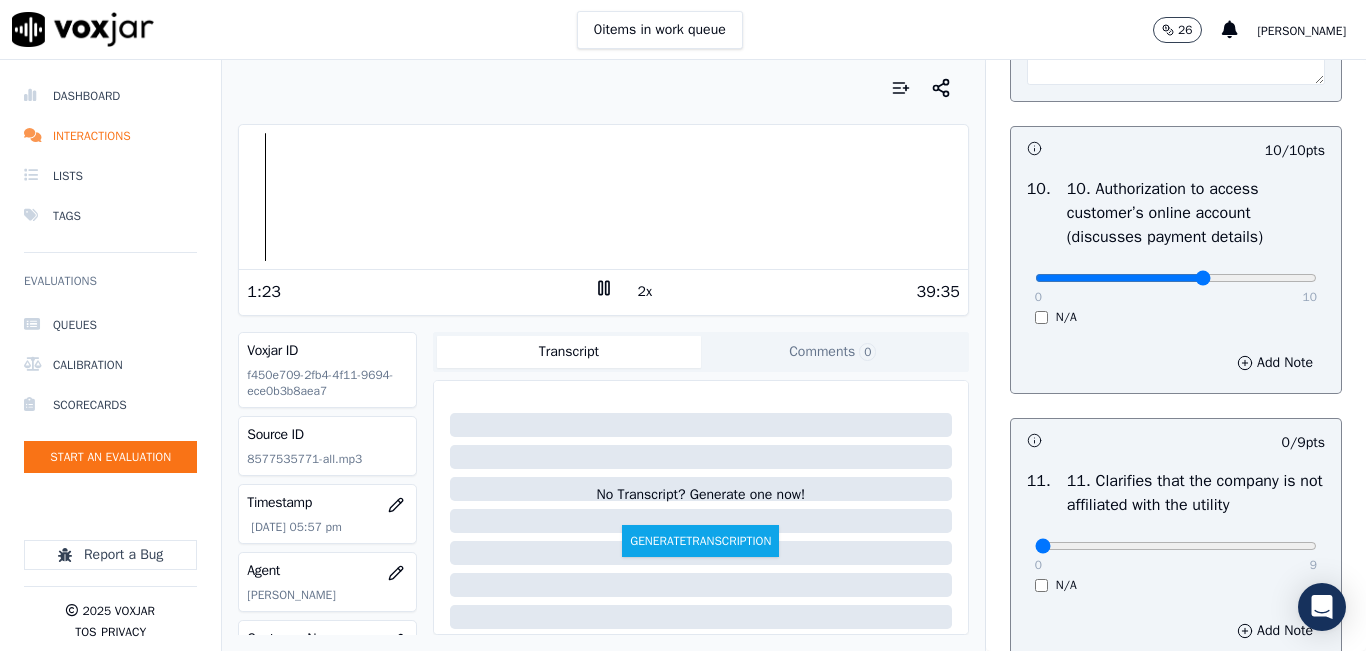 click at bounding box center [1176, -2384] 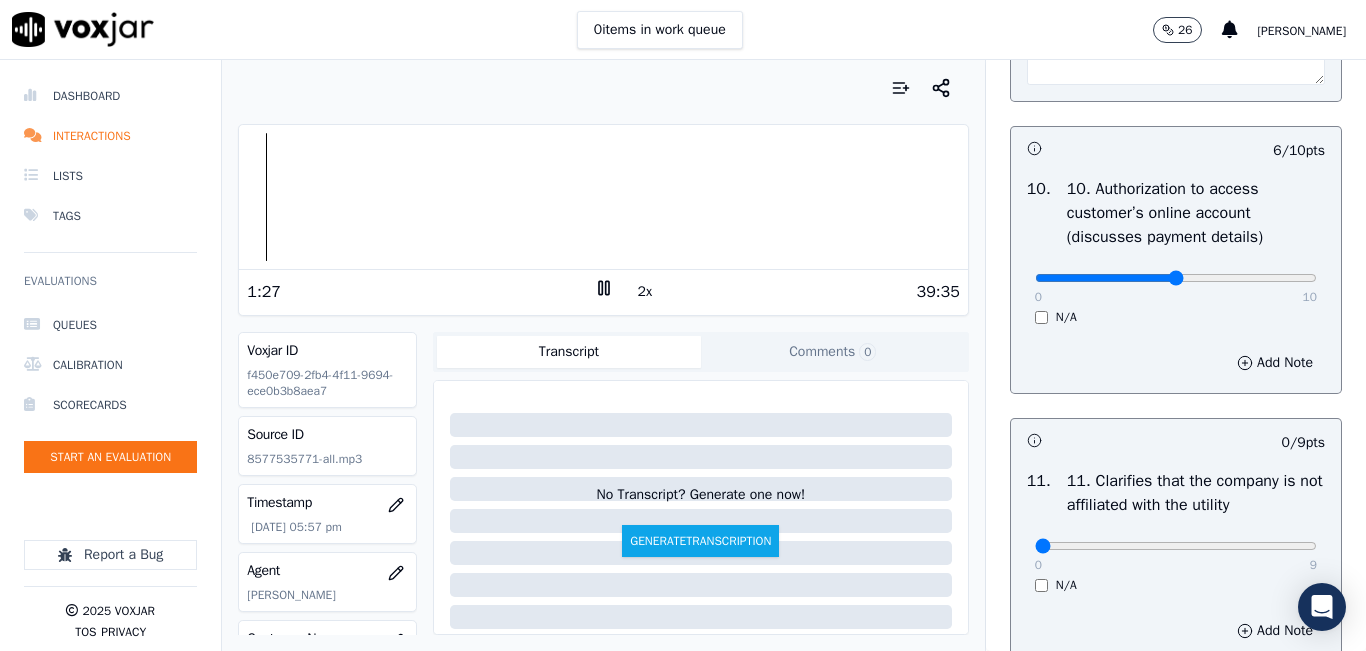 type on "5" 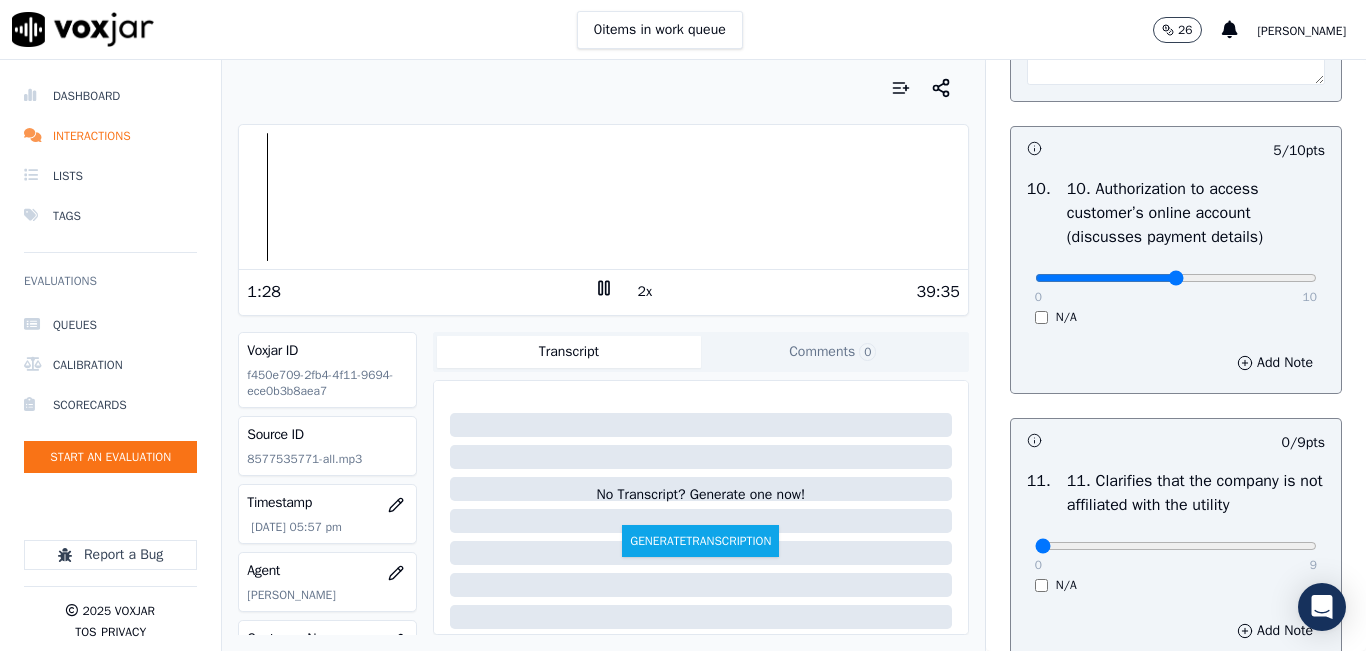 scroll, scrollTop: 3000, scrollLeft: 0, axis: vertical 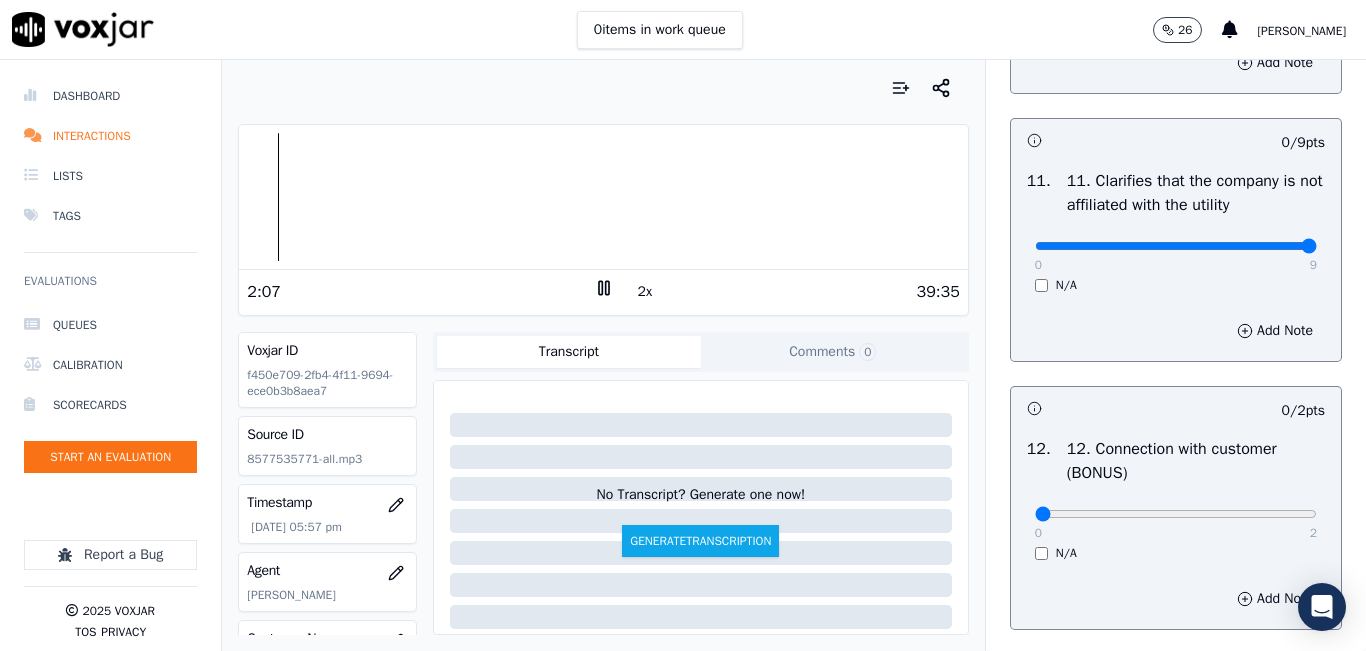 drag, startPoint x: 1115, startPoint y: 321, endPoint x: 1259, endPoint y: 296, distance: 146.15402 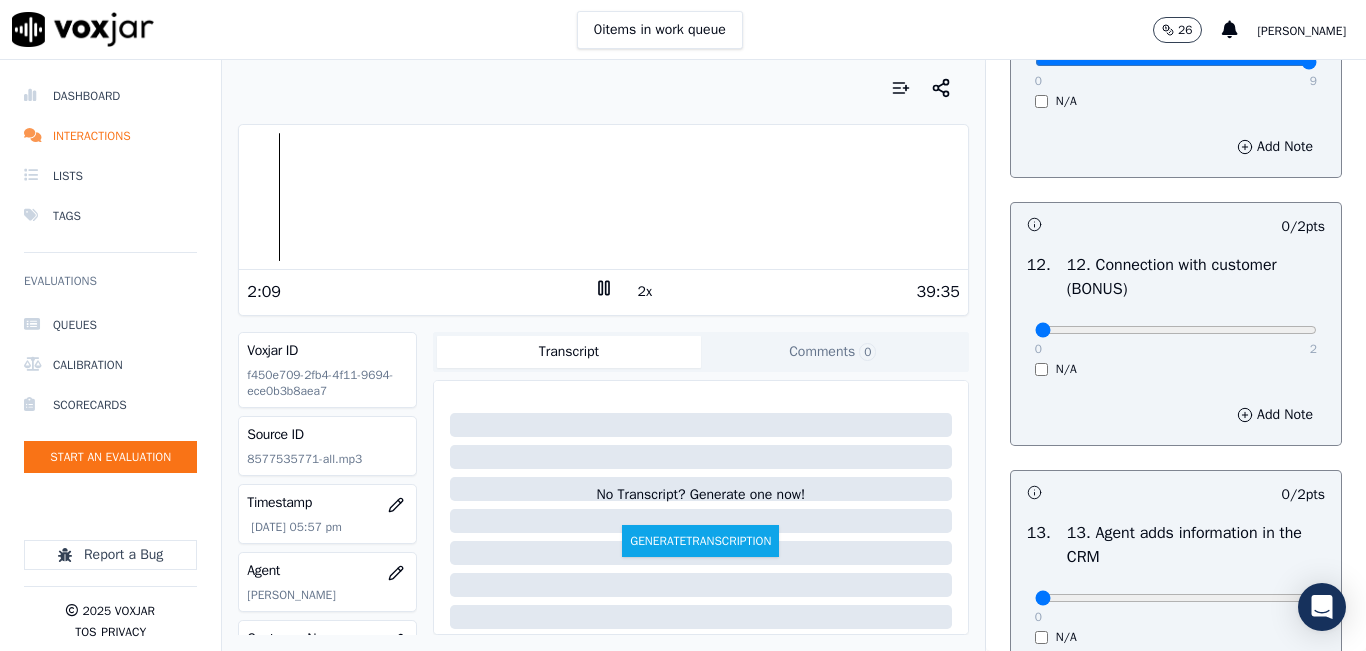 scroll, scrollTop: 3200, scrollLeft: 0, axis: vertical 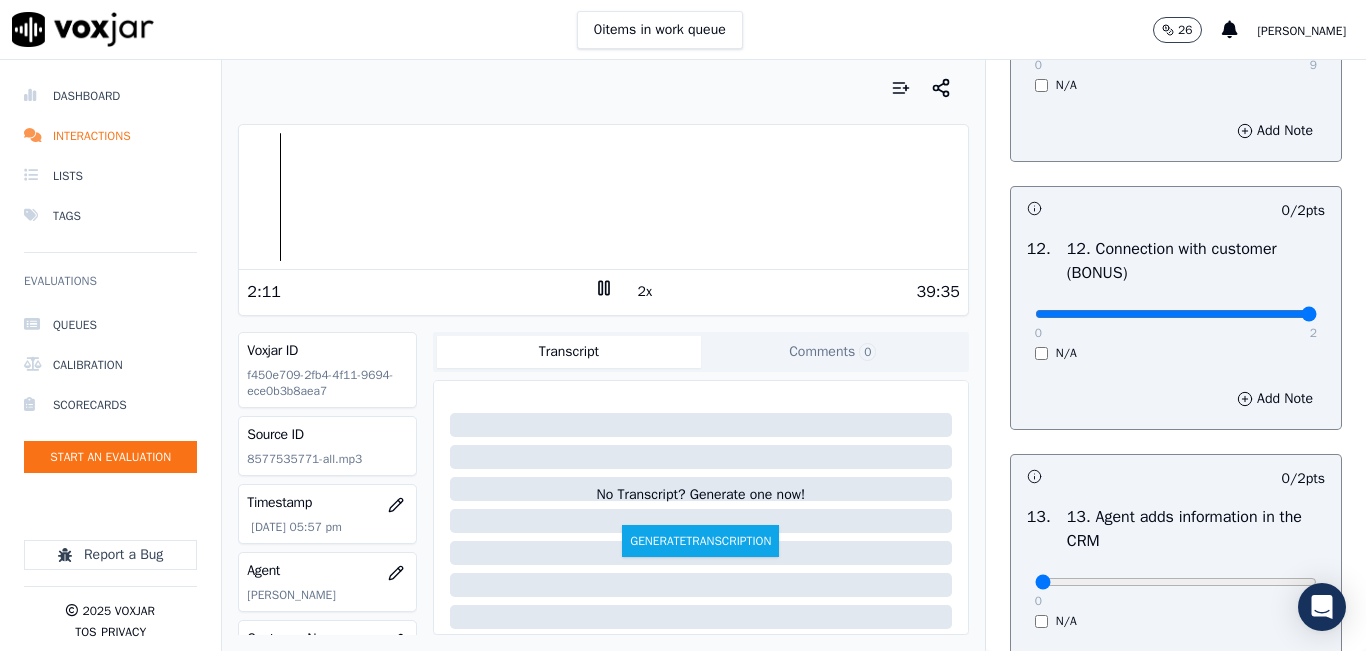 drag, startPoint x: 1100, startPoint y: 381, endPoint x: 1319, endPoint y: 357, distance: 220.31114 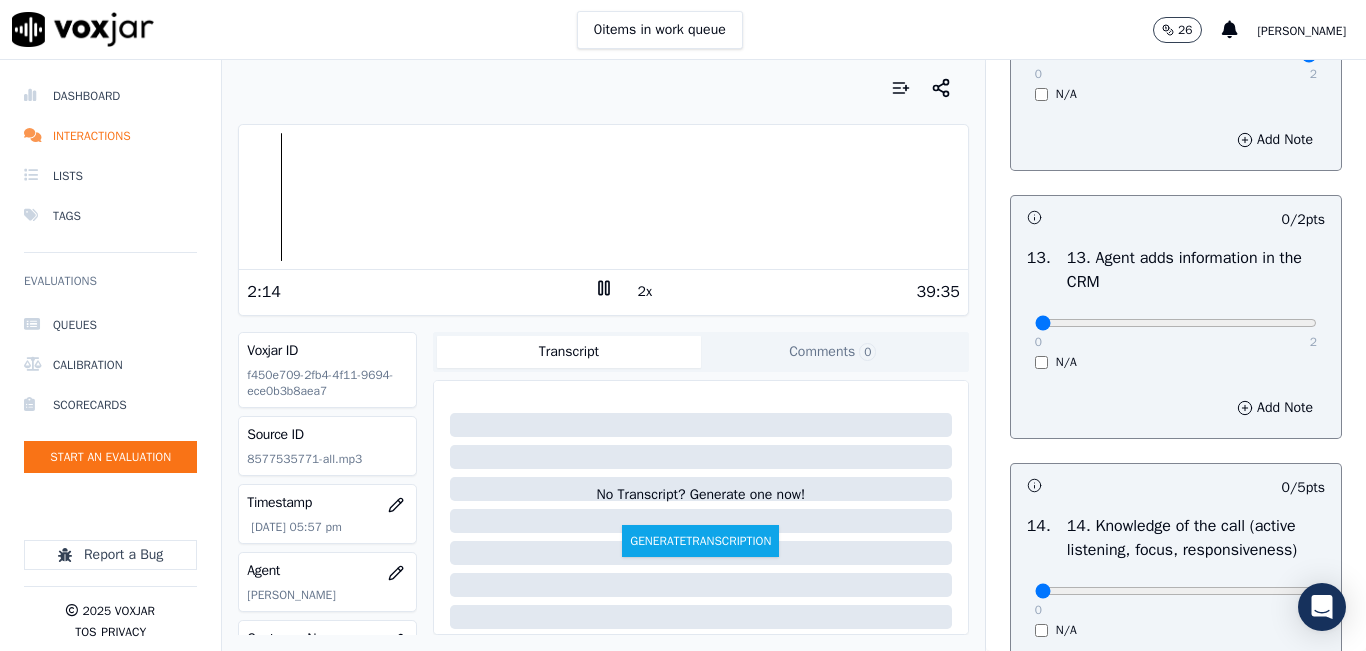 scroll, scrollTop: 3500, scrollLeft: 0, axis: vertical 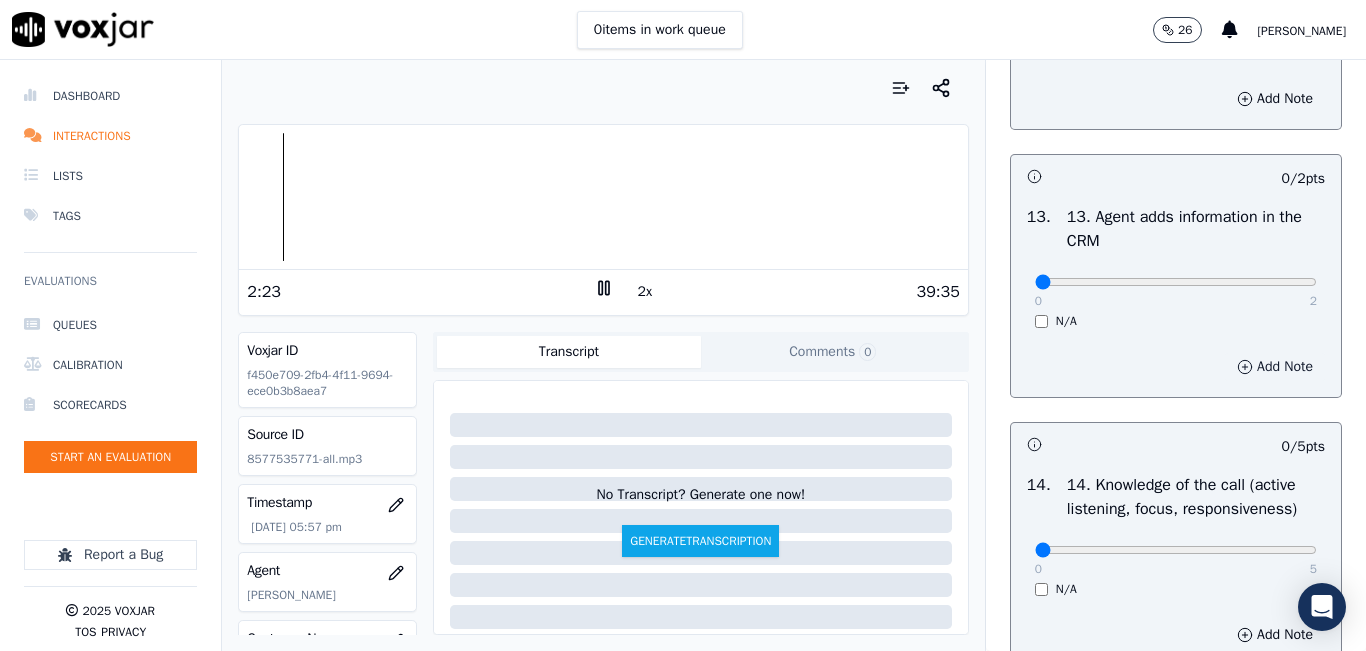 click on "Add Note" at bounding box center [1275, 367] 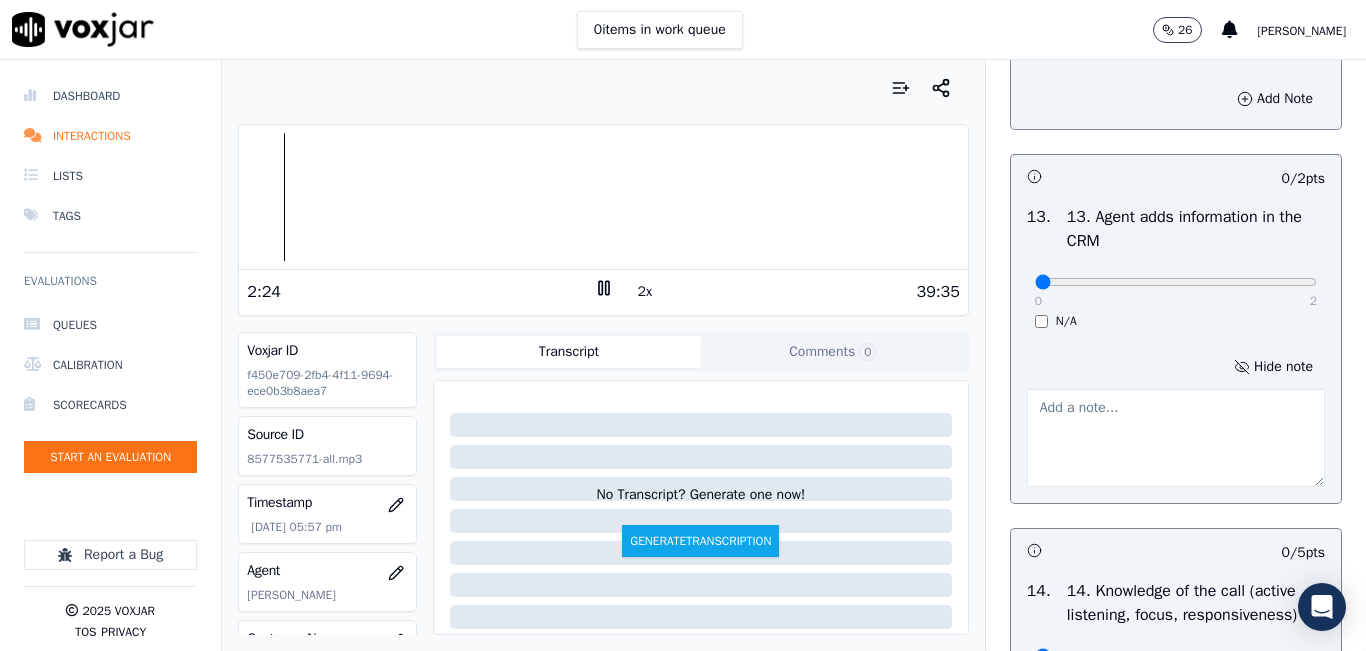click at bounding box center (1176, 438) 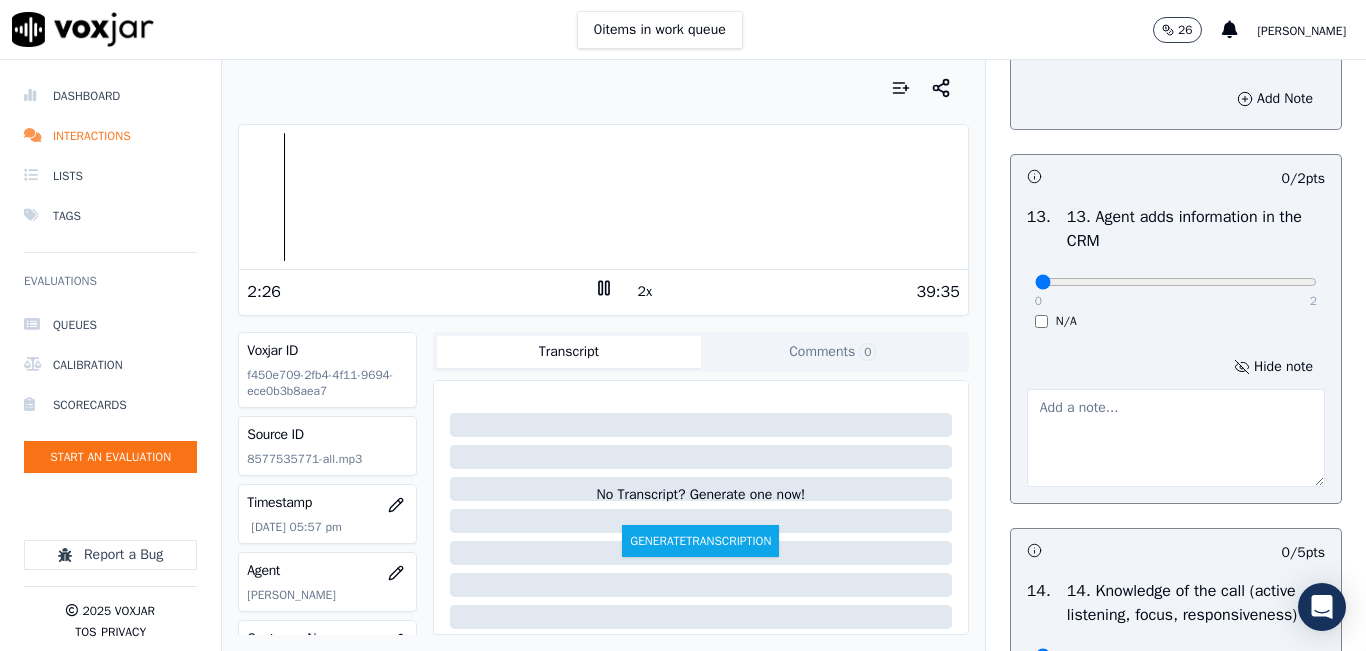 paste on "wrong contrat rate(0.1699) and the lenght of time" 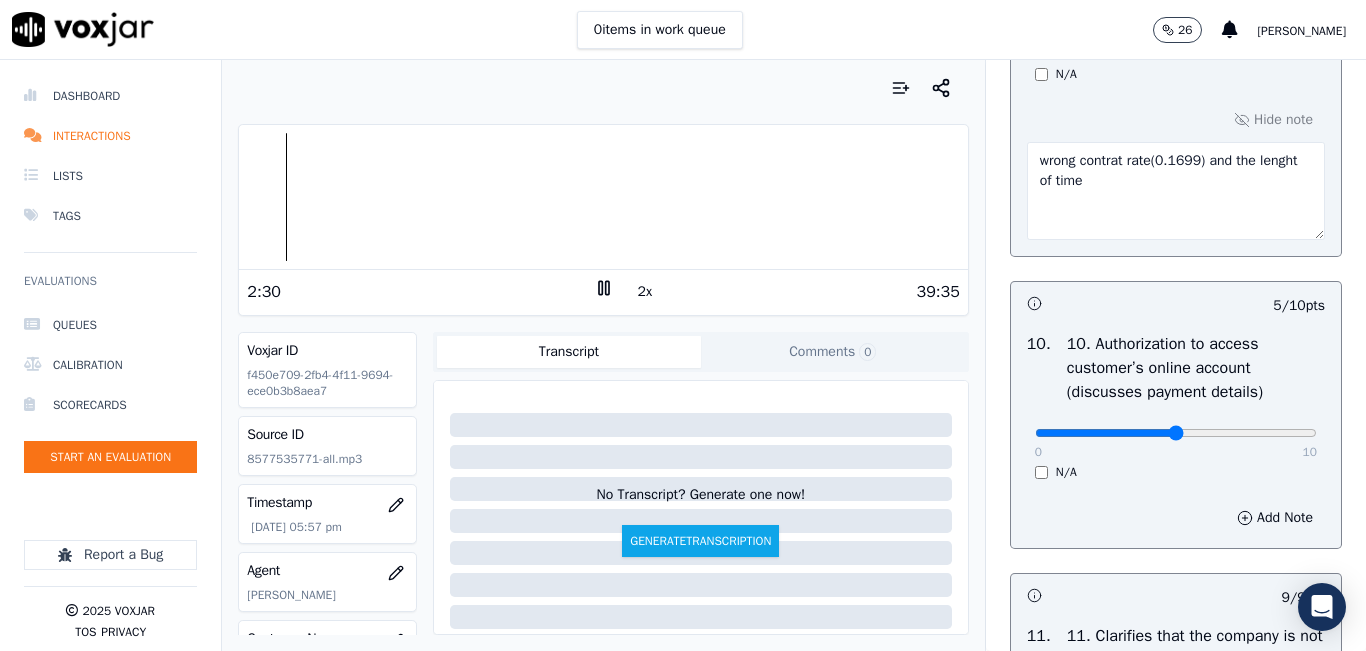 scroll, scrollTop: 2400, scrollLeft: 0, axis: vertical 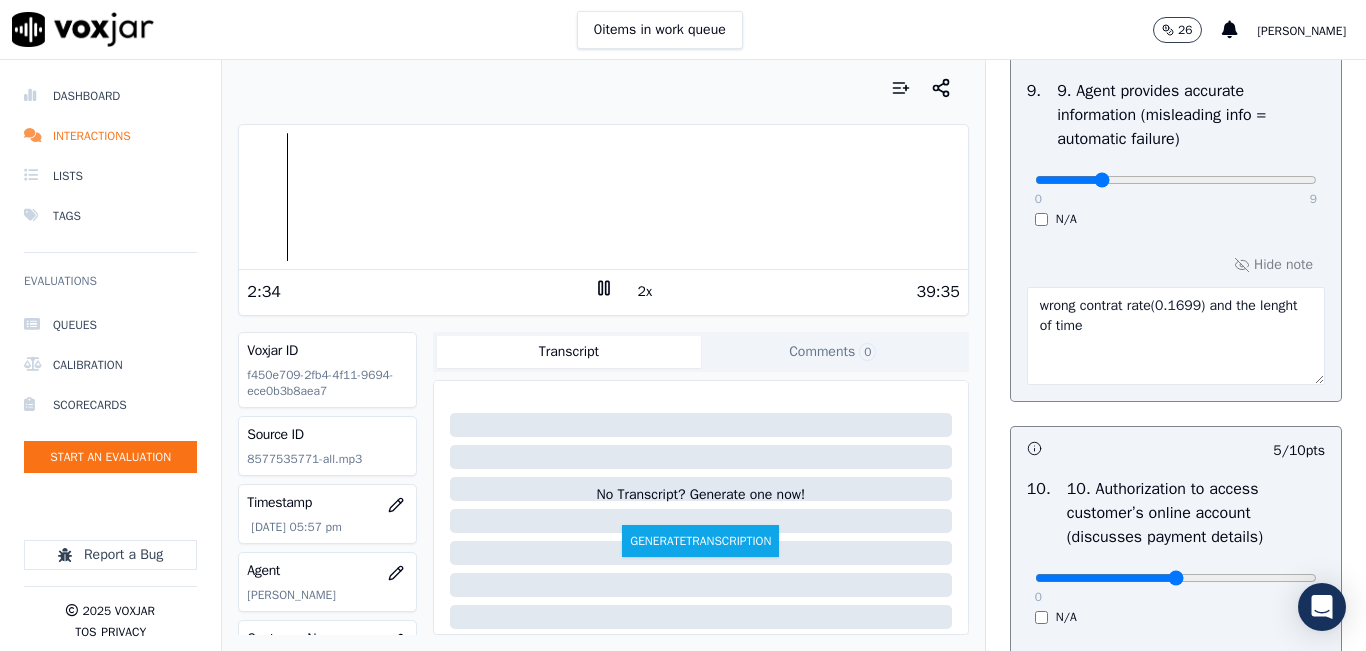 type on "wrong contrat rate(0.1699) and the lenght of time" 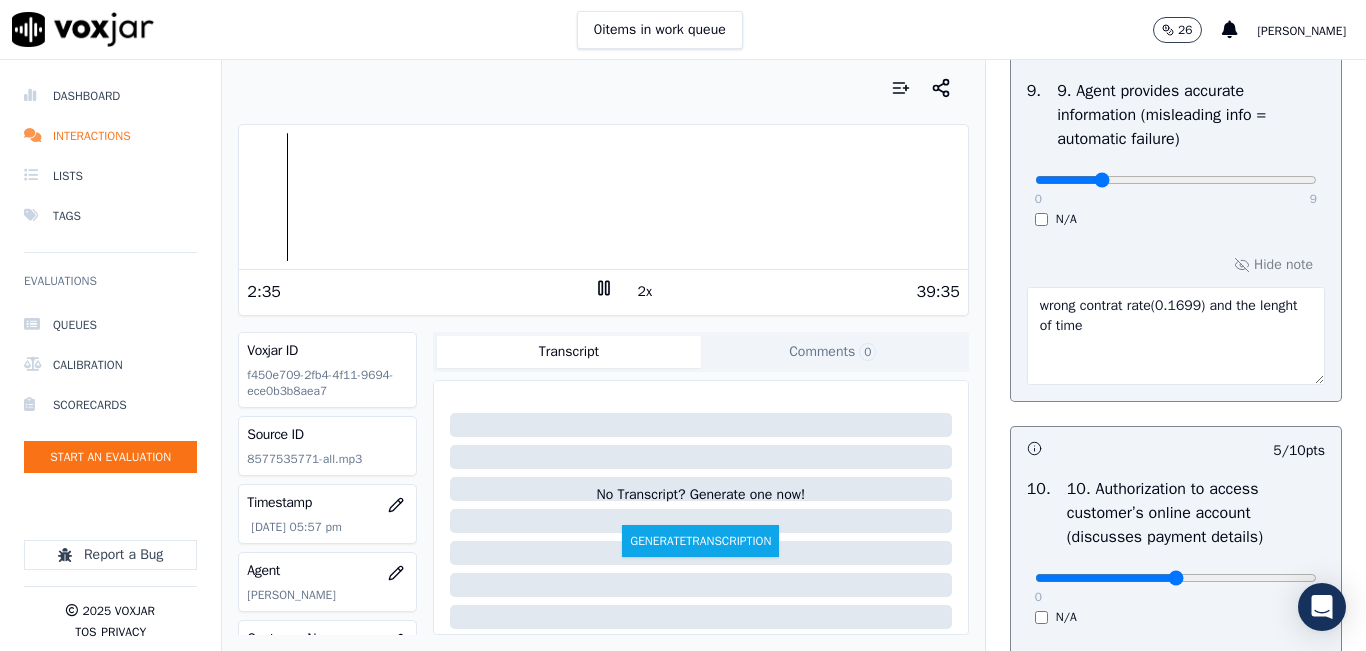 drag, startPoint x: 1142, startPoint y: 395, endPoint x: 926, endPoint y: 348, distance: 221.05429 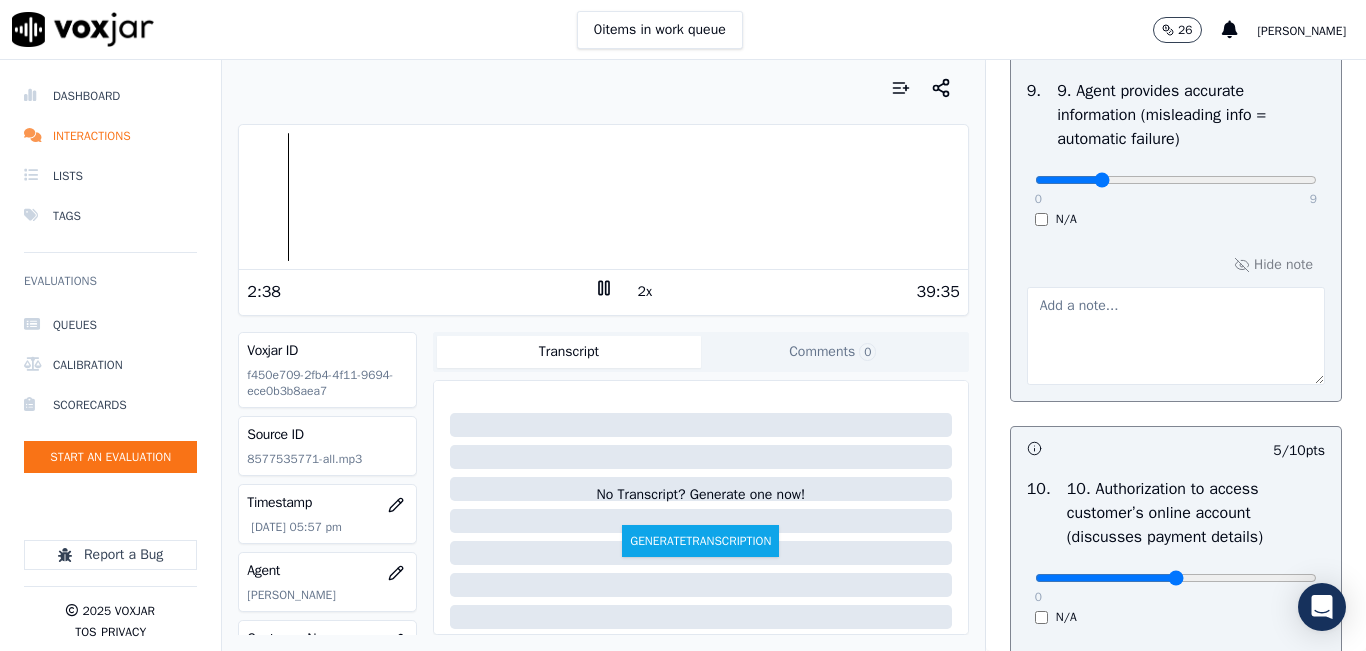 type 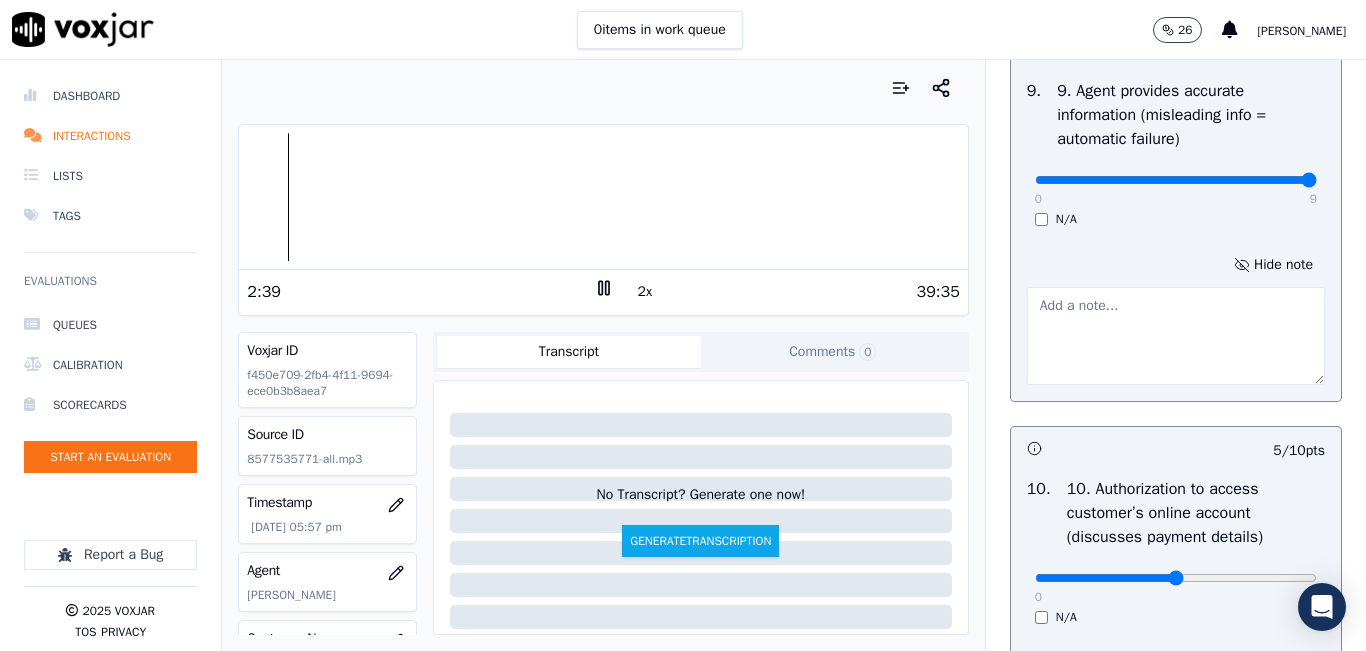 drag, startPoint x: 1073, startPoint y: 250, endPoint x: 1268, endPoint y: 230, distance: 196.02296 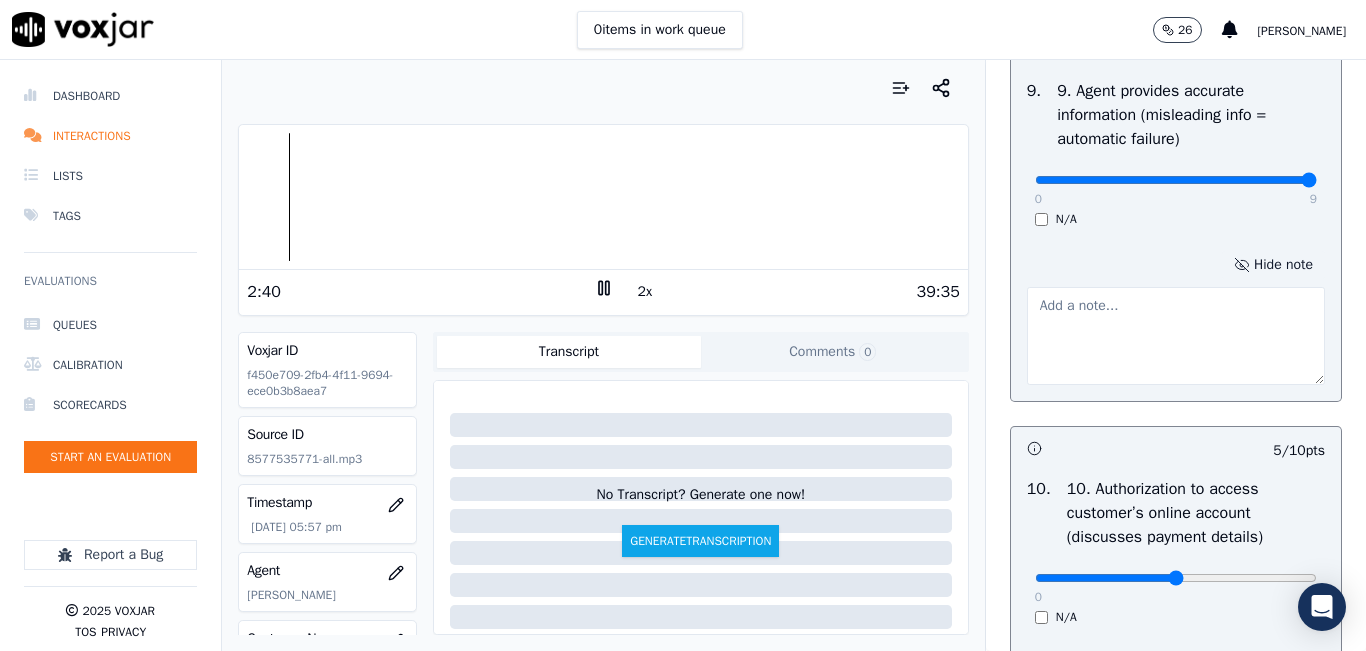 click on "Hide note" at bounding box center [1273, 265] 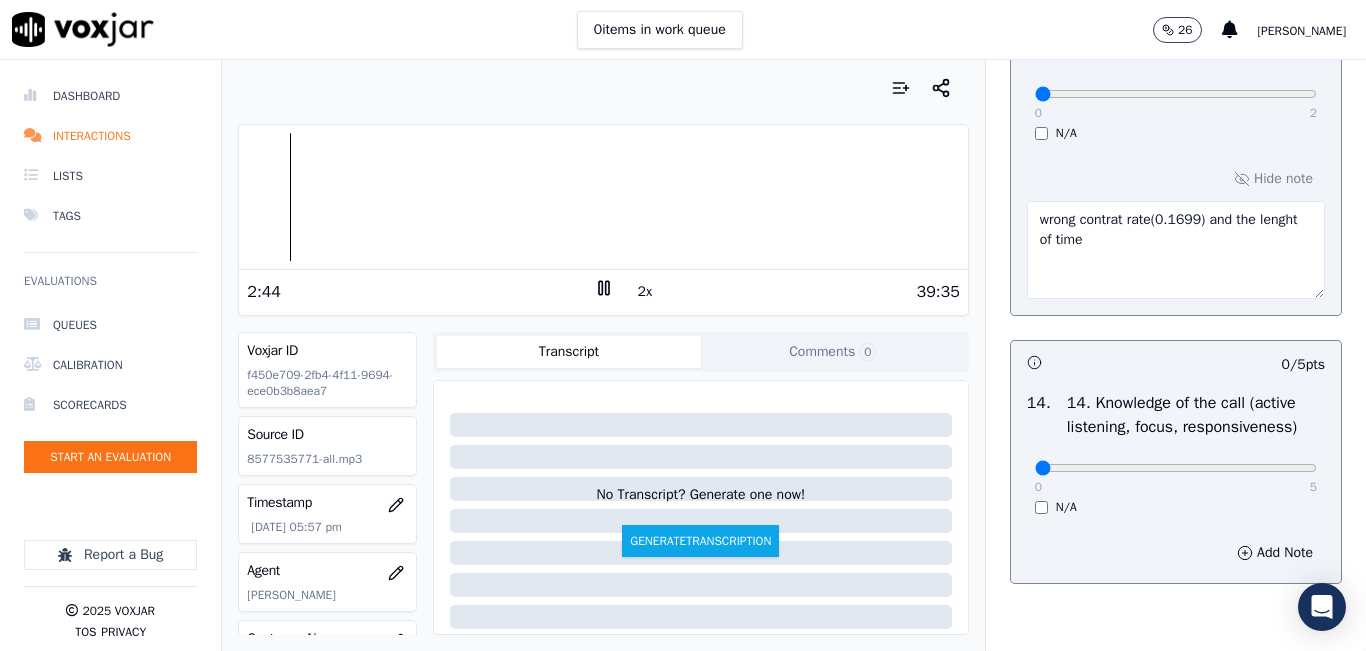 scroll, scrollTop: 3748, scrollLeft: 0, axis: vertical 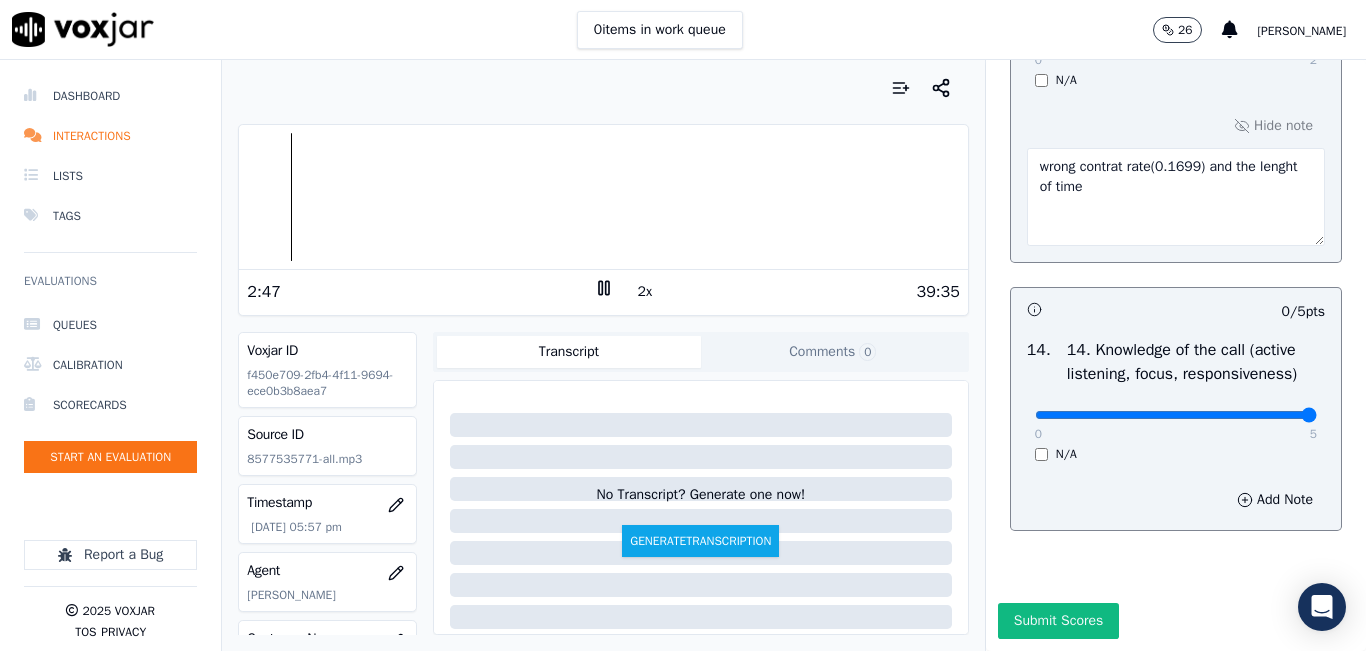 drag, startPoint x: 1085, startPoint y: 370, endPoint x: 1299, endPoint y: 403, distance: 216.52945 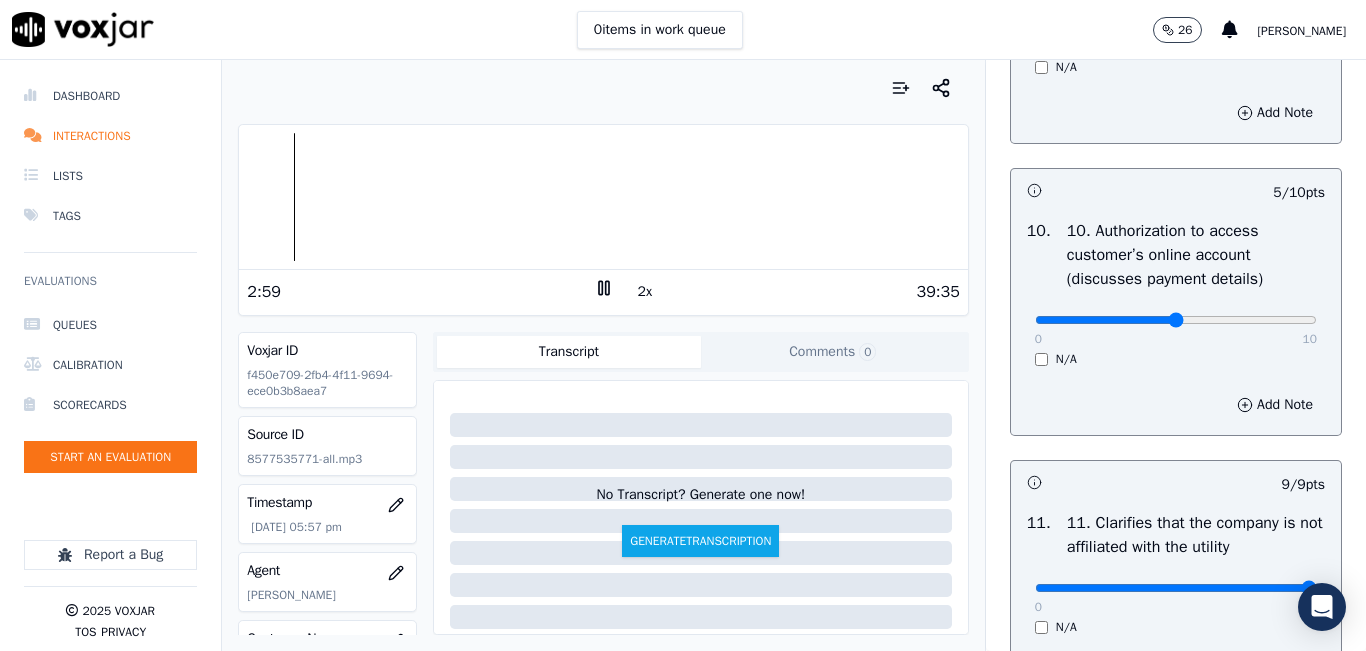 scroll, scrollTop: 2548, scrollLeft: 0, axis: vertical 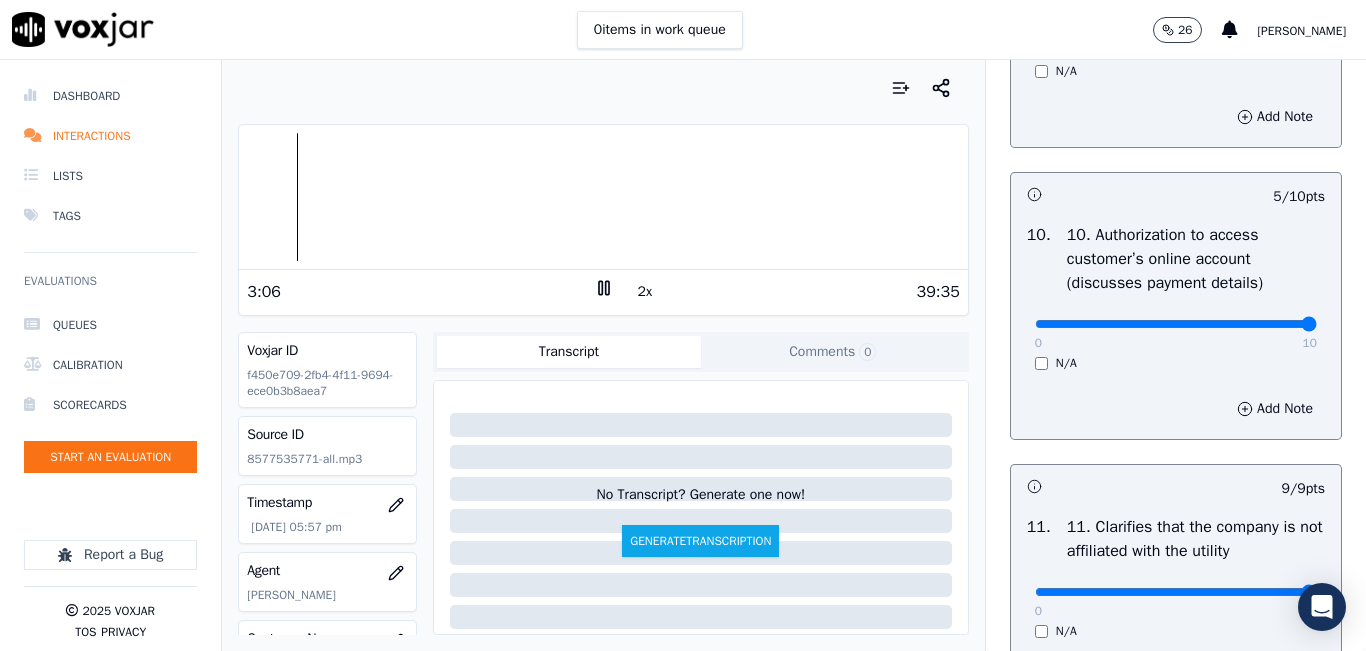drag, startPoint x: 1141, startPoint y: 391, endPoint x: 1304, endPoint y: 359, distance: 166.1114 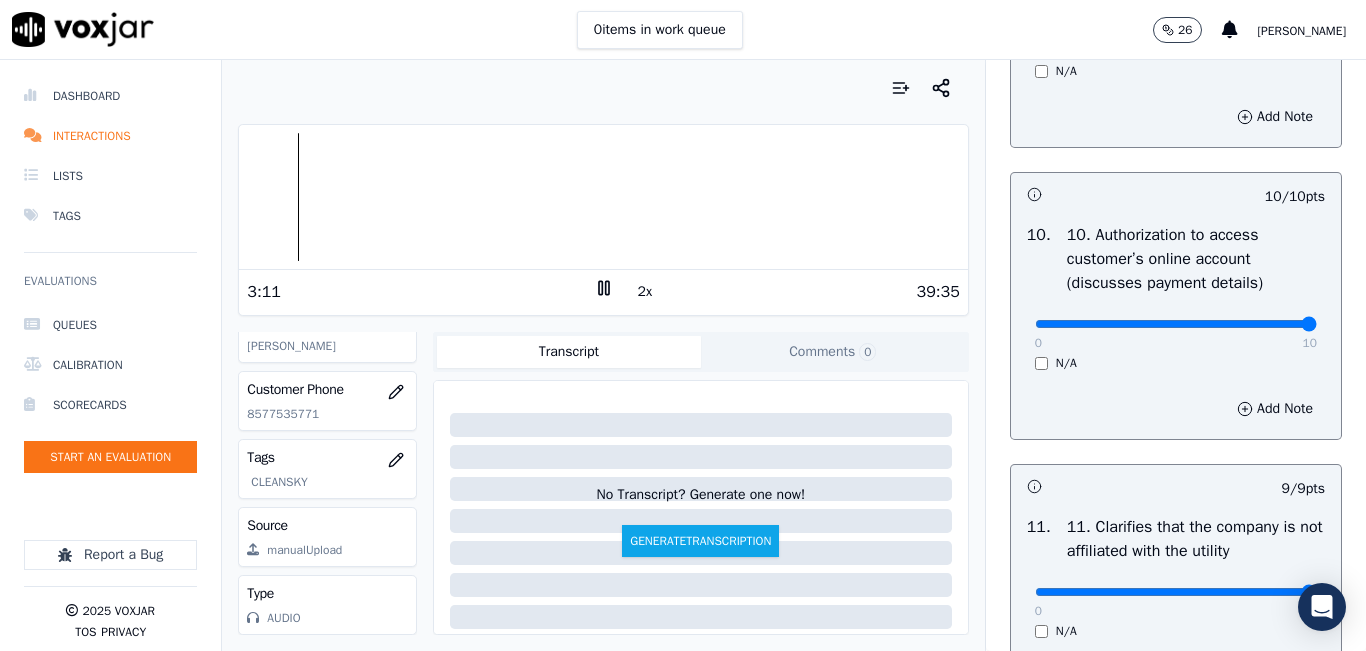 scroll, scrollTop: 362, scrollLeft: 0, axis: vertical 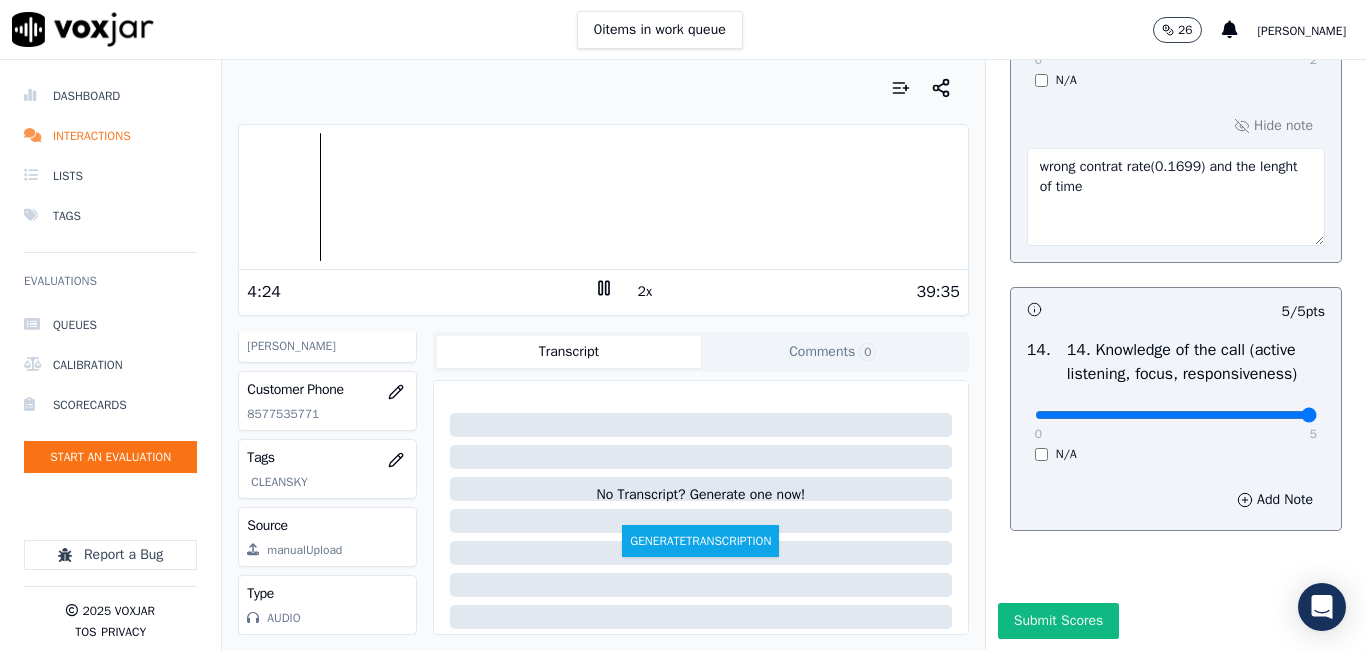 click on "4:24     2x   39:35" at bounding box center [603, 291] 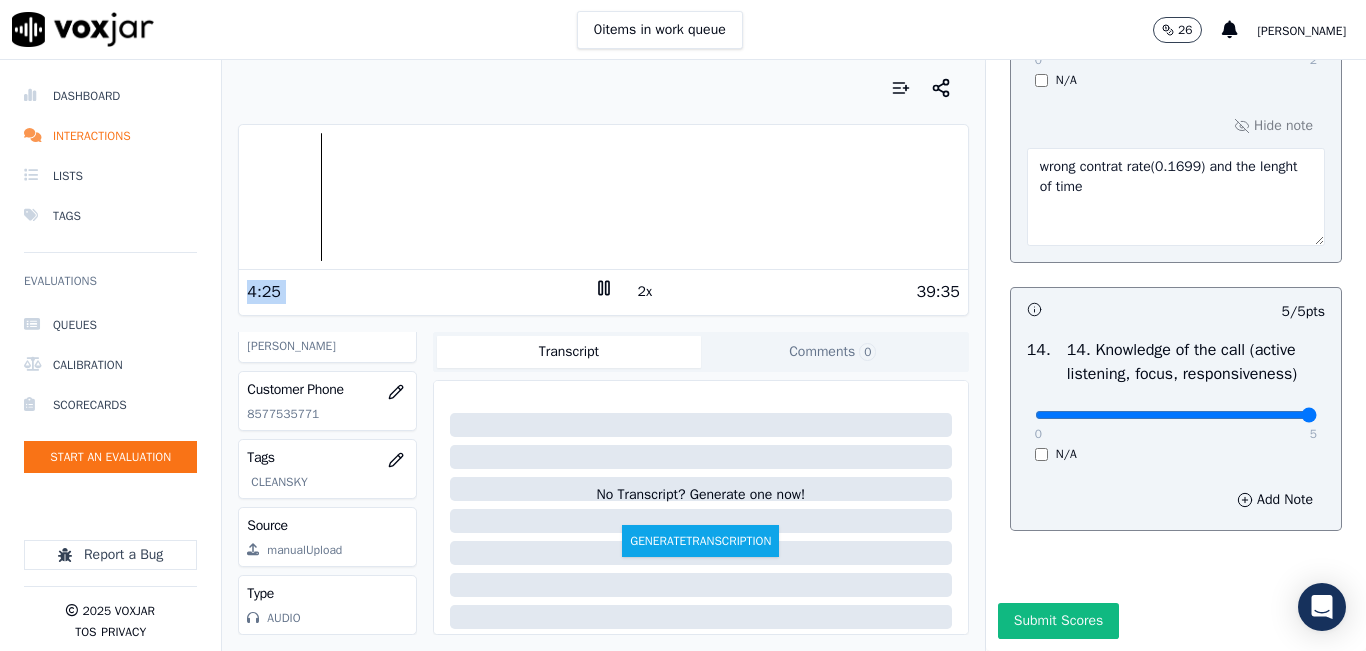 click 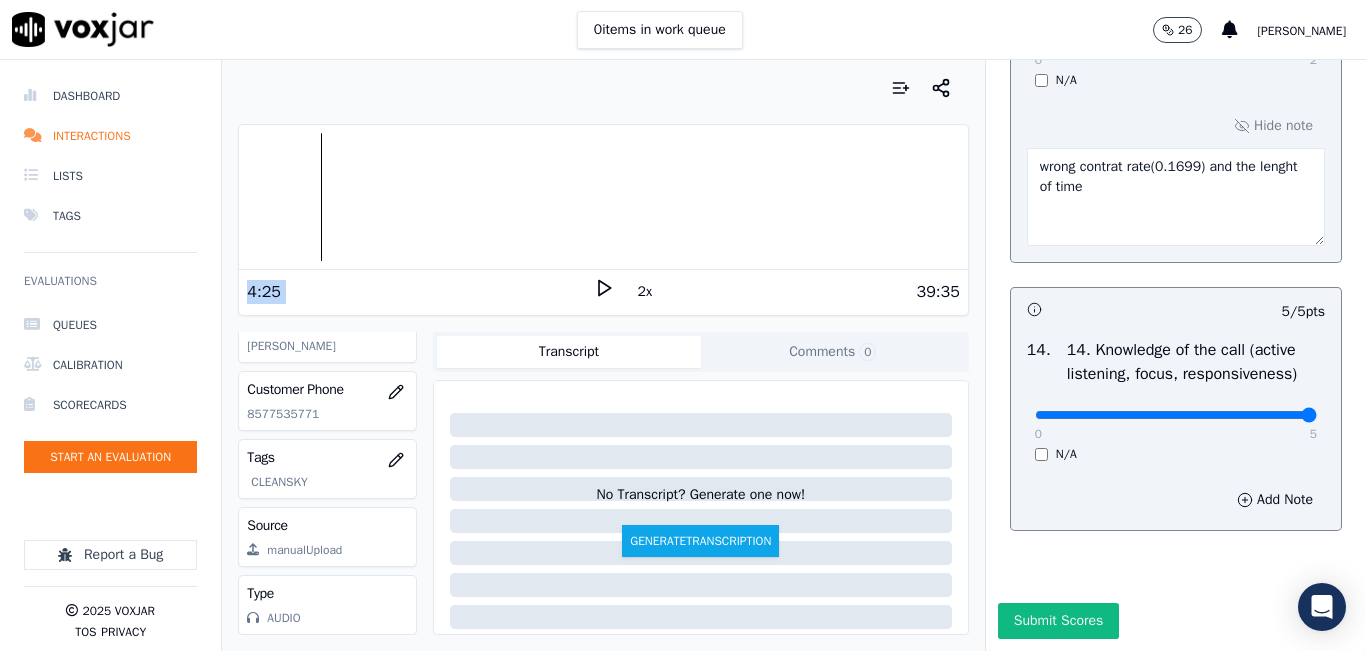 click on "4:25" at bounding box center [420, 292] 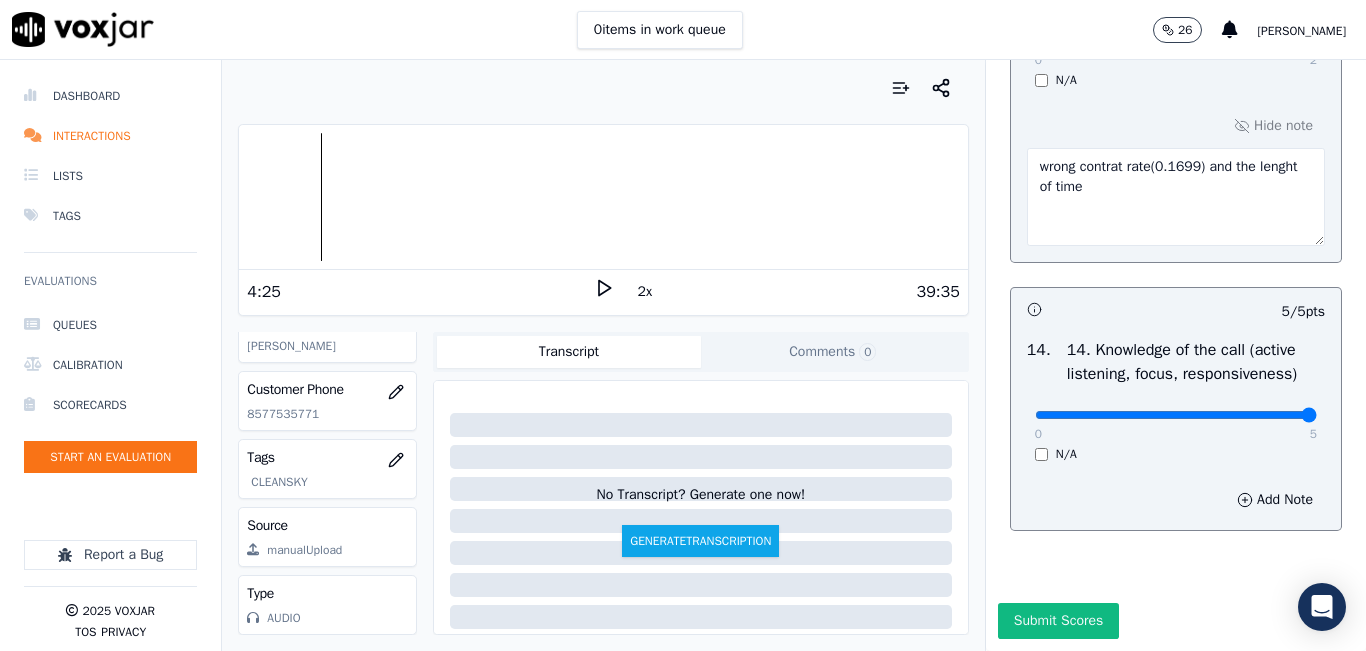 click 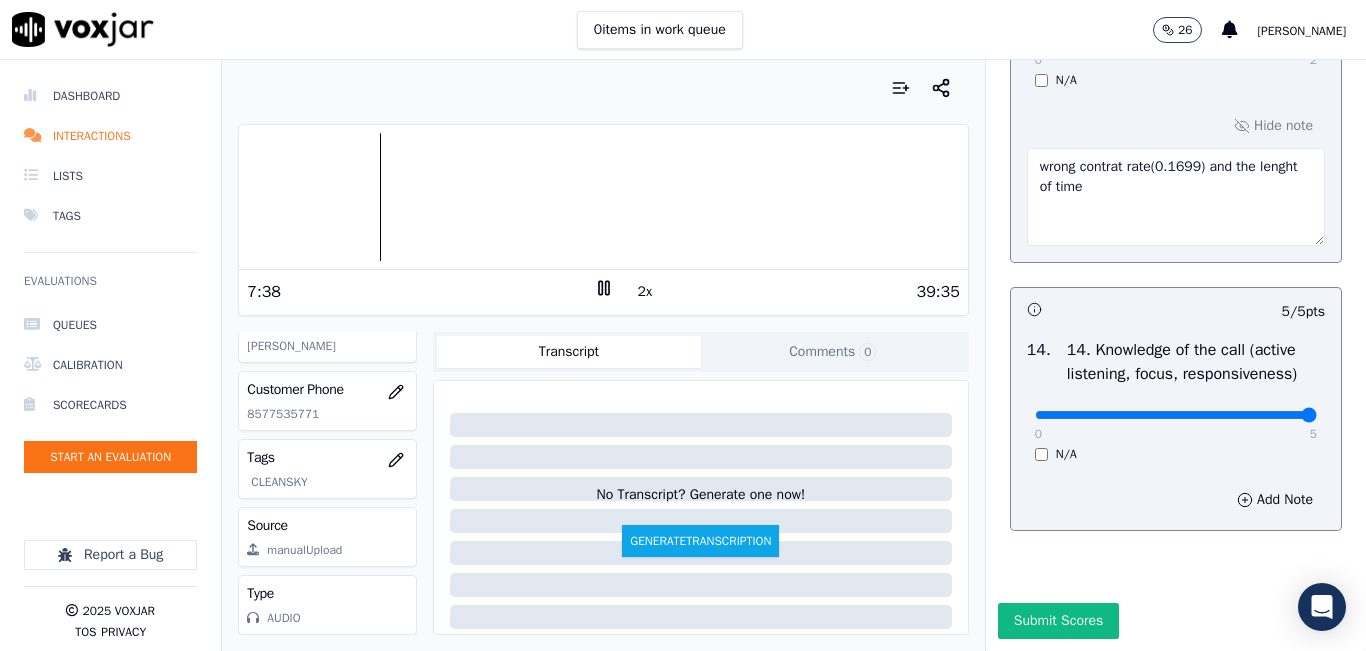 scroll, scrollTop: 3748, scrollLeft: 0, axis: vertical 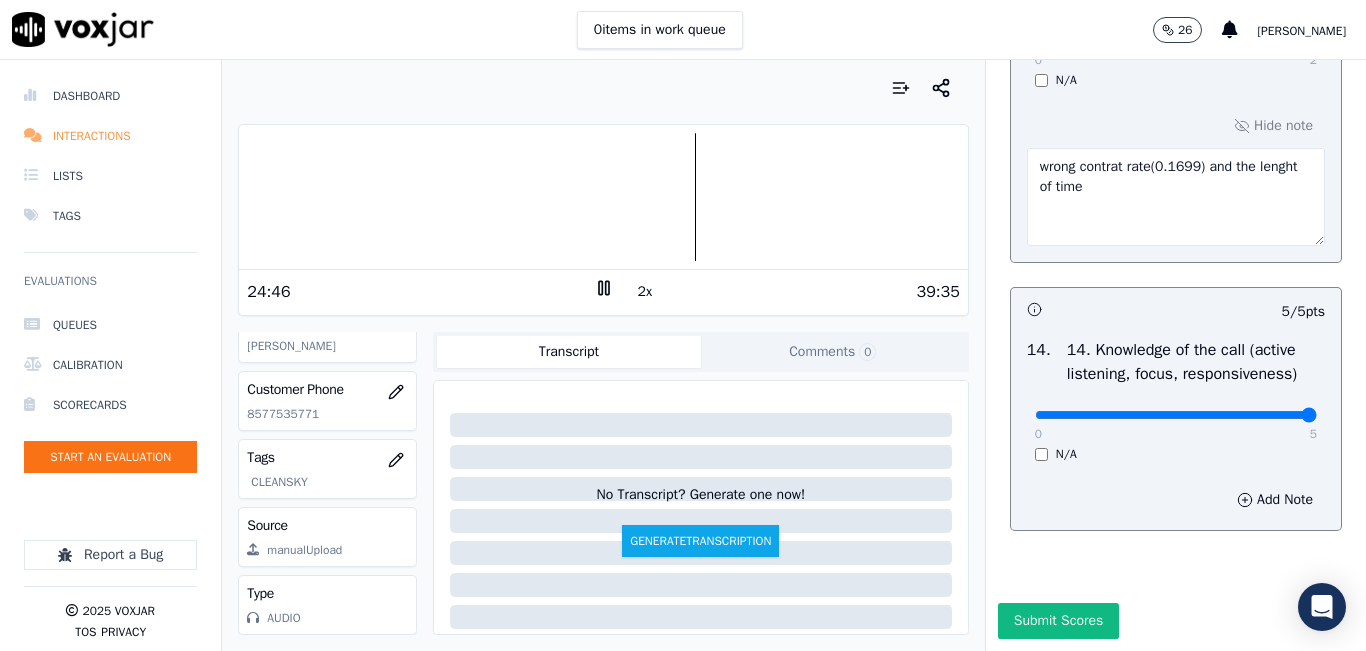 drag, startPoint x: 412, startPoint y: 142, endPoint x: 114, endPoint y: 135, distance: 298.0822 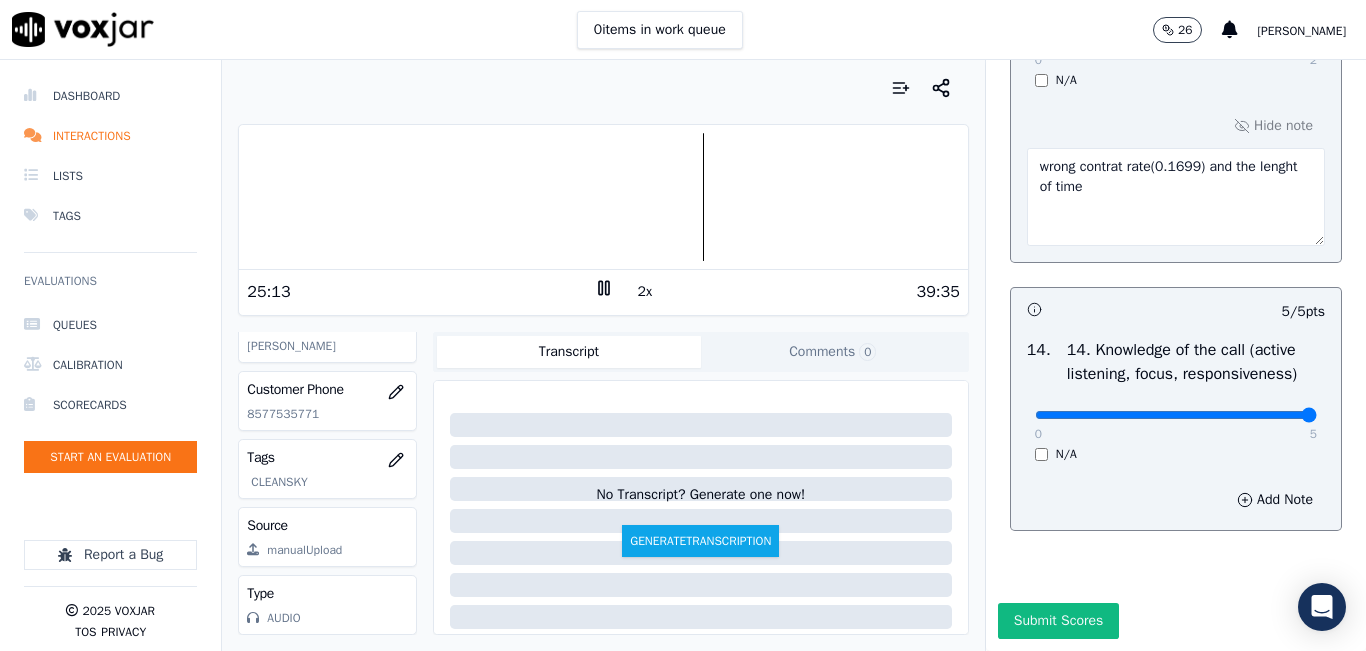 scroll, scrollTop: 3648, scrollLeft: 0, axis: vertical 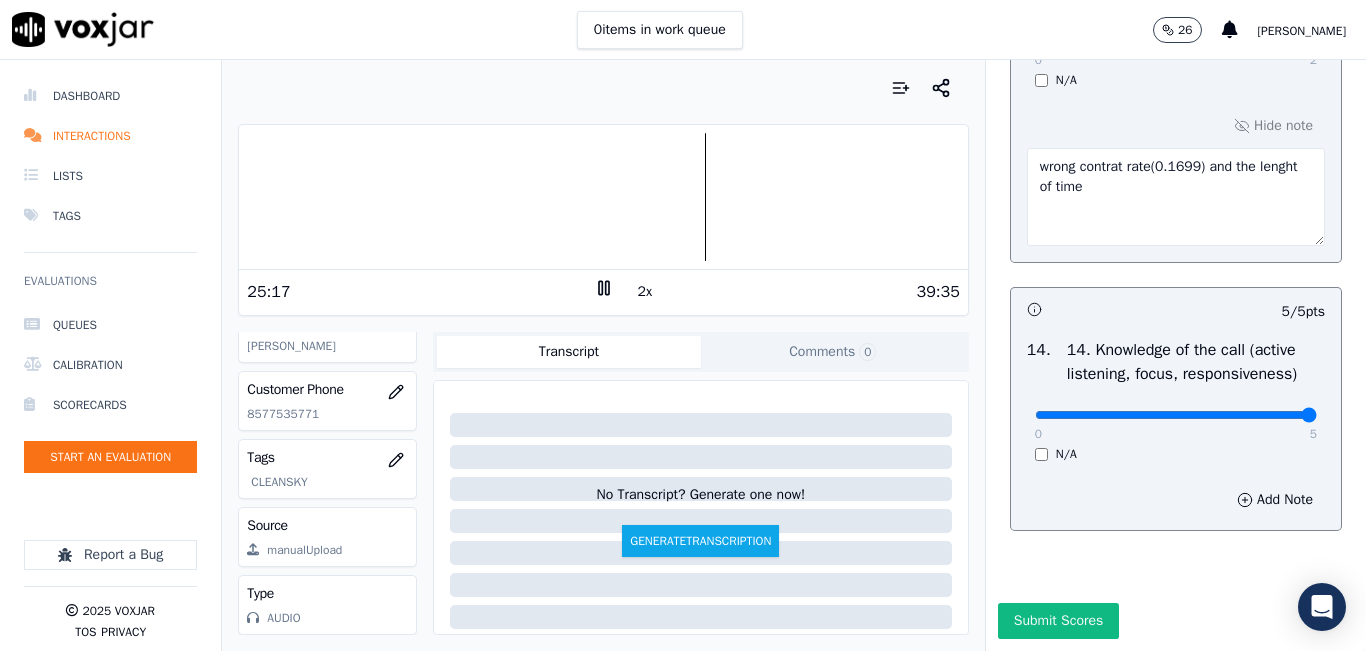 click on "wrong contrat rate(0.1699) and the lenght of time" at bounding box center [1176, 197] 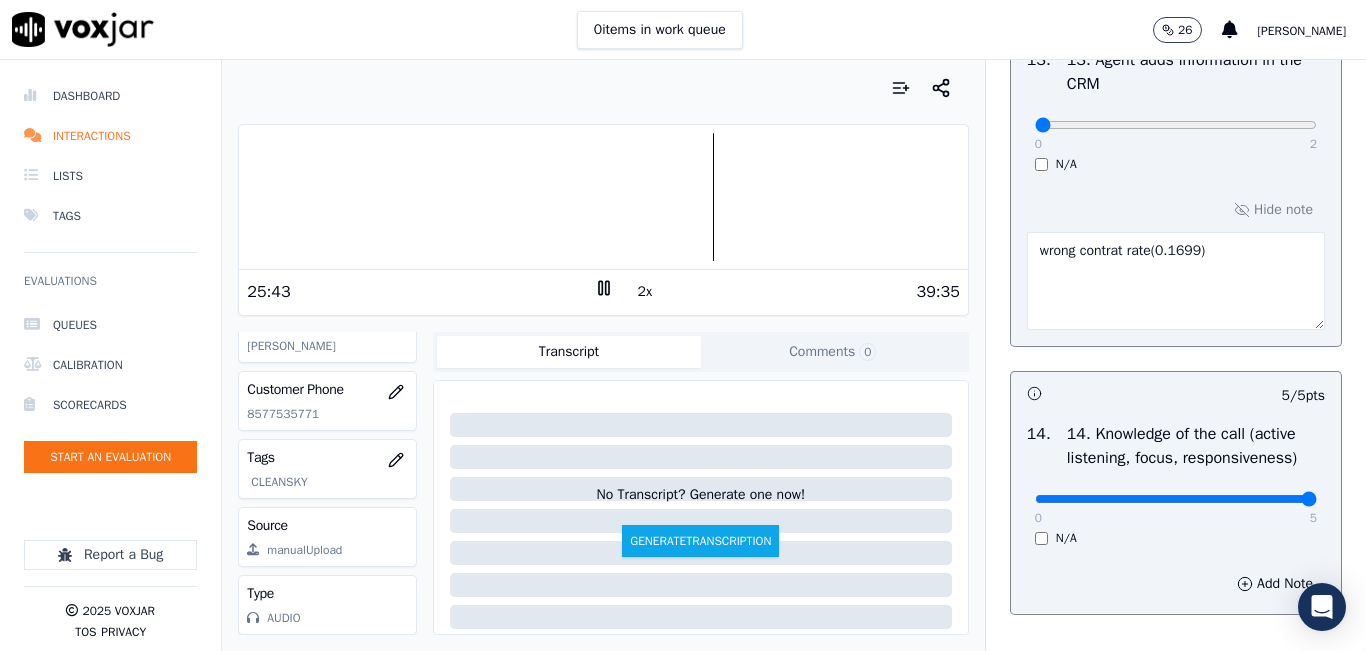 scroll, scrollTop: 3748, scrollLeft: 0, axis: vertical 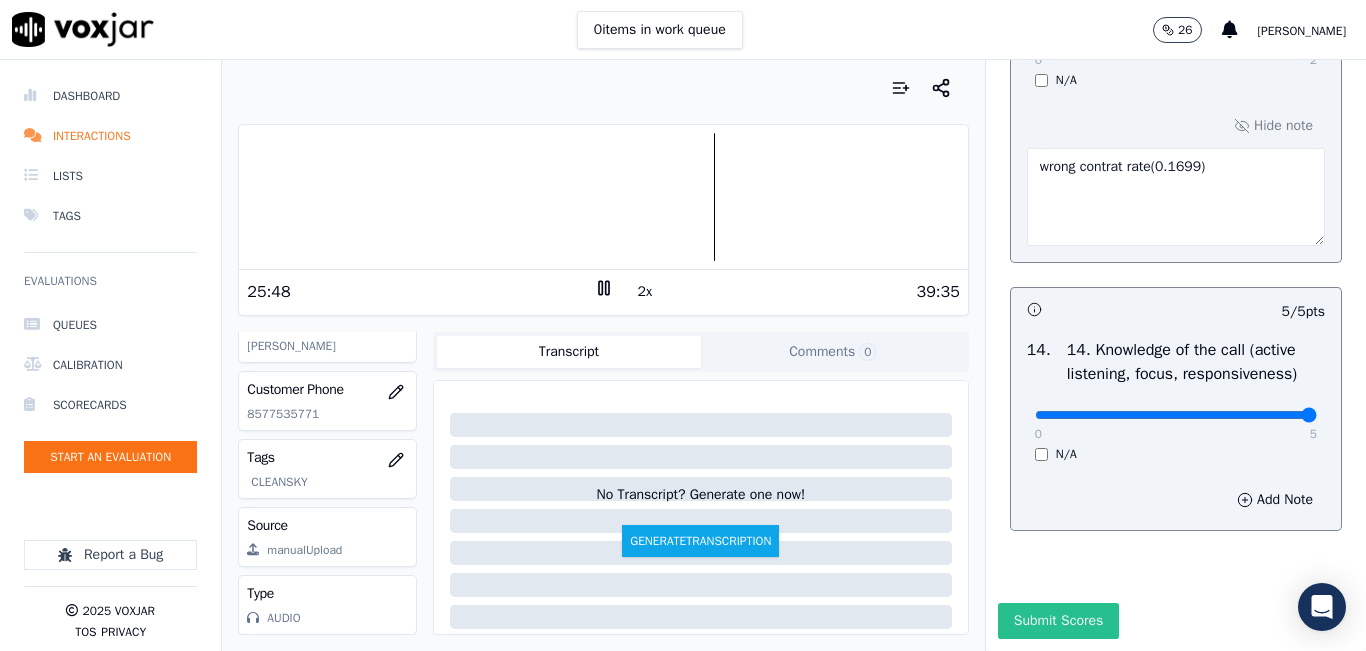 type on "wrong contrat rate(0.1699)" 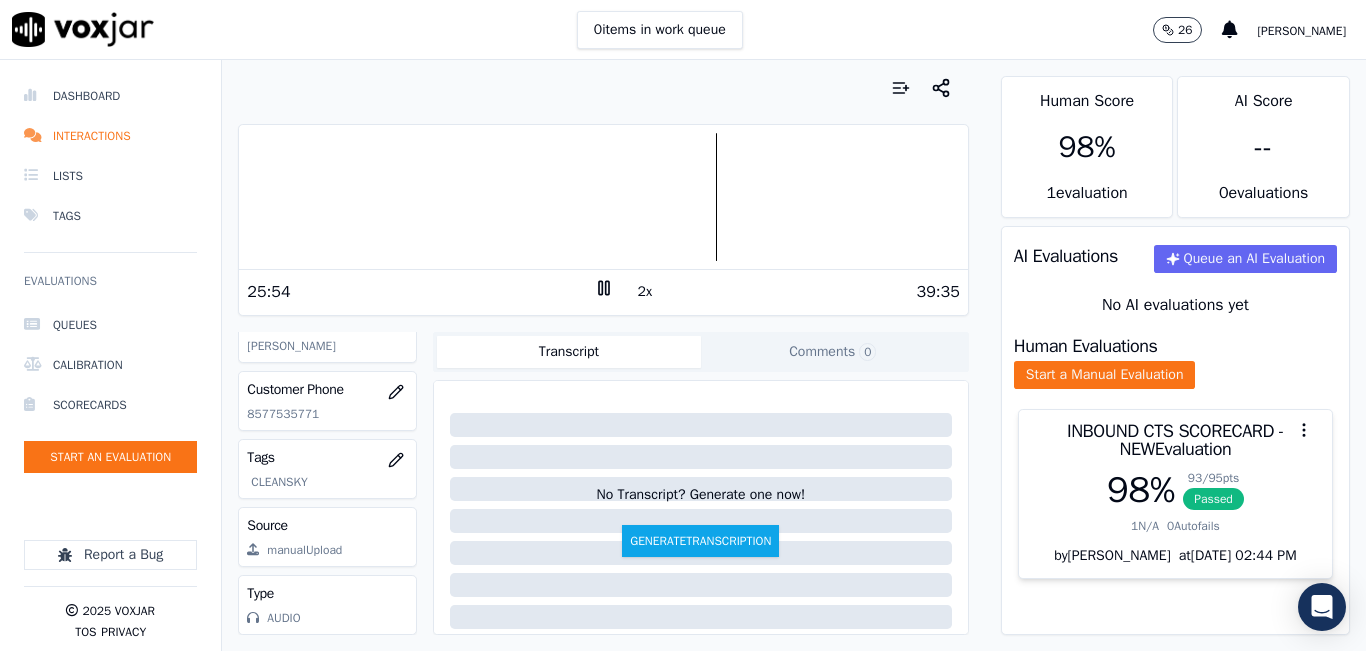 scroll, scrollTop: 0, scrollLeft: 0, axis: both 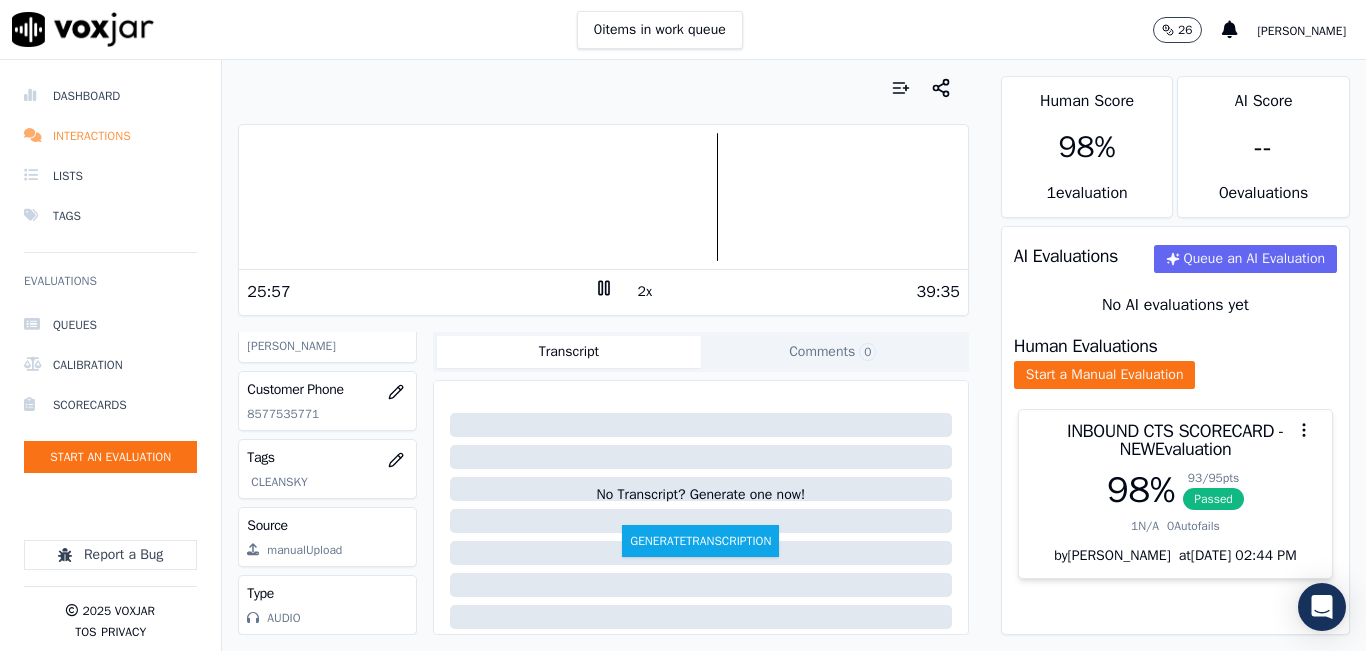 click on "Interactions" at bounding box center [110, 136] 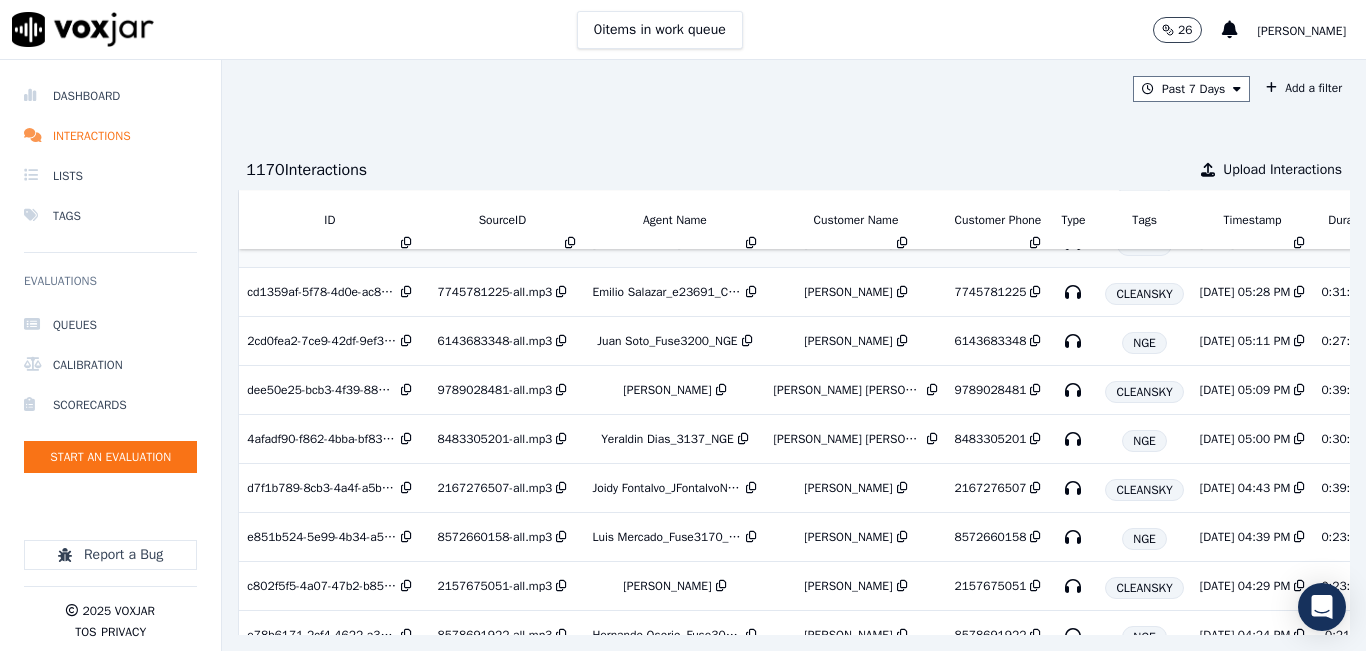 scroll, scrollTop: 1200, scrollLeft: 0, axis: vertical 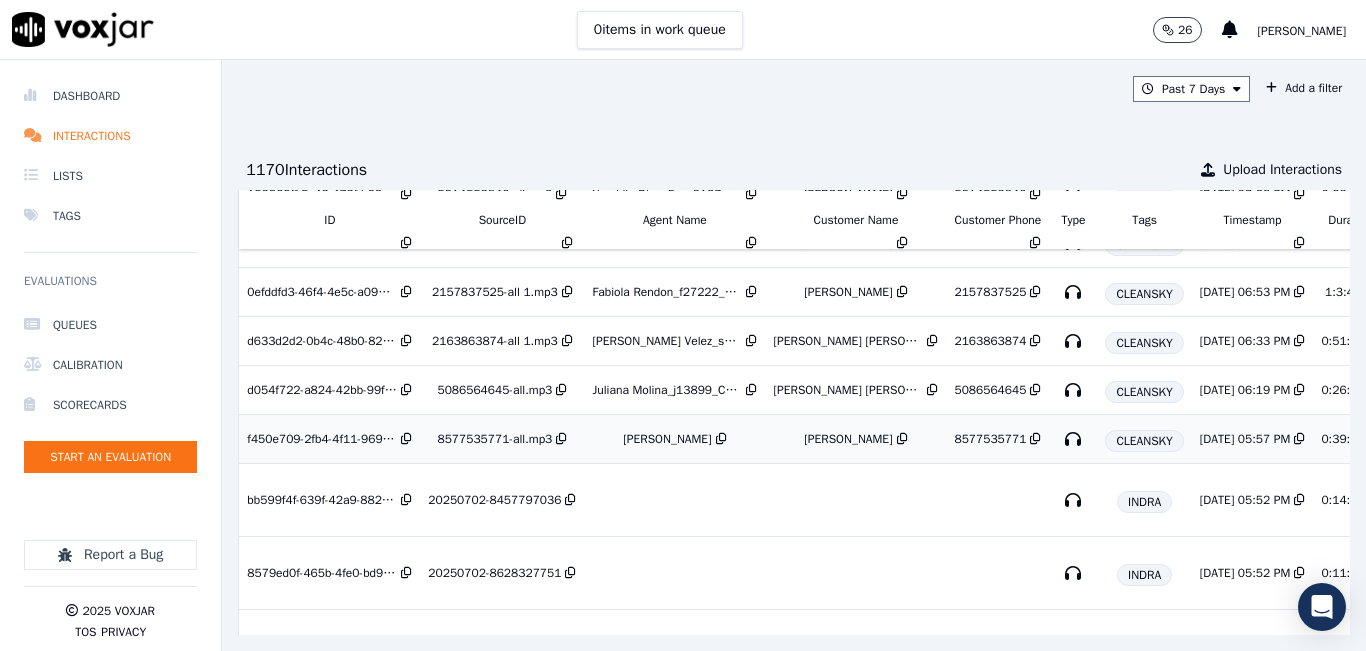click on "[PERSON_NAME]" at bounding box center [848, 439] 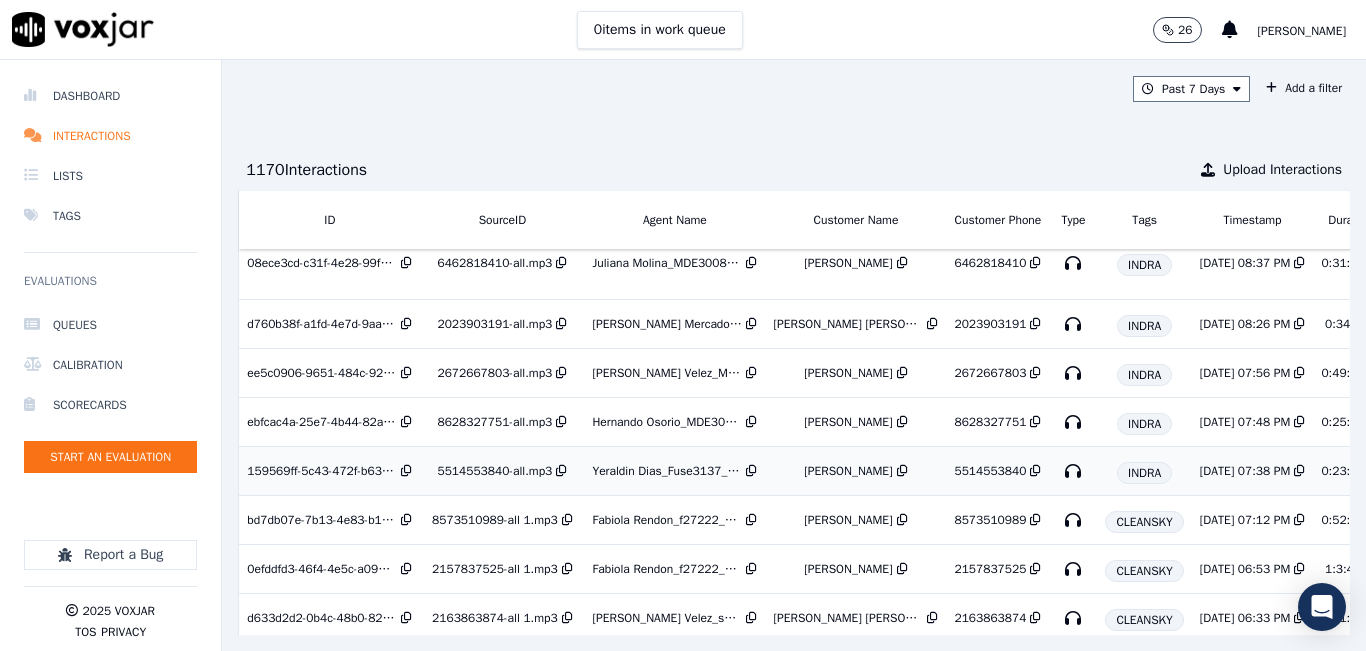 scroll, scrollTop: 0, scrollLeft: 0, axis: both 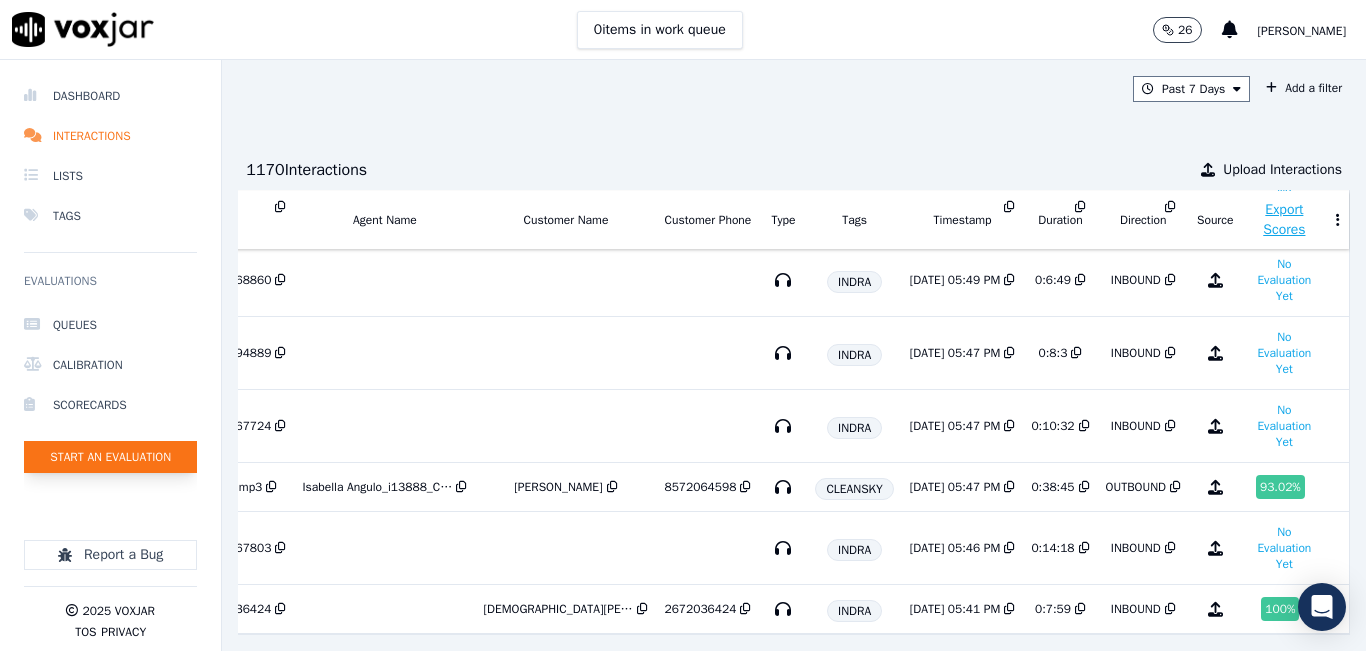 click on "Start an Evaluation" 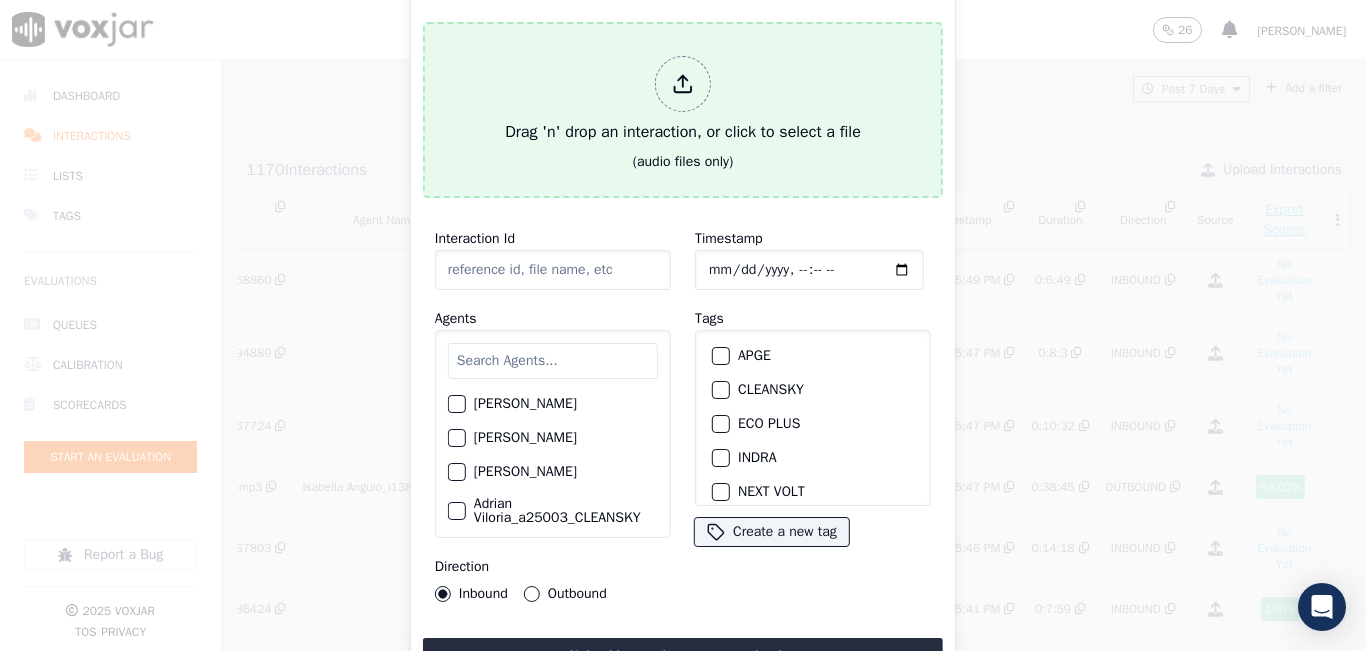 click on "Drag 'n' drop an interaction, or click to select a file" at bounding box center (683, 100) 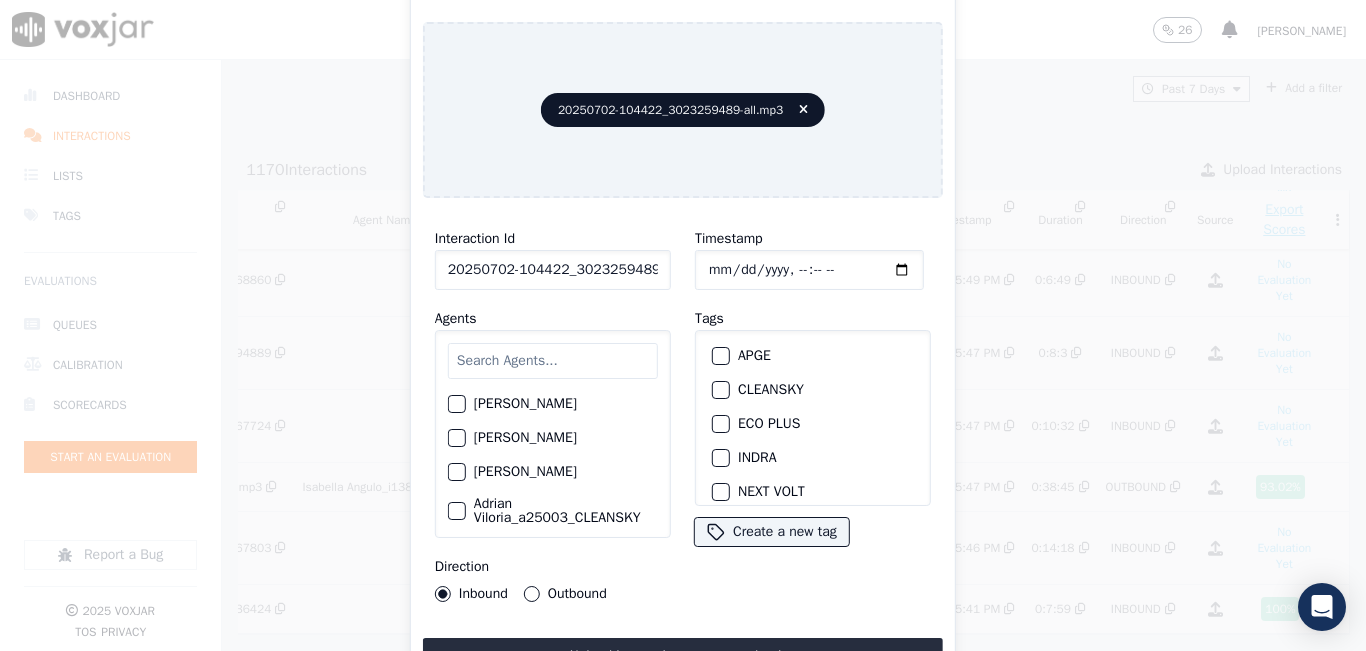 click at bounding box center [553, 361] 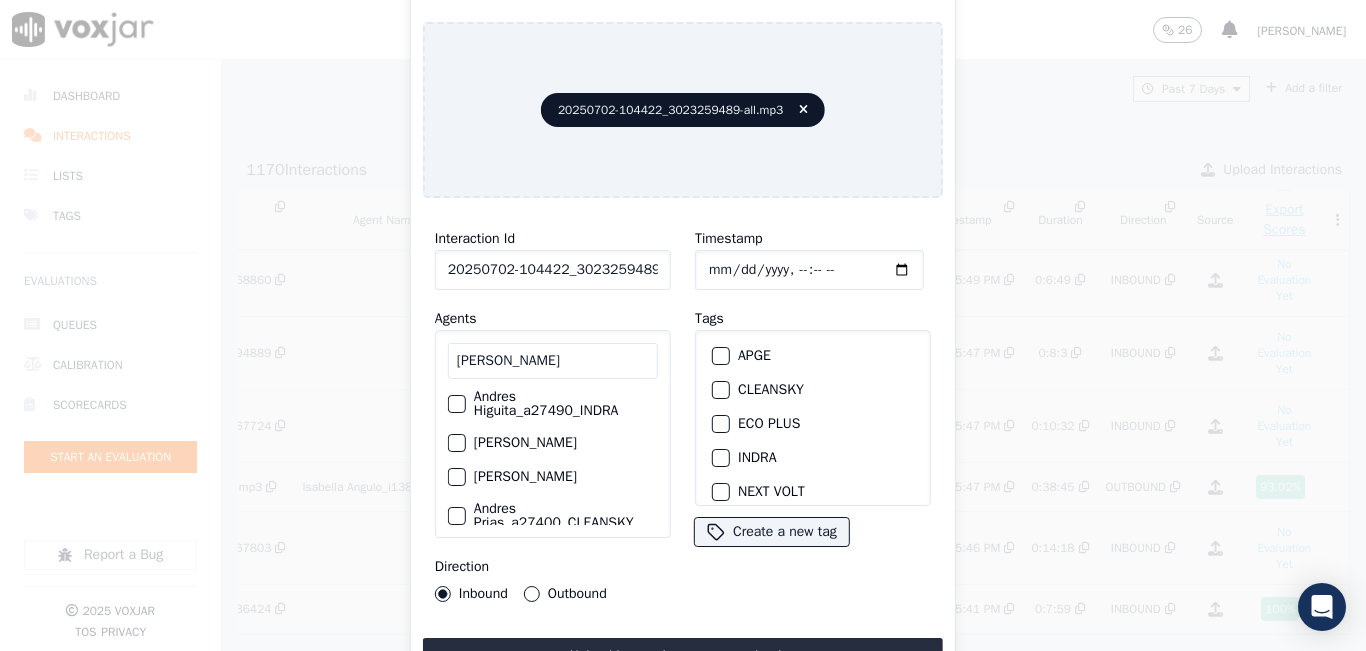 scroll, scrollTop: 200, scrollLeft: 0, axis: vertical 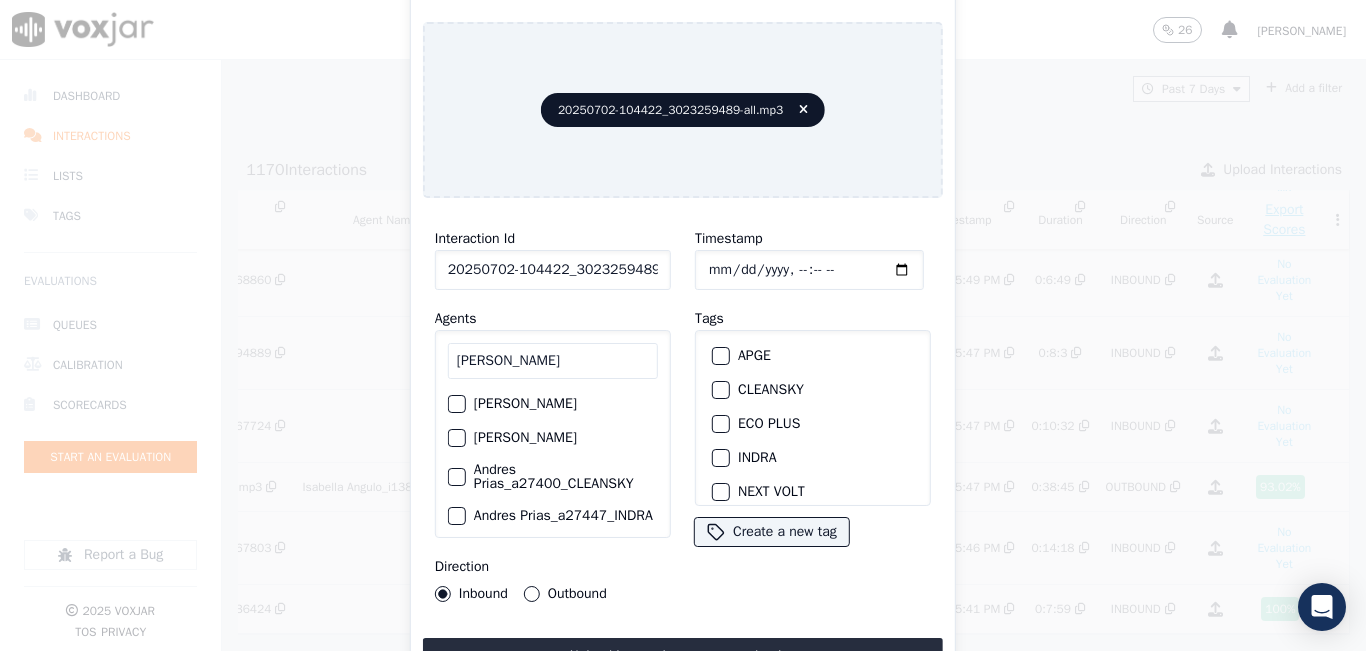 type on "andres" 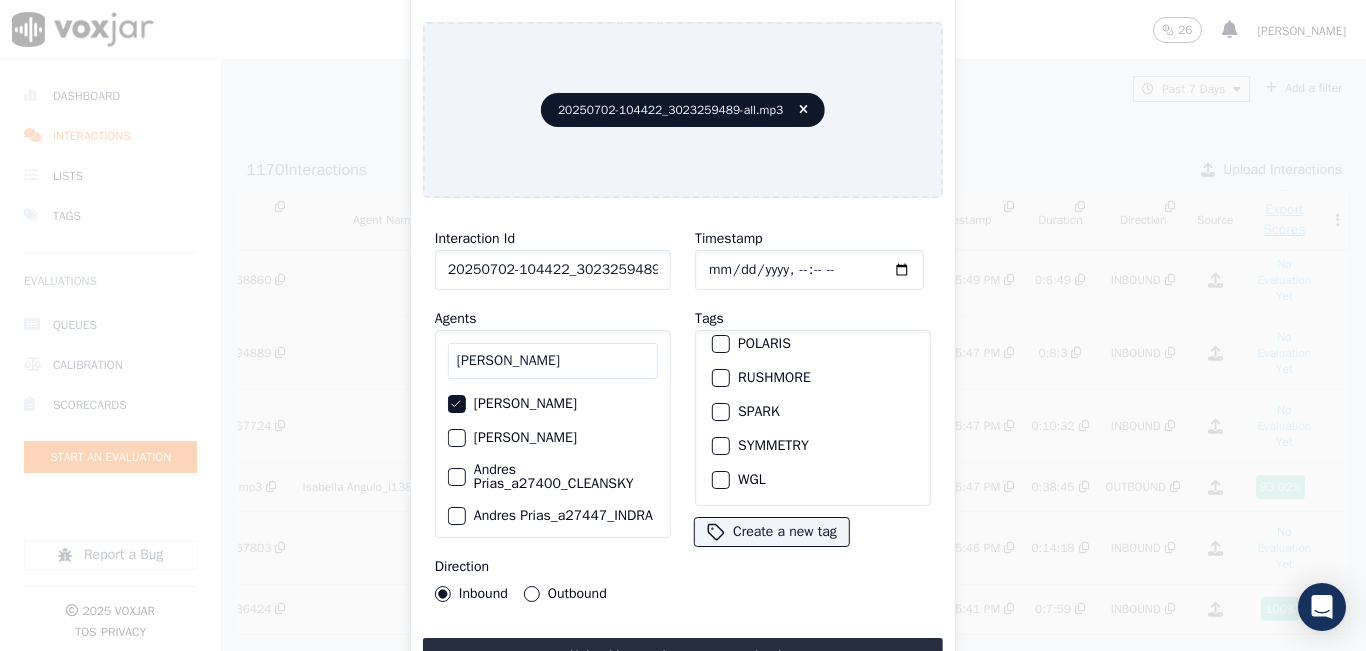 scroll, scrollTop: 275, scrollLeft: 0, axis: vertical 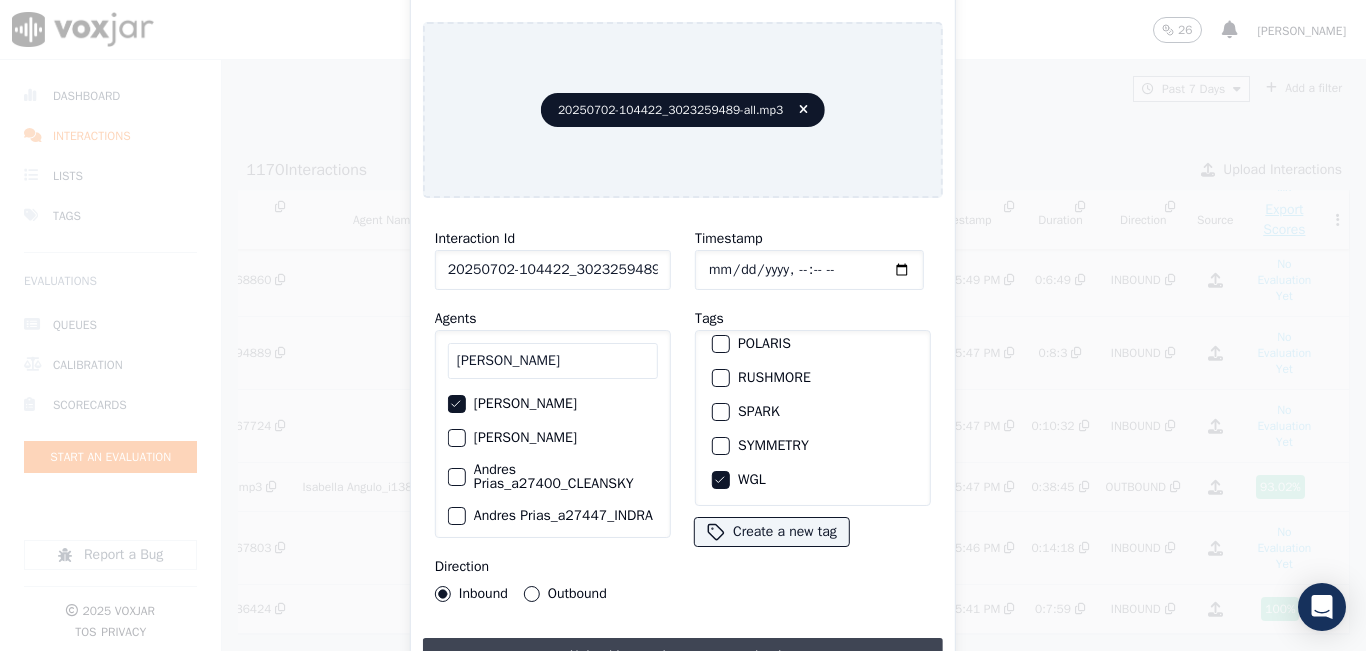 click on "Upload interaction to start evaluation" at bounding box center [683, 656] 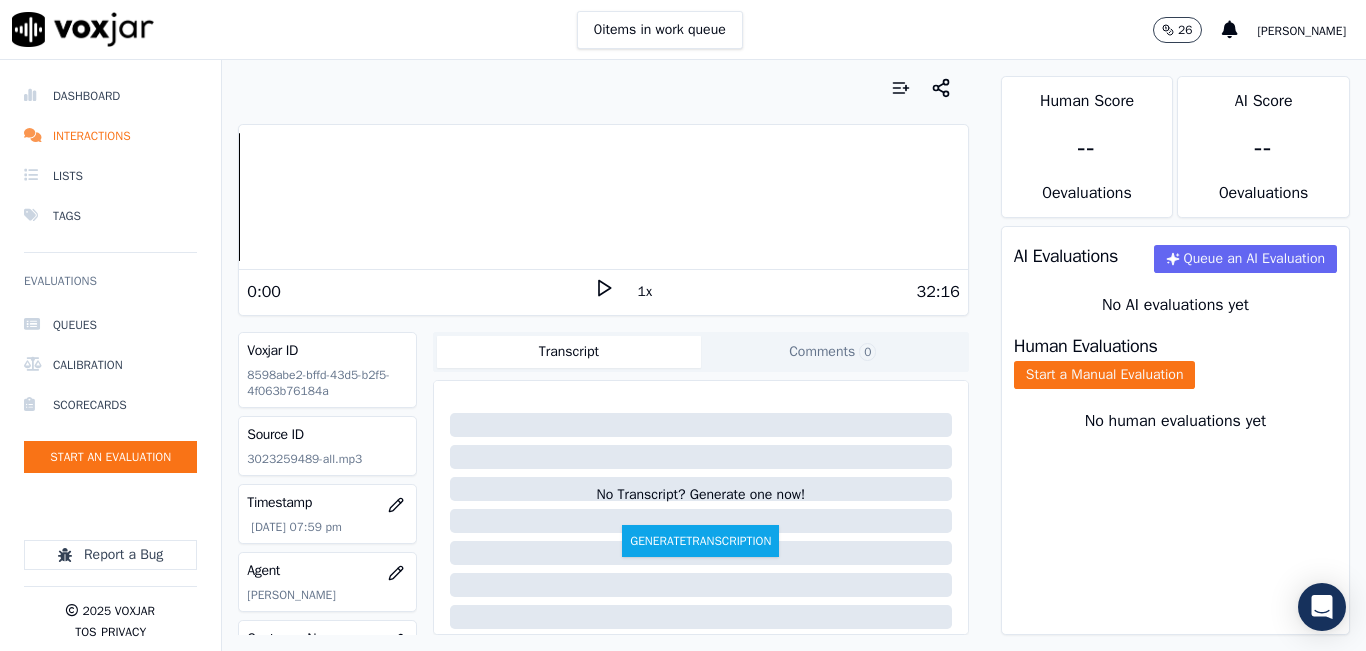 click on "1x" at bounding box center [645, 292] 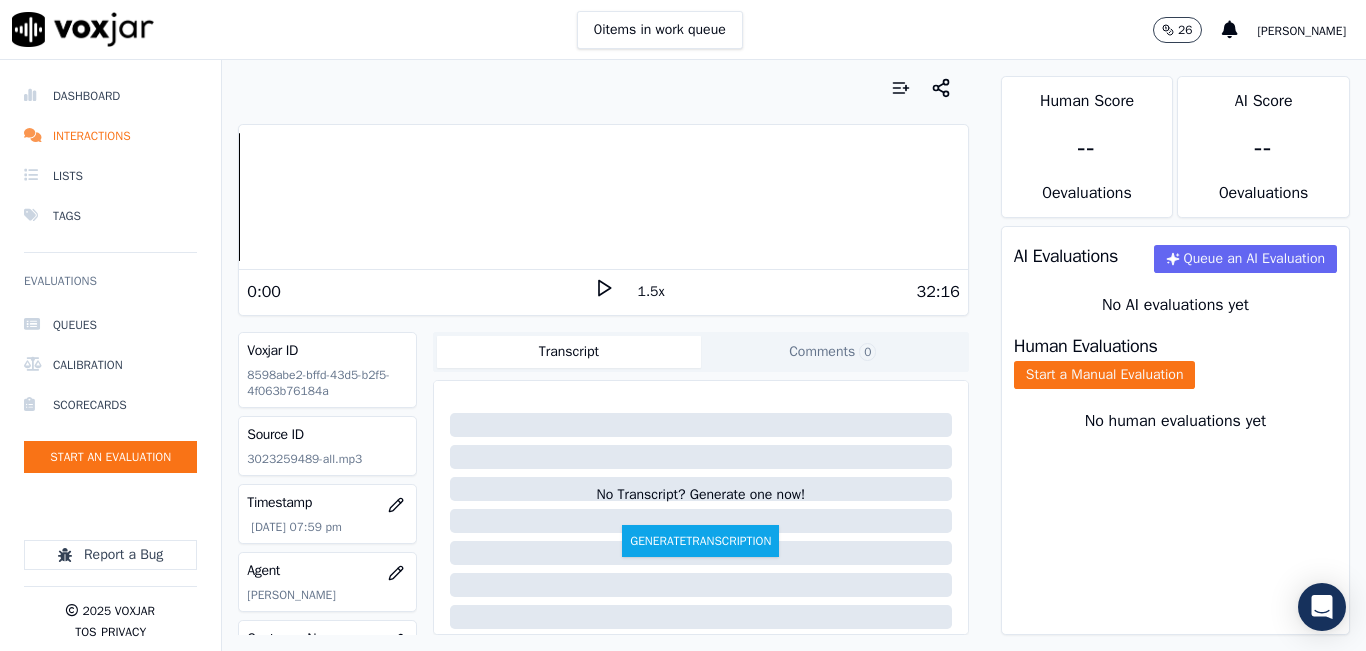 click on "1.5x" at bounding box center (604, 291) 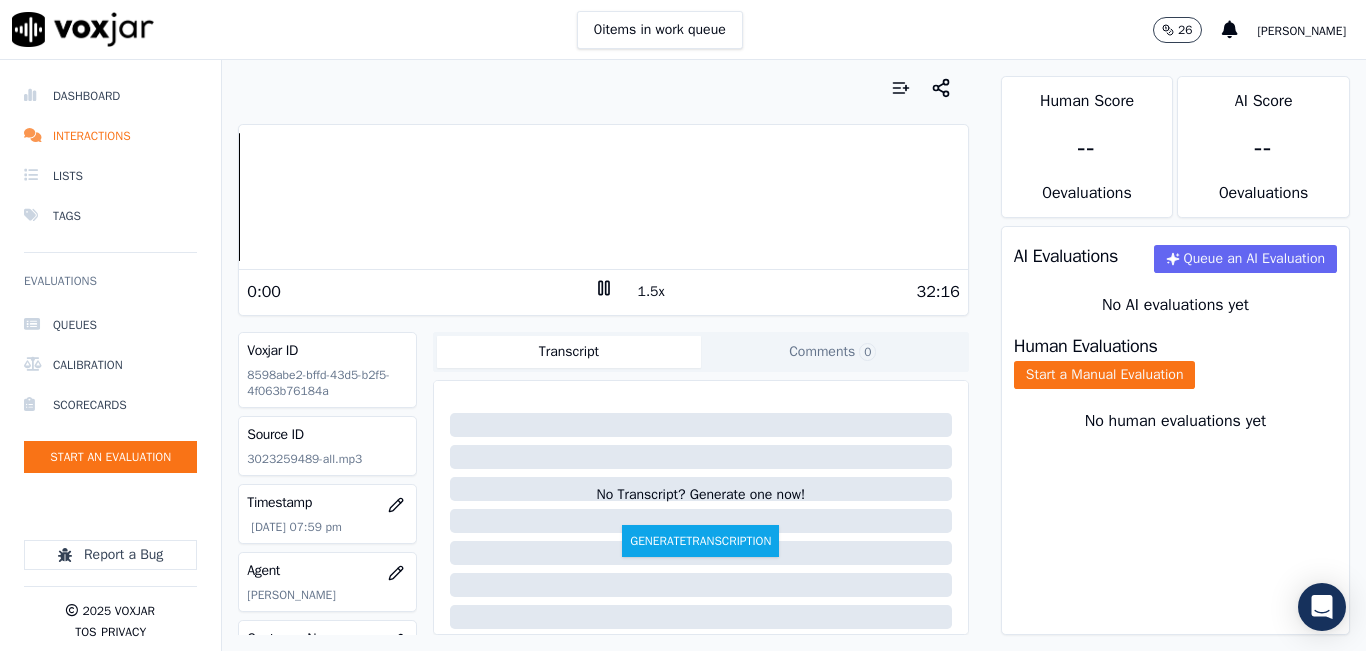 click on "1.5x" at bounding box center [651, 292] 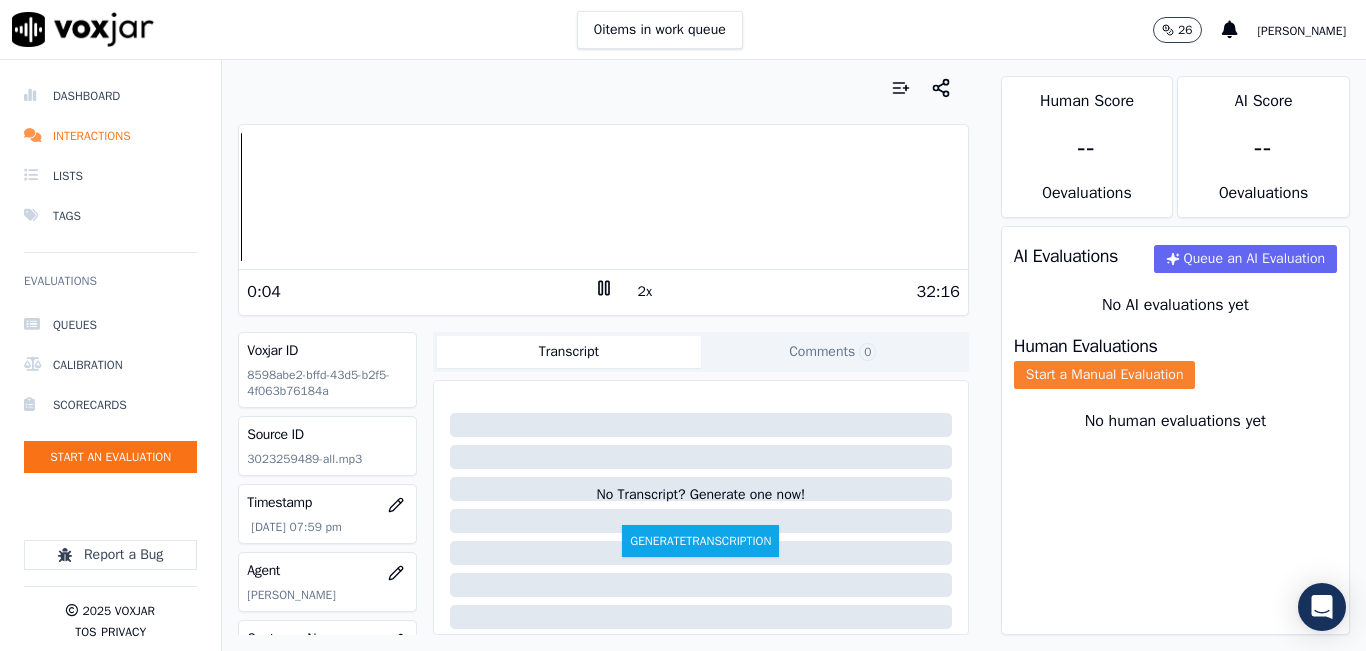 click on "Start a Manual Evaluation" 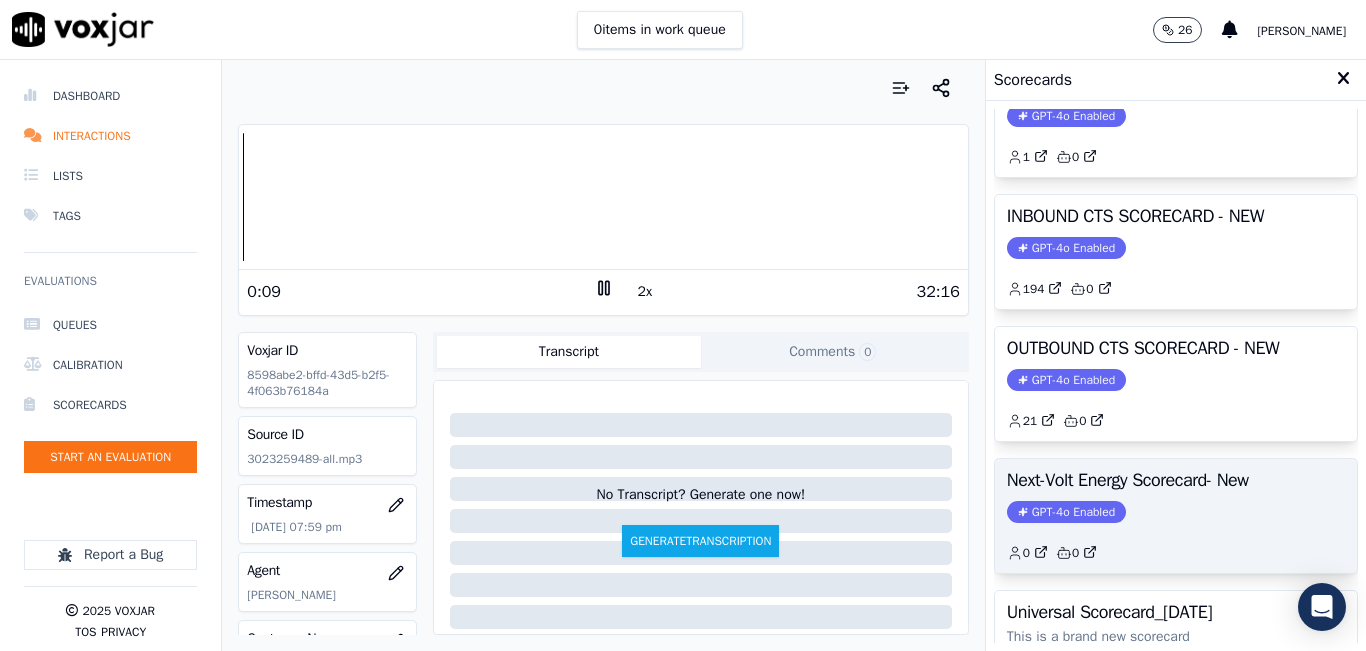 scroll, scrollTop: 227, scrollLeft: 0, axis: vertical 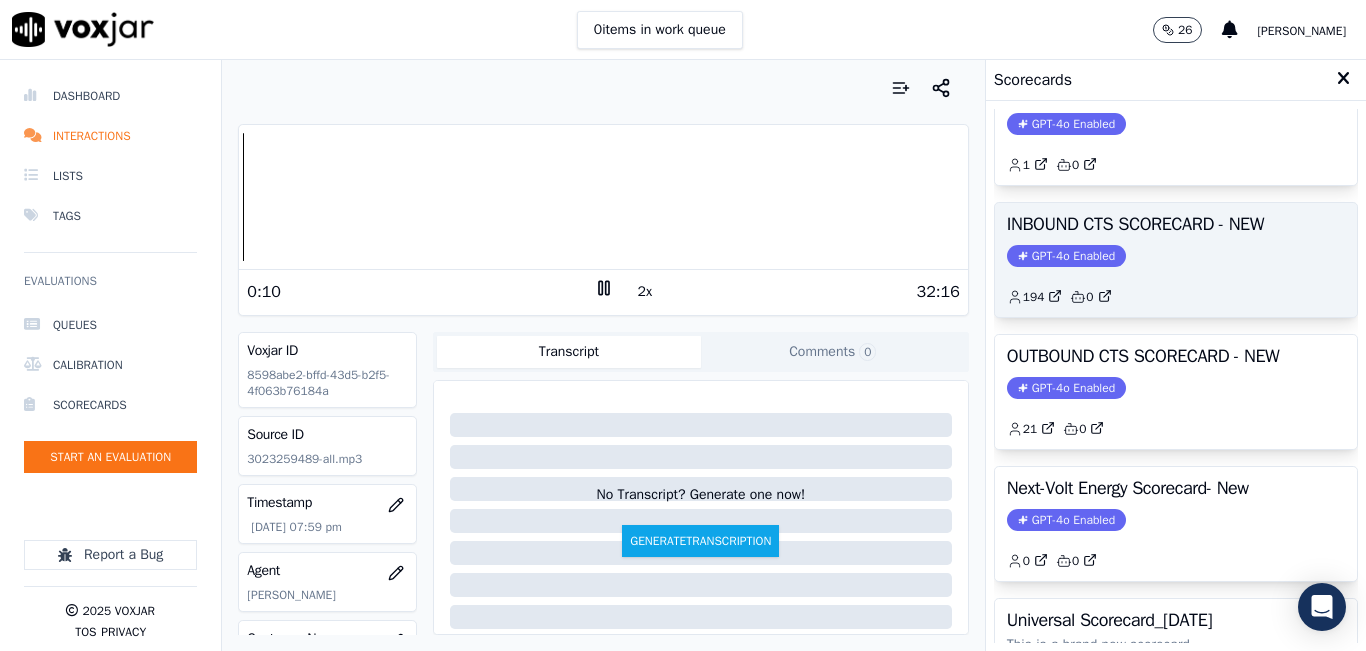 click on "INBOUND CTS SCORECARD - NEW        GPT-4o Enabled       194         0" at bounding box center [1176, 260] 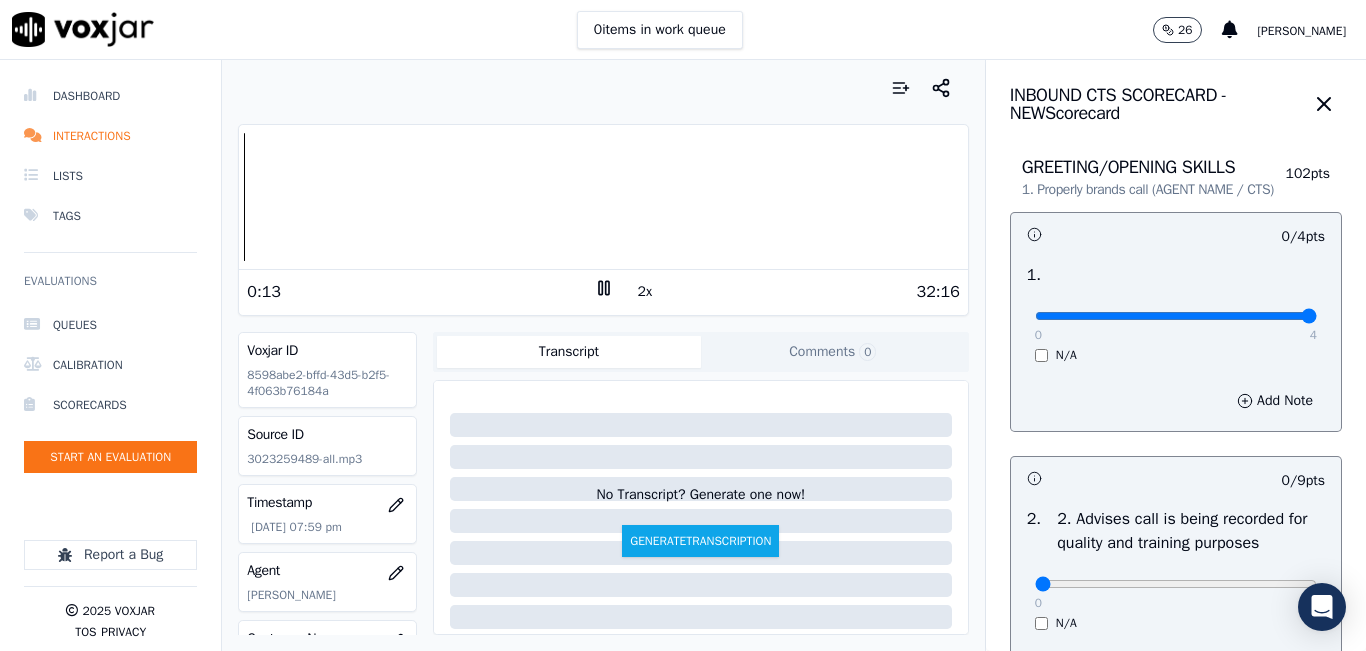 drag, startPoint x: 1038, startPoint y: 341, endPoint x: 1263, endPoint y: 336, distance: 225.05554 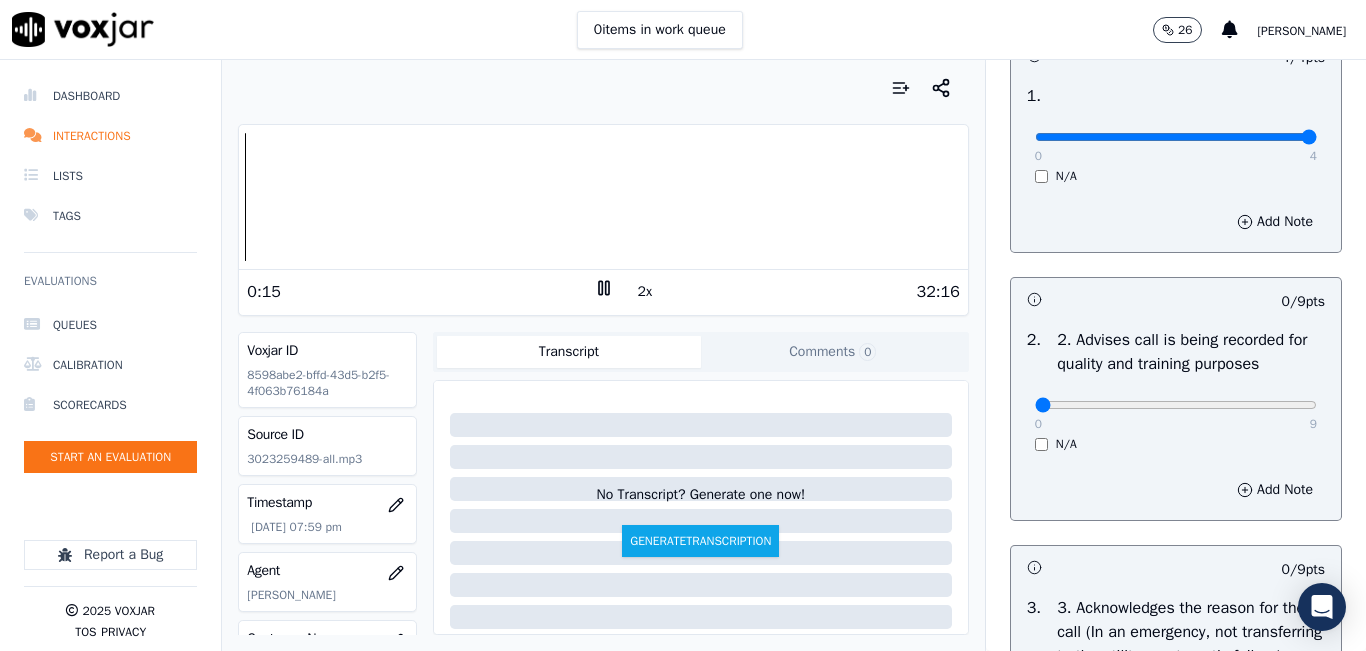 scroll, scrollTop: 200, scrollLeft: 0, axis: vertical 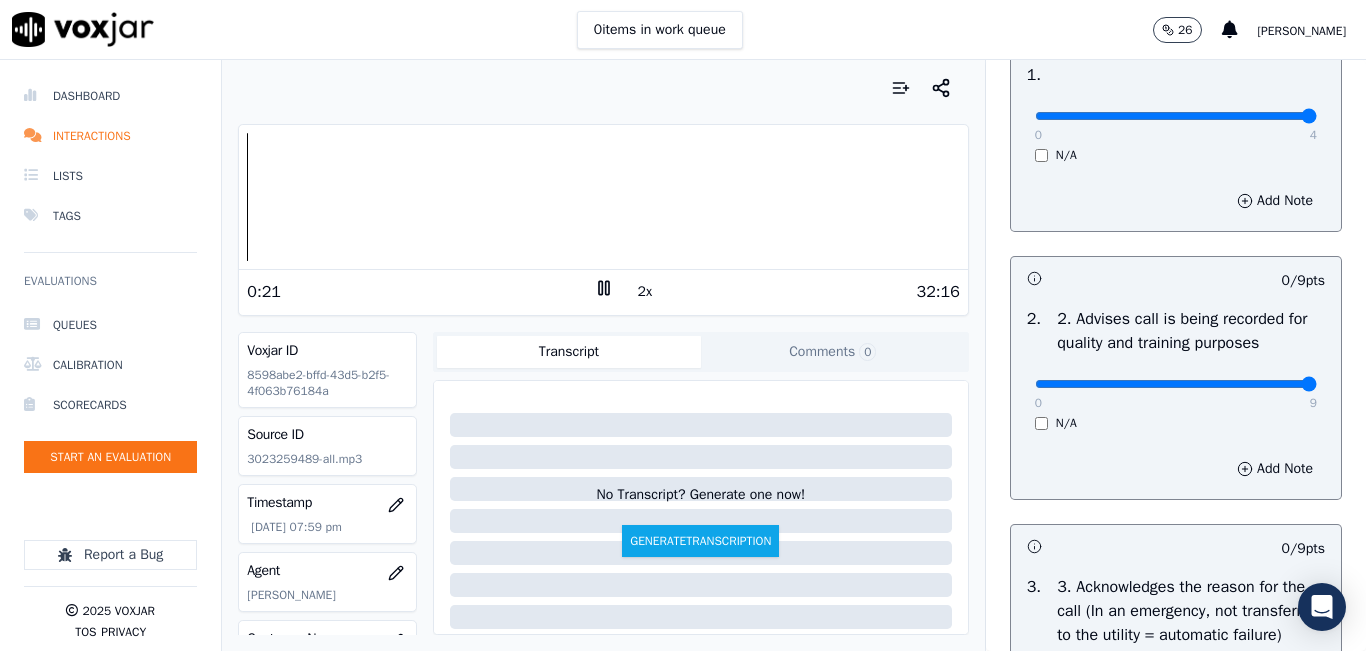drag, startPoint x: 1082, startPoint y: 398, endPoint x: 1338, endPoint y: 391, distance: 256.09567 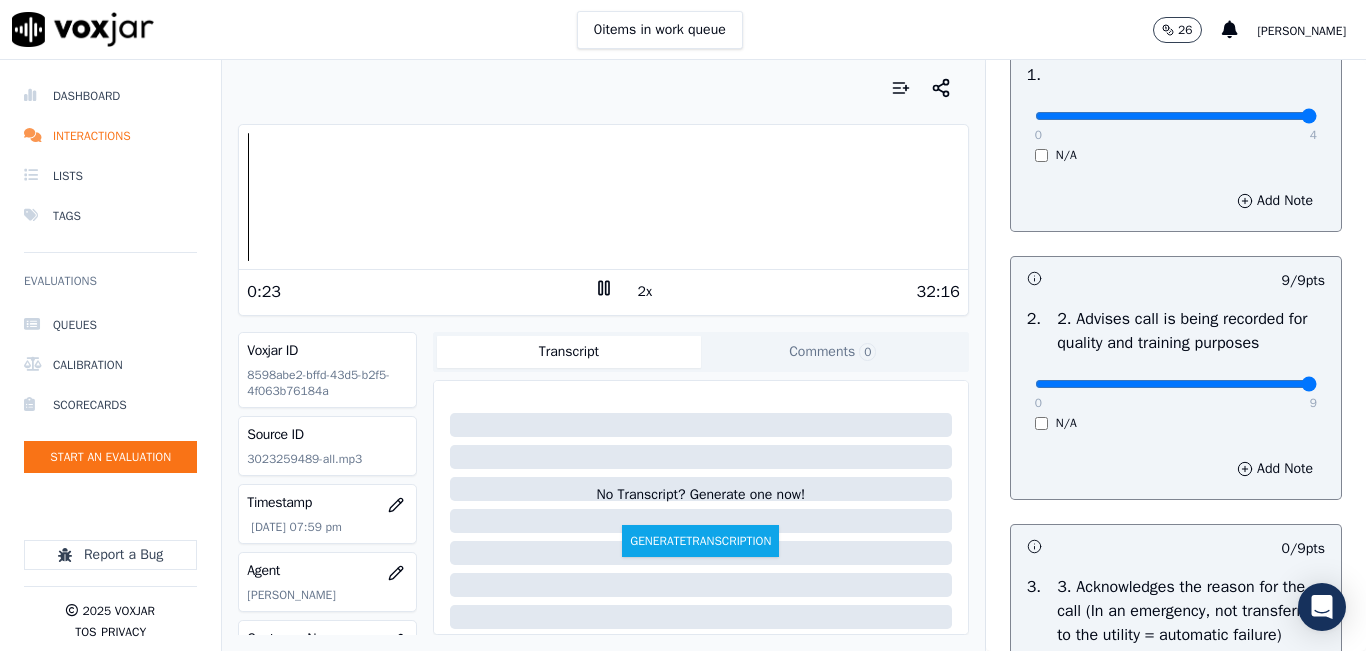 scroll, scrollTop: 400, scrollLeft: 0, axis: vertical 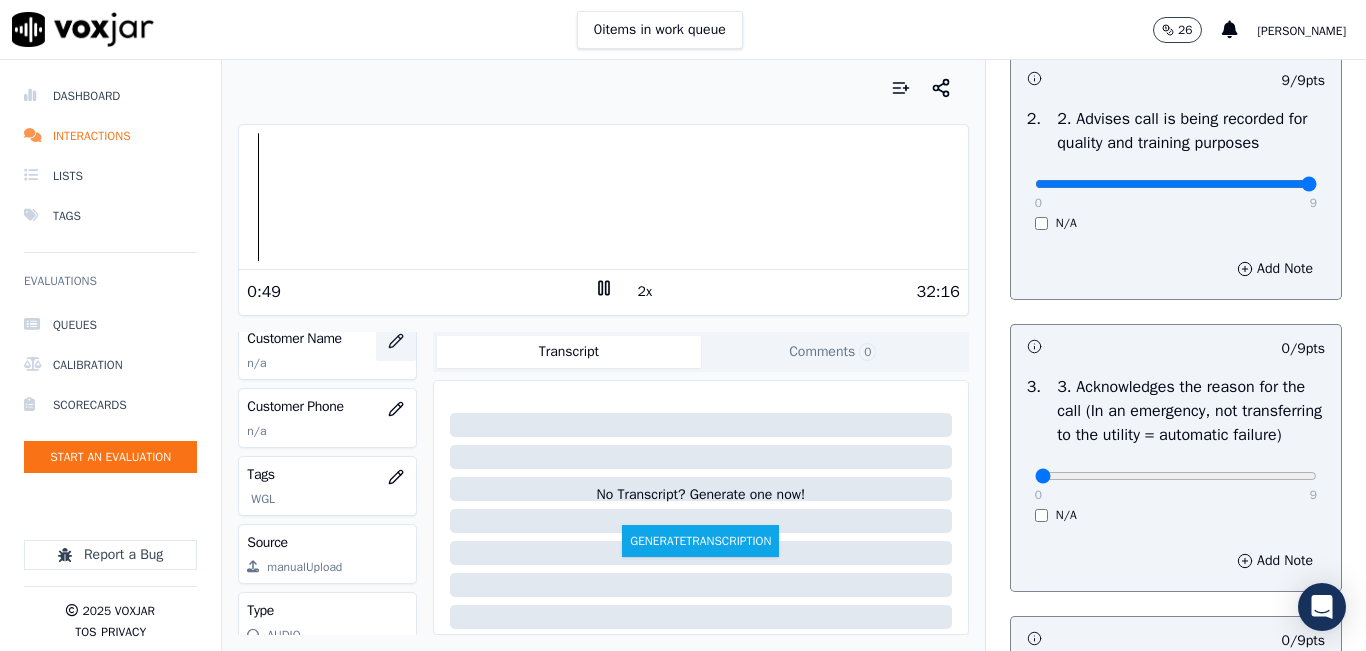 click at bounding box center (396, 341) 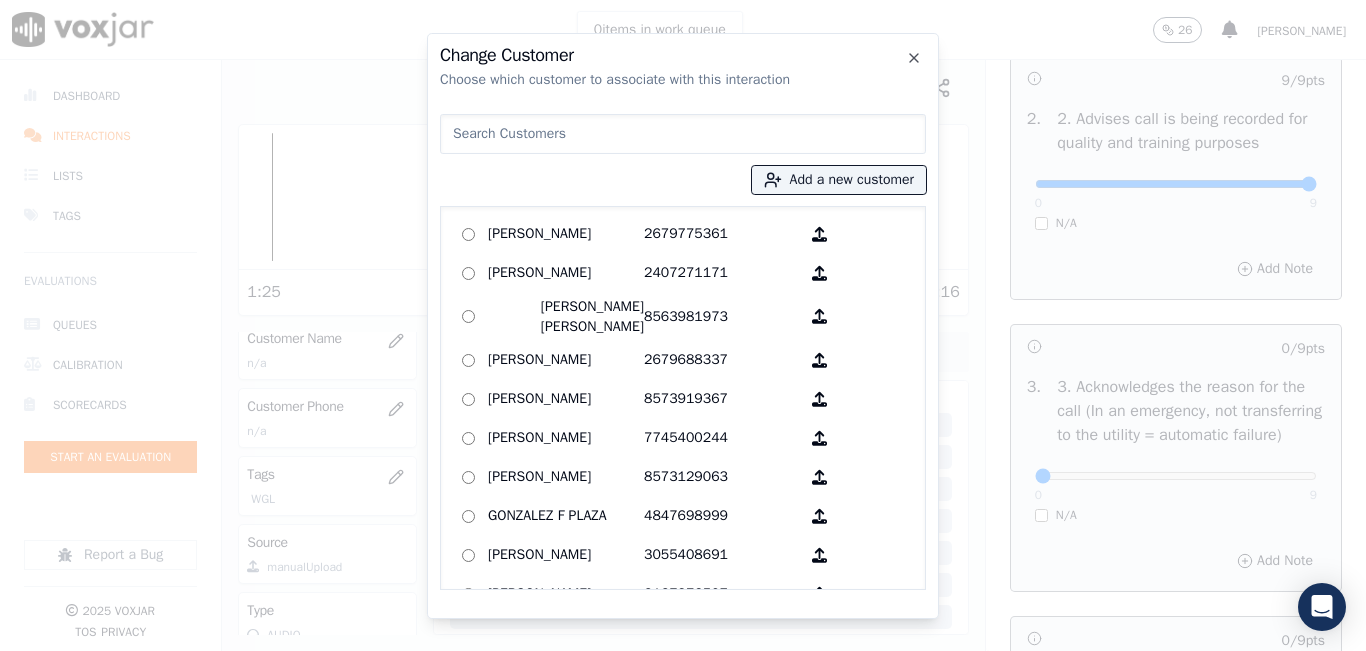 click at bounding box center (683, 134) 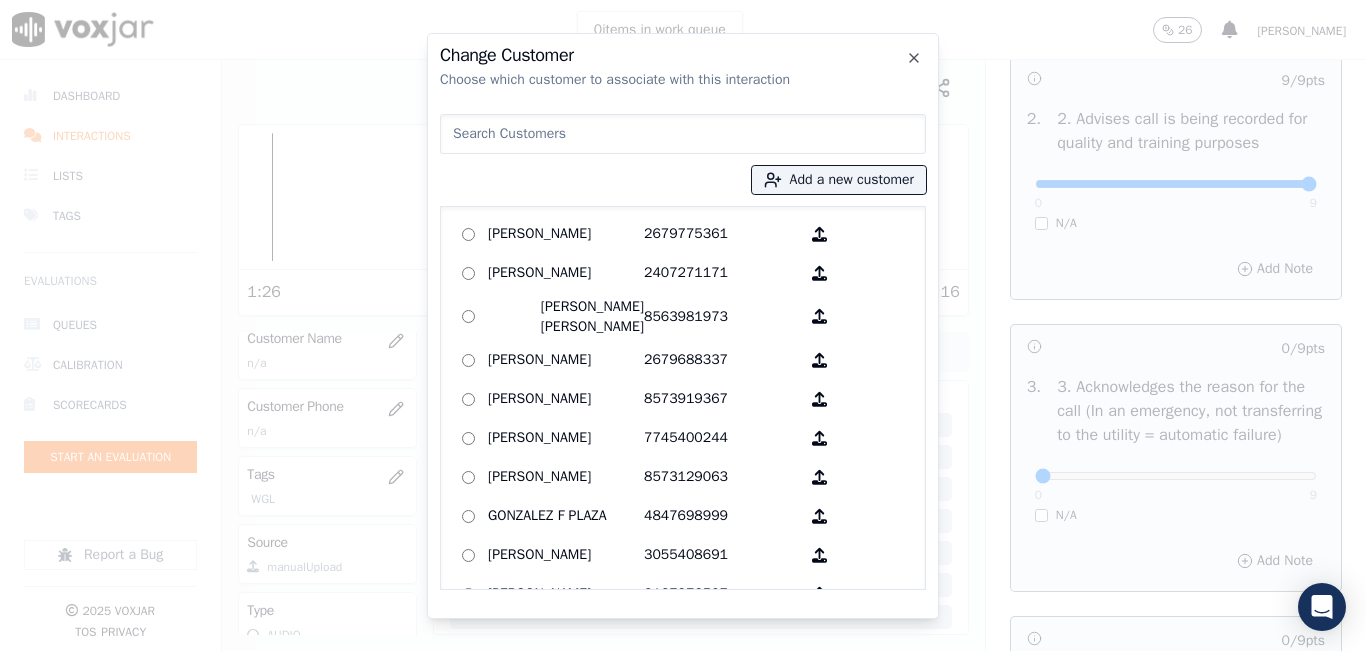paste on "denise archie" 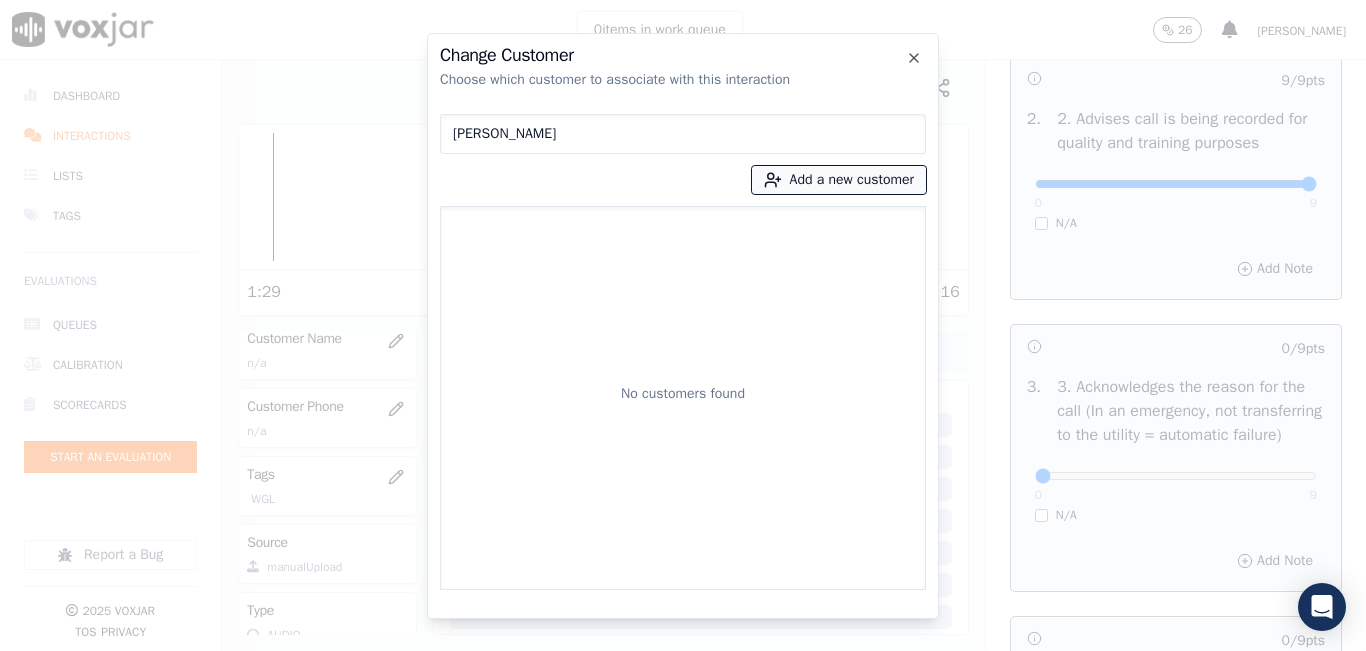 type on "denise archie" 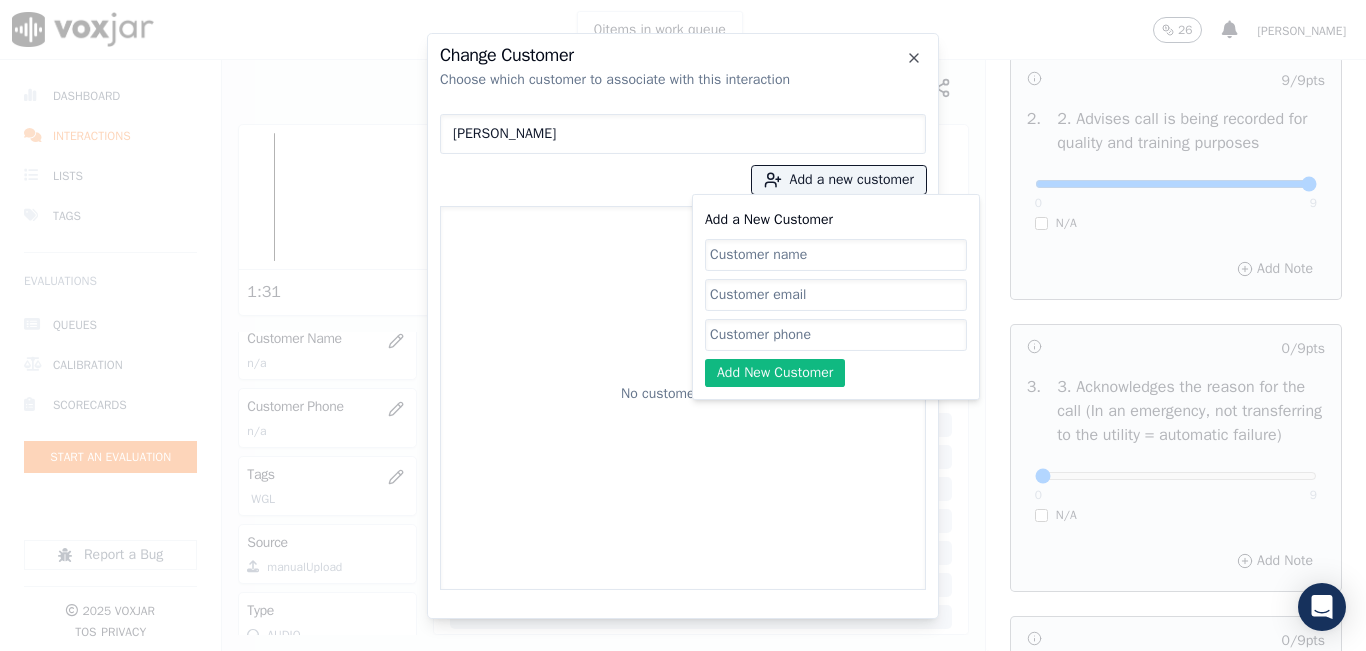 click on "Add a New Customer" 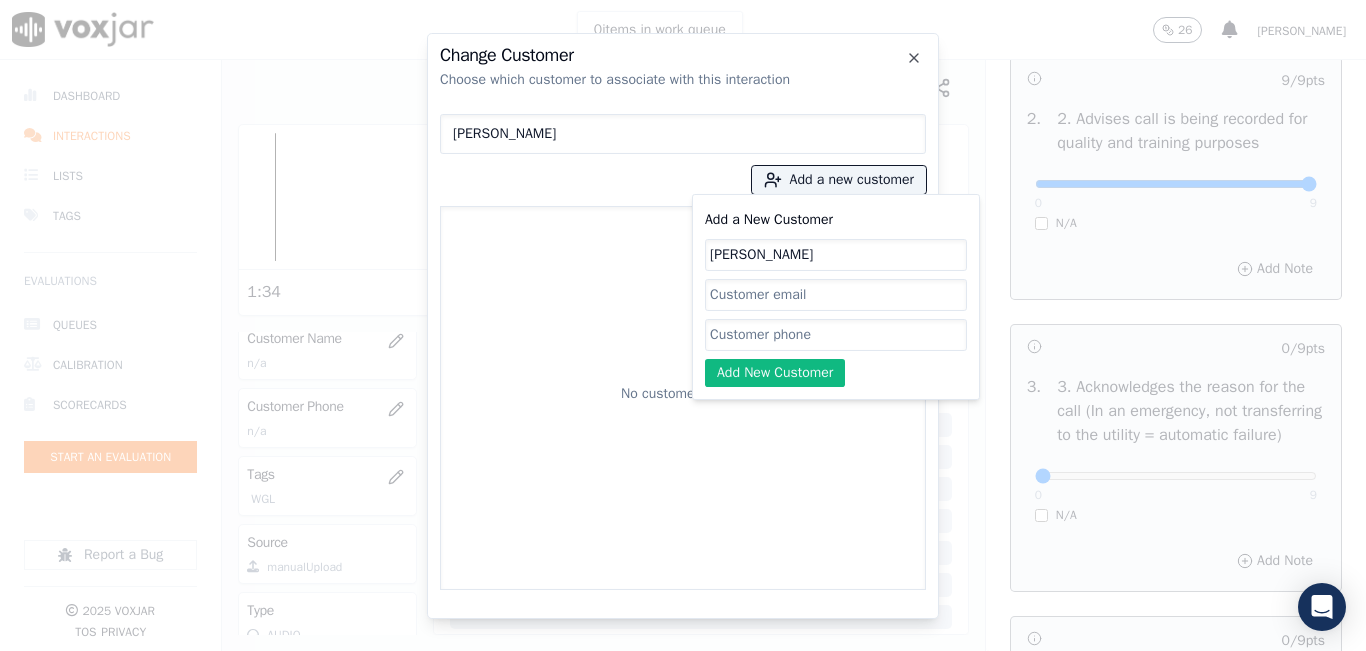 type on "denise archie" 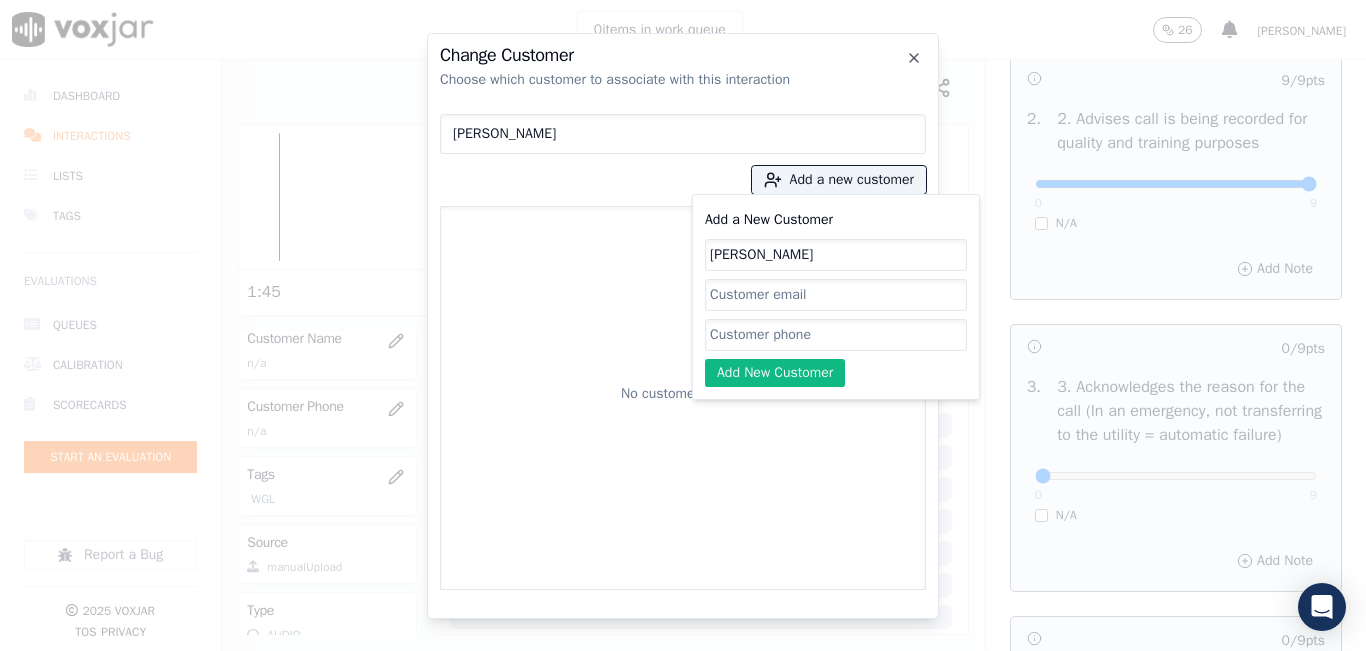 click on "Add a New Customer" 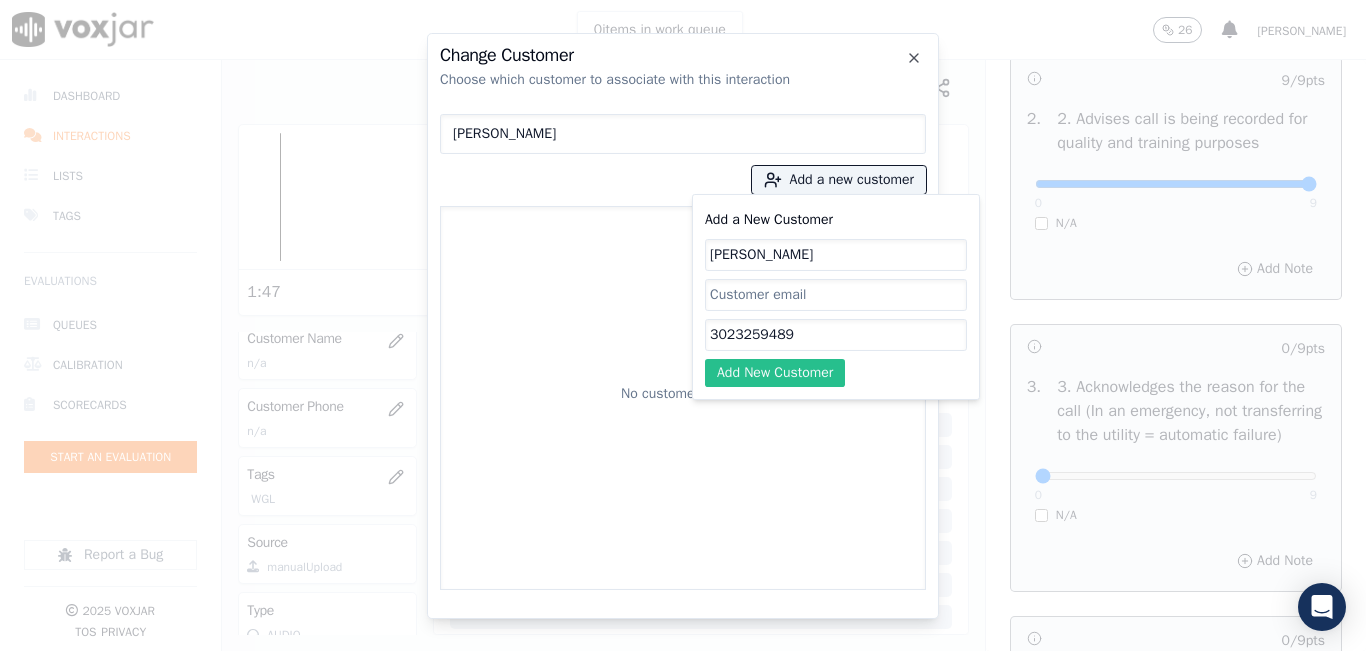 type on "3023259489" 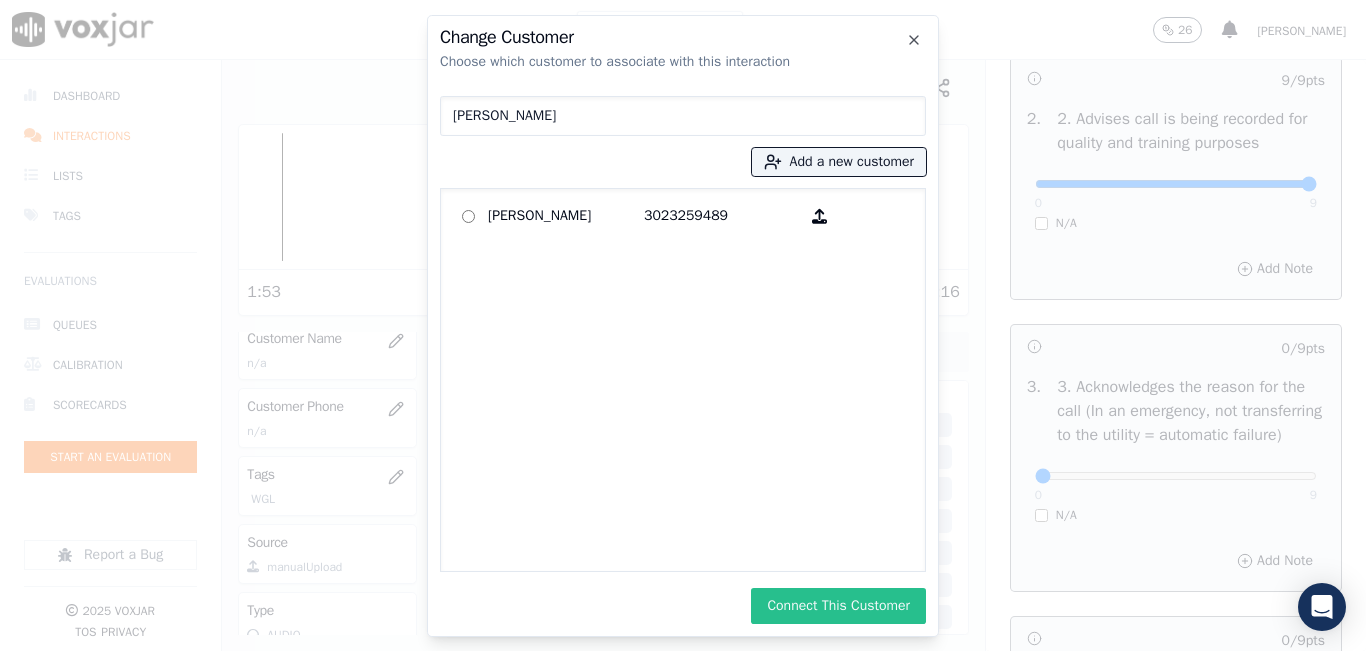 click on "Connect This Customer" at bounding box center (838, 606) 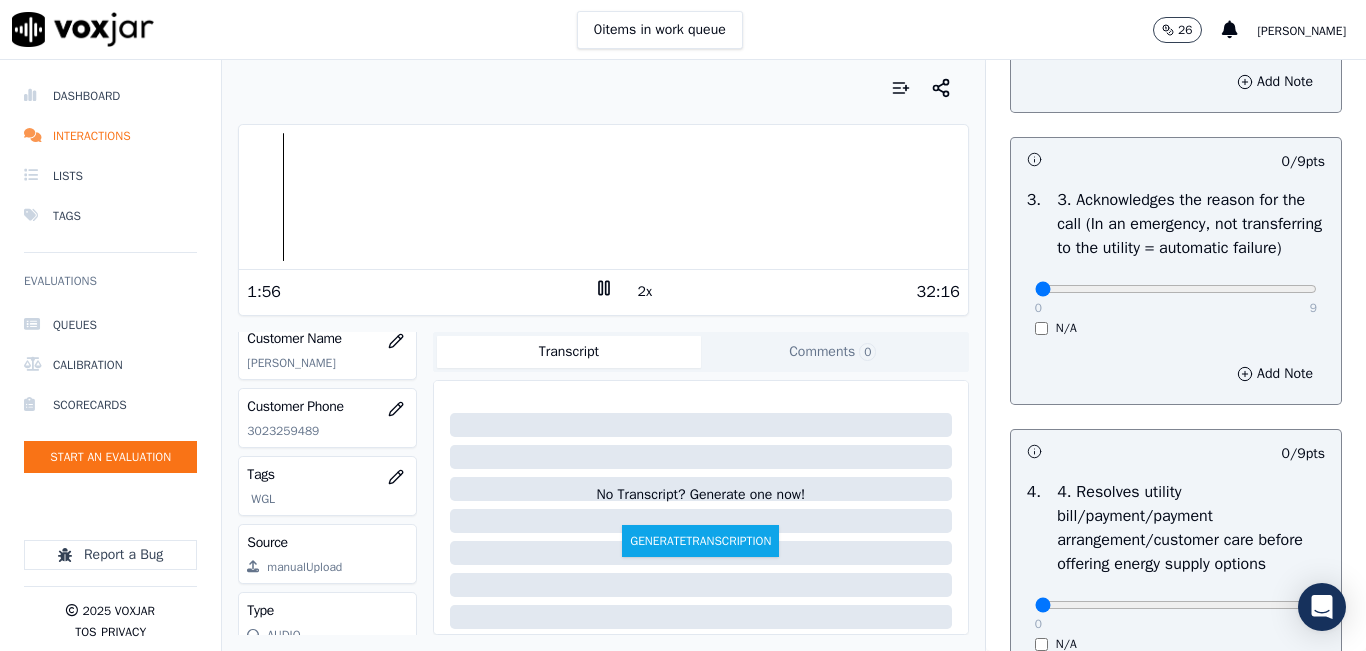 scroll, scrollTop: 600, scrollLeft: 0, axis: vertical 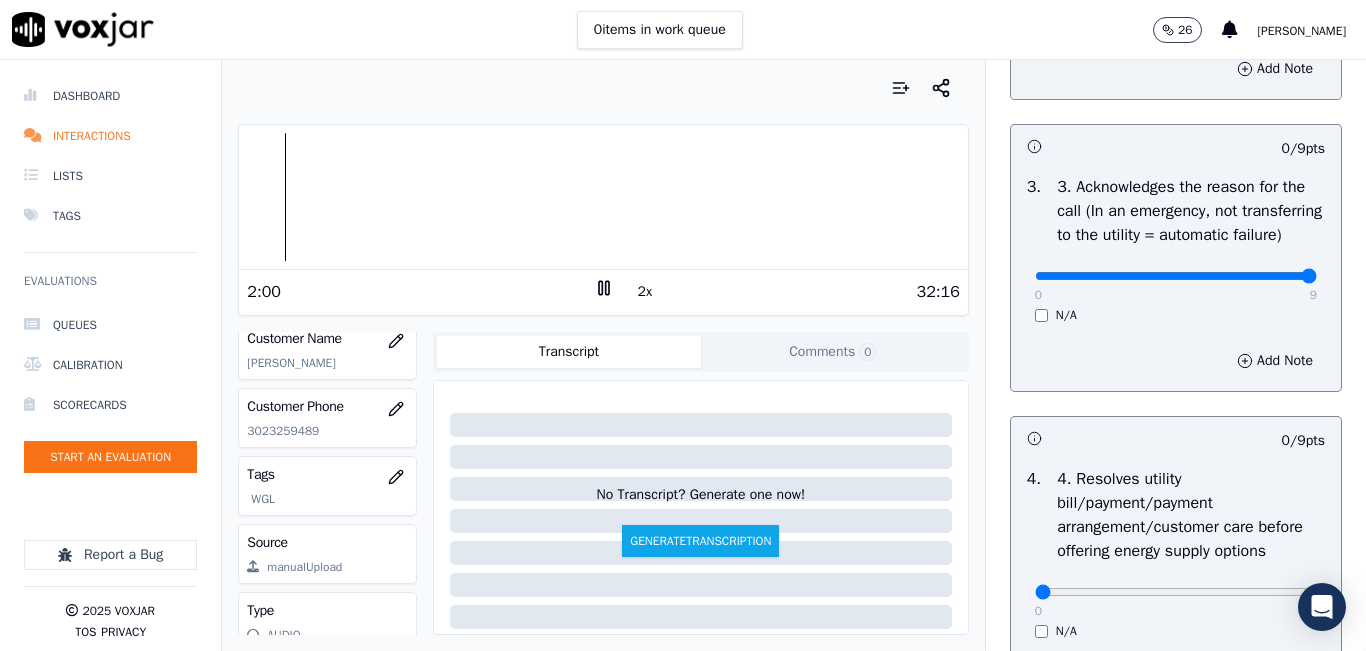 drag, startPoint x: 1085, startPoint y: 319, endPoint x: 1358, endPoint y: 319, distance: 273 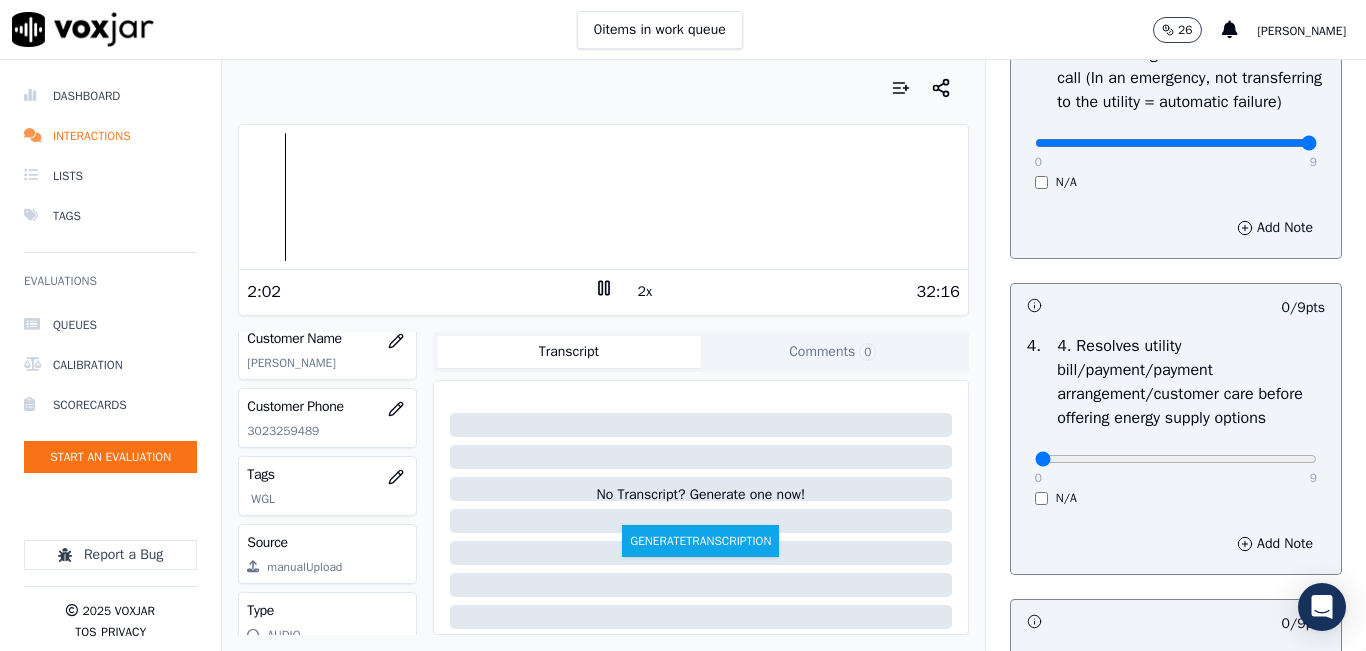 scroll, scrollTop: 800, scrollLeft: 0, axis: vertical 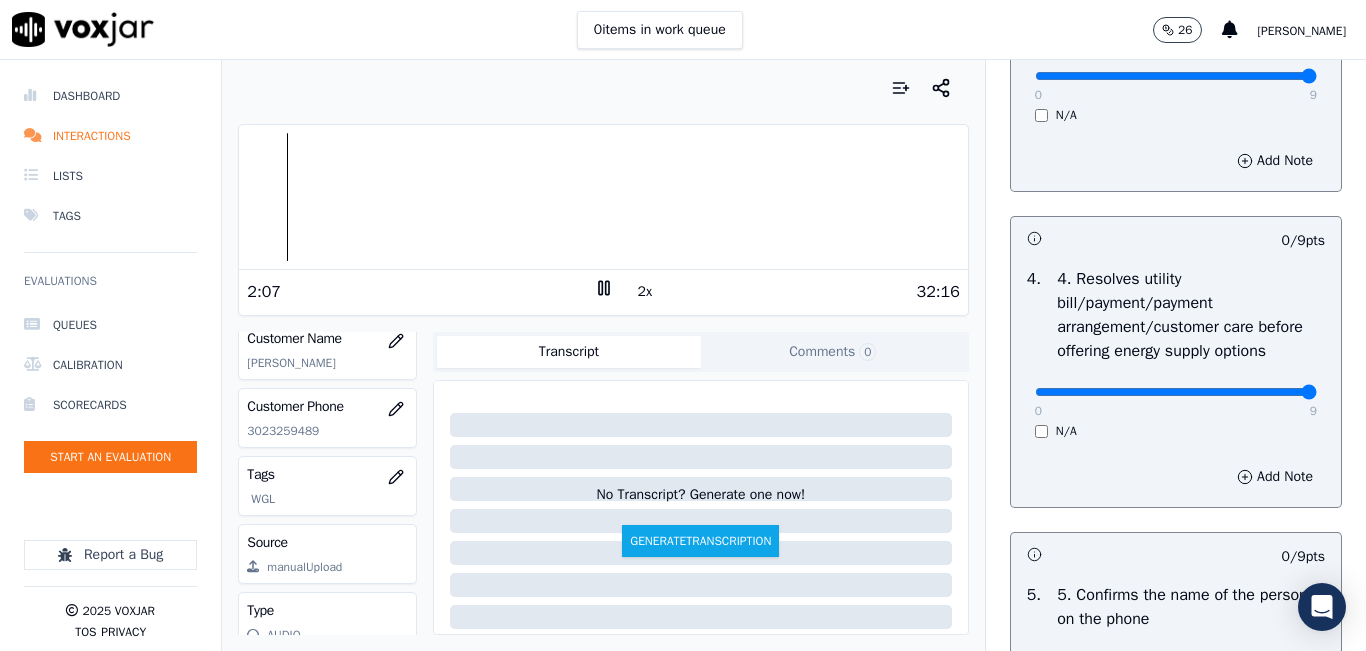 drag, startPoint x: 1207, startPoint y: 439, endPoint x: 1291, endPoint y: 422, distance: 85.70297 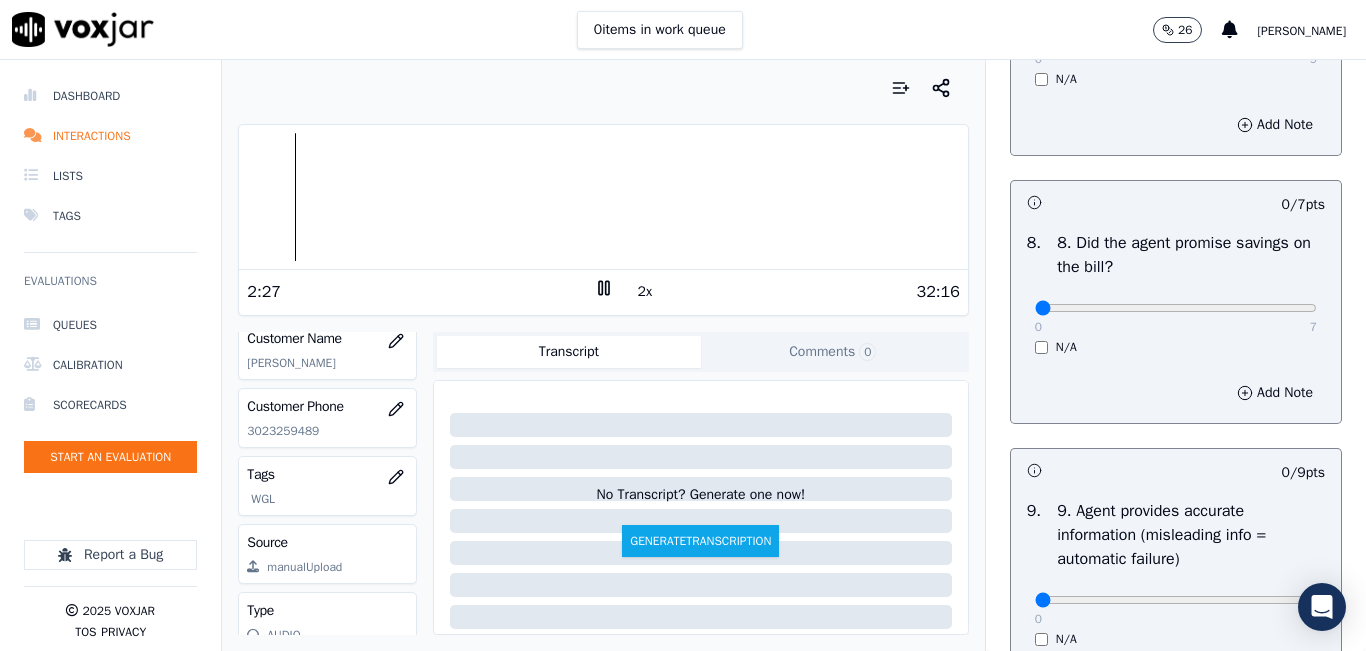 scroll, scrollTop: 2000, scrollLeft: 0, axis: vertical 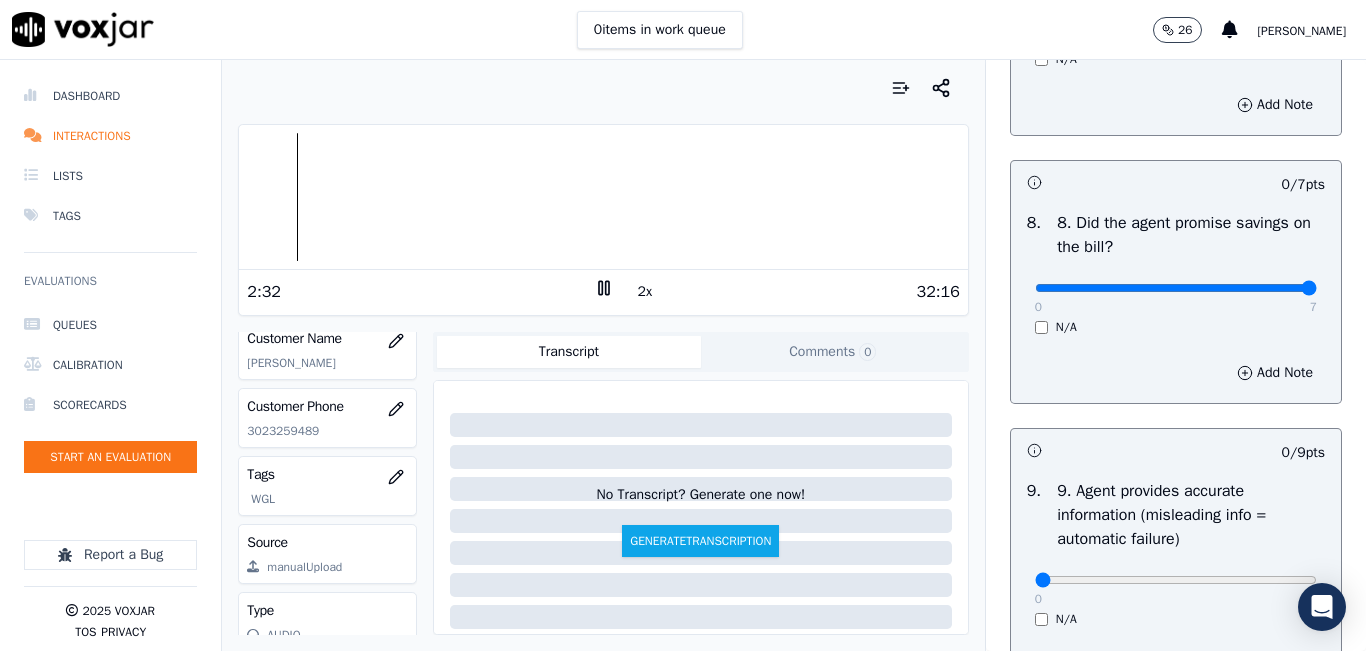 drag, startPoint x: 1259, startPoint y: 354, endPoint x: 1296, endPoint y: 348, distance: 37.48333 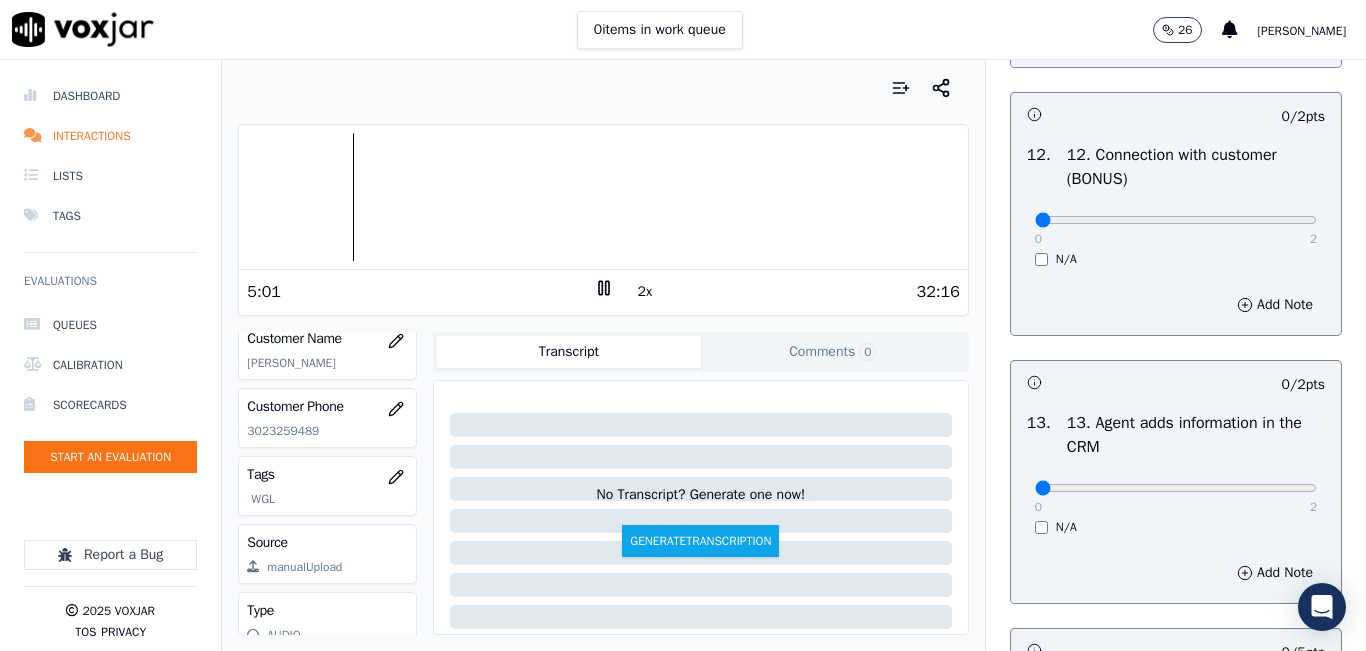 scroll, scrollTop: 3200, scrollLeft: 0, axis: vertical 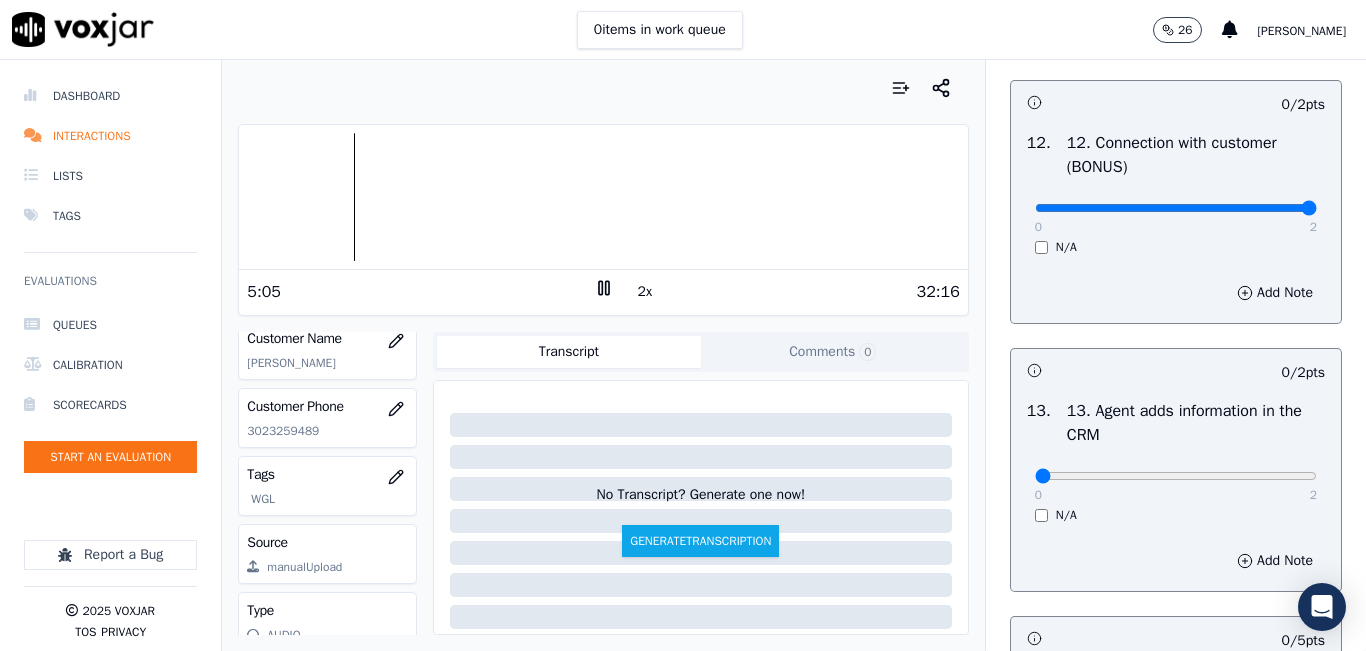 drag, startPoint x: 1242, startPoint y: 275, endPoint x: 1296, endPoint y: 260, distance: 56.044624 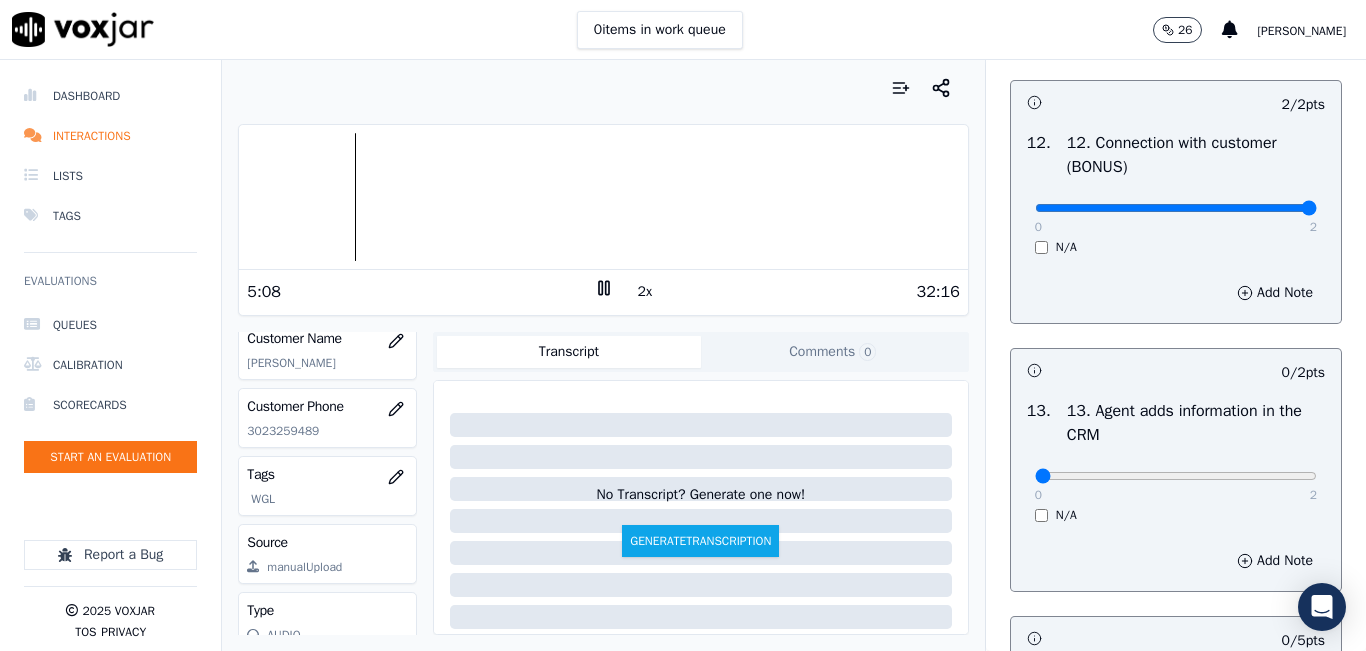 click on "2x" at bounding box center (645, 292) 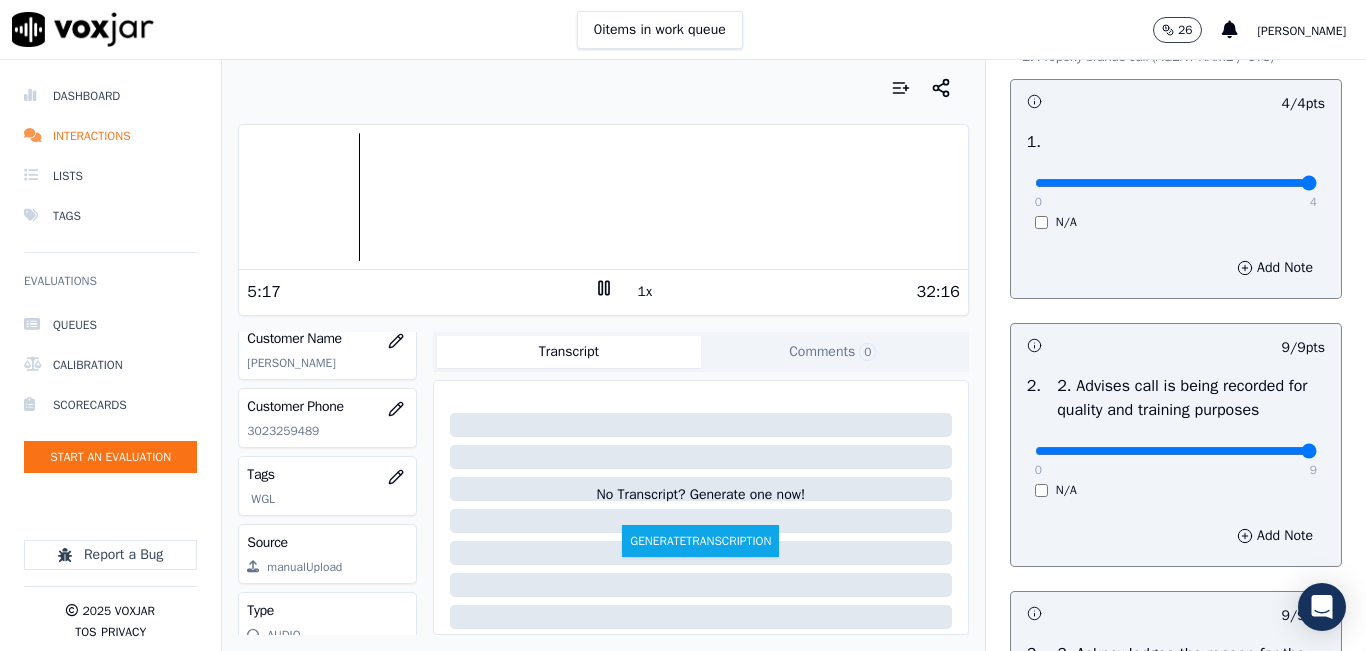 scroll, scrollTop: 0, scrollLeft: 0, axis: both 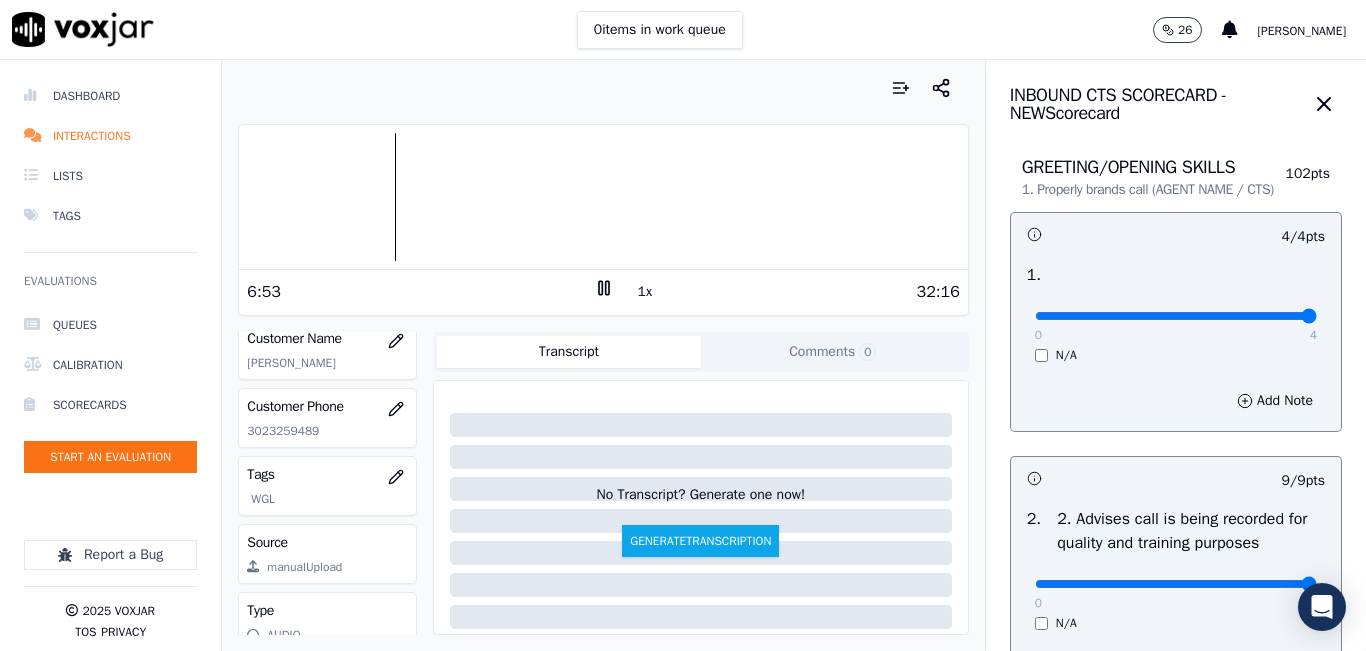 click on "1x" at bounding box center (645, 292) 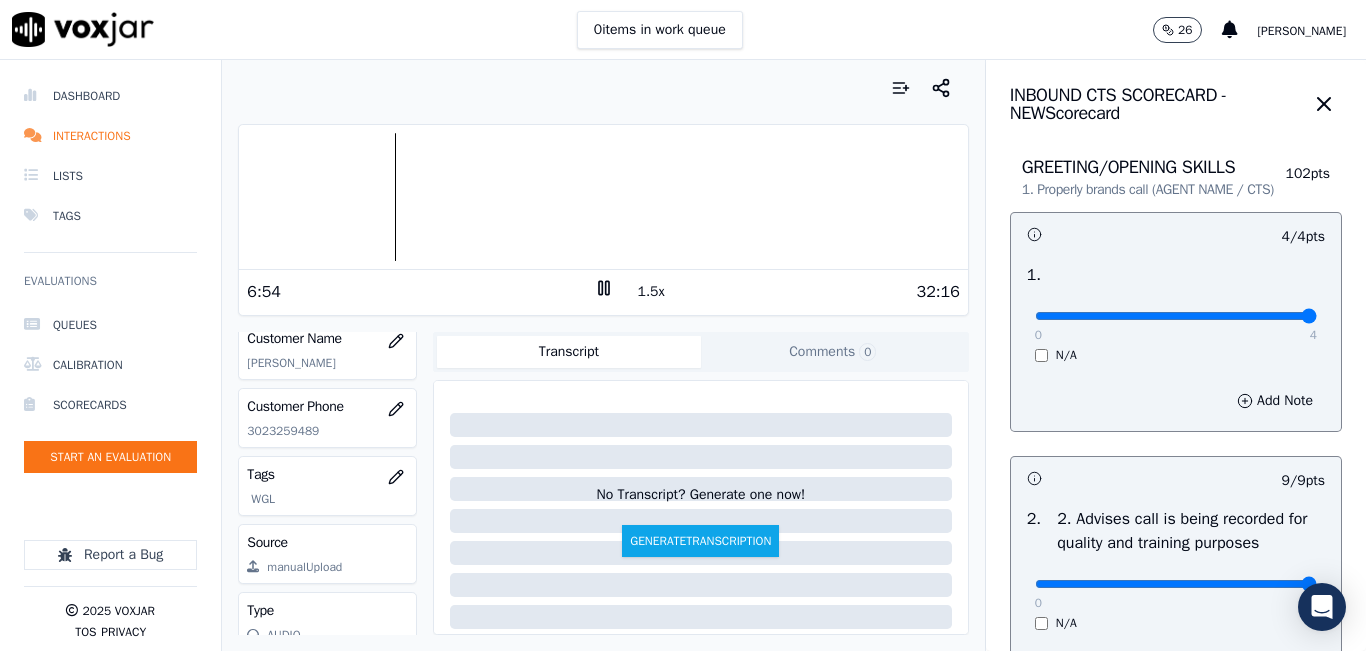 click on "1.5x" at bounding box center (651, 292) 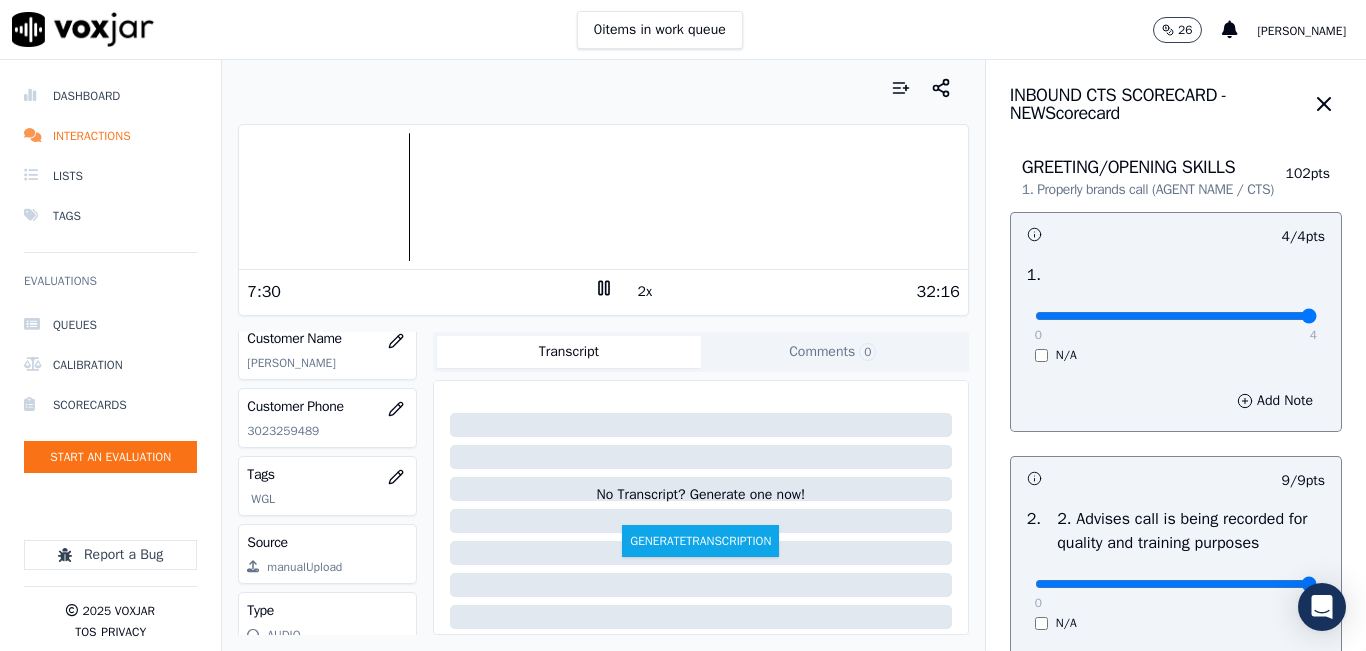 click at bounding box center [603, 197] 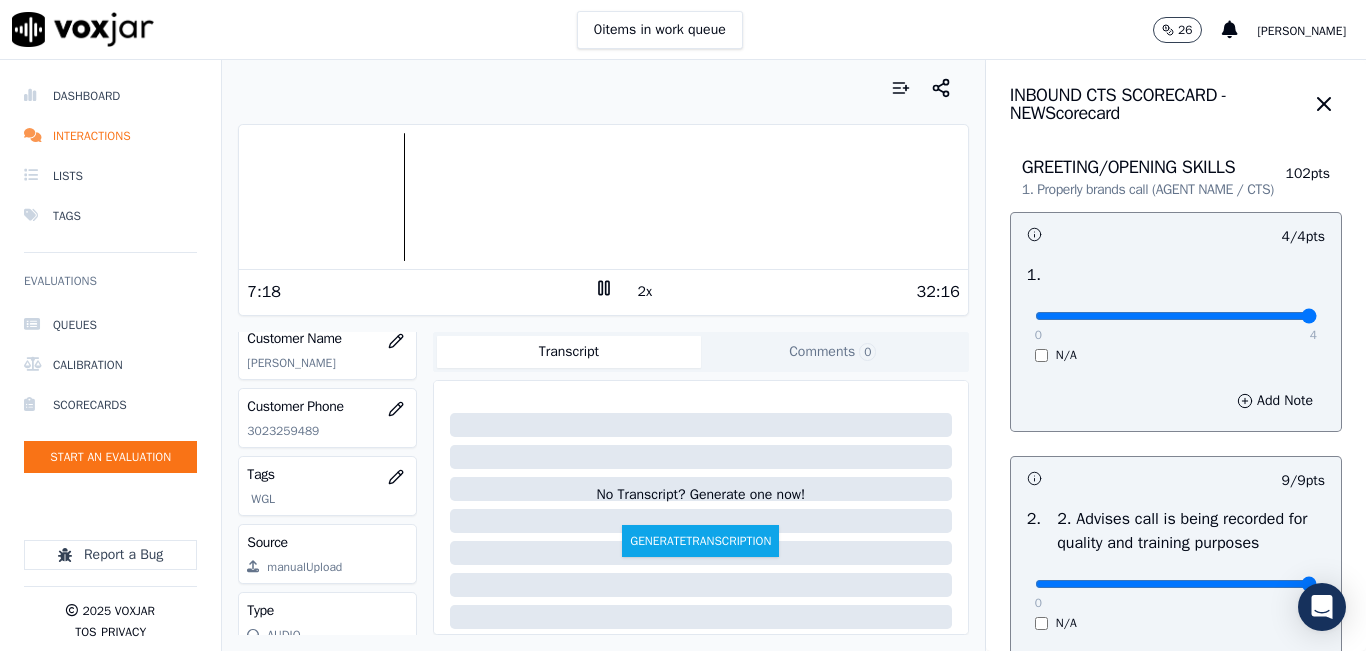 click on "2x" at bounding box center [645, 292] 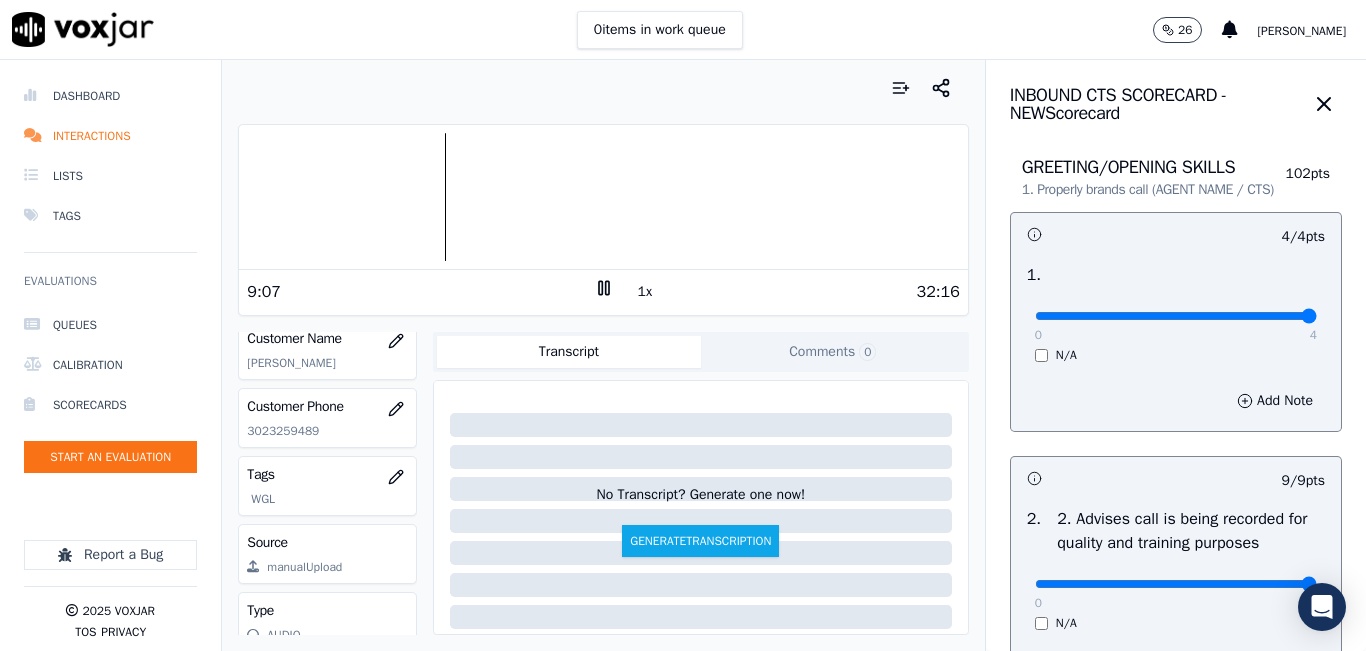 click at bounding box center [603, 197] 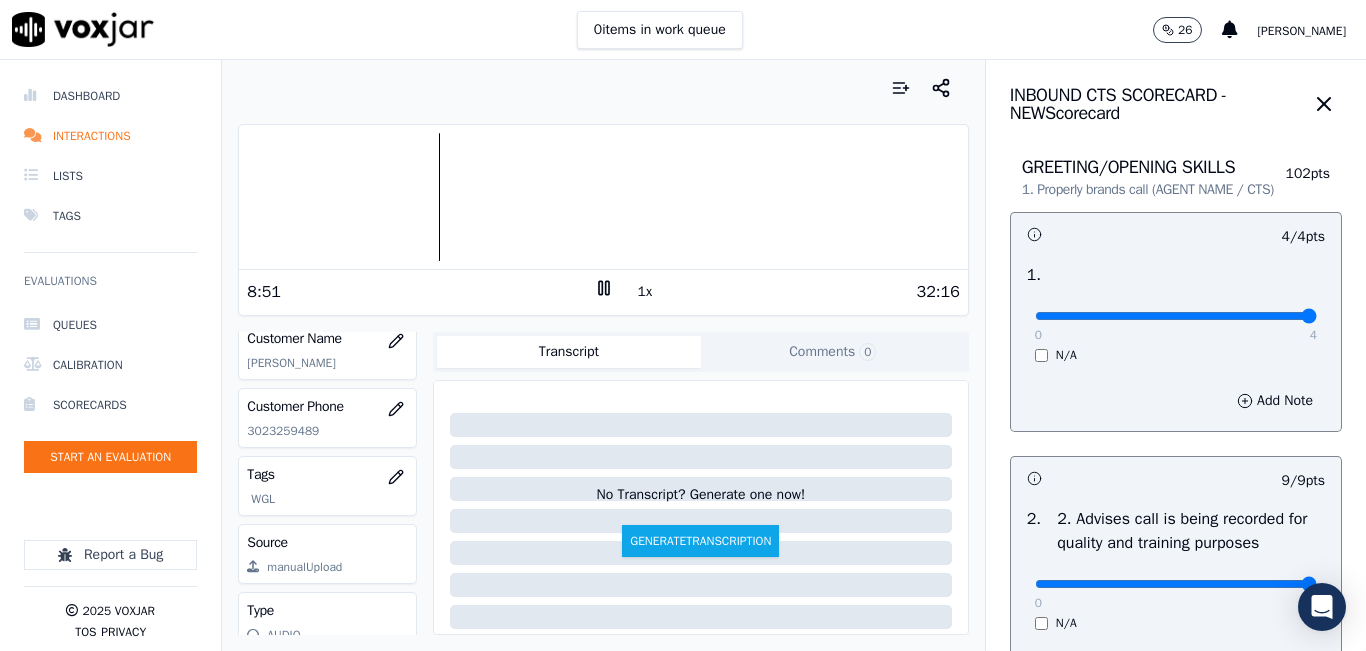 click at bounding box center (603, 197) 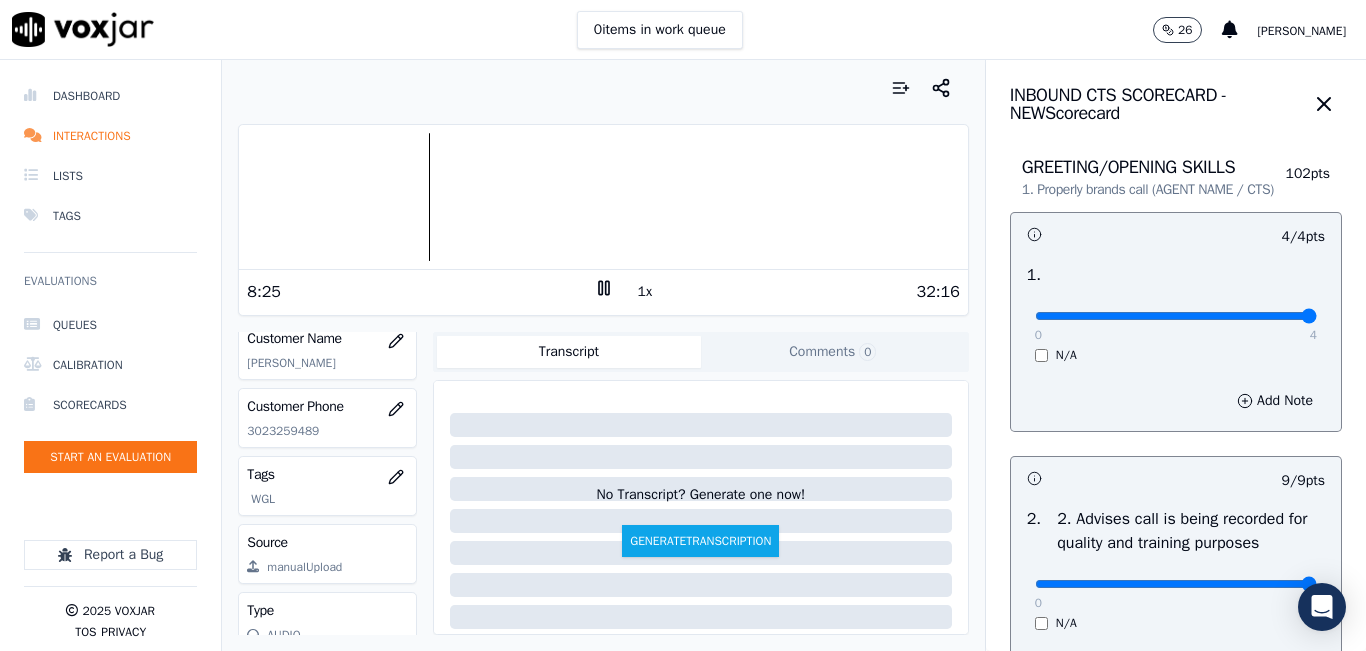 click at bounding box center [603, 197] 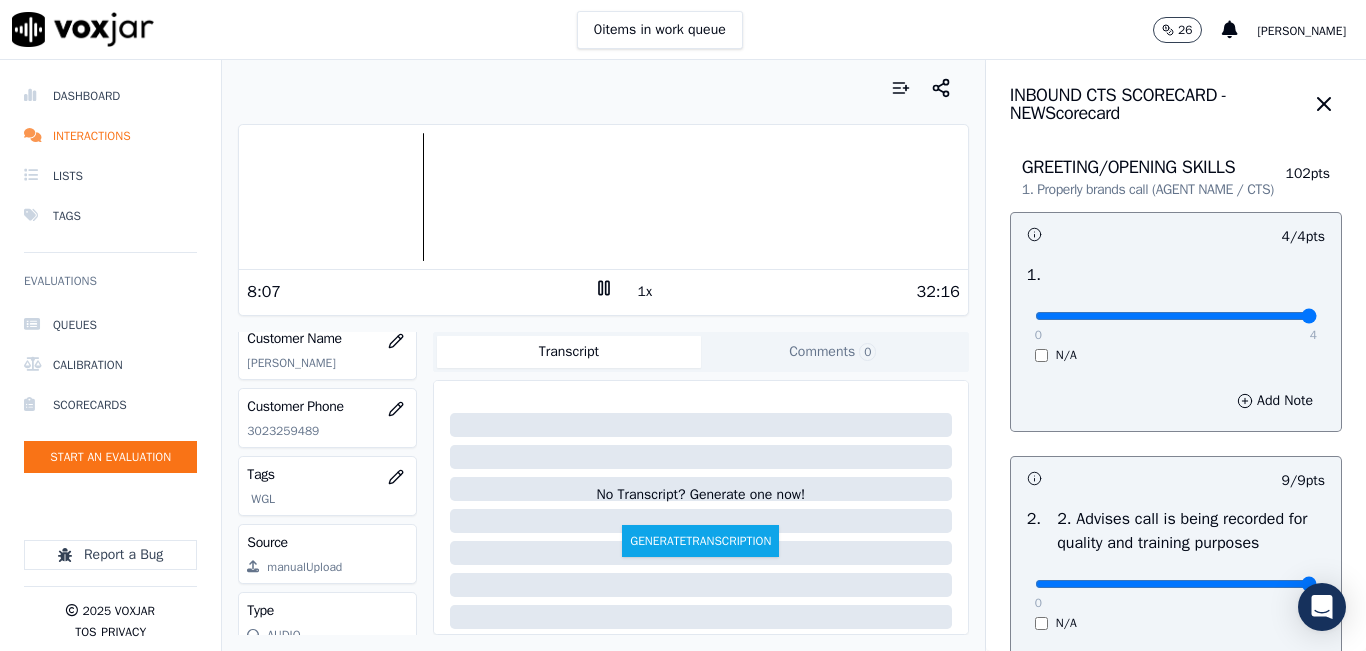click at bounding box center (603, 197) 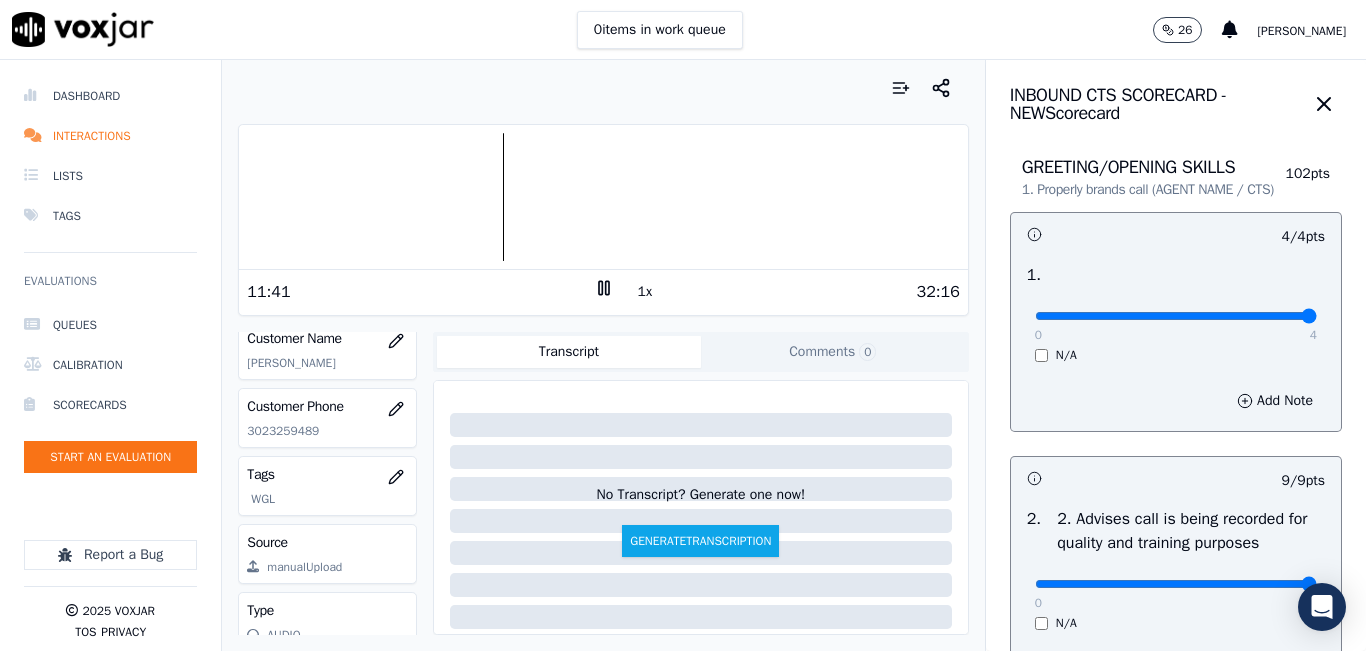 click on "1x" at bounding box center (645, 292) 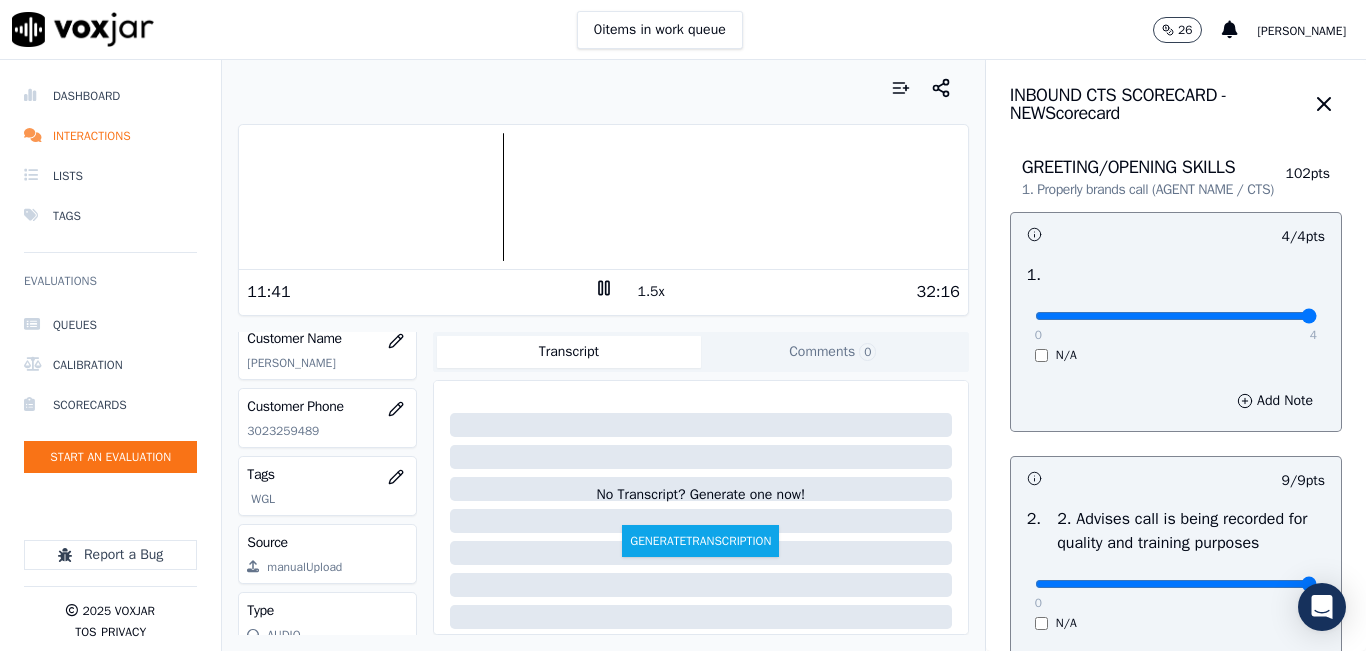 click on "1.5x" at bounding box center [651, 292] 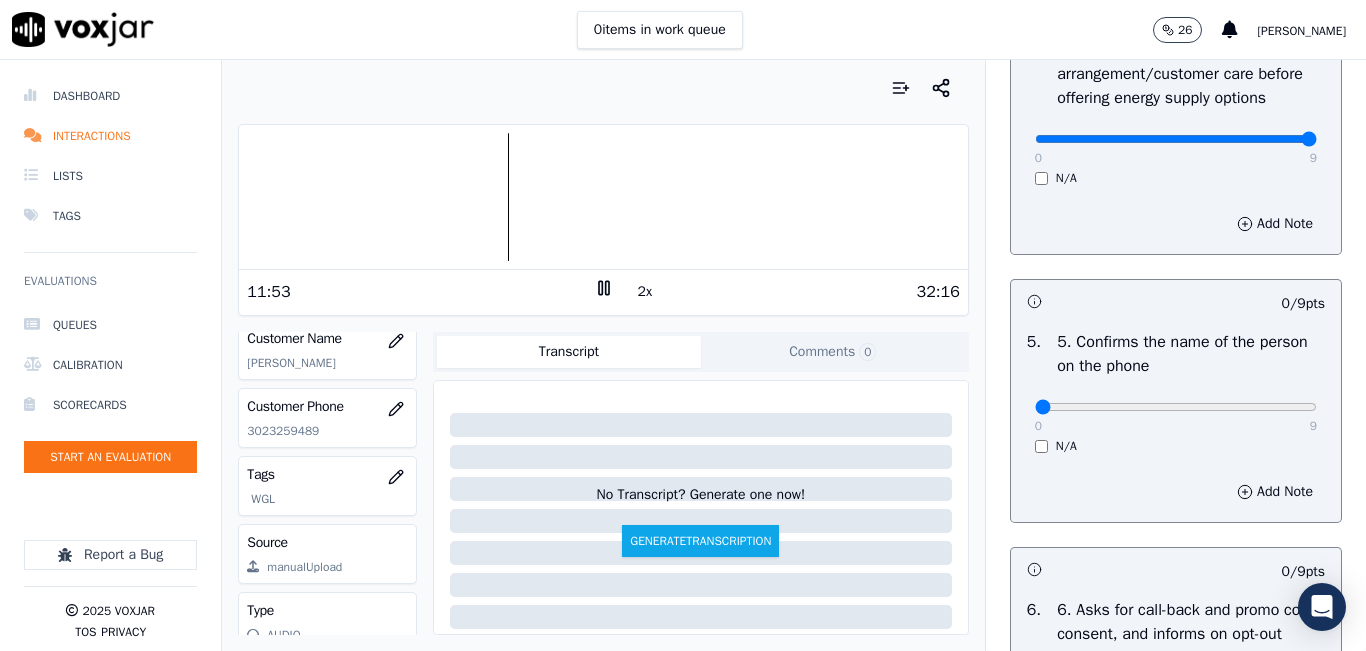 scroll, scrollTop: 1300, scrollLeft: 0, axis: vertical 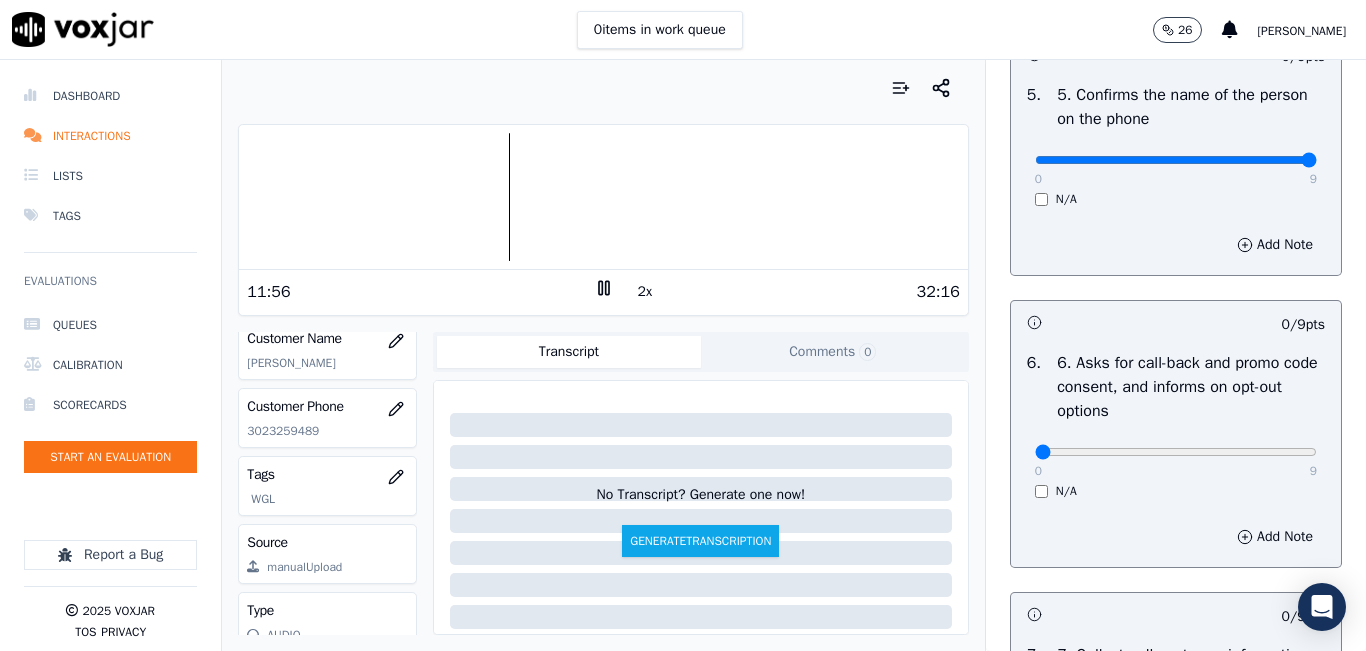 drag, startPoint x: 1072, startPoint y: 225, endPoint x: 1312, endPoint y: 206, distance: 240.75092 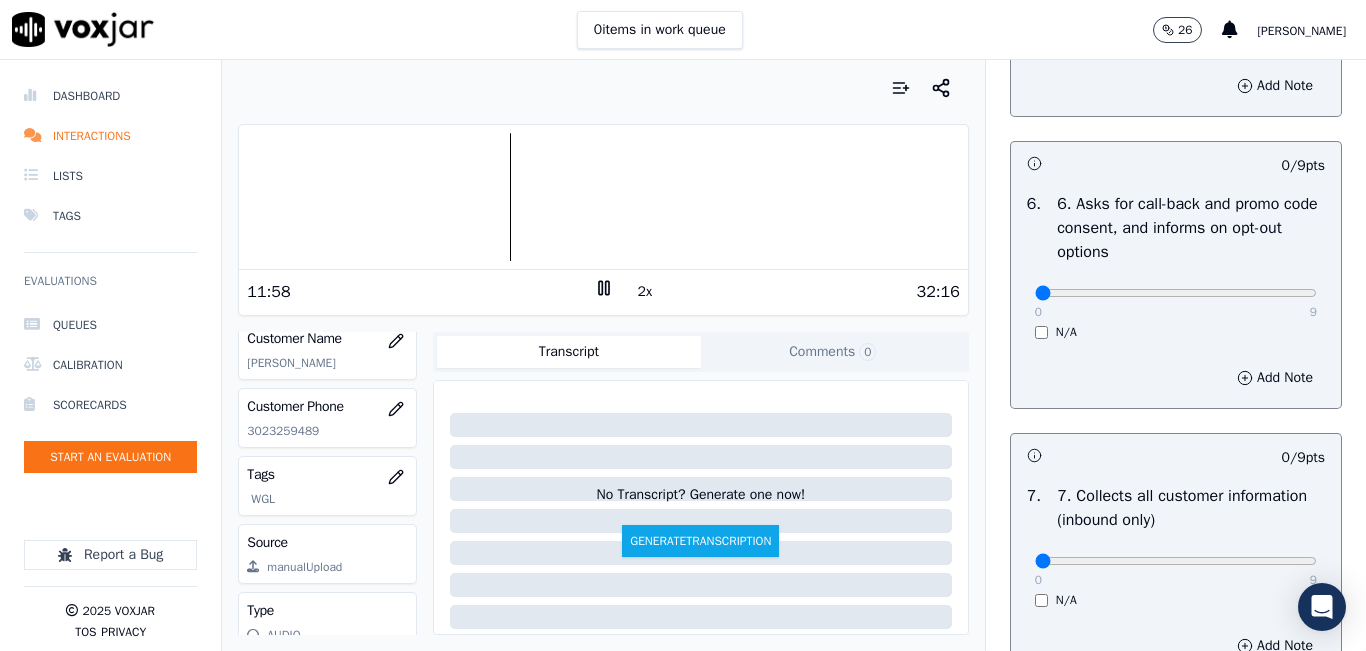 scroll, scrollTop: 1500, scrollLeft: 0, axis: vertical 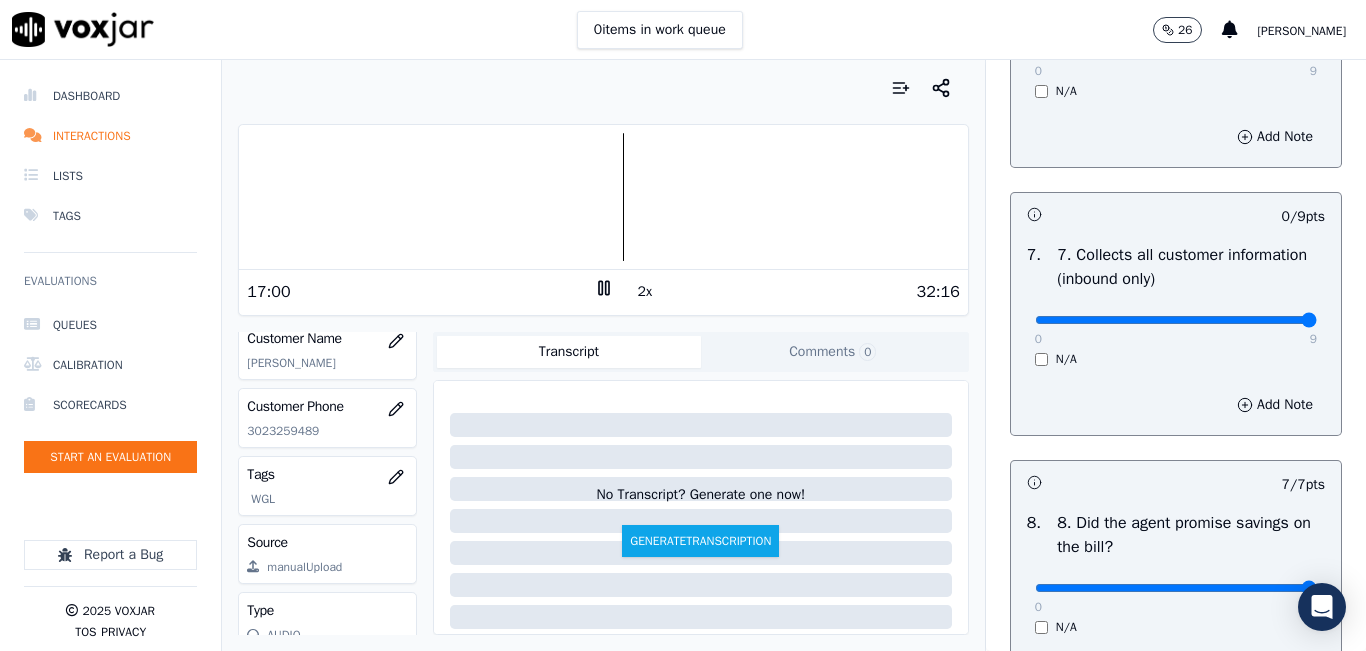 drag, startPoint x: 1039, startPoint y: 385, endPoint x: 1287, endPoint y: 331, distance: 253.81096 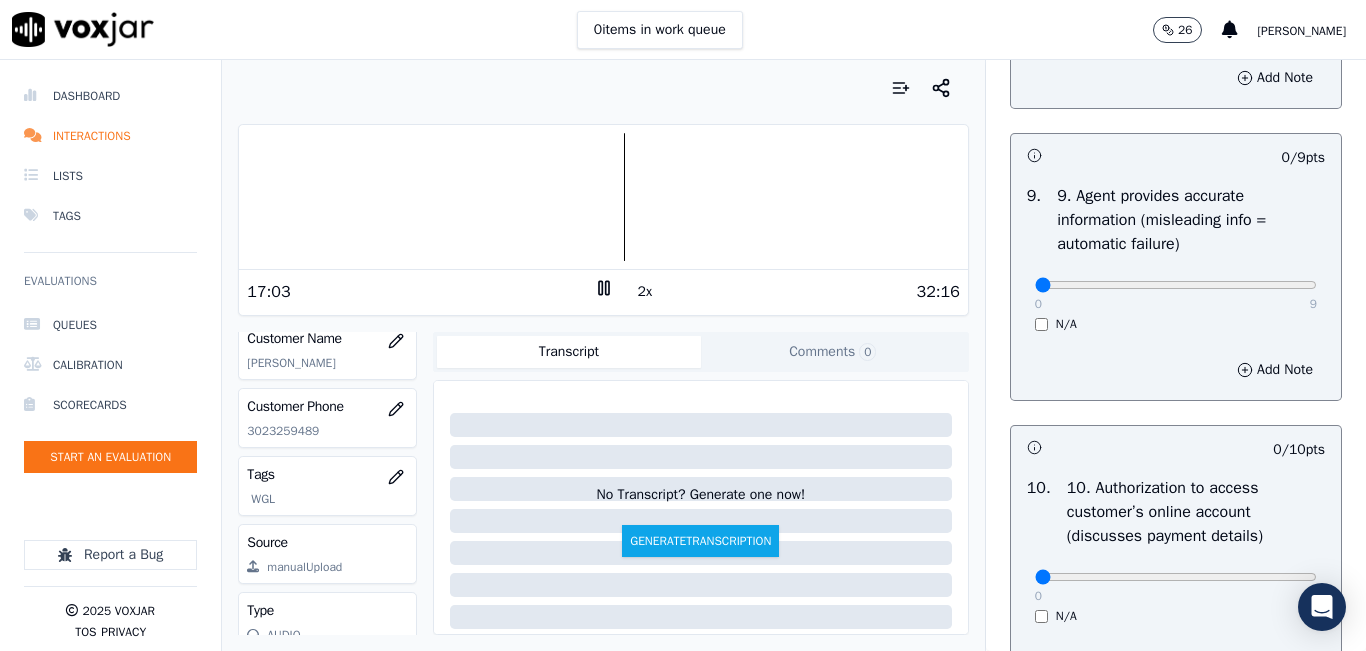 scroll, scrollTop: 2300, scrollLeft: 0, axis: vertical 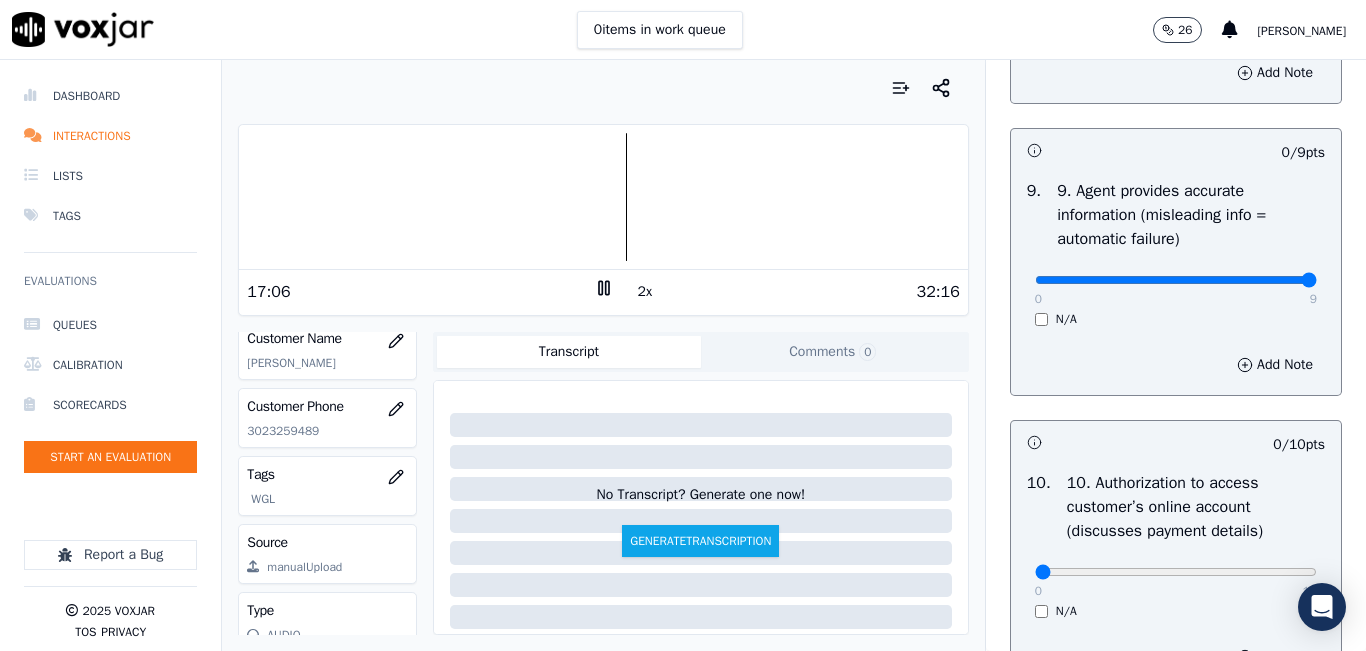 drag, startPoint x: 1141, startPoint y: 349, endPoint x: 1284, endPoint y: 298, distance: 151.82227 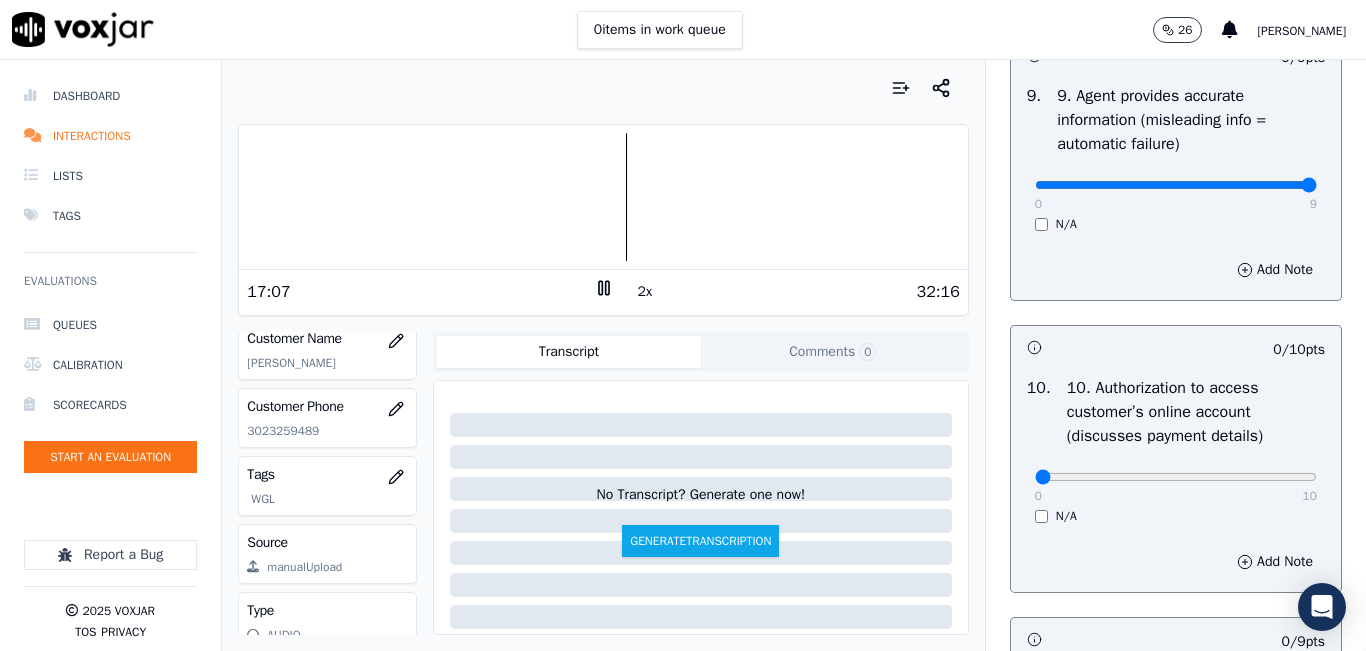 scroll, scrollTop: 2600, scrollLeft: 0, axis: vertical 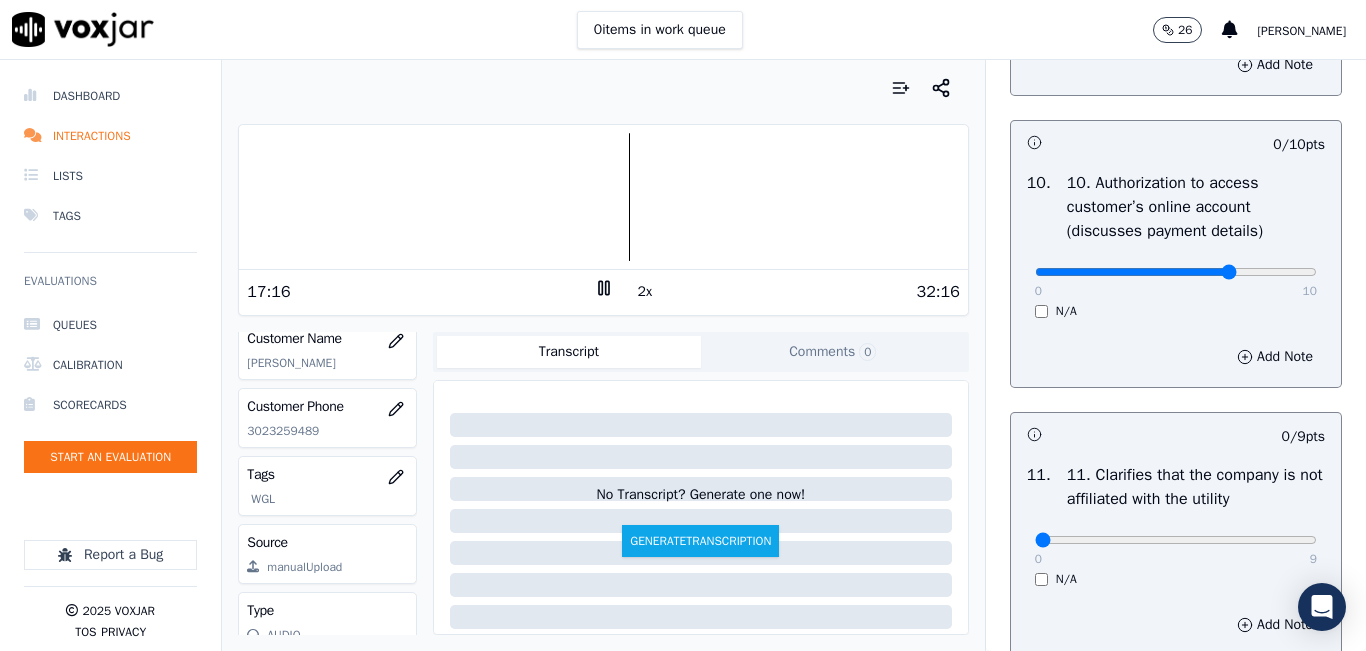 click at bounding box center (1176, -2284) 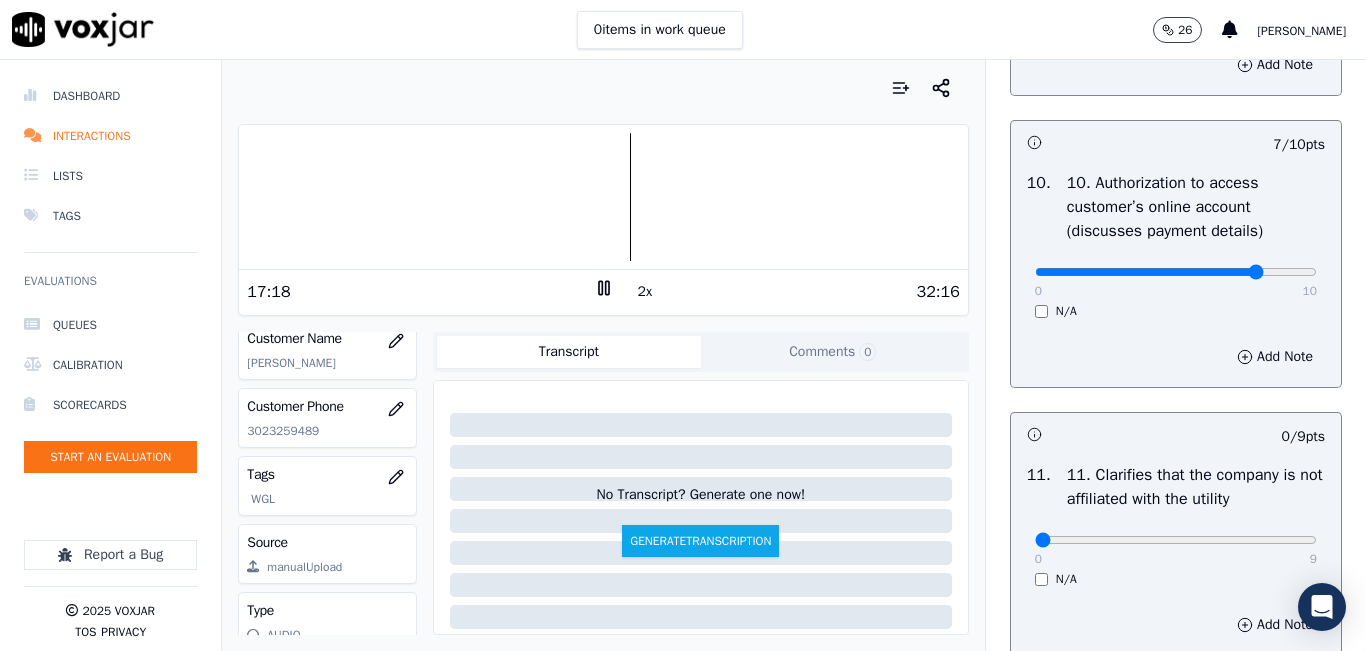 type on "8" 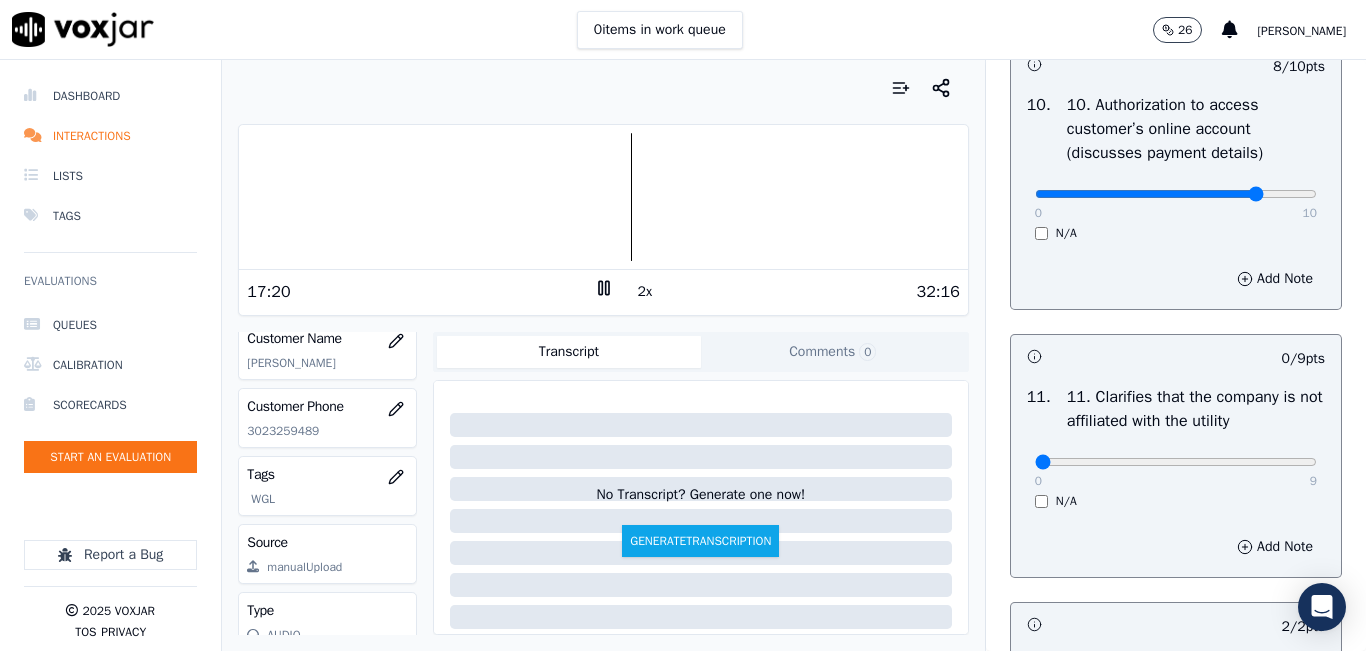 scroll, scrollTop: 2800, scrollLeft: 0, axis: vertical 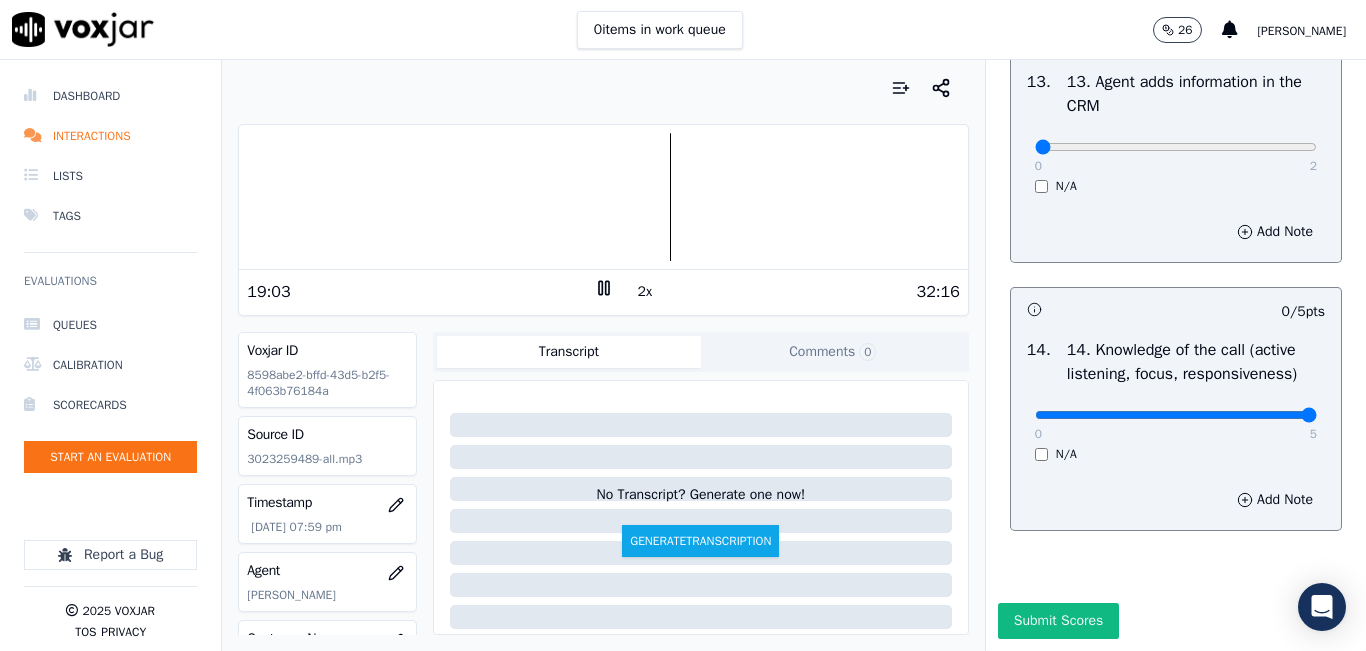 drag, startPoint x: 1111, startPoint y: 366, endPoint x: 1304, endPoint y: 319, distance: 198.64038 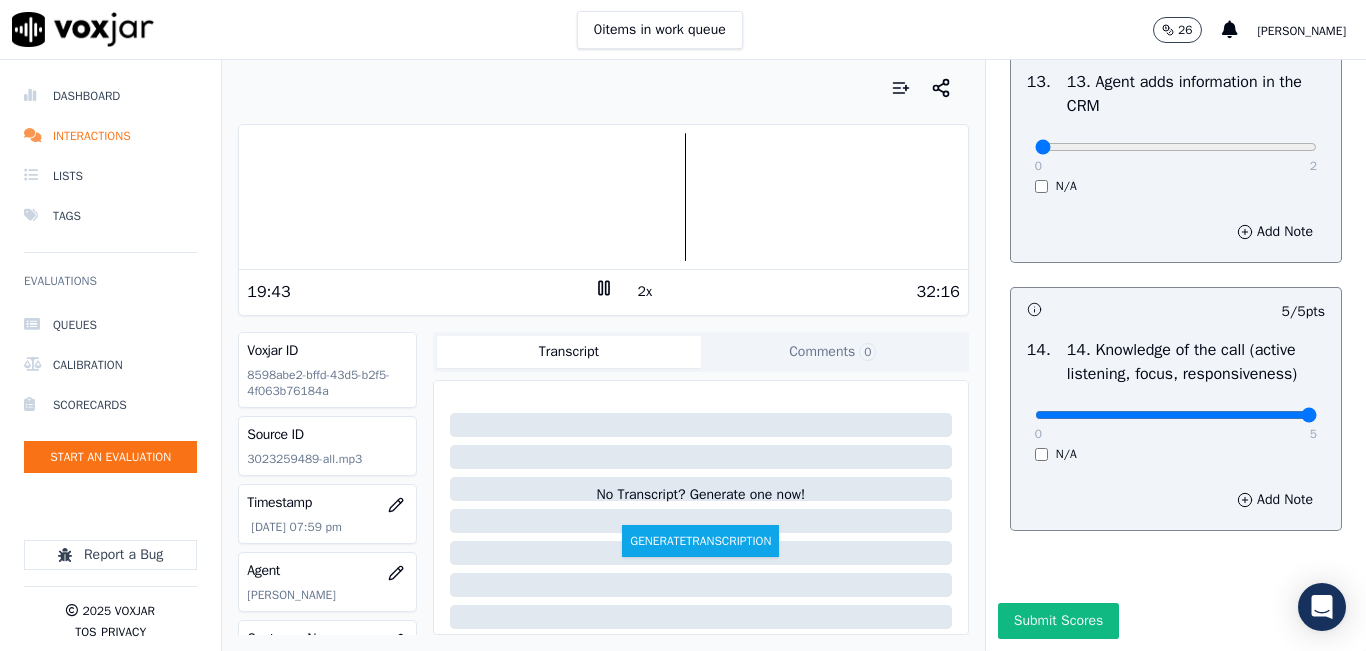 scroll, scrollTop: 3642, scrollLeft: 0, axis: vertical 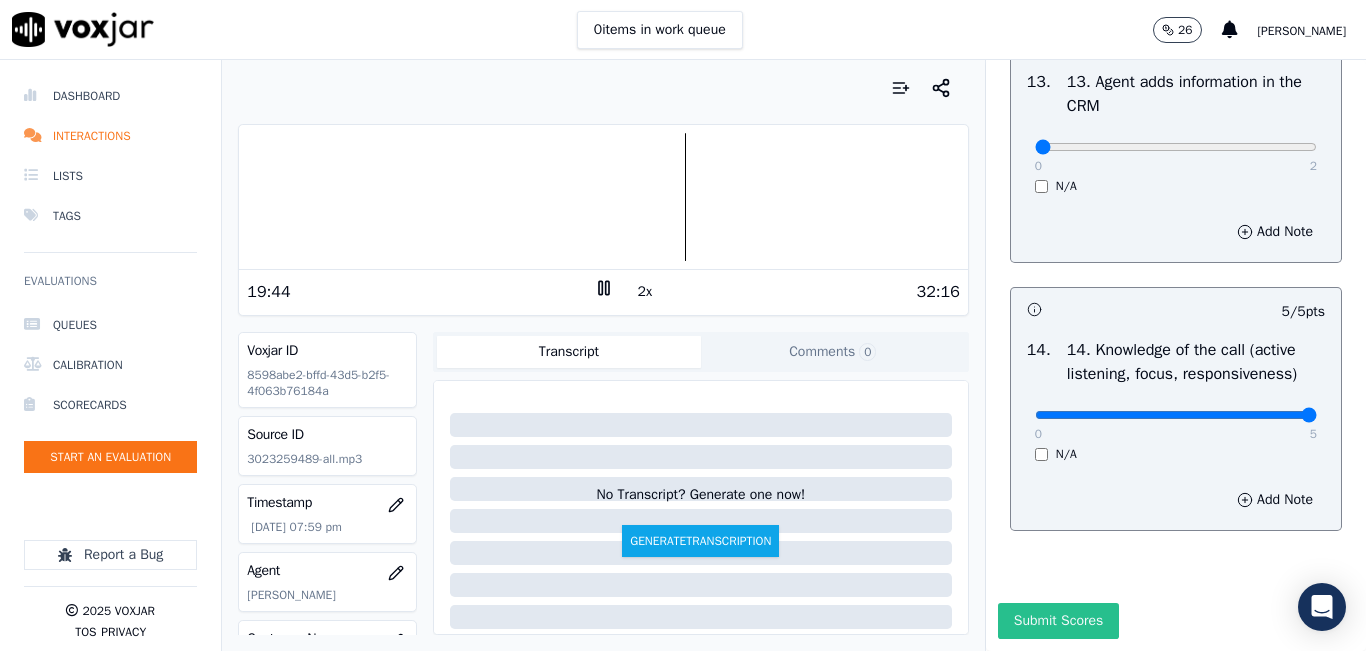 click on "Submit Scores" at bounding box center (1058, 621) 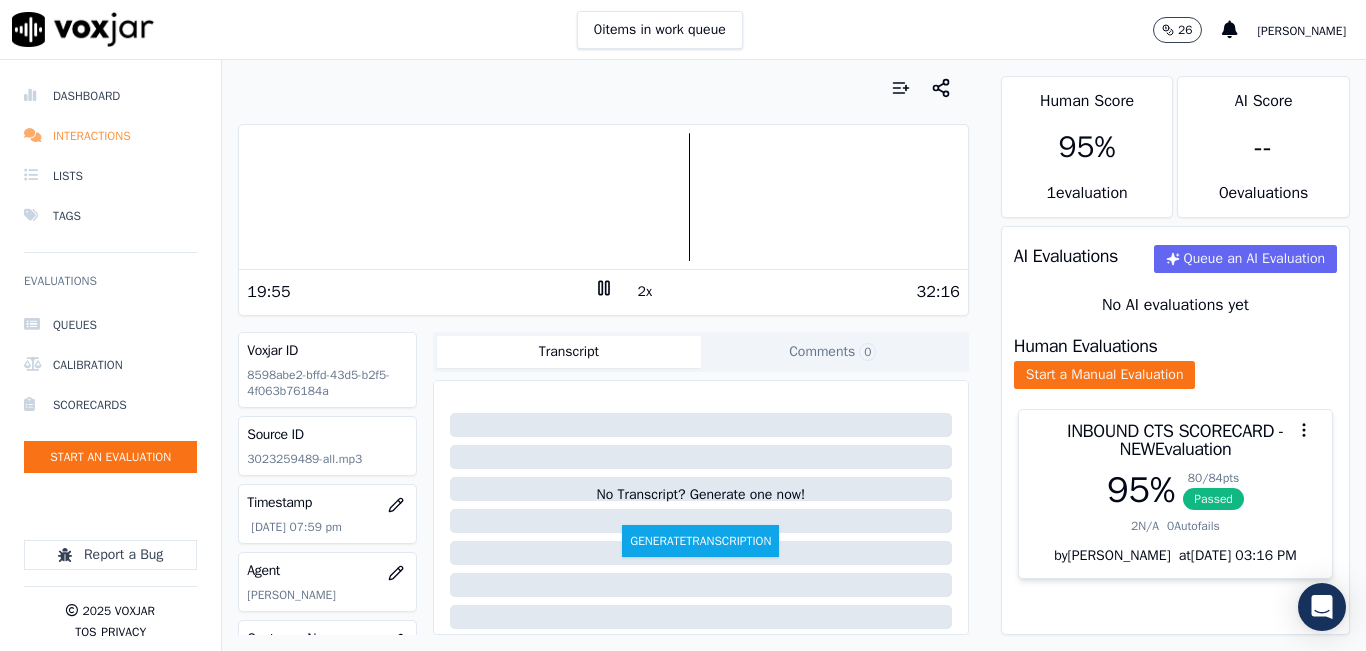 click on "Interactions" at bounding box center [110, 136] 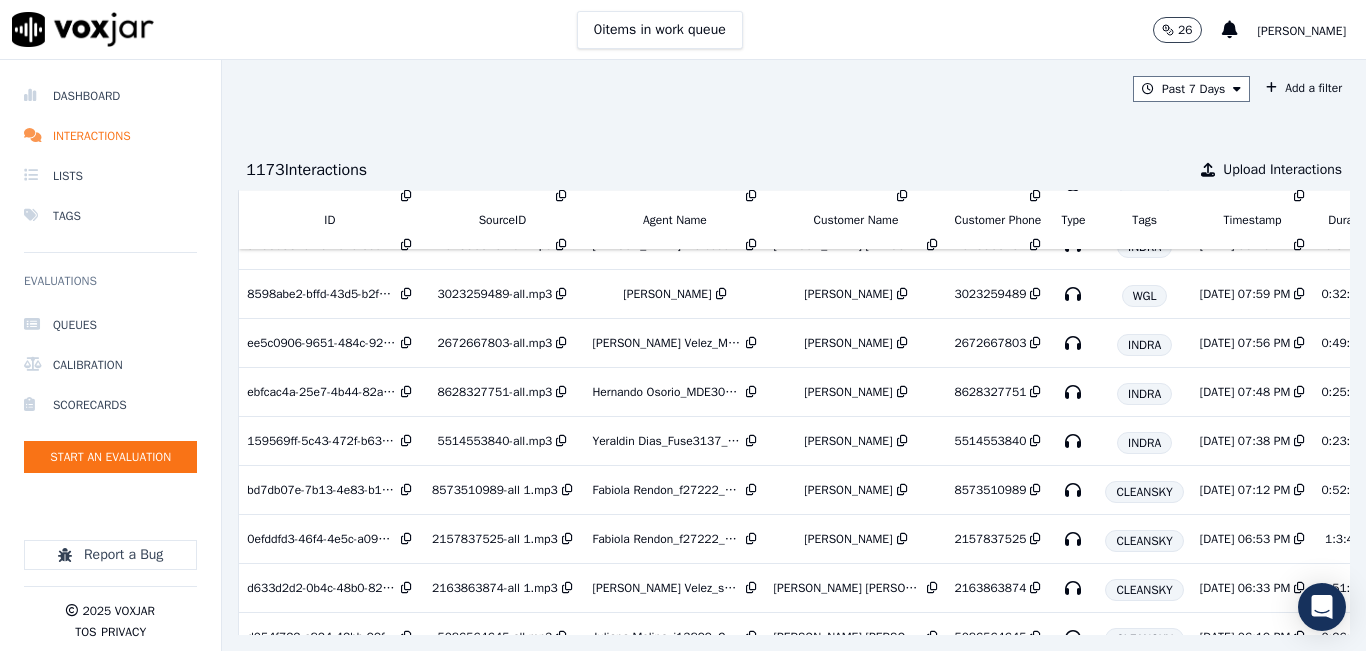 scroll, scrollTop: 100, scrollLeft: 0, axis: vertical 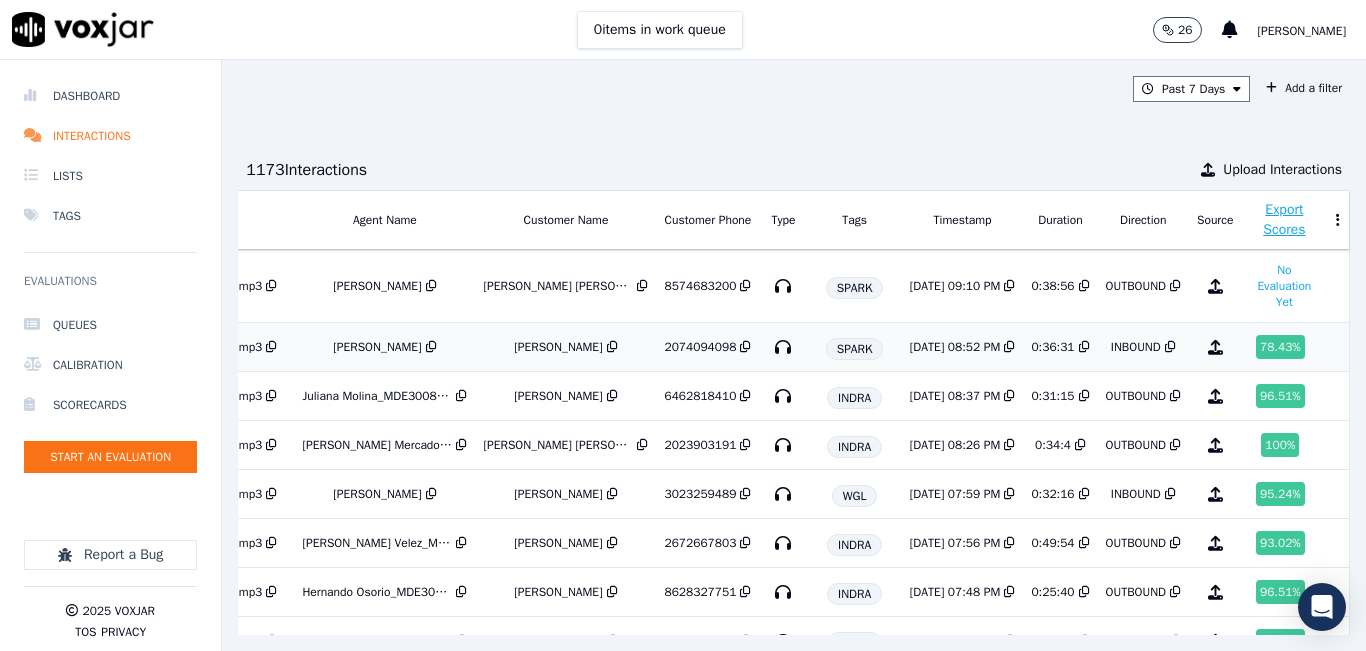 click on "INBOUND" at bounding box center [1143, 347] 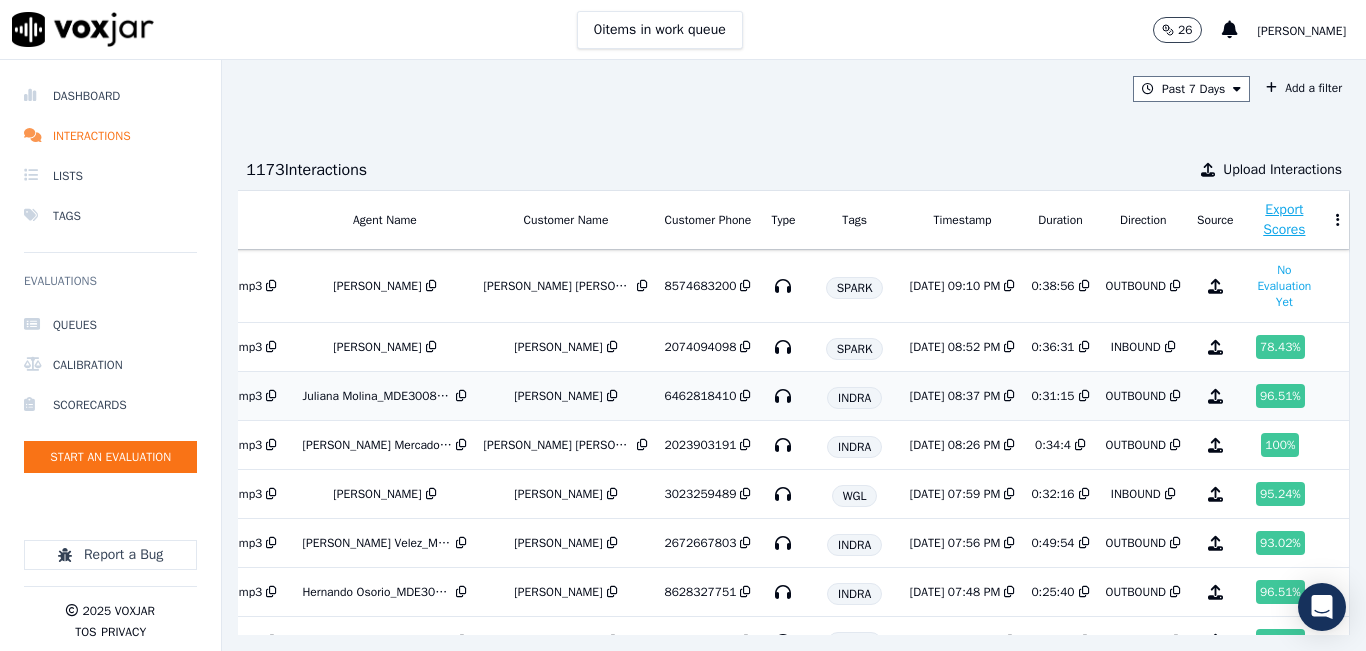click at bounding box center (1084, 396) 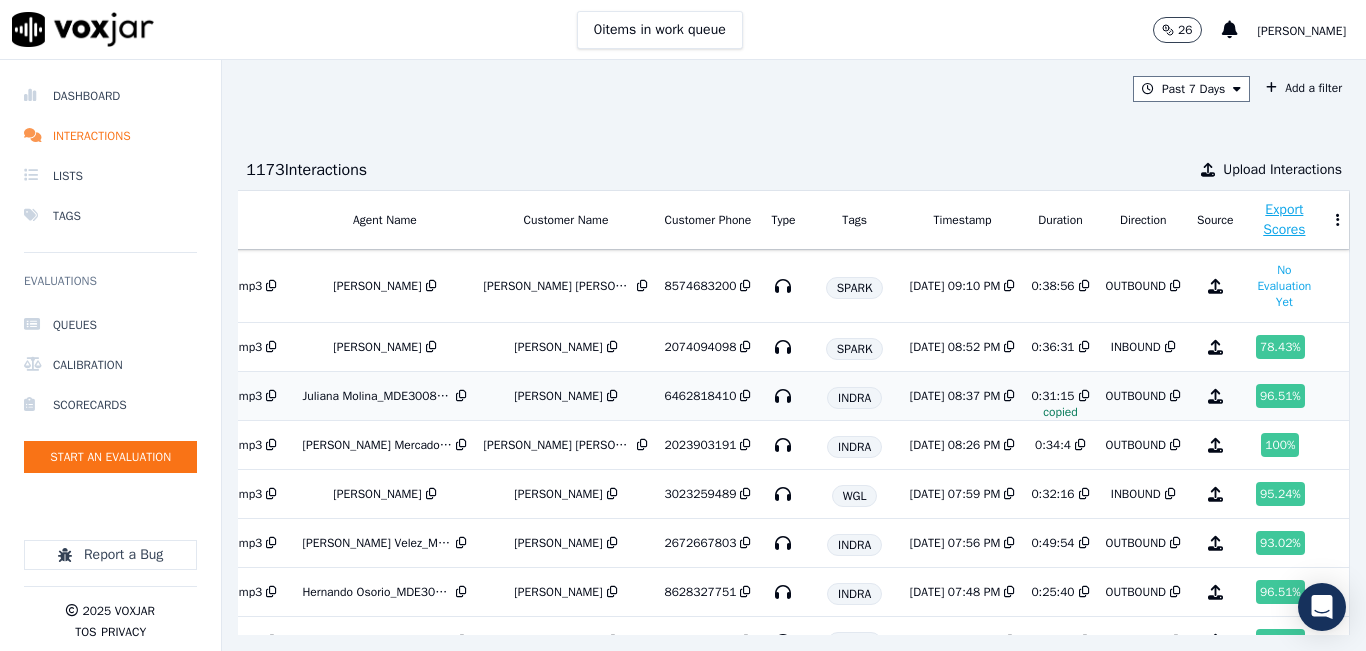 click on "OUTBOUND" at bounding box center [1136, 396] 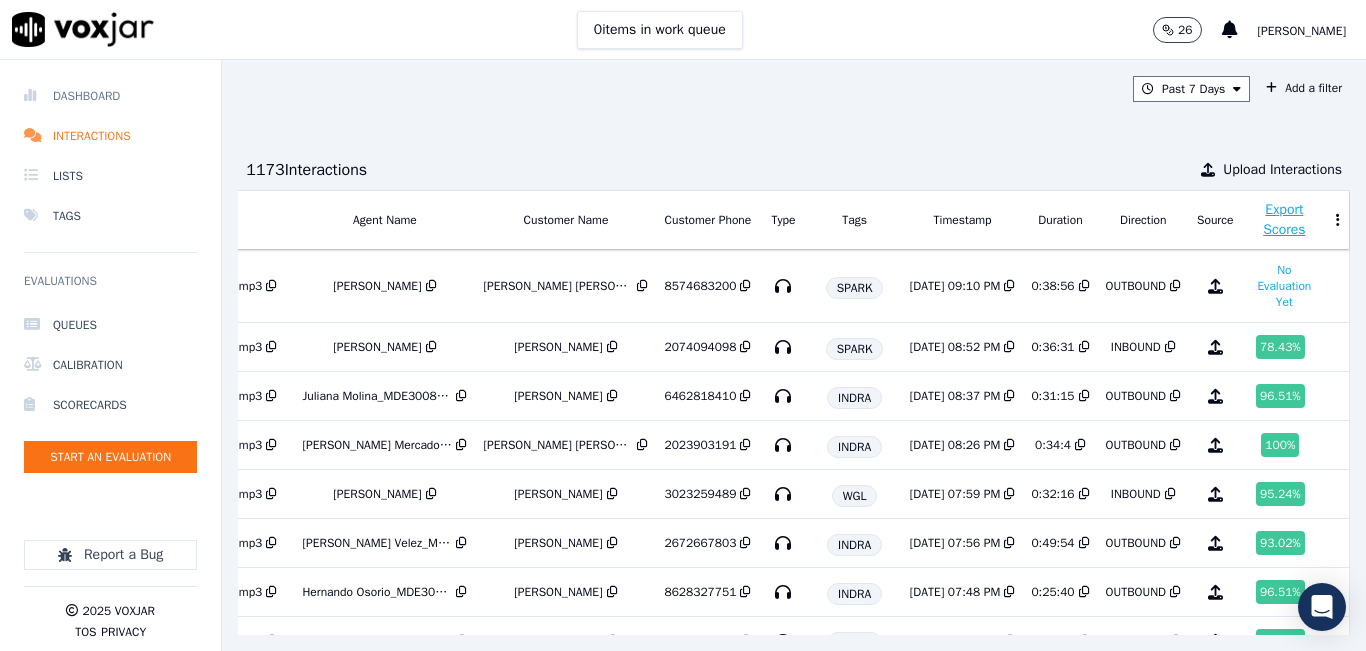 click on "Dashboard" at bounding box center [110, 96] 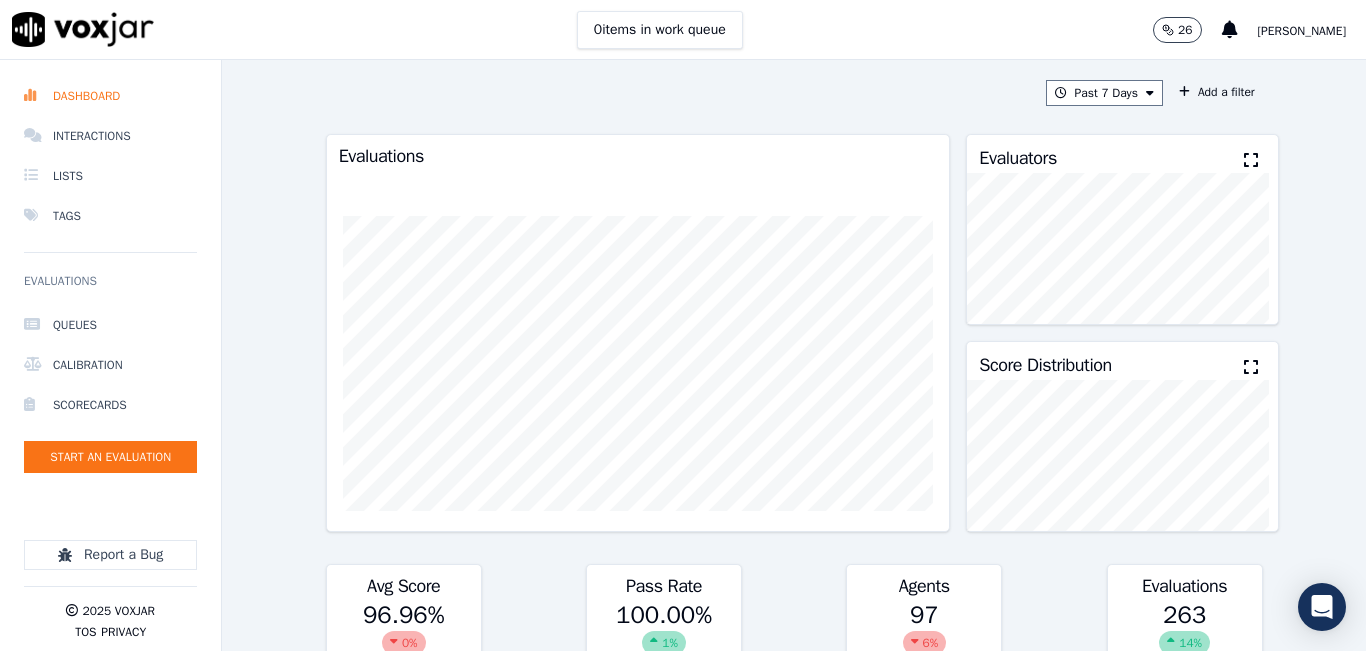 click at bounding box center (1251, 160) 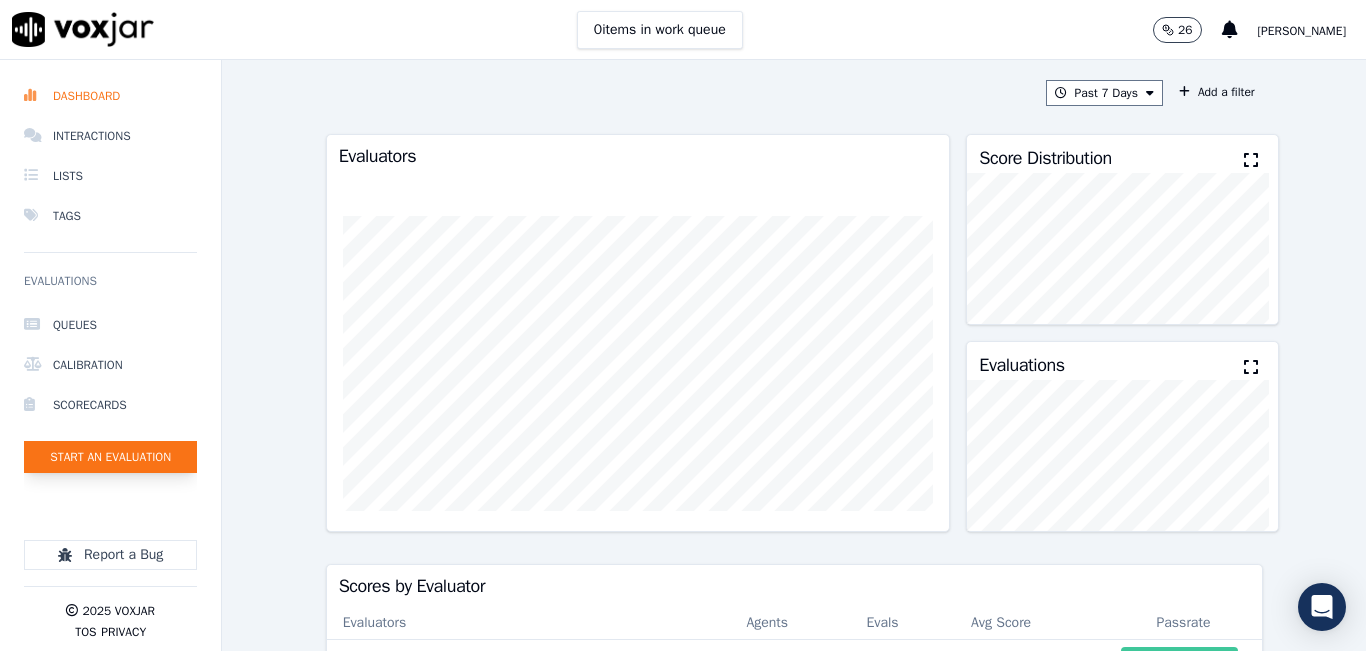 click on "Start an Evaluation" 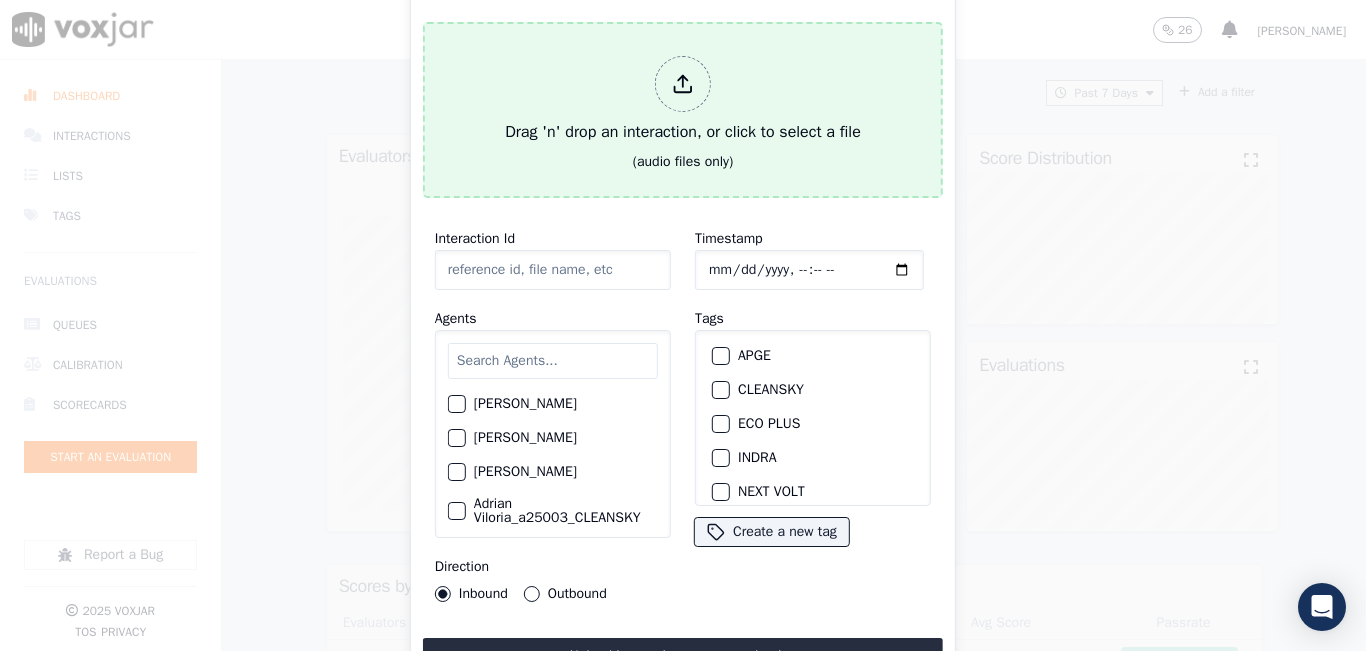 click on "Drag 'n' drop an interaction, or click to select a file" at bounding box center [683, 100] 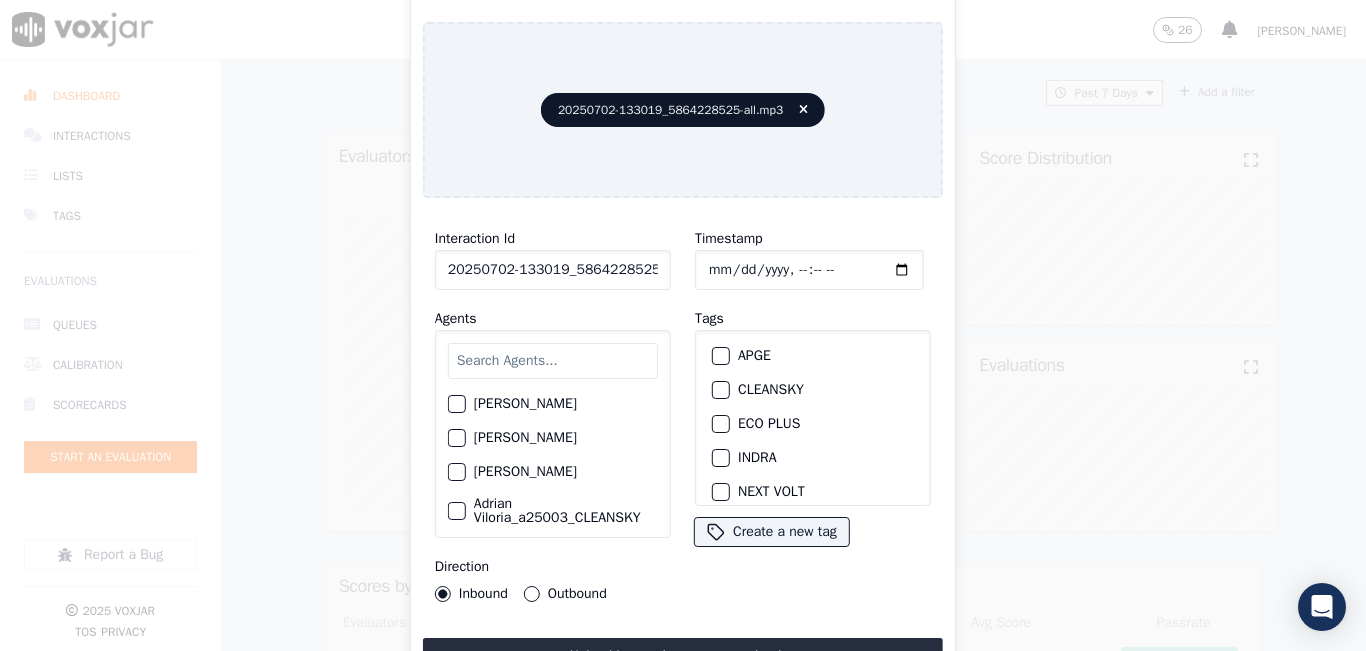 click at bounding box center (553, 361) 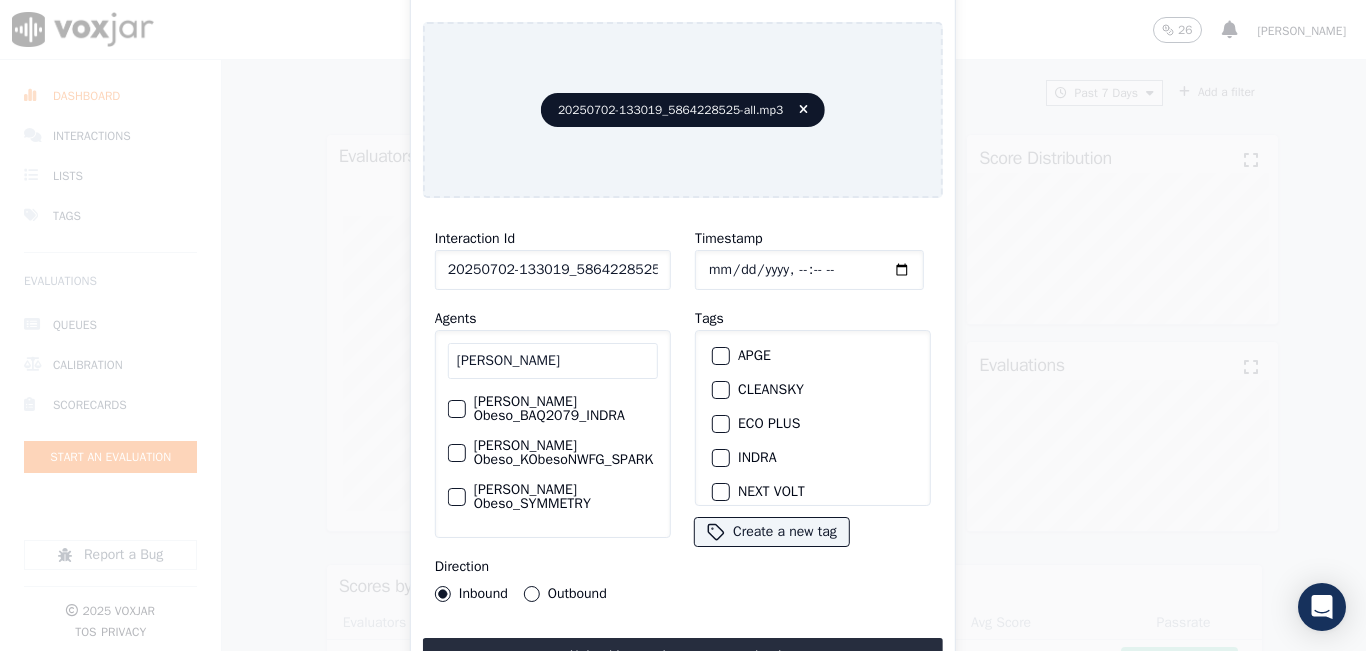 type on "[PERSON_NAME]" 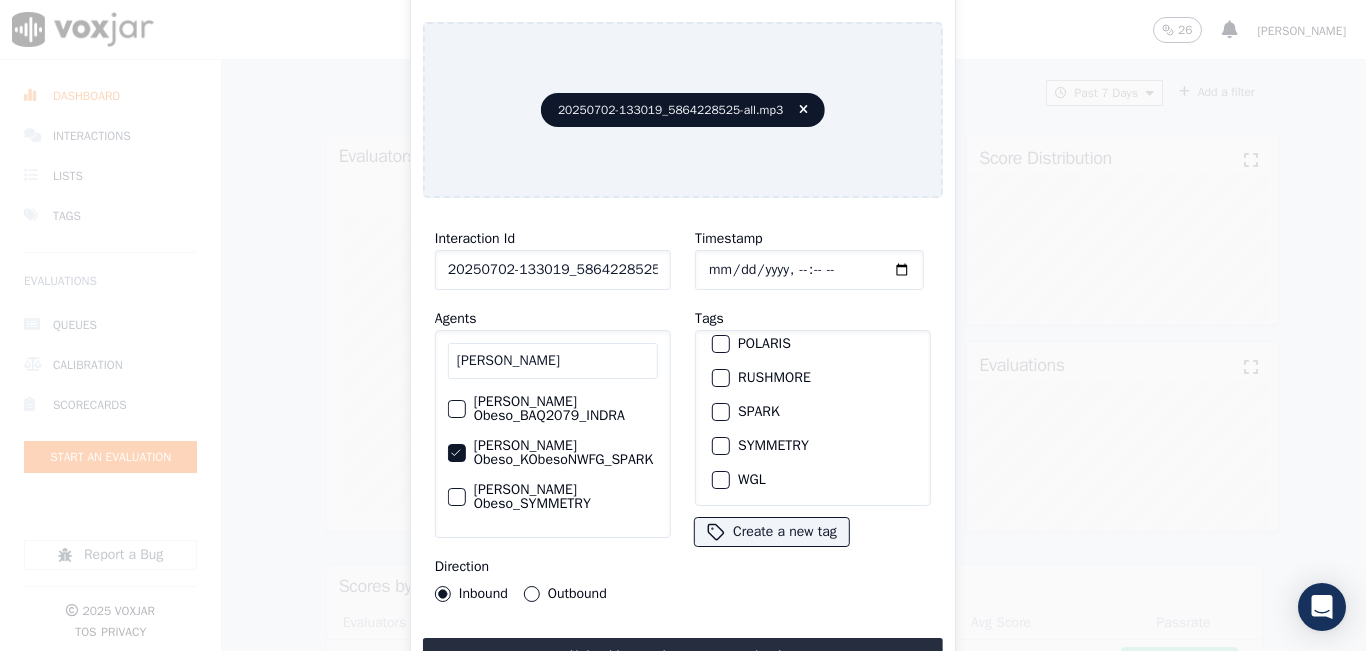 scroll, scrollTop: 275, scrollLeft: 0, axis: vertical 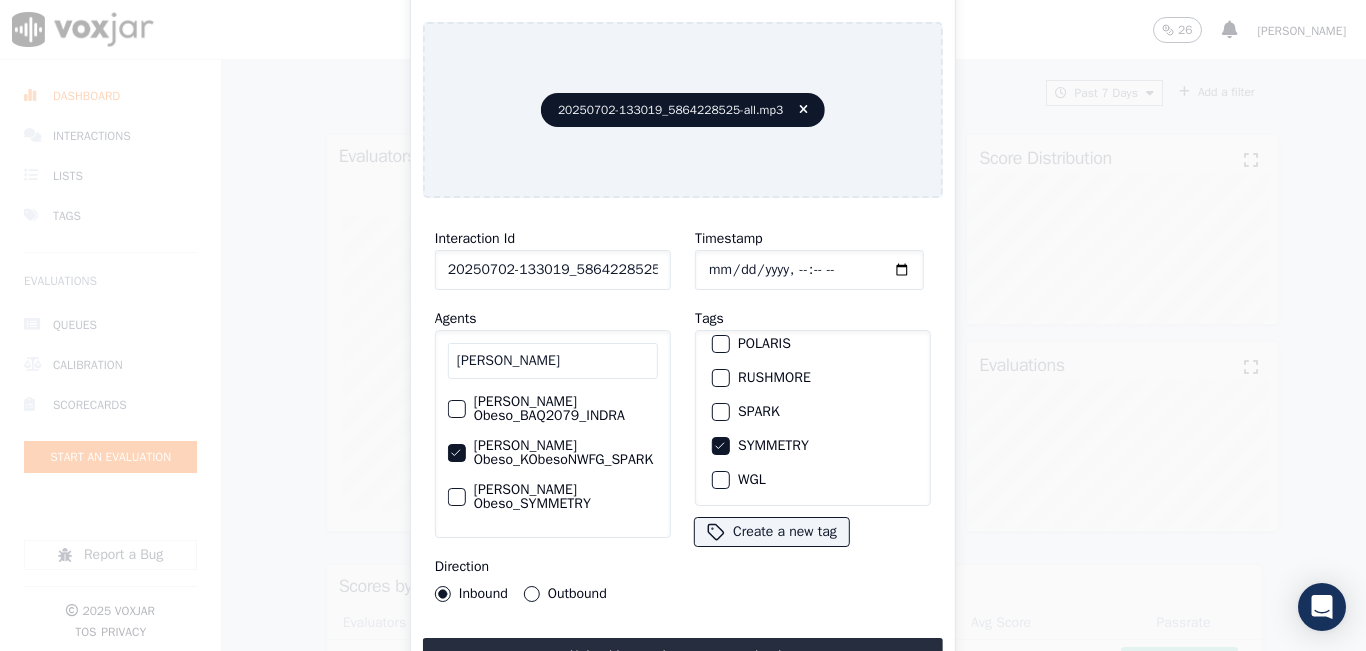 click on "Direction     Inbound     Outbound" at bounding box center [553, 578] 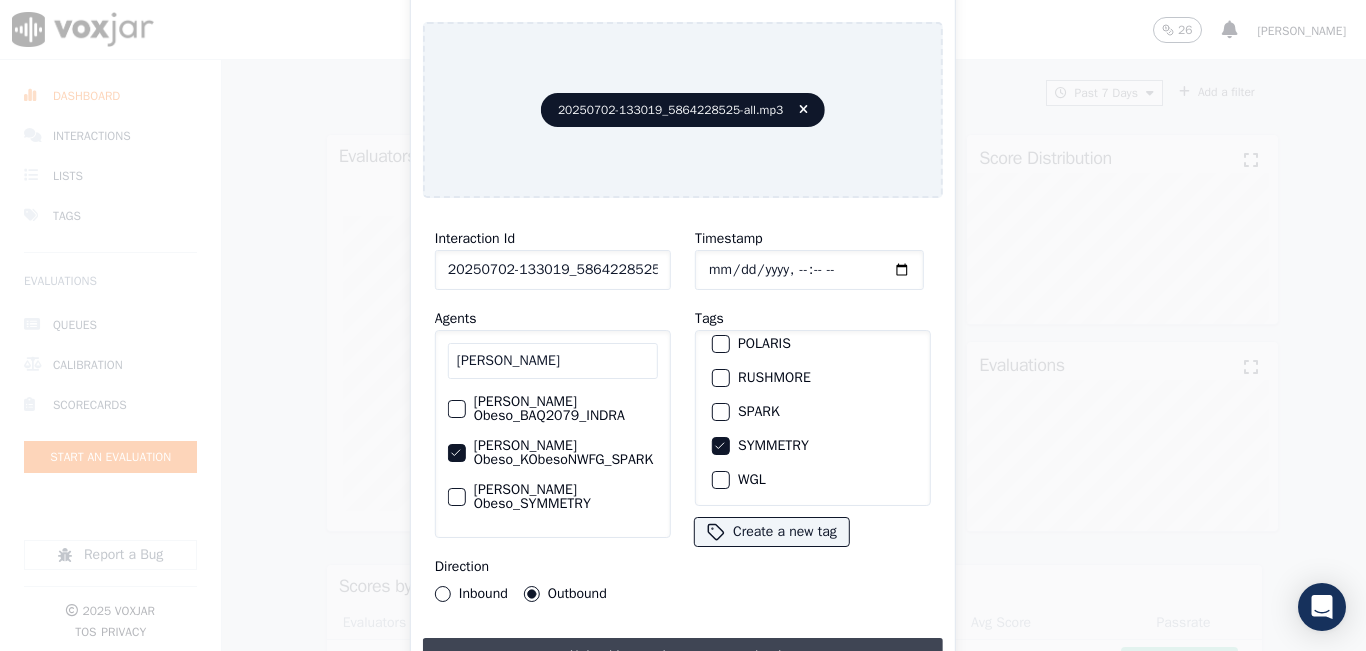 click on "Upload interaction to start evaluation" at bounding box center [683, 656] 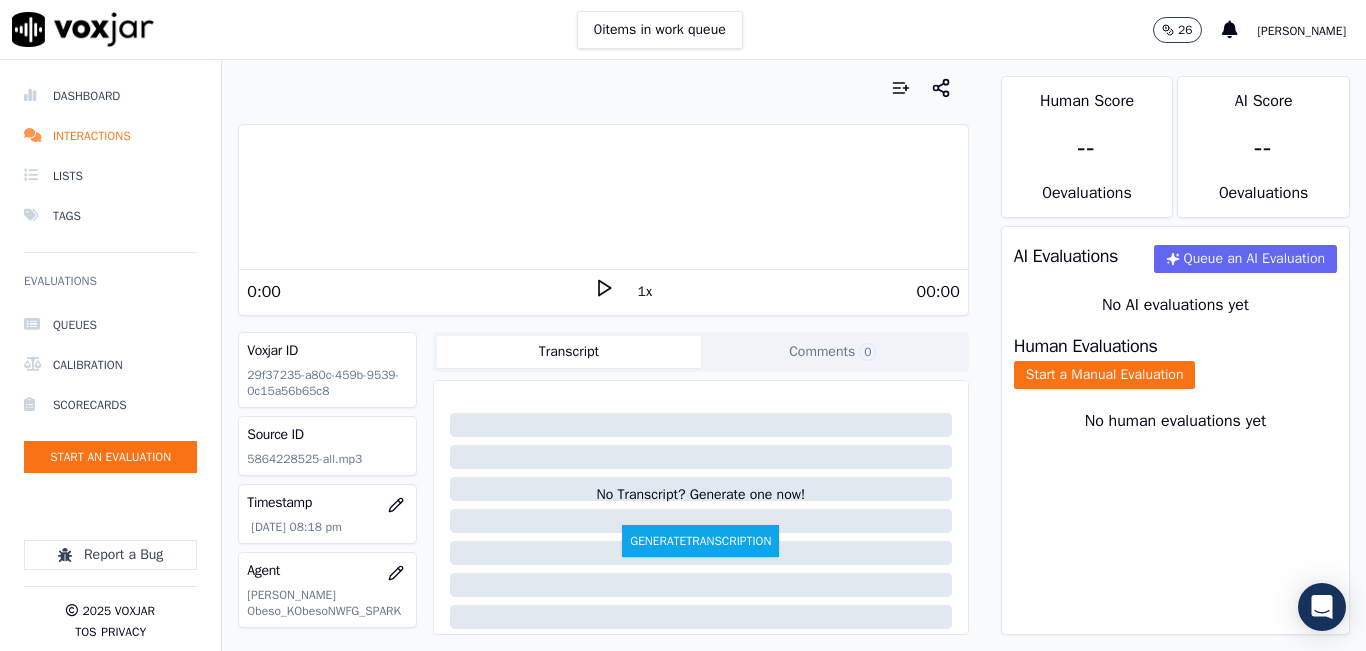 click on "1x" at bounding box center [645, 292] 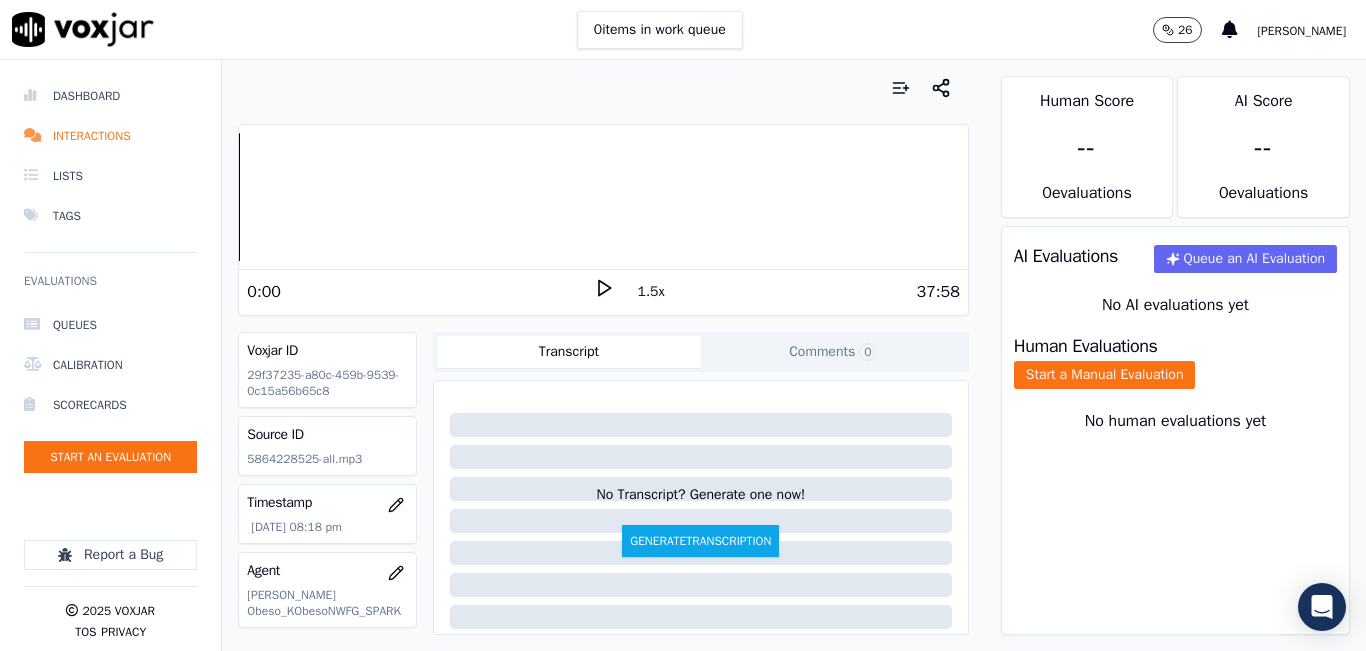 click 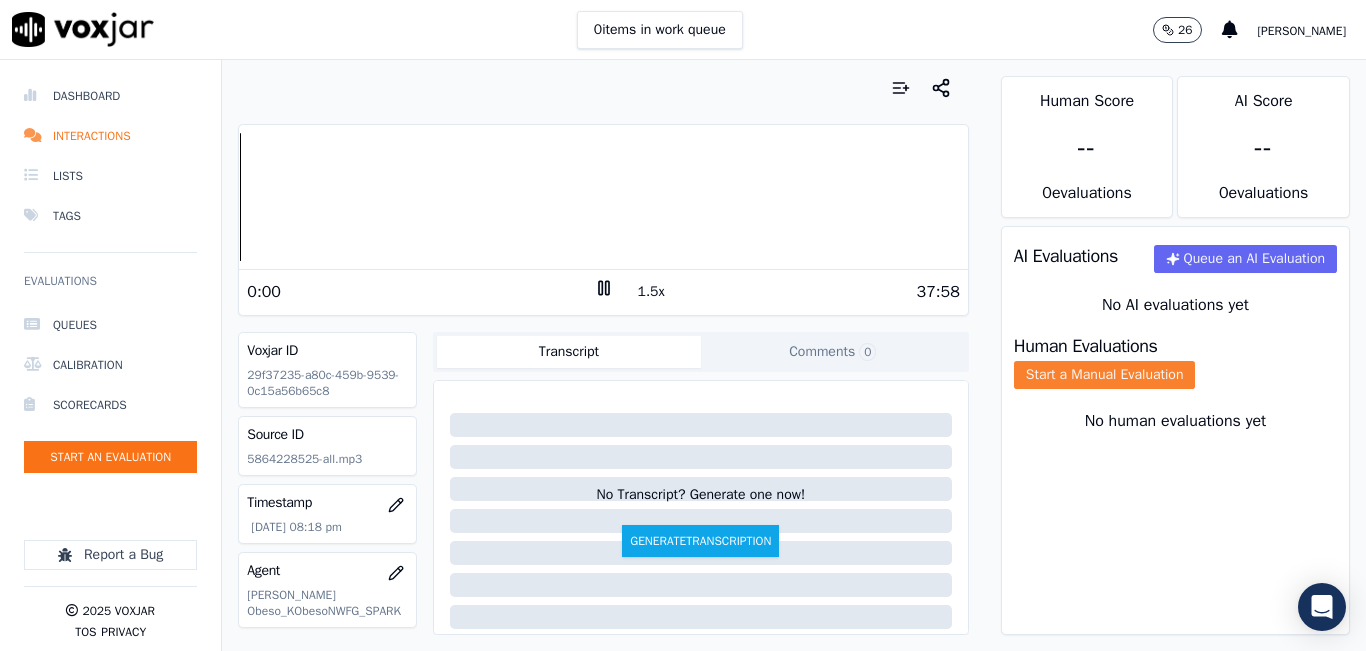 click on "Start a Manual Evaluation" 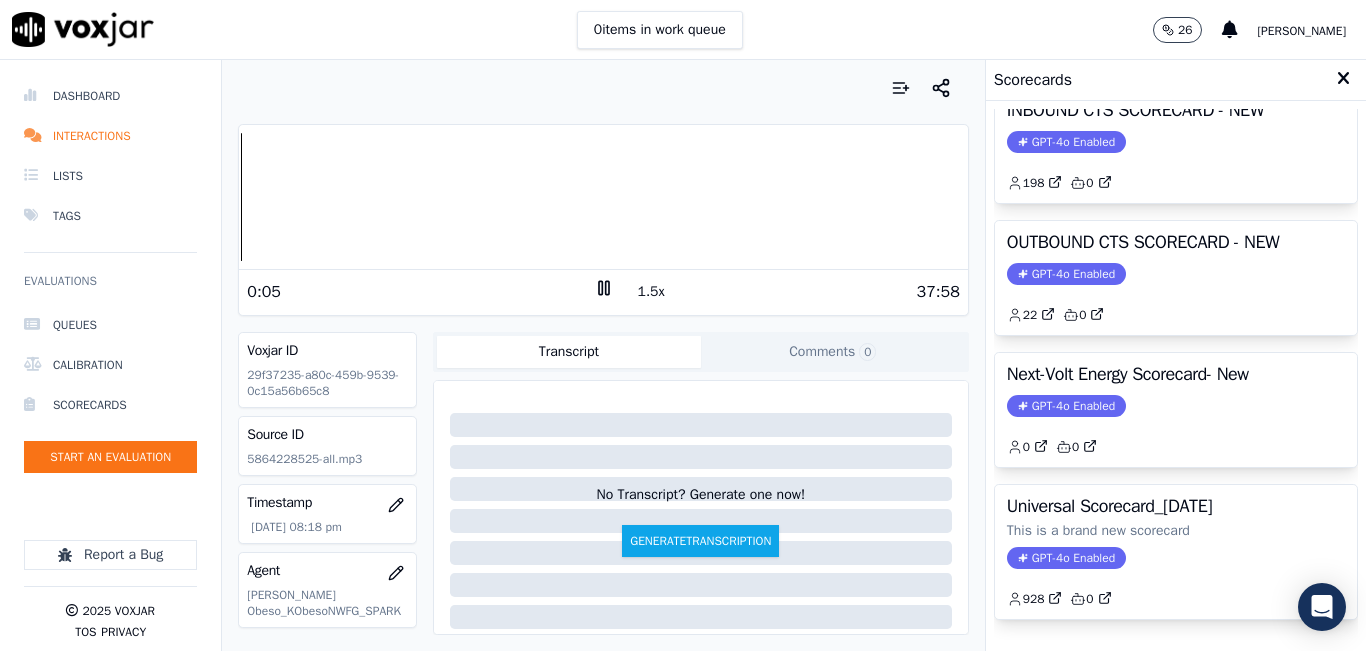 scroll, scrollTop: 300, scrollLeft: 0, axis: vertical 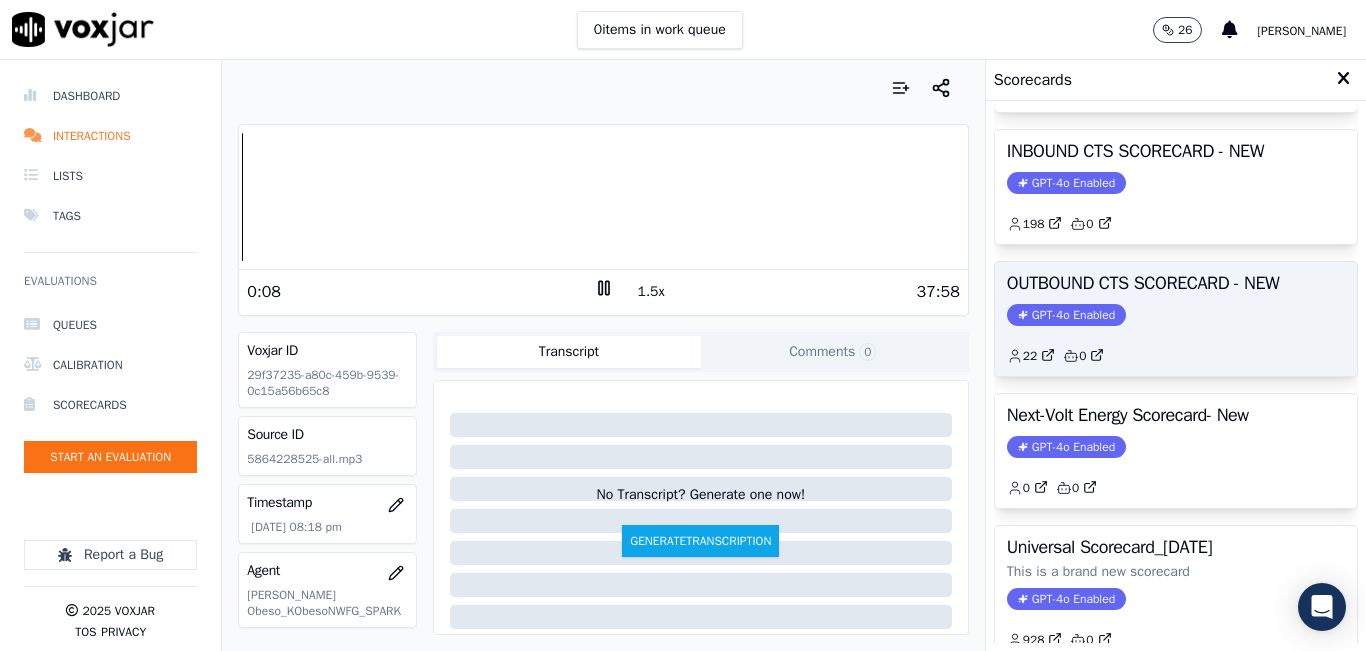 click on "OUTBOUND CTS SCORECARD - NEW" at bounding box center (1176, 283) 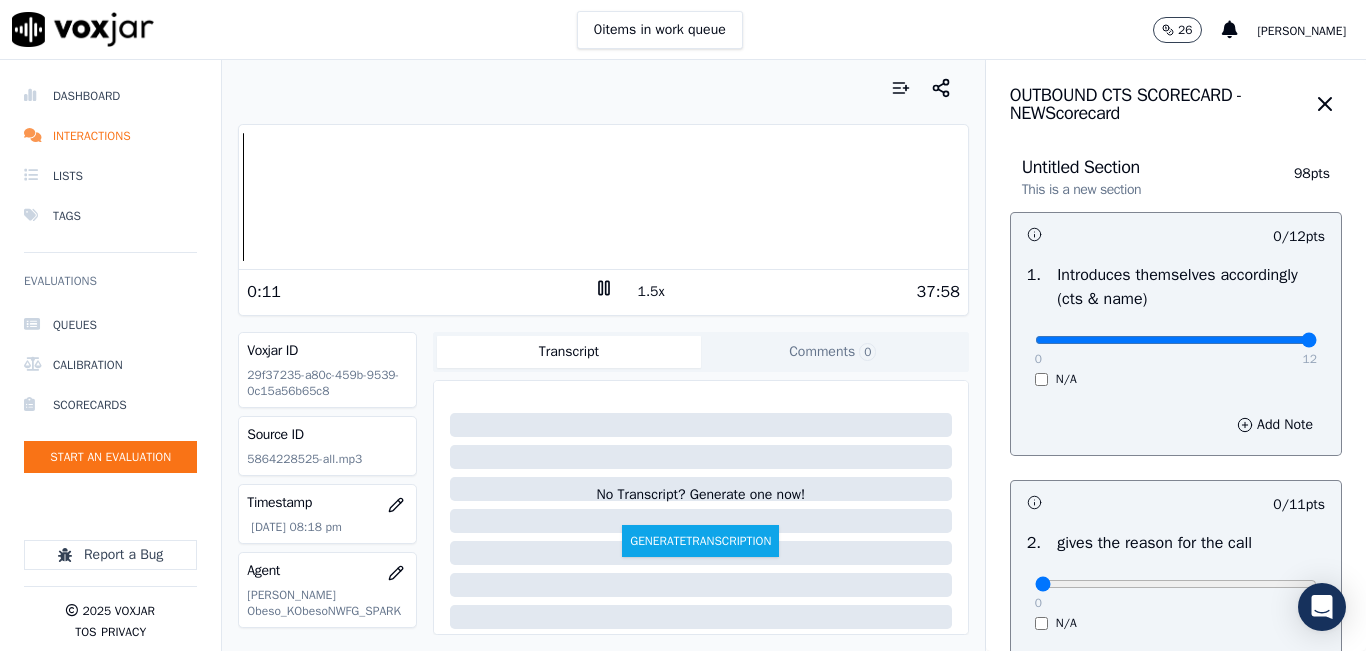 drag, startPoint x: 1027, startPoint y: 334, endPoint x: 1345, endPoint y: 320, distance: 318.308 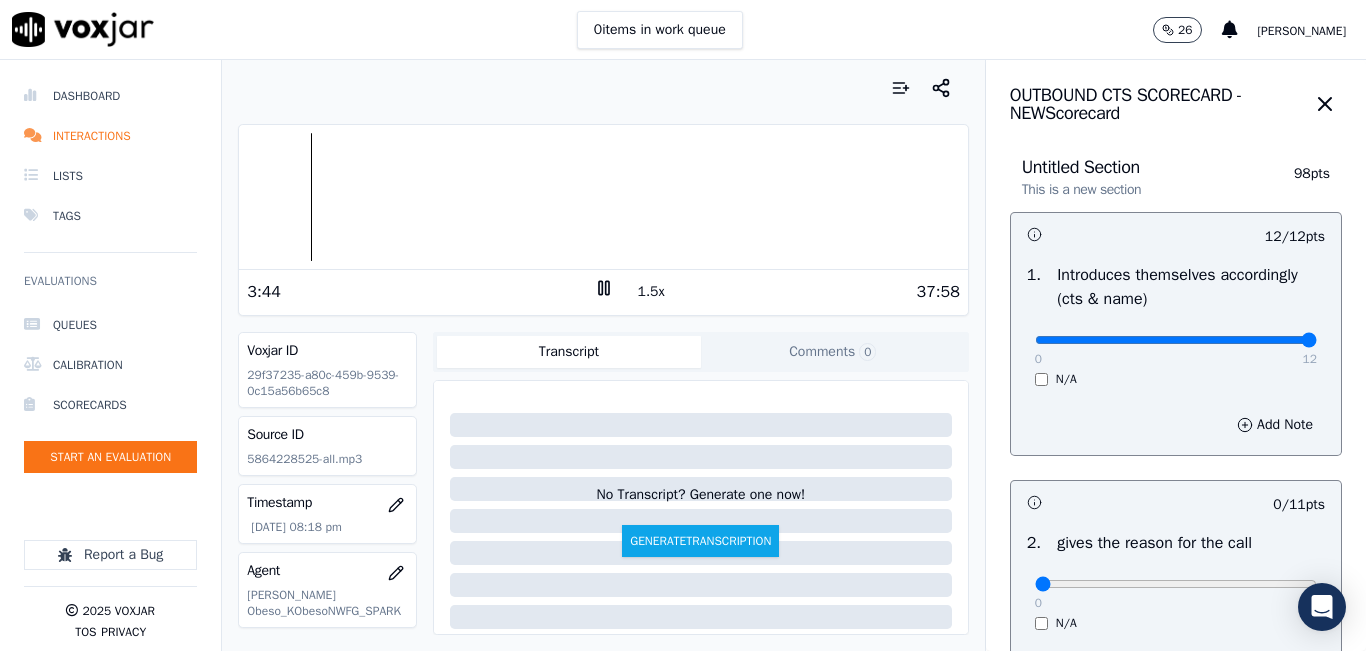 click on "1.5x" at bounding box center [651, 292] 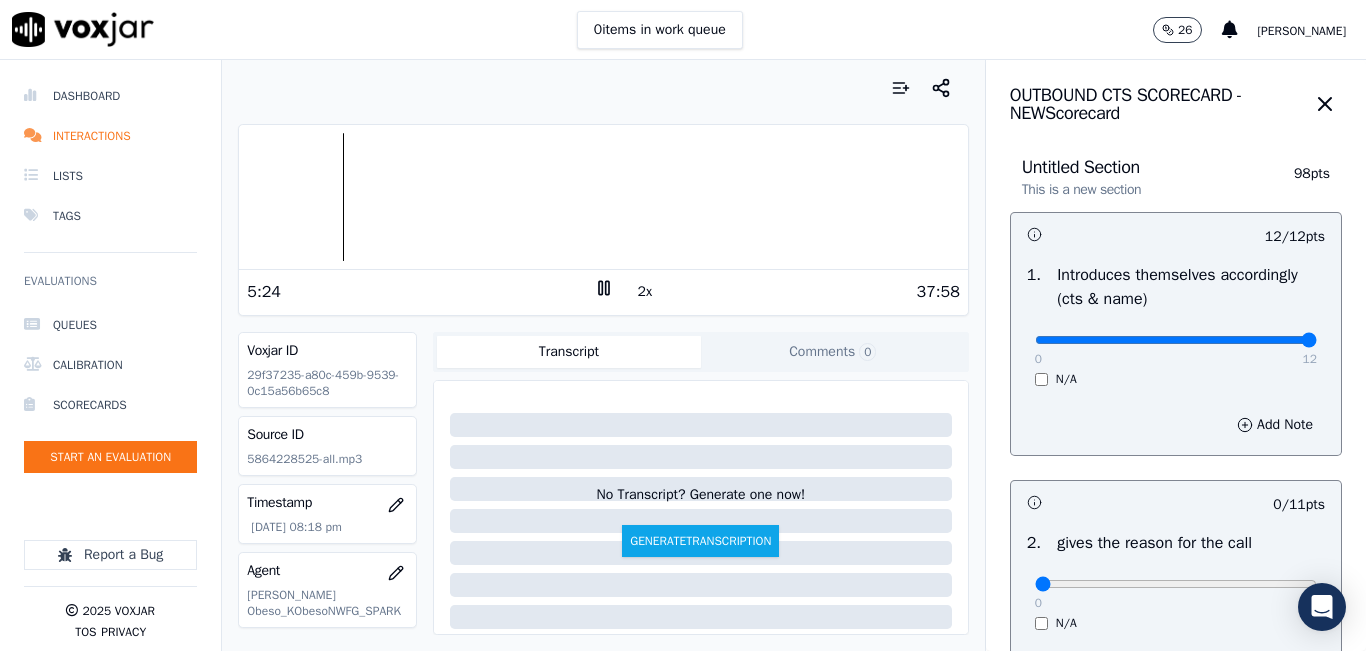 scroll, scrollTop: 100, scrollLeft: 0, axis: vertical 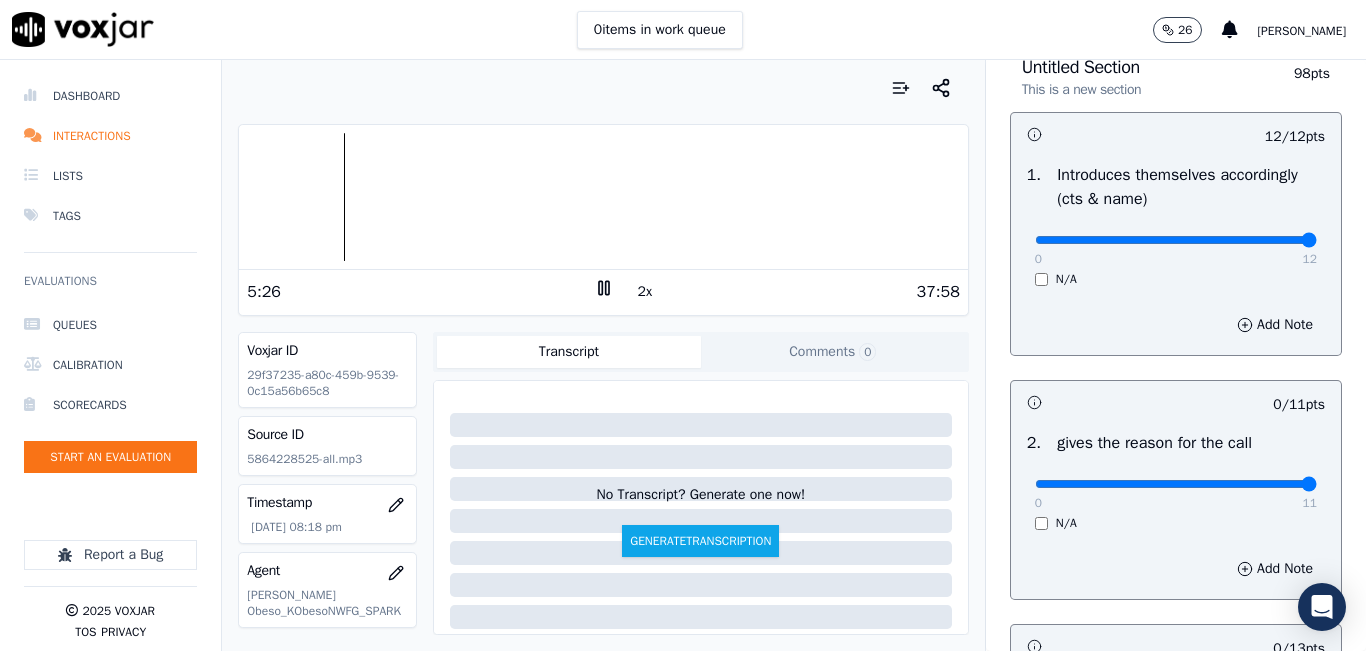 drag, startPoint x: 1067, startPoint y: 482, endPoint x: 1365, endPoint y: 467, distance: 298.3773 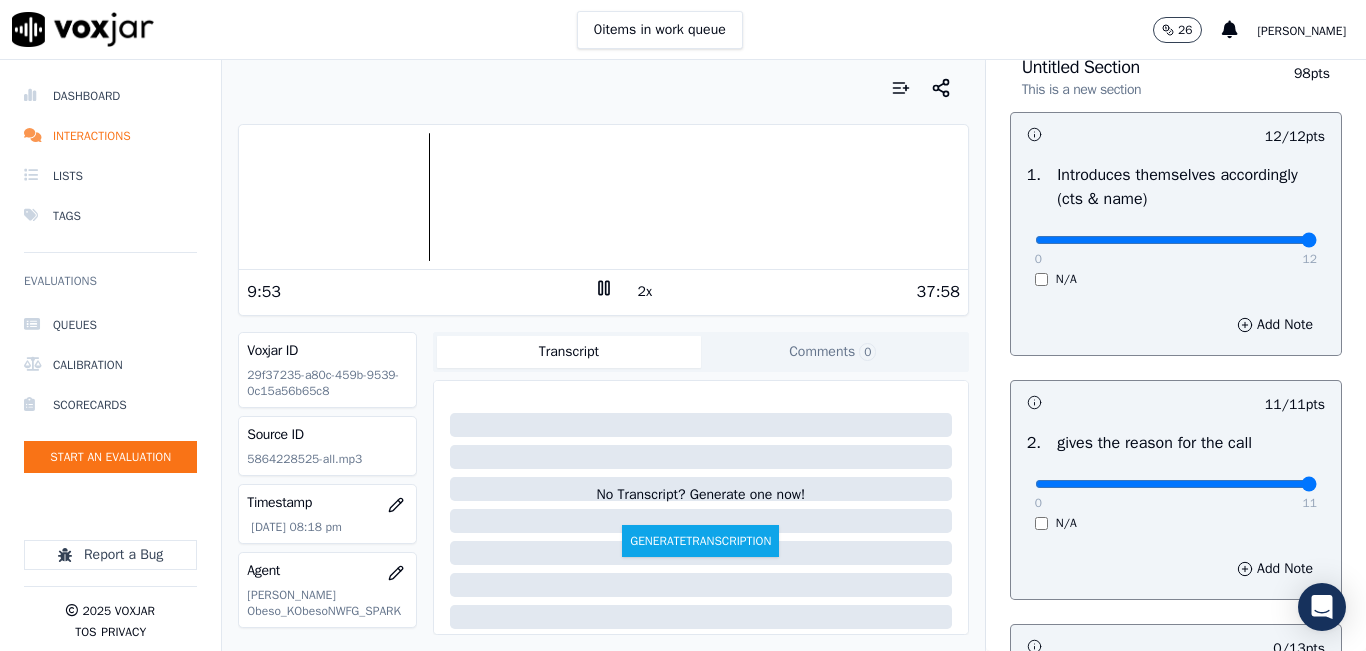 click at bounding box center [603, 197] 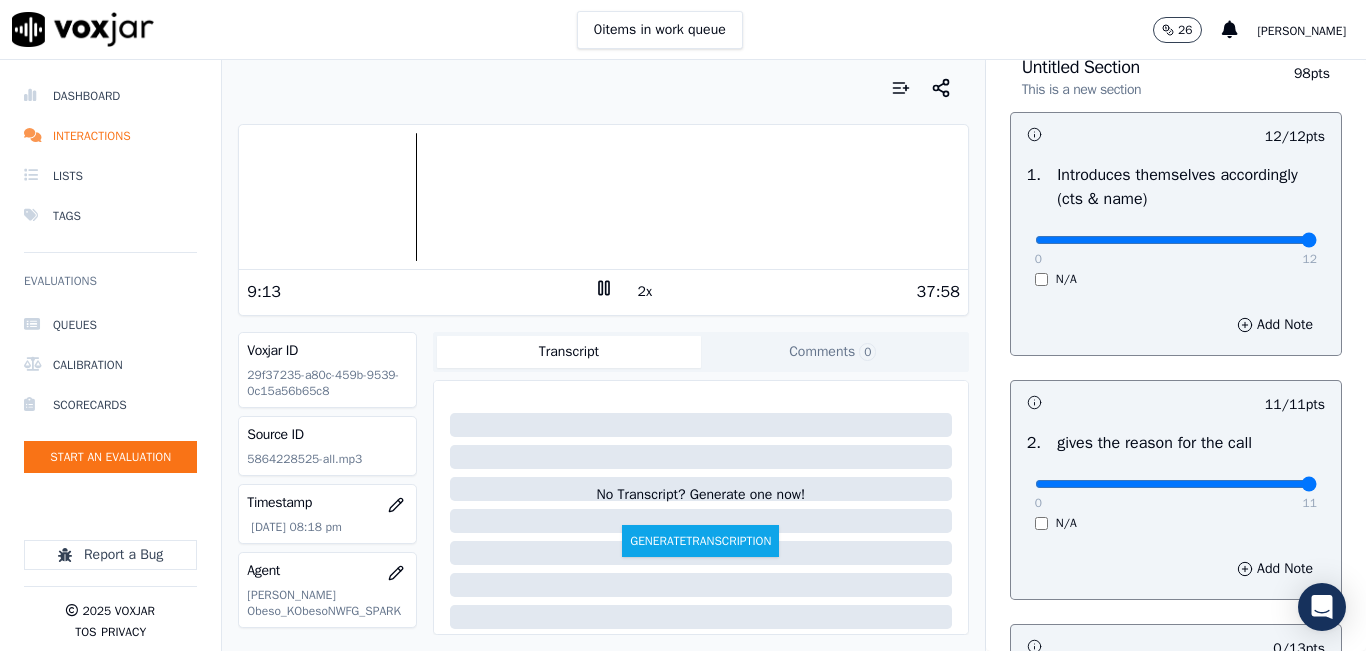 click on "2x" at bounding box center (645, 292) 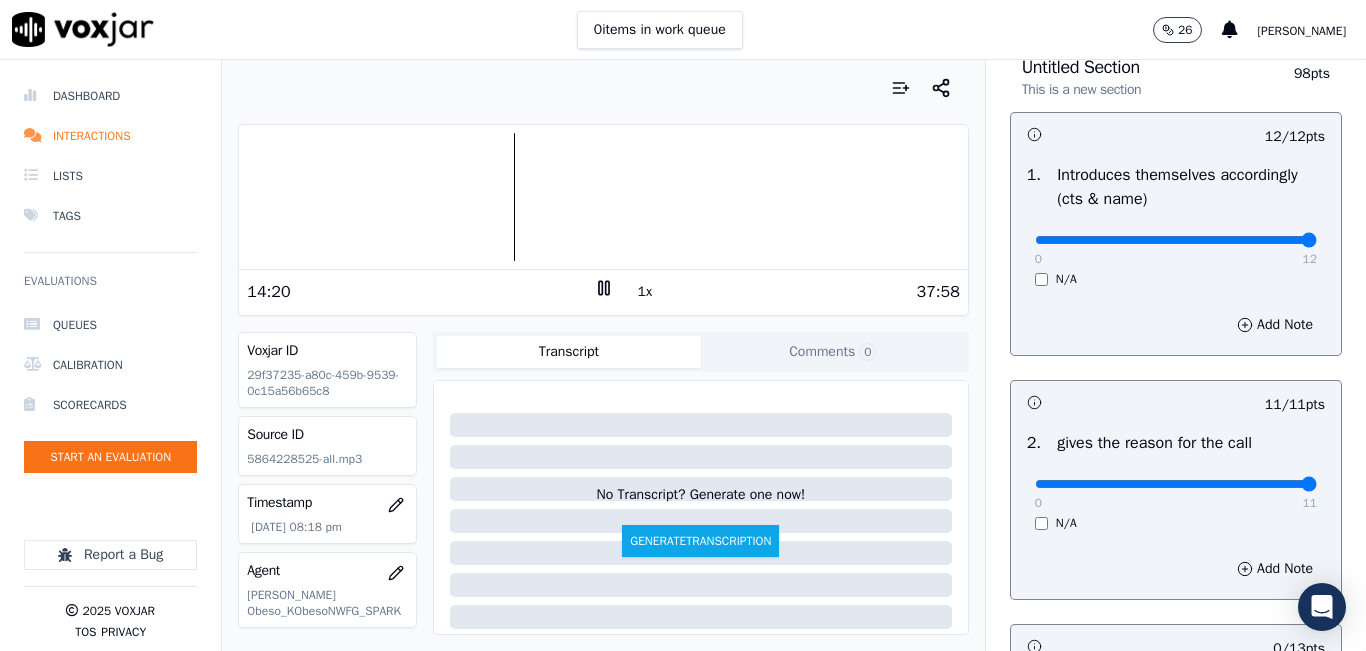 click 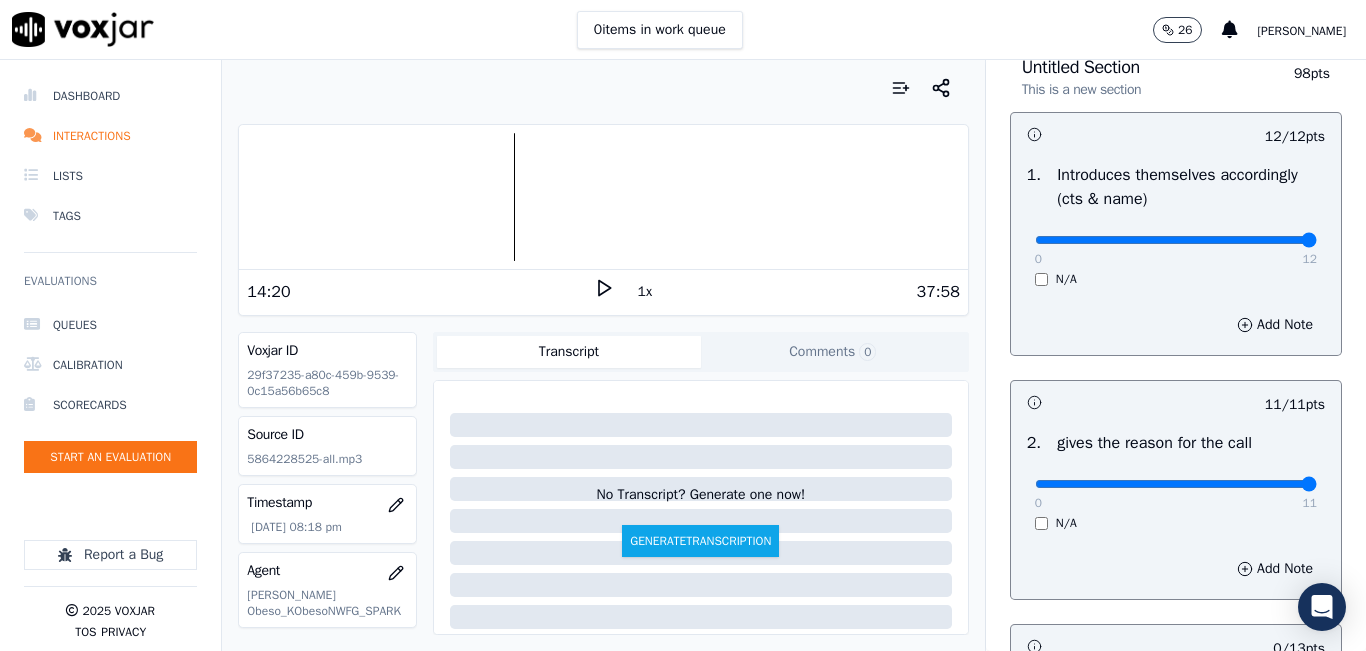 click 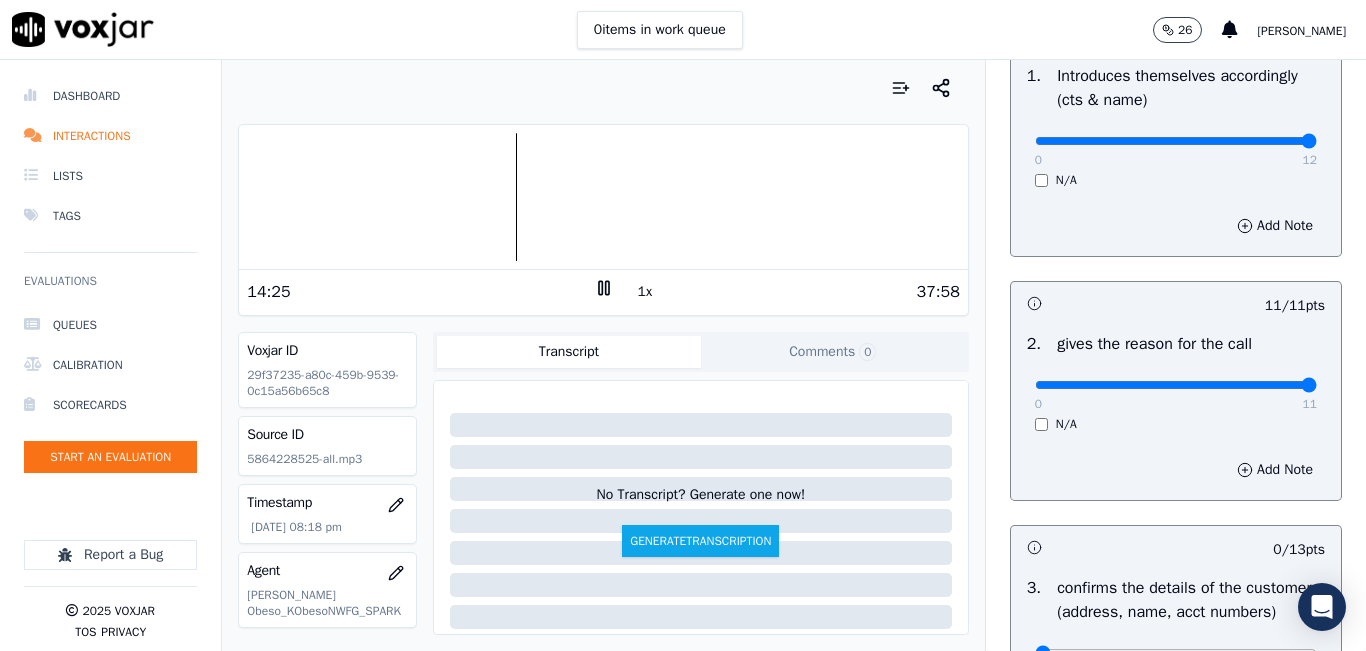 scroll, scrollTop: 200, scrollLeft: 0, axis: vertical 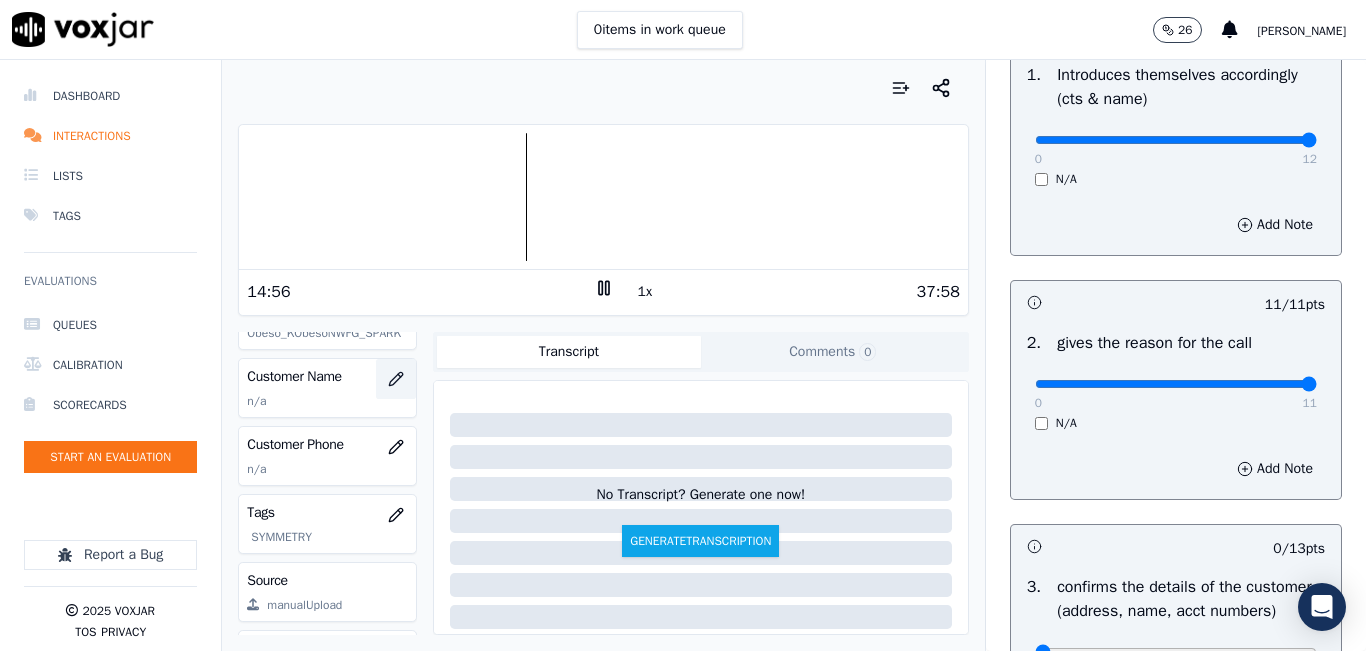 click at bounding box center (396, 379) 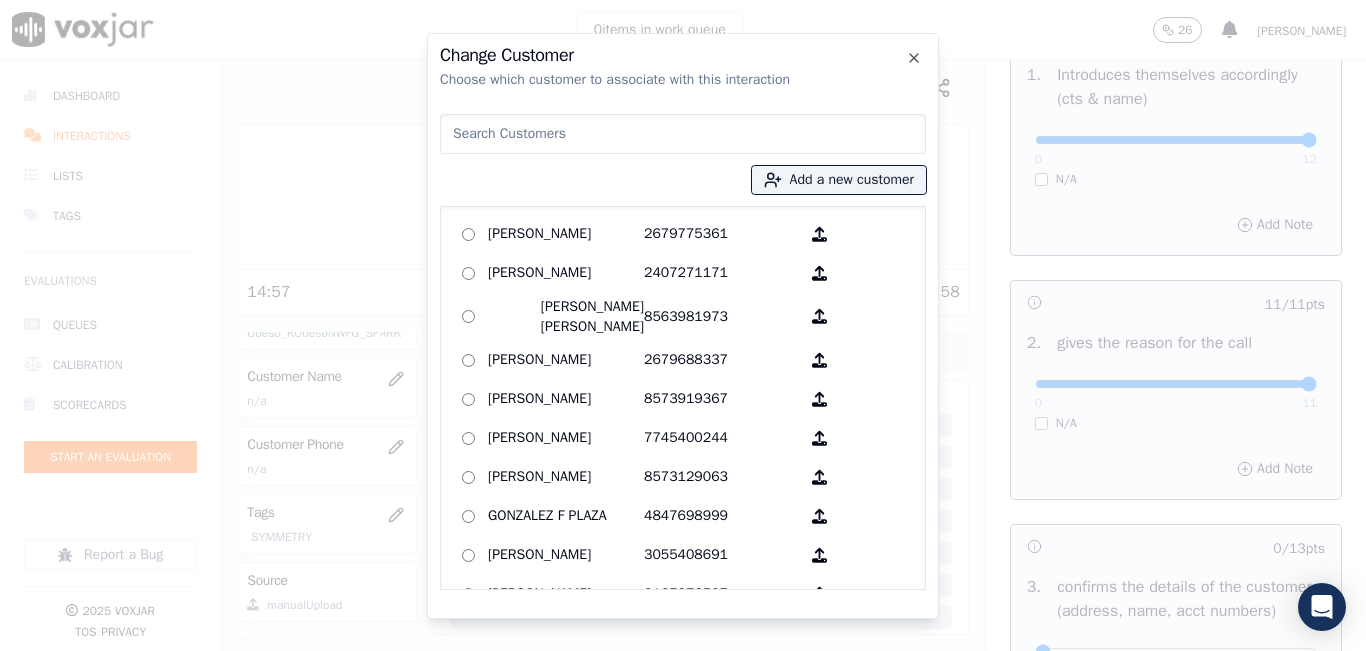 click at bounding box center [683, 134] 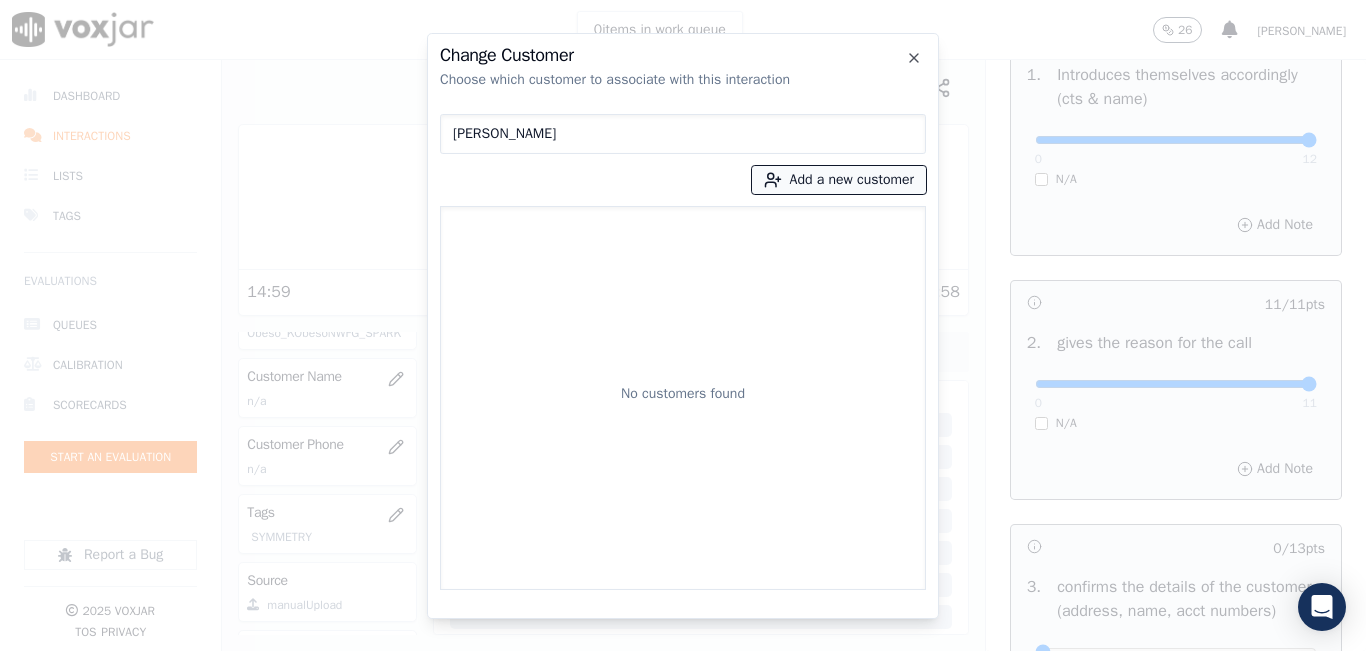 type on "[PERSON_NAME]" 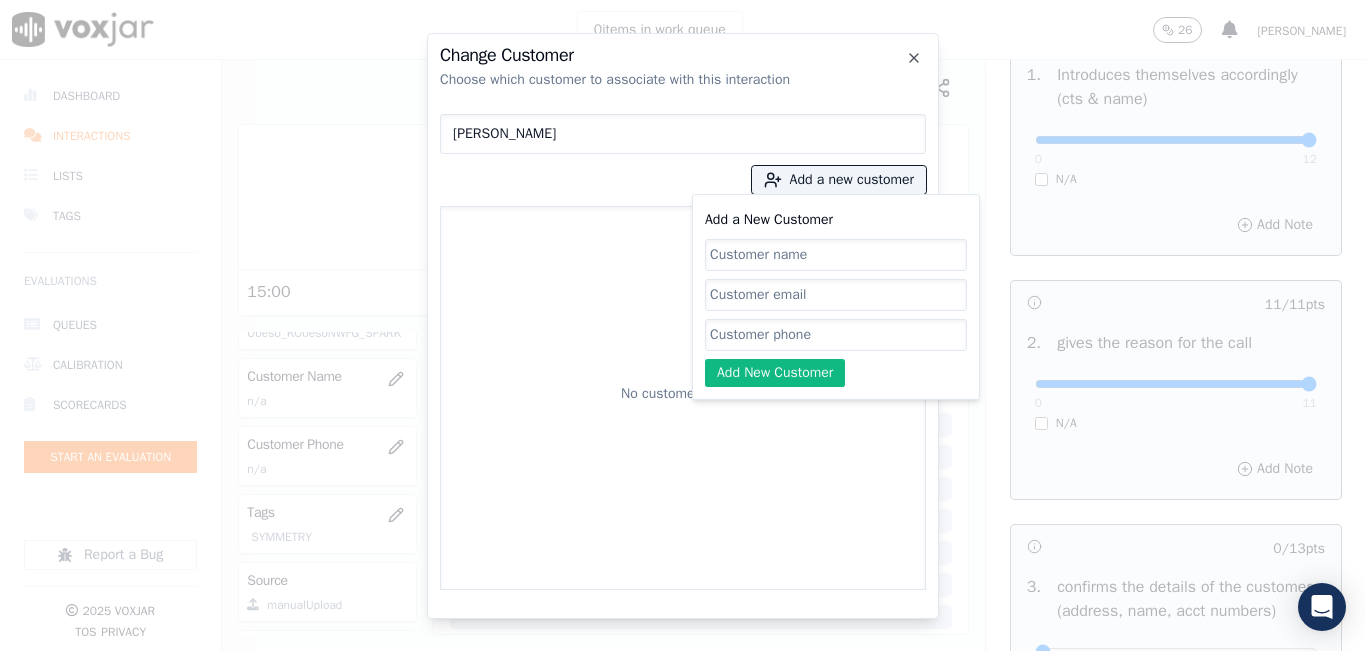 click on "Add a New Customer" 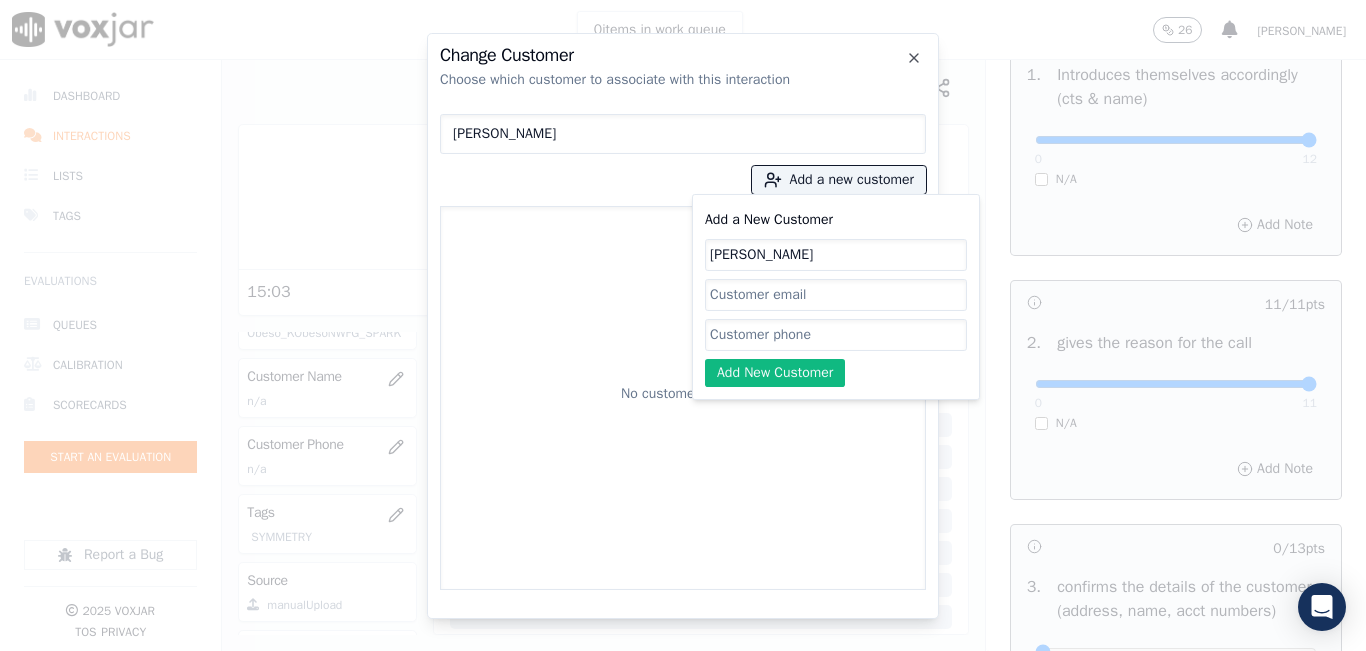 type on "RAMON ABUKARMA GIL" 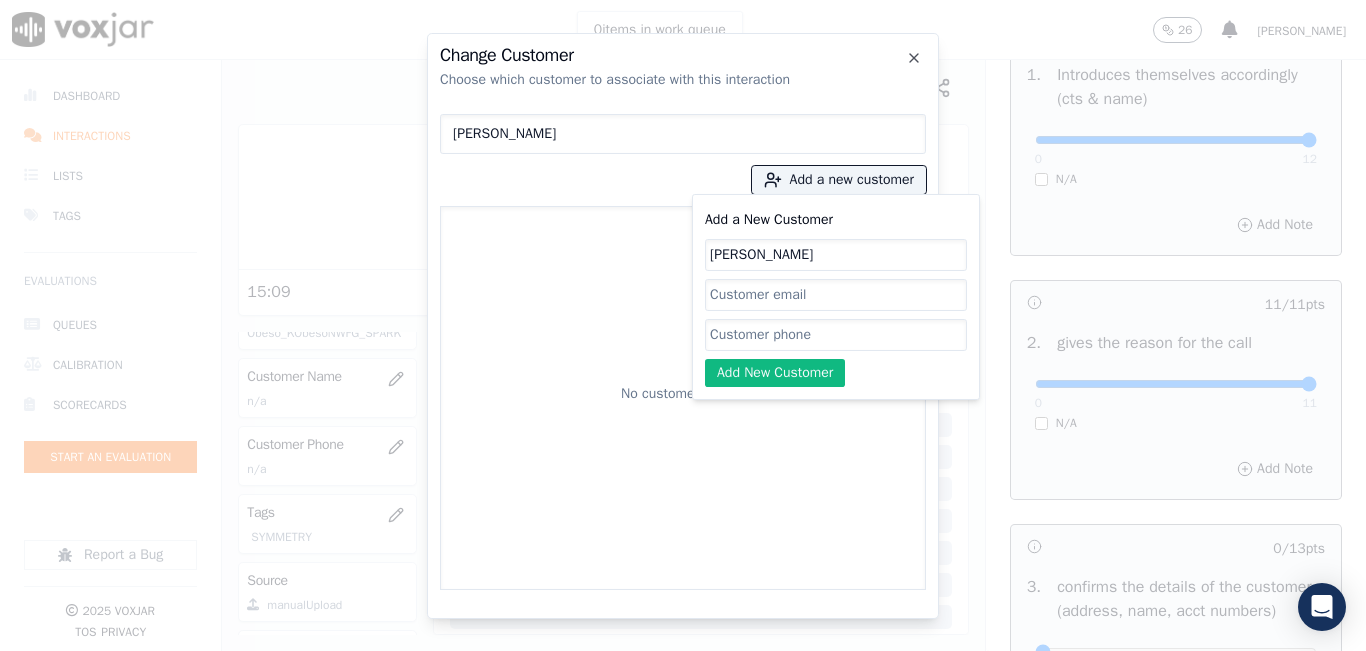 click on "Add a New Customer" 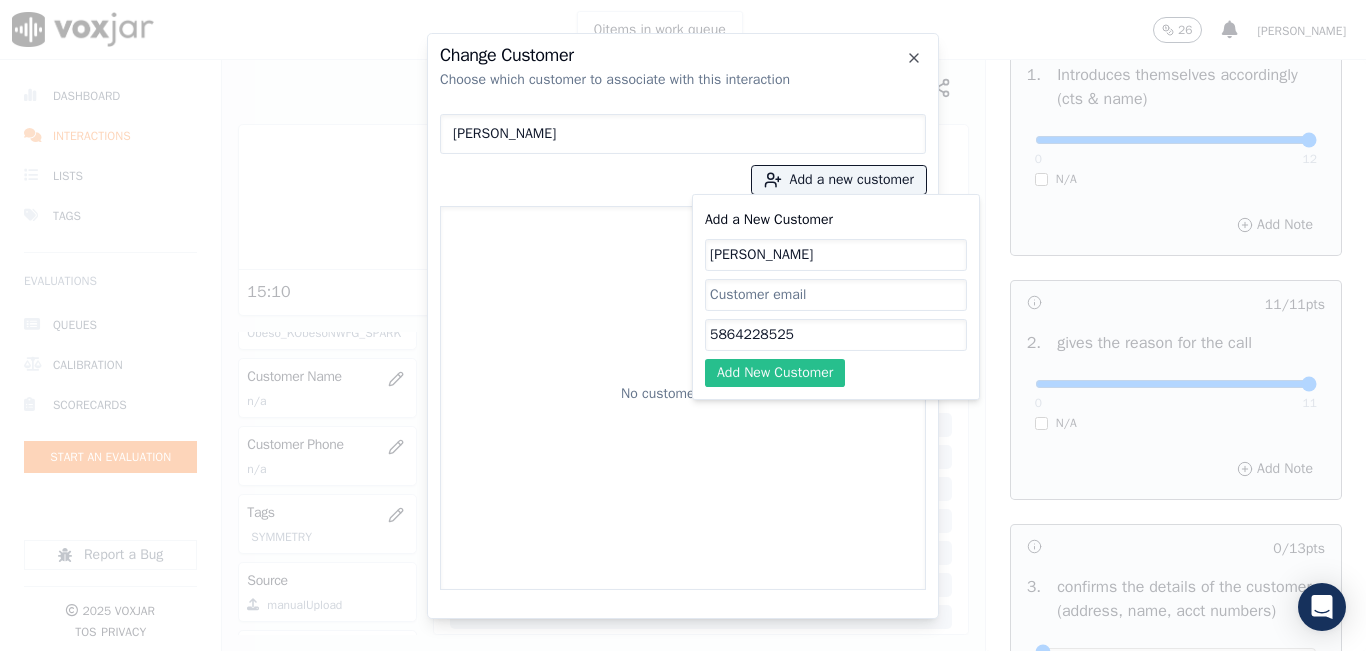 type on "5864228525" 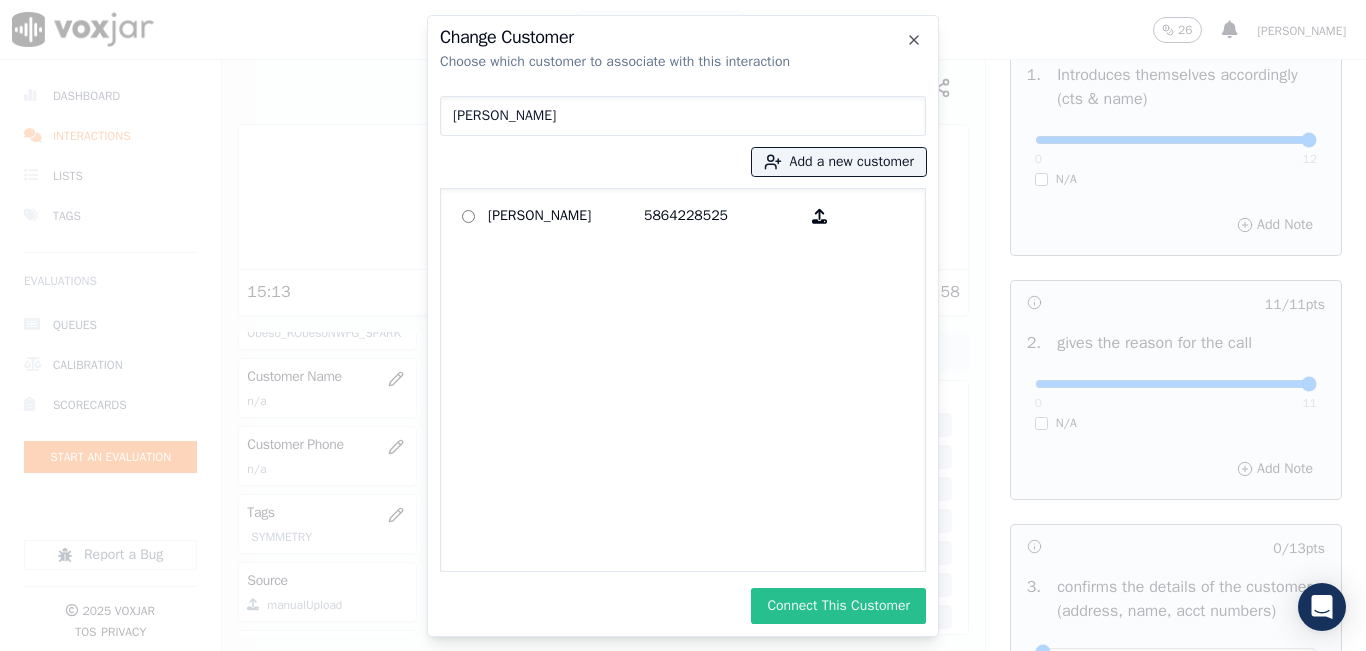 click on "Connect This Customer" at bounding box center [838, 606] 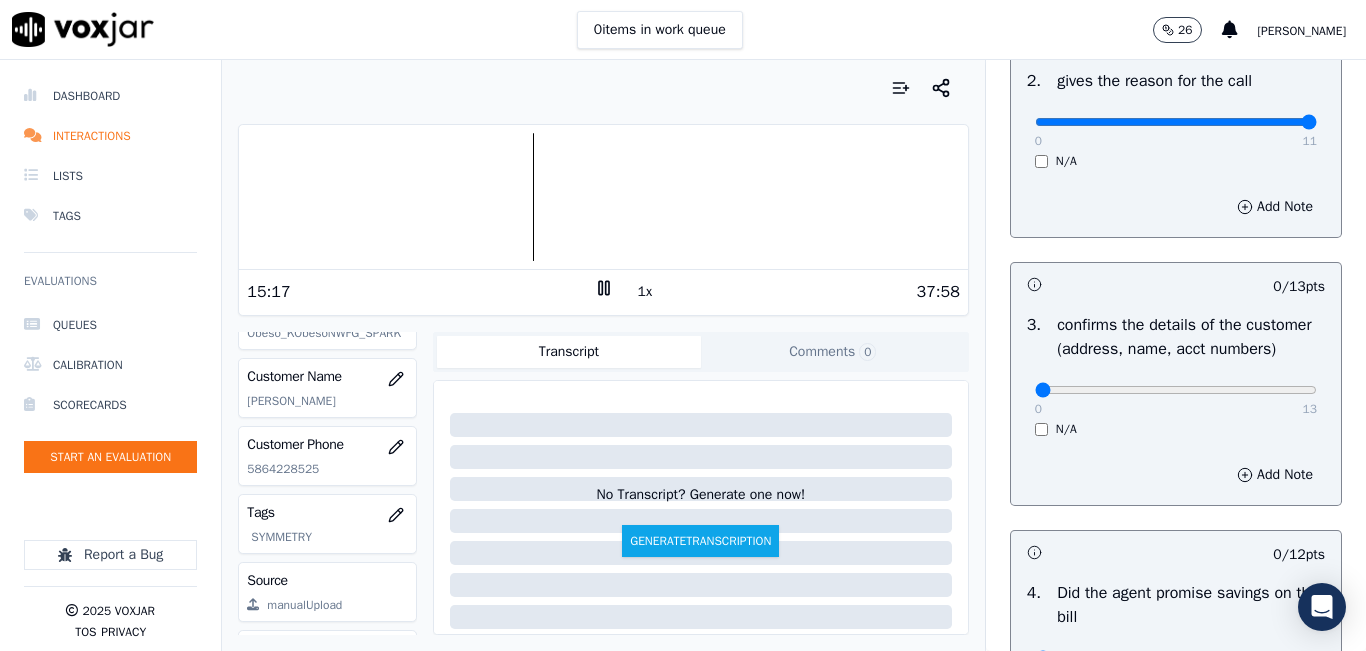 scroll, scrollTop: 600, scrollLeft: 0, axis: vertical 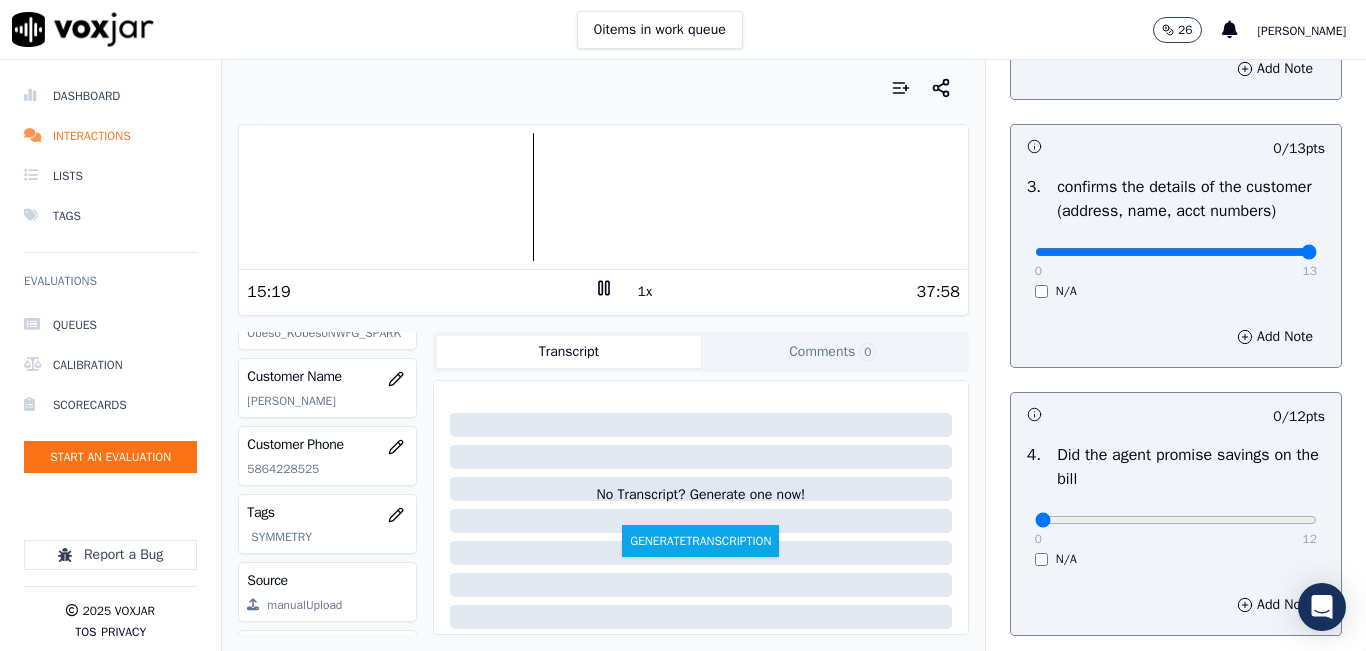 drag, startPoint x: 1140, startPoint y: 280, endPoint x: 1331, endPoint y: 236, distance: 196.00255 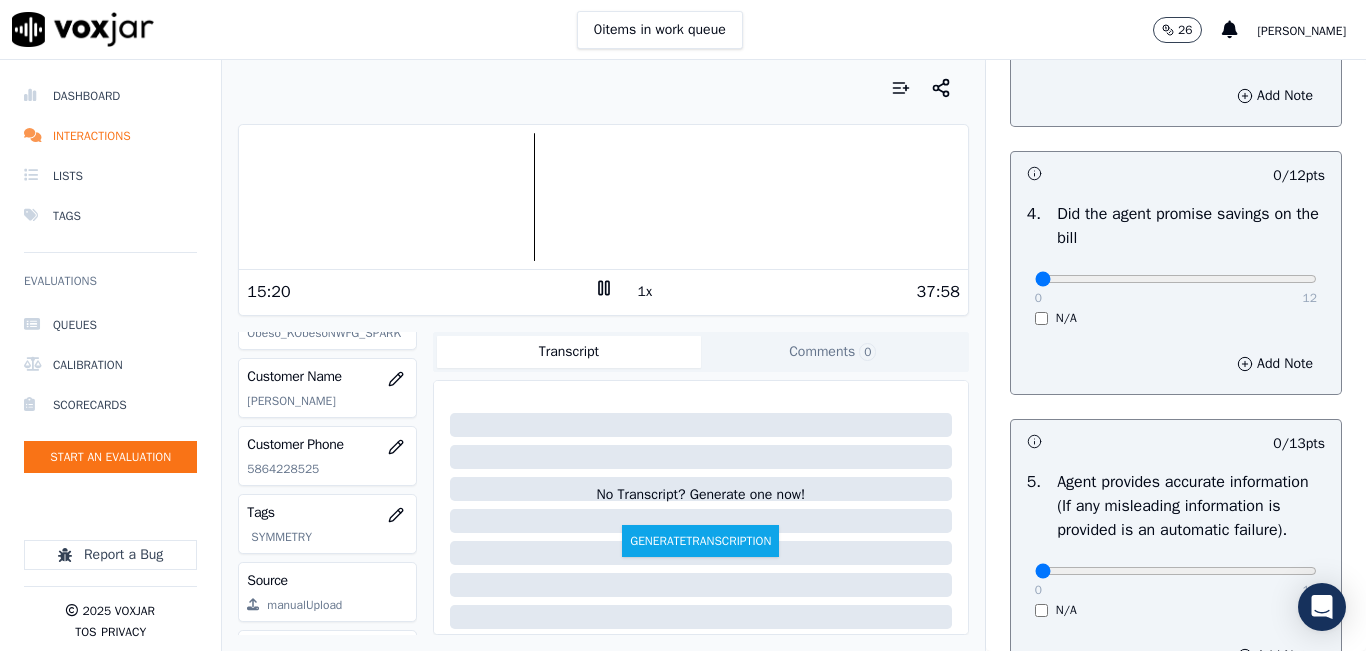 scroll, scrollTop: 900, scrollLeft: 0, axis: vertical 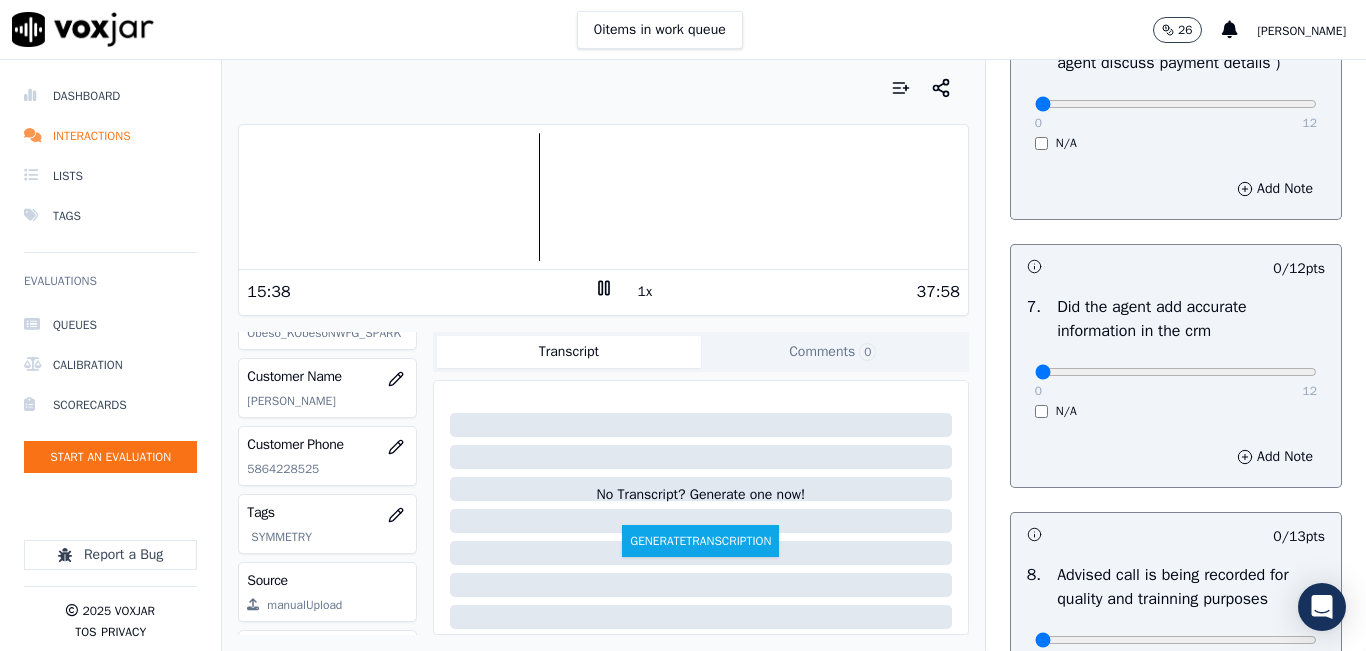 click at bounding box center [603, 197] 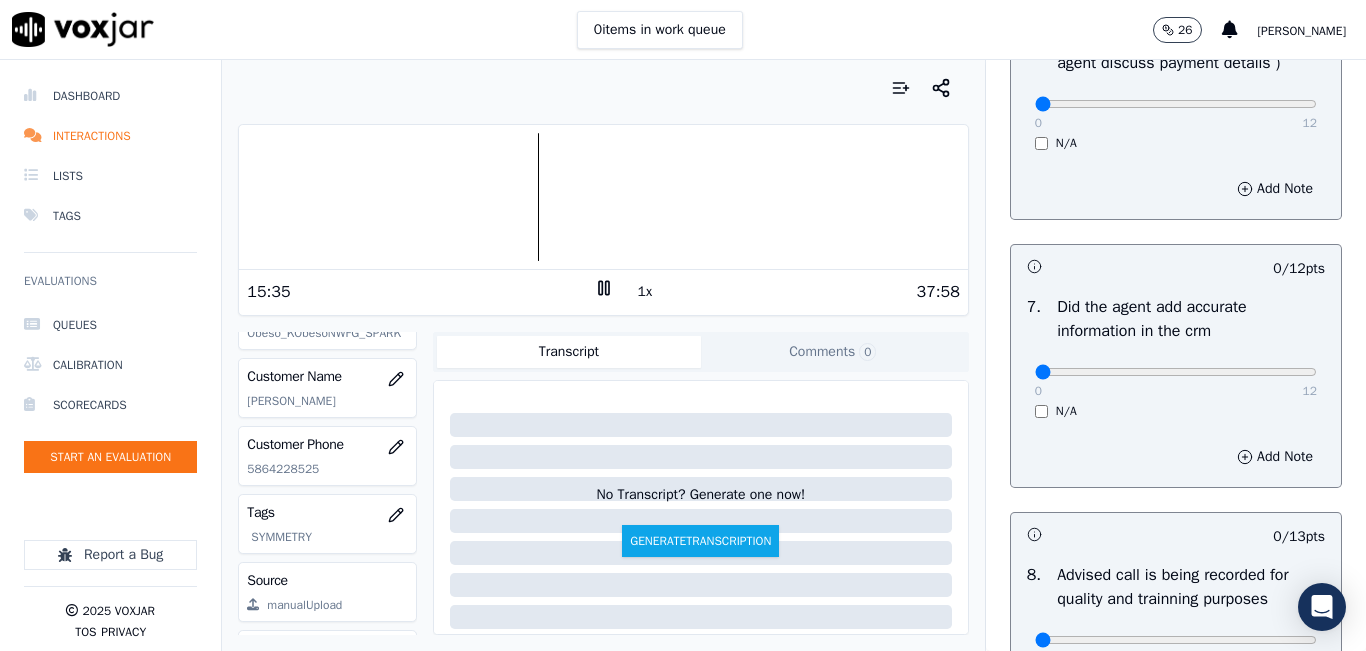 click at bounding box center [603, 197] 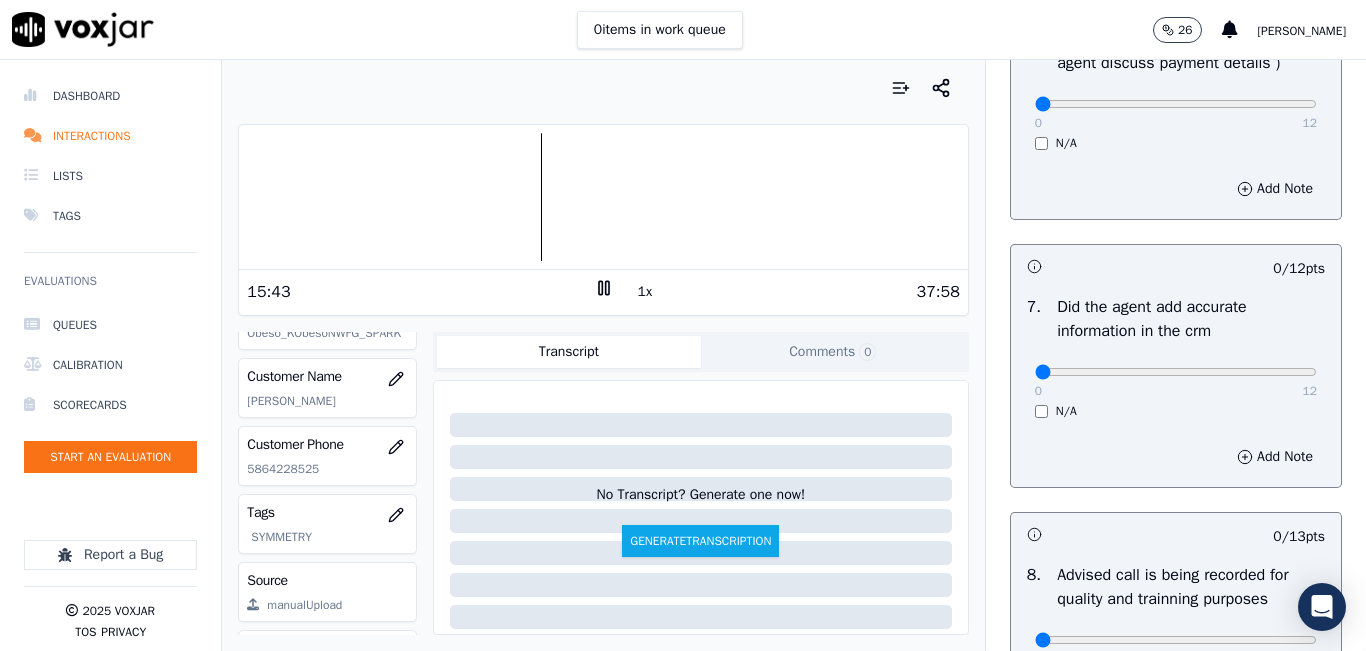 click at bounding box center [603, 197] 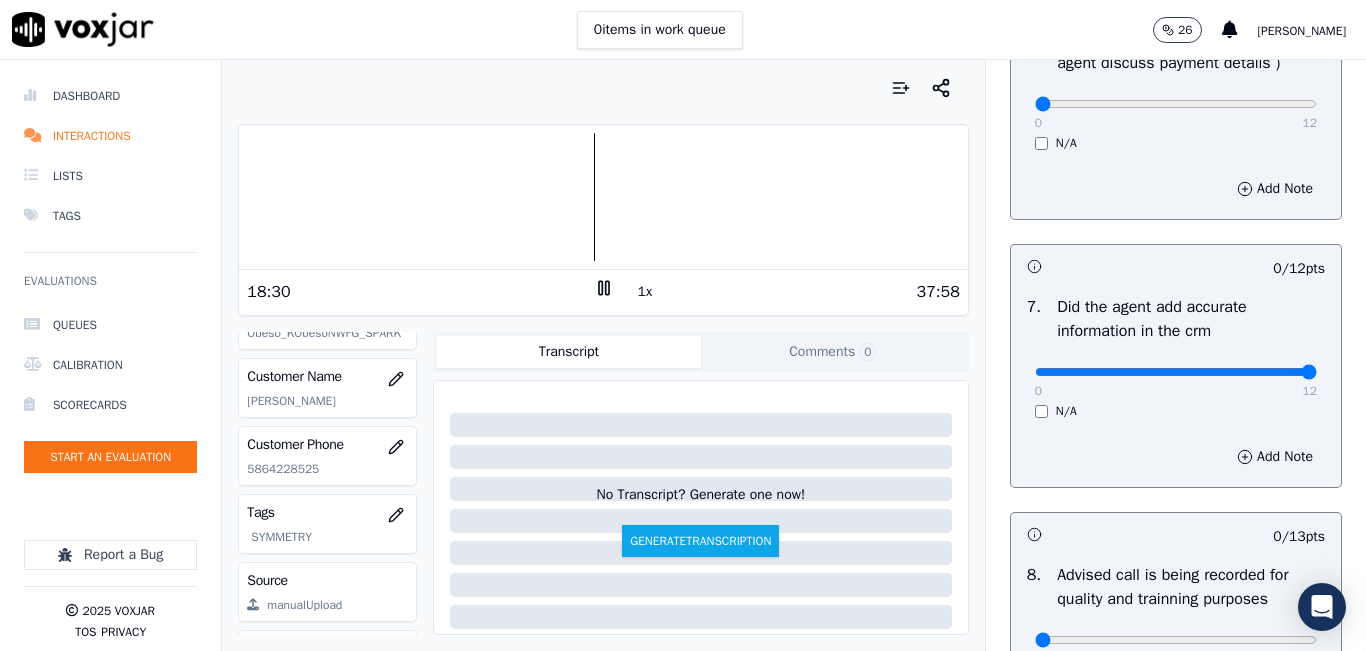 drag, startPoint x: 1141, startPoint y: 425, endPoint x: 1285, endPoint y: 402, distance: 145.82524 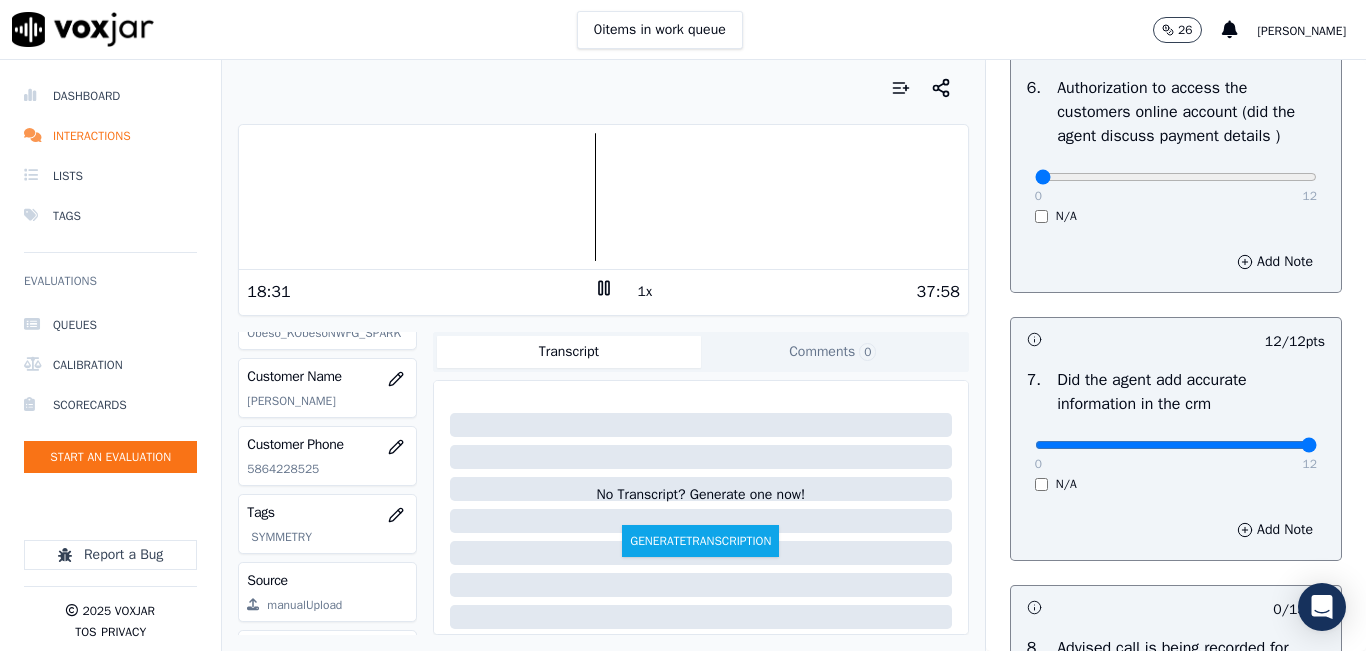 scroll, scrollTop: 1400, scrollLeft: 0, axis: vertical 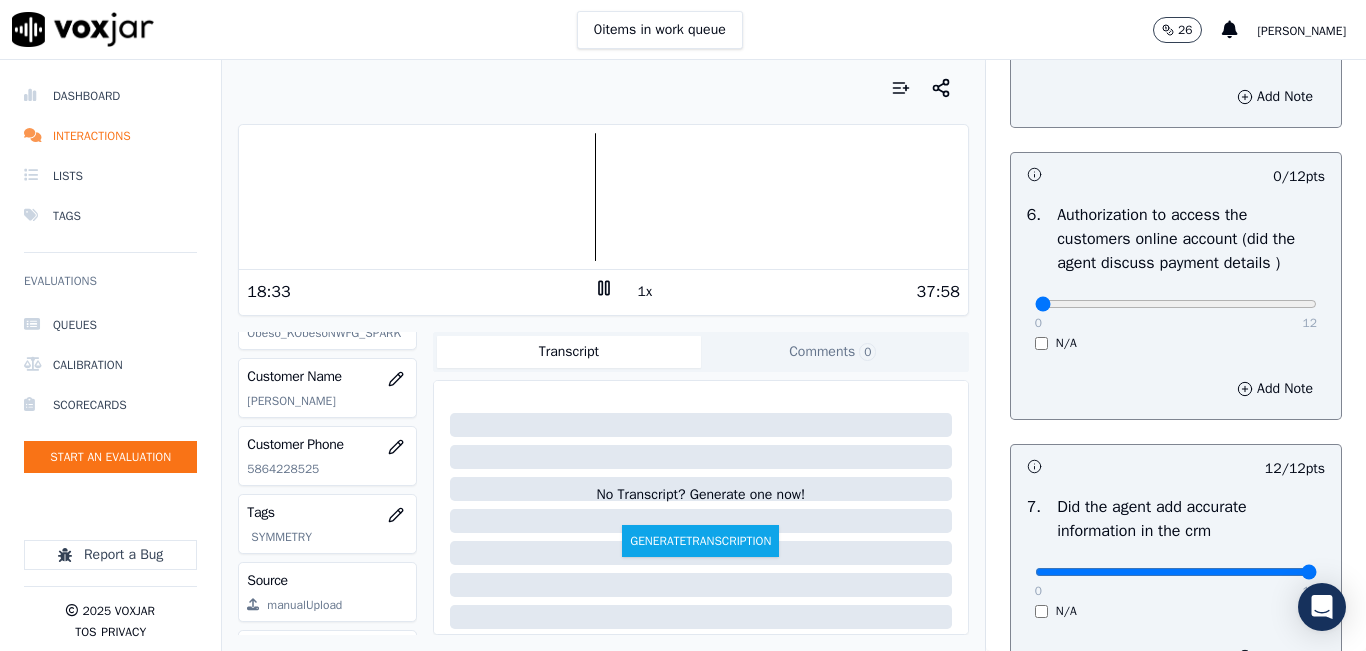 click on "N/A" at bounding box center (1176, 343) 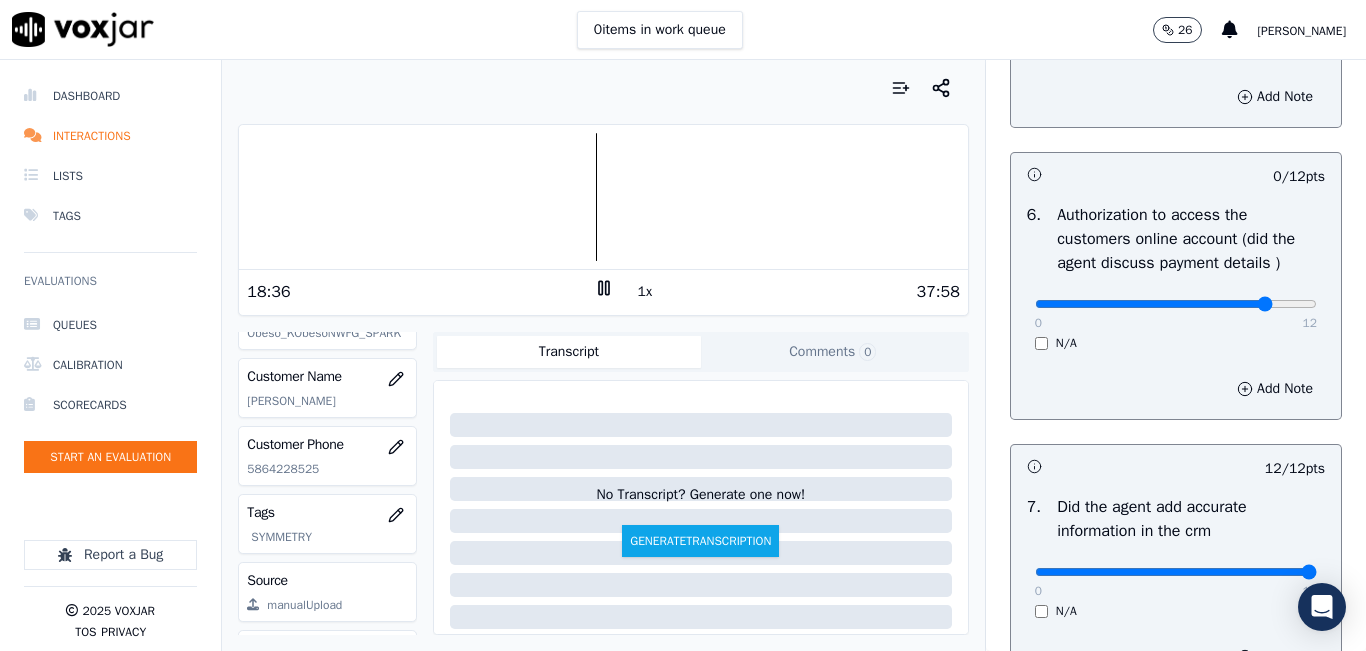 drag, startPoint x: 1050, startPoint y: 351, endPoint x: 1223, endPoint y: 334, distance: 173.83325 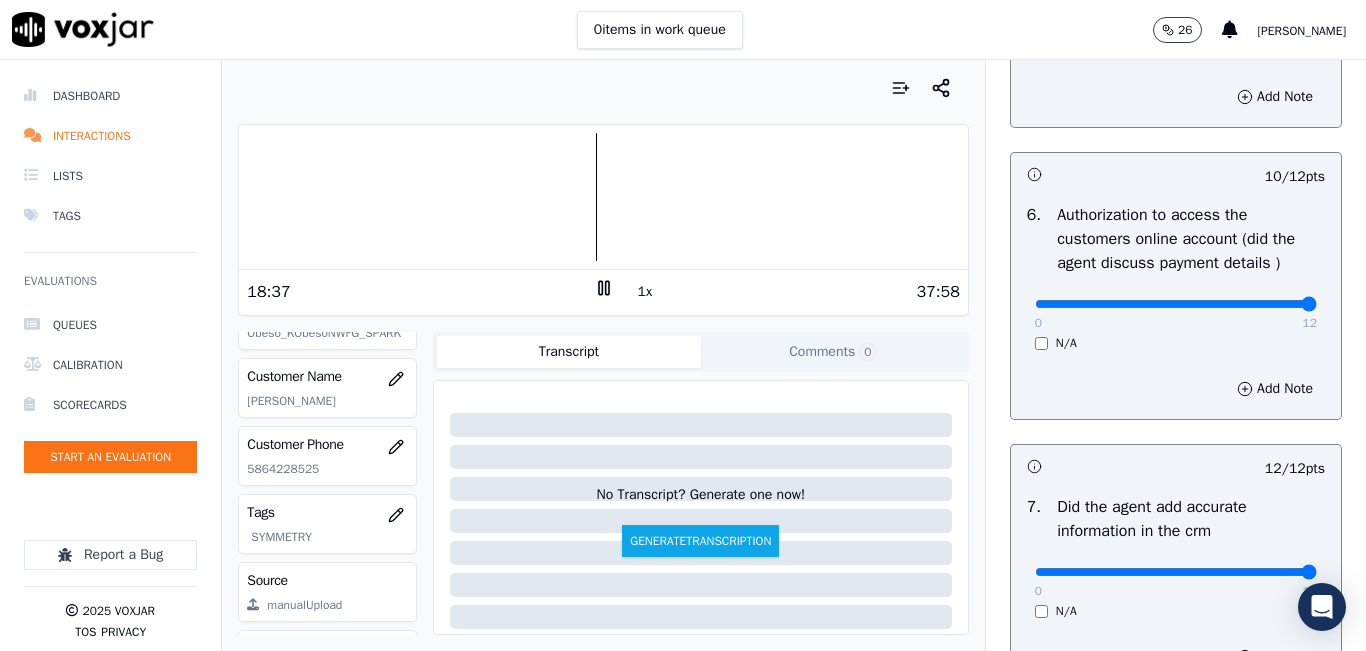 drag, startPoint x: 1224, startPoint y: 346, endPoint x: 1285, endPoint y: 341, distance: 61.204575 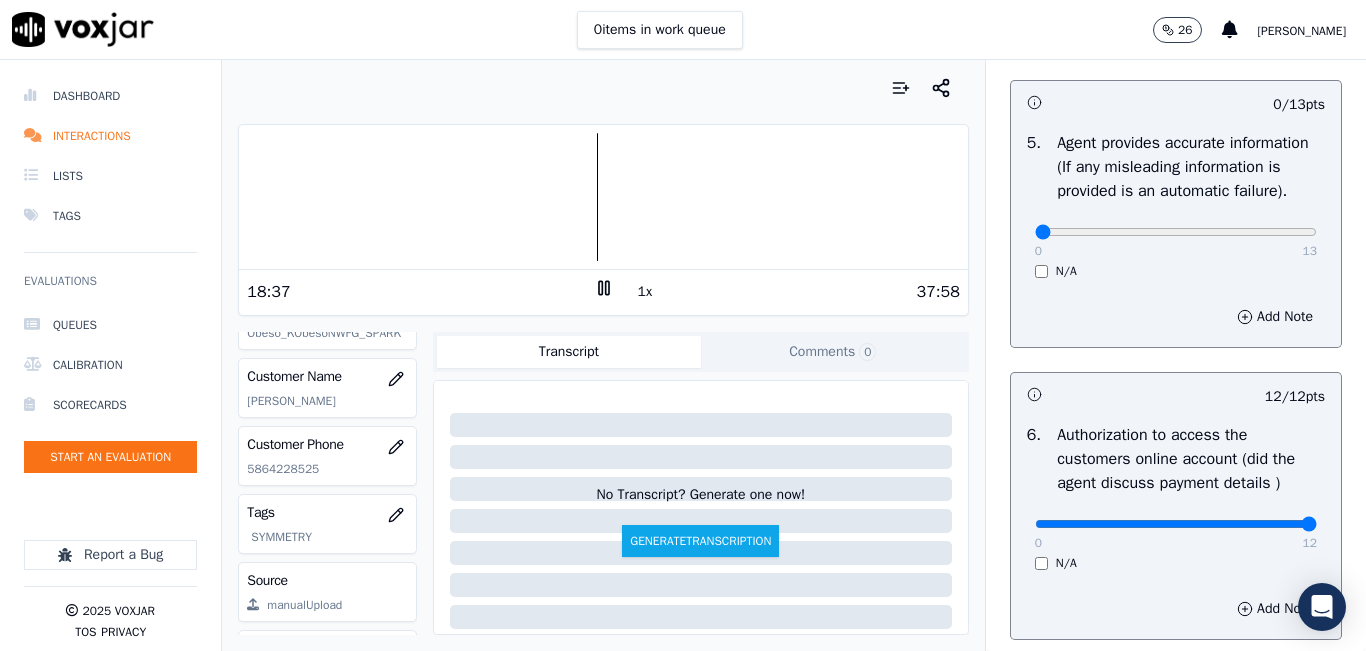 scroll, scrollTop: 1100, scrollLeft: 0, axis: vertical 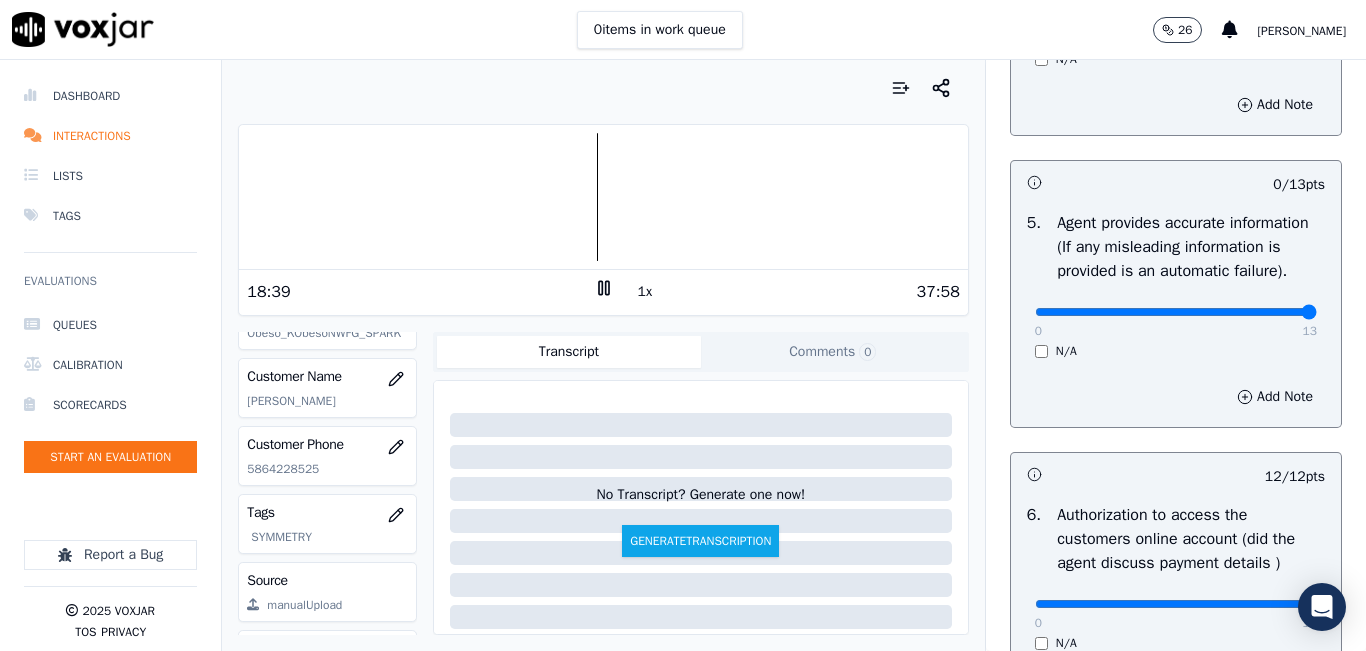 drag, startPoint x: 1035, startPoint y: 362, endPoint x: 1278, endPoint y: 350, distance: 243.29611 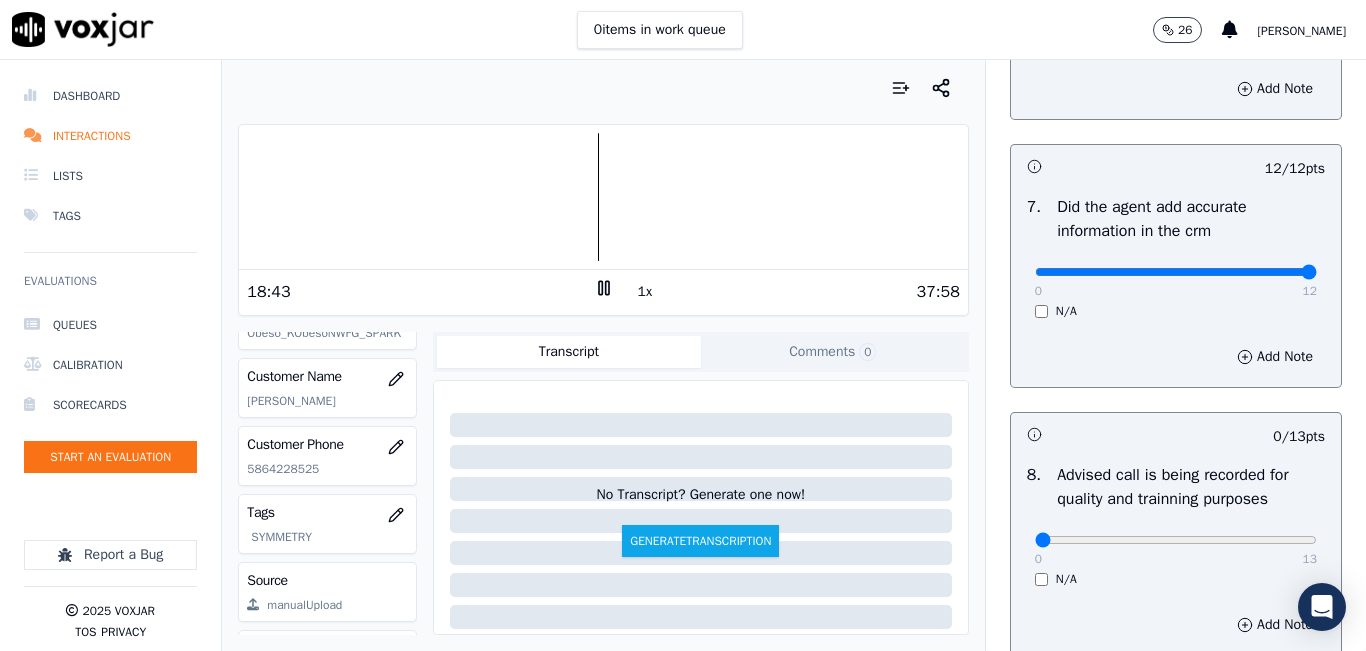 scroll, scrollTop: 1918, scrollLeft: 0, axis: vertical 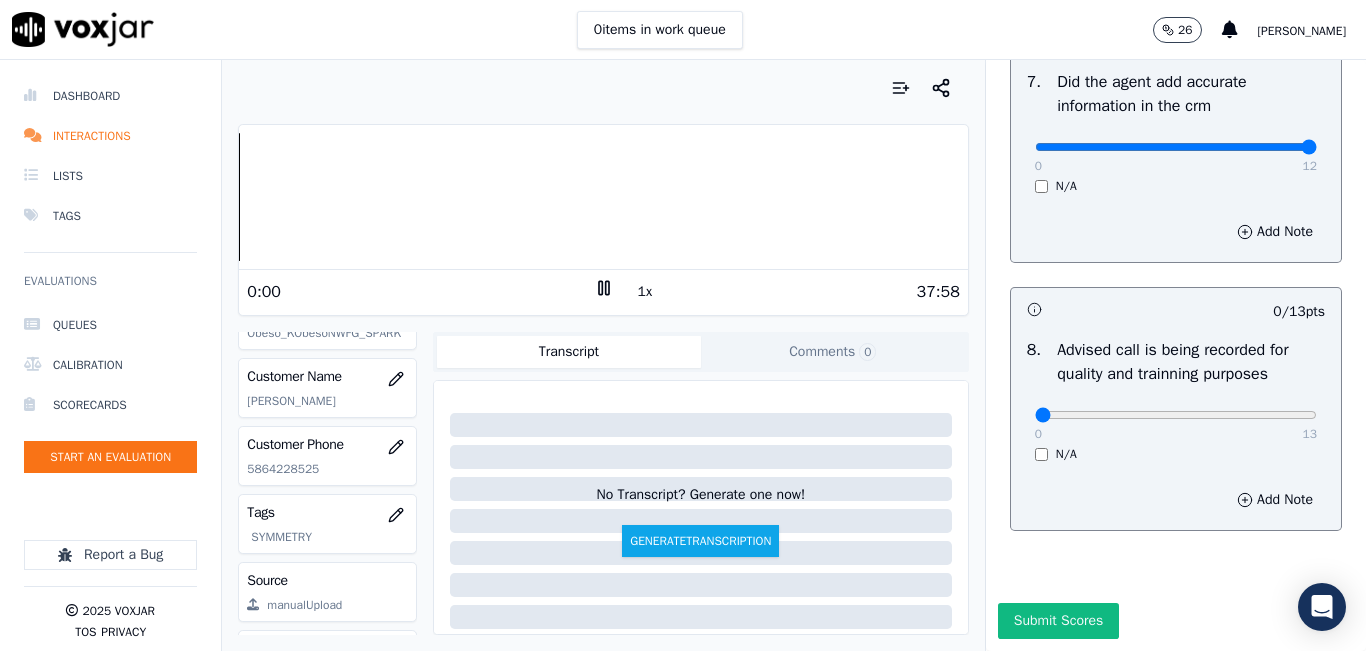 click on "Dashboard   Interactions   Lists   Tags       Evaluations     Queues   Calibration   Scorecards   Start an Evaluation
Report a Bug       2025   Voxjar   TOS   Privacy             Your browser does not support the audio element.   0:00     1x   37:58   Voxjar ID   29f37235-a80c-459b-9539-0c15a56b65c8   Source ID   5864228525-all.mp3   Timestamp
07/03/2025 08:18 pm     Agent
Kelly Obeso_KObesoNWFG_SPARK     Customer Name     RAMON ABUKARMA GIL     Customer Phone     5864228525     Tags
SYMMETRY     Source     manualUpload   Type     AUDIO       Transcript   Comments  0   No Transcript? Generate one now!   Generate  Transcription         Add Comment   Scores   Transcript   Metadata   Comments         Human Score   --   0  evaluation s   AI Score   --   0  evaluation s     AI Evaluations
Queue an AI Evaluation   No AI evaluations yet   Human Evaluations   Start a Manual Evaluation   No human evaluations yet       OUTBOUND CTS SCORECARD - NEW   Scorecard" at bounding box center (683, 355) 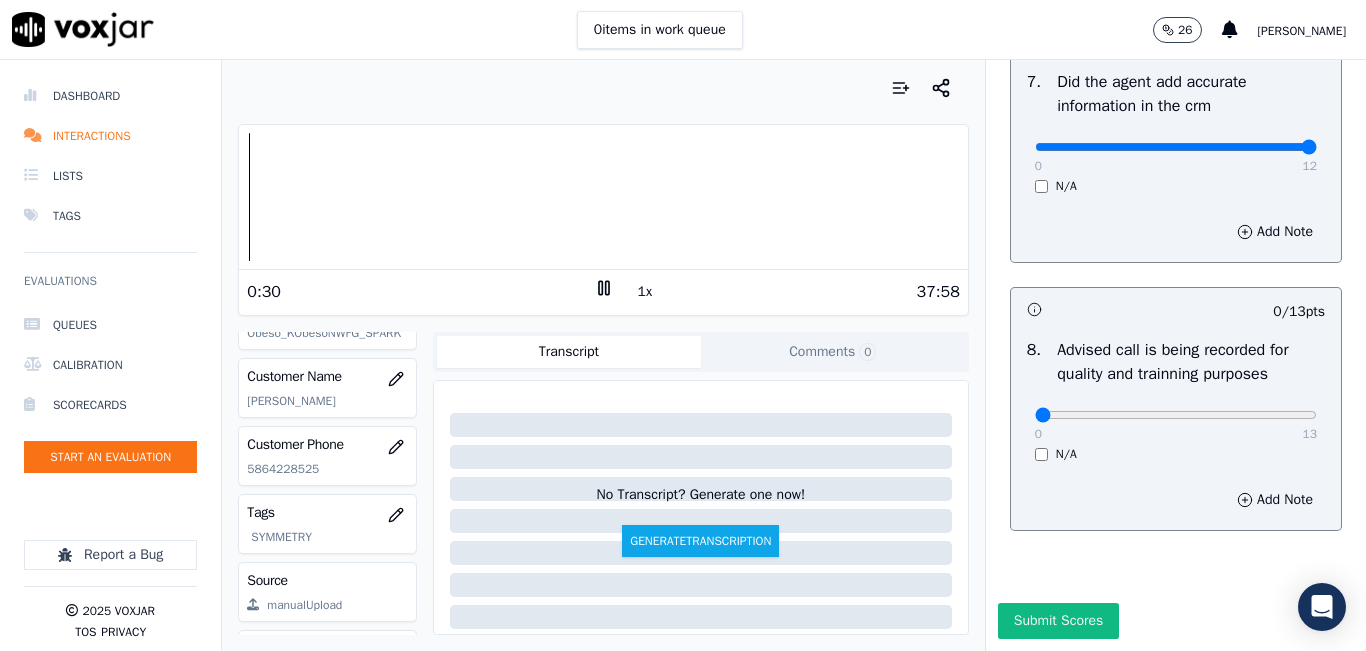 click at bounding box center (603, 197) 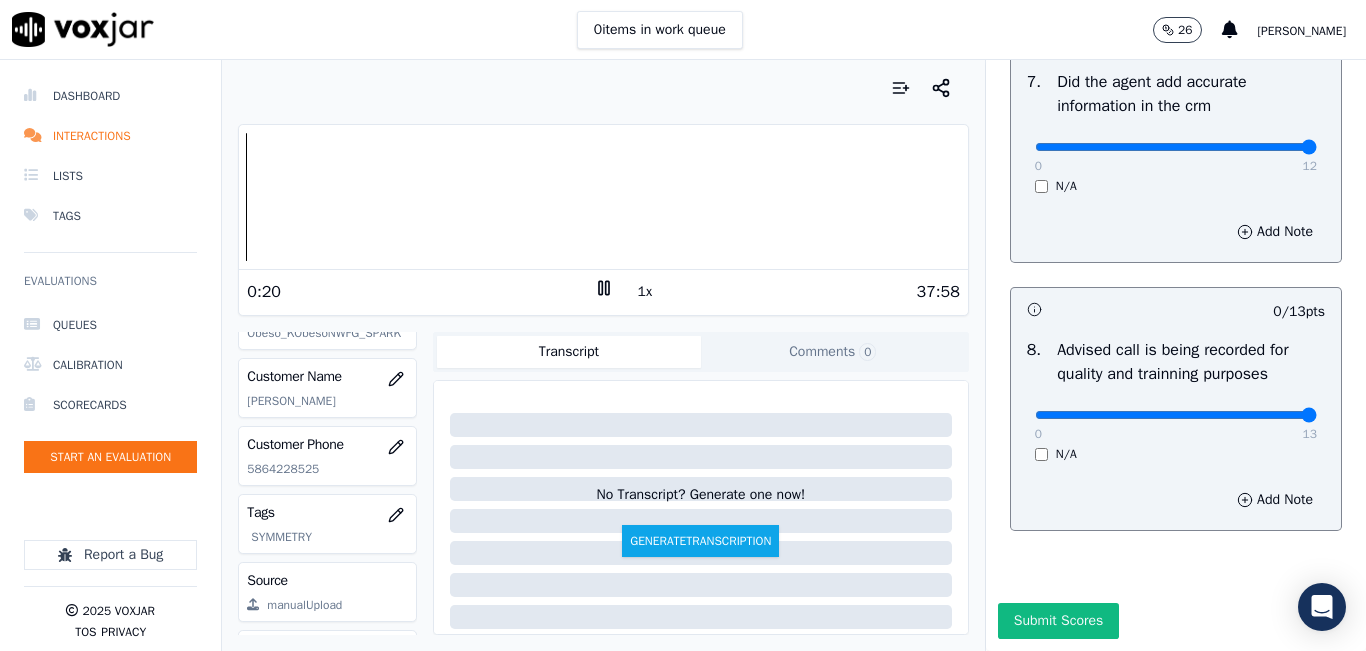 drag, startPoint x: 1058, startPoint y: 365, endPoint x: 1363, endPoint y: 329, distance: 307.11725 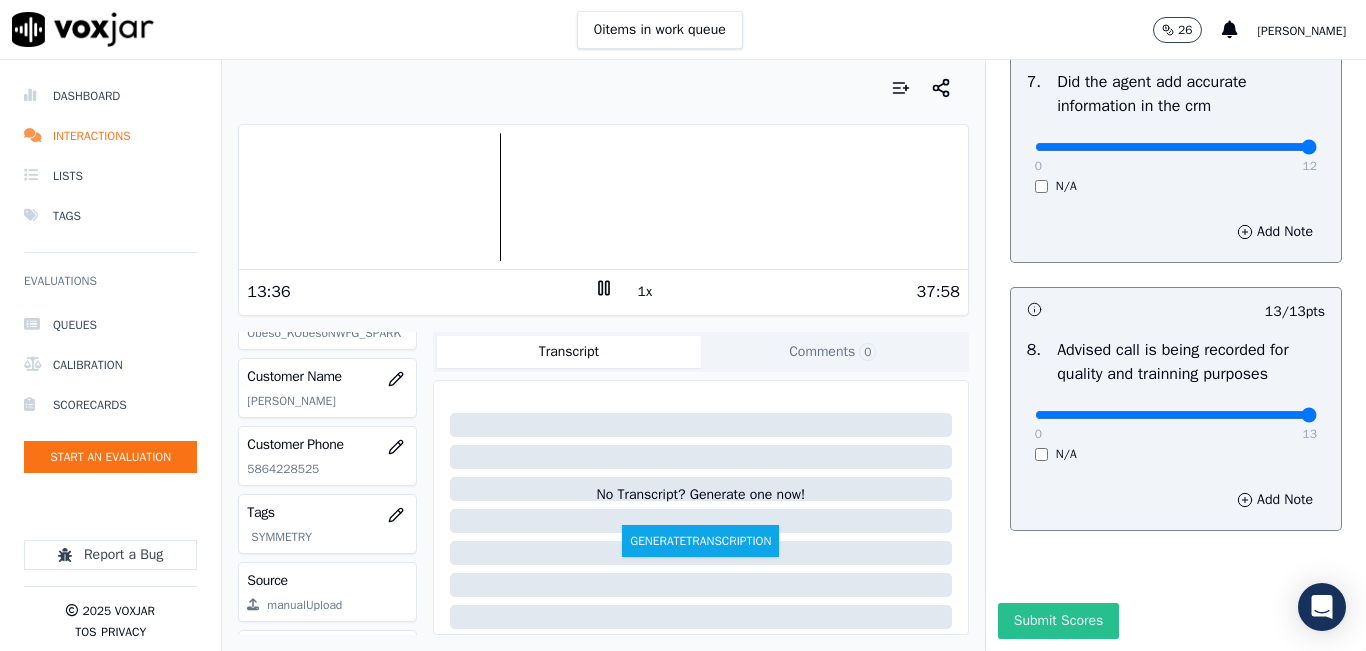 click on "Submit Scores" at bounding box center (1058, 621) 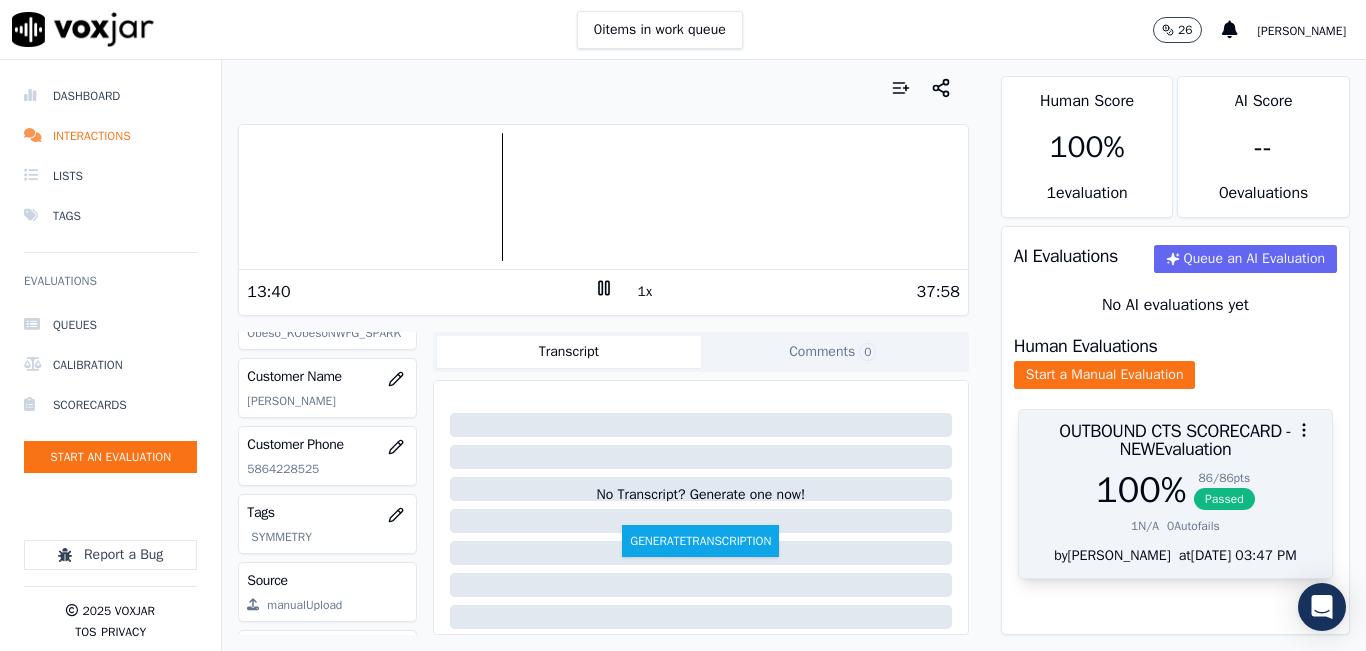 scroll, scrollTop: 0, scrollLeft: 0, axis: both 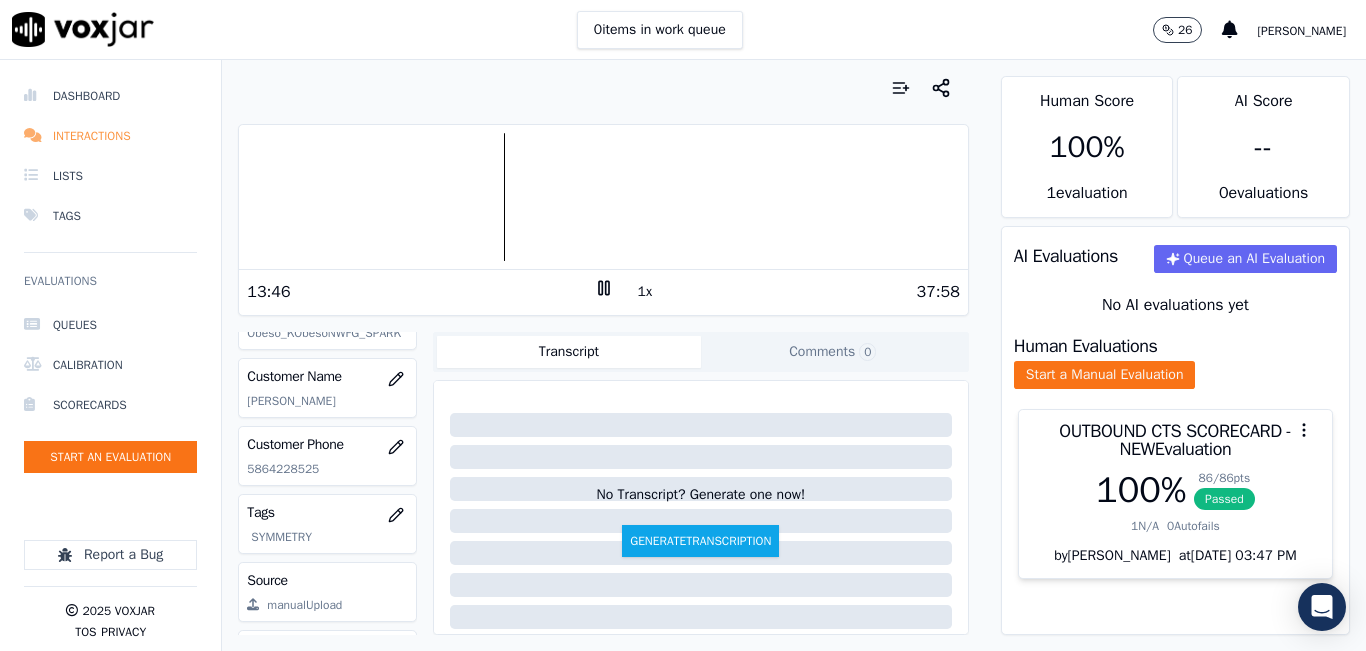 click on "Interactions" at bounding box center [110, 136] 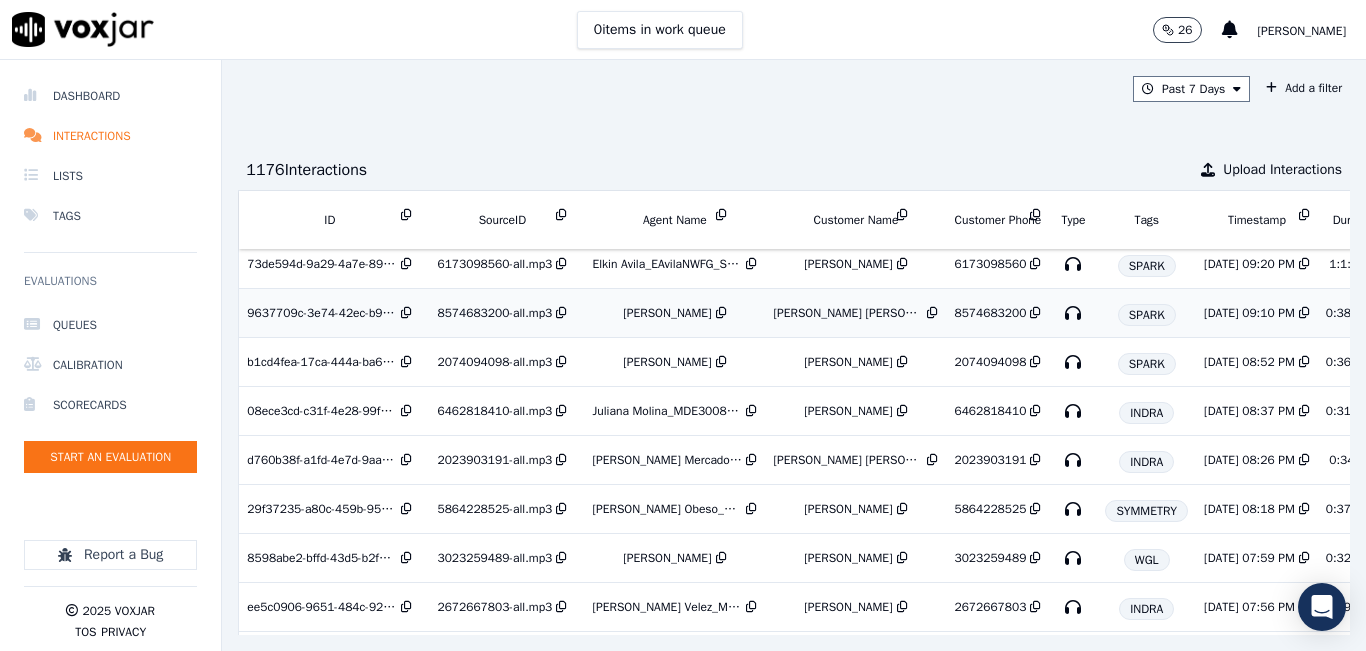 scroll, scrollTop: 100, scrollLeft: 0, axis: vertical 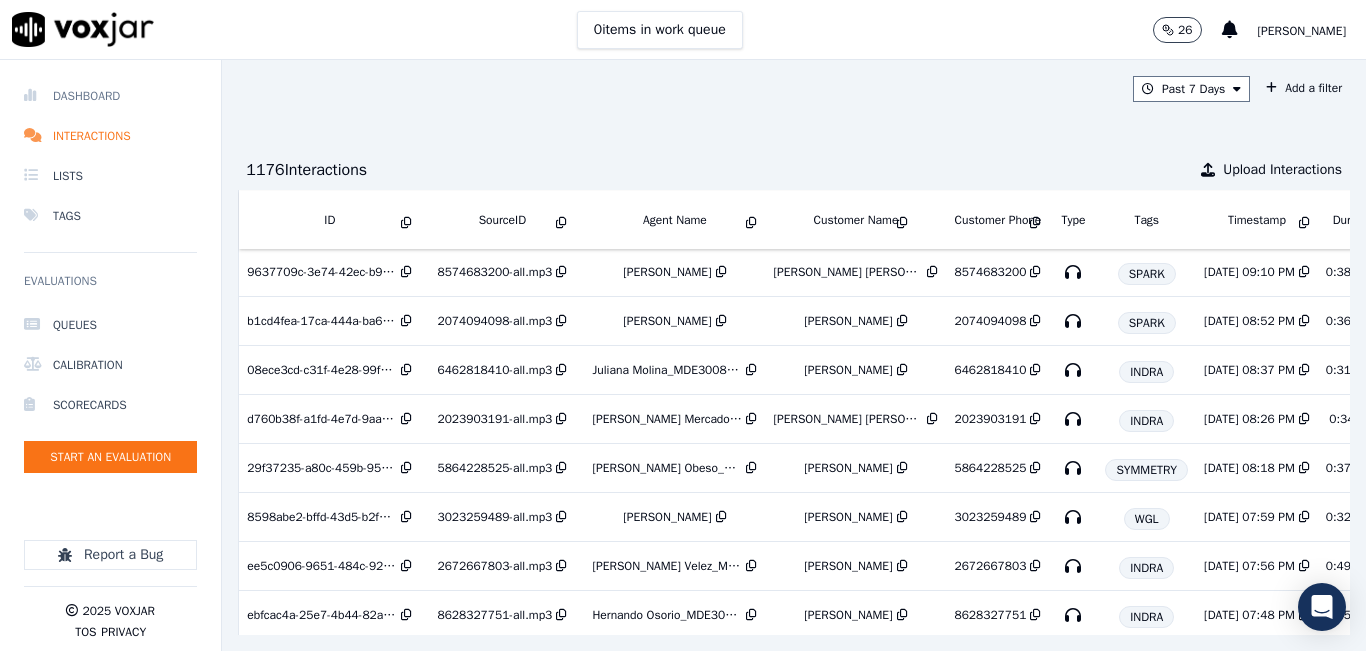 click on "Dashboard" at bounding box center [110, 96] 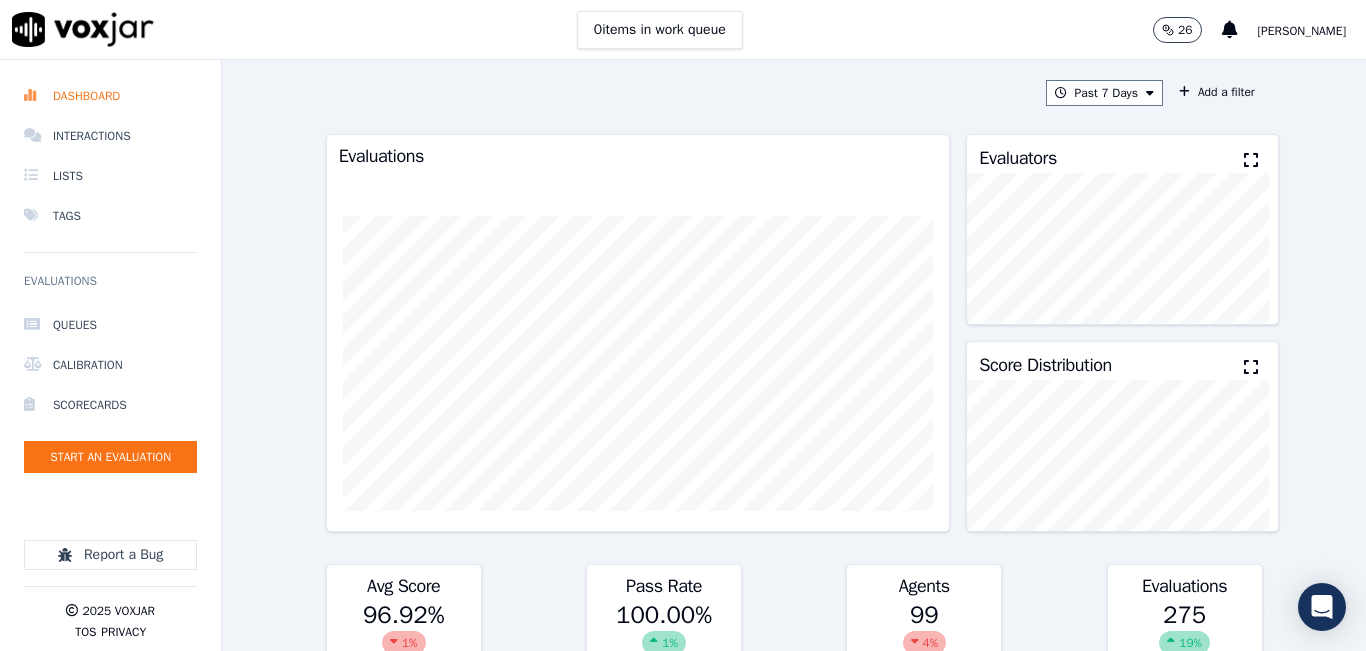 click at bounding box center [1251, 160] 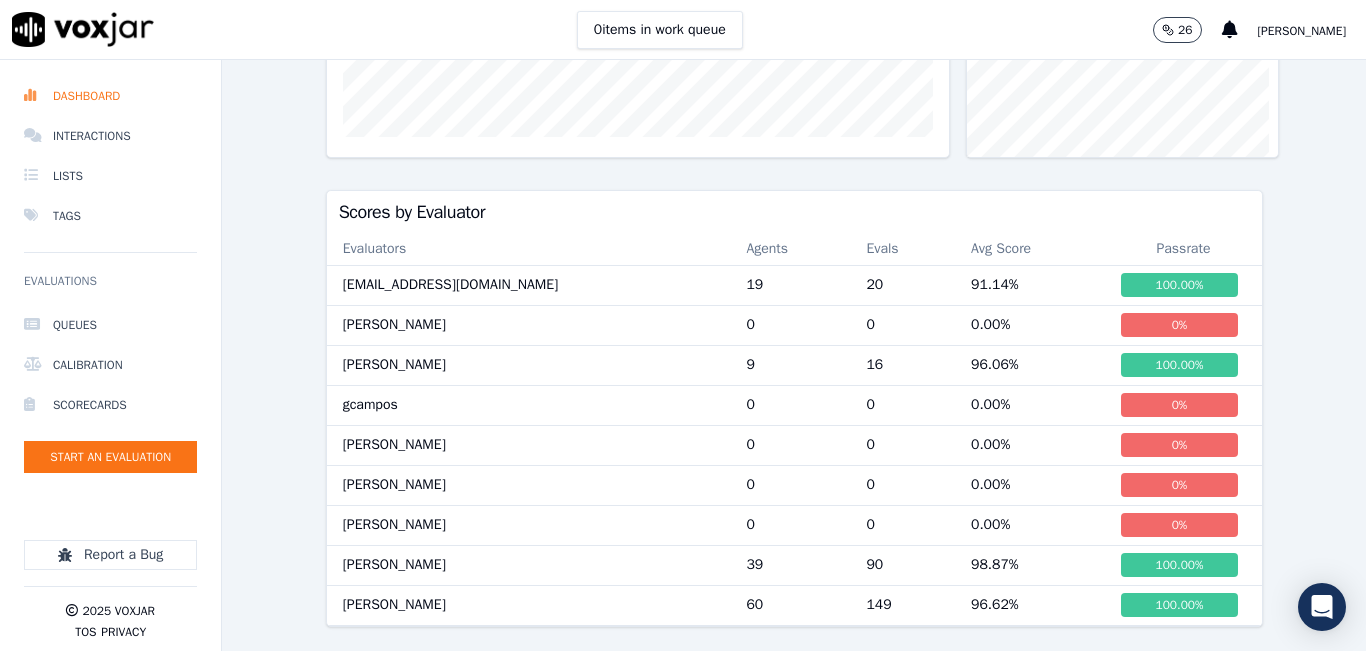 scroll, scrollTop: 419, scrollLeft: 0, axis: vertical 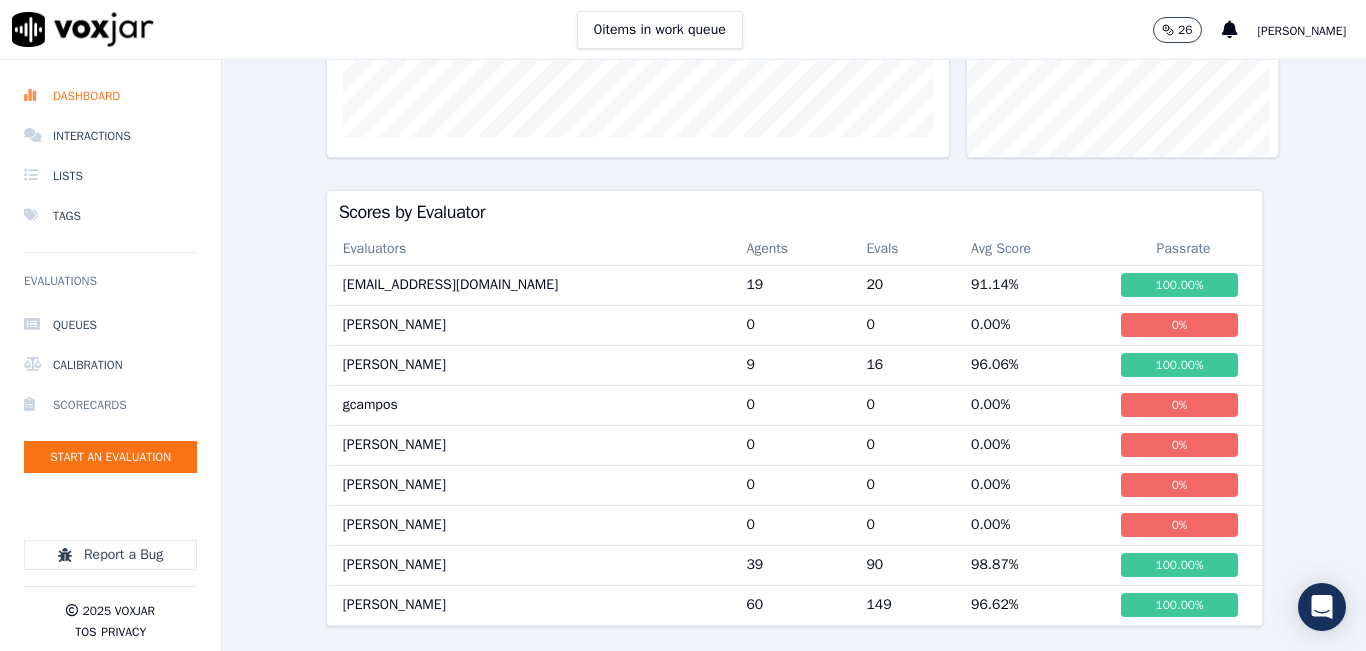 click on "Scorecards" at bounding box center (110, 405) 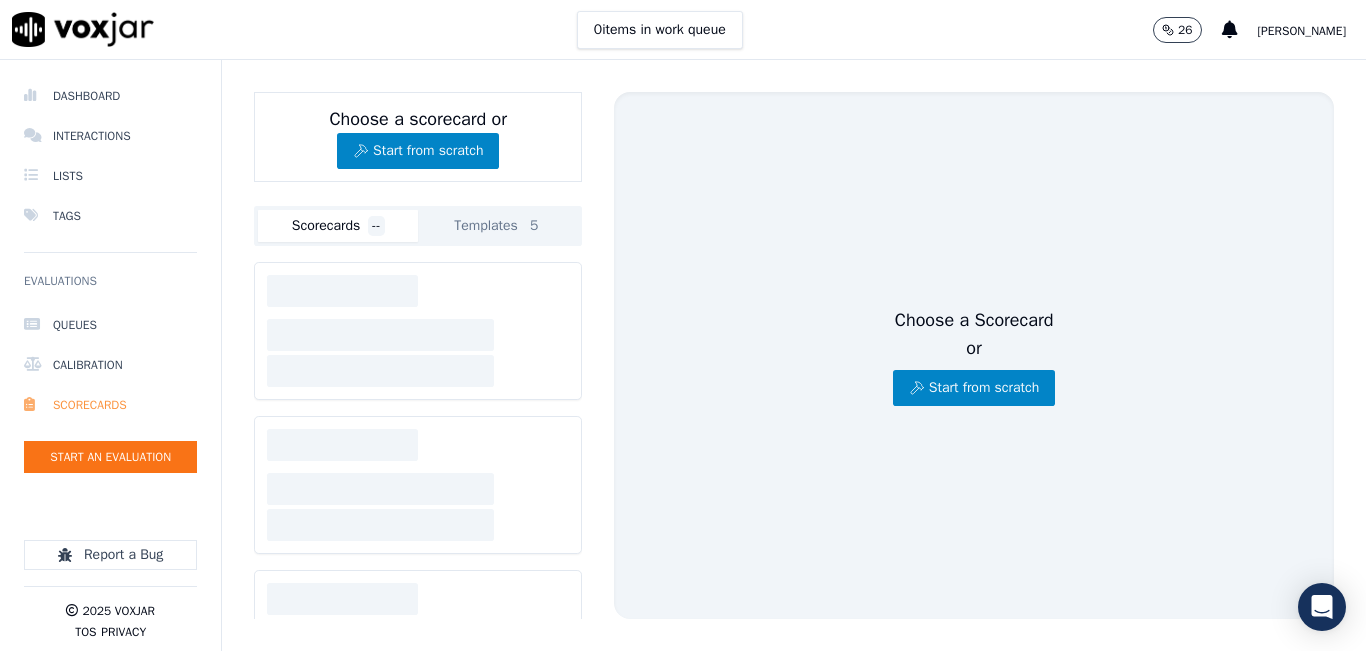 scroll, scrollTop: 0, scrollLeft: 0, axis: both 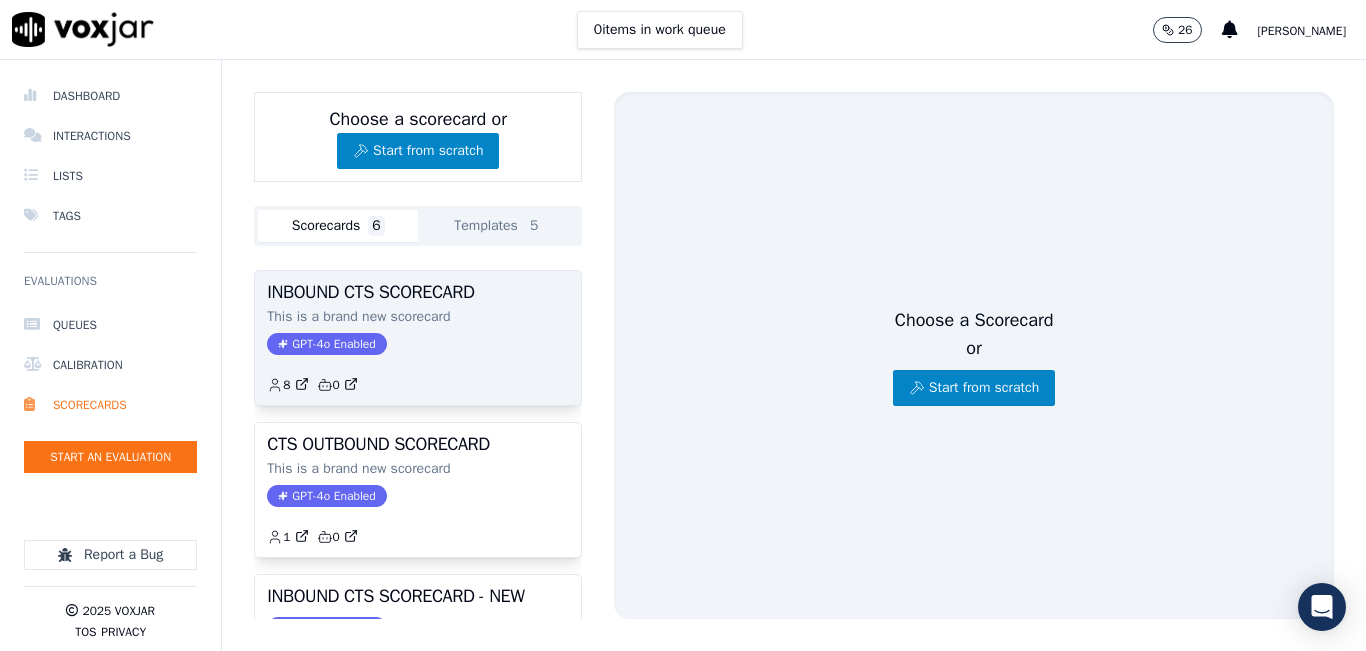 click on "INBOUND CTS SCORECARD   This is a brand new scorecard     GPT-4o Enabled       8         0" at bounding box center [418, 338] 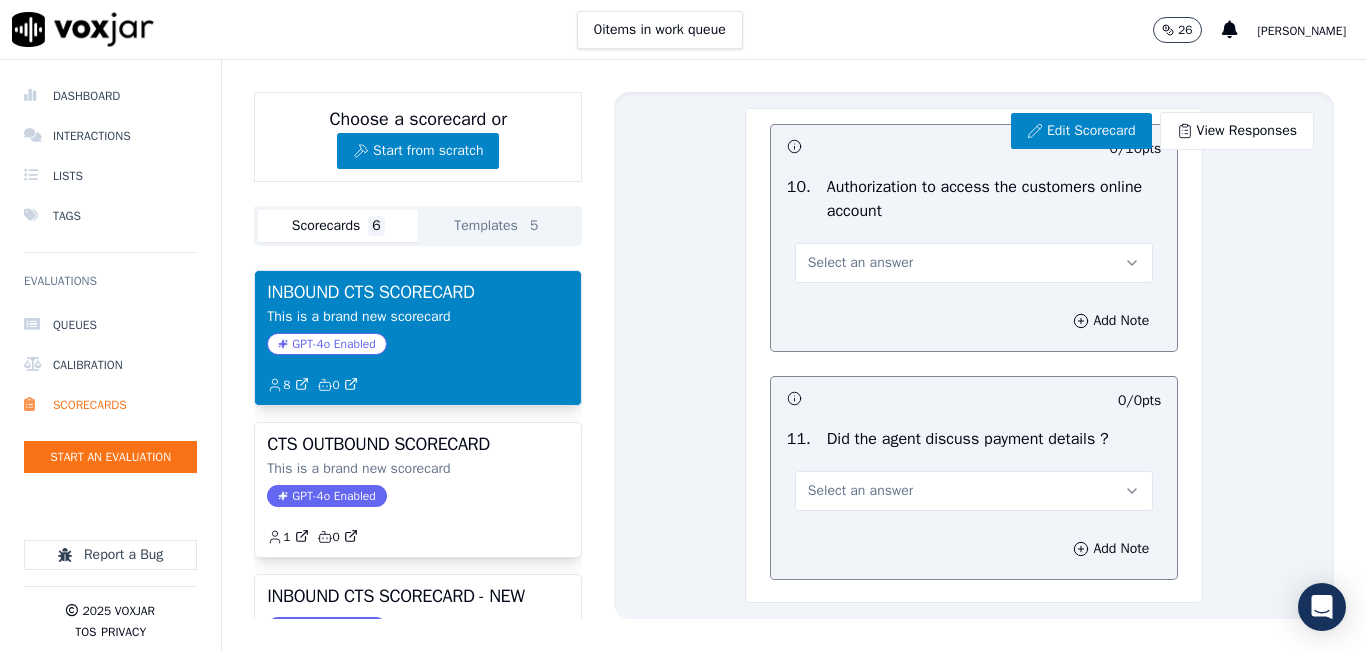 scroll, scrollTop: 2400, scrollLeft: 0, axis: vertical 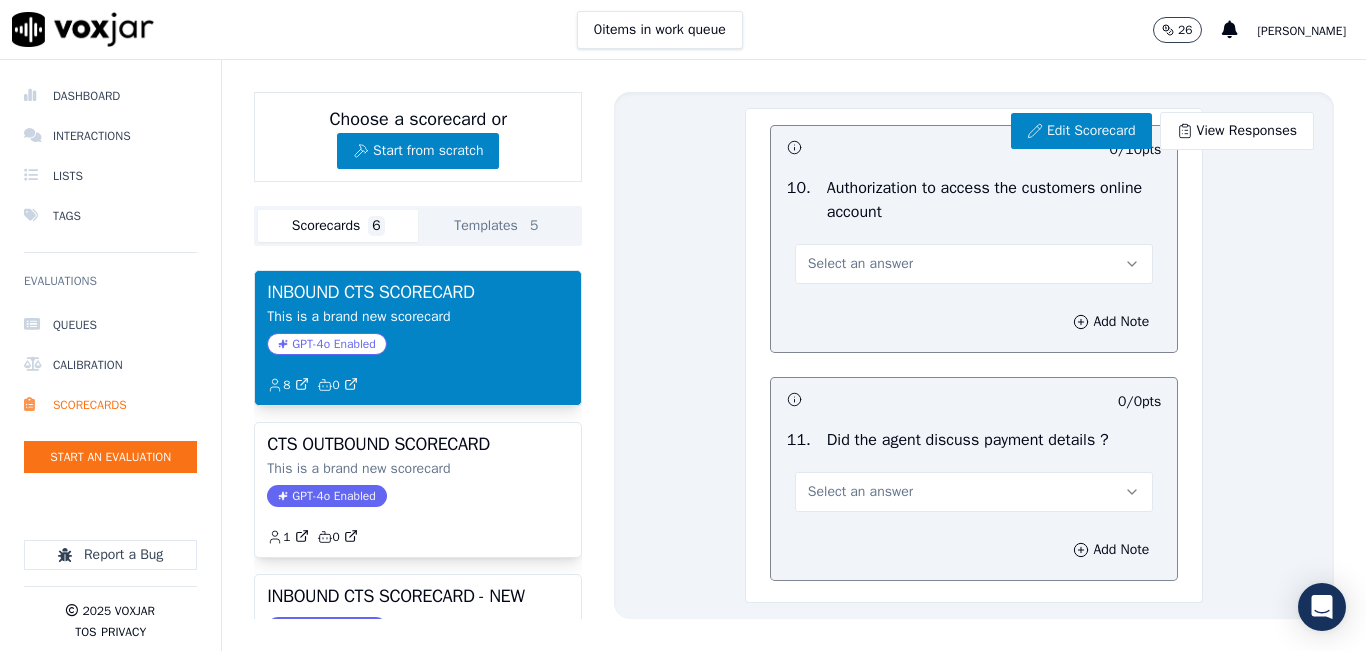click on "Select an answer" at bounding box center [974, 264] 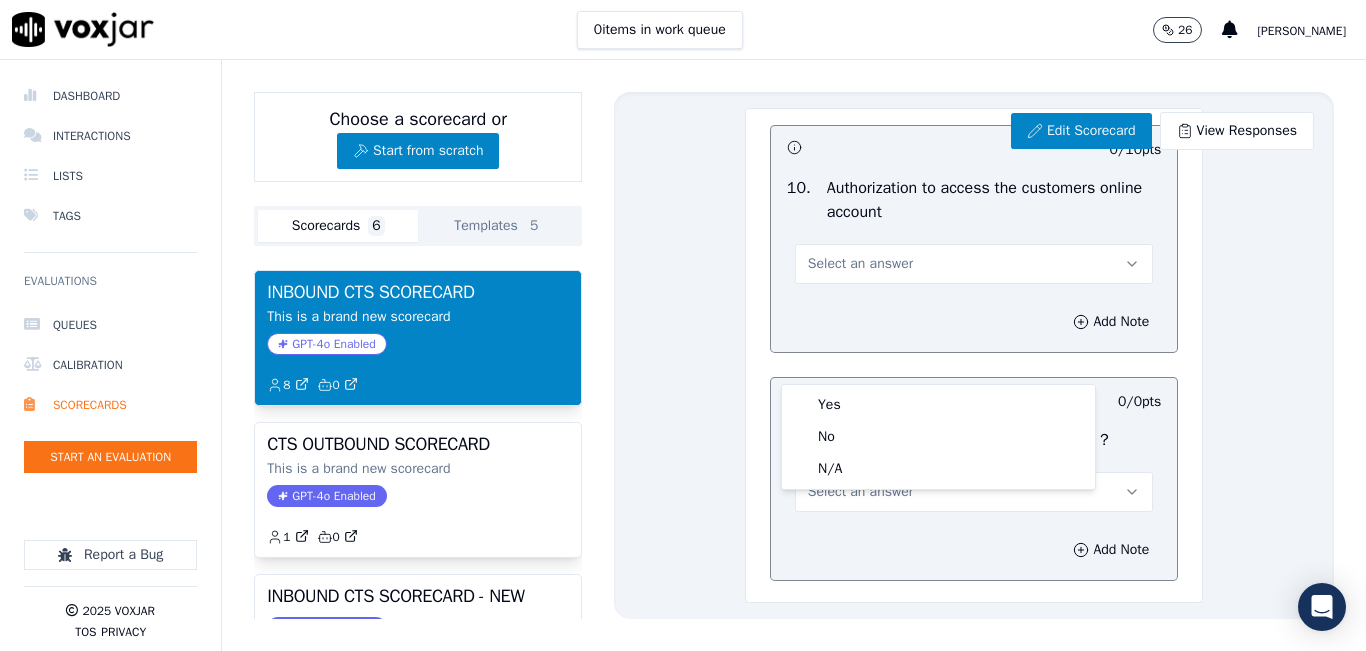 click on "Select an answer" at bounding box center [974, 264] 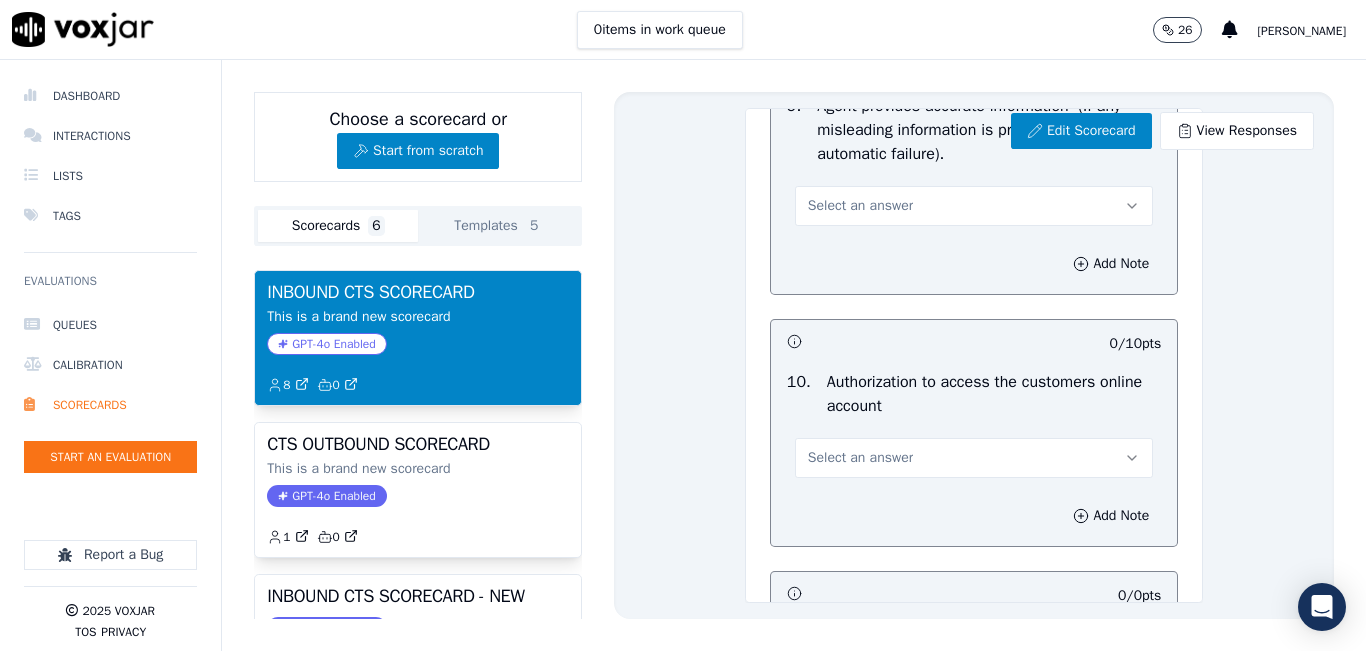 scroll, scrollTop: 2200, scrollLeft: 0, axis: vertical 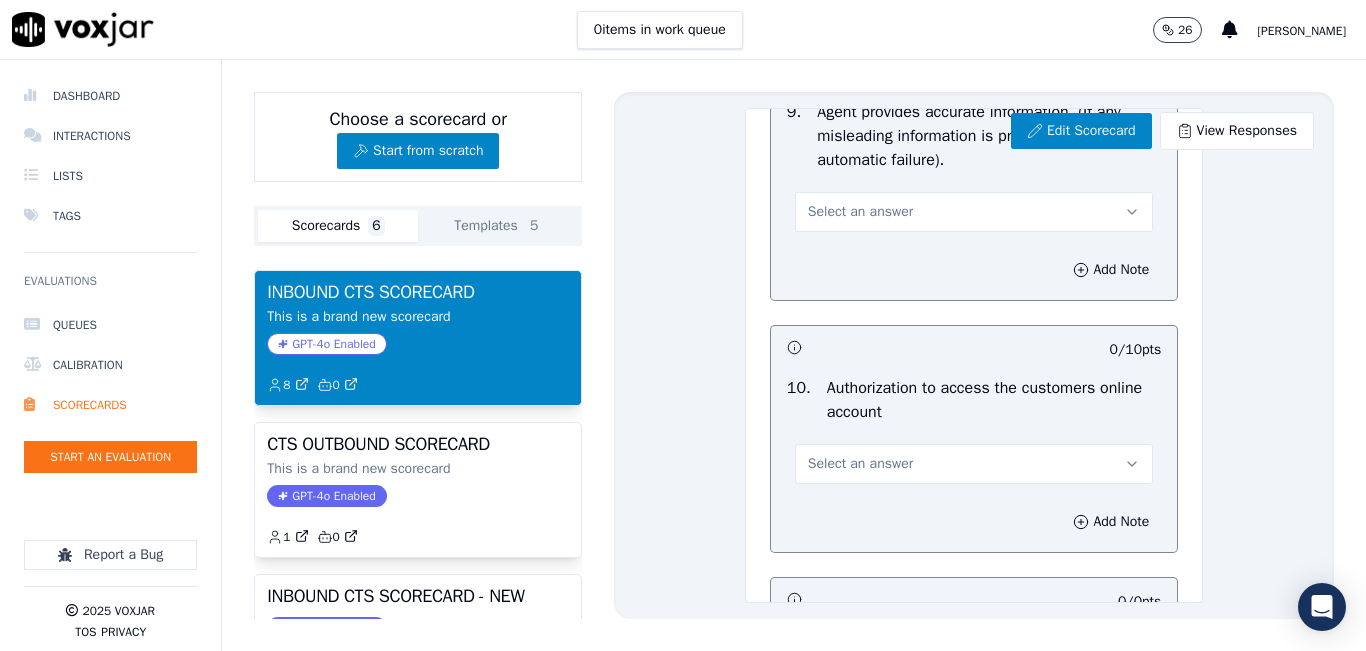 click on "Select an answer" at bounding box center (974, 212) 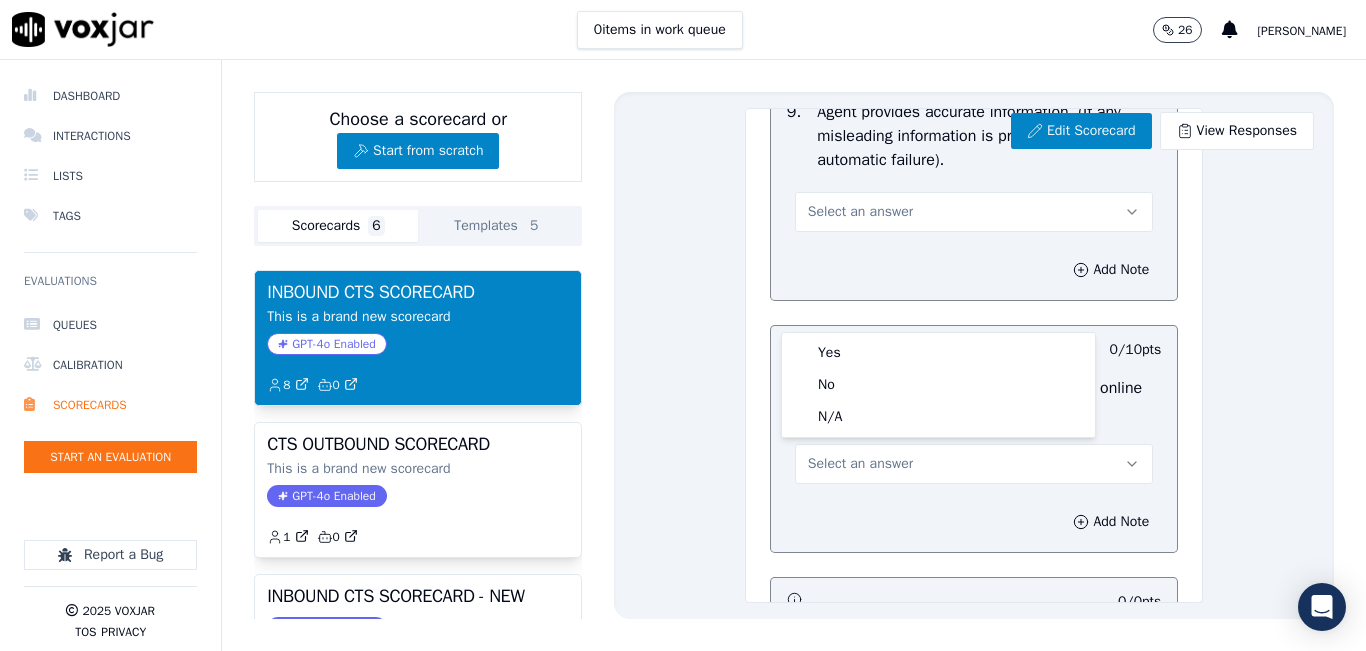 click on "Select an answer" at bounding box center (974, 212) 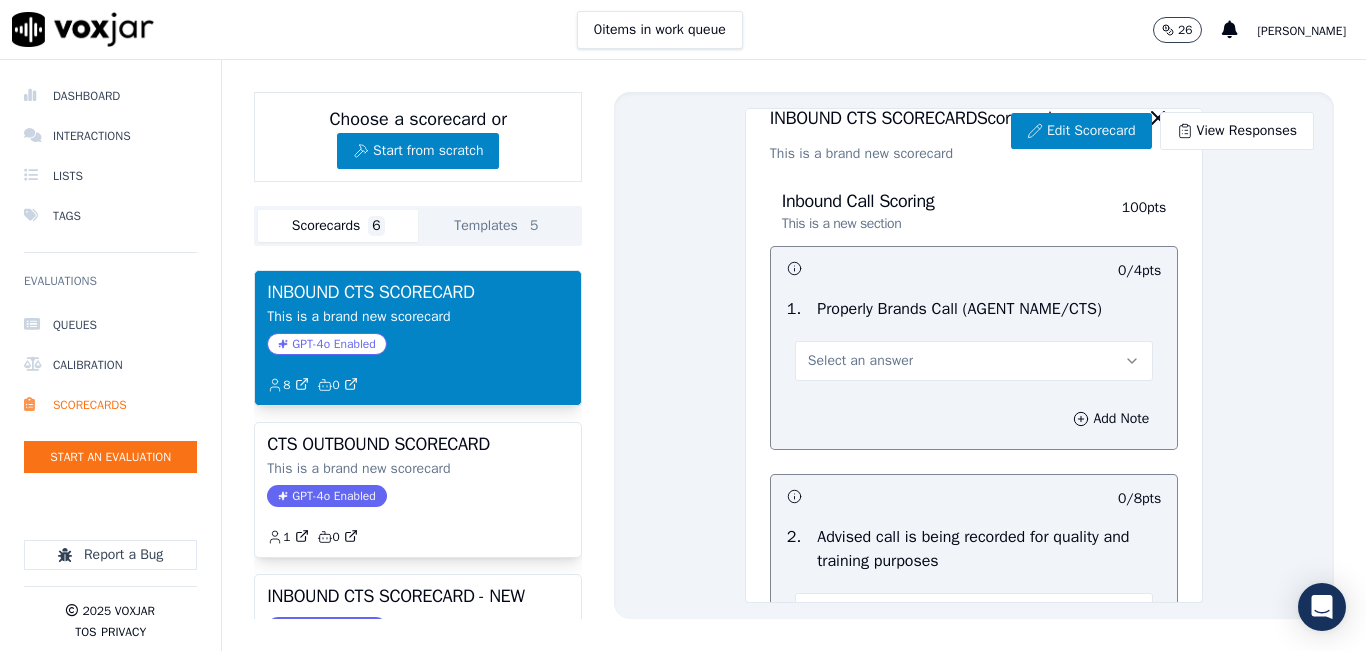 scroll, scrollTop: 0, scrollLeft: 0, axis: both 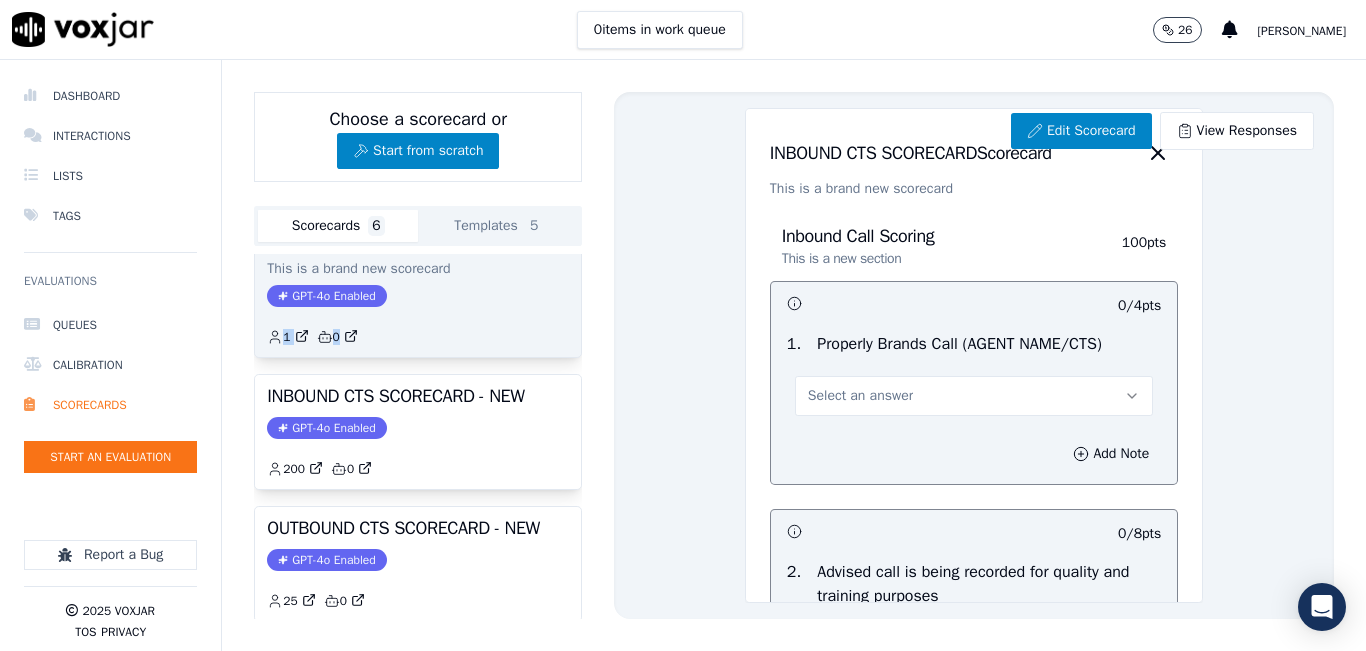 click on "CTS OUTBOUND SCORECARD   This is a brand new scorecard     GPT-4o Enabled       1         0" at bounding box center [418, 290] 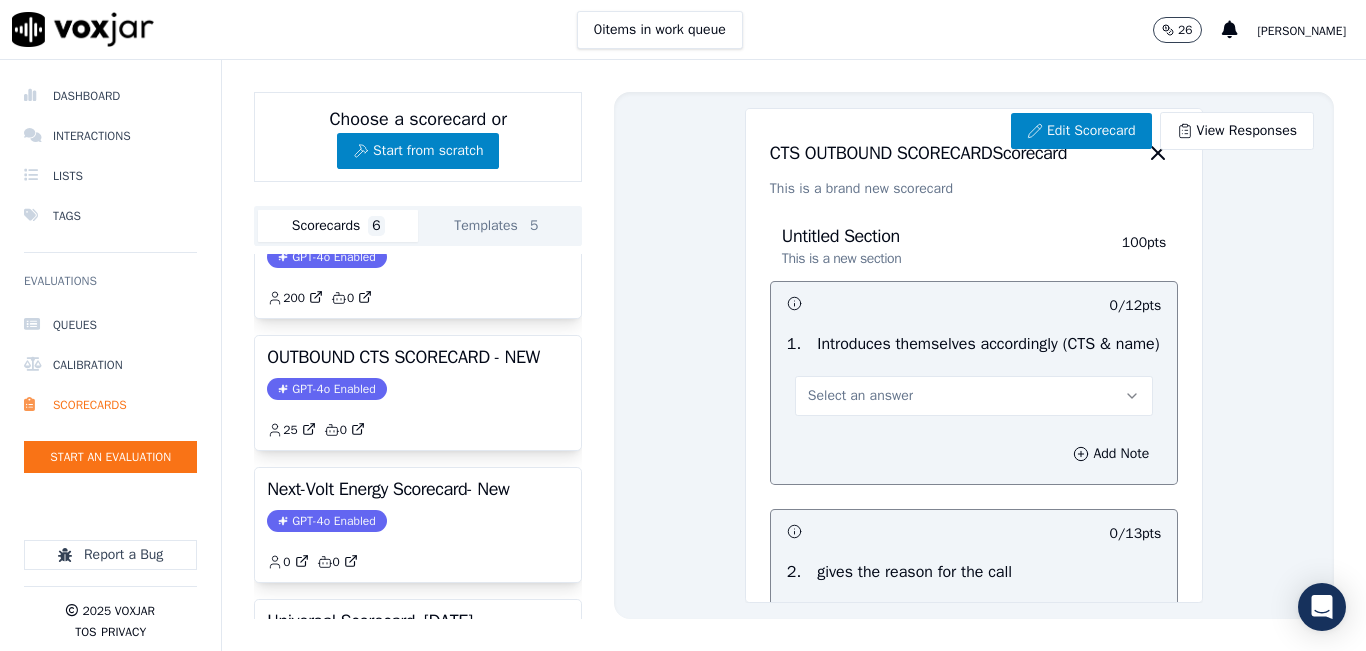 scroll, scrollTop: 400, scrollLeft: 0, axis: vertical 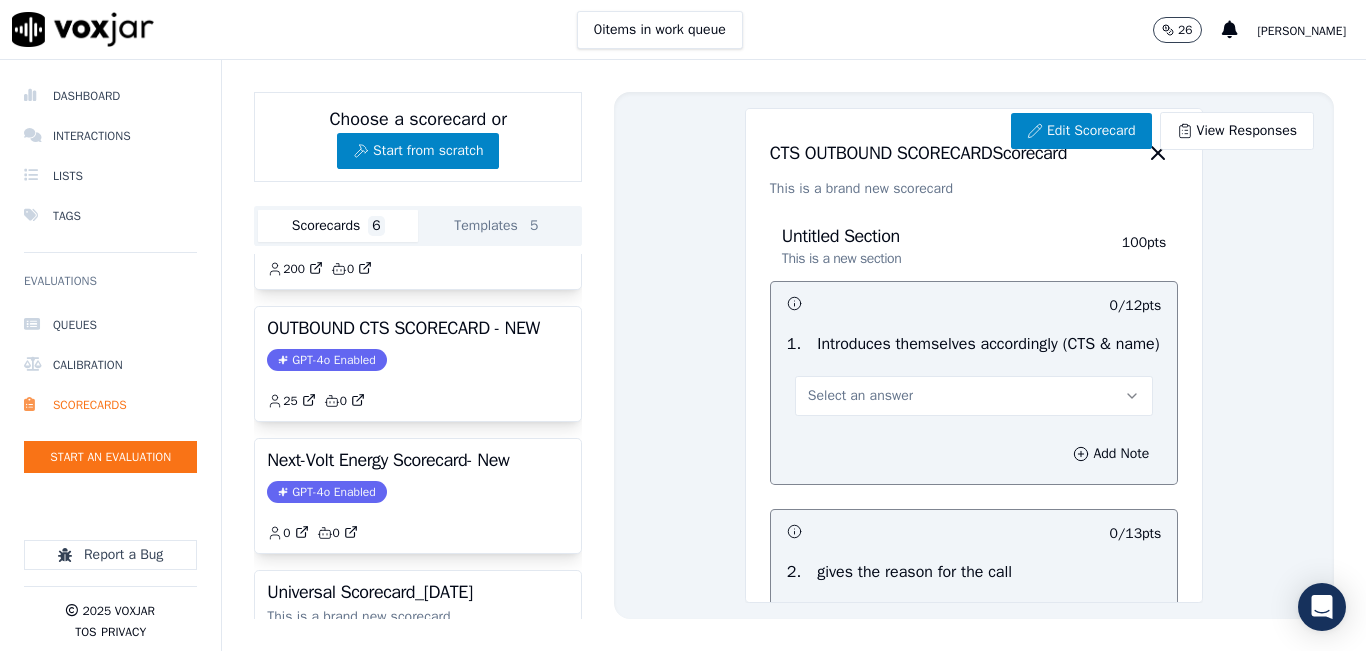 click on "OUTBOUND CTS SCORECARD - NEW" at bounding box center (418, 328) 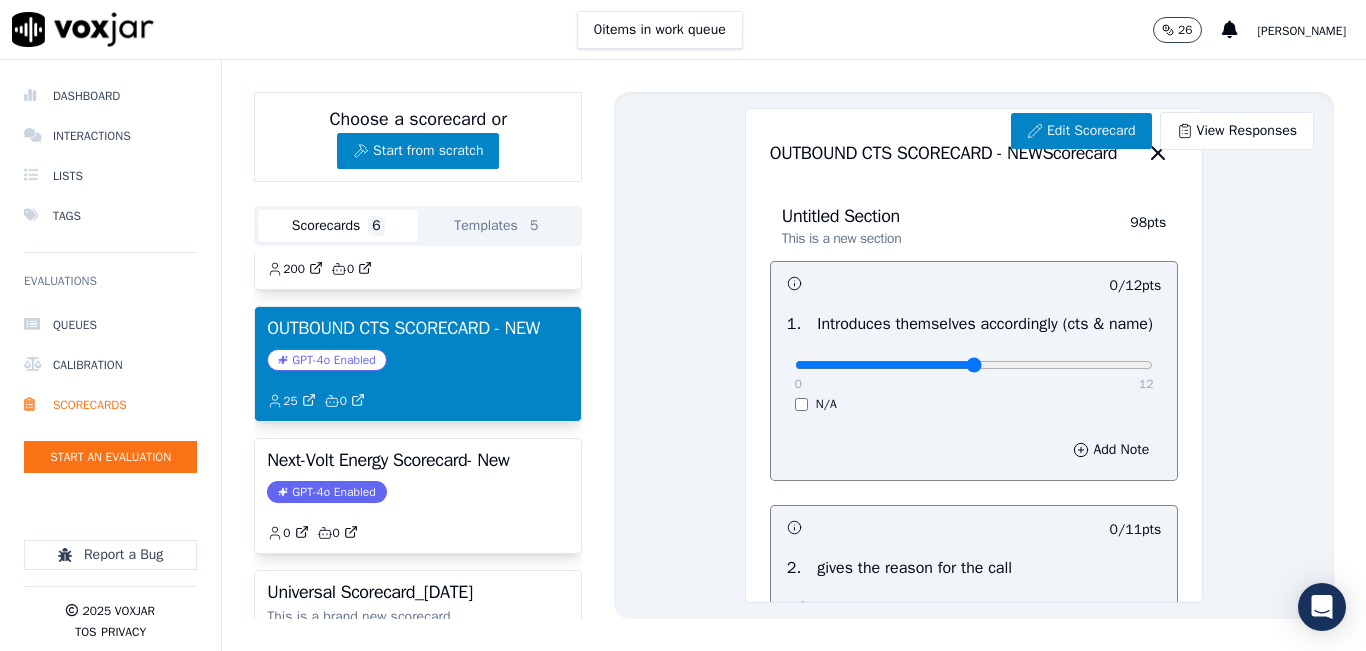 drag, startPoint x: 894, startPoint y: 389, endPoint x: 941, endPoint y: 386, distance: 47.095646 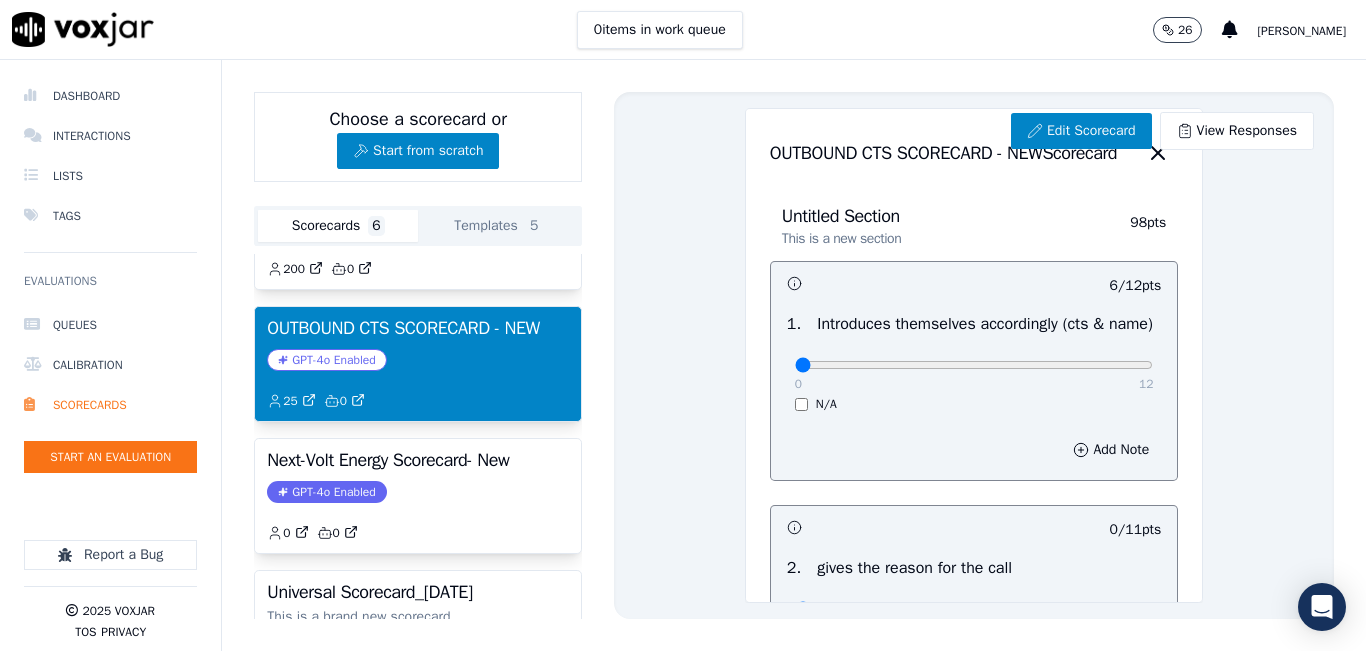 drag, startPoint x: 941, startPoint y: 386, endPoint x: 647, endPoint y: 390, distance: 294.02722 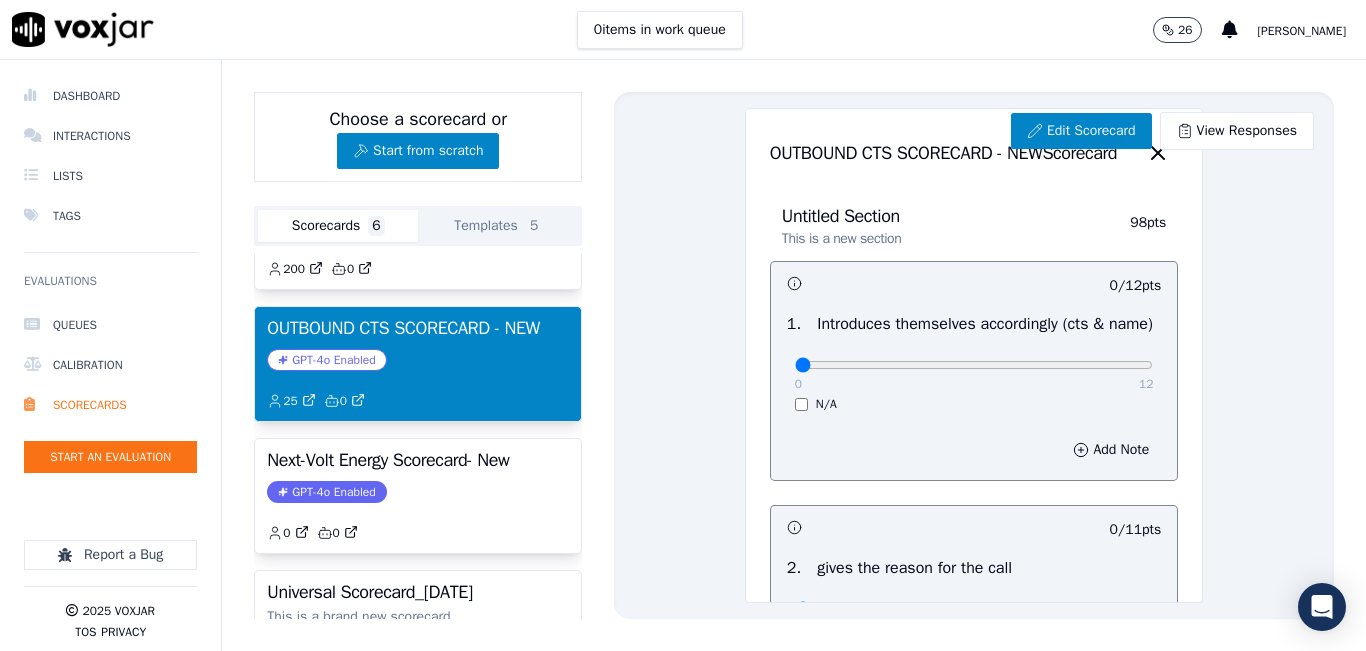 scroll, scrollTop: 300, scrollLeft: 0, axis: vertical 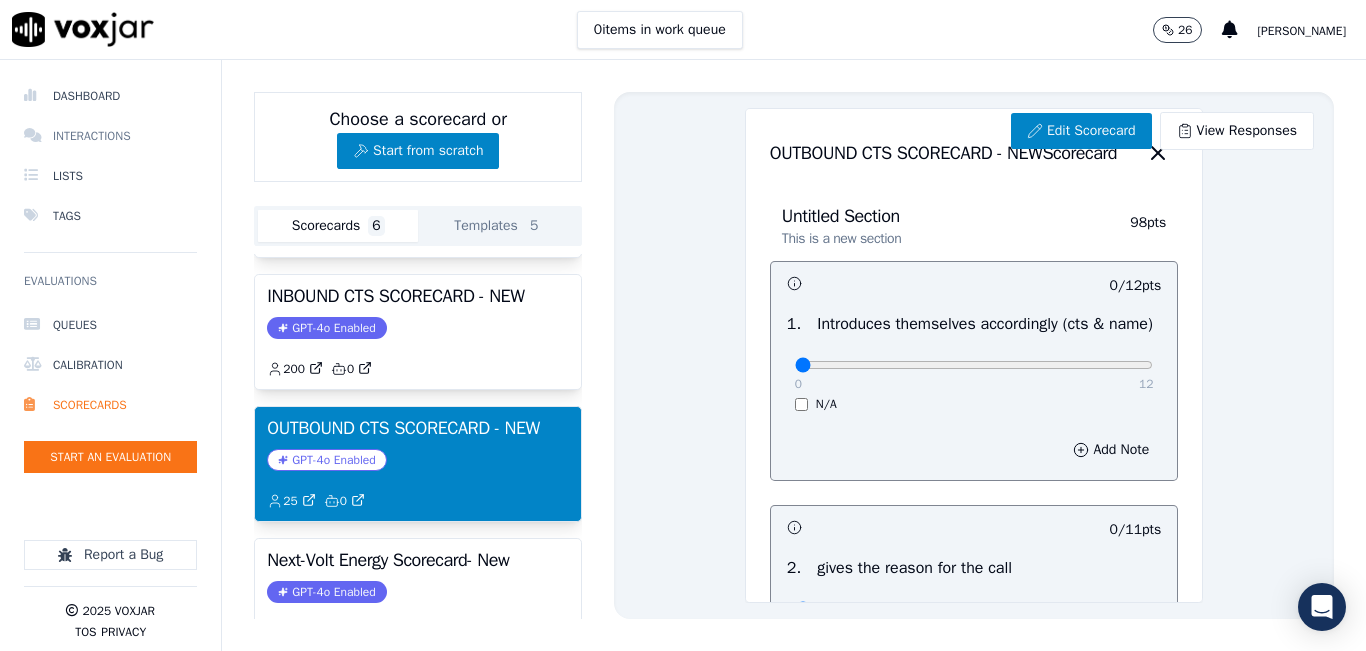 click on "Interactions" at bounding box center [110, 136] 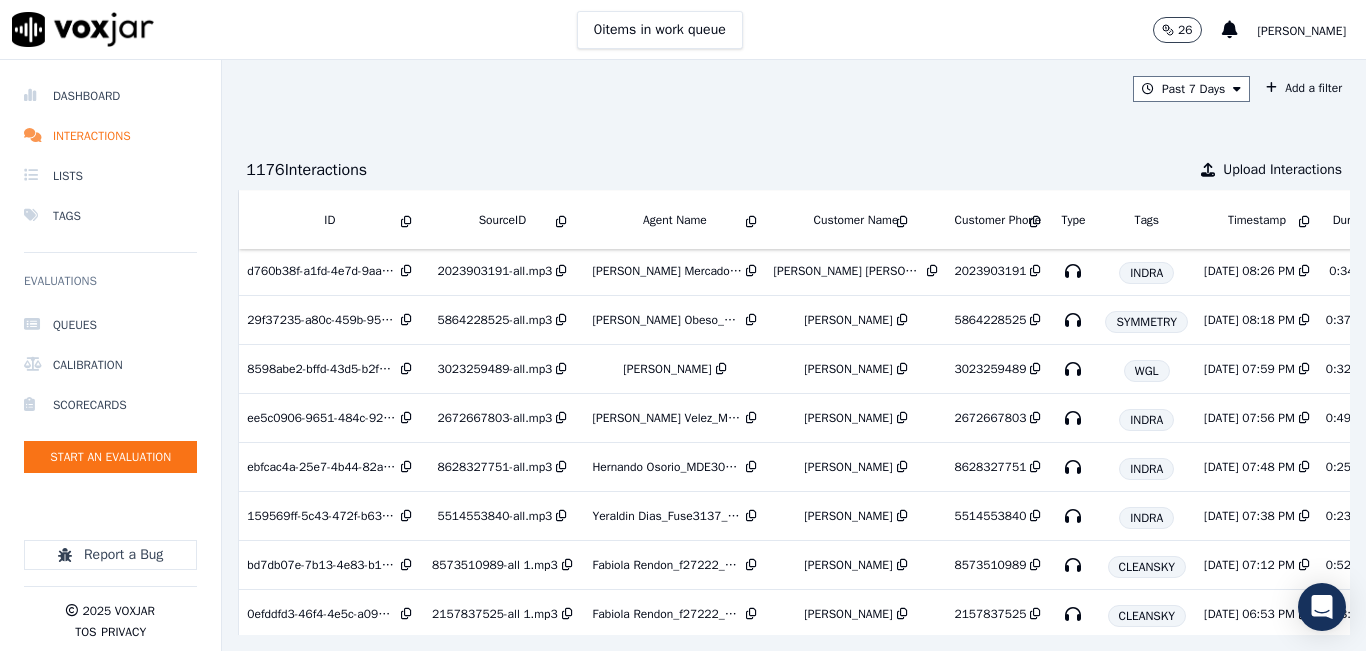 scroll, scrollTop: 300, scrollLeft: 0, axis: vertical 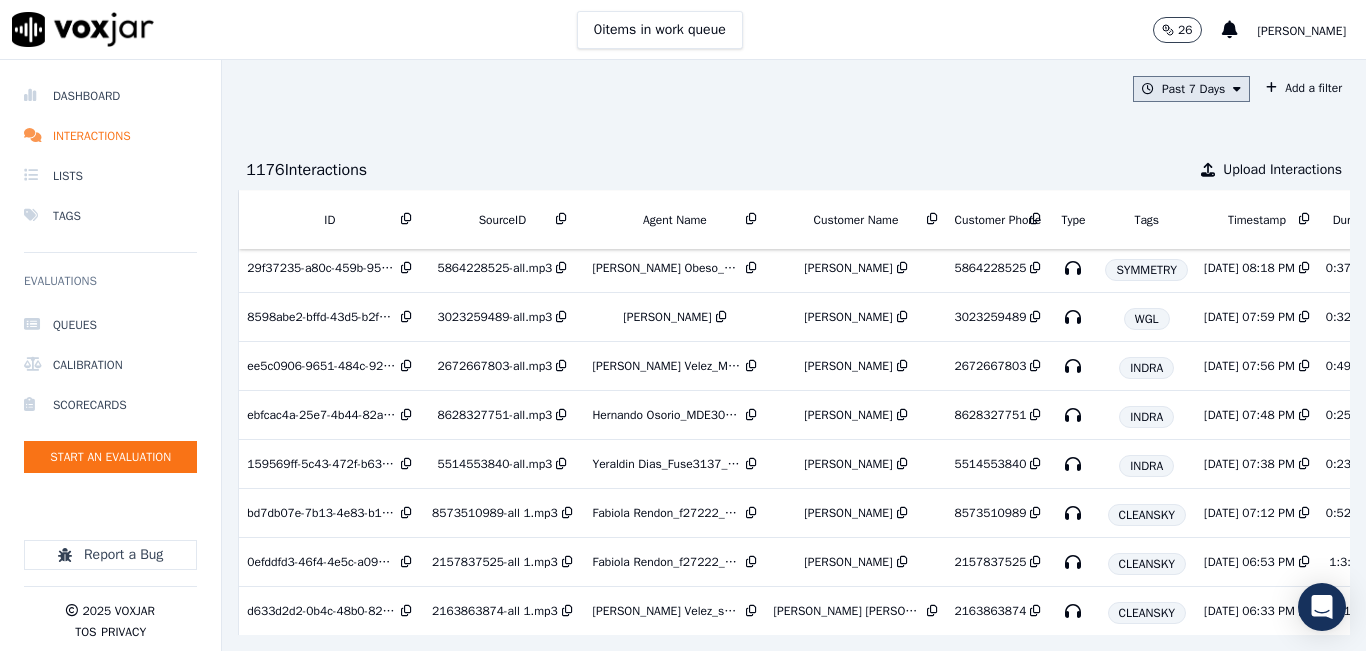 click at bounding box center (1237, 89) 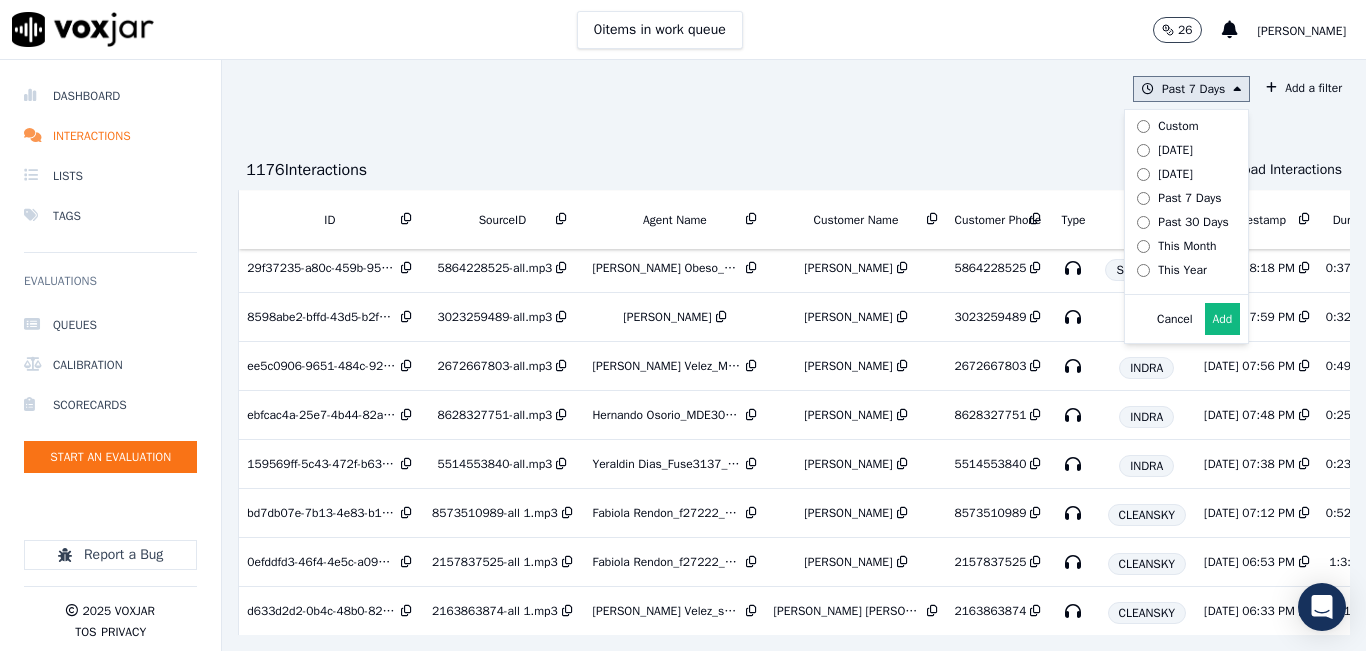 click on "Today" at bounding box center (1175, 150) 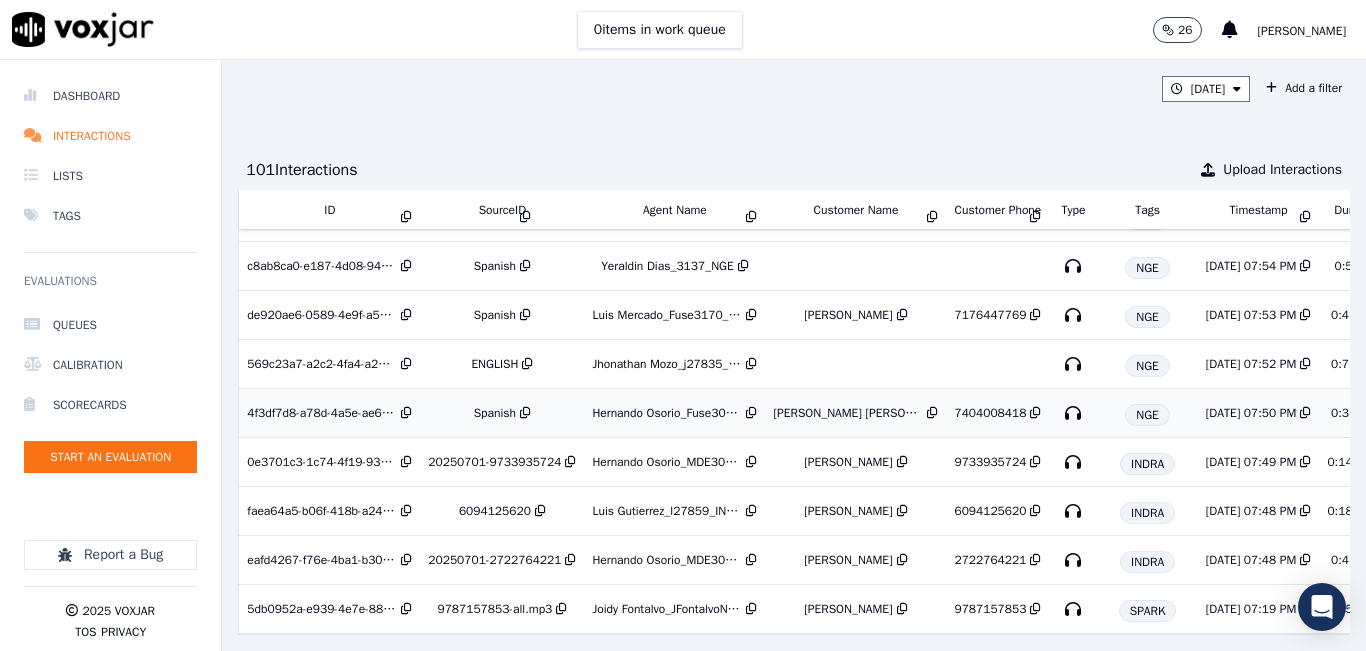 scroll, scrollTop: 4664, scrollLeft: 0, axis: vertical 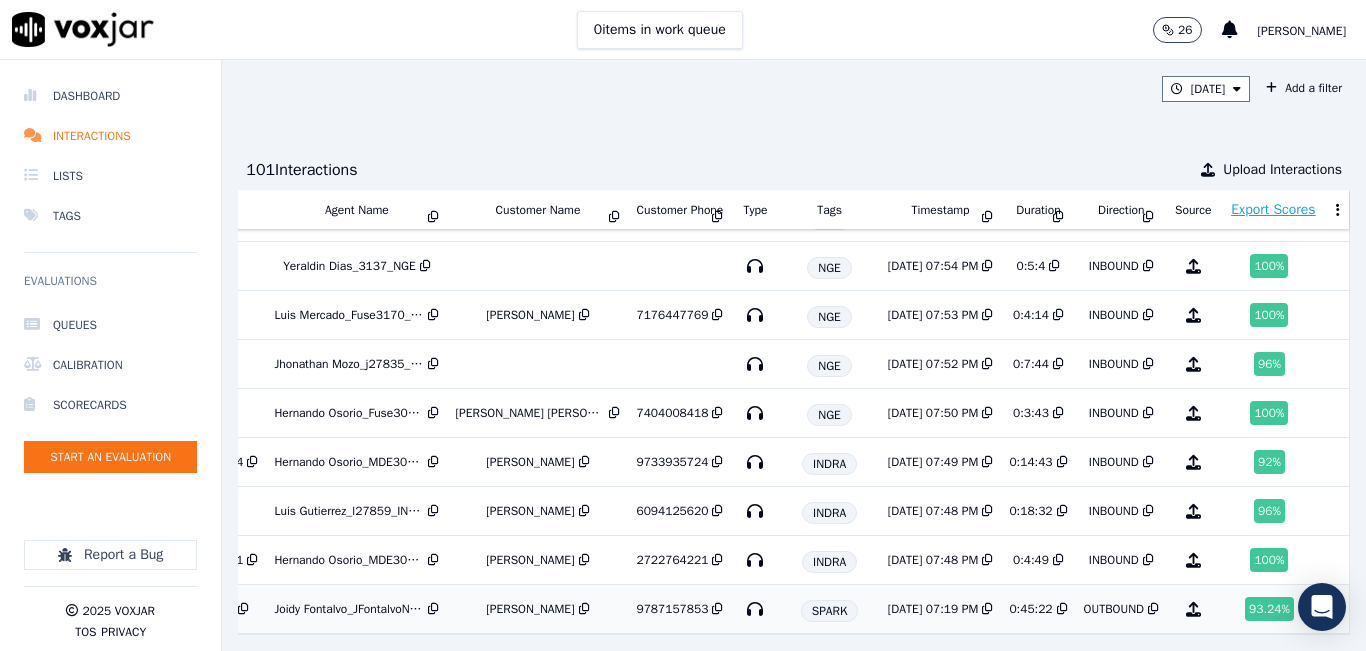 click on "93.24 %" at bounding box center [1273, 609] 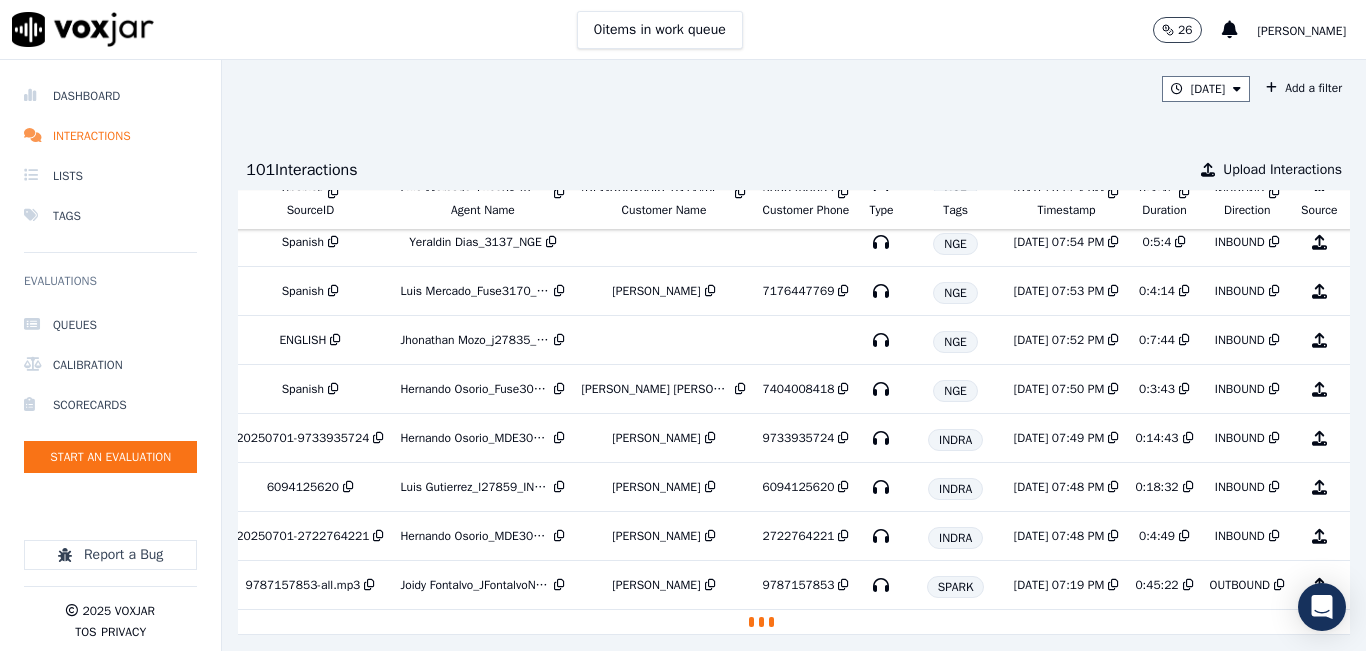 scroll, scrollTop: 4664, scrollLeft: 0, axis: vertical 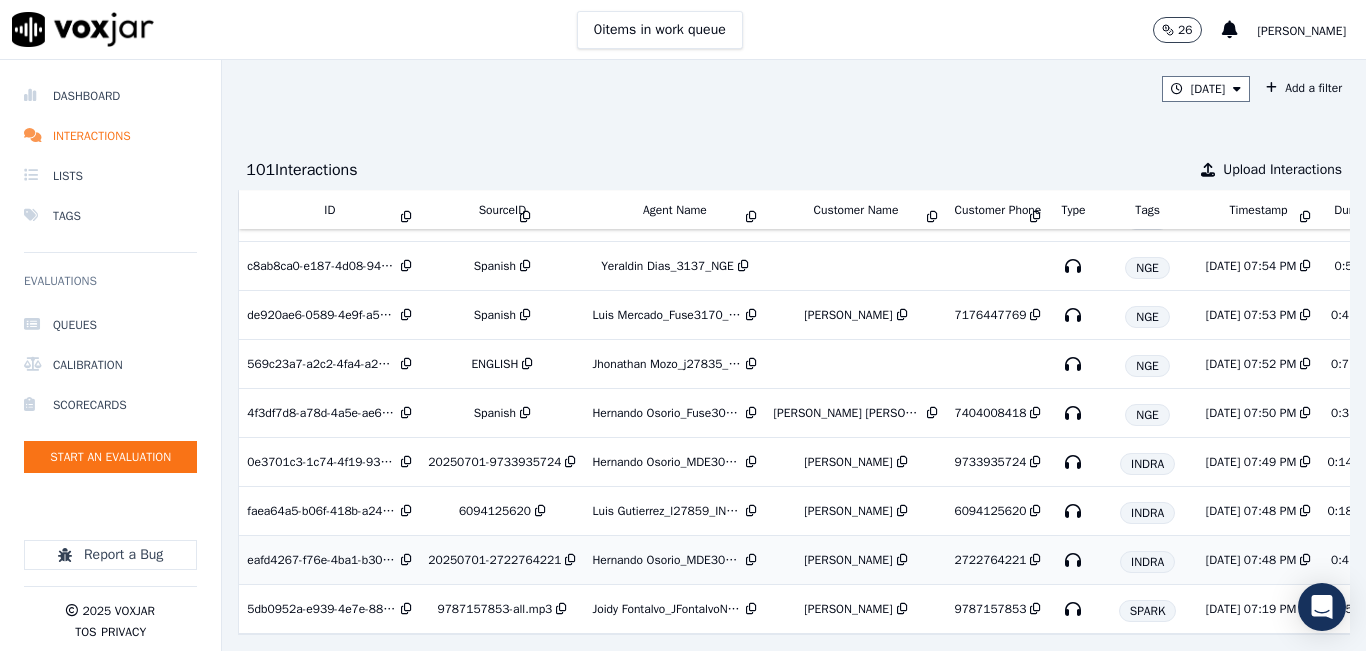 click on "Joel Imanol" at bounding box center [855, 560] 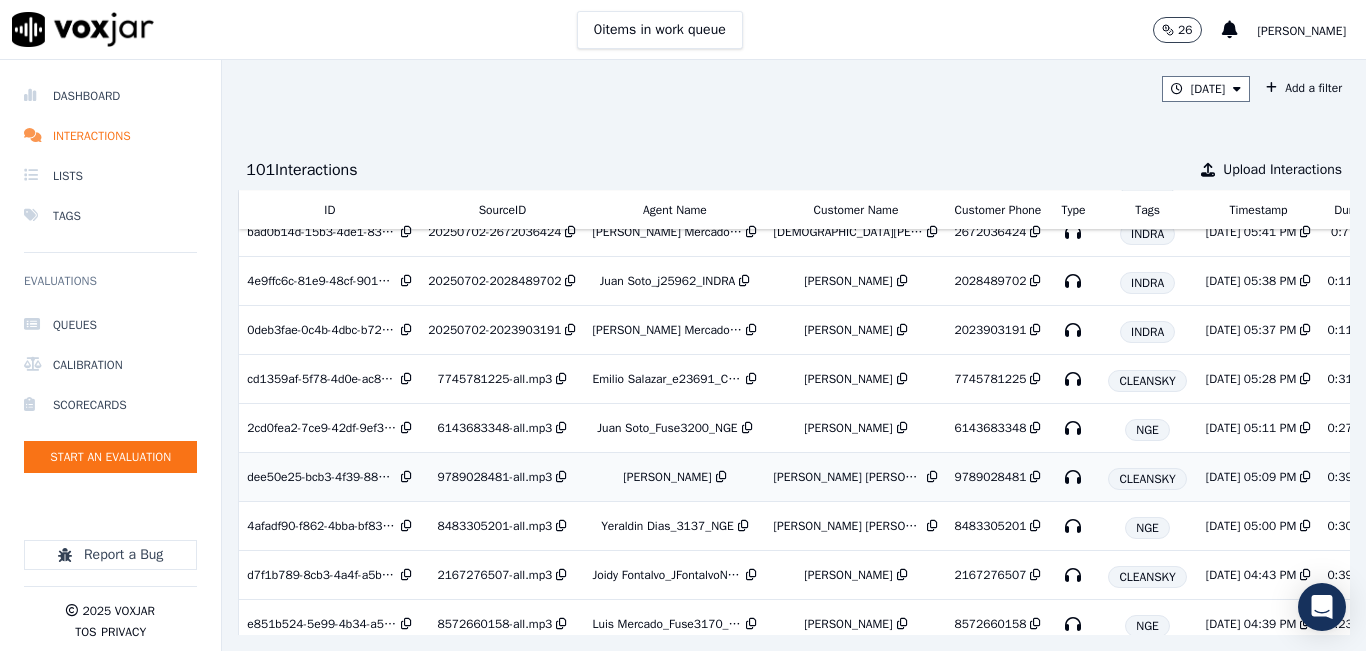 scroll, scrollTop: 1264, scrollLeft: 0, axis: vertical 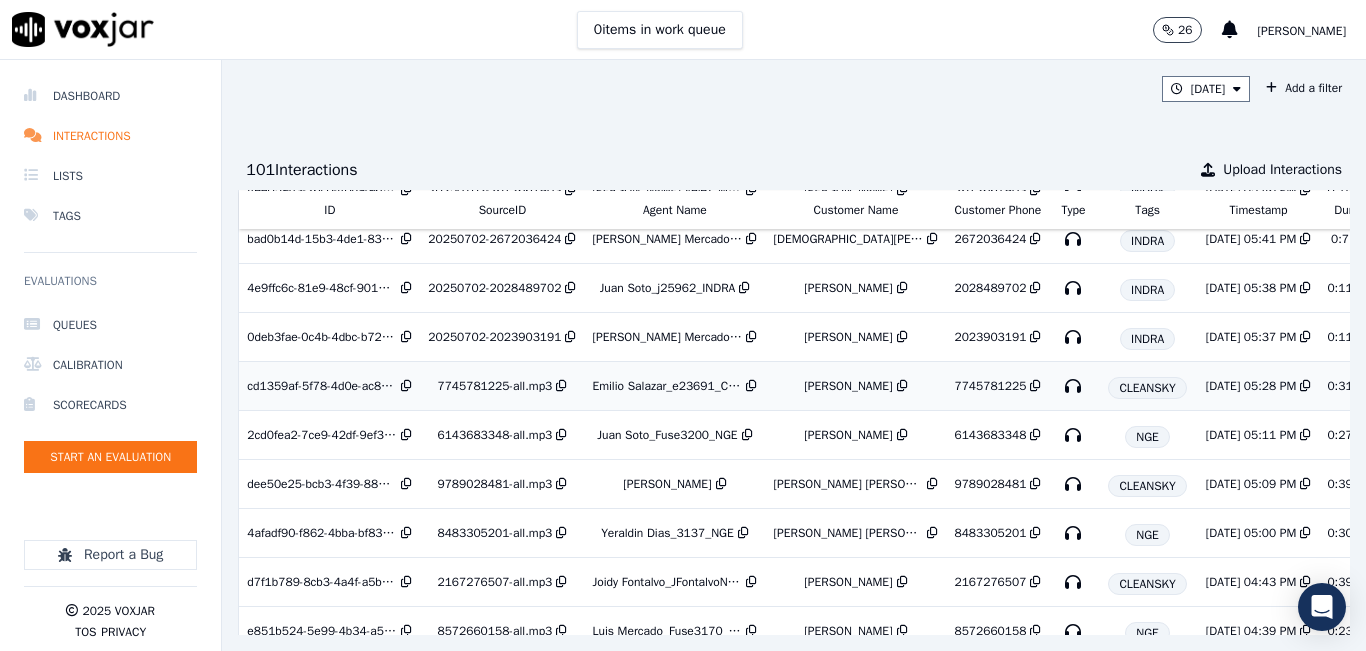 click on "CLAUS MAKANGILA" at bounding box center (848, 386) 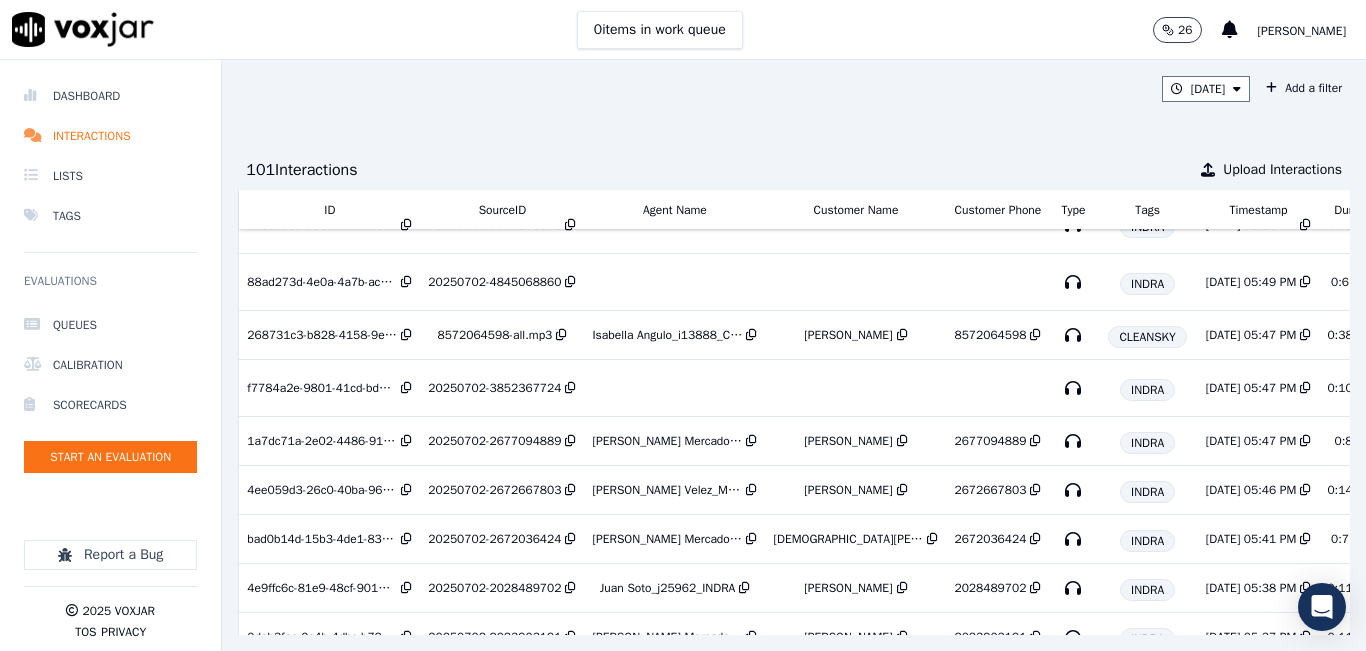 scroll, scrollTop: 864, scrollLeft: 0, axis: vertical 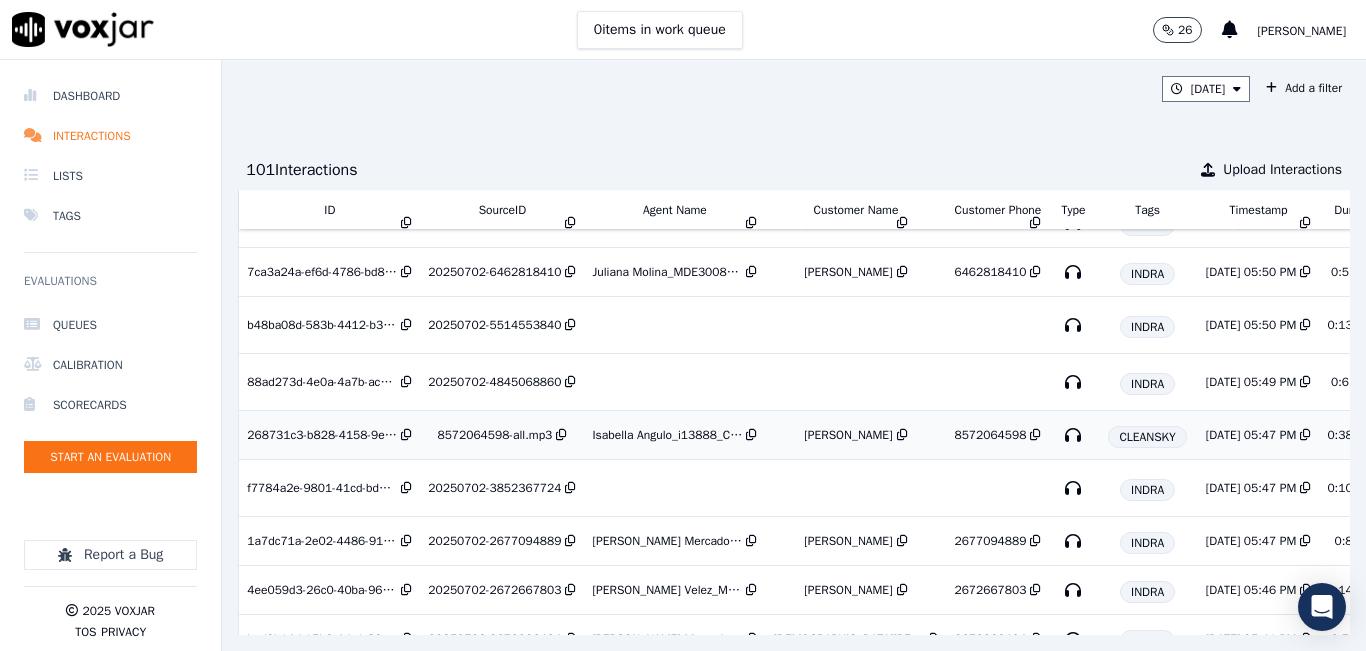 click on "[PERSON_NAME]" at bounding box center (848, 435) 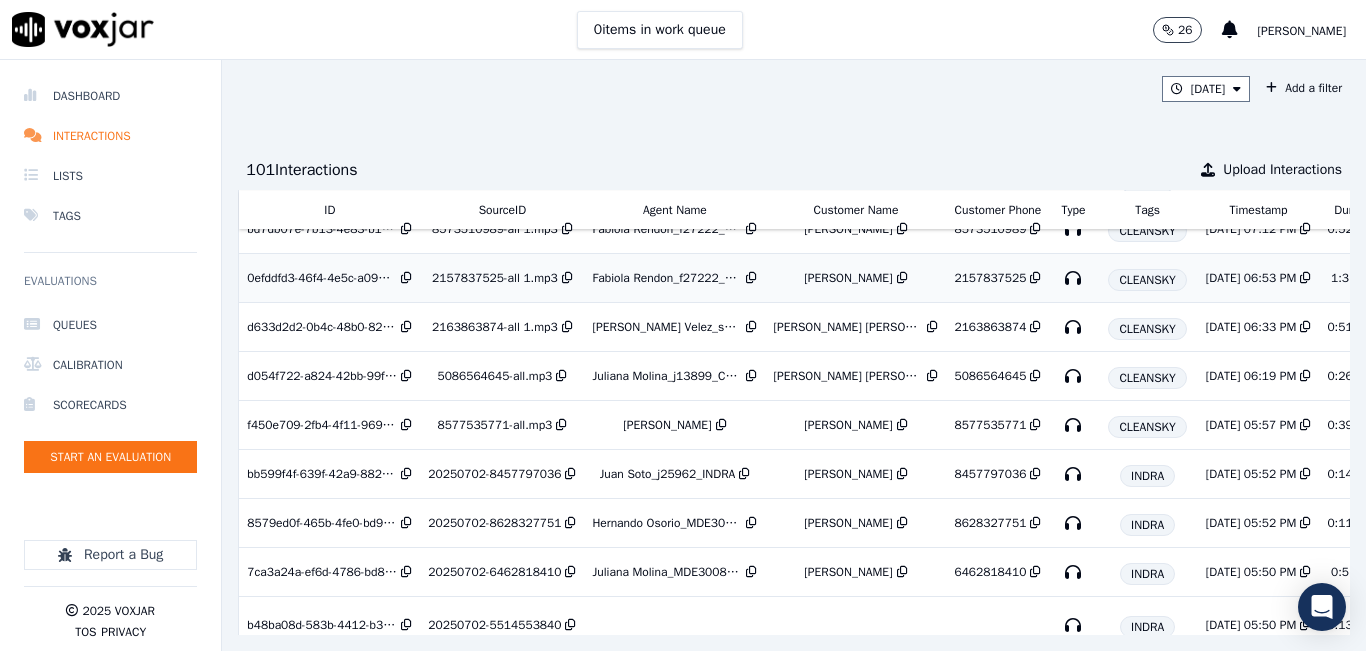 scroll, scrollTop: 664, scrollLeft: 0, axis: vertical 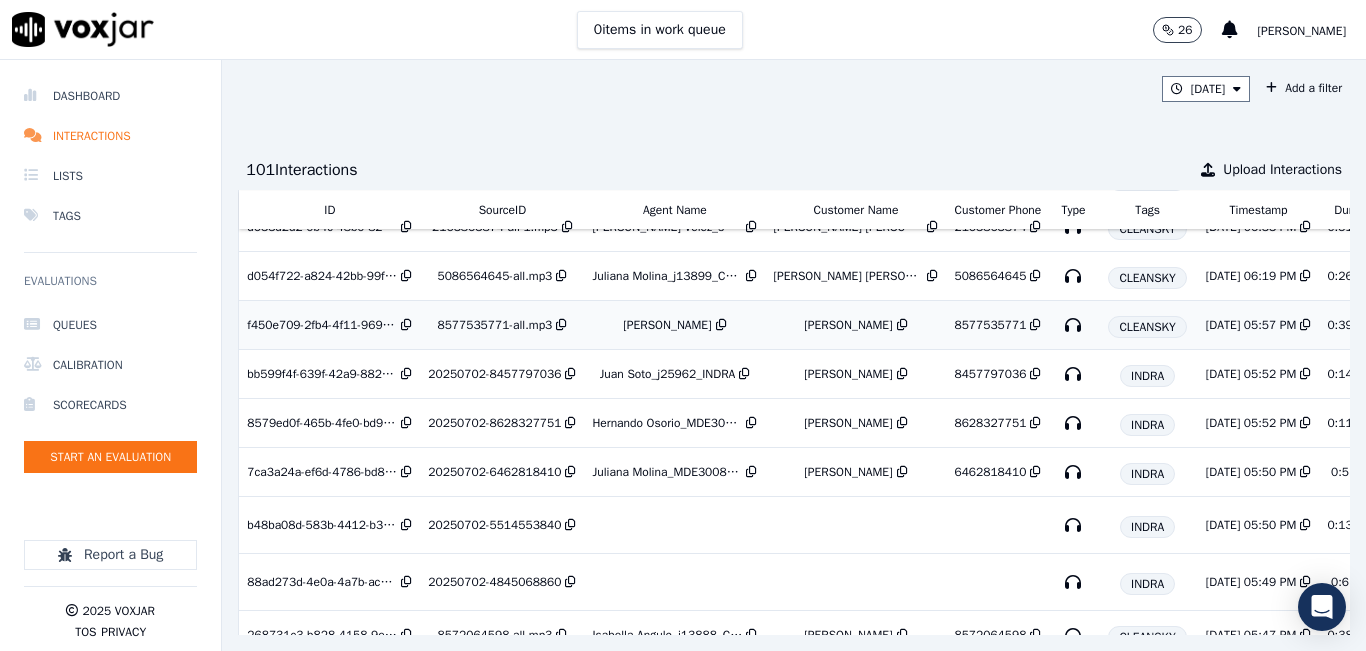 click on "[PERSON_NAME]" at bounding box center (848, 325) 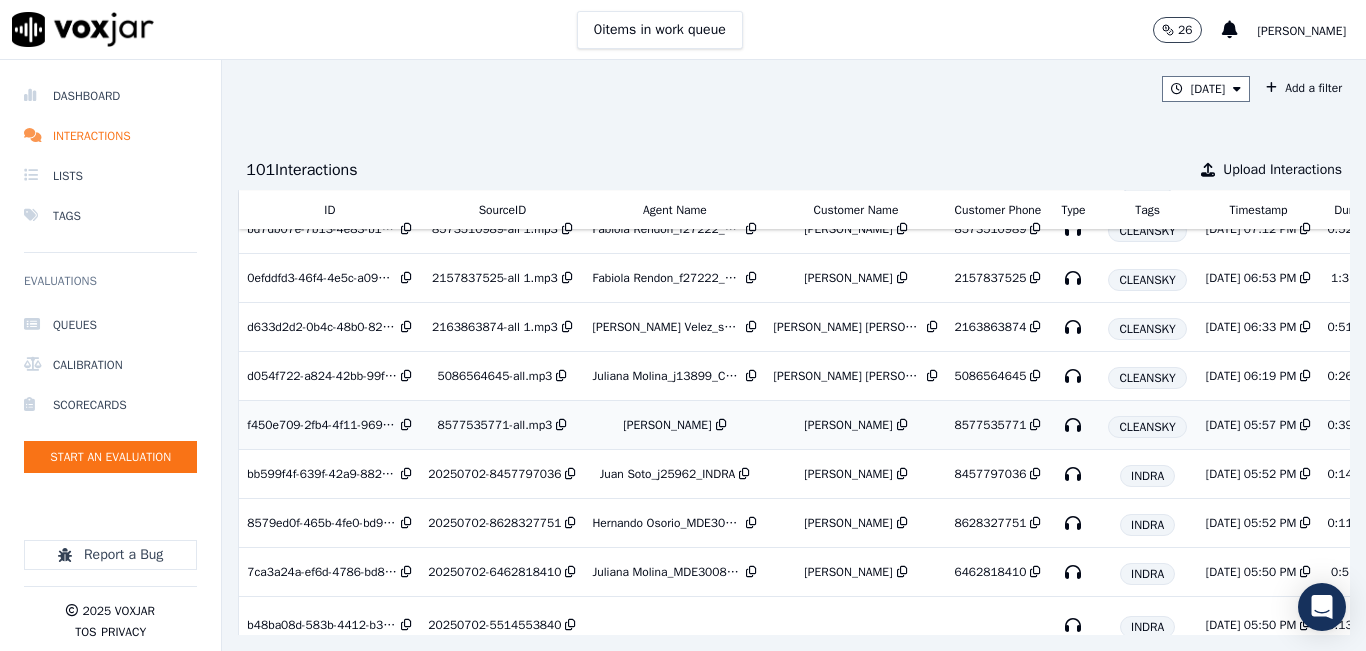 scroll, scrollTop: 464, scrollLeft: 0, axis: vertical 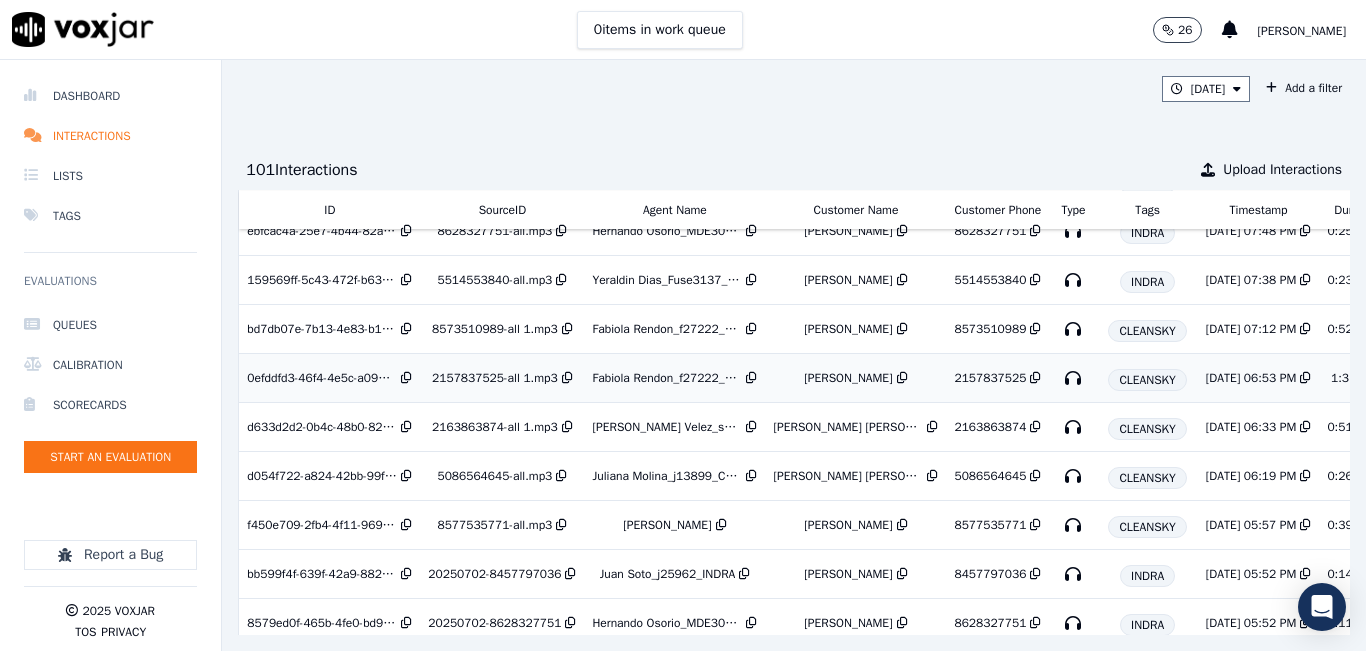 click on "[PERSON_NAME]" at bounding box center (848, 378) 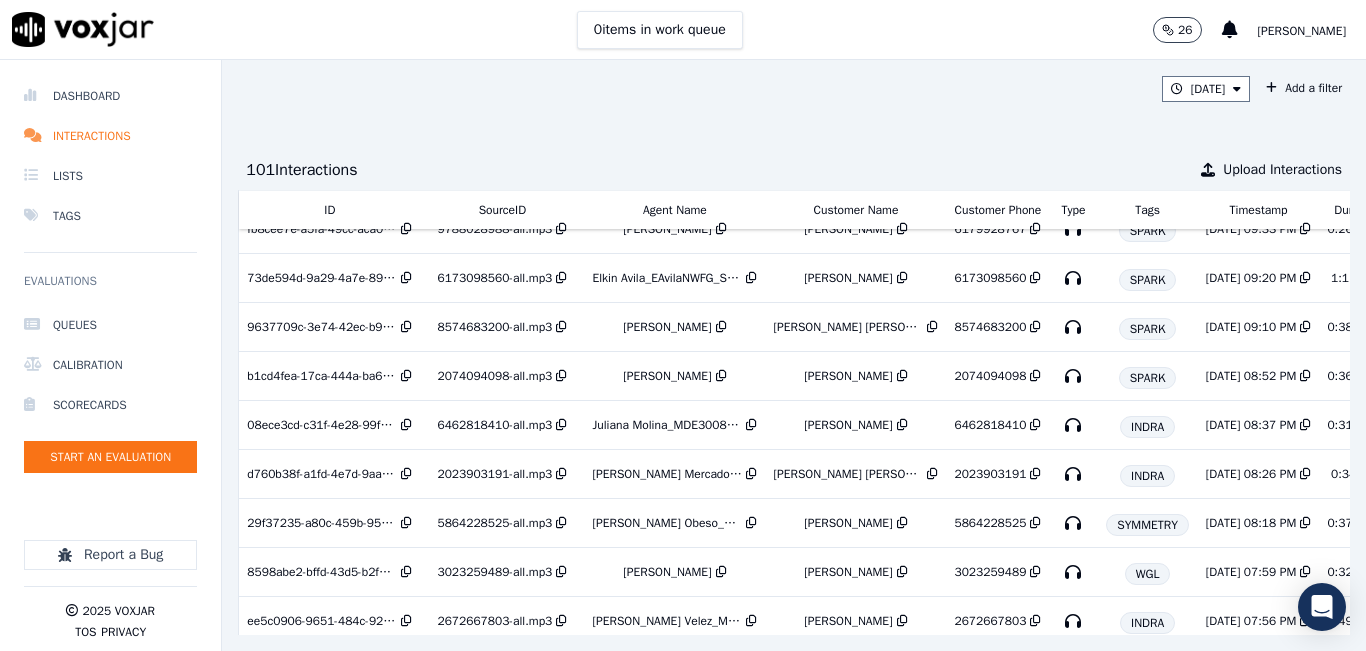 scroll, scrollTop: 0, scrollLeft: 0, axis: both 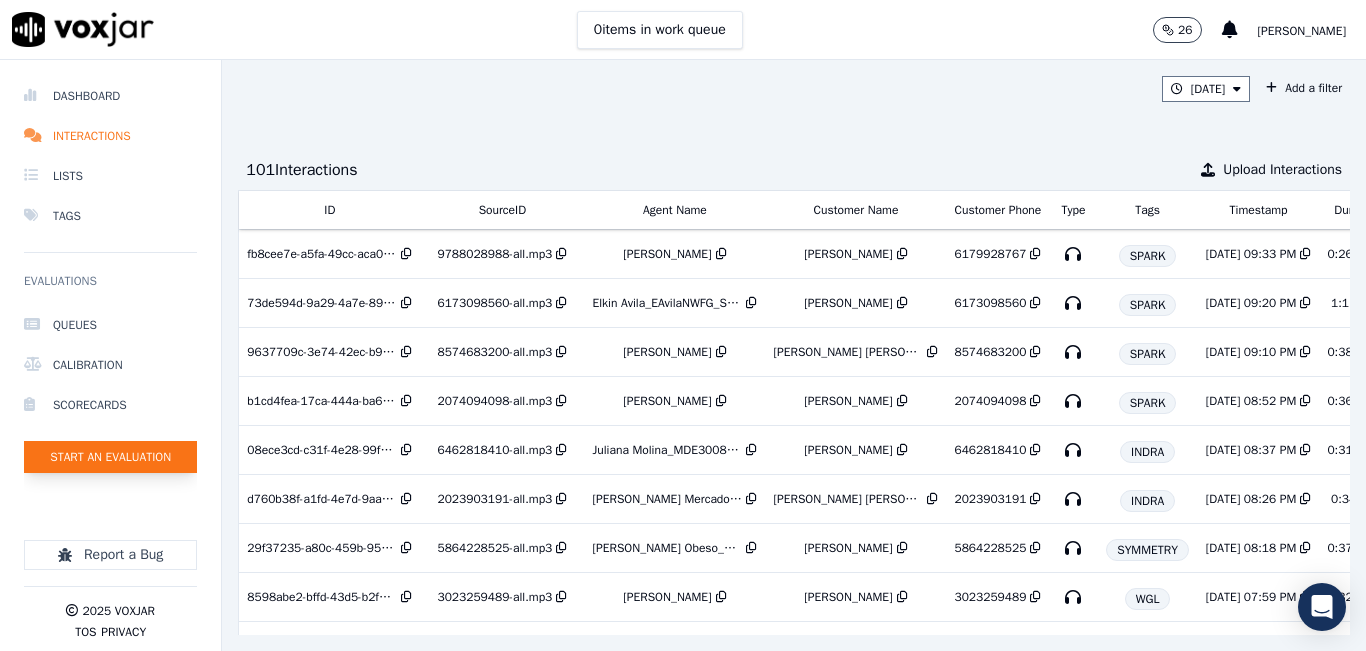 click on "Start an Evaluation" 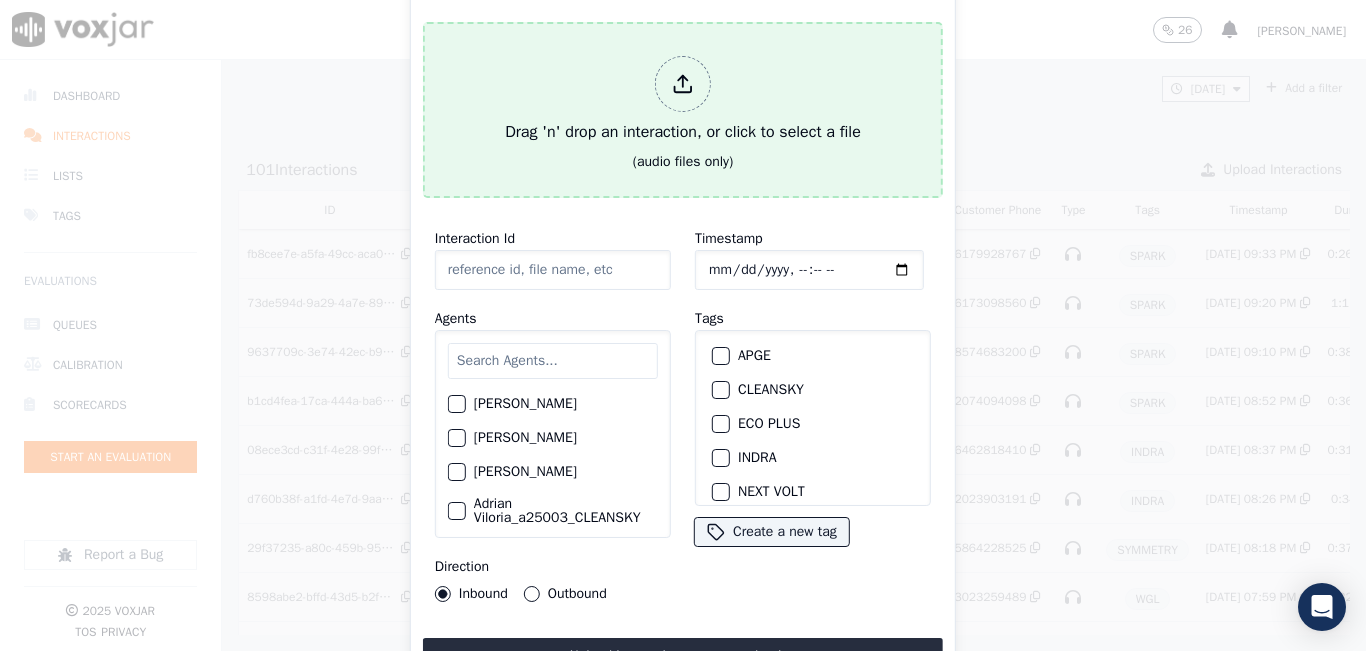 click on "Drag 'n' drop an interaction, or click to select a file" at bounding box center (683, 100) 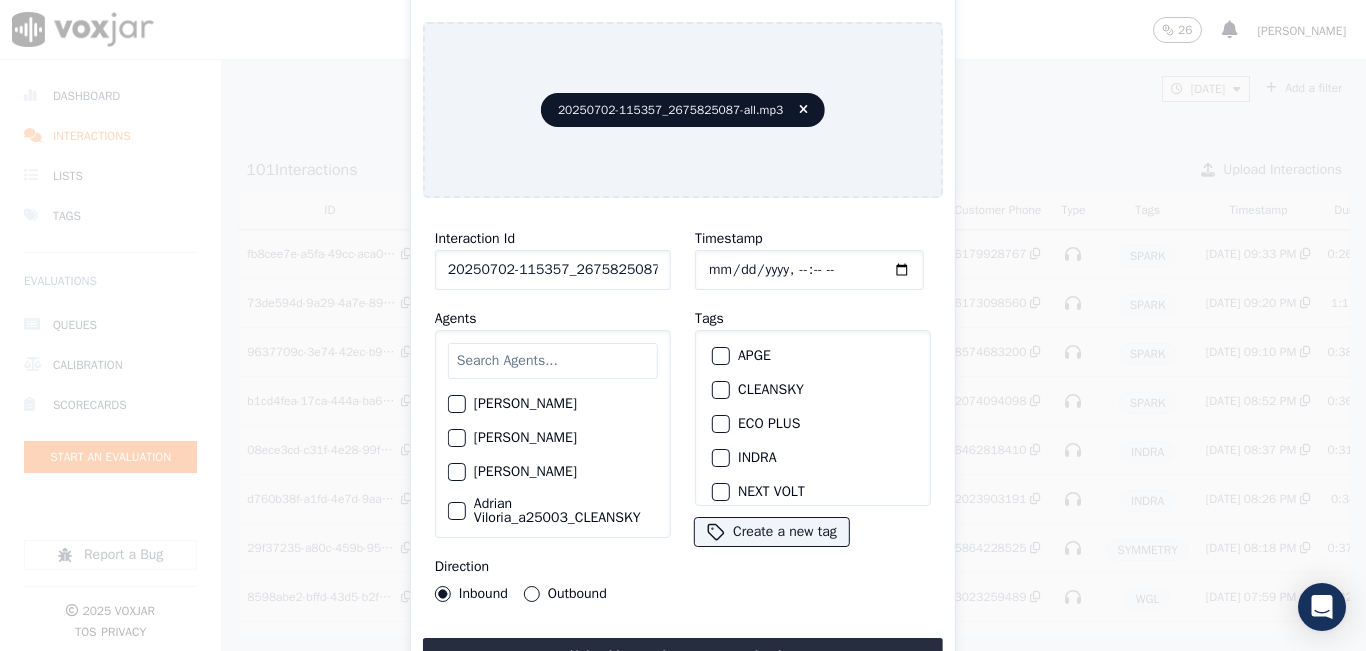 click at bounding box center (553, 361) 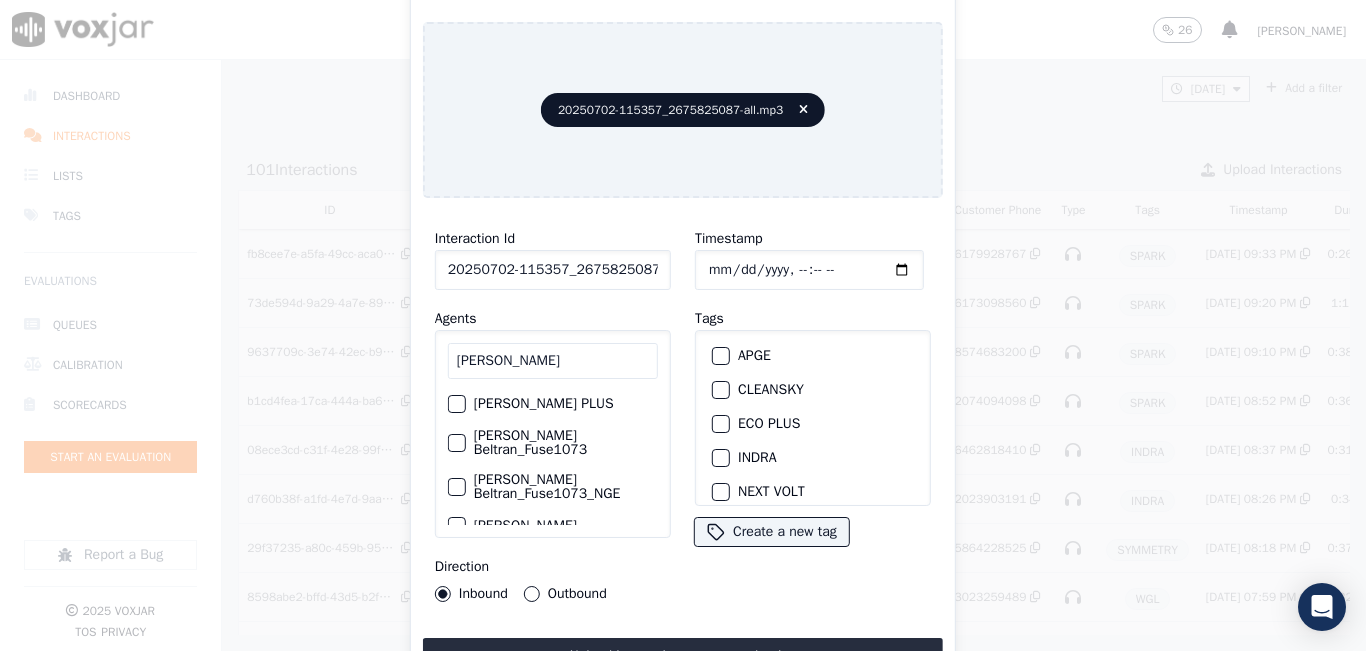 scroll, scrollTop: 100, scrollLeft: 0, axis: vertical 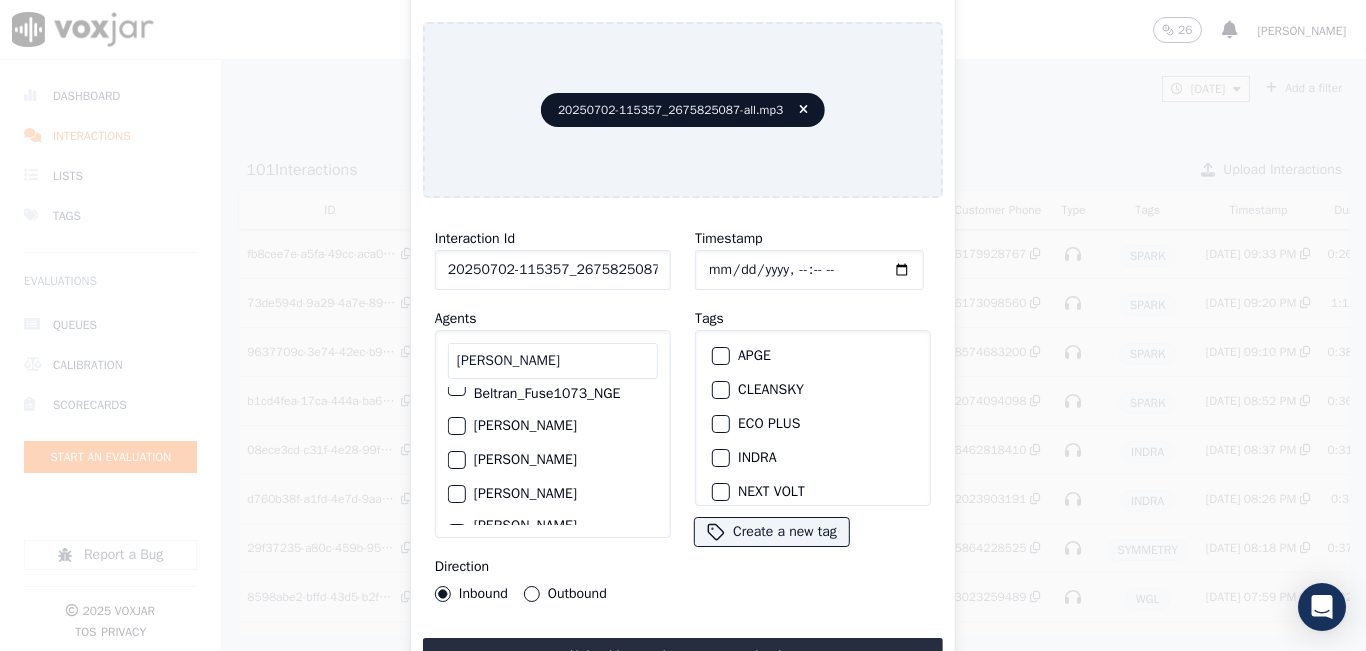 type on "luisa" 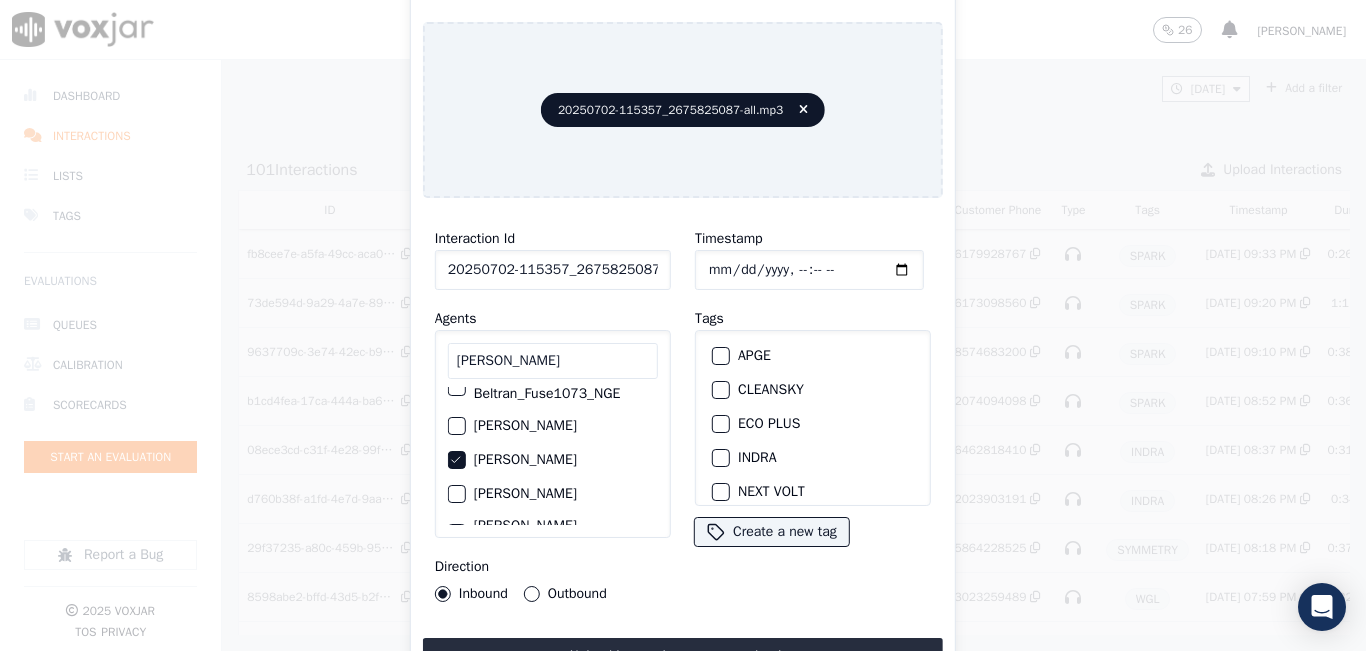 click at bounding box center [720, 390] 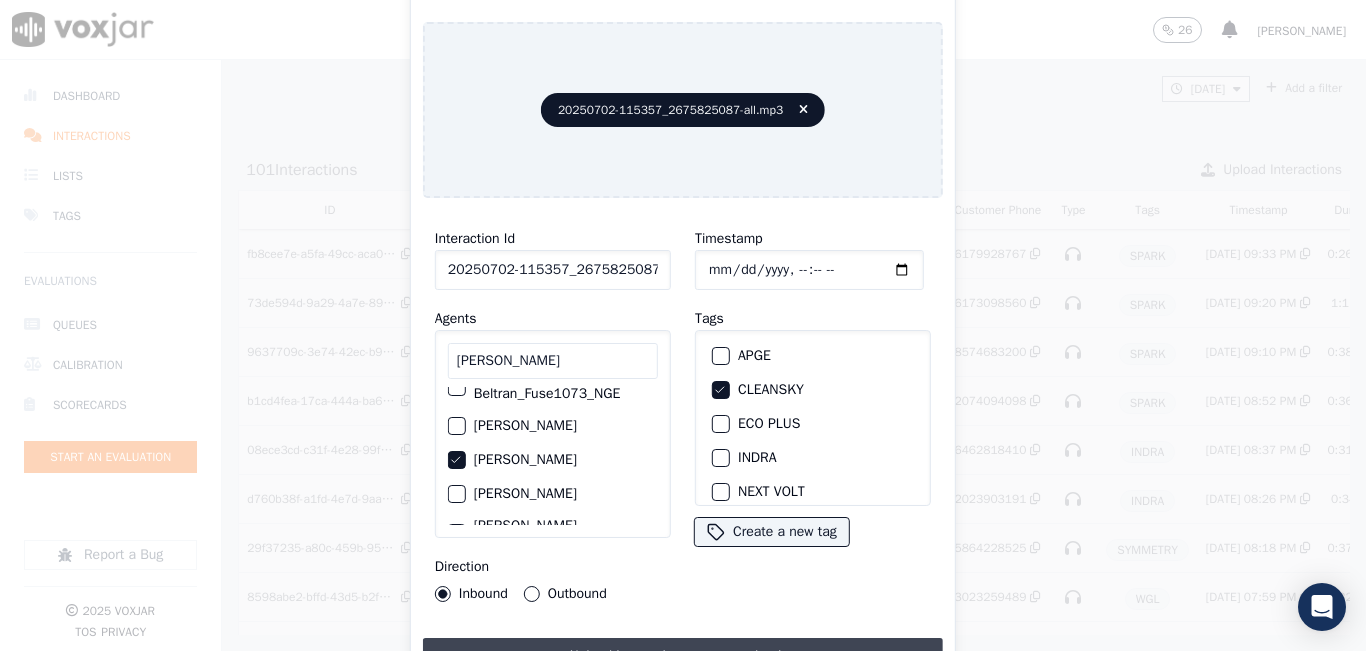 click on "Upload interaction to start evaluation" at bounding box center [683, 656] 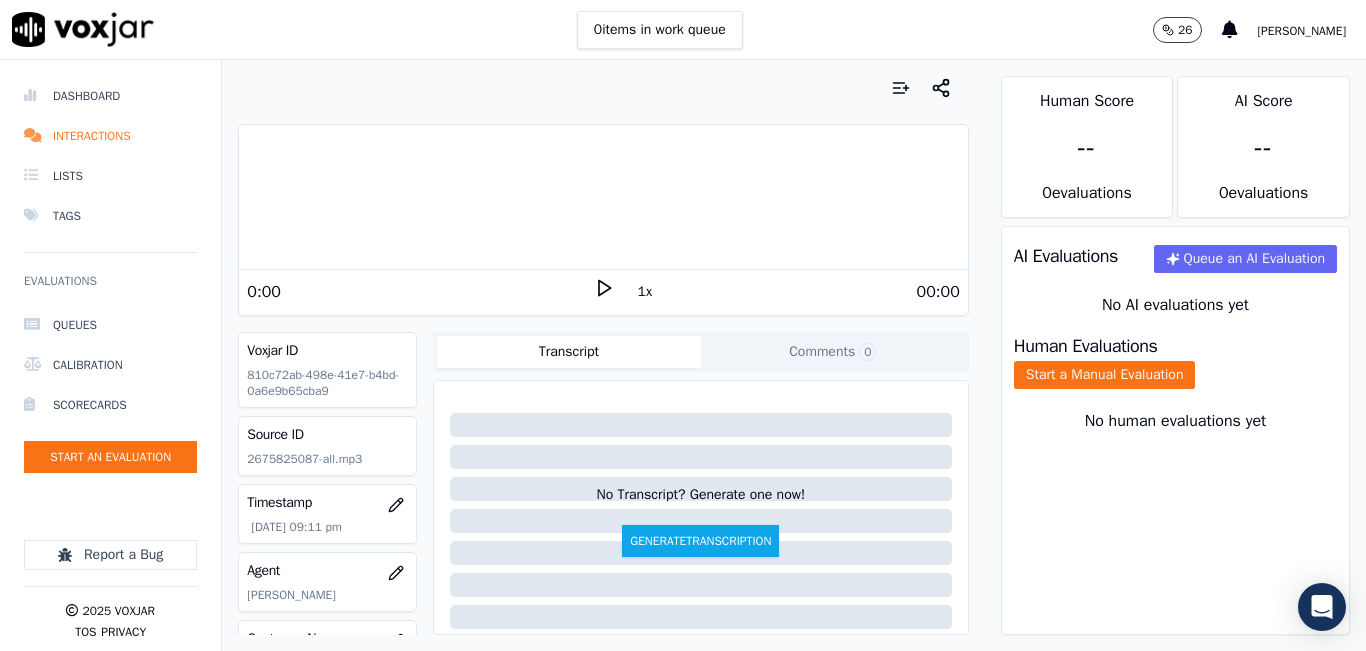 click on "1x" at bounding box center [645, 292] 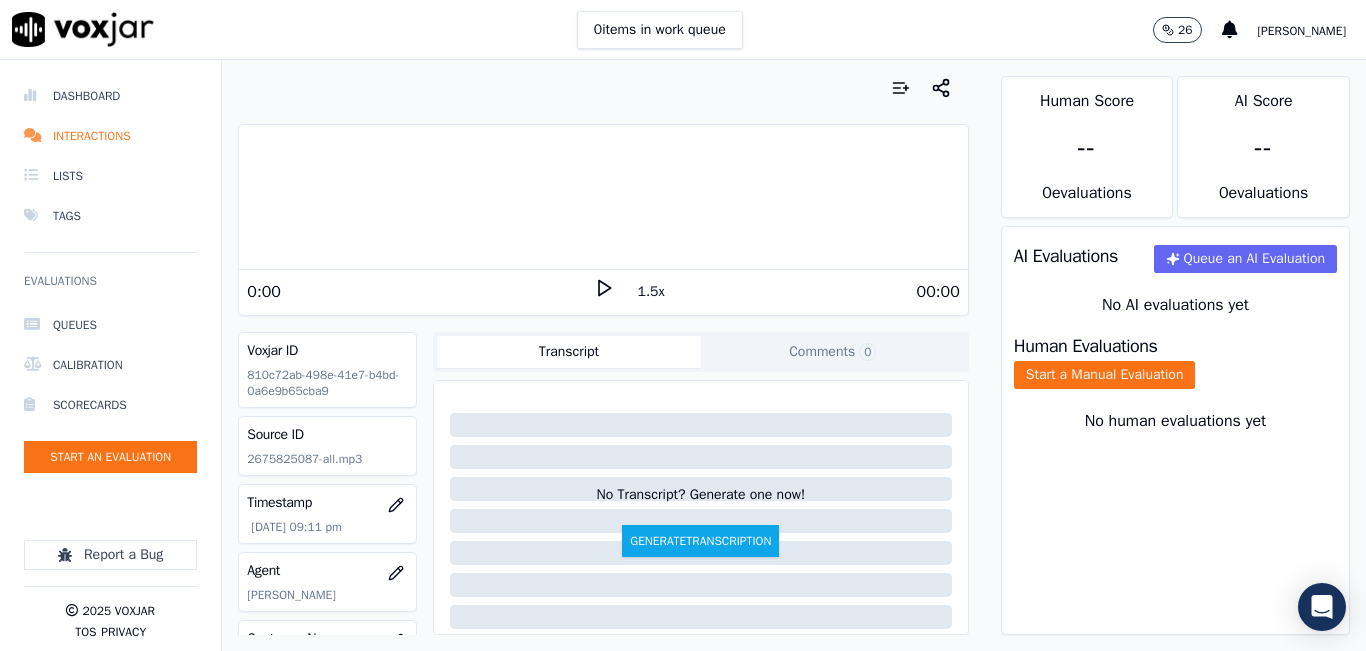click on "1.5x" at bounding box center [651, 292] 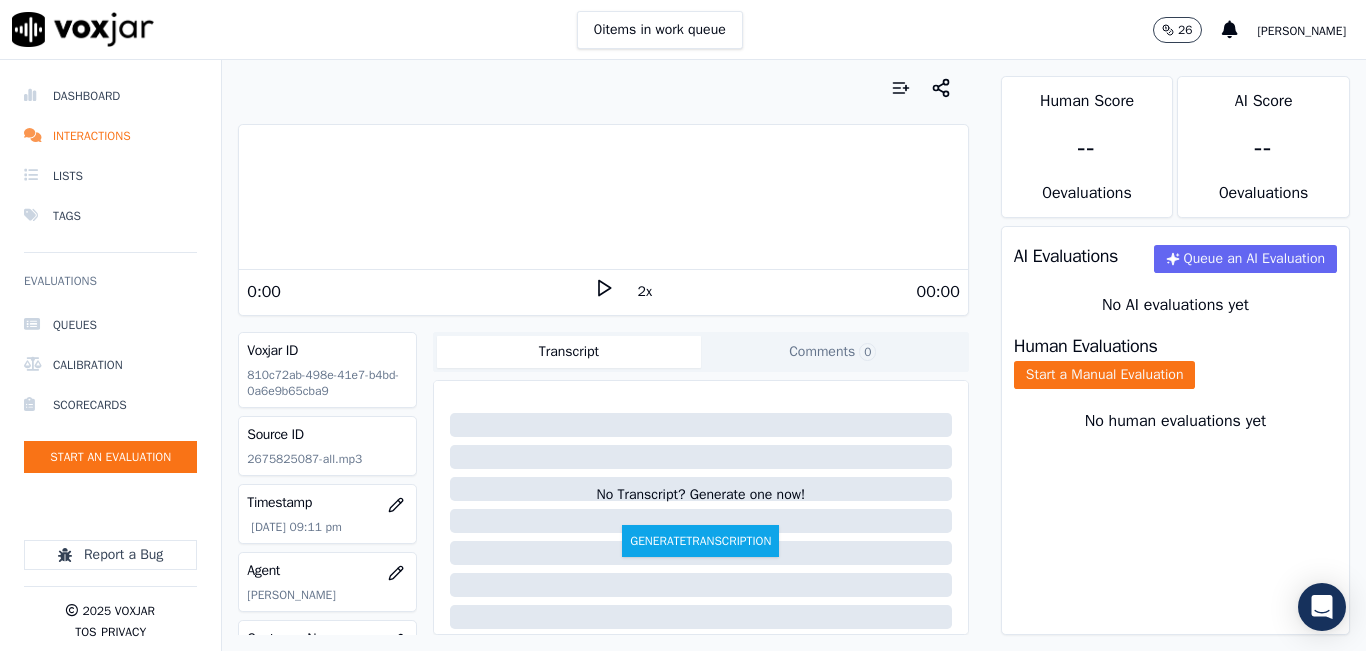 click 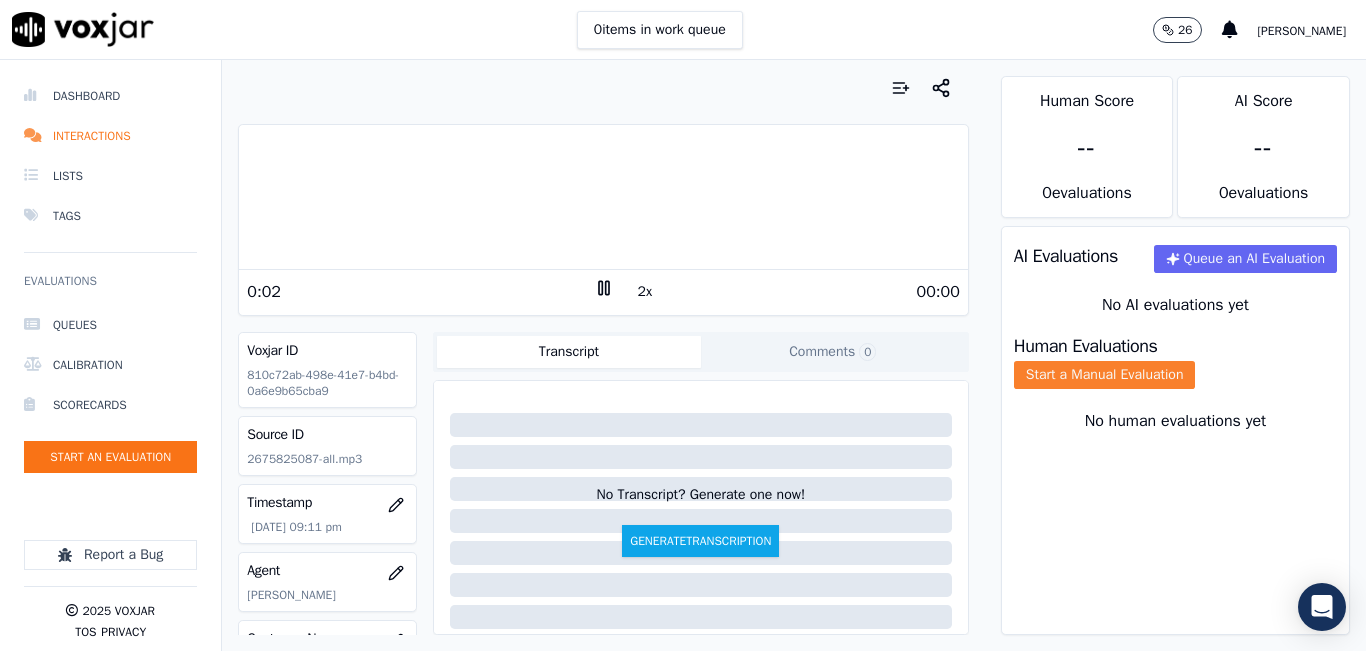 click on "Start a Manual Evaluation" 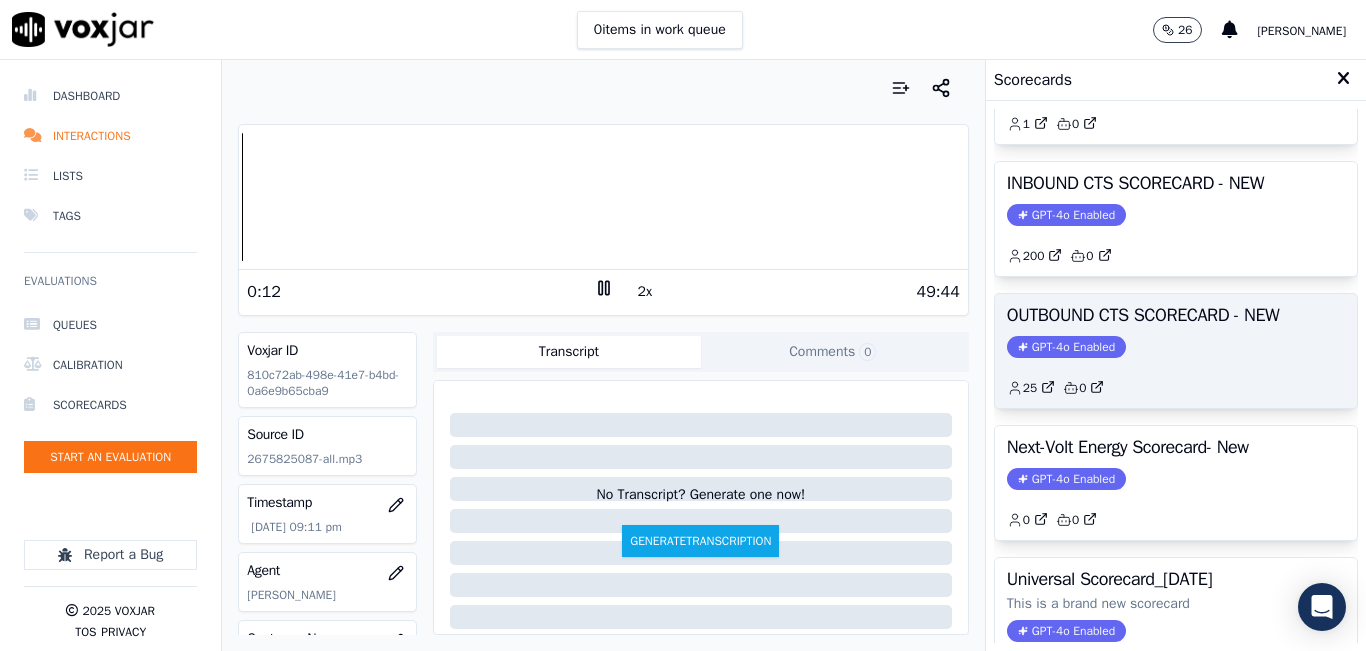 scroll, scrollTop: 227, scrollLeft: 0, axis: vertical 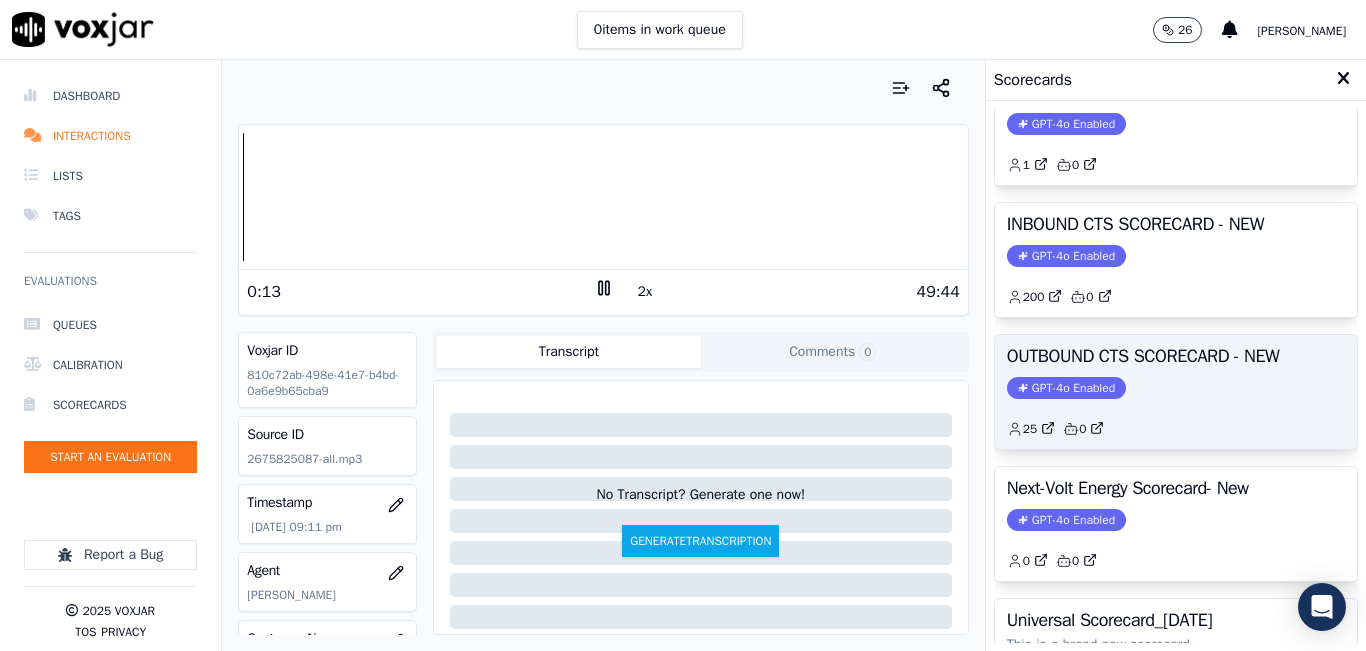 click on "INBOUND CTS SCORECARD - NEW        GPT-4o Enabled       200         0" at bounding box center (1176, 260) 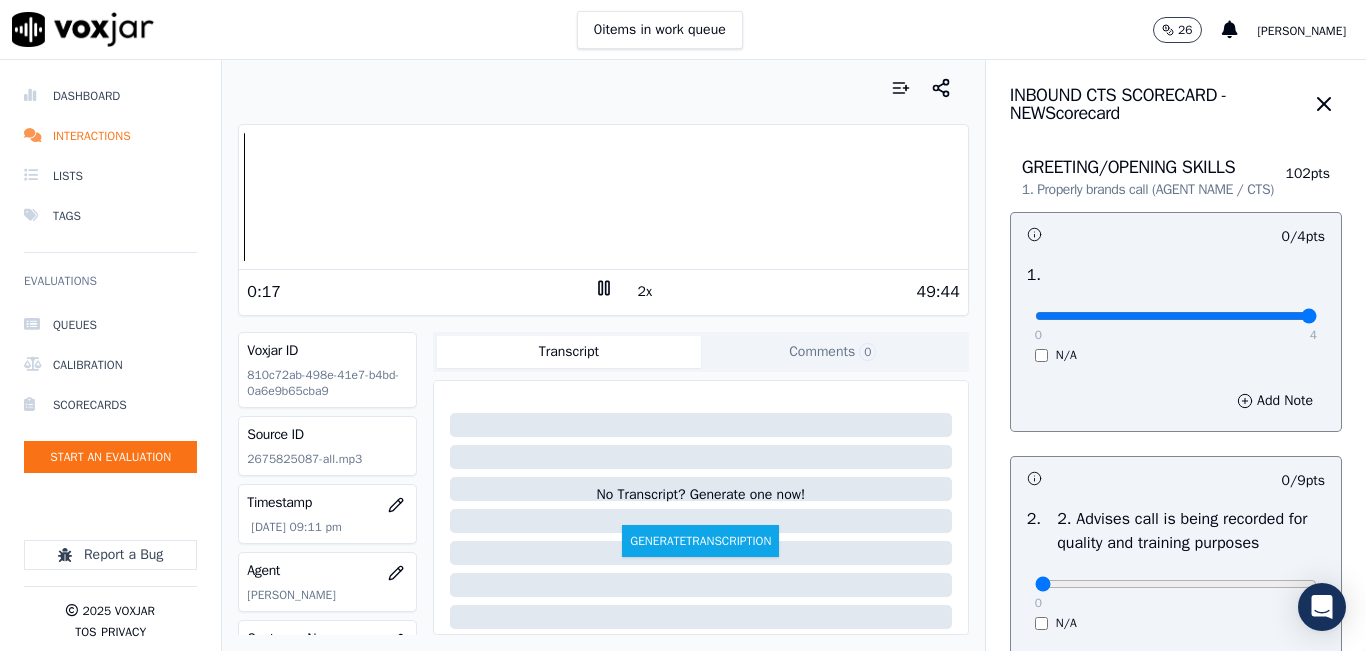 drag, startPoint x: 1031, startPoint y: 339, endPoint x: 1331, endPoint y: 303, distance: 302.15228 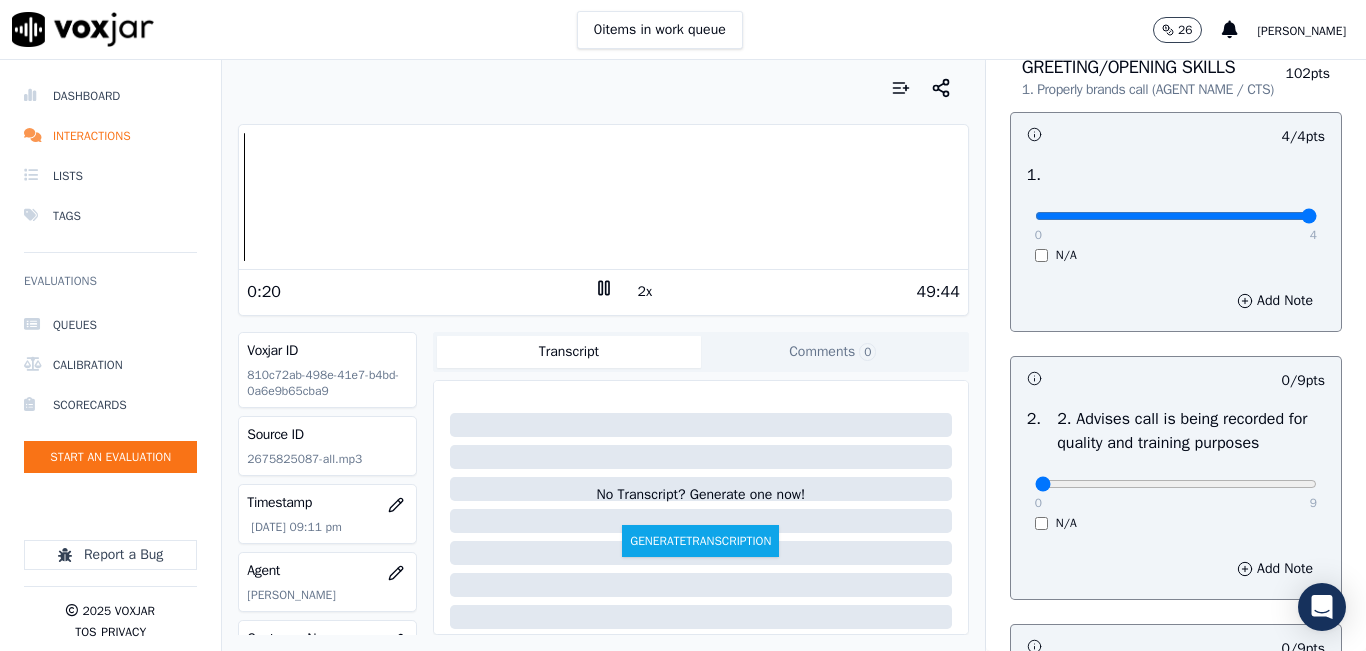 scroll, scrollTop: 200, scrollLeft: 0, axis: vertical 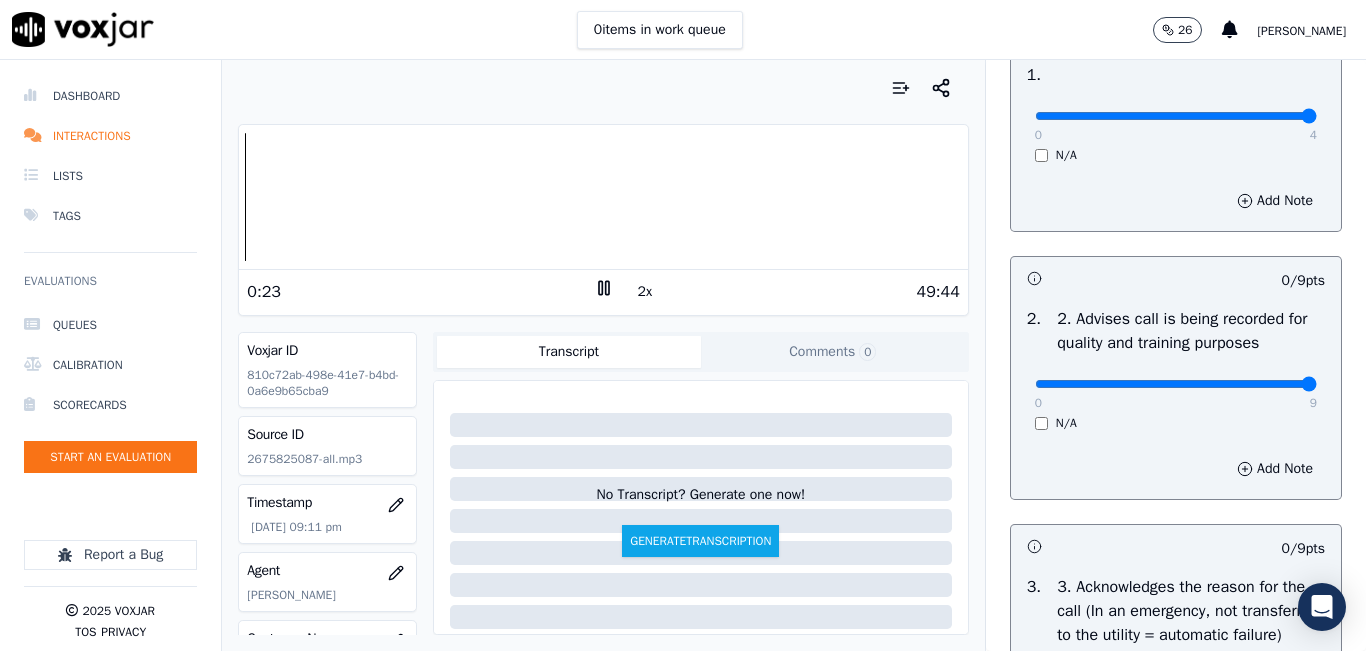 drag, startPoint x: 1075, startPoint y: 406, endPoint x: 1365, endPoint y: 407, distance: 290.0017 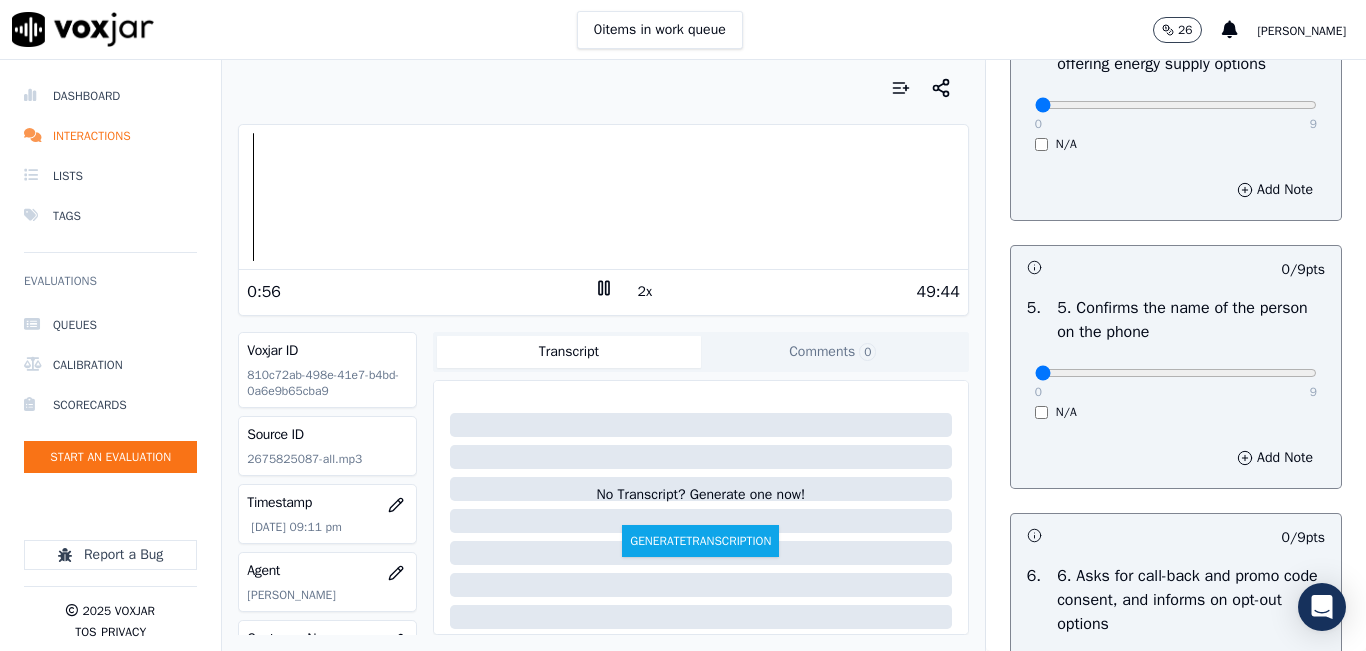 scroll, scrollTop: 1100, scrollLeft: 0, axis: vertical 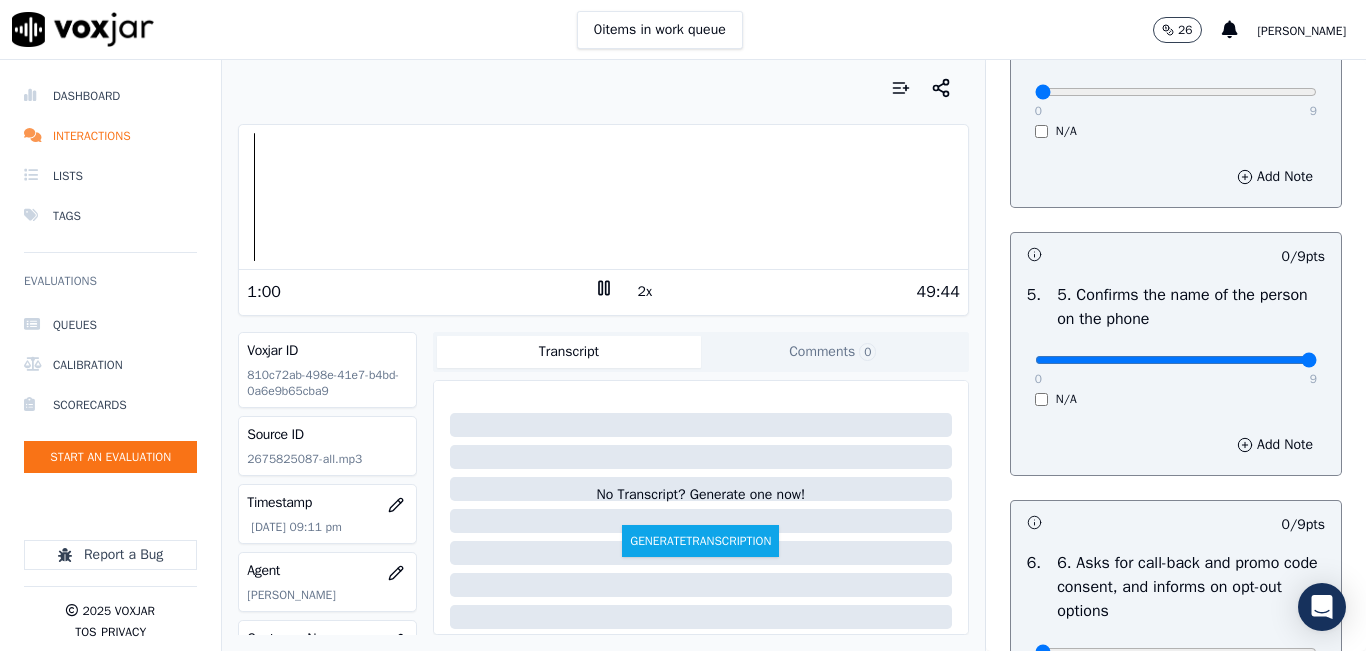 drag, startPoint x: 1112, startPoint y: 423, endPoint x: 1345, endPoint y: 439, distance: 233.5487 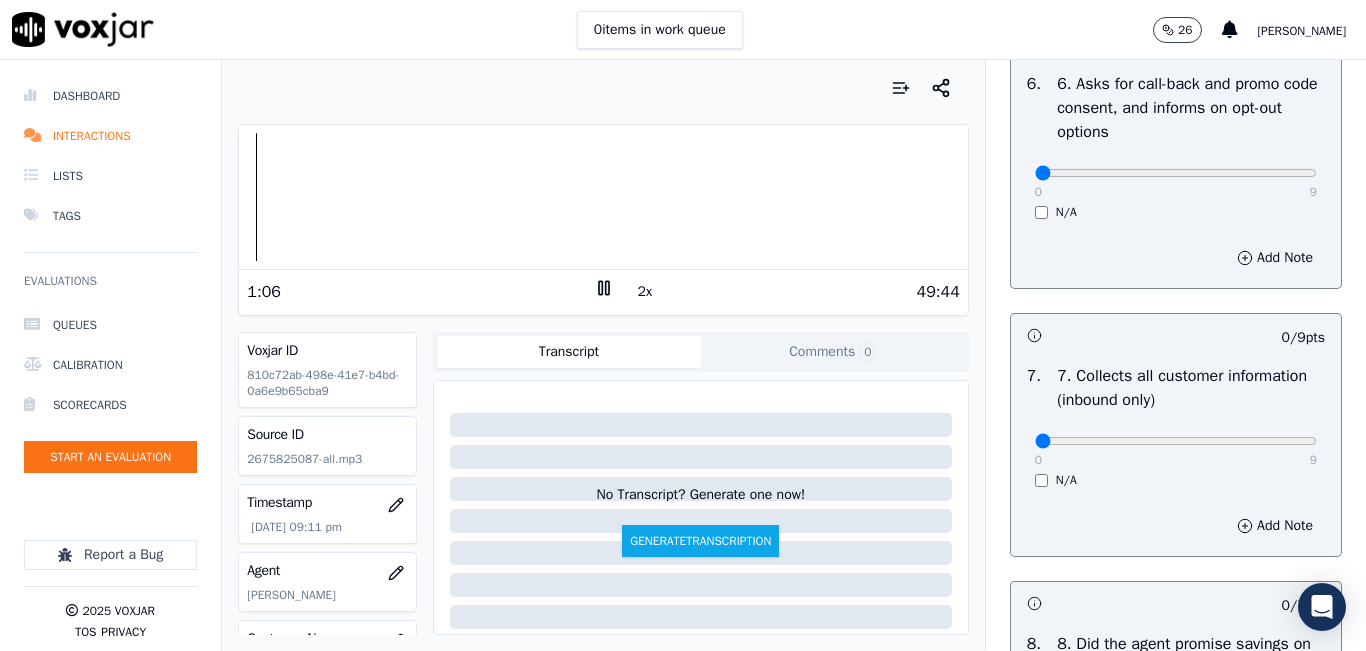 scroll, scrollTop: 1700, scrollLeft: 0, axis: vertical 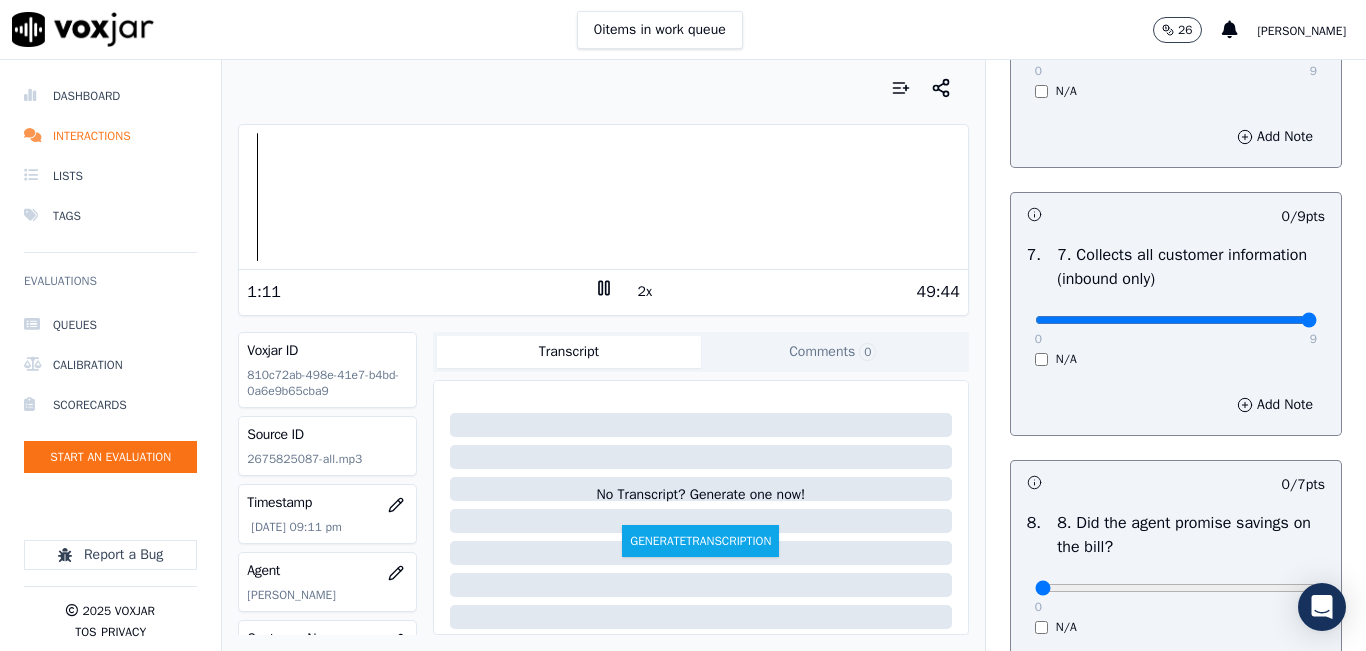 drag, startPoint x: 1149, startPoint y: 381, endPoint x: 1365, endPoint y: 313, distance: 226.45088 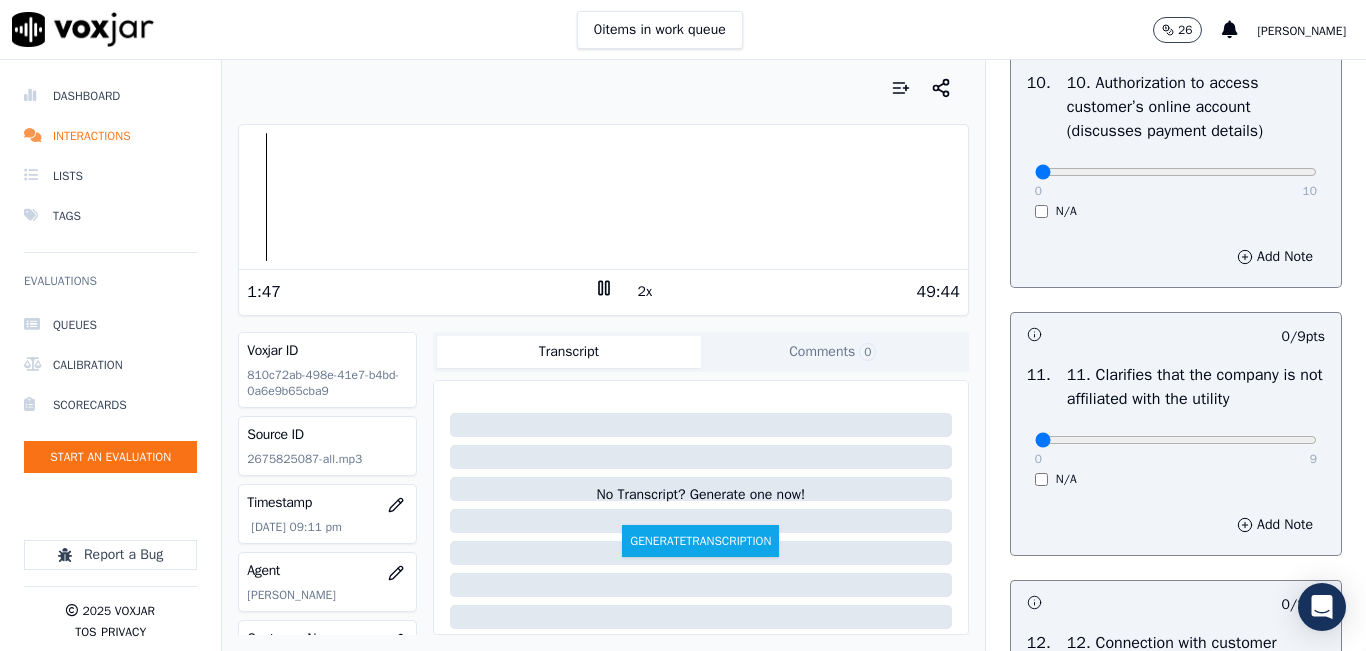 scroll, scrollTop: 2600, scrollLeft: 0, axis: vertical 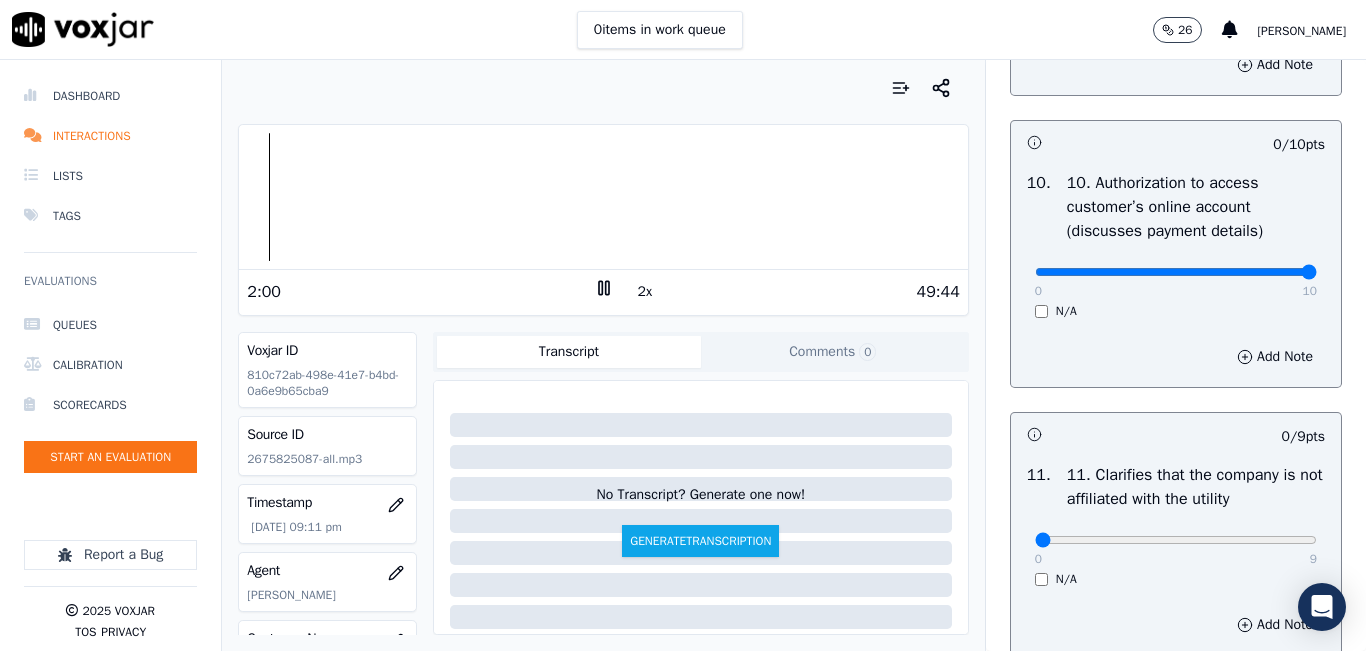 drag, startPoint x: 1061, startPoint y: 343, endPoint x: 1295, endPoint y: 355, distance: 234.3075 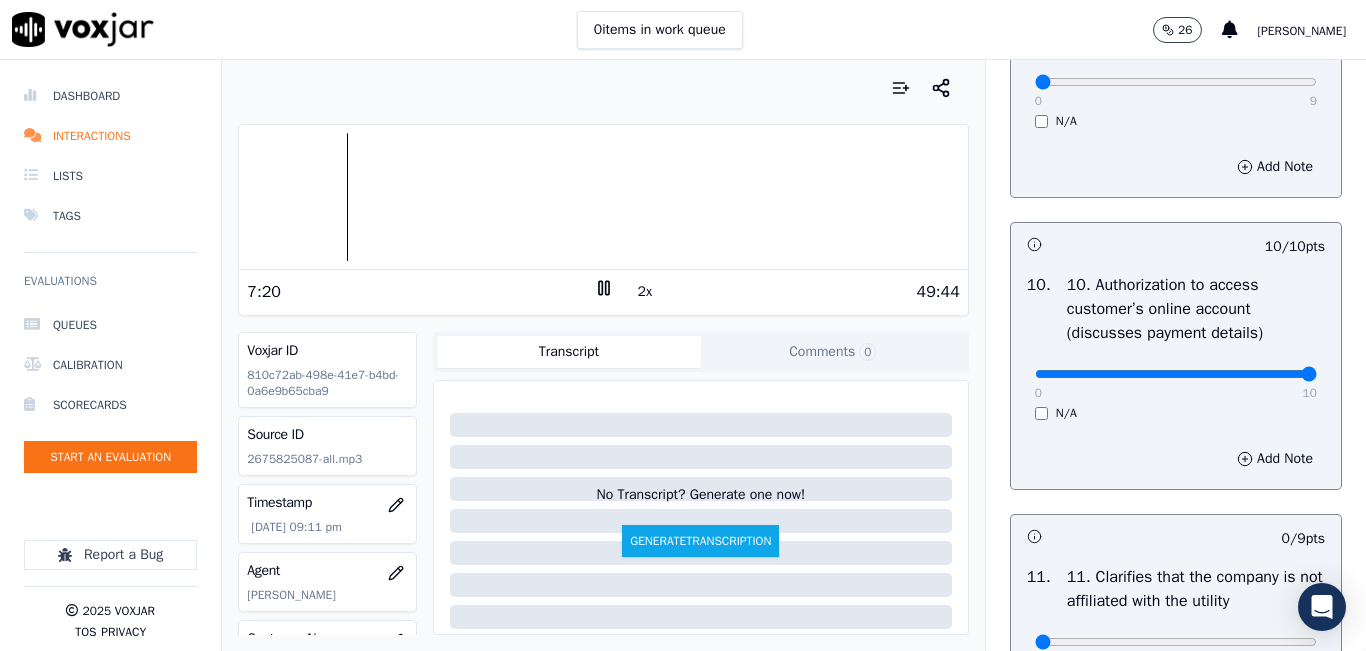 scroll, scrollTop: 2542, scrollLeft: 0, axis: vertical 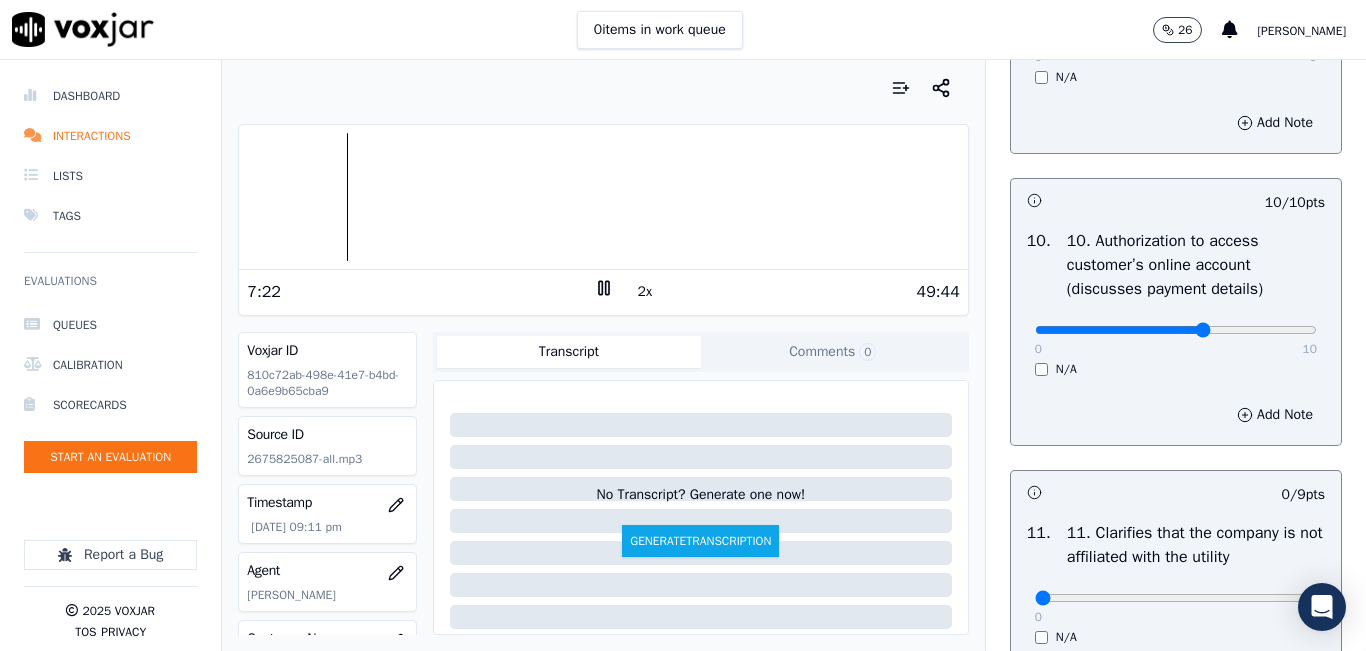 click at bounding box center (1176, -2226) 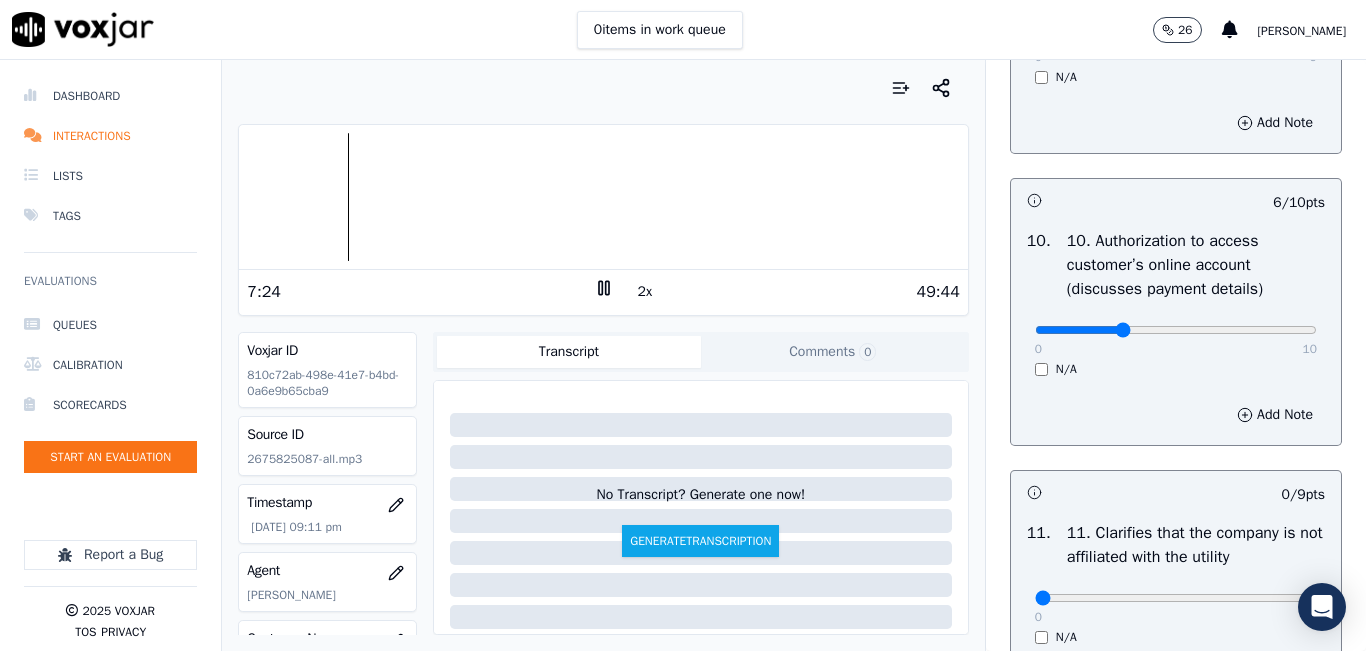 click at bounding box center (1176, -2226) 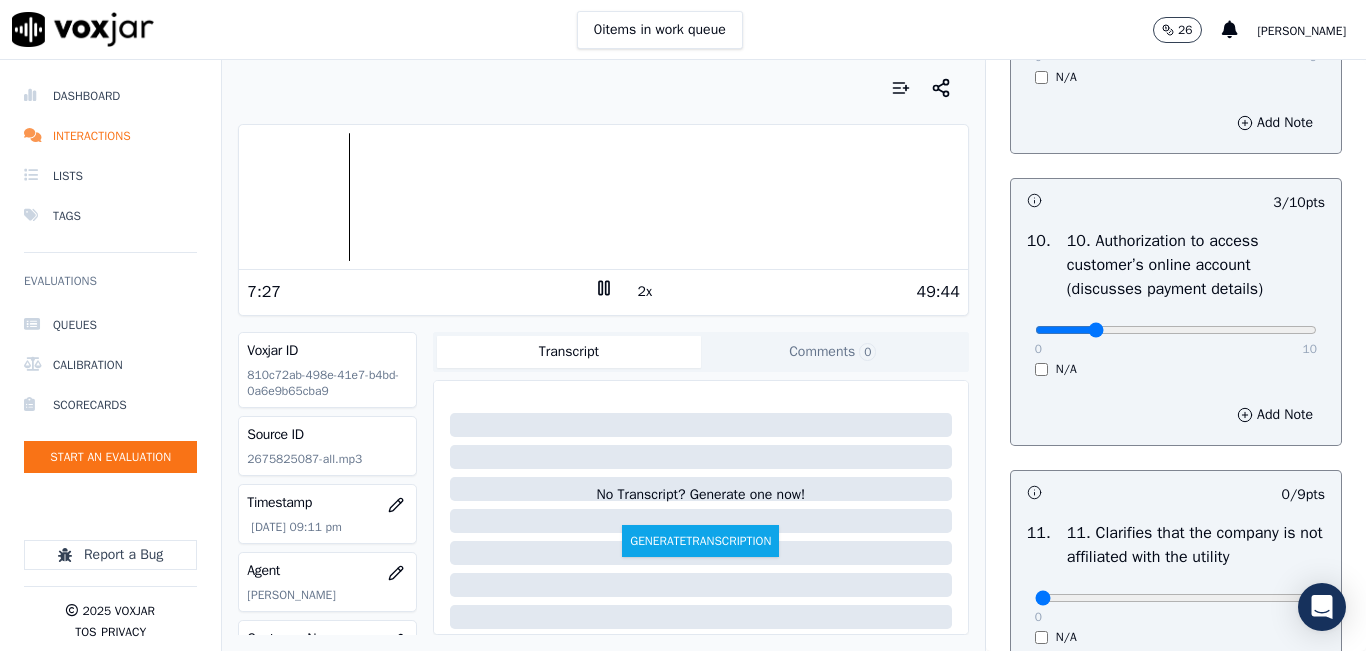 click at bounding box center (1176, -2226) 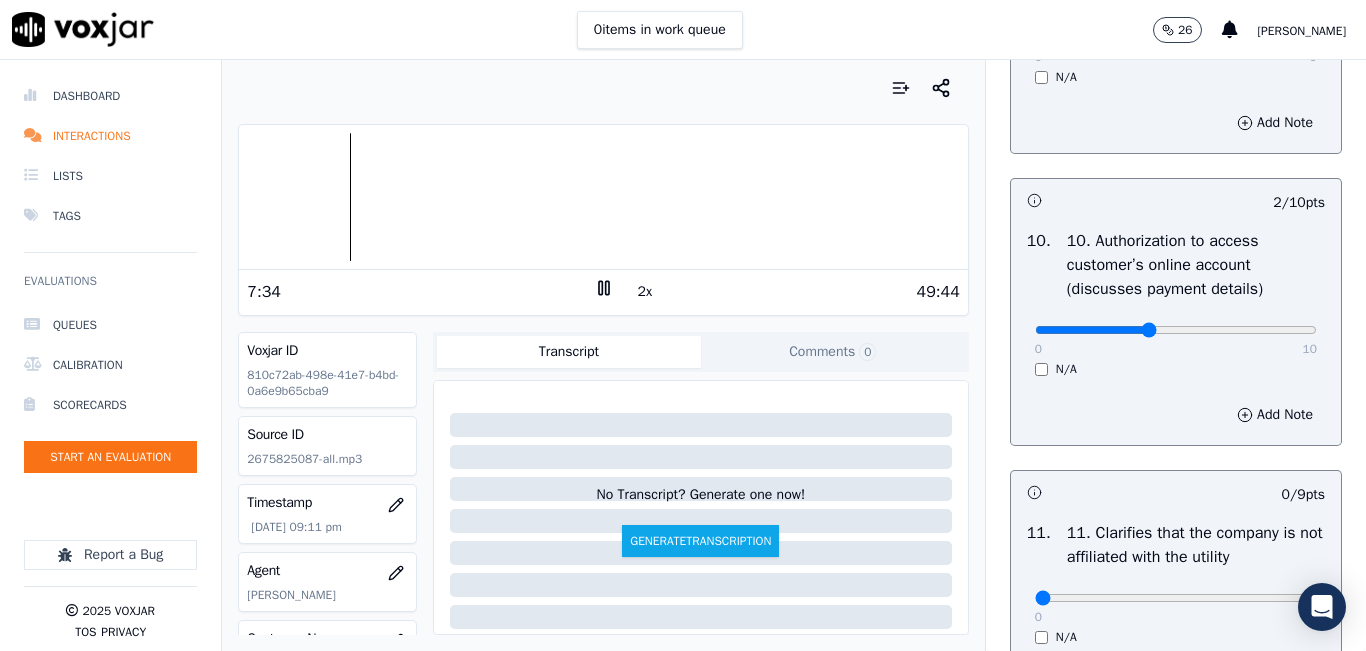 click at bounding box center [1176, -2226] 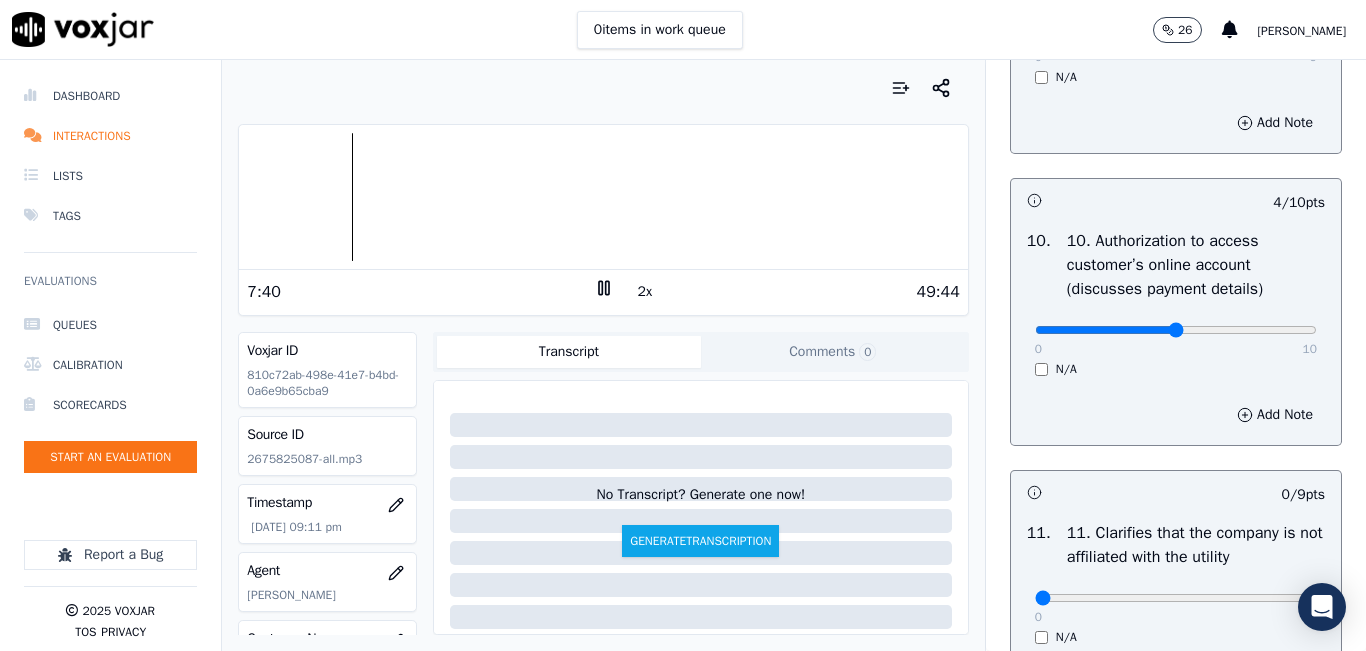 type on "5" 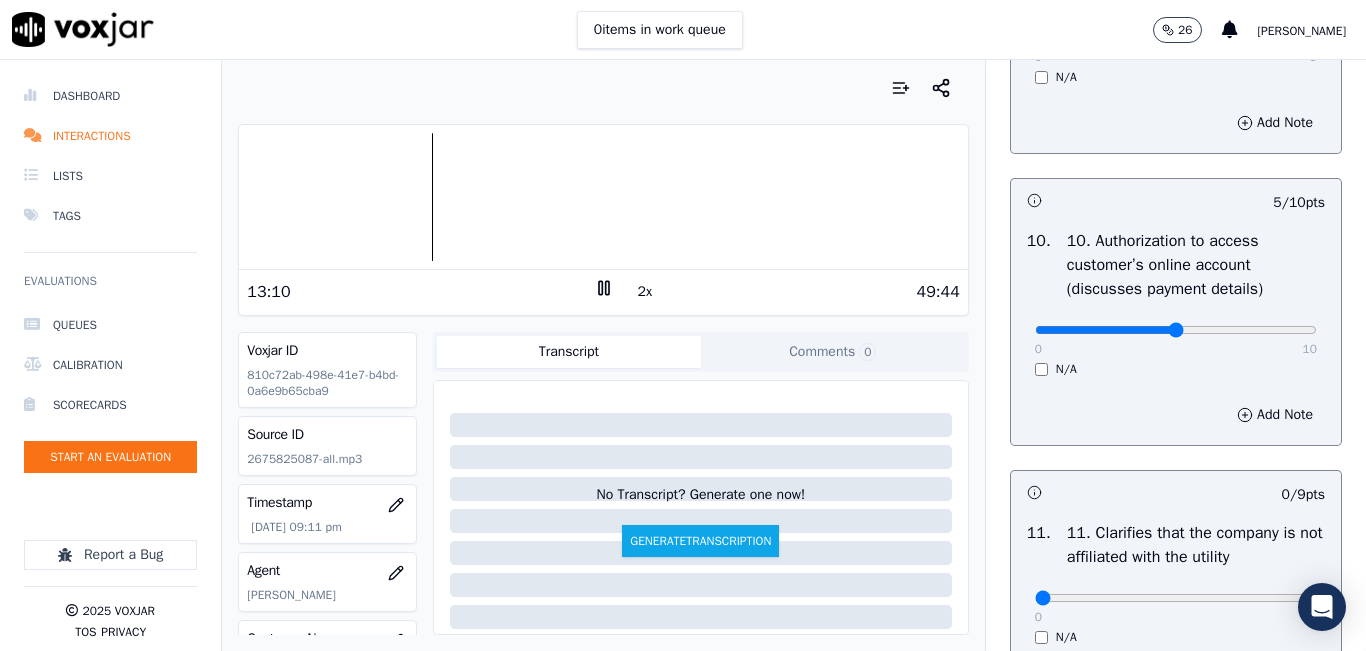 click on "2x" at bounding box center (645, 292) 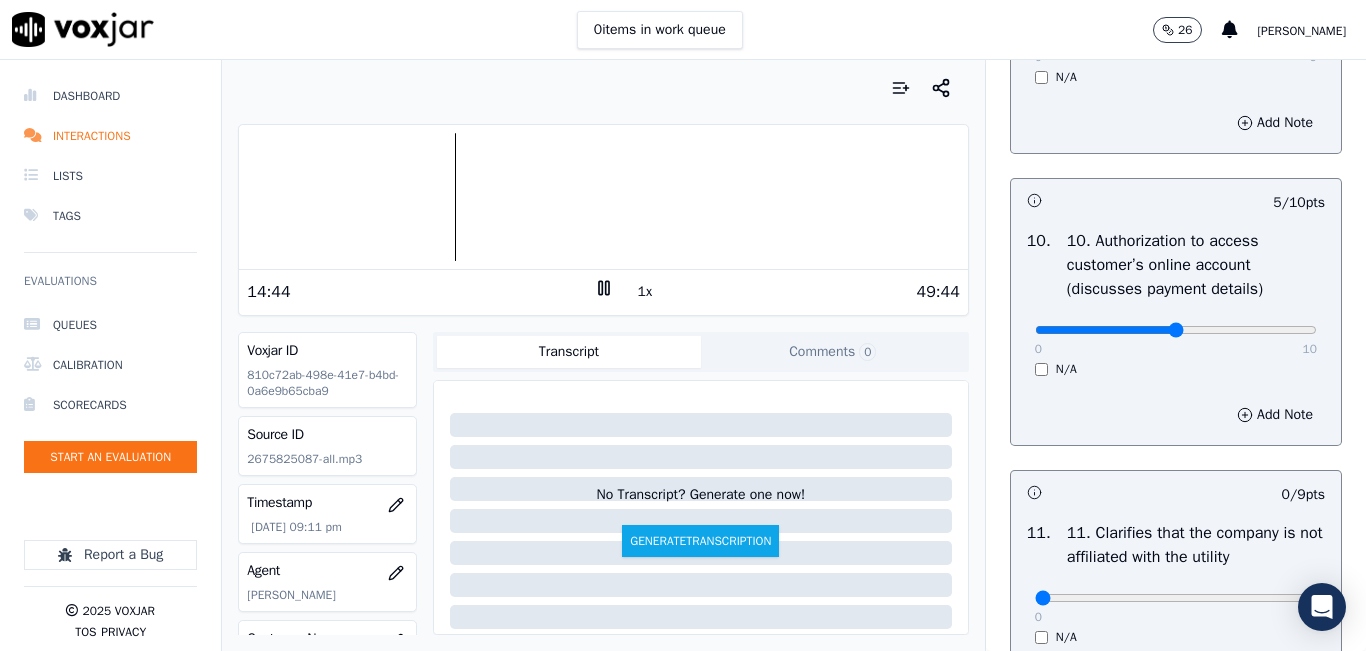 click 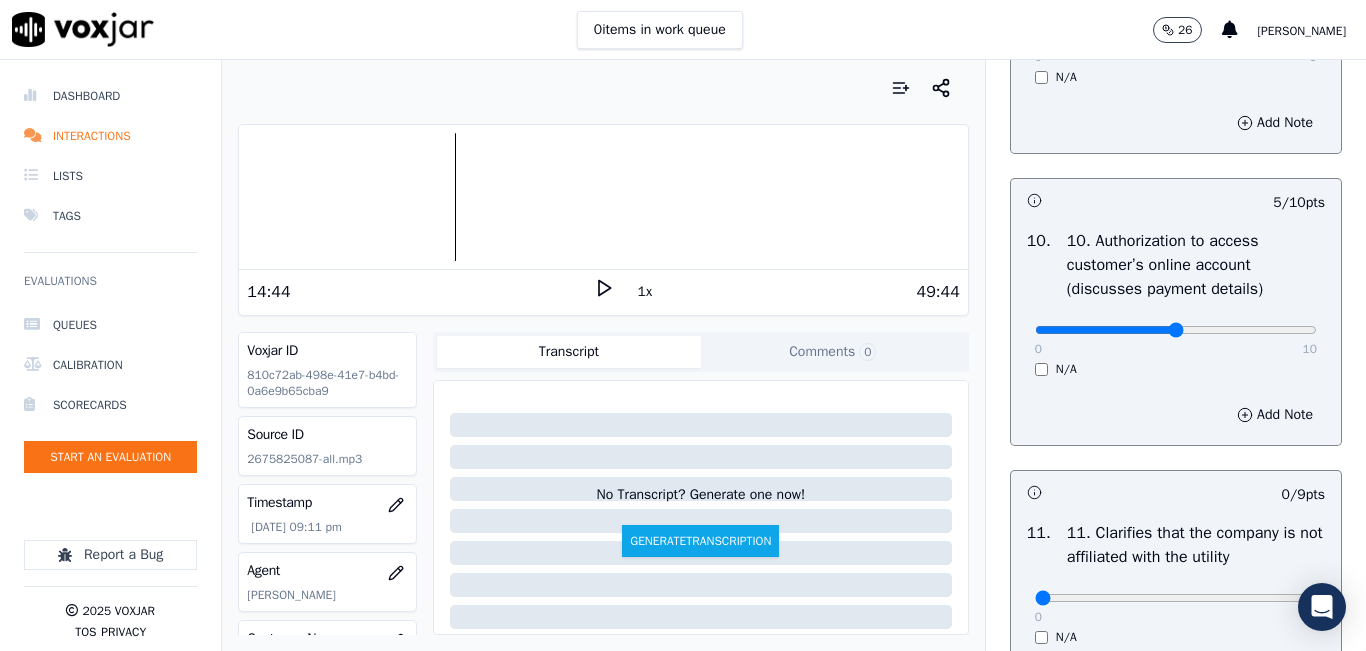 click 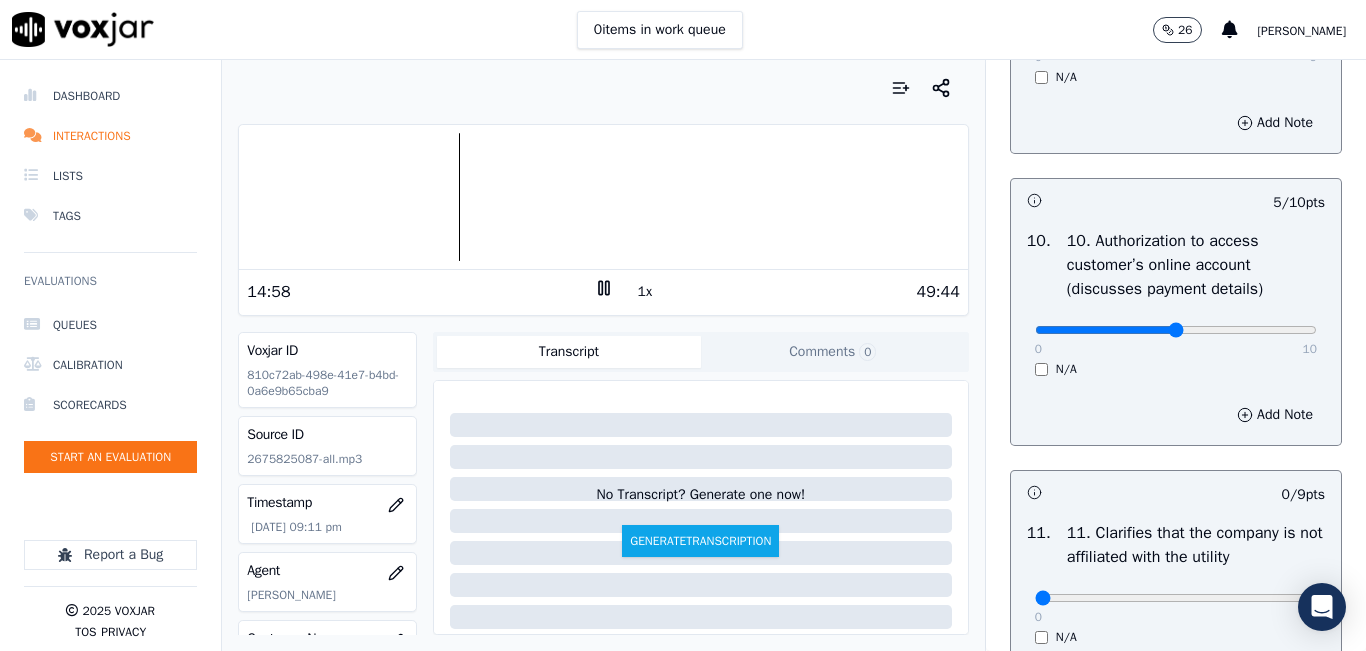click 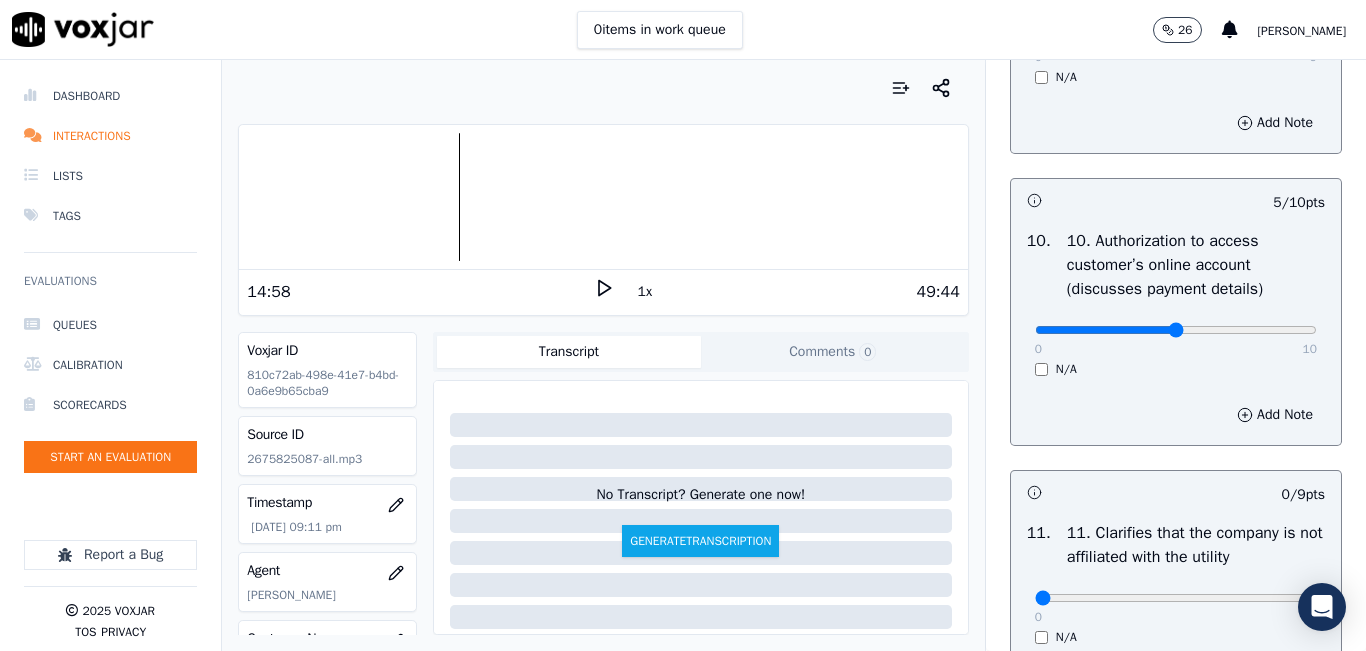 click 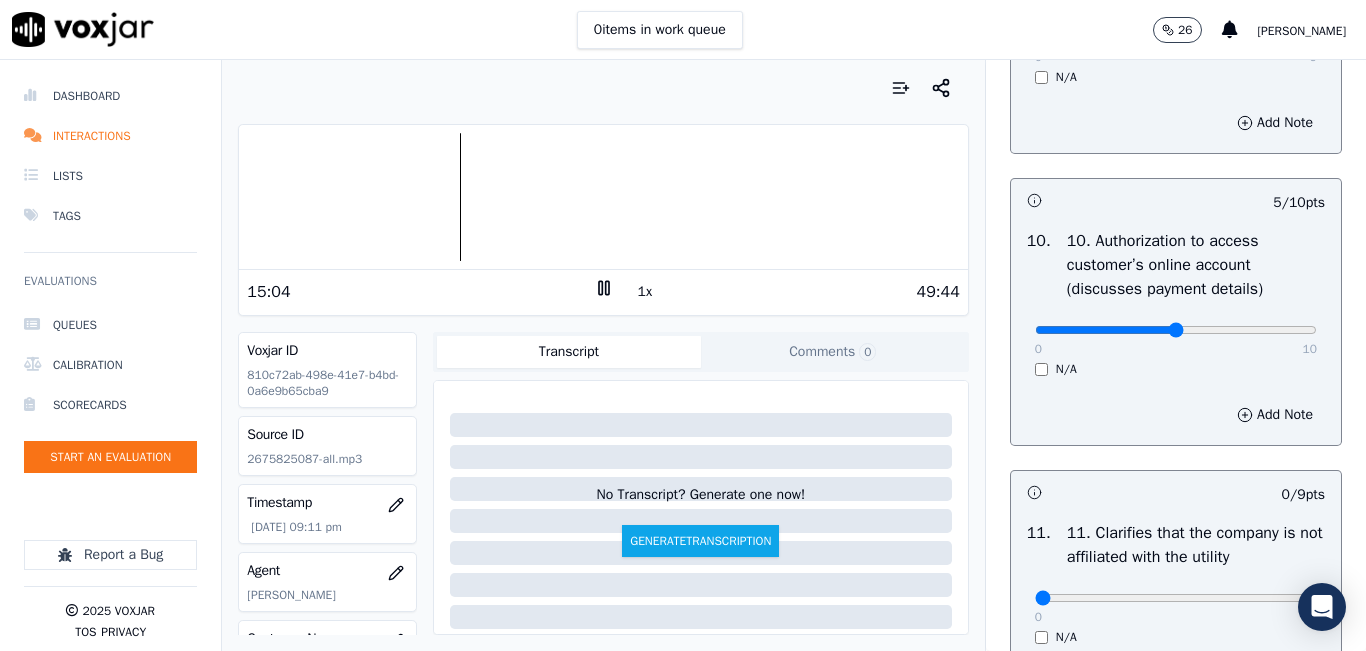 click 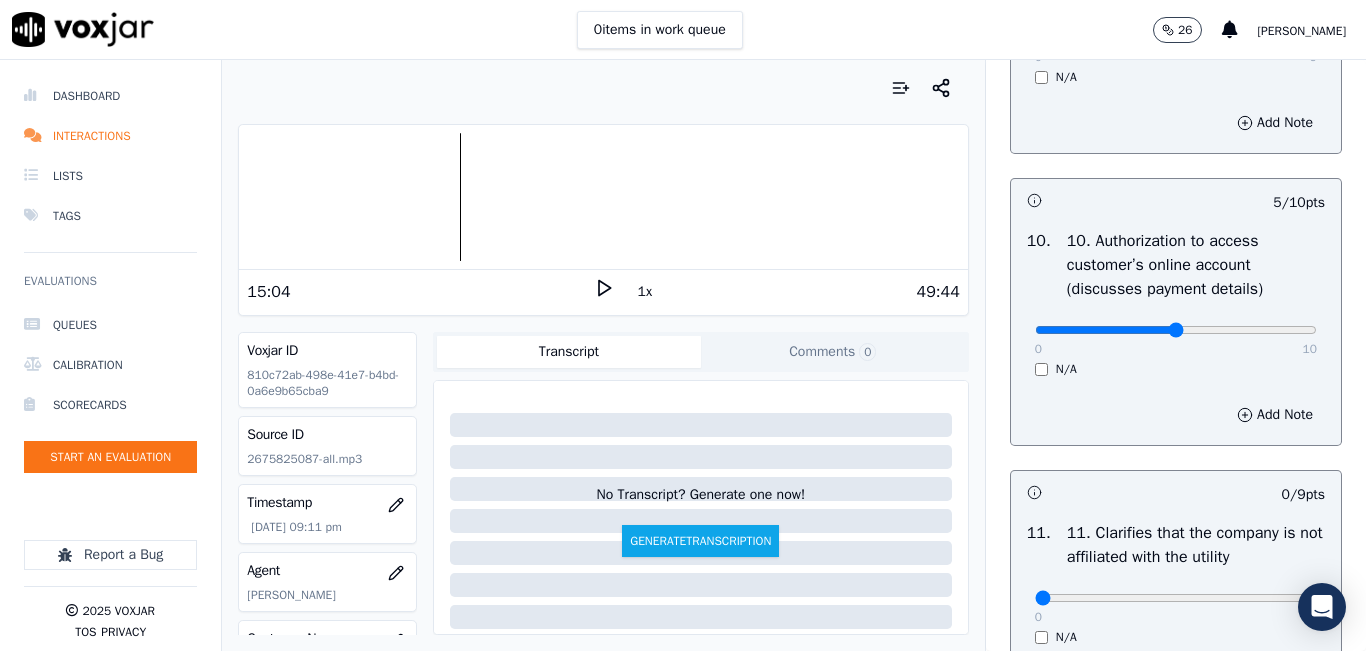 click 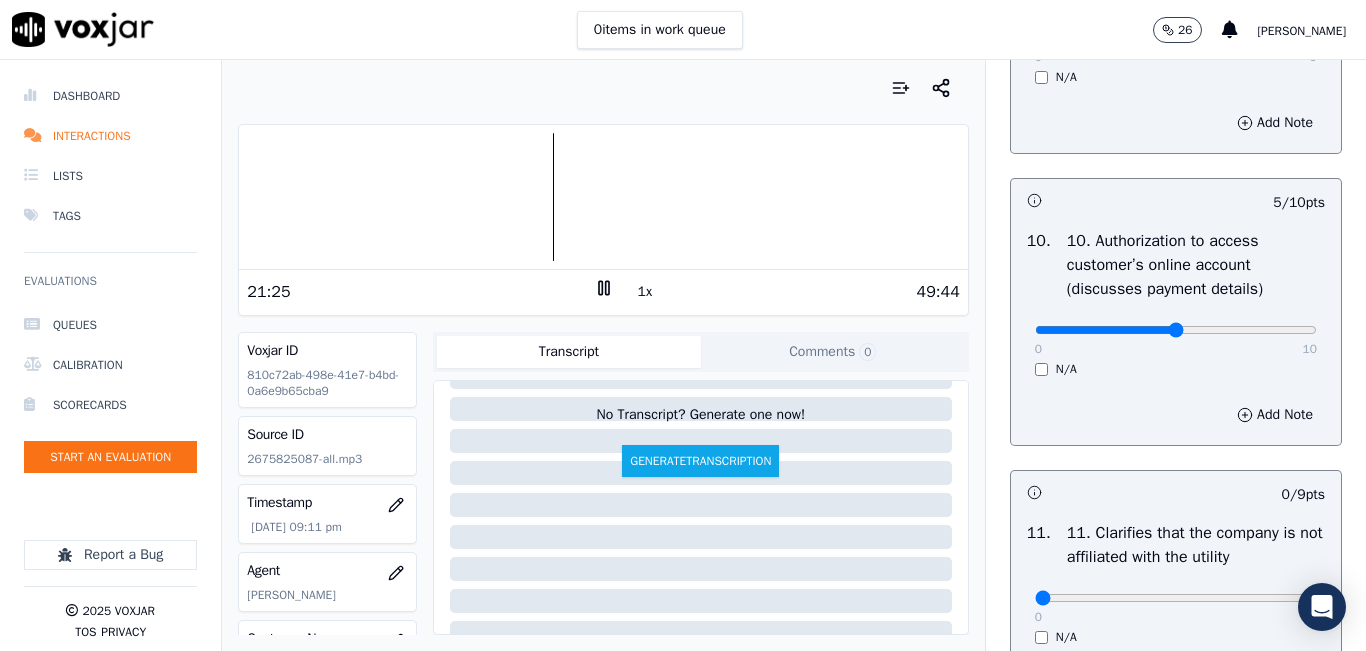 scroll, scrollTop: 200, scrollLeft: 0, axis: vertical 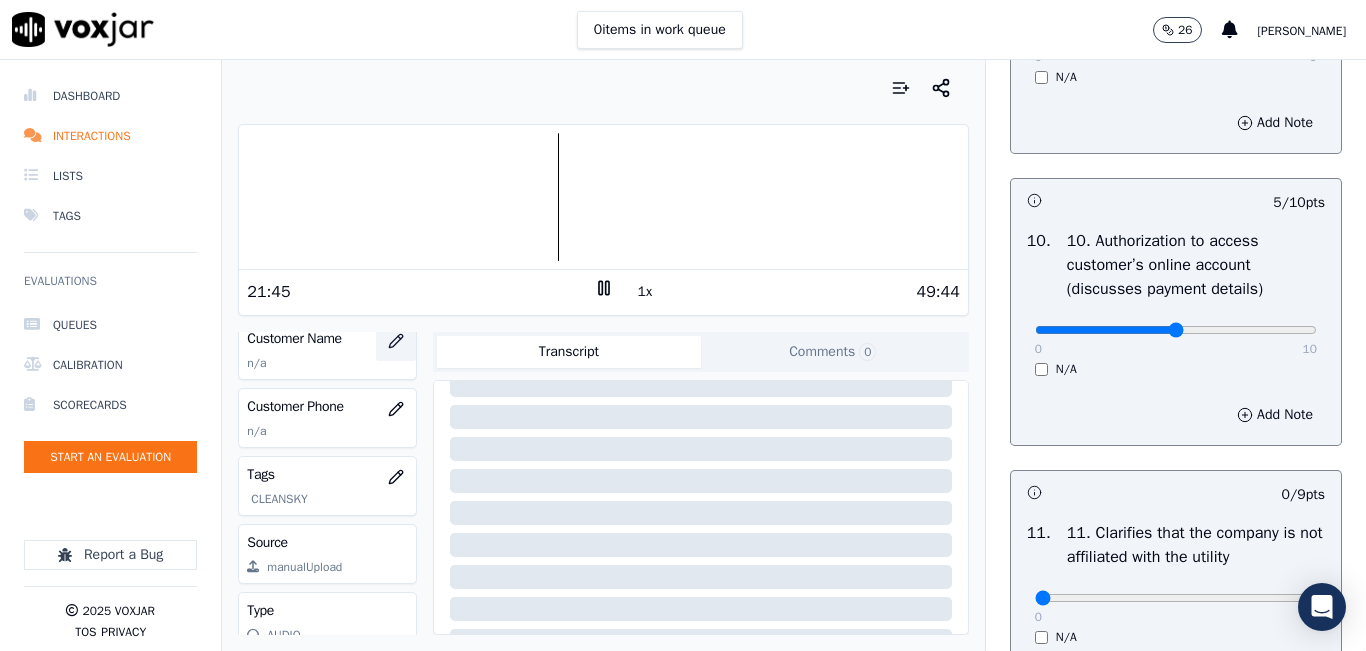click at bounding box center (396, 341) 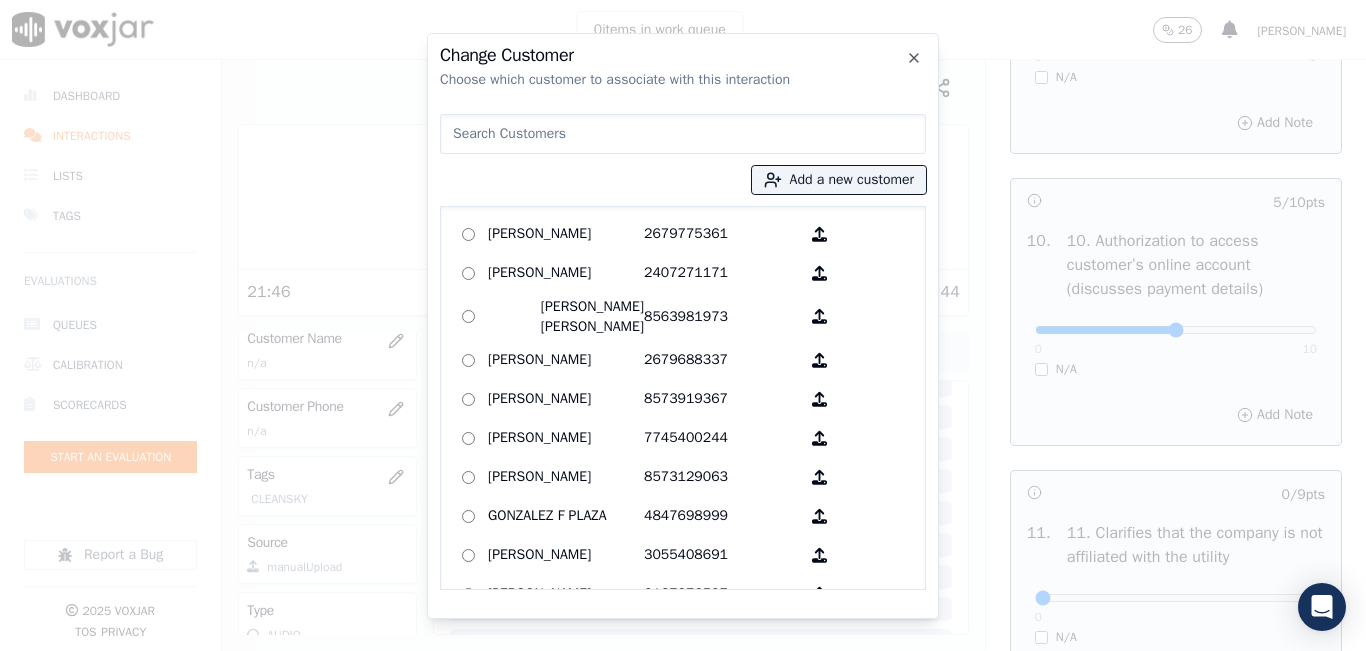 click at bounding box center [683, 134] 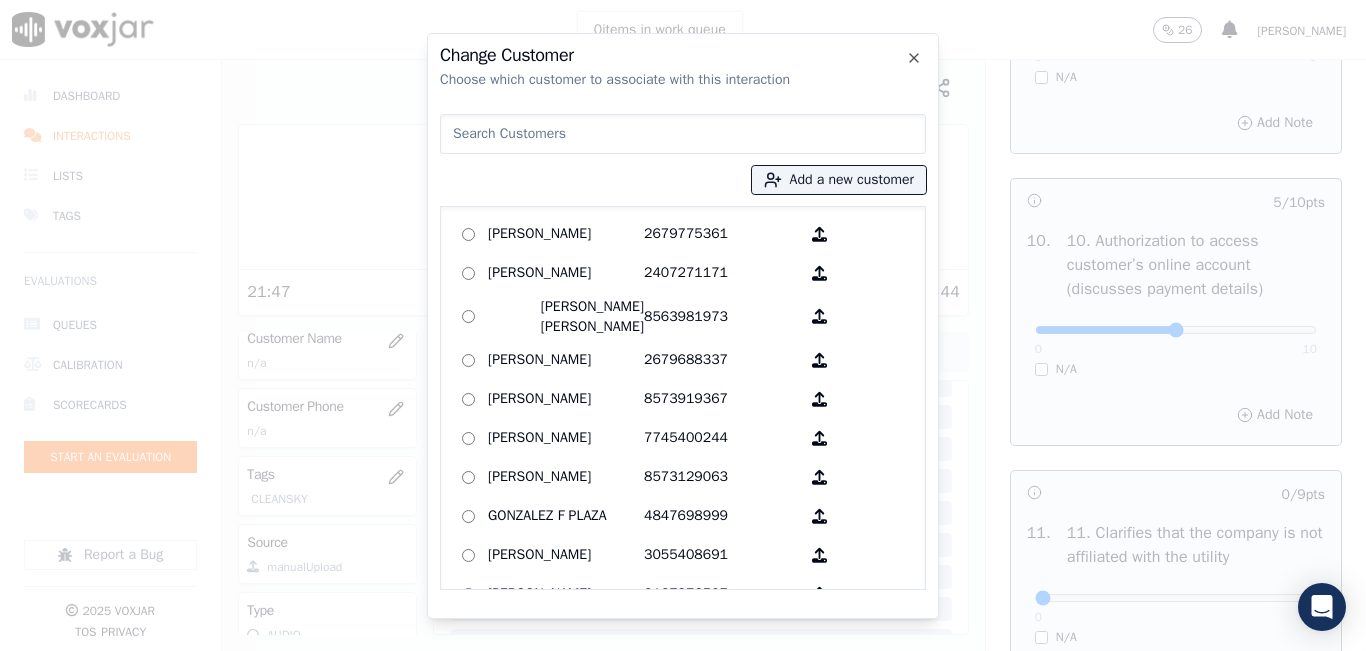 click at bounding box center (683, 134) 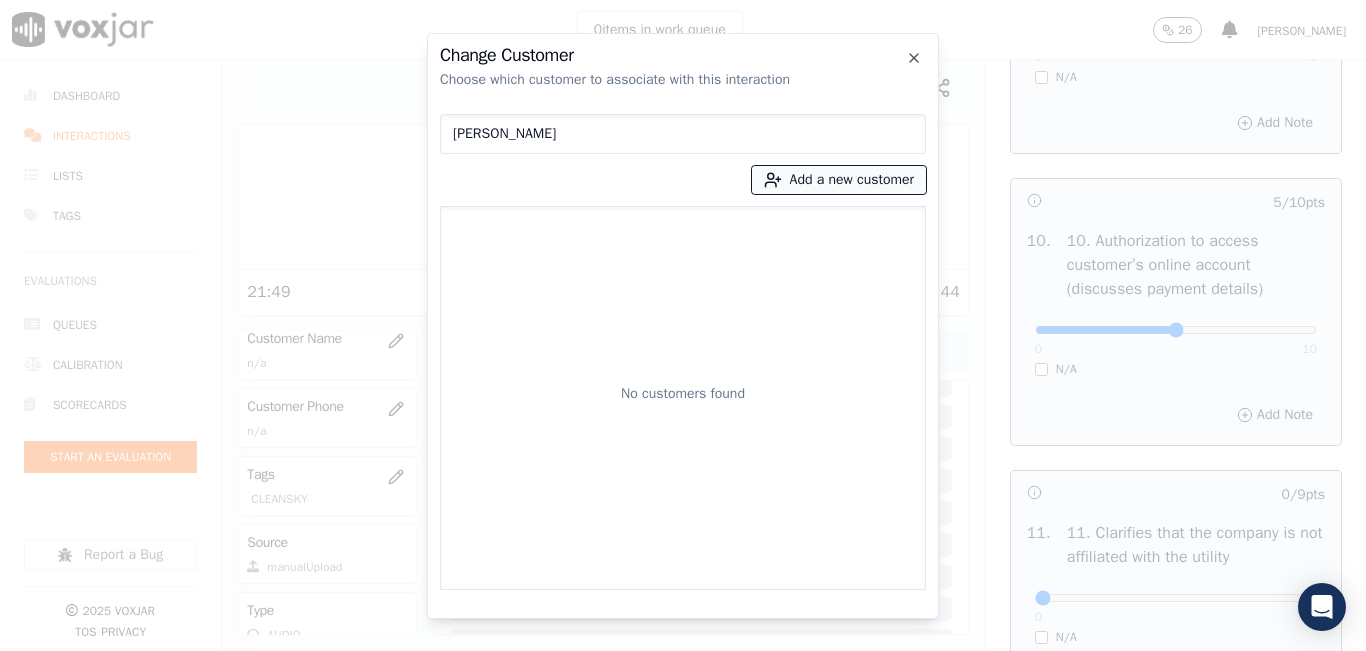 type on "[PERSON_NAME]" 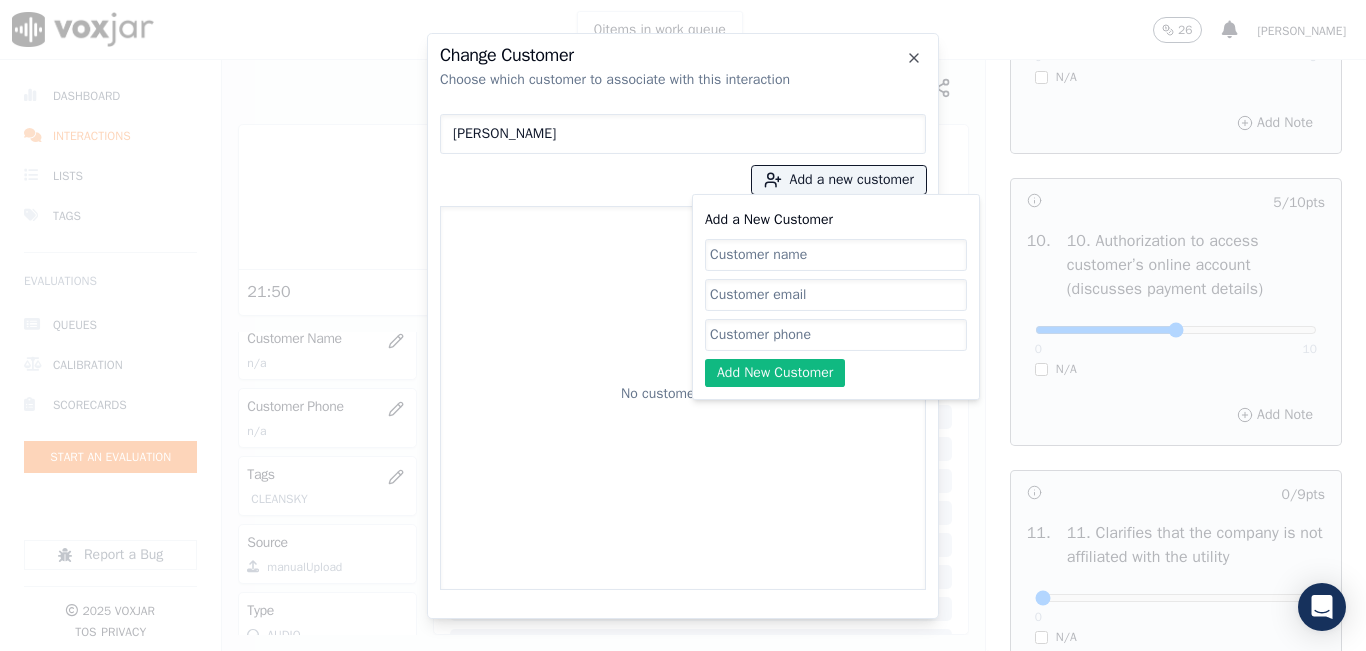 click on "Add a New Customer" 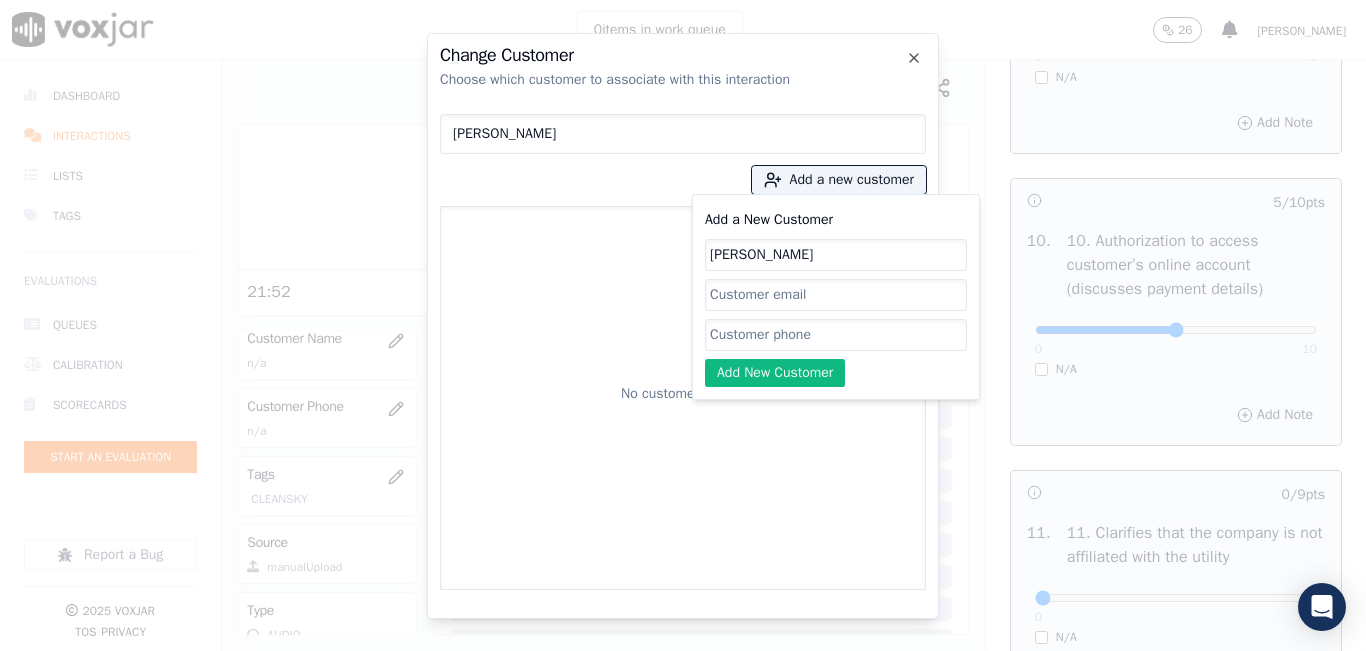 type on "[PERSON_NAME]" 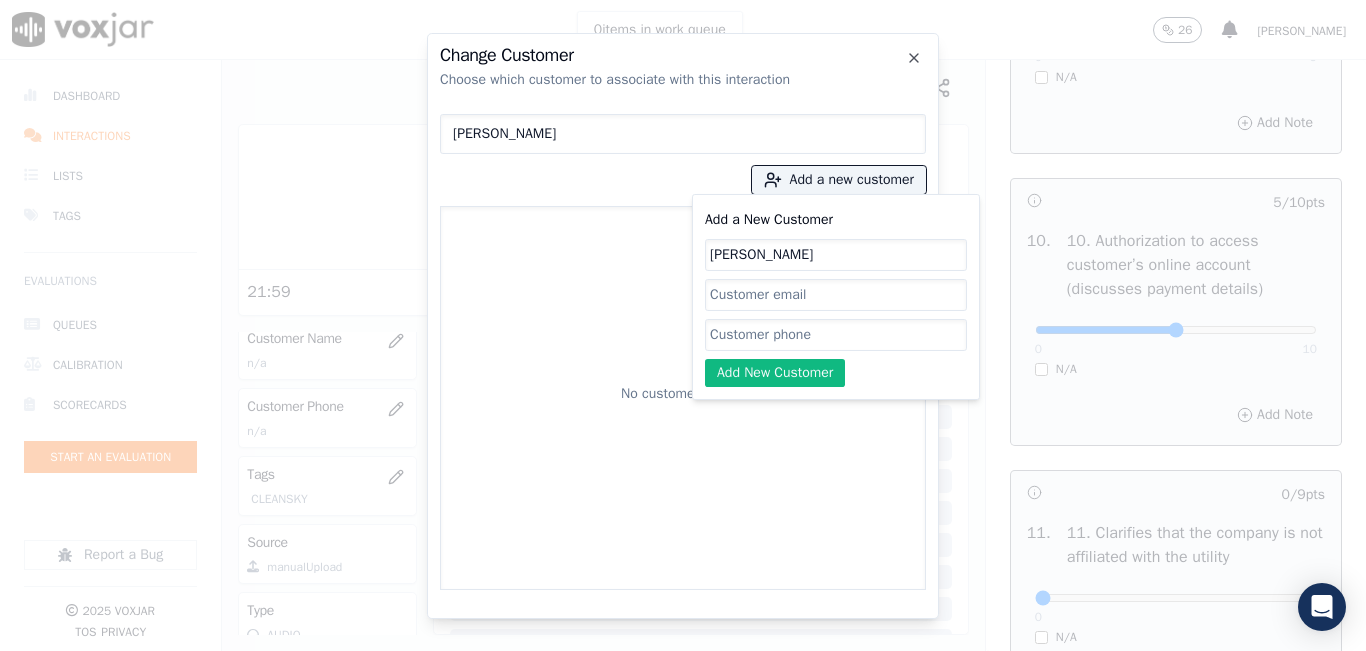 click on "Add a New Customer" 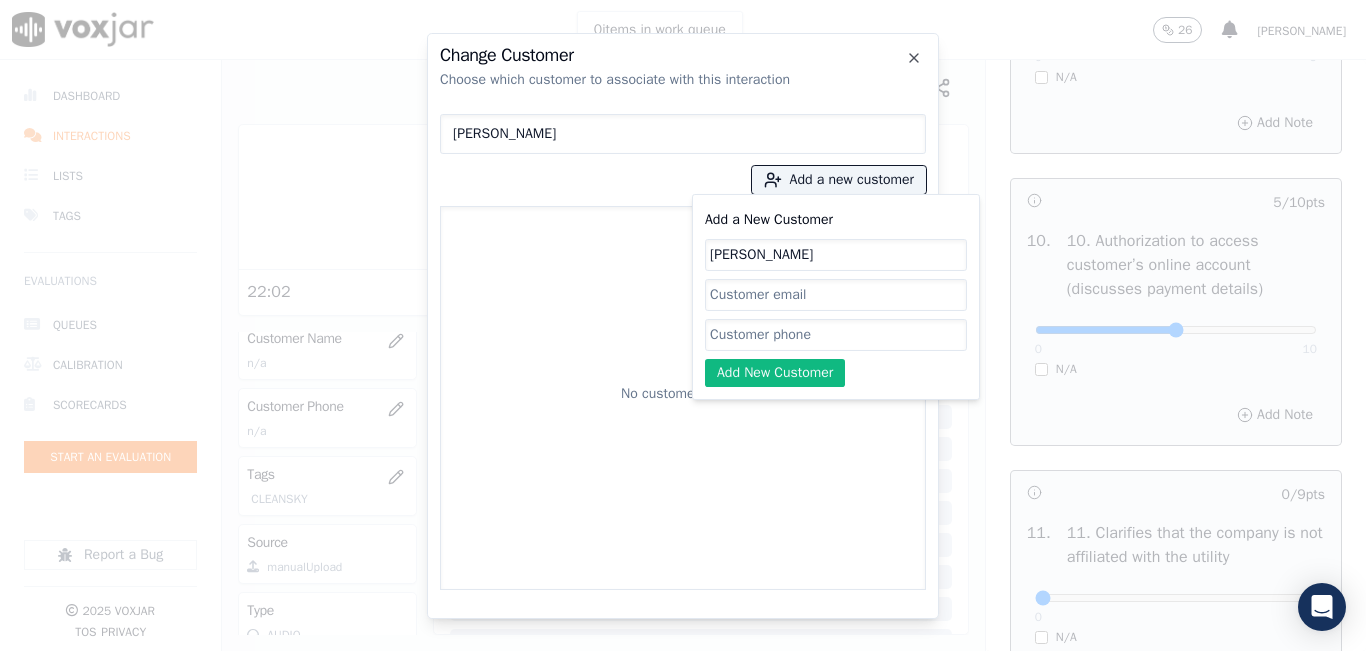 paste on "2675825087" 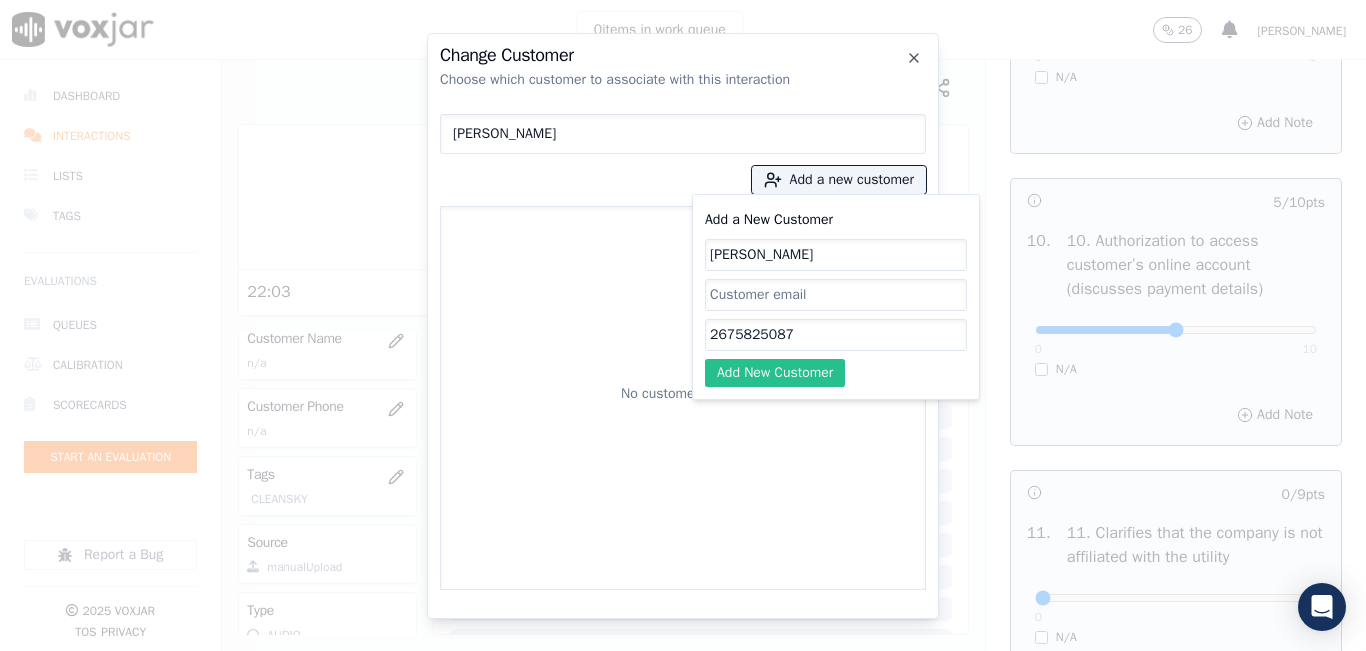 type on "2675825087" 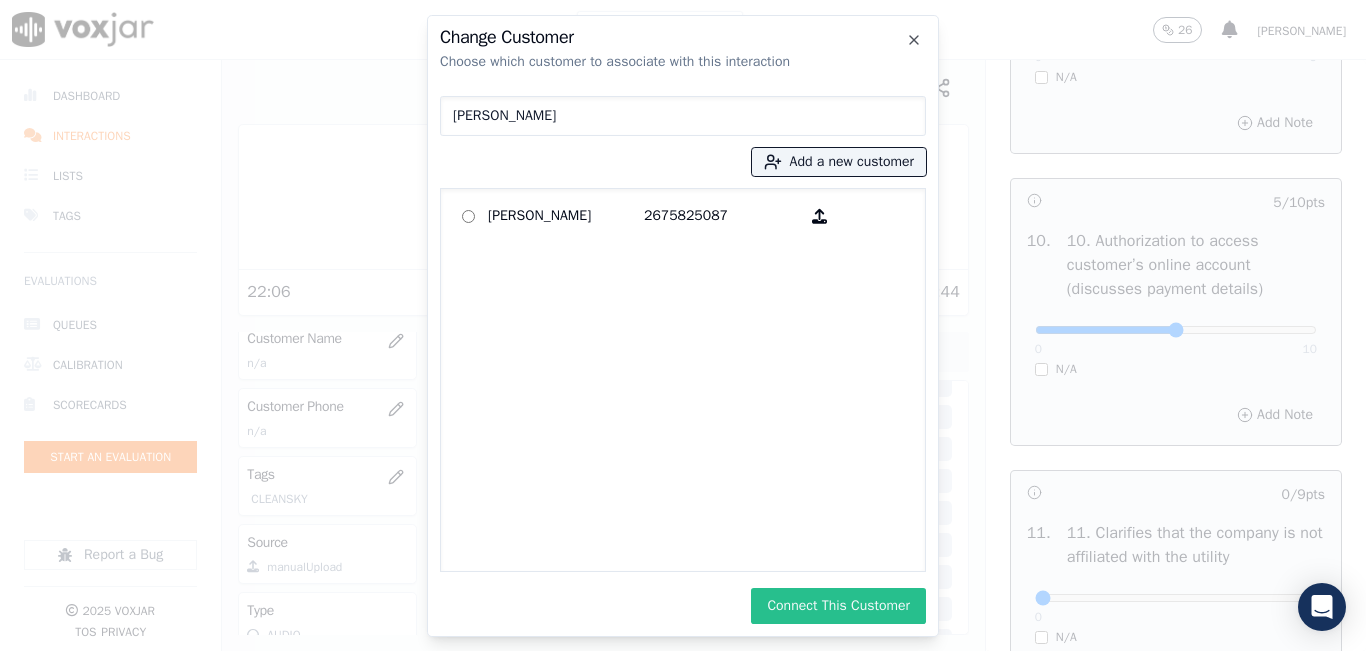 click on "Connect This Customer" at bounding box center [838, 606] 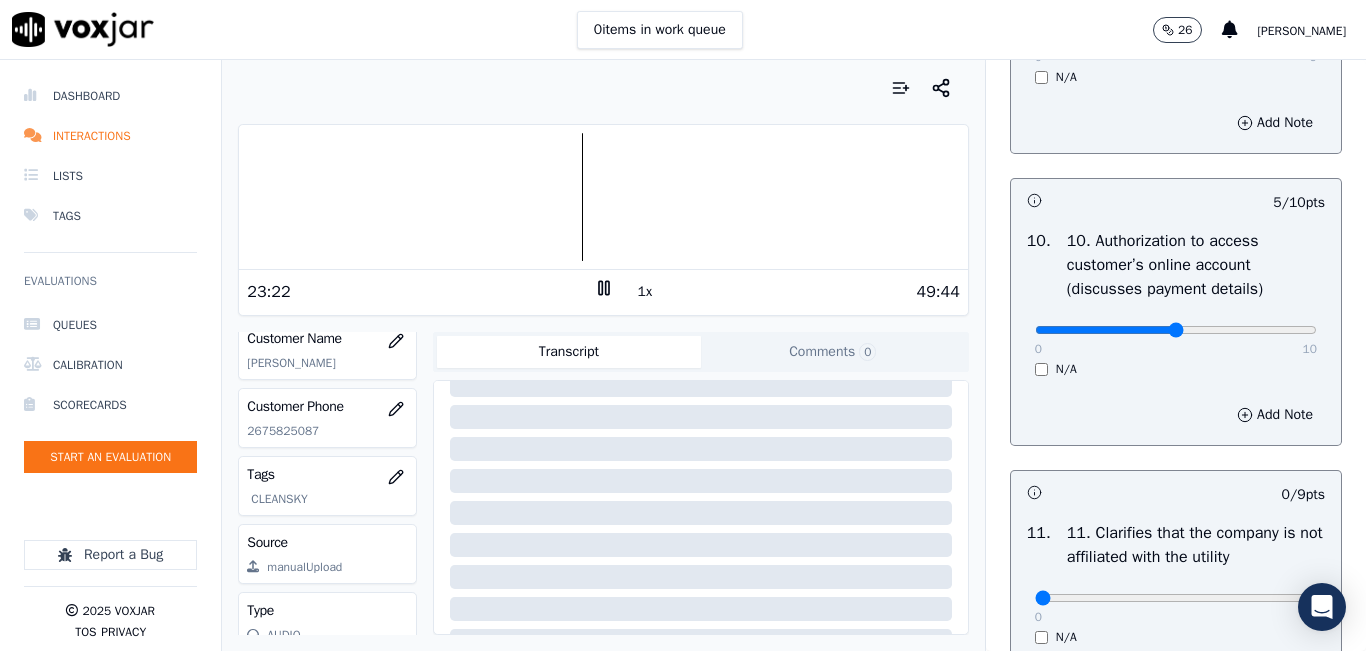click on "1x" at bounding box center [645, 292] 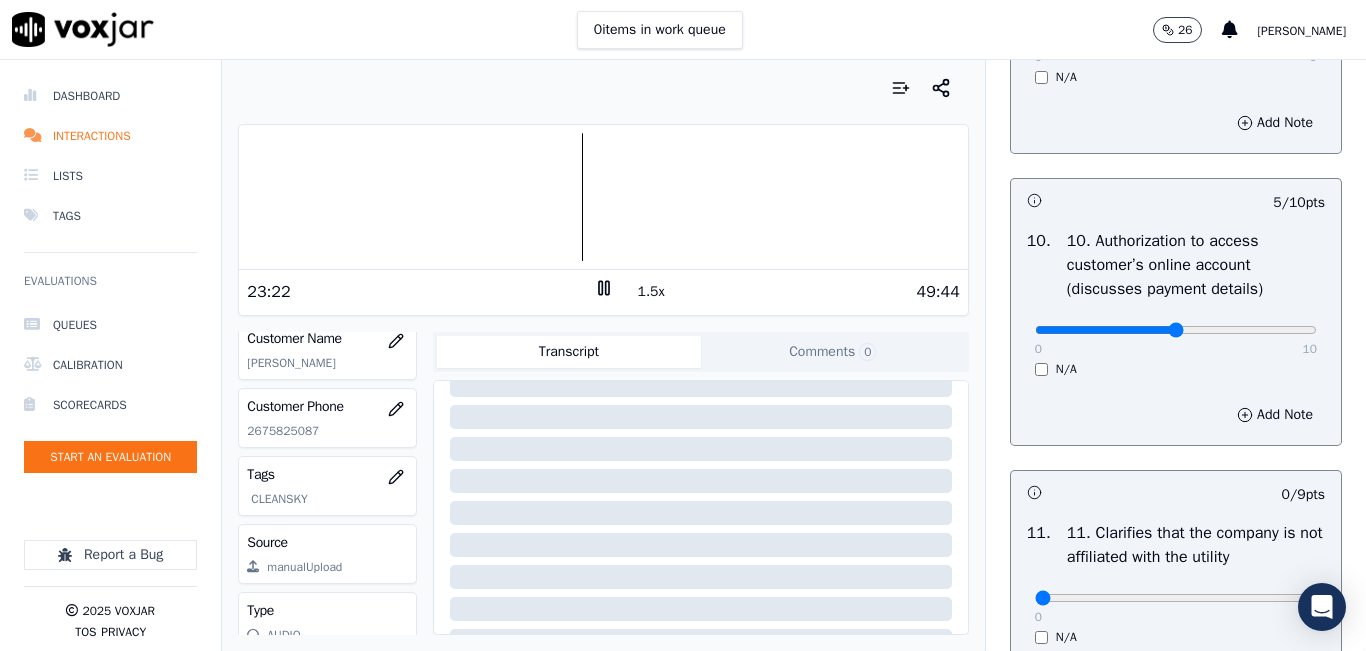 click on "1.5x" at bounding box center (651, 292) 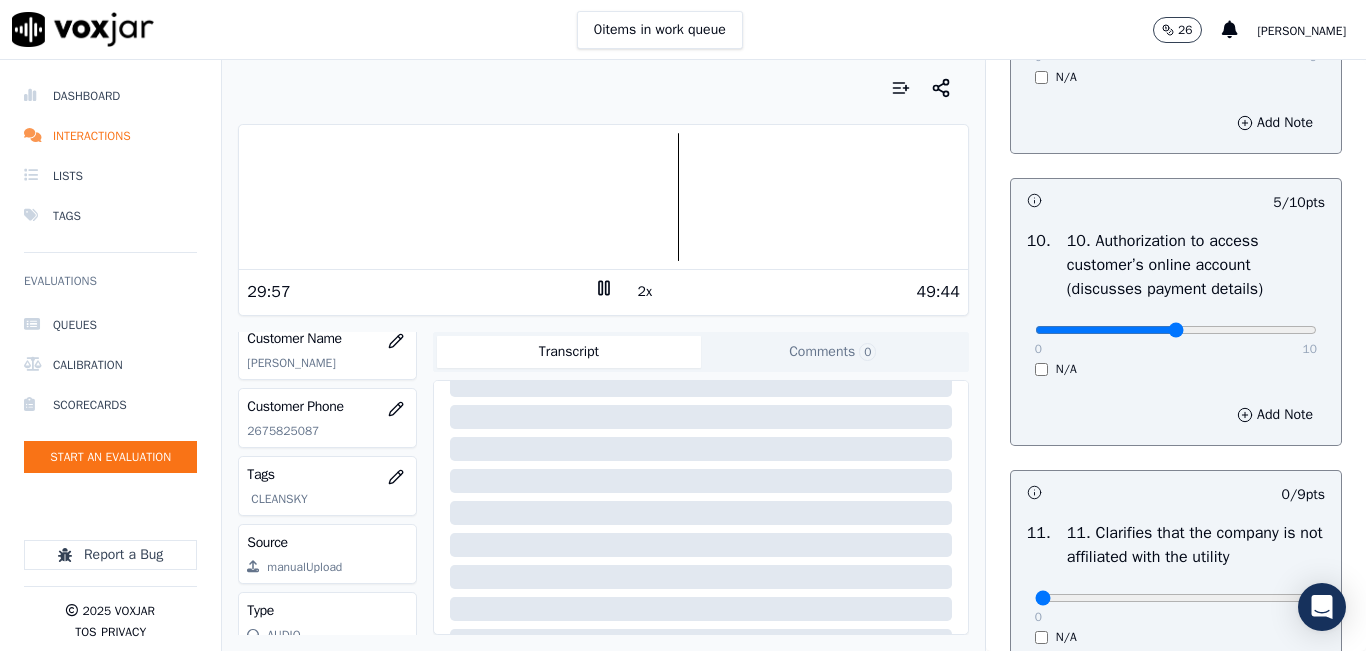 click on "2x" at bounding box center [604, 291] 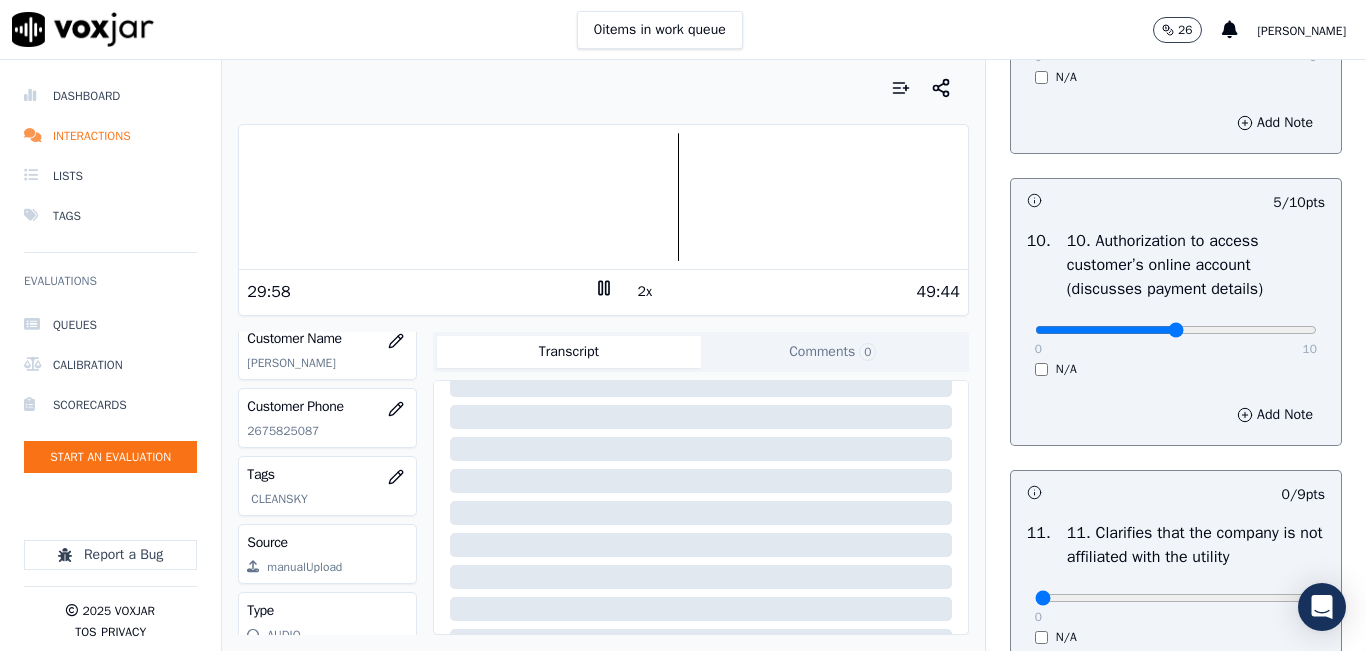 click 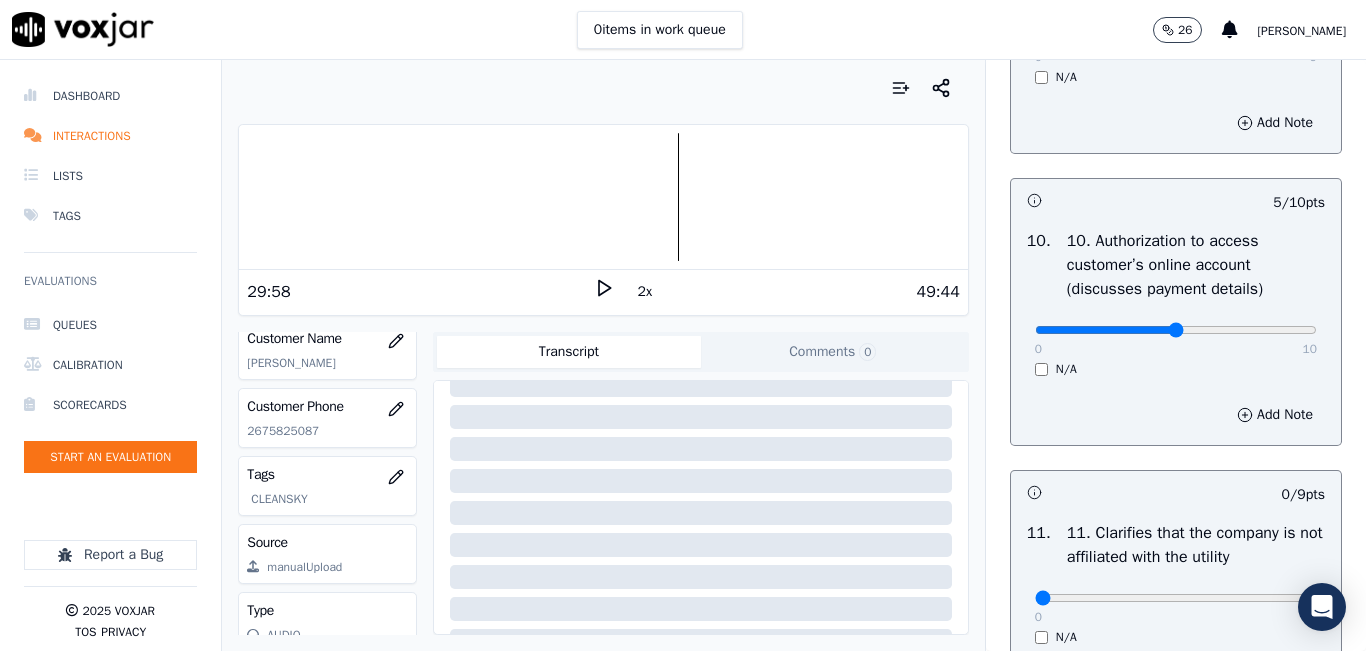 click 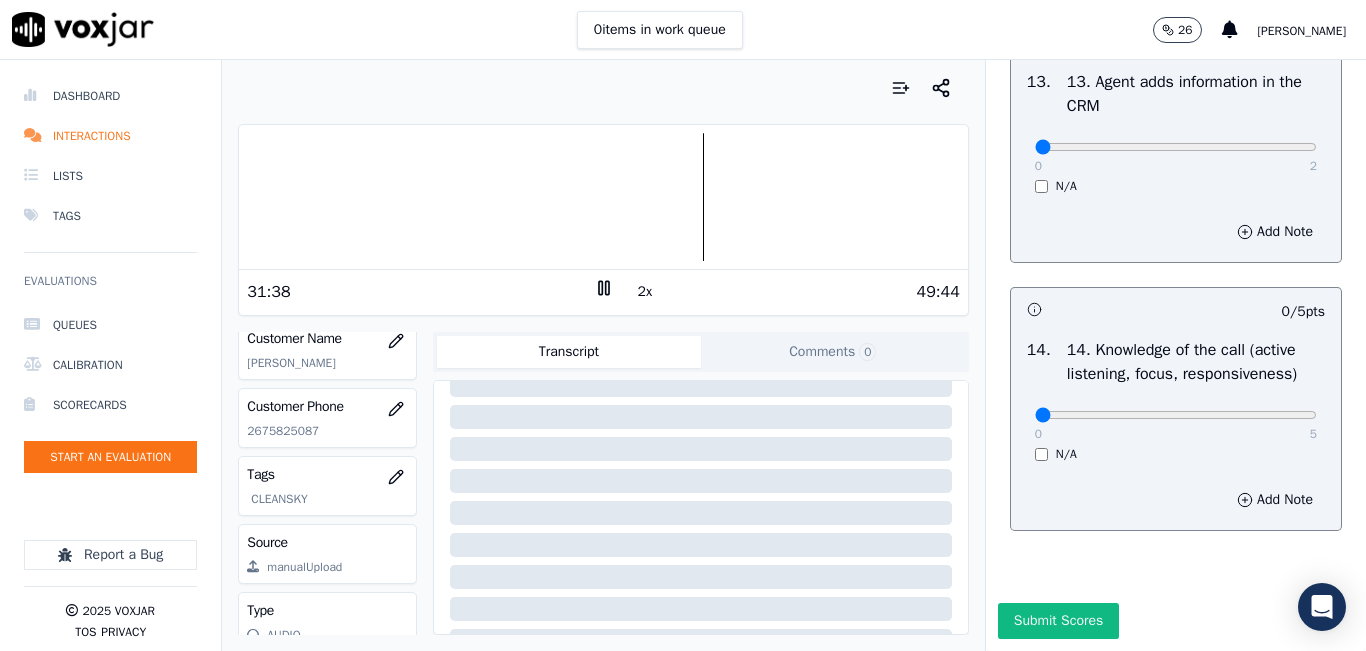 scroll, scrollTop: 3642, scrollLeft: 0, axis: vertical 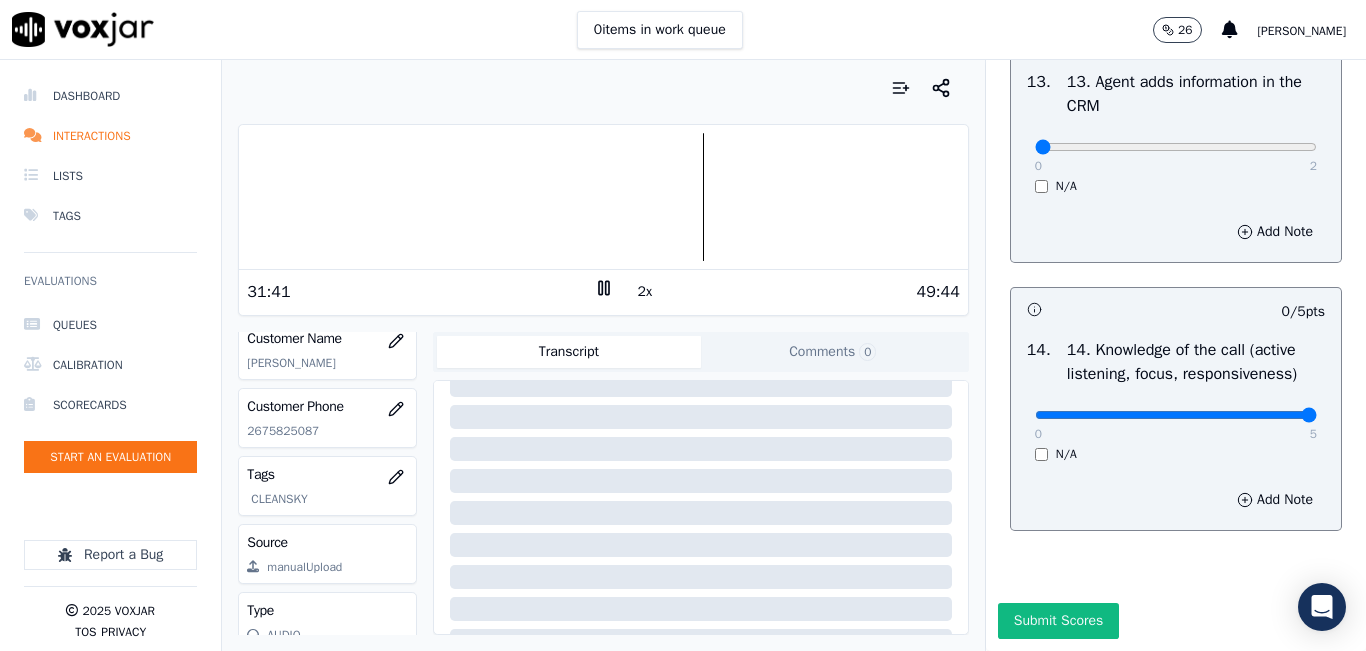 drag, startPoint x: 1101, startPoint y: 378, endPoint x: 1278, endPoint y: 366, distance: 177.40631 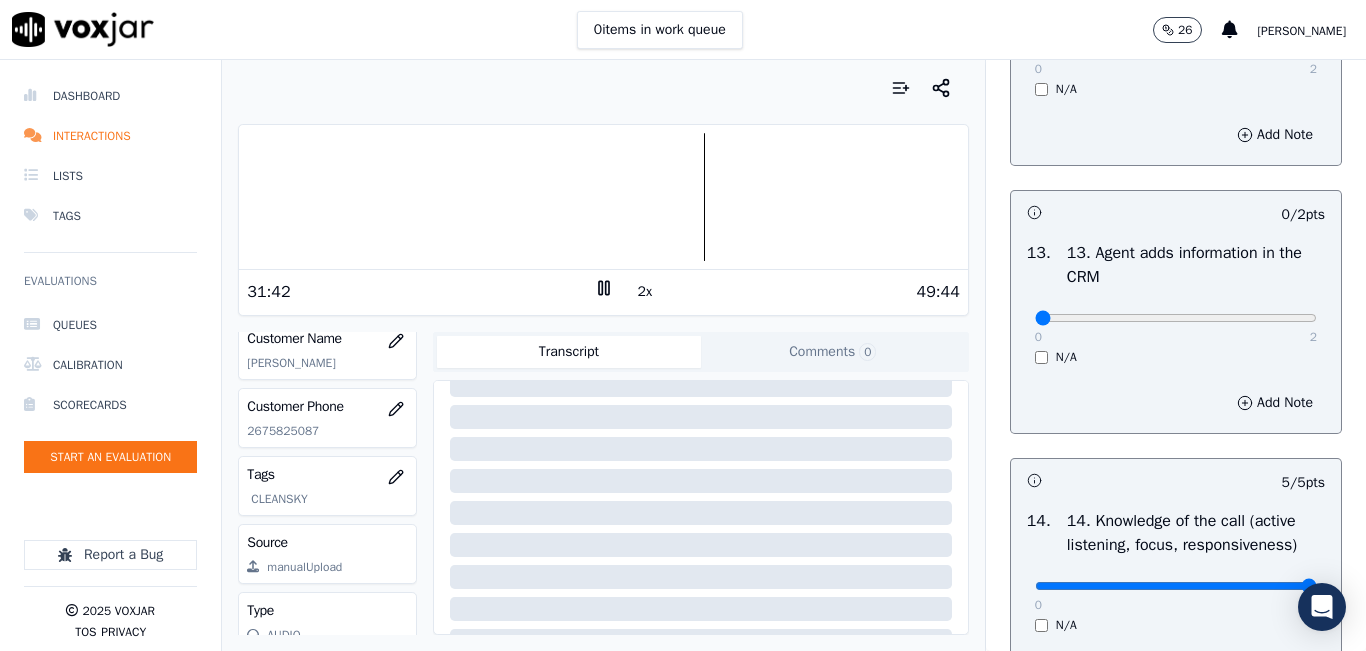 scroll, scrollTop: 3342, scrollLeft: 0, axis: vertical 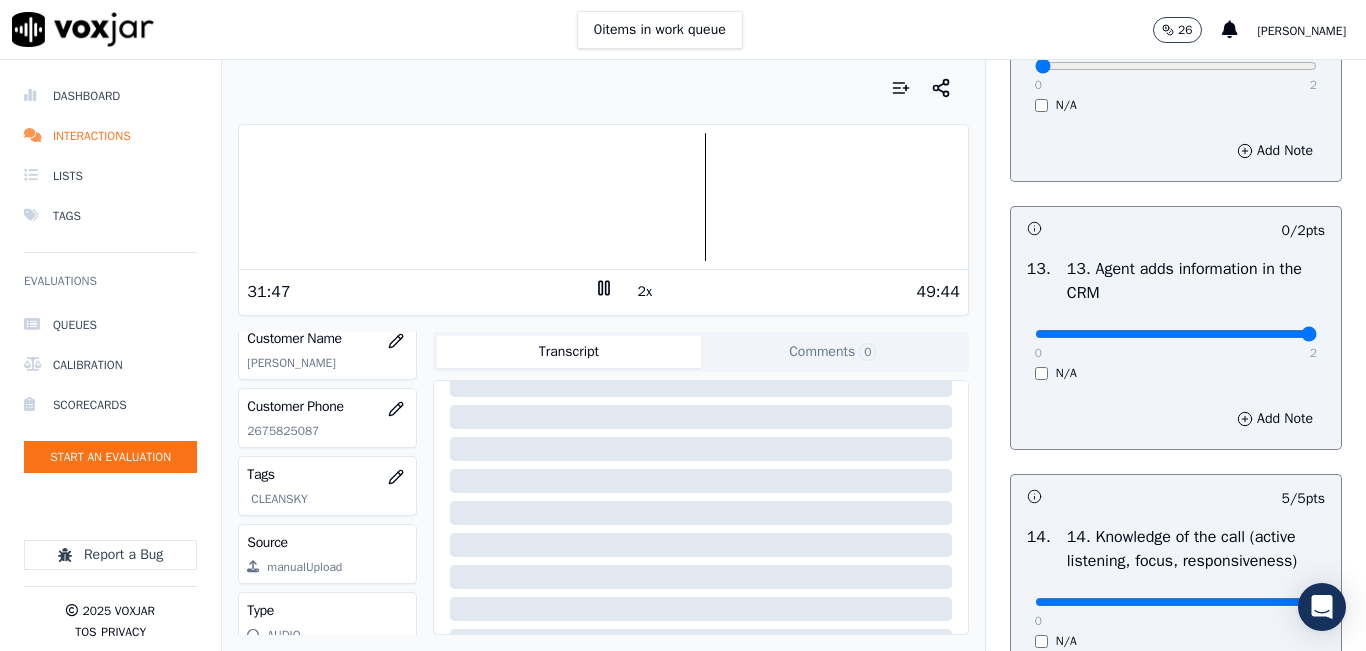 drag, startPoint x: 1052, startPoint y: 405, endPoint x: 1239, endPoint y: 390, distance: 187.60065 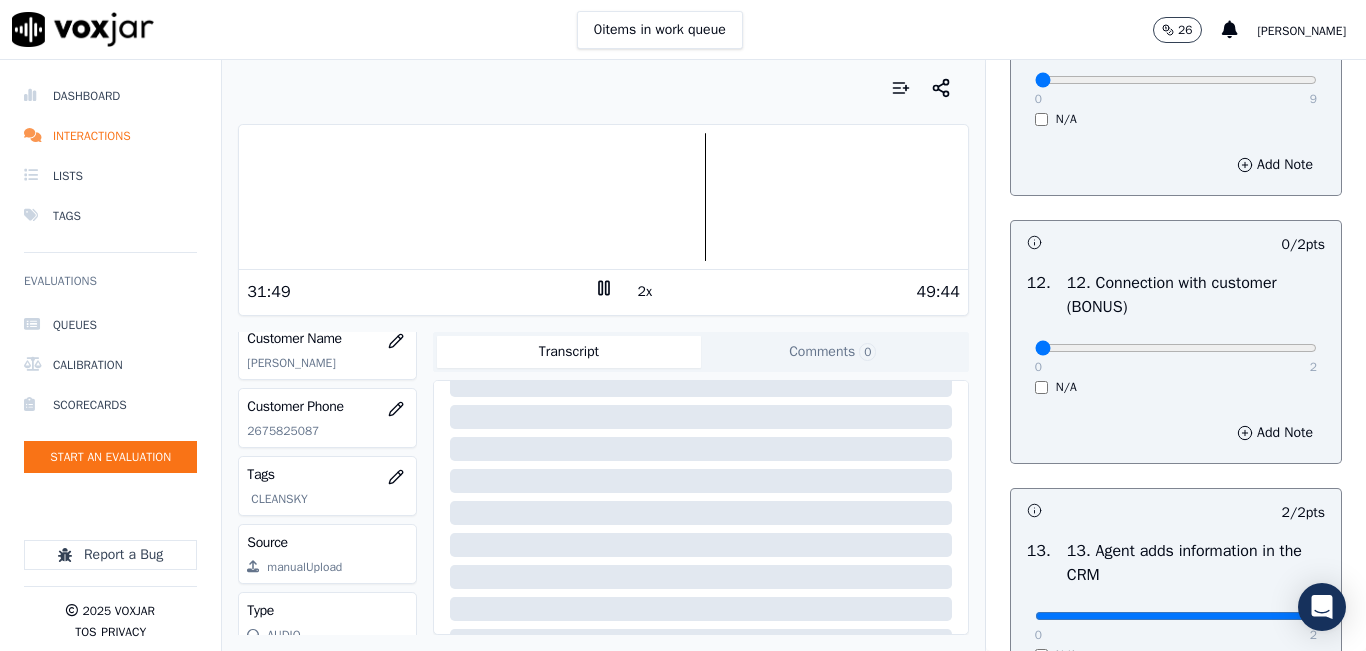 scroll, scrollTop: 3042, scrollLeft: 0, axis: vertical 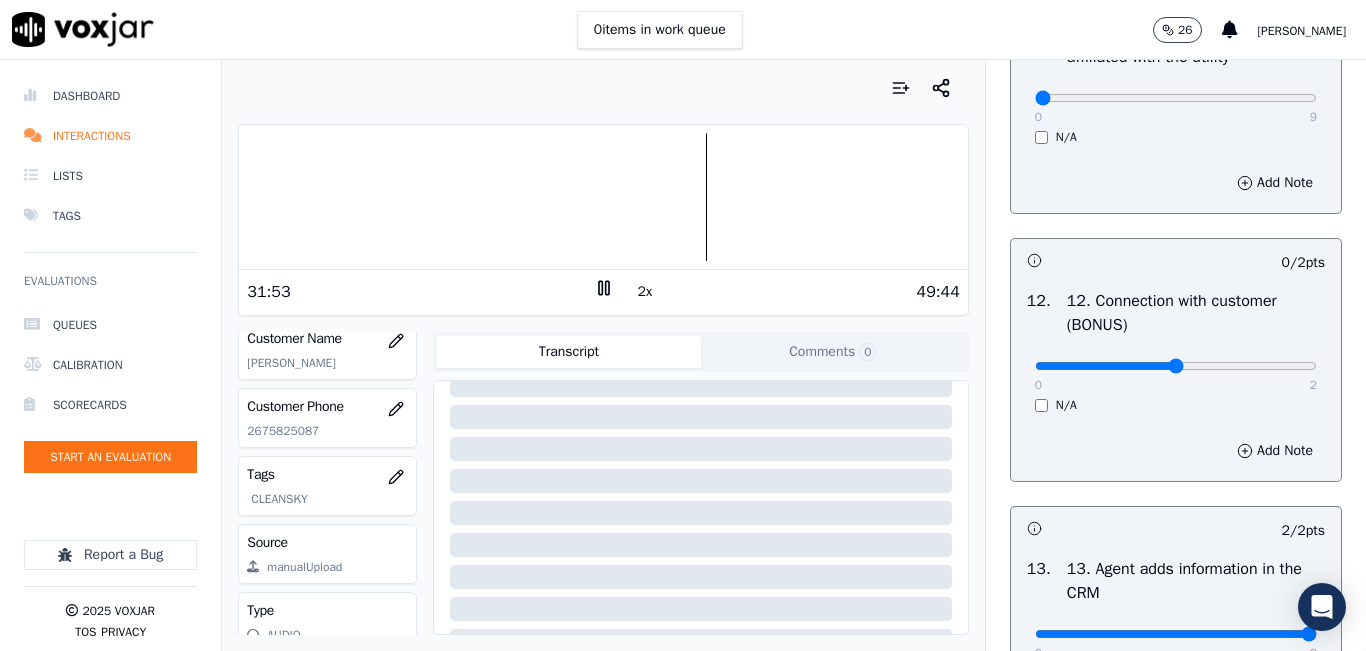 type on "1" 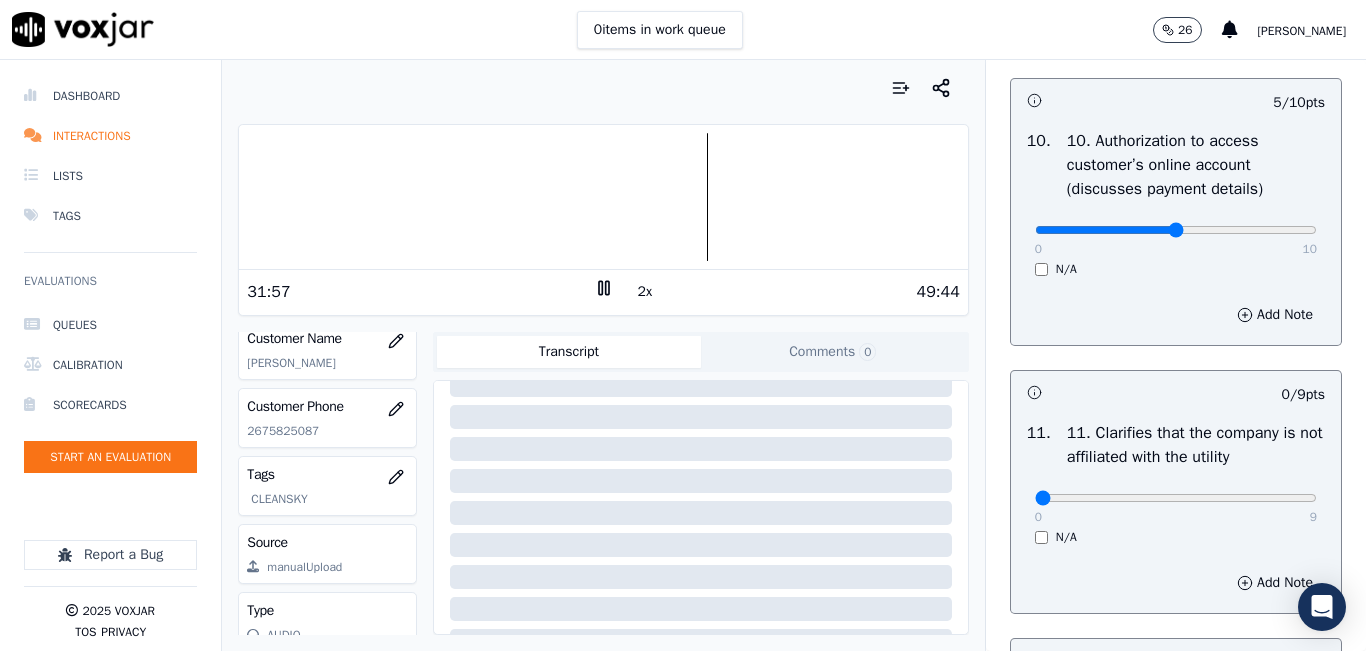 scroll, scrollTop: 2542, scrollLeft: 0, axis: vertical 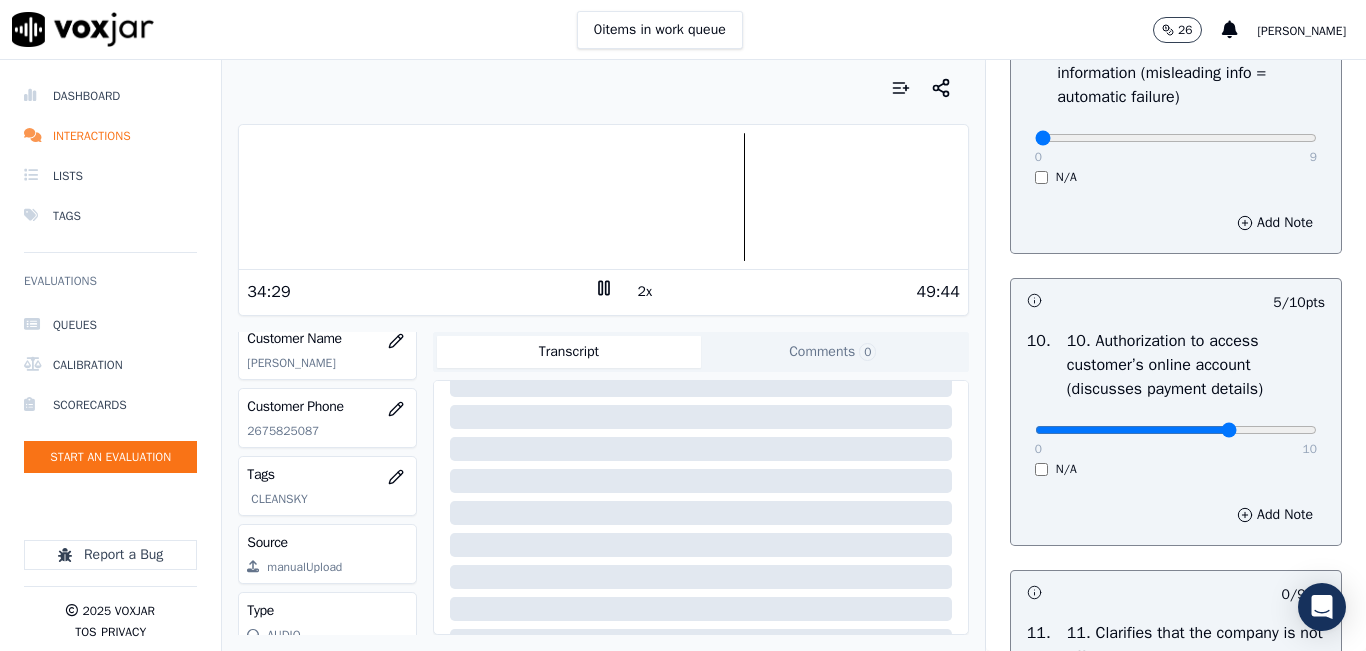 click at bounding box center [1176, -2126] 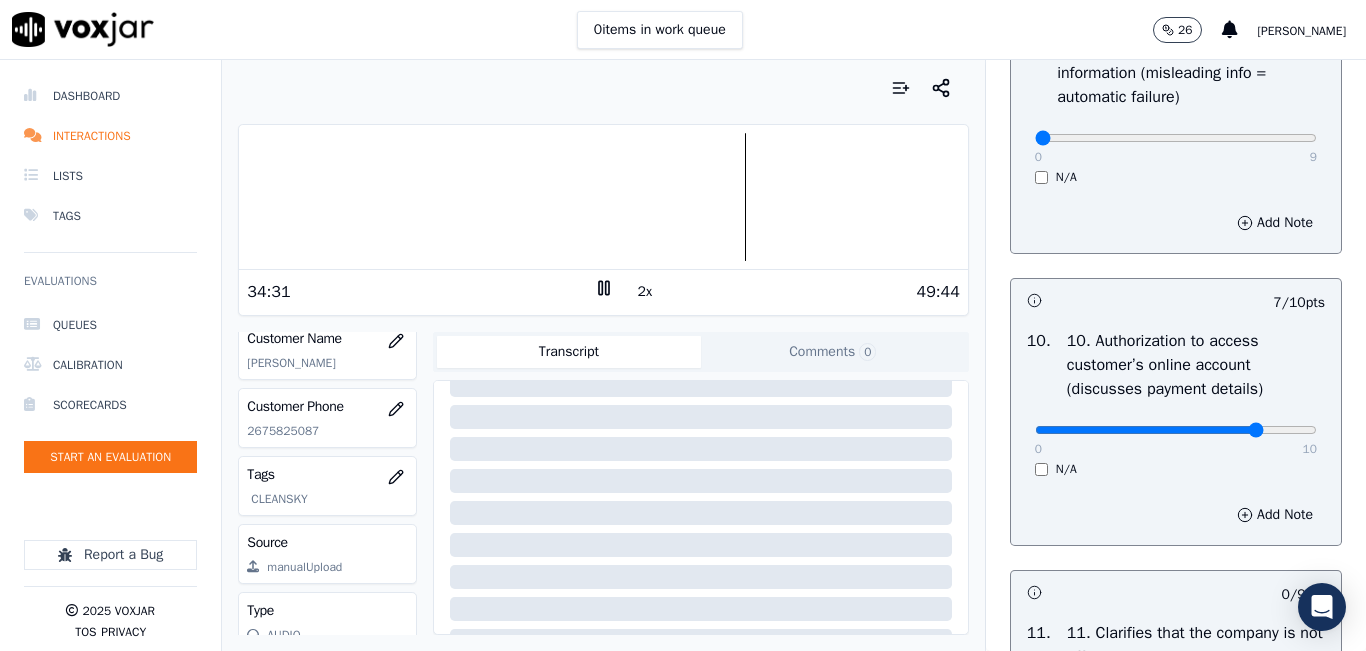 click at bounding box center [1176, -2126] 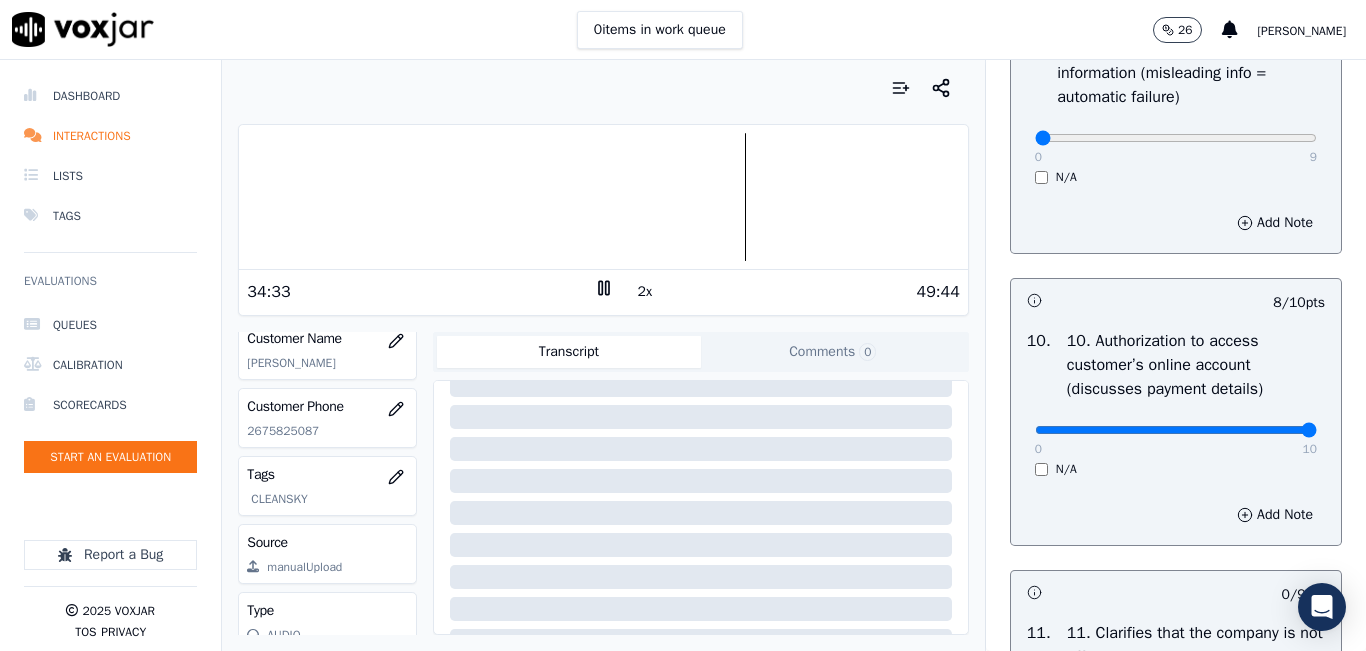 drag, startPoint x: 1227, startPoint y: 500, endPoint x: 1317, endPoint y: 469, distance: 95.189285 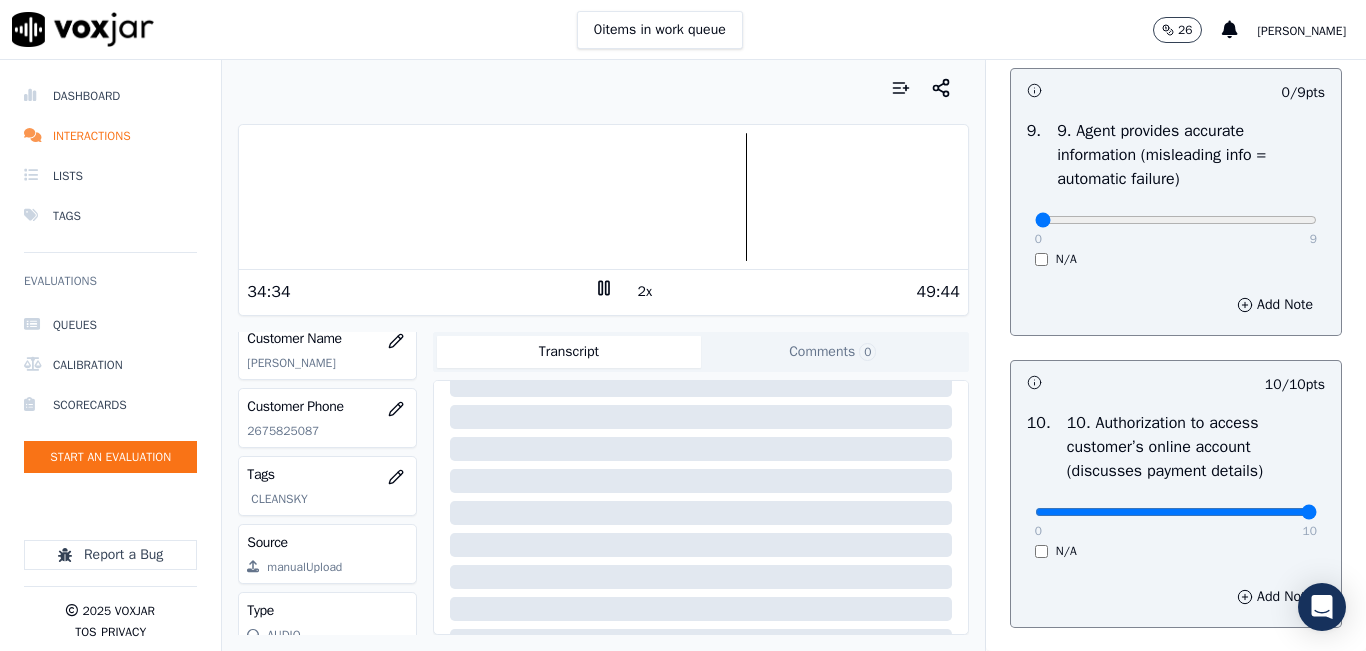 scroll, scrollTop: 2242, scrollLeft: 0, axis: vertical 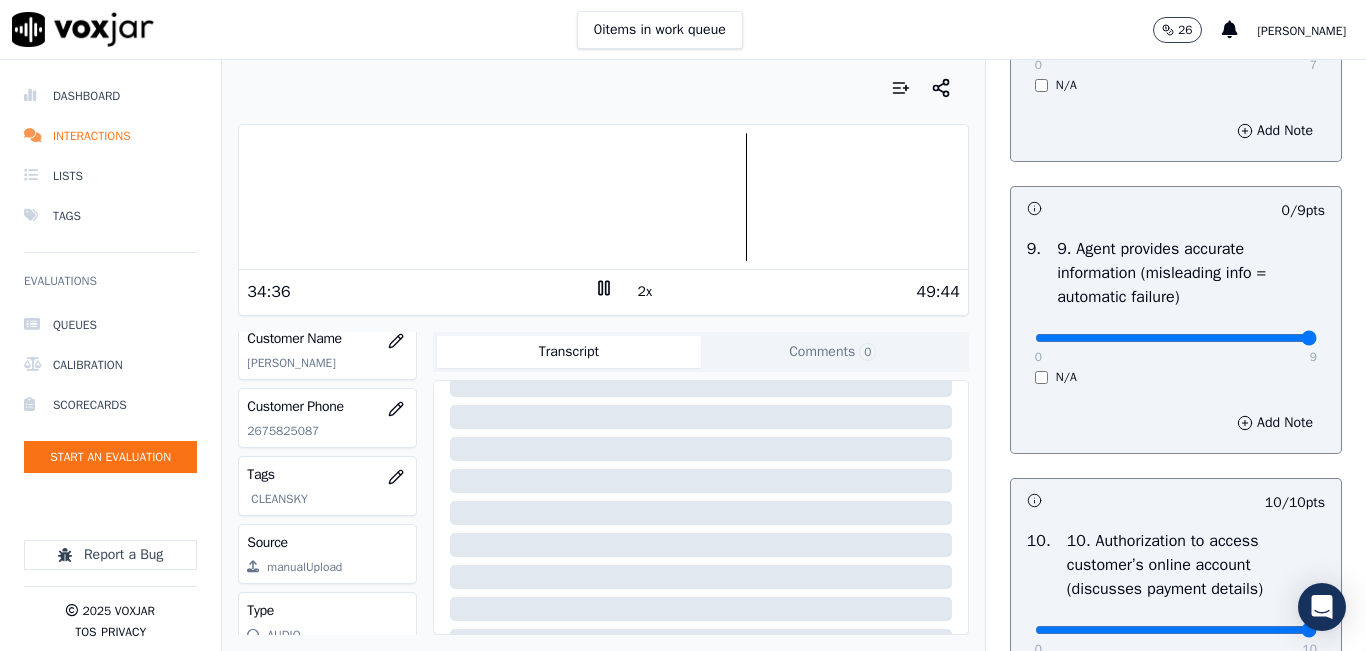 drag, startPoint x: 1116, startPoint y: 405, endPoint x: 1328, endPoint y: 405, distance: 212 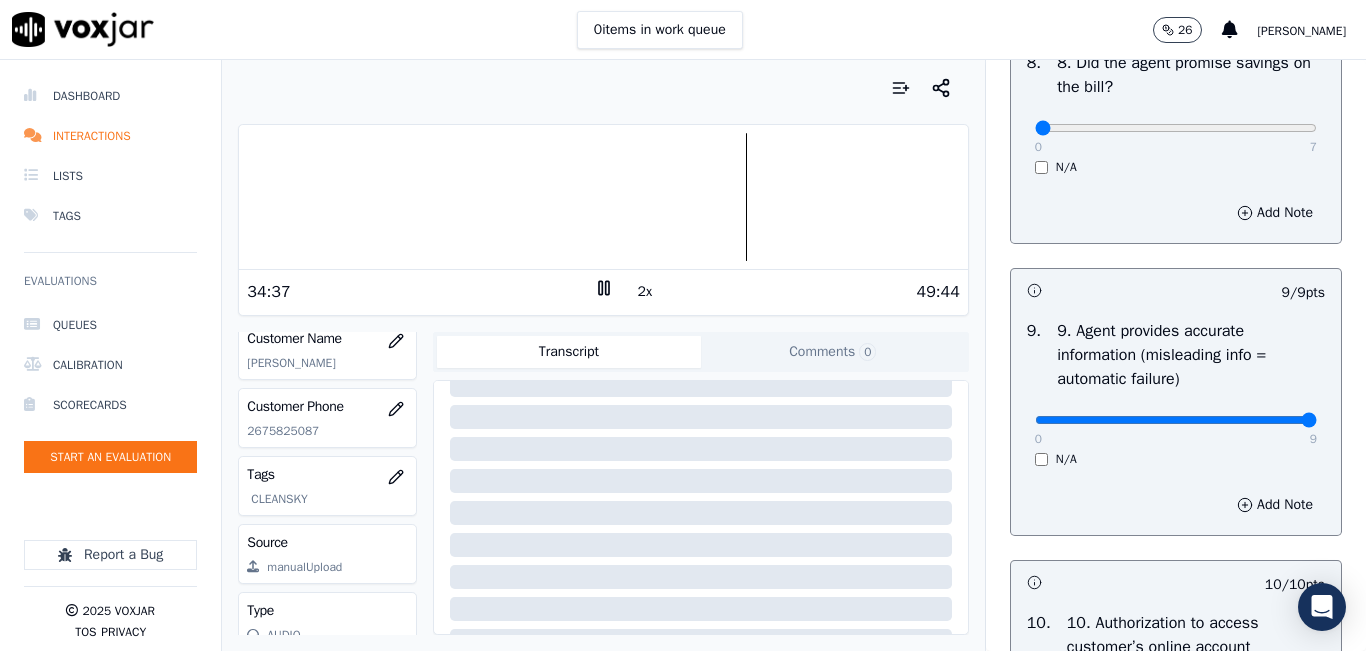 scroll, scrollTop: 2042, scrollLeft: 0, axis: vertical 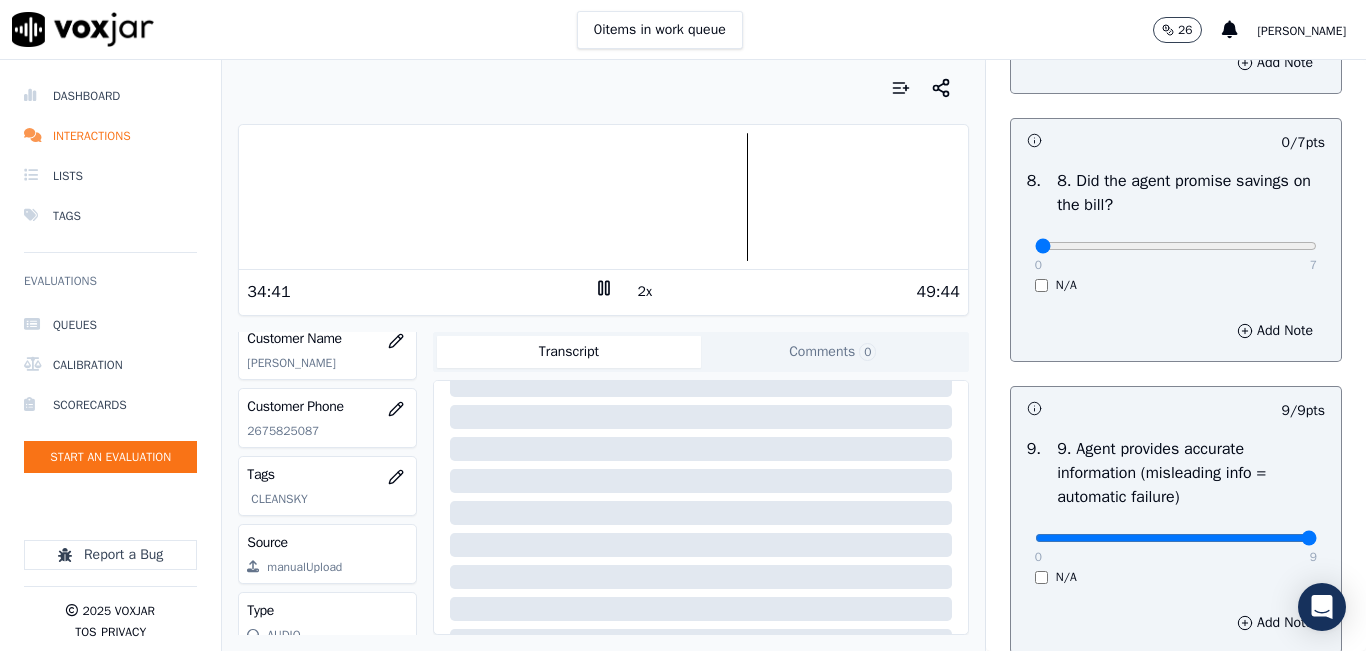 click on "N/A" at bounding box center (1176, 285) 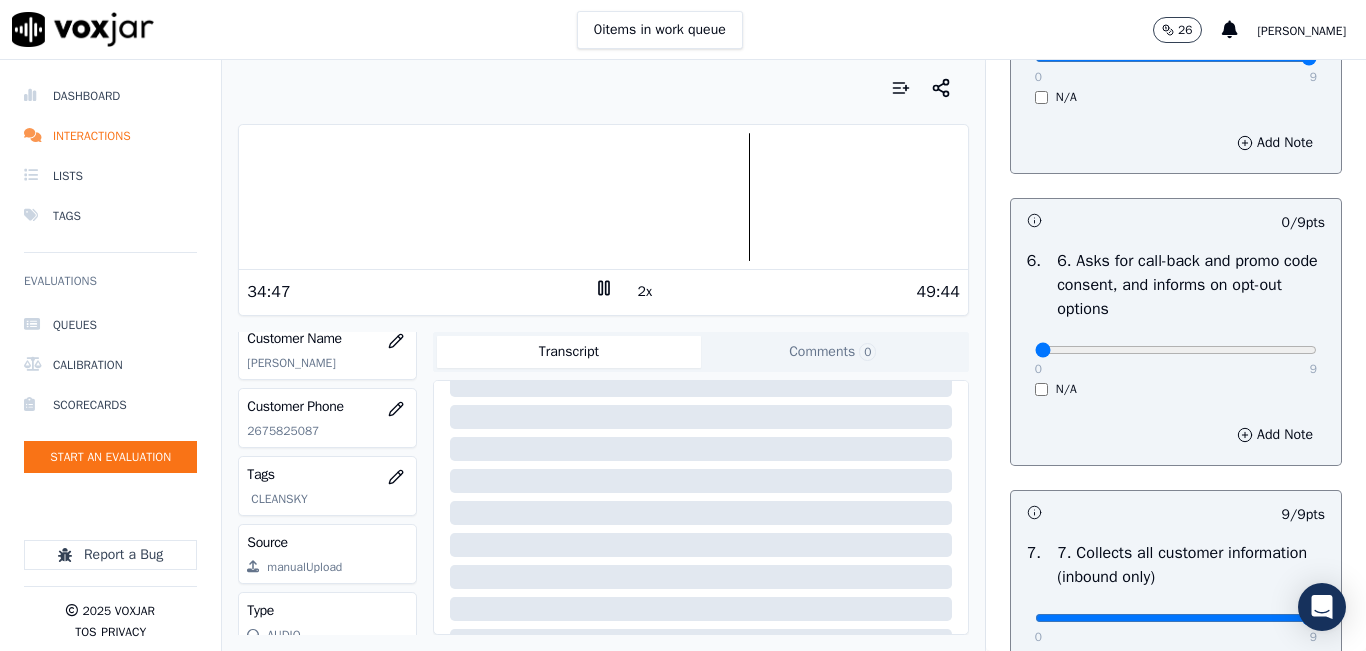 scroll, scrollTop: 1342, scrollLeft: 0, axis: vertical 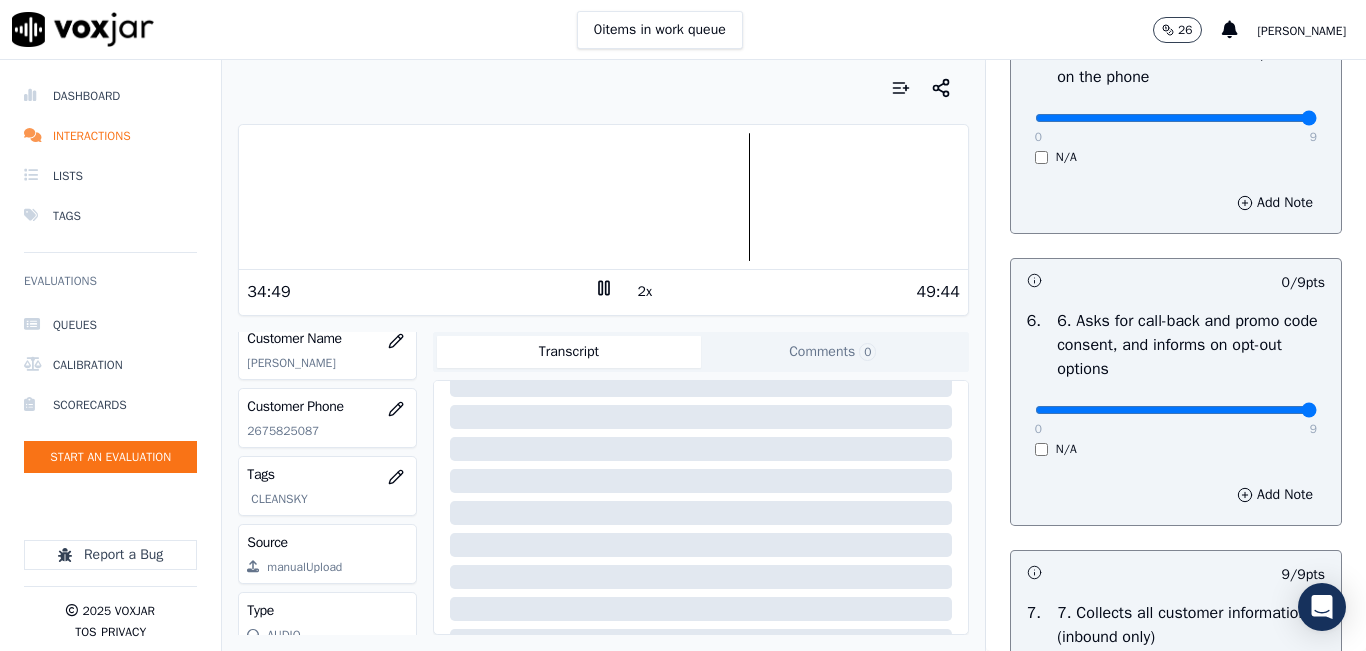 drag, startPoint x: 1196, startPoint y: 472, endPoint x: 1365, endPoint y: 487, distance: 169.66437 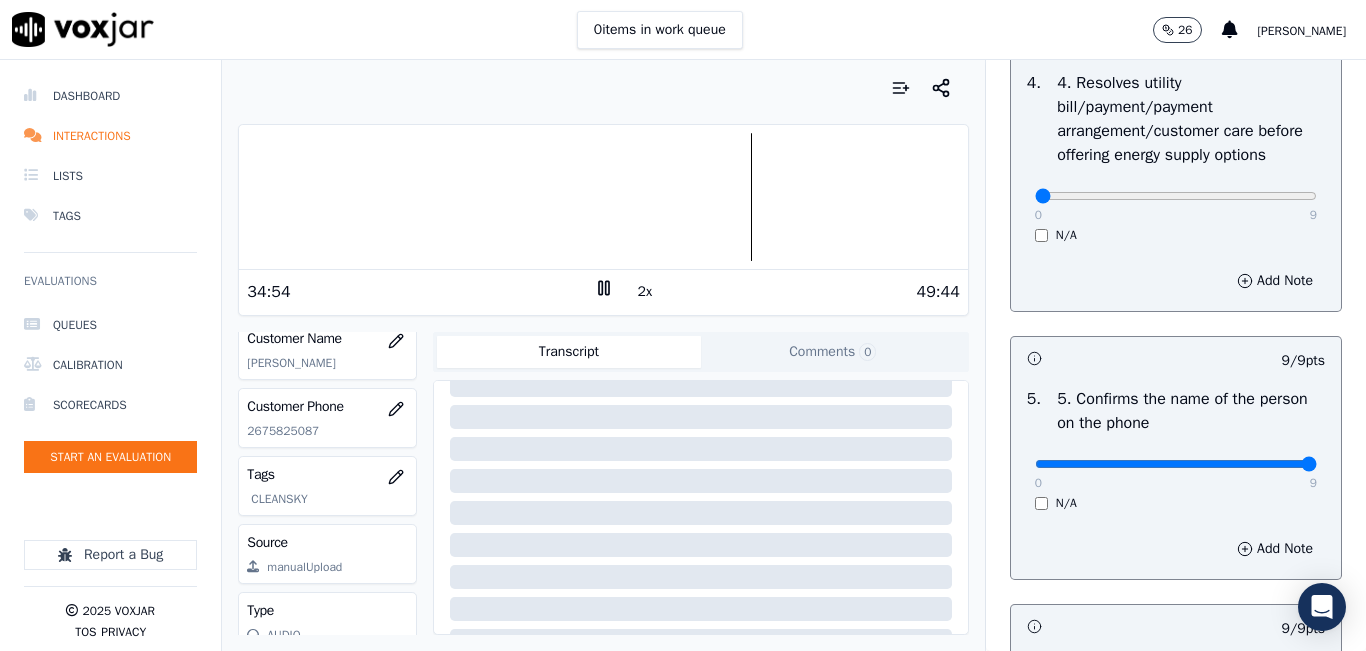 scroll, scrollTop: 842, scrollLeft: 0, axis: vertical 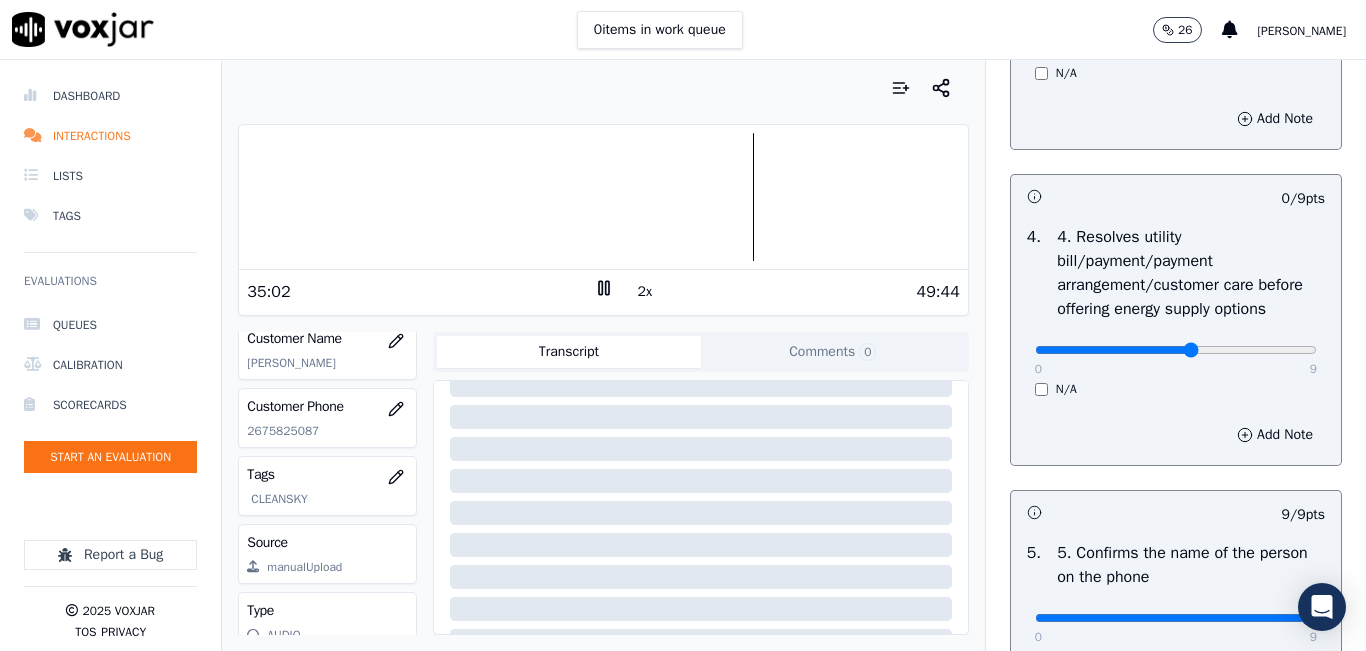 type on "5" 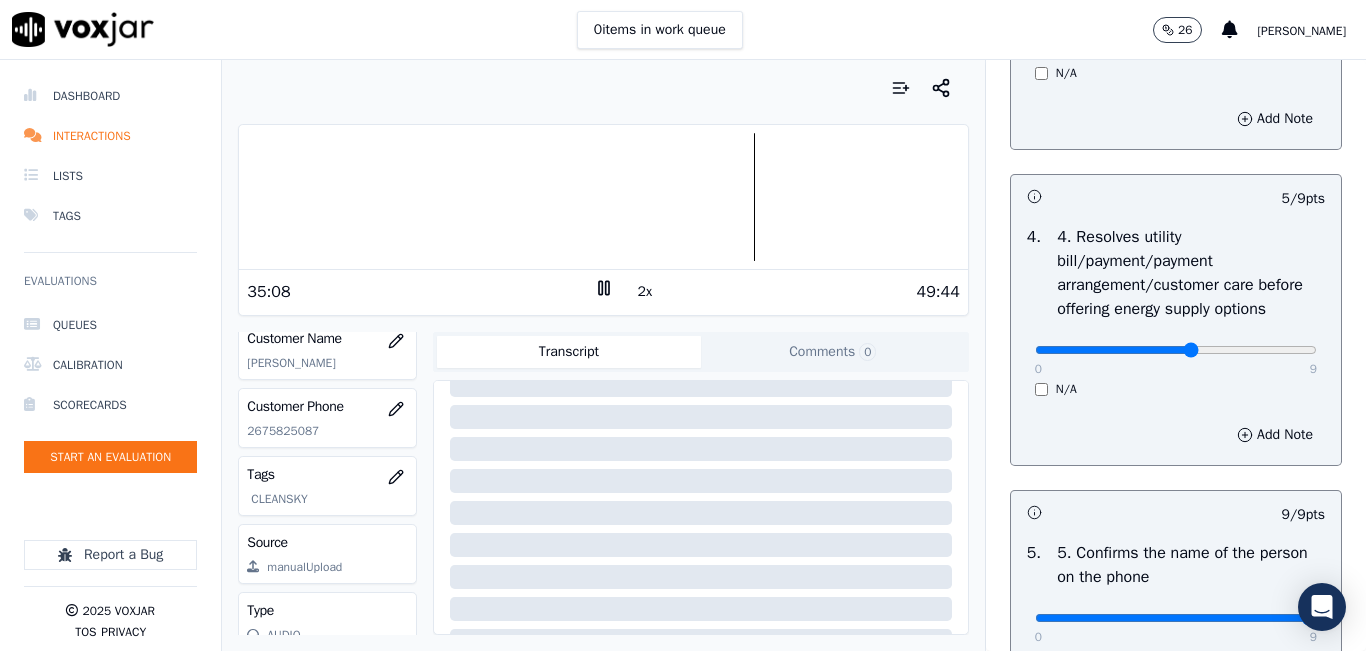 click on "Your browser does not support the audio element.   35:08     2x   49:44   Voxjar ID   810c72ab-498e-41e7-b4bd-0a6e9b65cba9   Source ID   2675825087-all.mp3   Timestamp
07/03/2025 09:11 pm     Agent
Luisa Beltran_LBeltranNWFG     Customer Name      ANA HINOJOSA     Customer Phone     2675825087     Tags
CLEANSKY     Source     manualUpload   Type     AUDIO       Transcript   Comments  0   No Transcript? Generate one now!   Generate  Transcription         Add Comment" at bounding box center (603, 355) 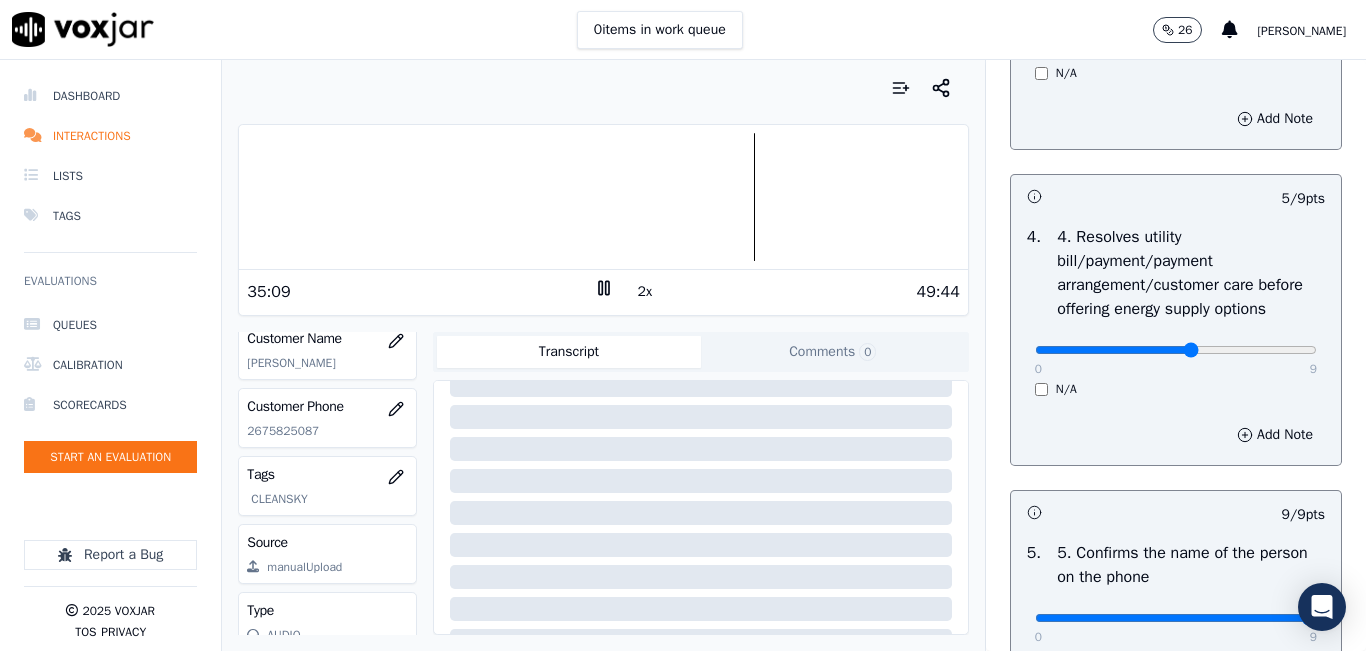click at bounding box center [603, 197] 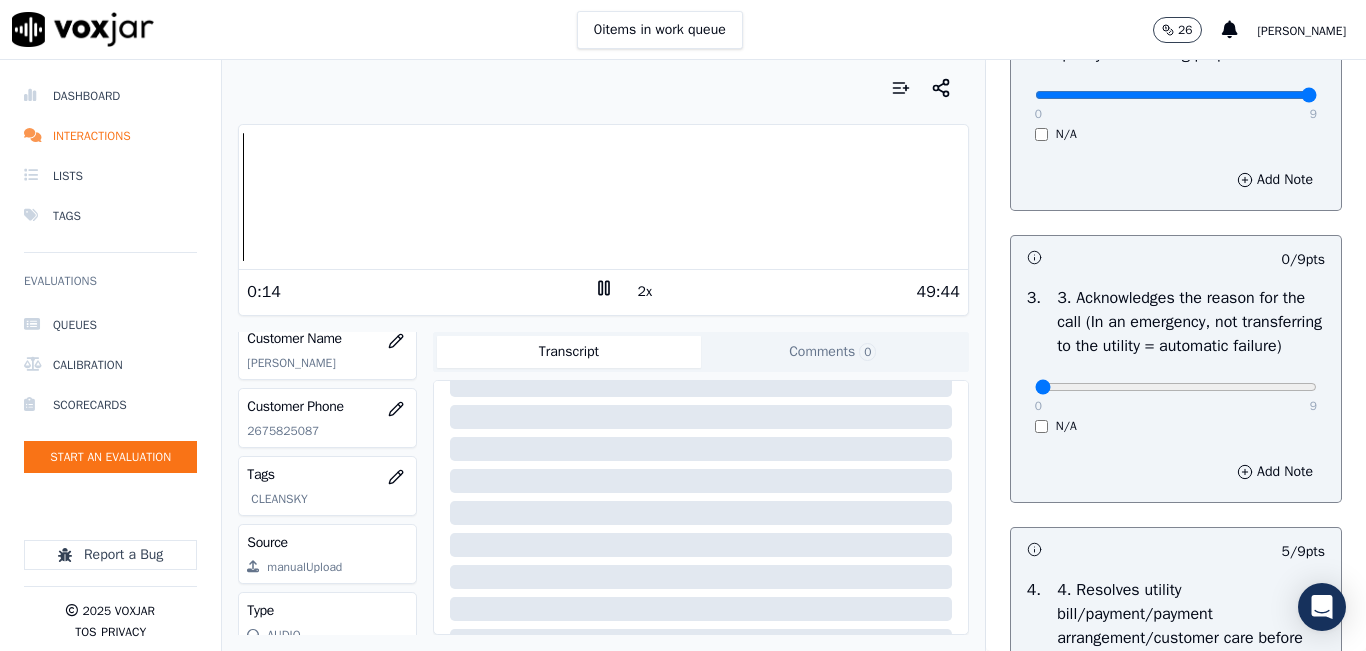 scroll, scrollTop: 442, scrollLeft: 0, axis: vertical 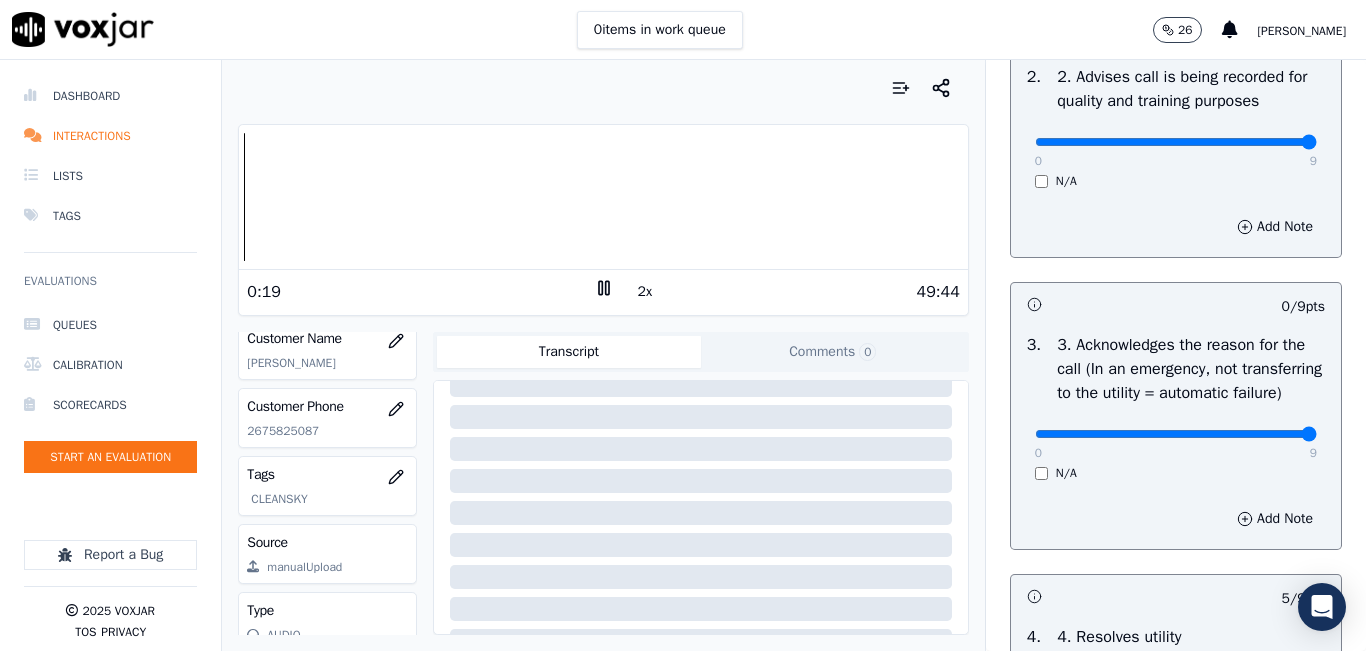 drag, startPoint x: 1219, startPoint y: 479, endPoint x: 1298, endPoint y: 447, distance: 85.23497 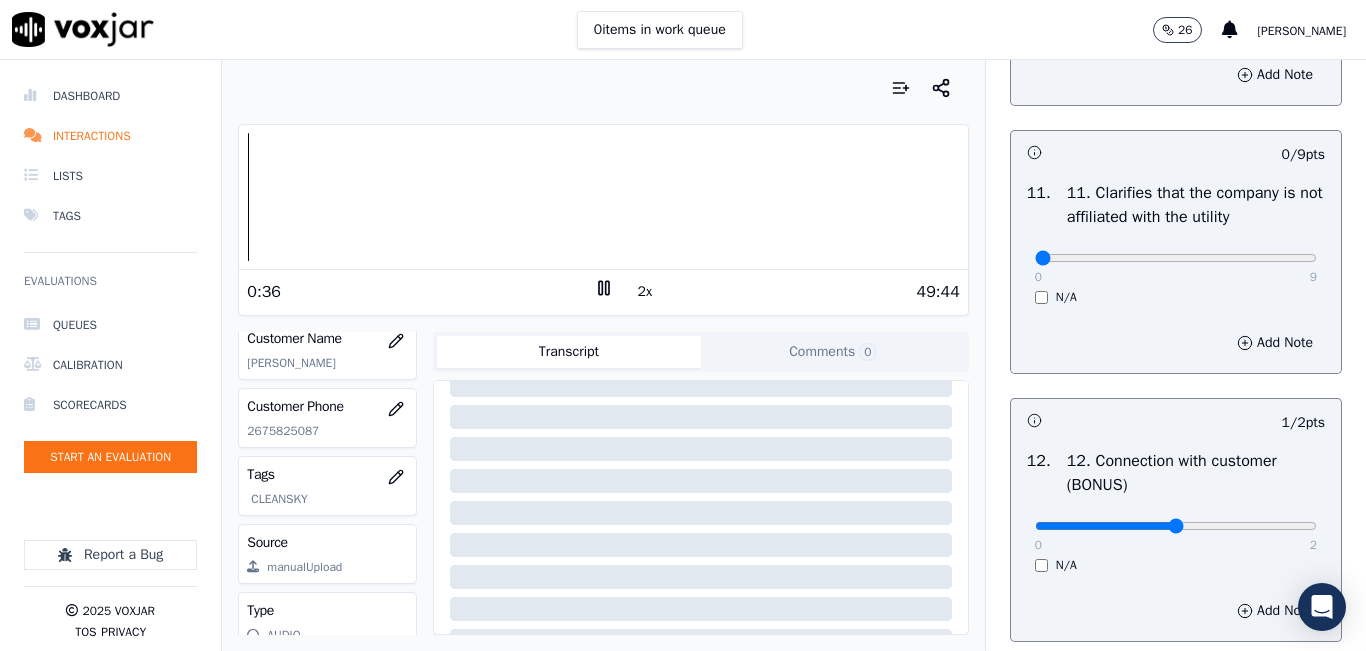 scroll, scrollTop: 2842, scrollLeft: 0, axis: vertical 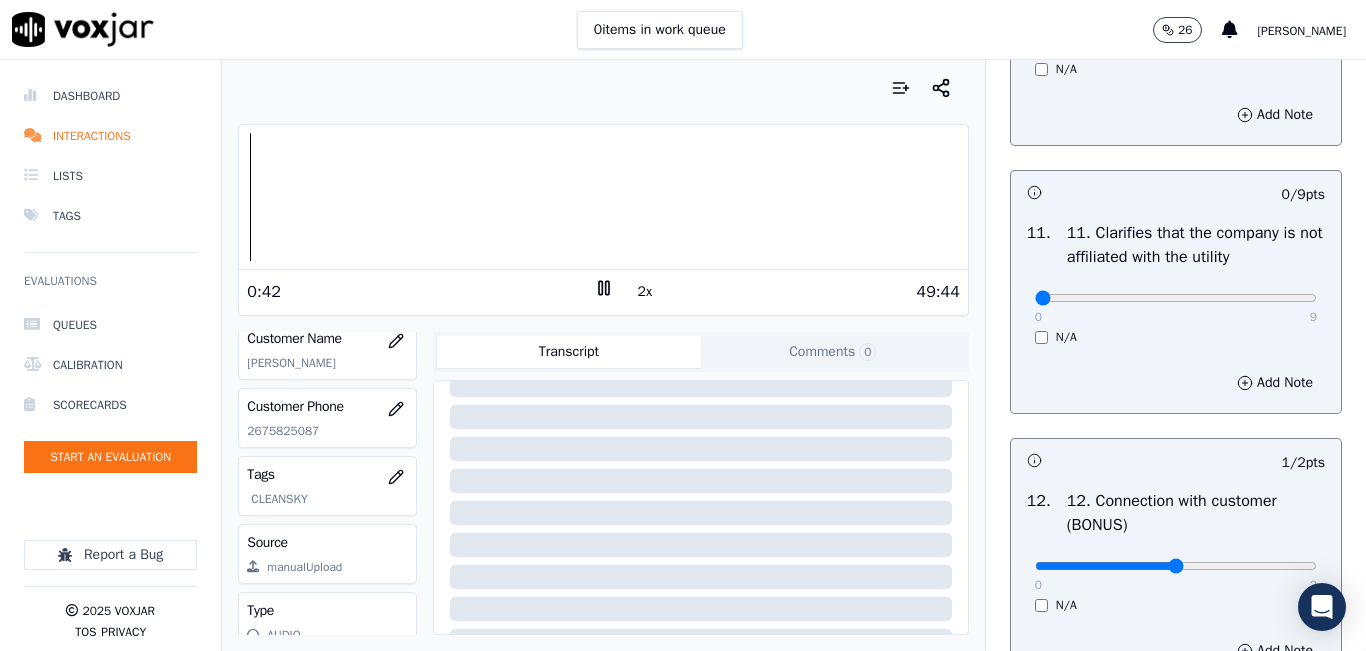 click at bounding box center [603, 197] 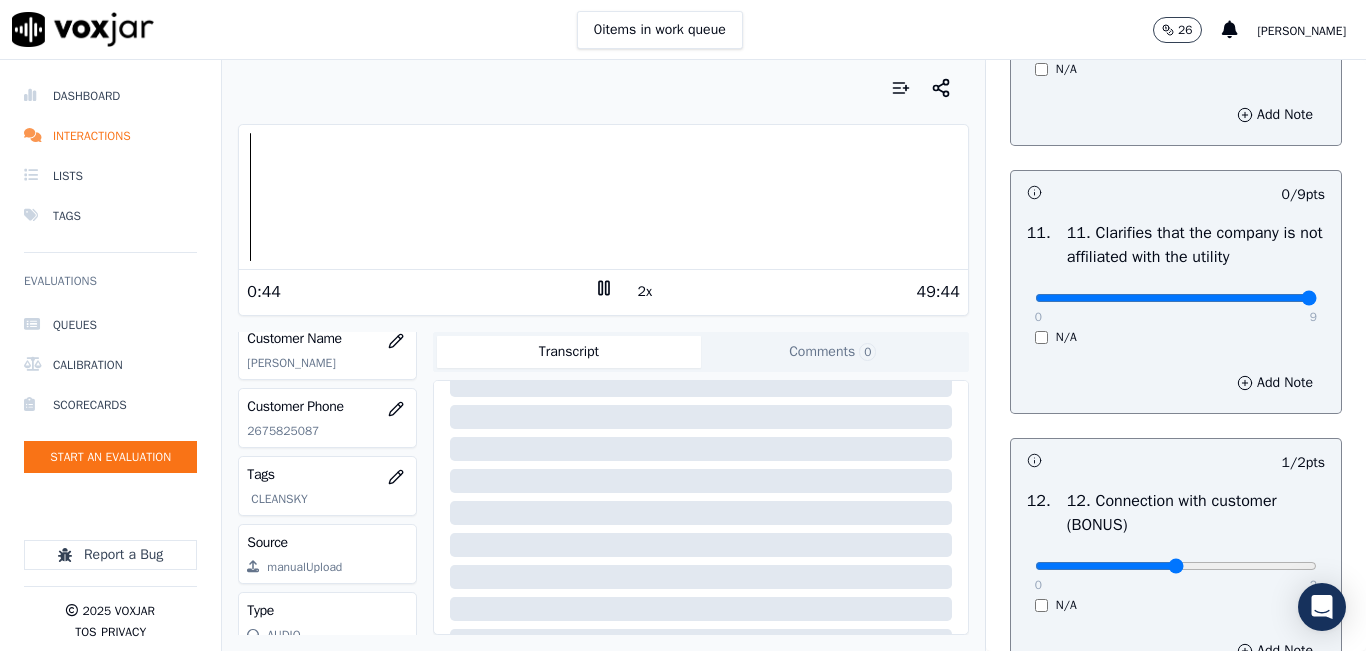 drag, startPoint x: 1108, startPoint y: 367, endPoint x: 1297, endPoint y: 365, distance: 189.01057 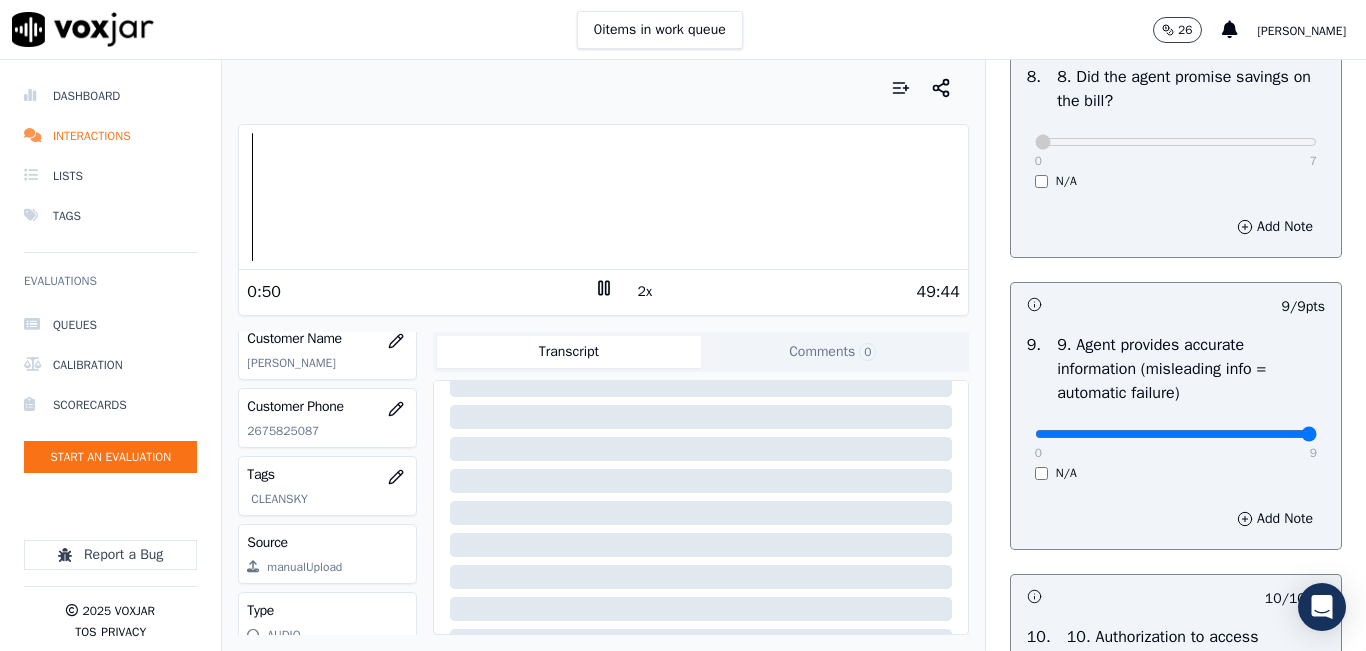 scroll, scrollTop: 2142, scrollLeft: 0, axis: vertical 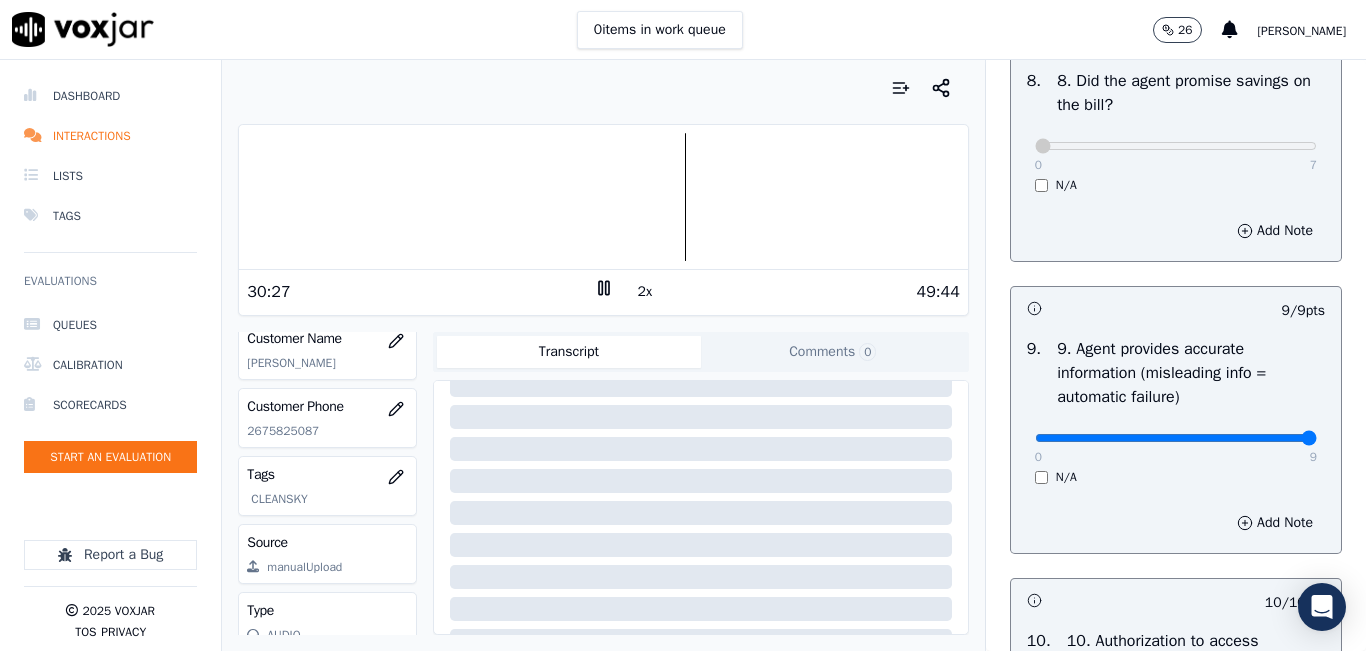 click at bounding box center [603, 197] 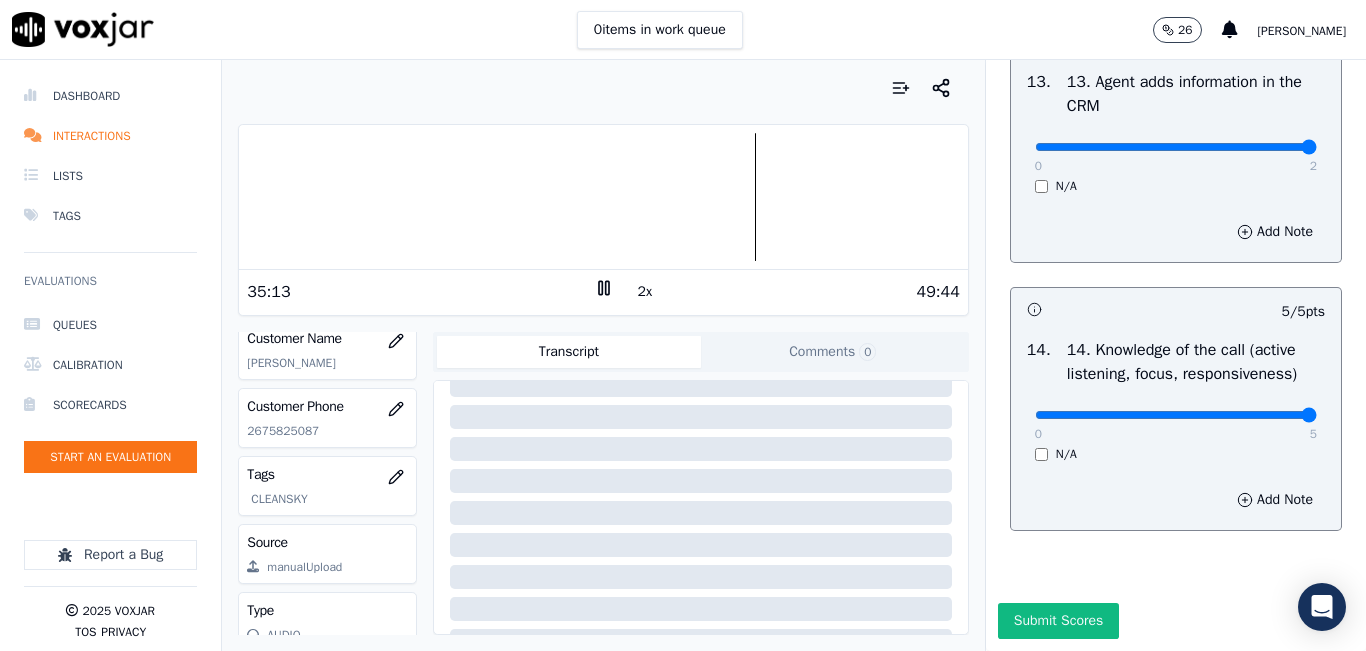 scroll, scrollTop: 3642, scrollLeft: 0, axis: vertical 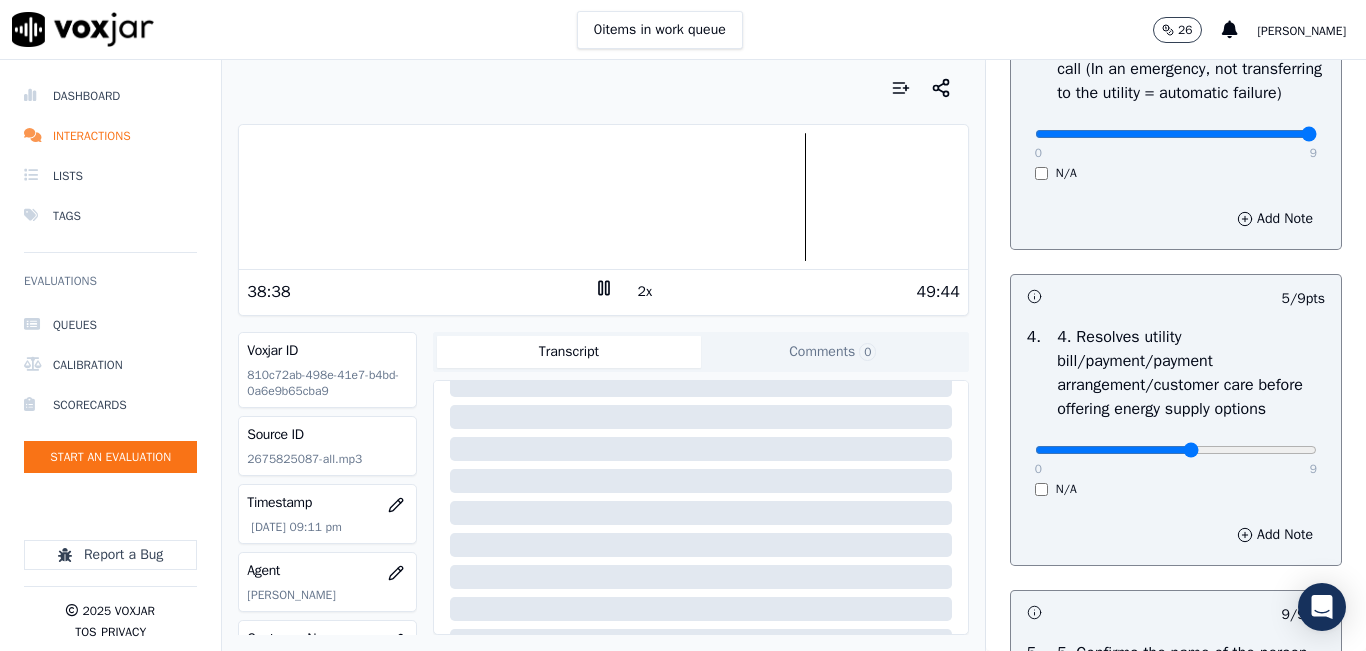 click at bounding box center (603, 197) 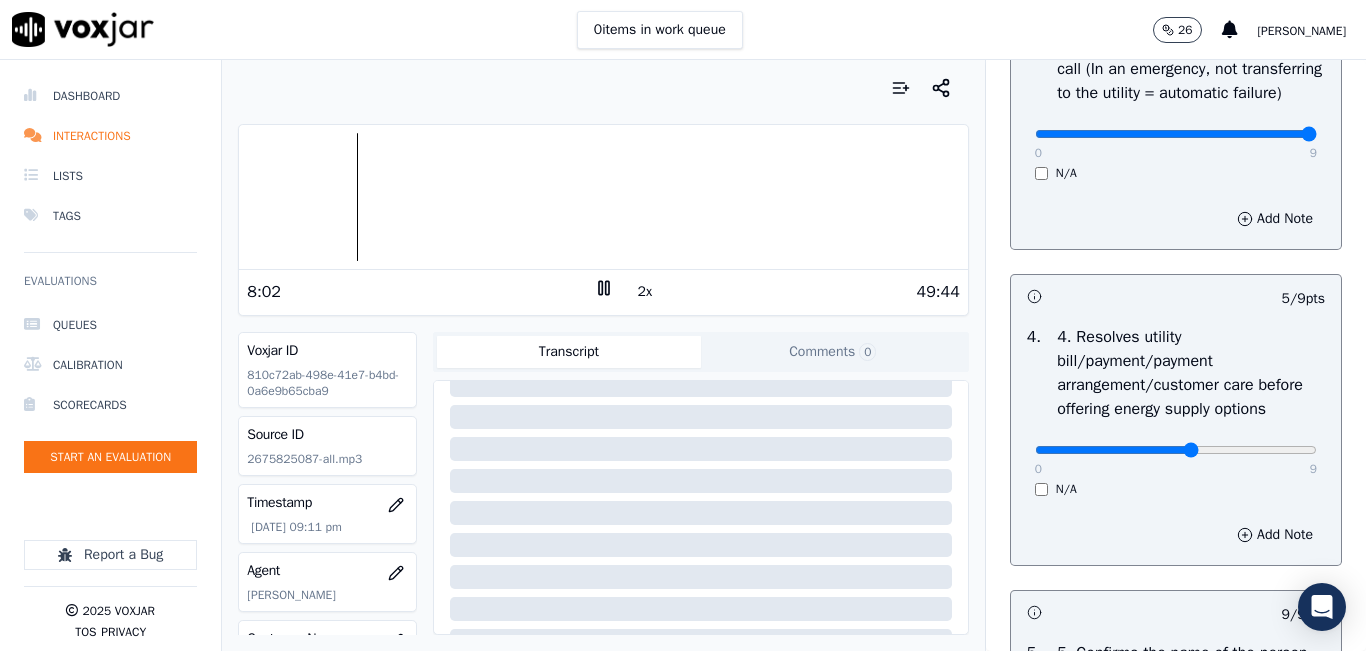 click at bounding box center [603, 197] 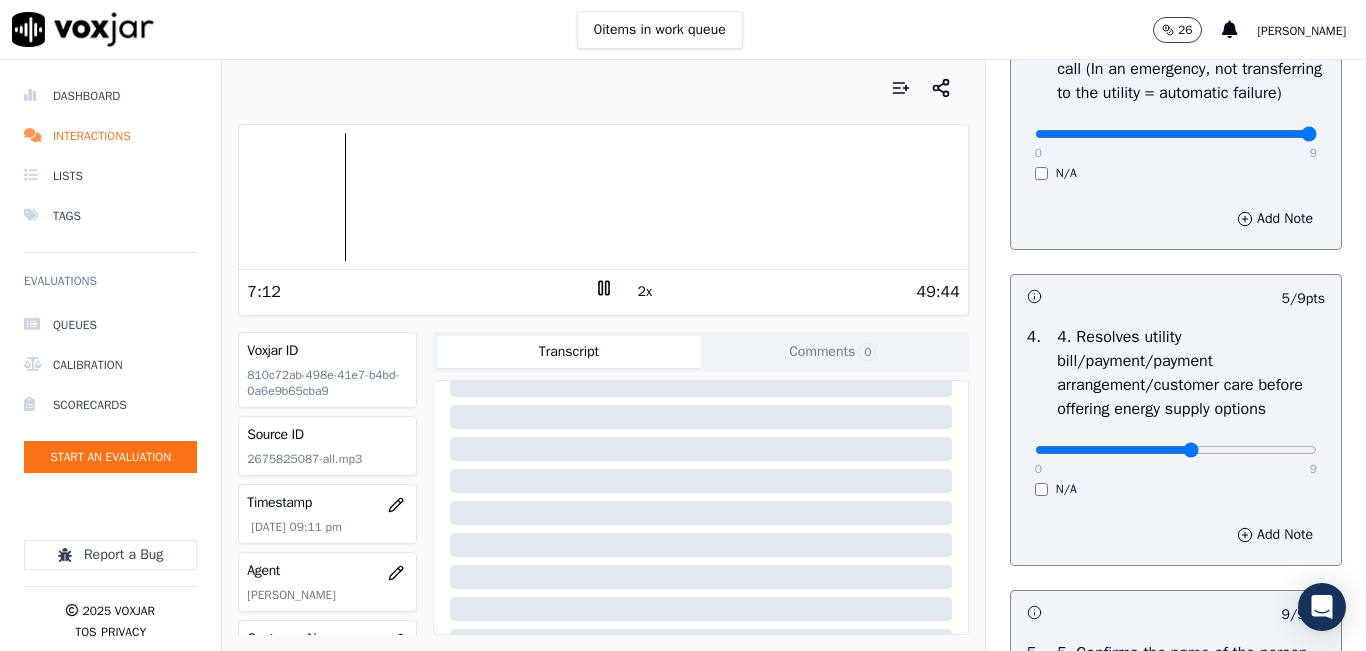 click at bounding box center (603, 197) 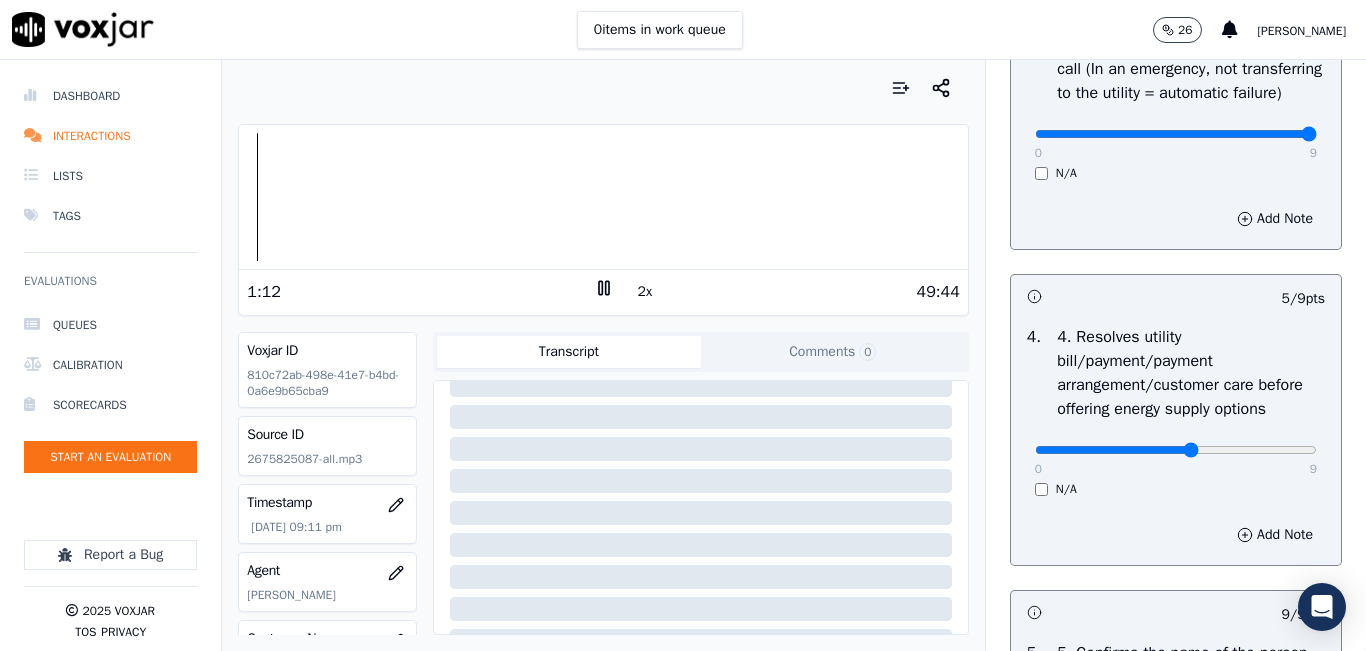 click at bounding box center (603, 197) 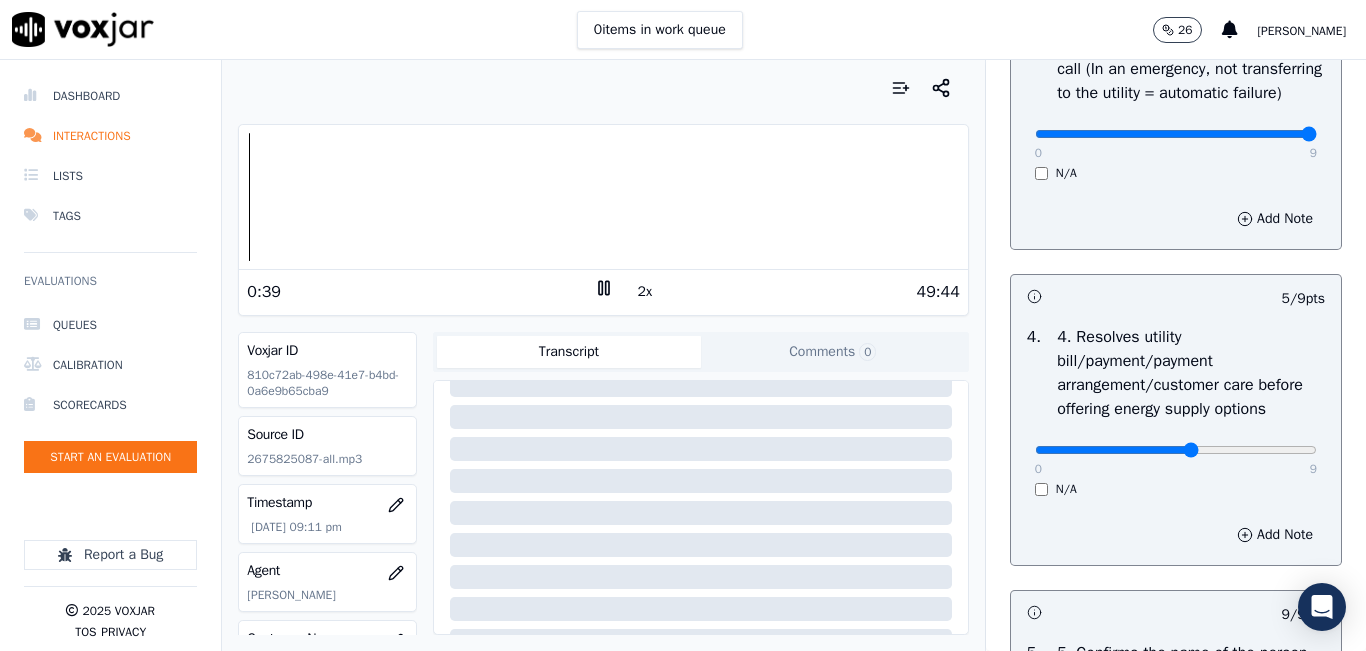 click at bounding box center [603, 197] 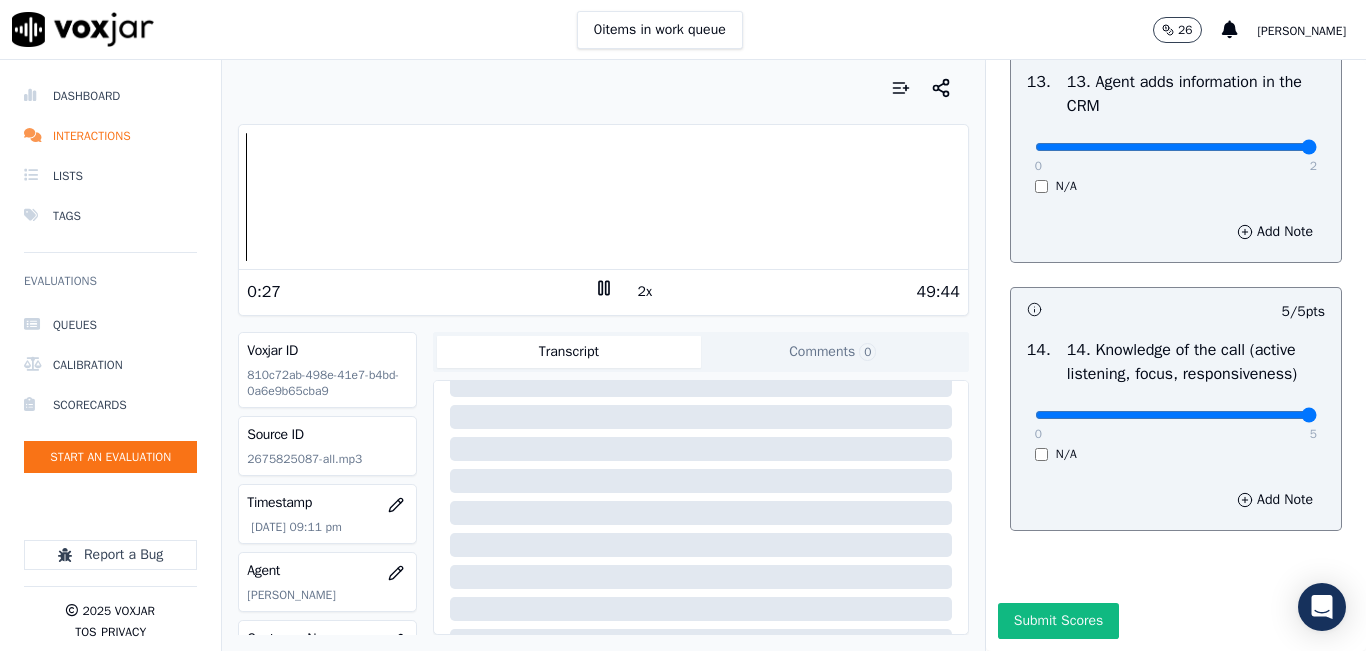 scroll, scrollTop: 3642, scrollLeft: 0, axis: vertical 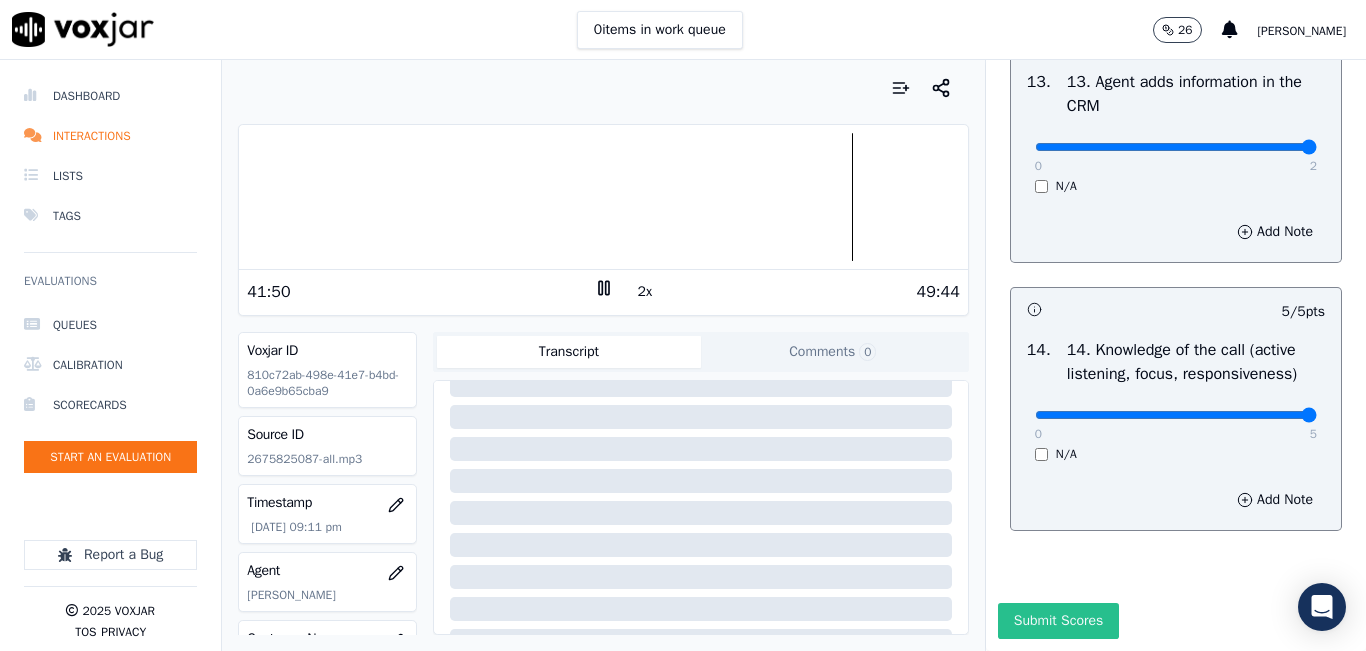 click on "Submit Scores" at bounding box center (1058, 621) 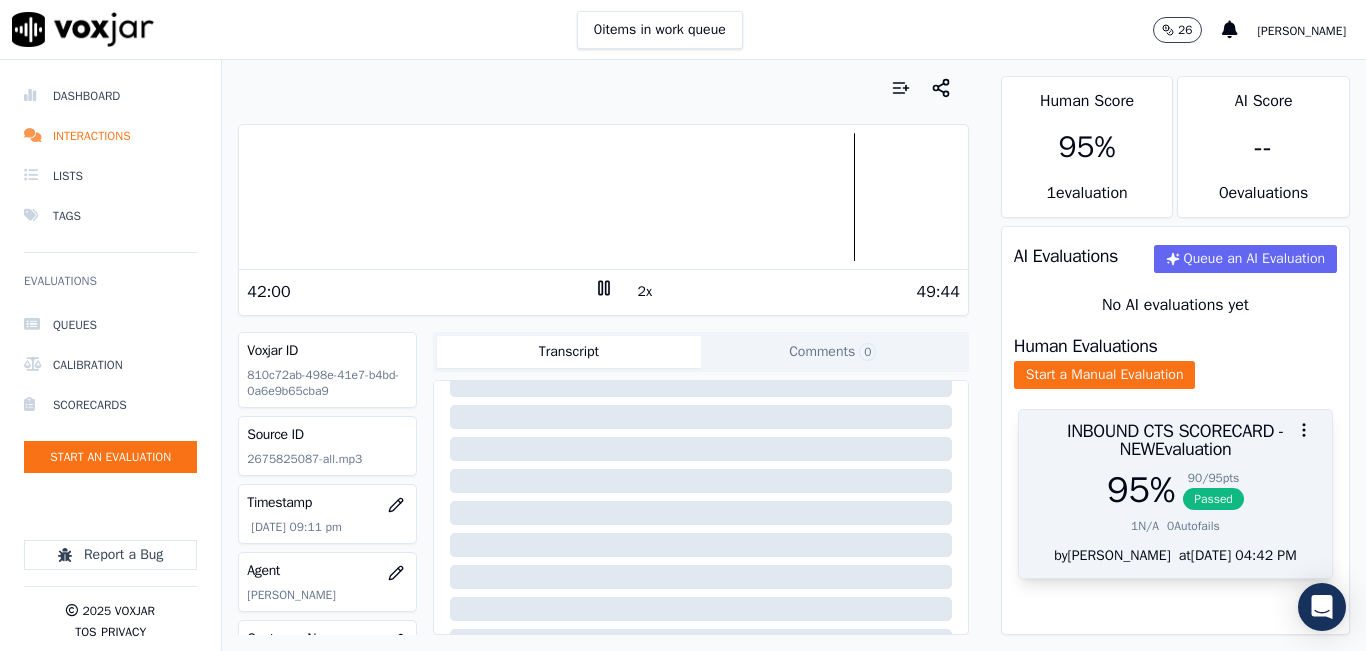 scroll, scrollTop: 0, scrollLeft: 0, axis: both 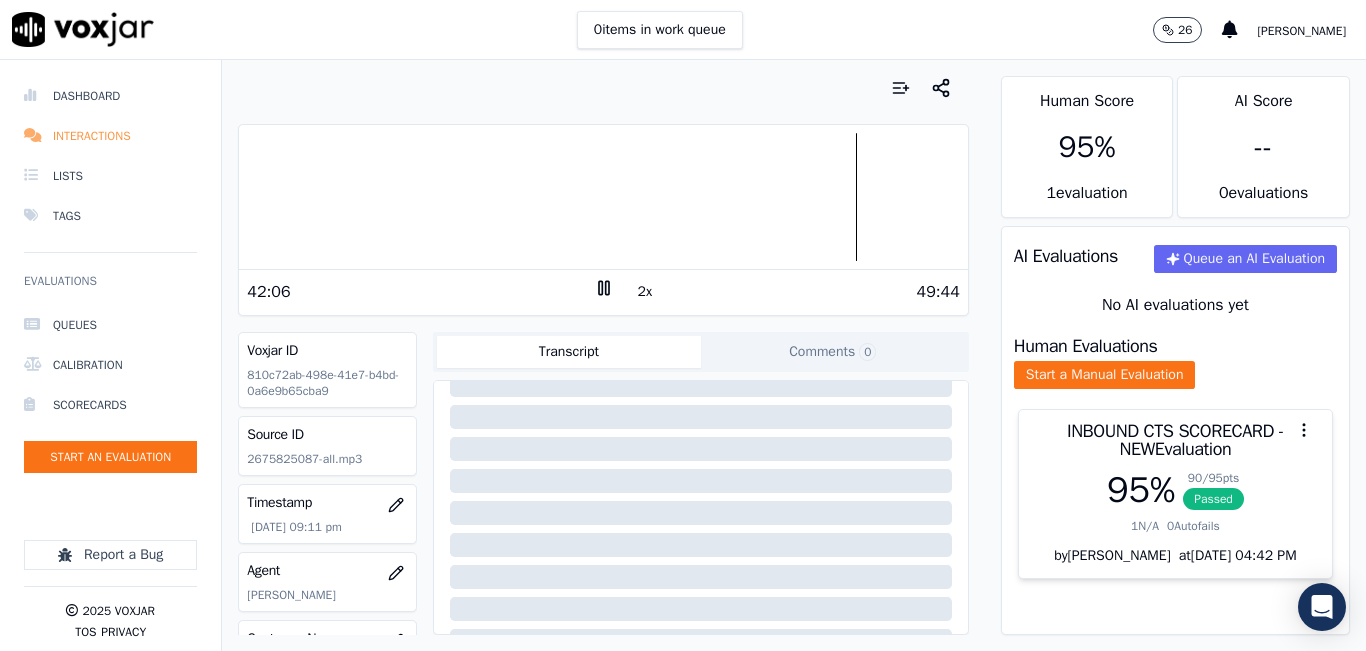 click on "Interactions" at bounding box center [110, 136] 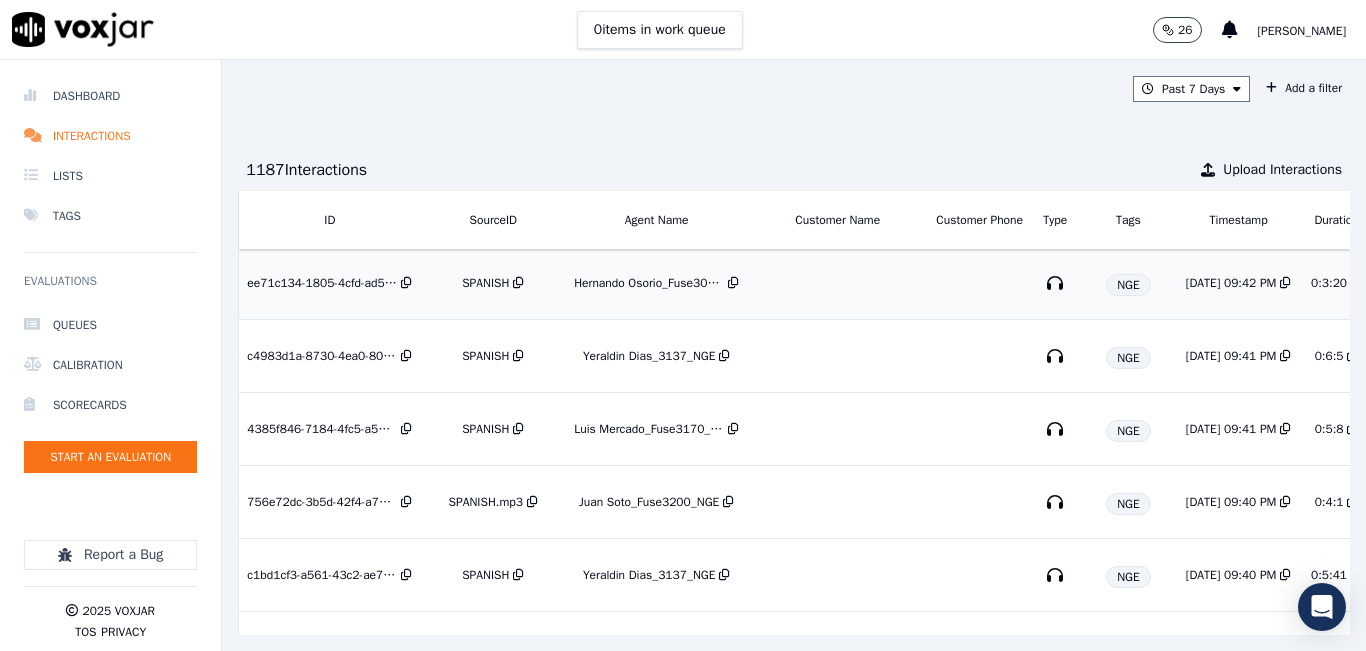 scroll, scrollTop: 0, scrollLeft: 0, axis: both 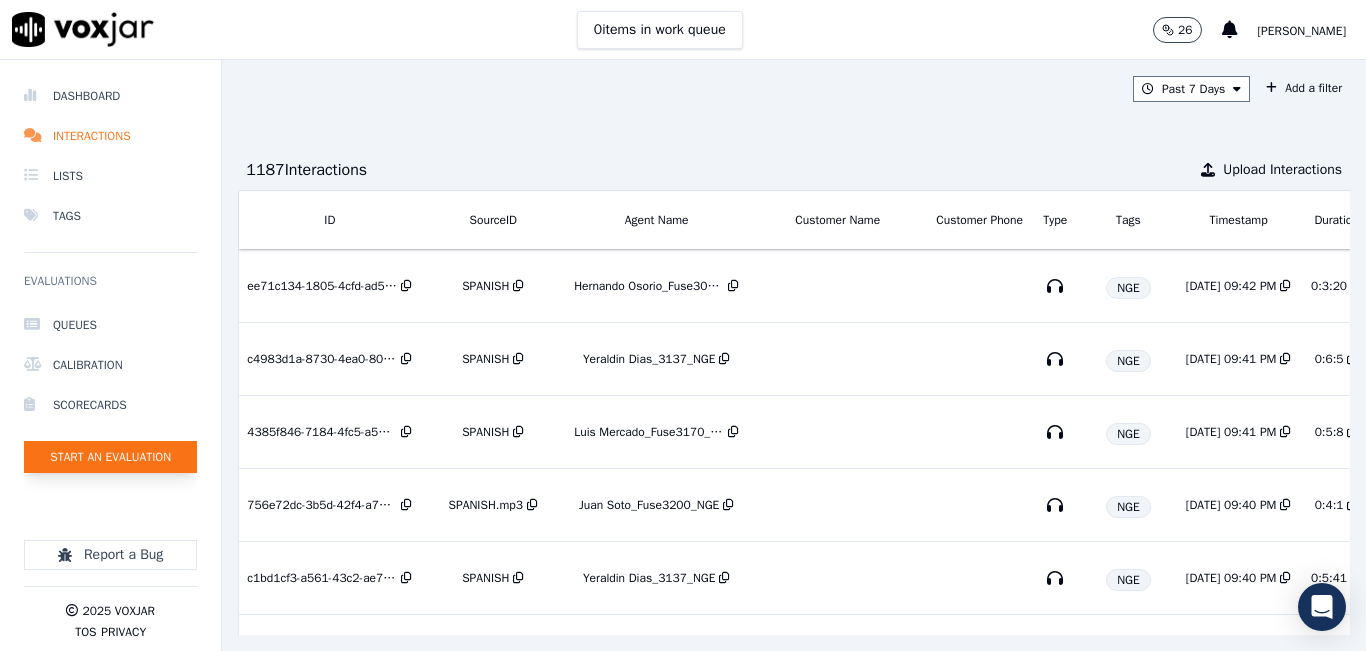 click on "Start an Evaluation" 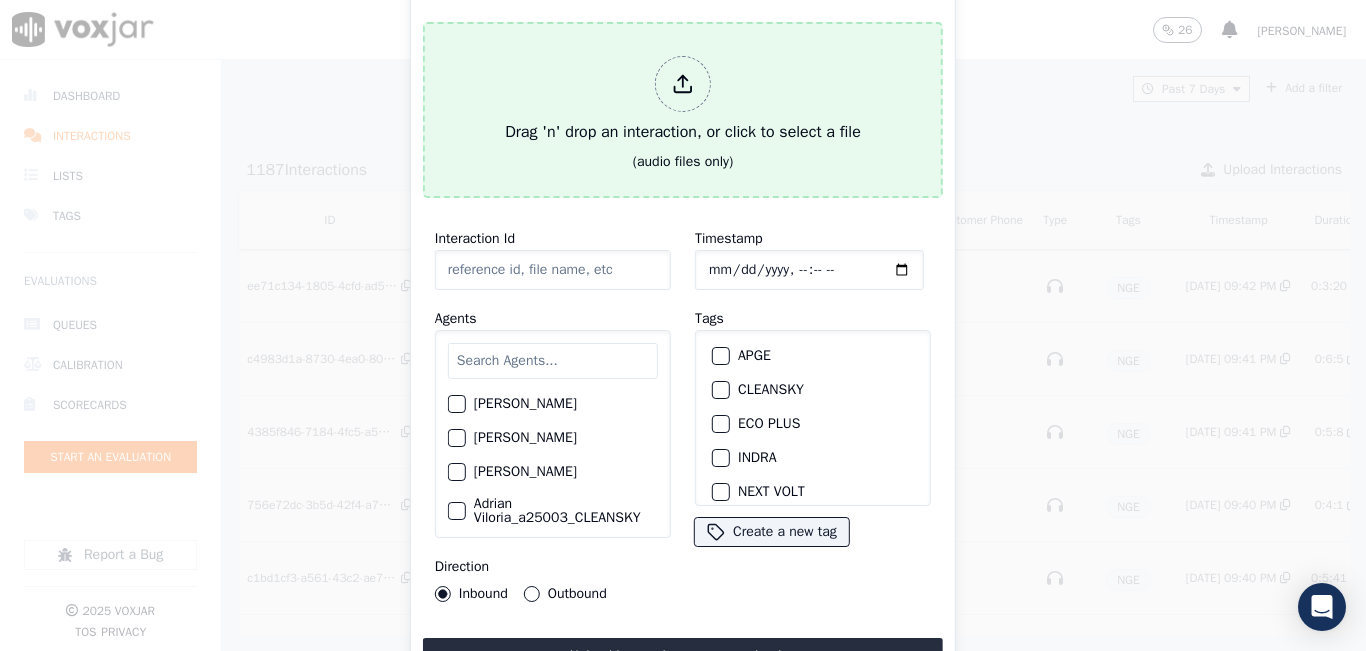 click on "Drag 'n' drop an interaction, or click to select a file" at bounding box center (683, 100) 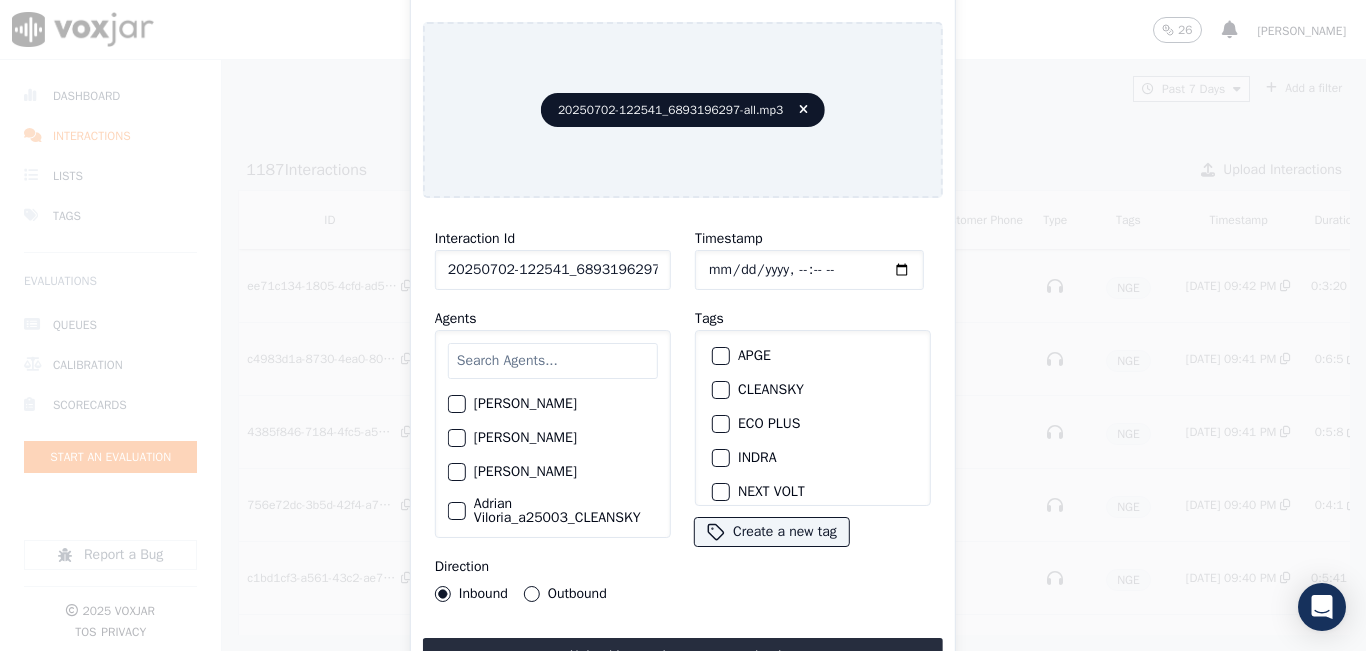 click at bounding box center (553, 361) 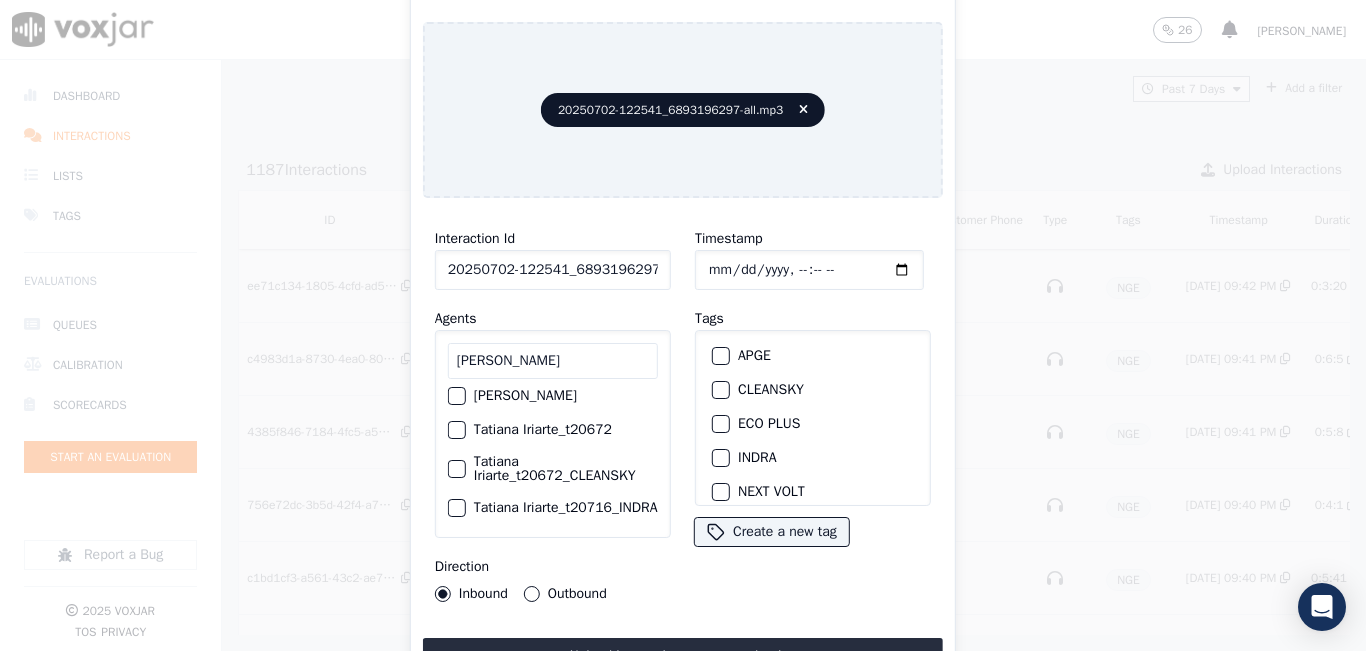 scroll, scrollTop: 100, scrollLeft: 0, axis: vertical 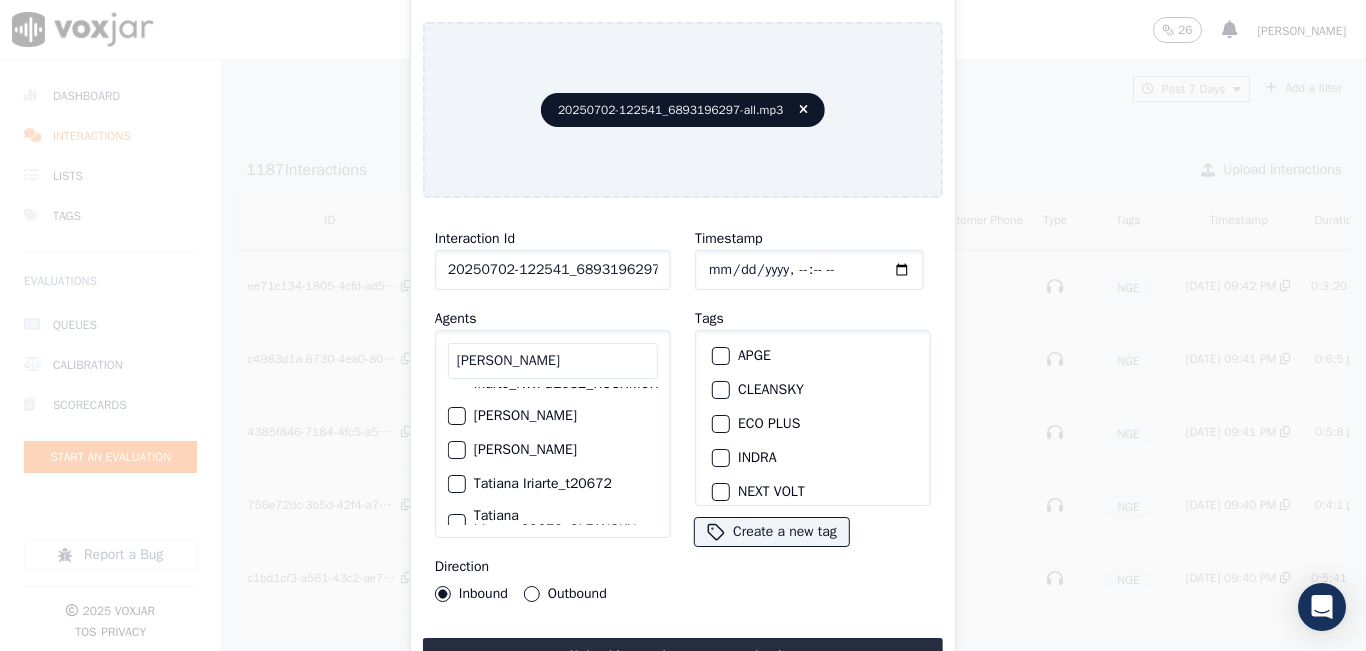 type on "tatiana" 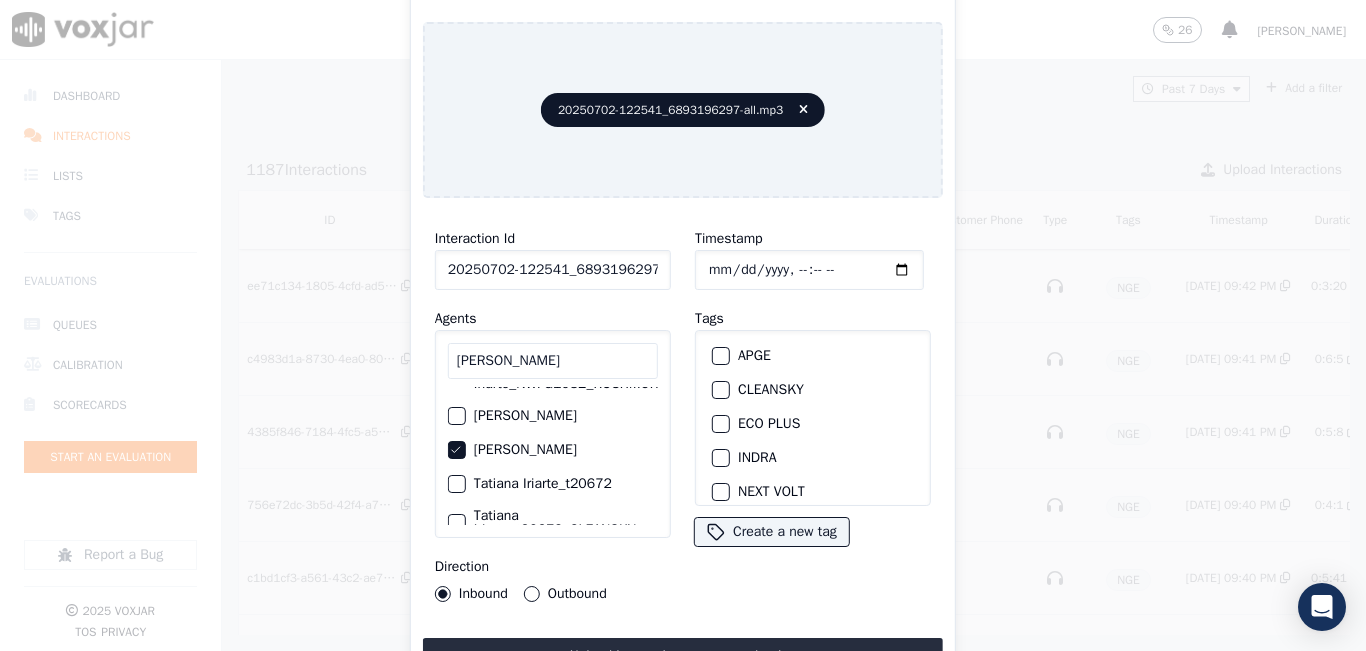 click at bounding box center [720, 390] 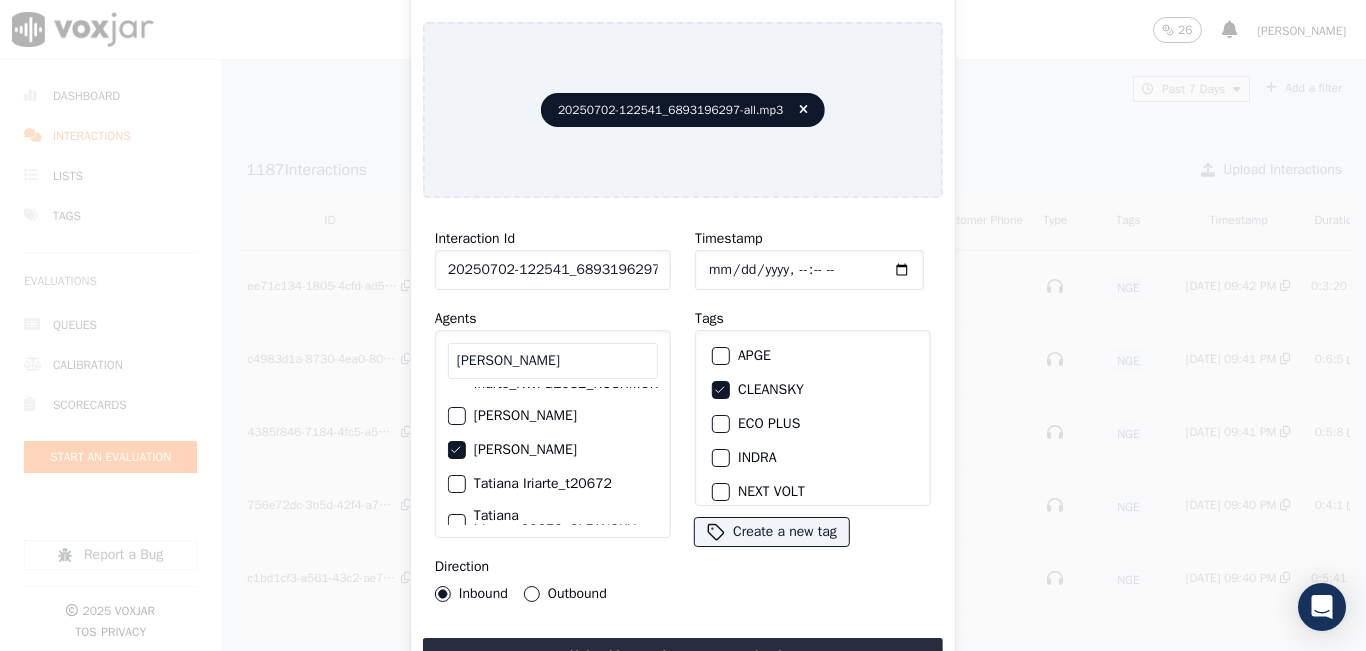 click on "Outbound" at bounding box center (532, 594) 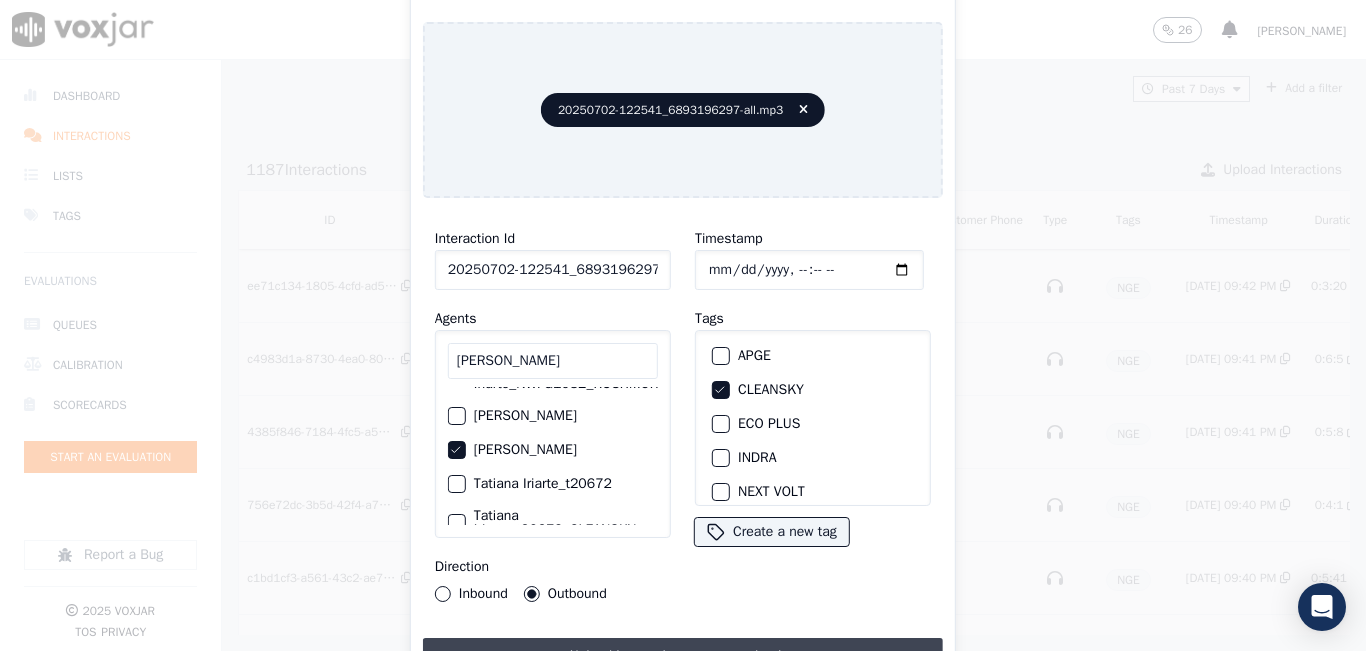 click on "Upload interaction to start evaluation" at bounding box center (683, 656) 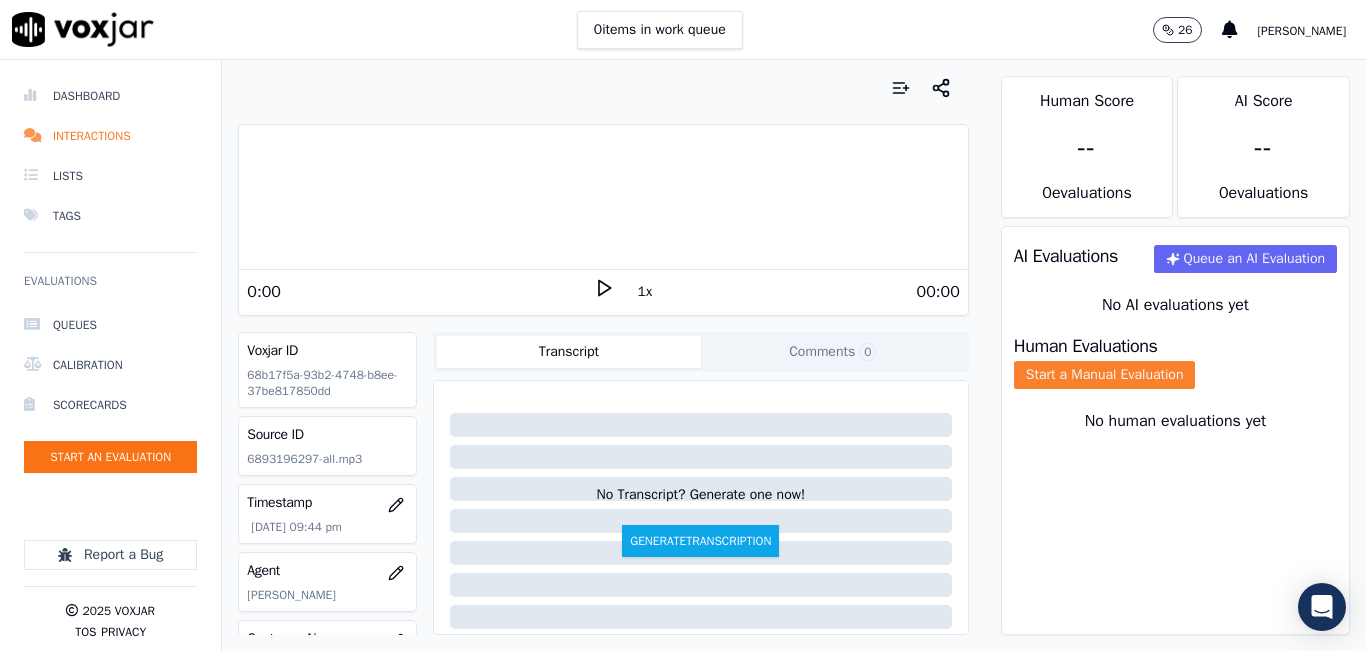 click on "Start a Manual Evaluation" 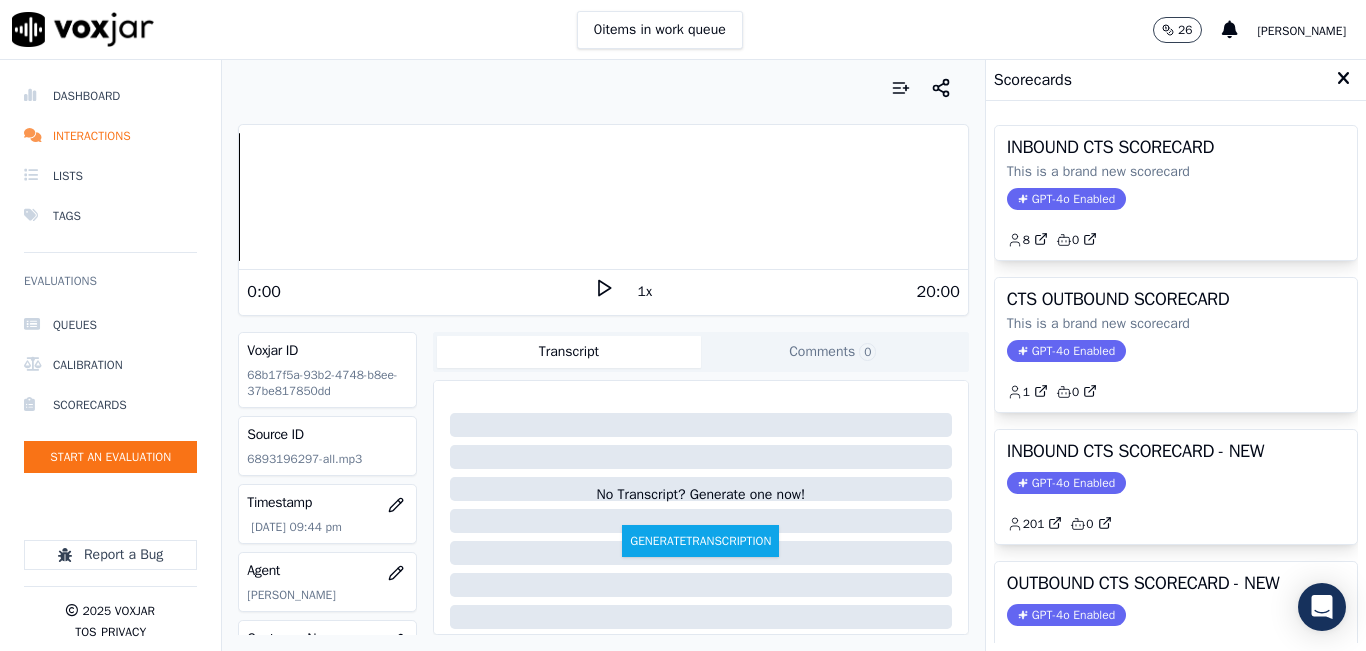 click on "20:00" at bounding box center (787, 292) 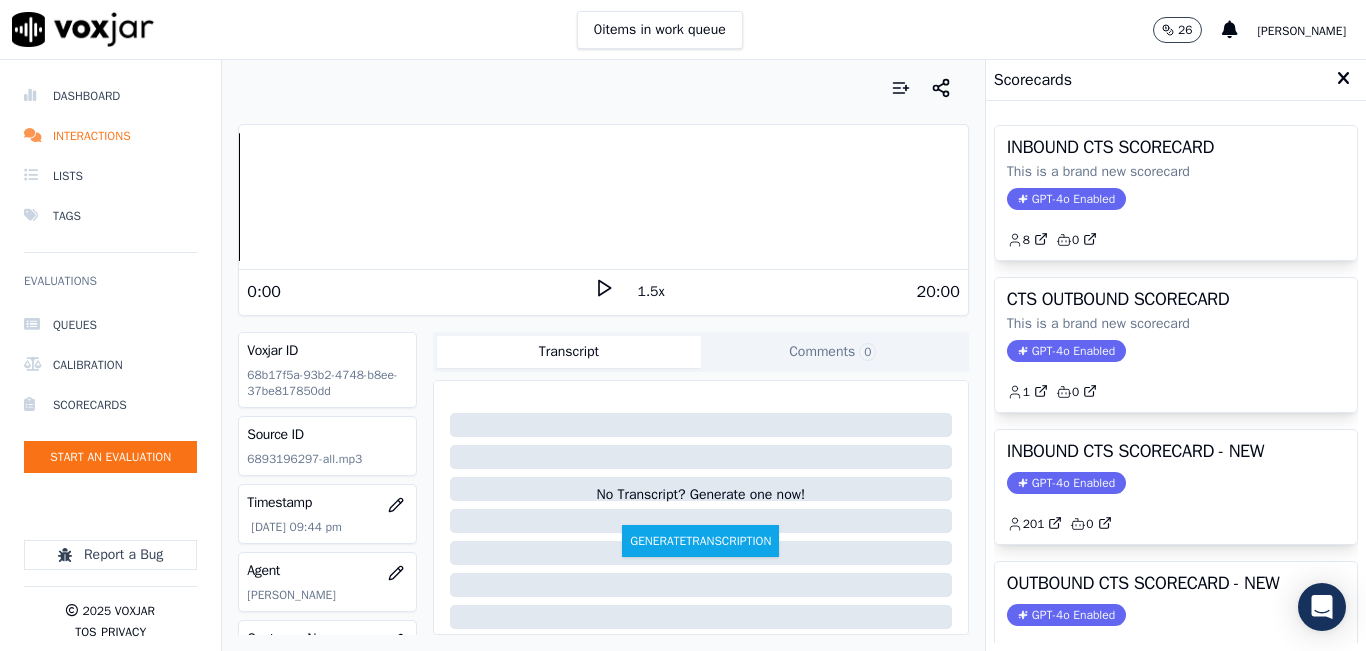 click on "1.5x" at bounding box center [651, 292] 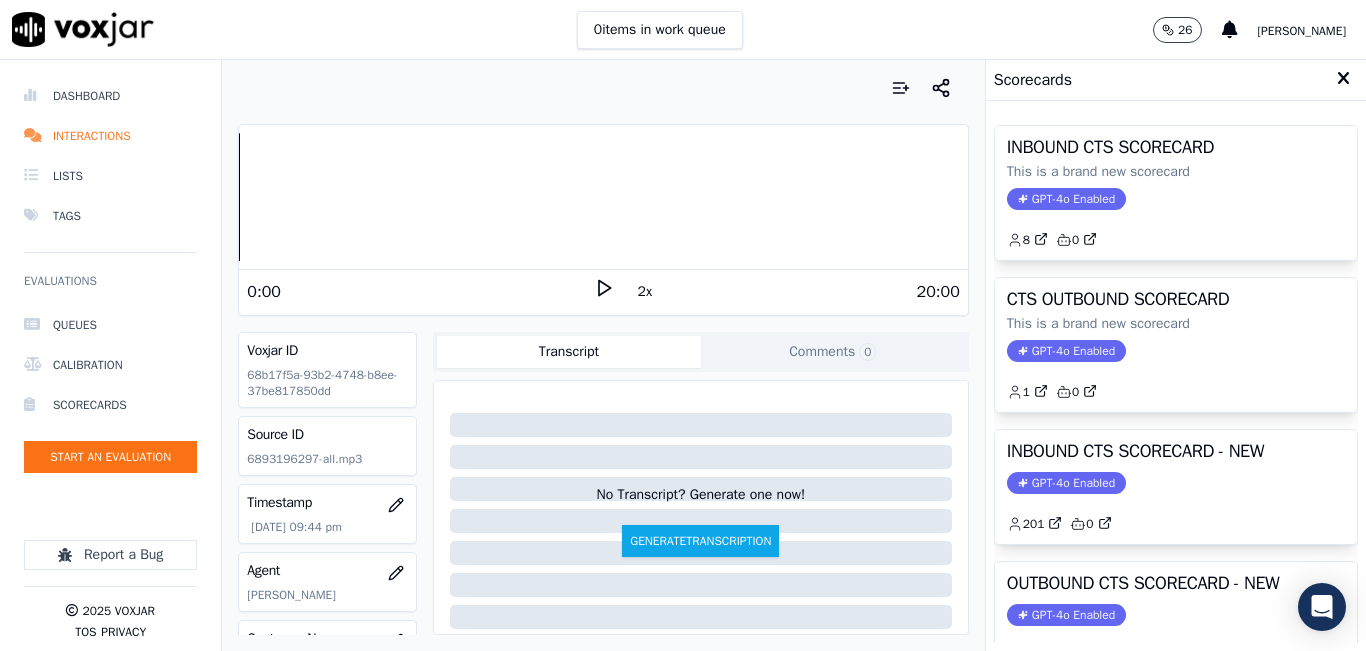 click 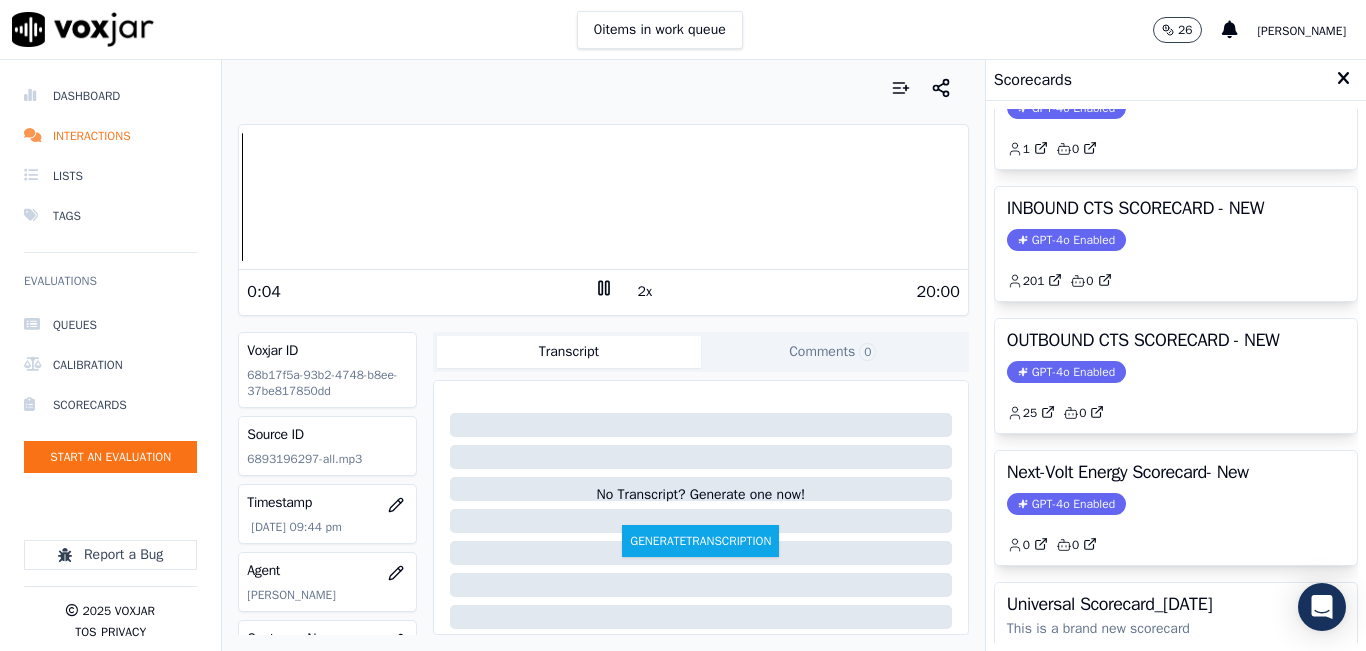 scroll, scrollTop: 227, scrollLeft: 0, axis: vertical 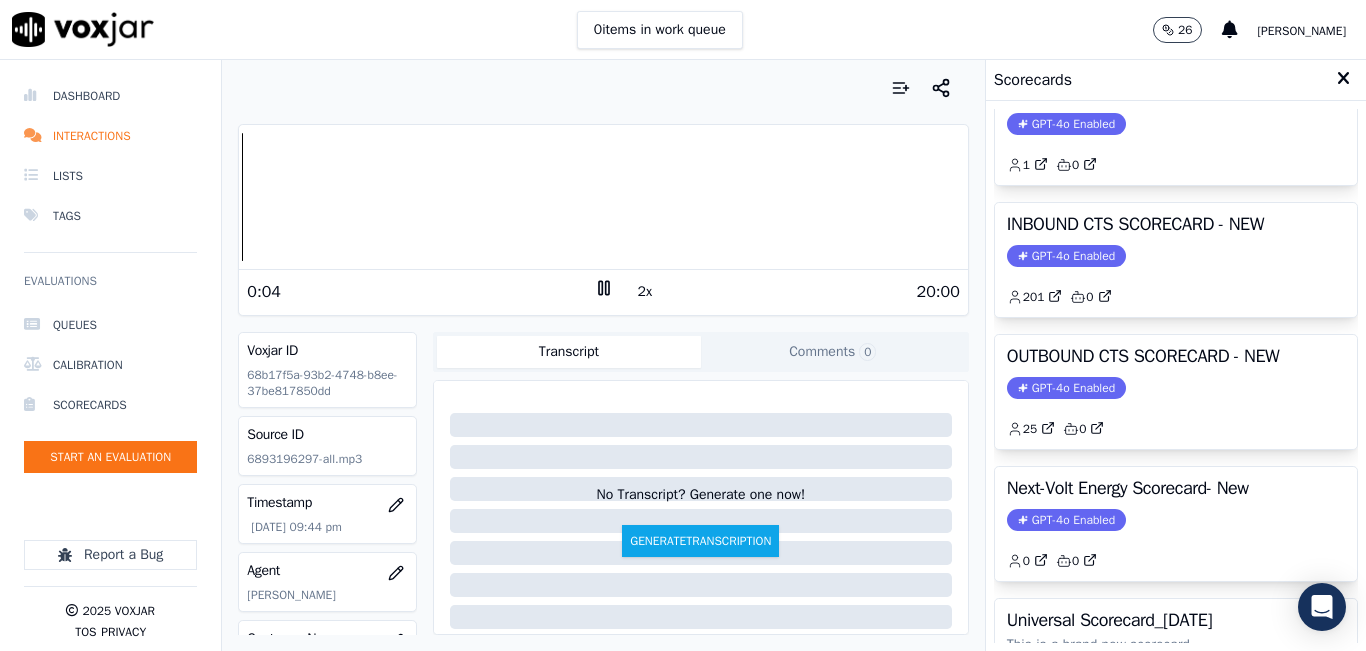 click on "OUTBOUND CTS SCORECARD - NEW        GPT-4o Enabled       25         0" at bounding box center (1176, 392) 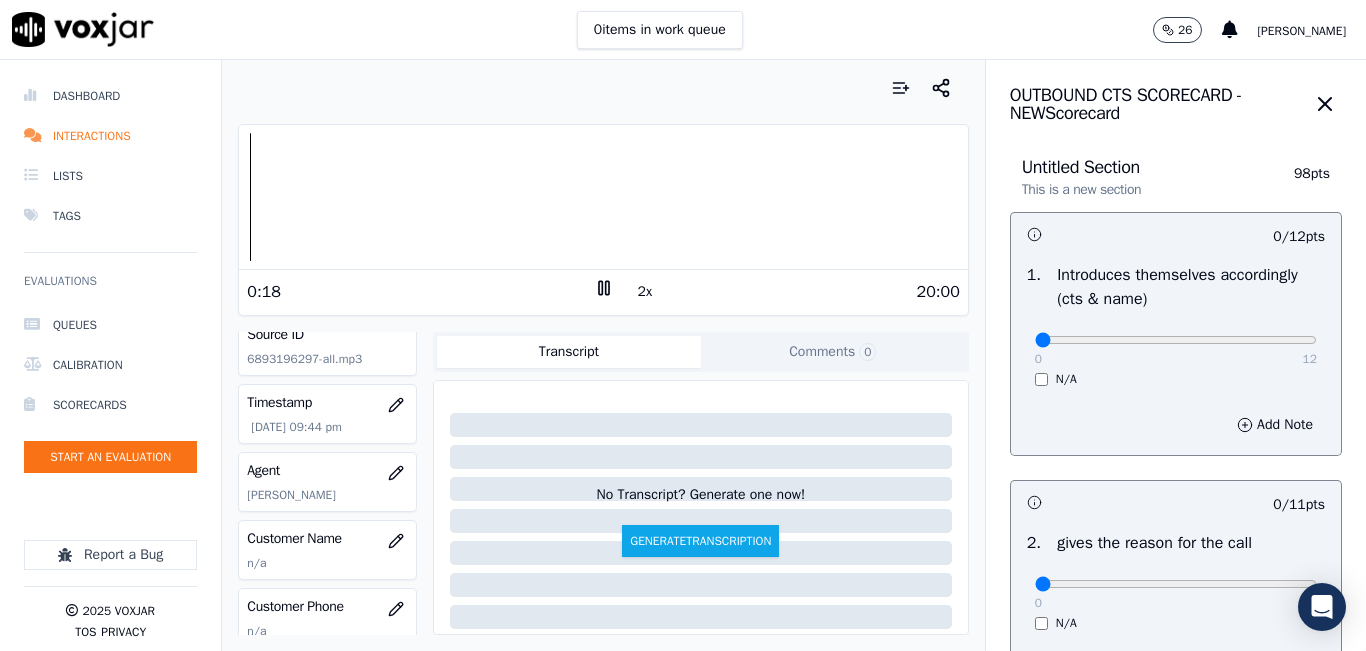 scroll, scrollTop: 200, scrollLeft: 0, axis: vertical 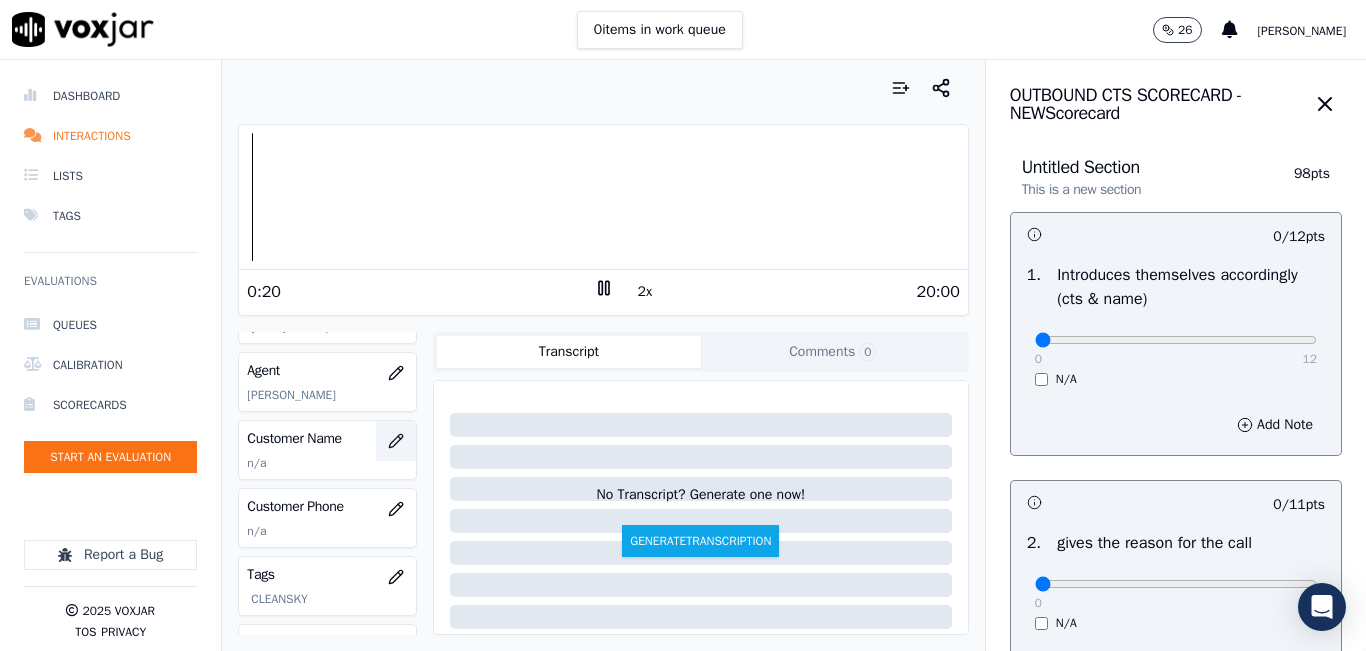 click 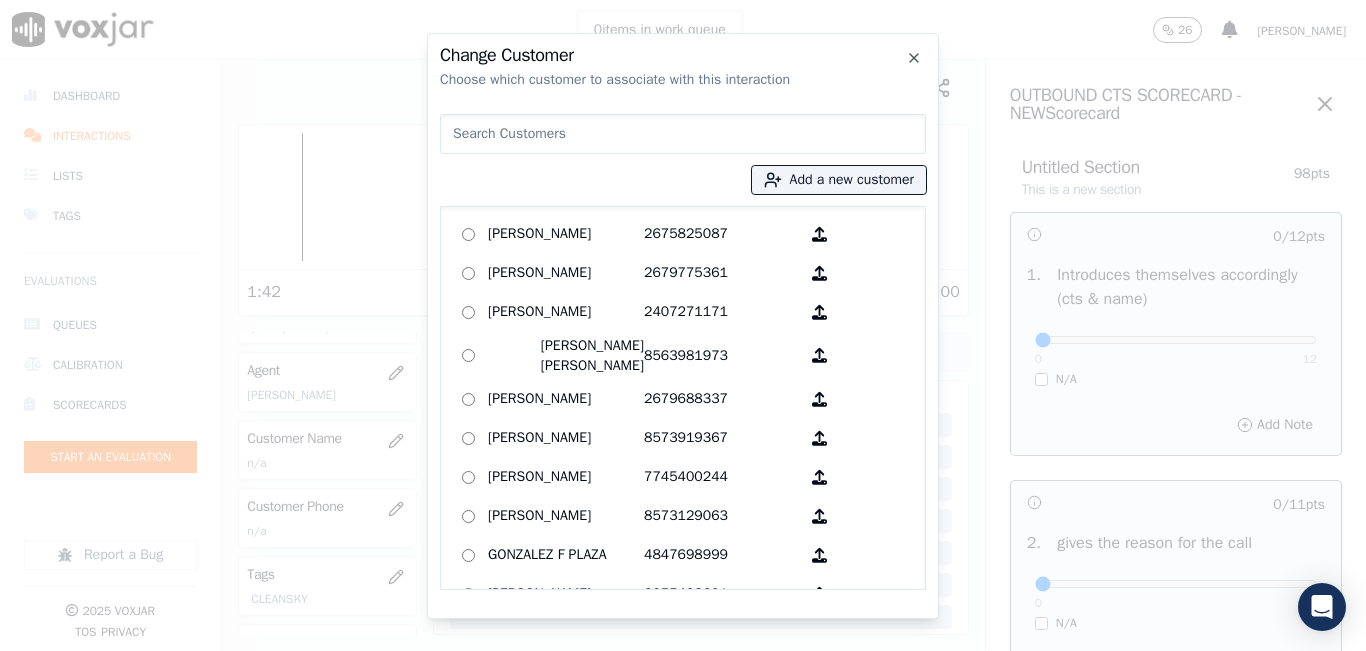 click at bounding box center (683, 134) 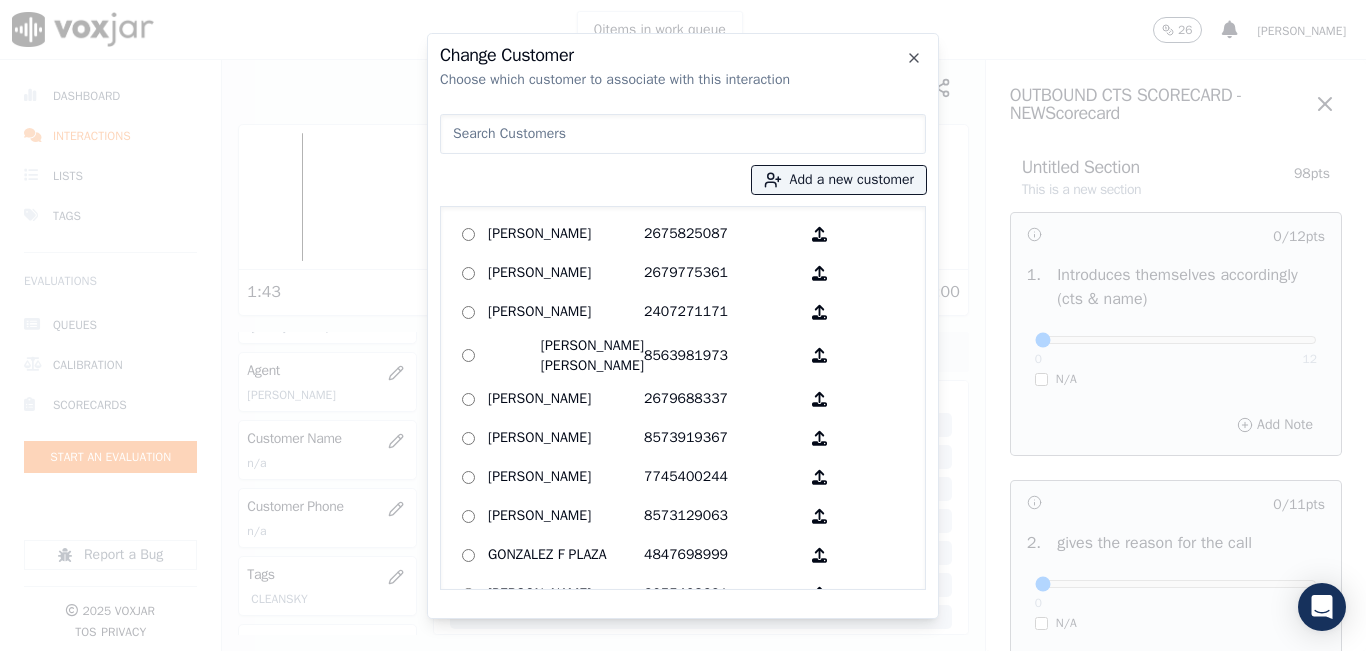 paste on "[PERSON_NAME]" 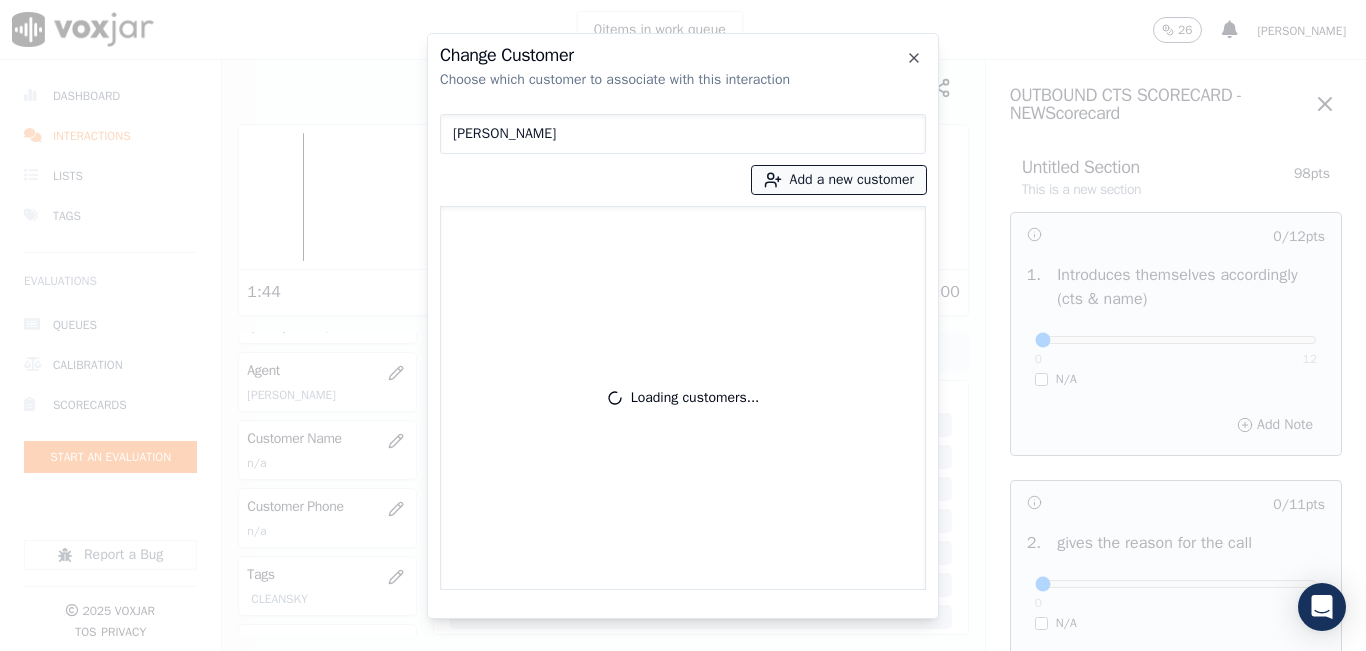 type on "[PERSON_NAME]" 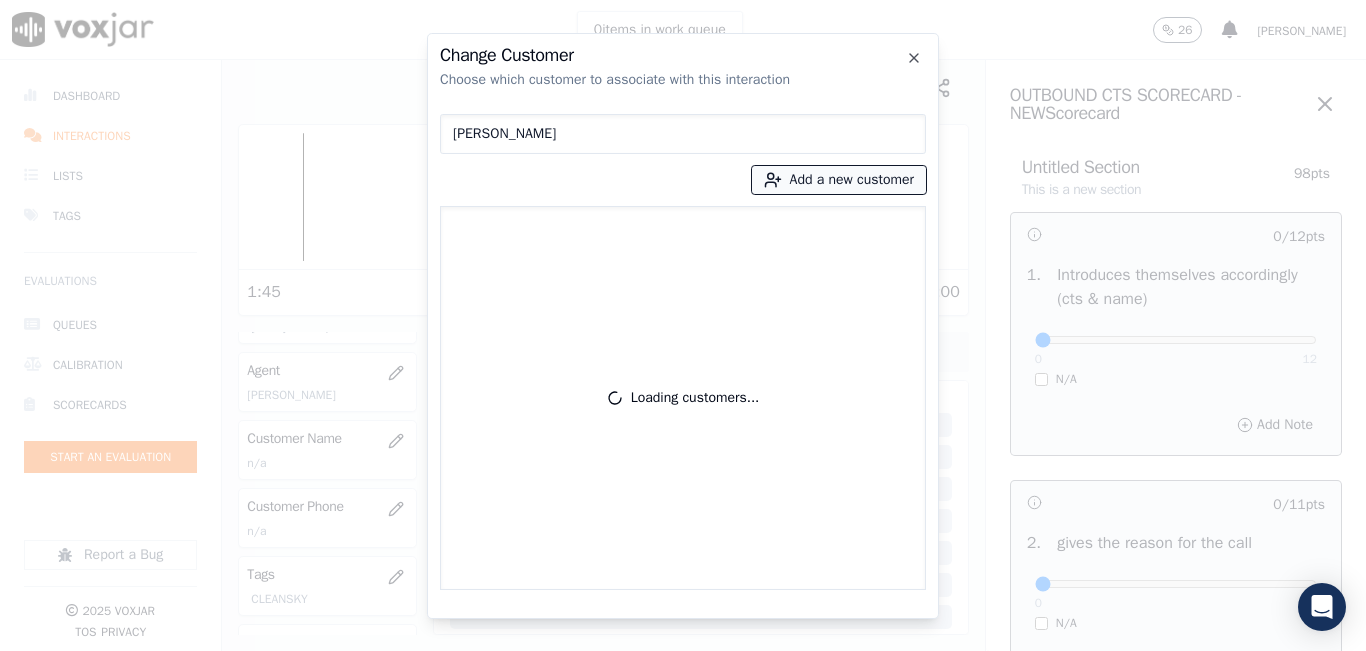 click on "Add a new customer" at bounding box center [839, 180] 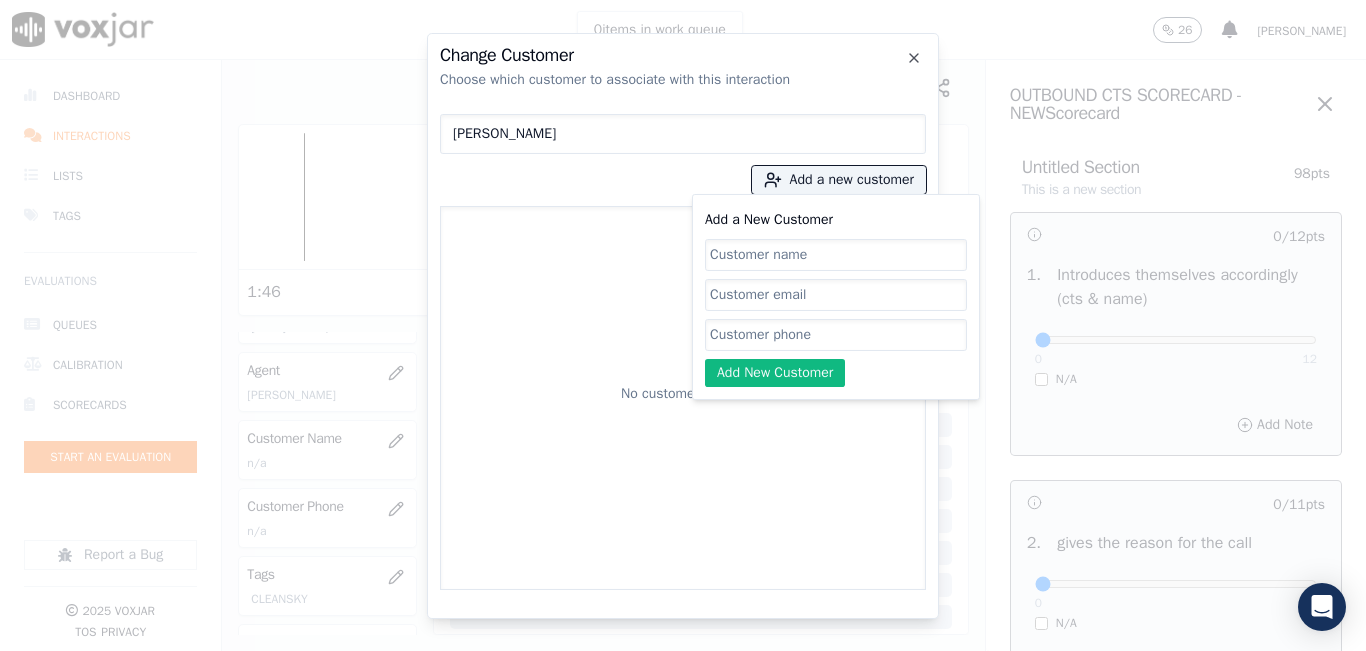click on "Add a New Customer" 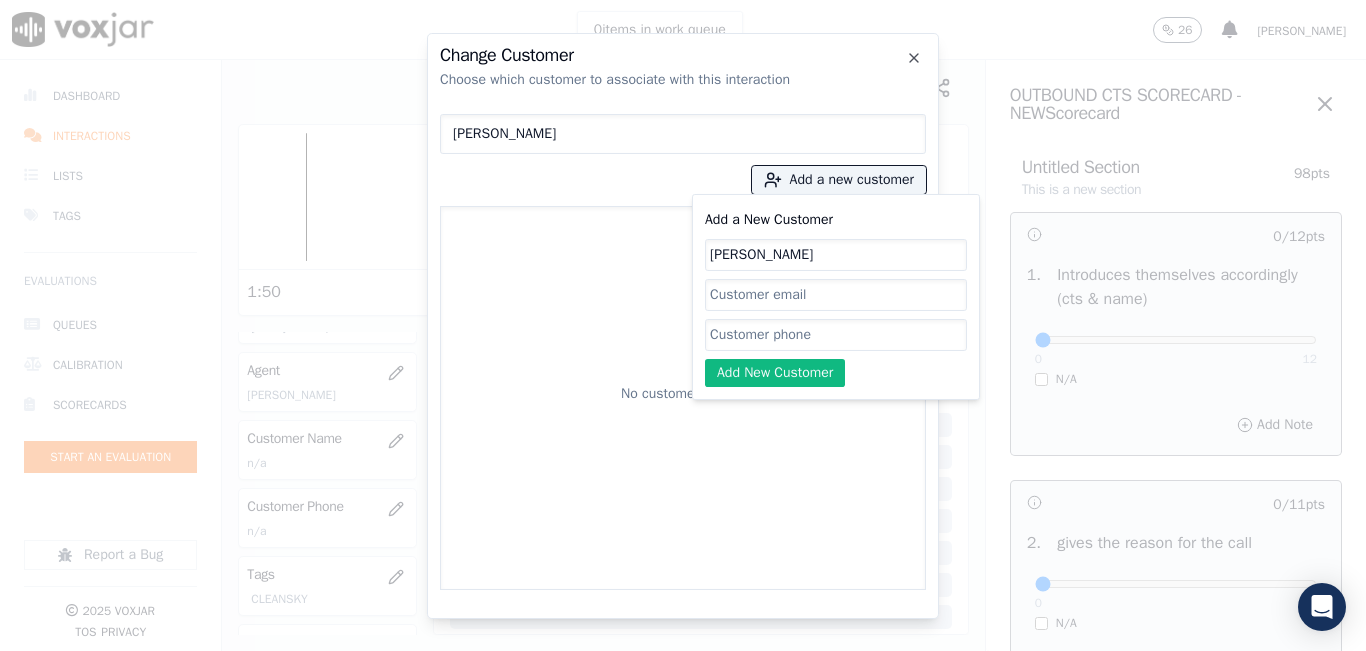 type on "[PERSON_NAME]" 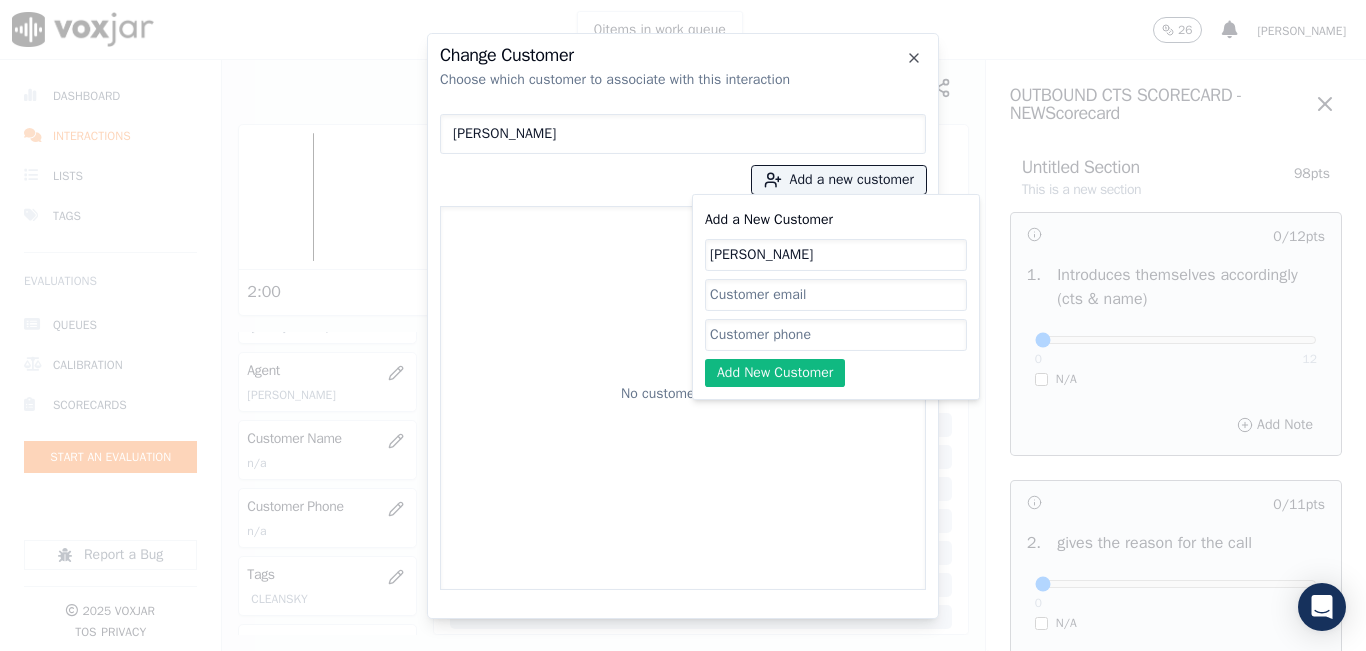 click on "Add a New Customer" 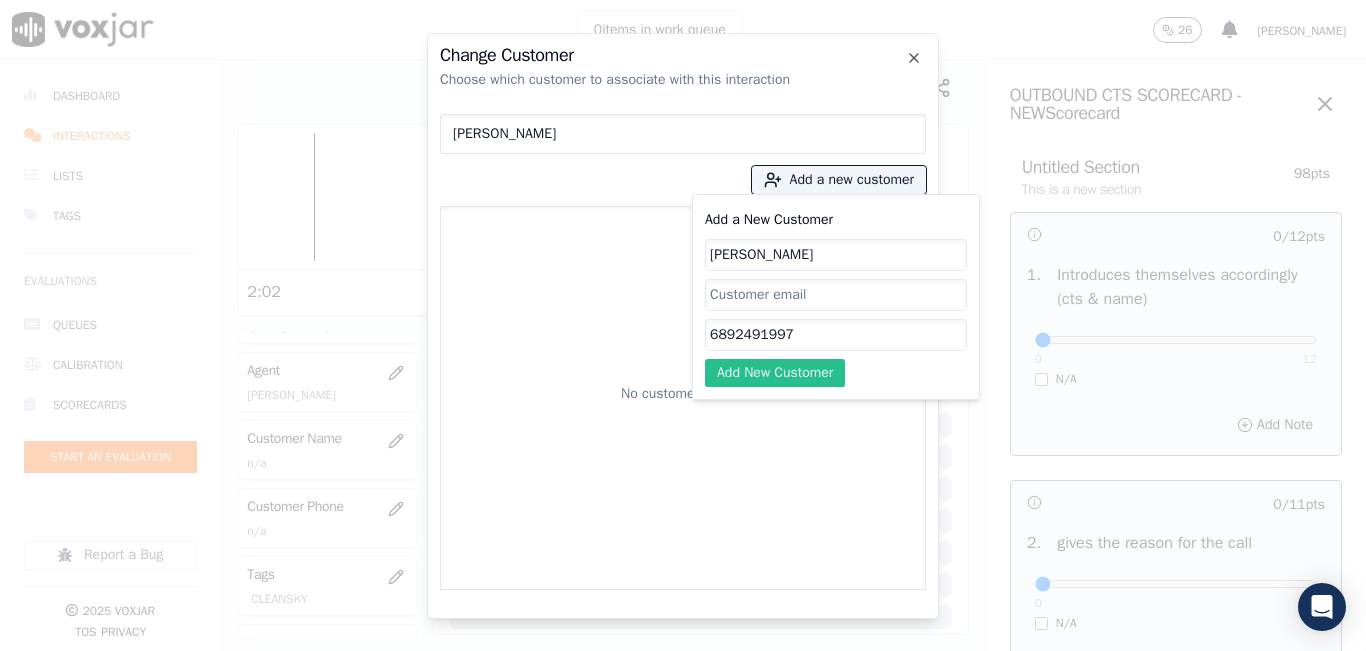 type on "6892491997" 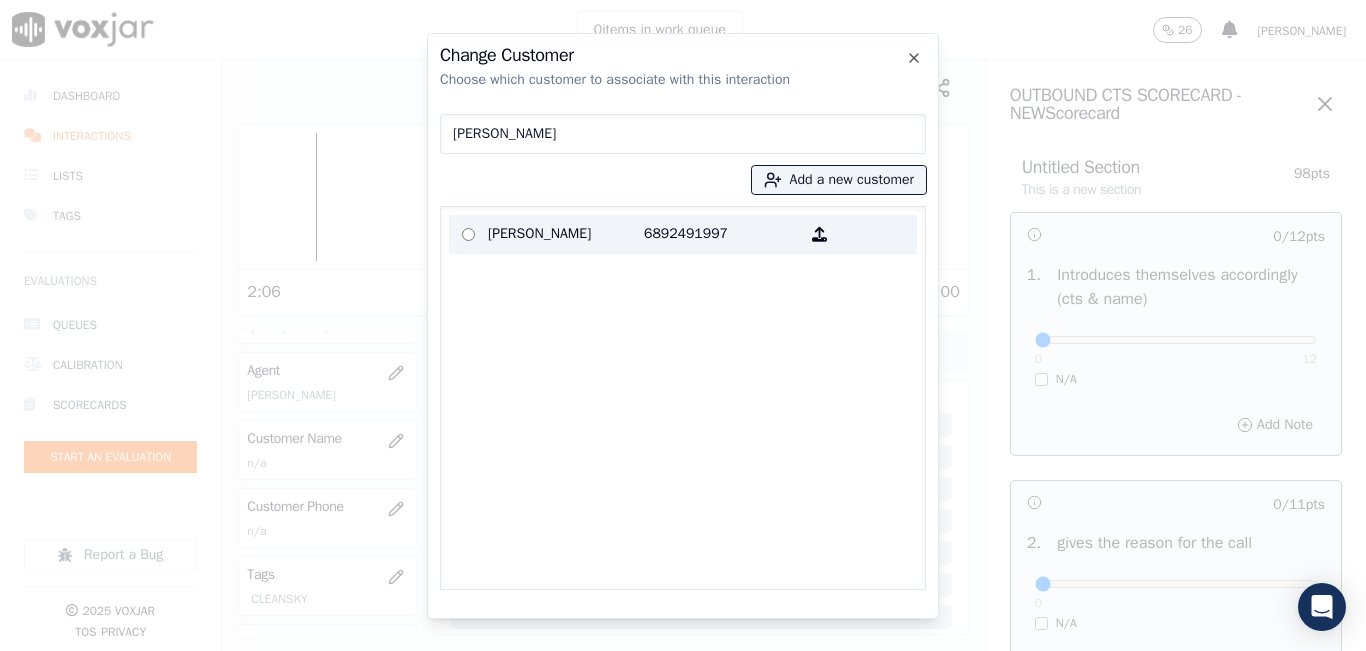 click at bounding box center (468, 234) 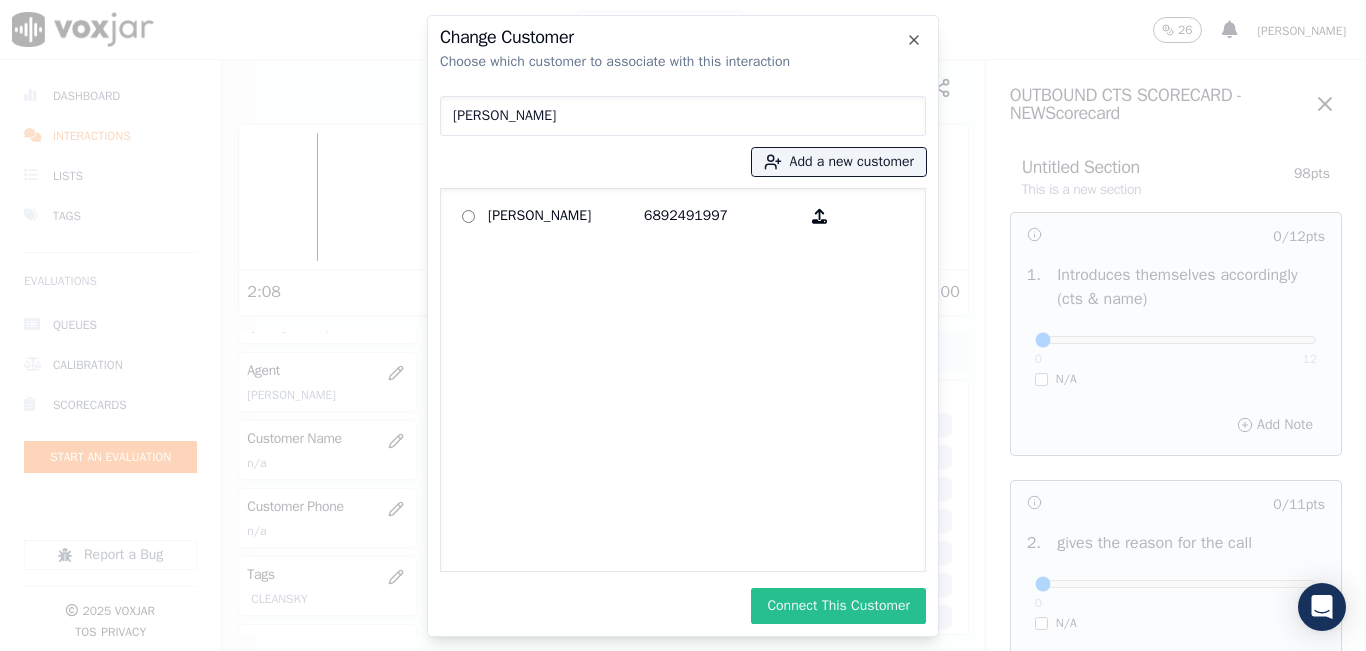 click on "Connect This Customer" at bounding box center (838, 606) 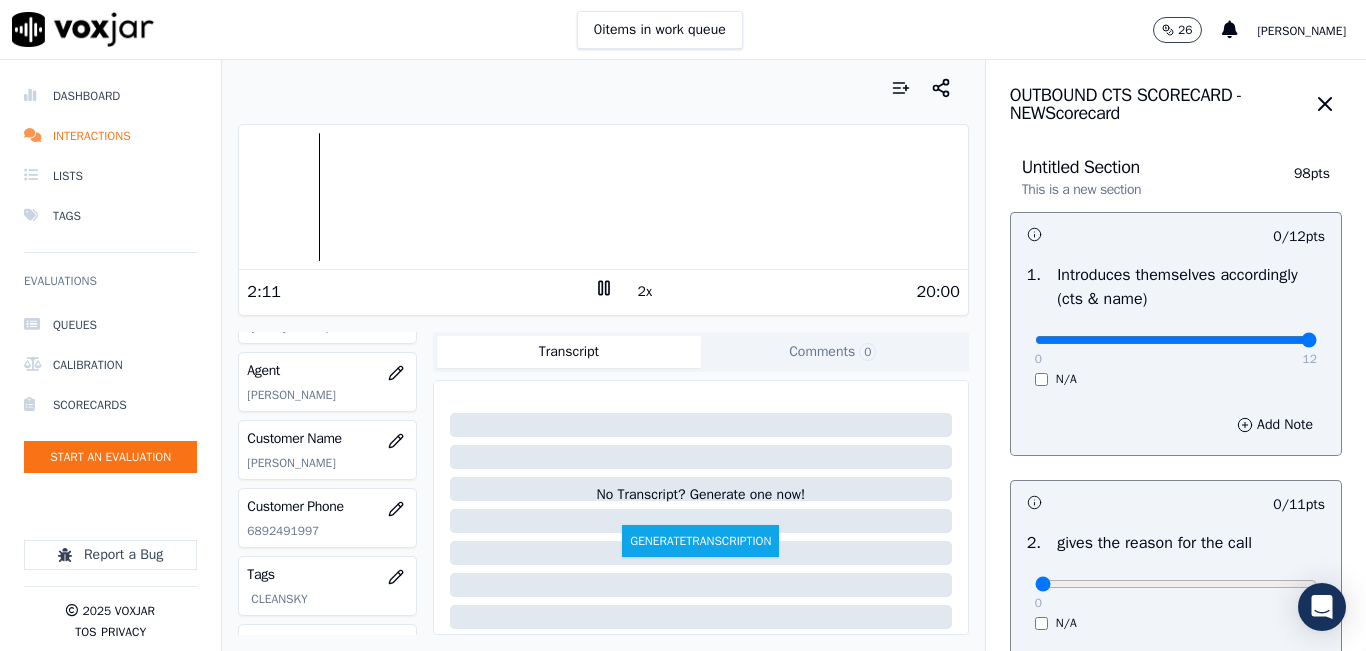 drag, startPoint x: 1079, startPoint y: 347, endPoint x: 1325, endPoint y: 336, distance: 246.24582 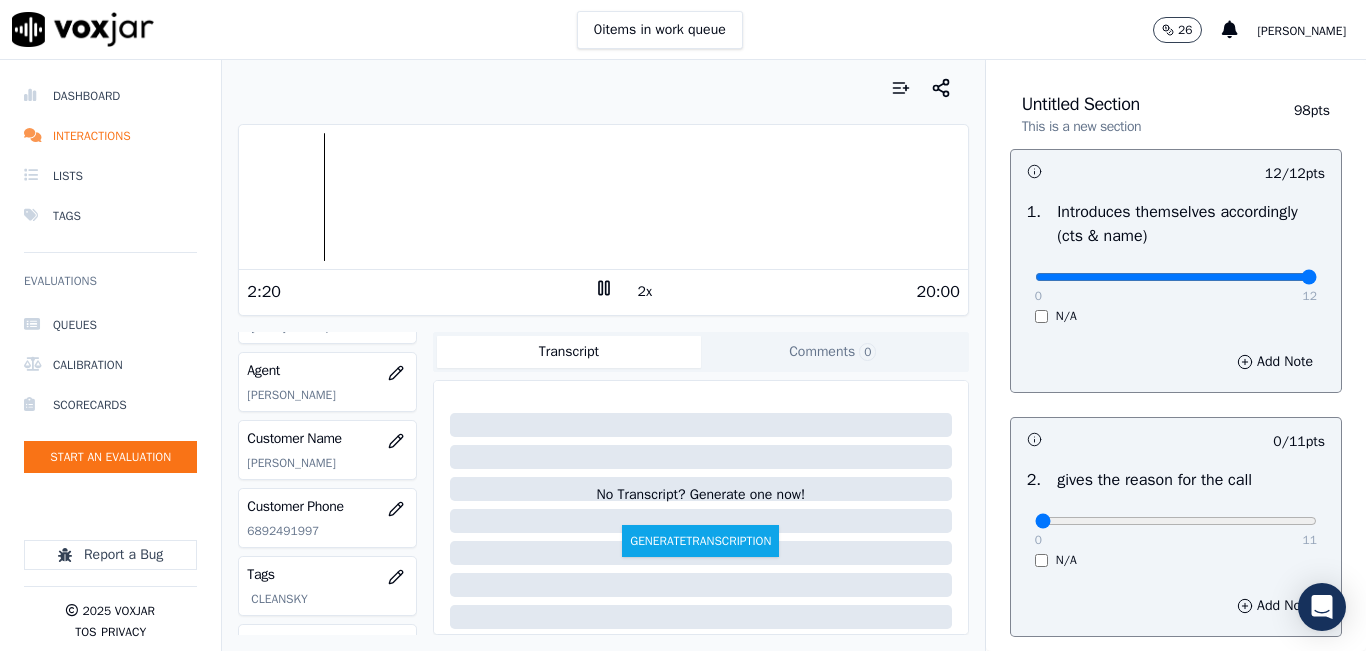 scroll, scrollTop: 100, scrollLeft: 0, axis: vertical 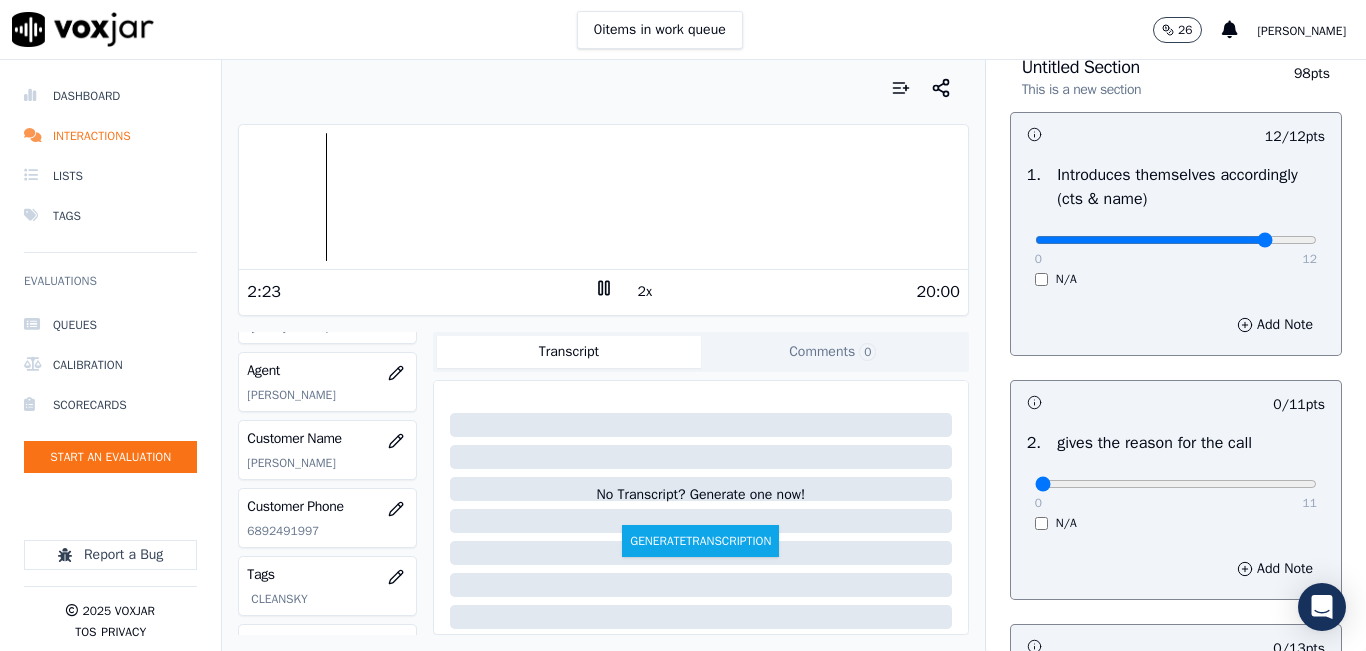 type on "10" 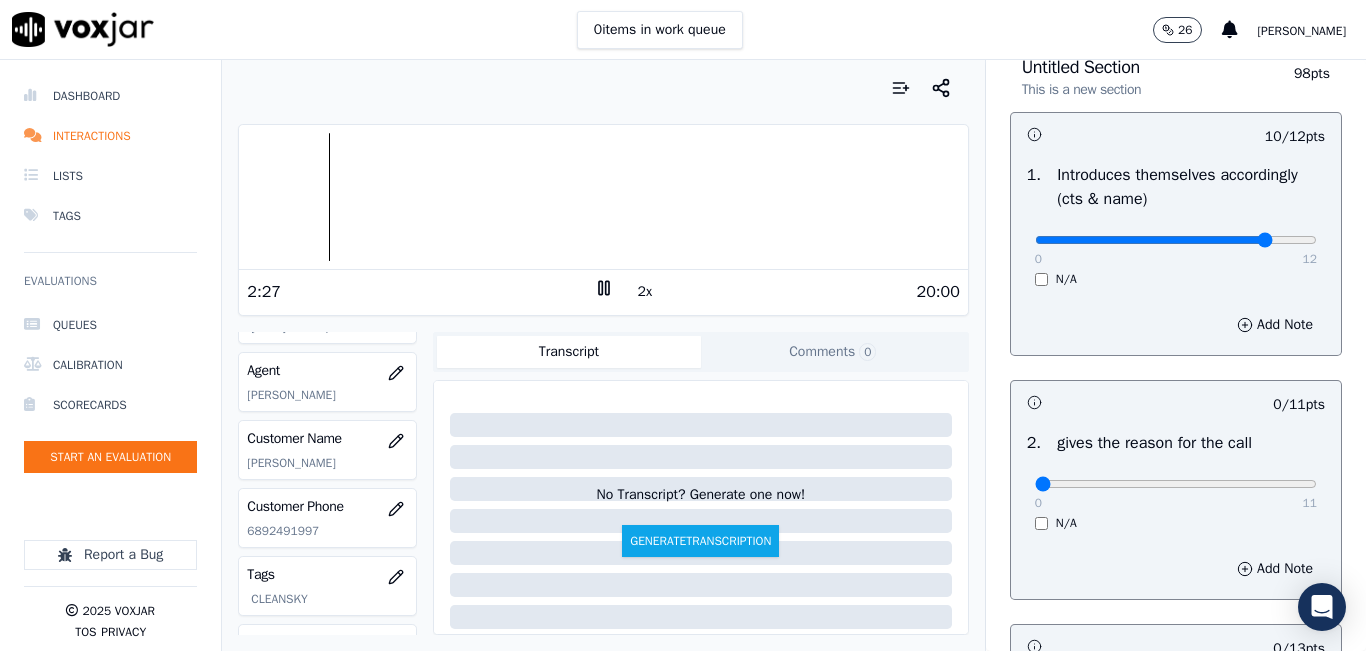 scroll, scrollTop: 200, scrollLeft: 0, axis: vertical 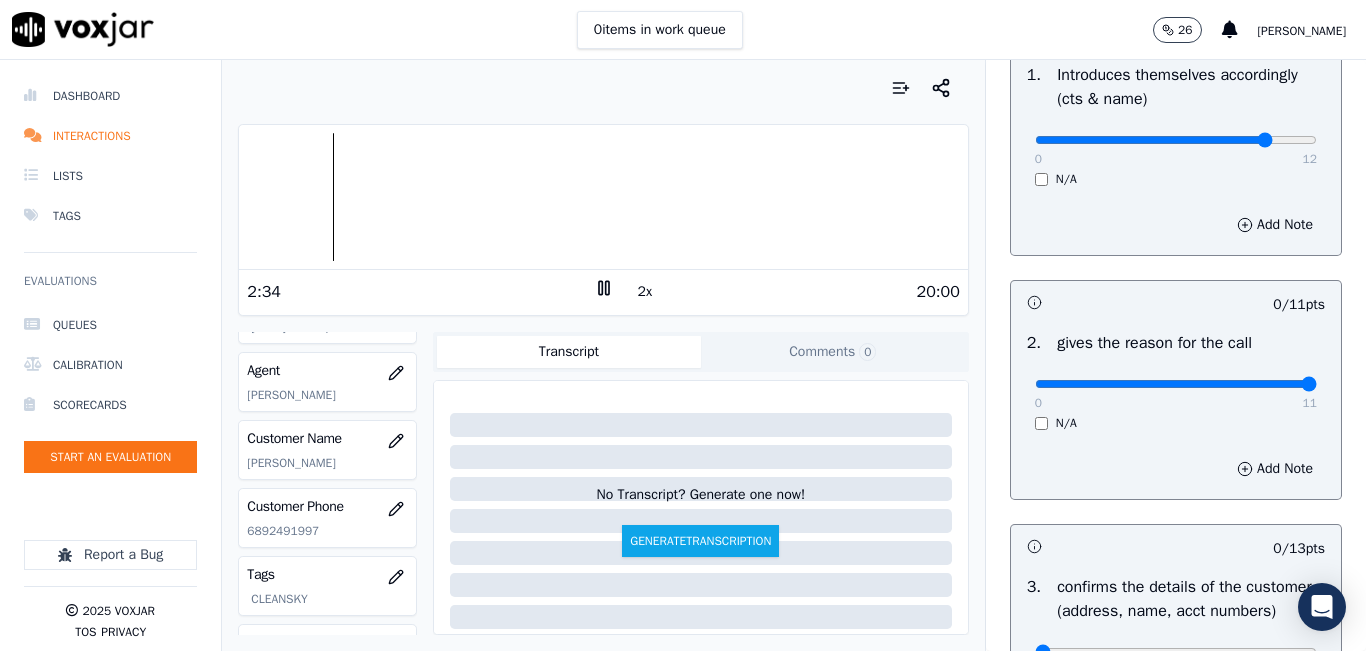 drag, startPoint x: 1276, startPoint y: 366, endPoint x: 1311, endPoint y: 358, distance: 35.902645 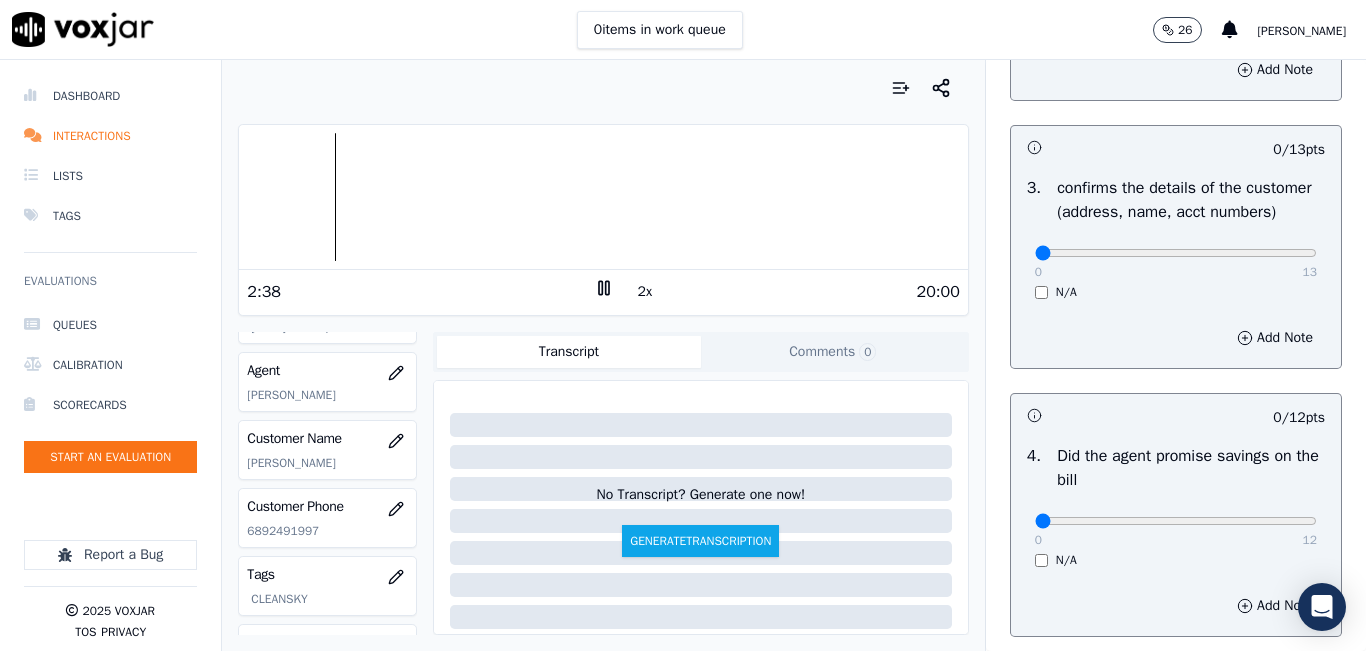 scroll, scrollTop: 600, scrollLeft: 0, axis: vertical 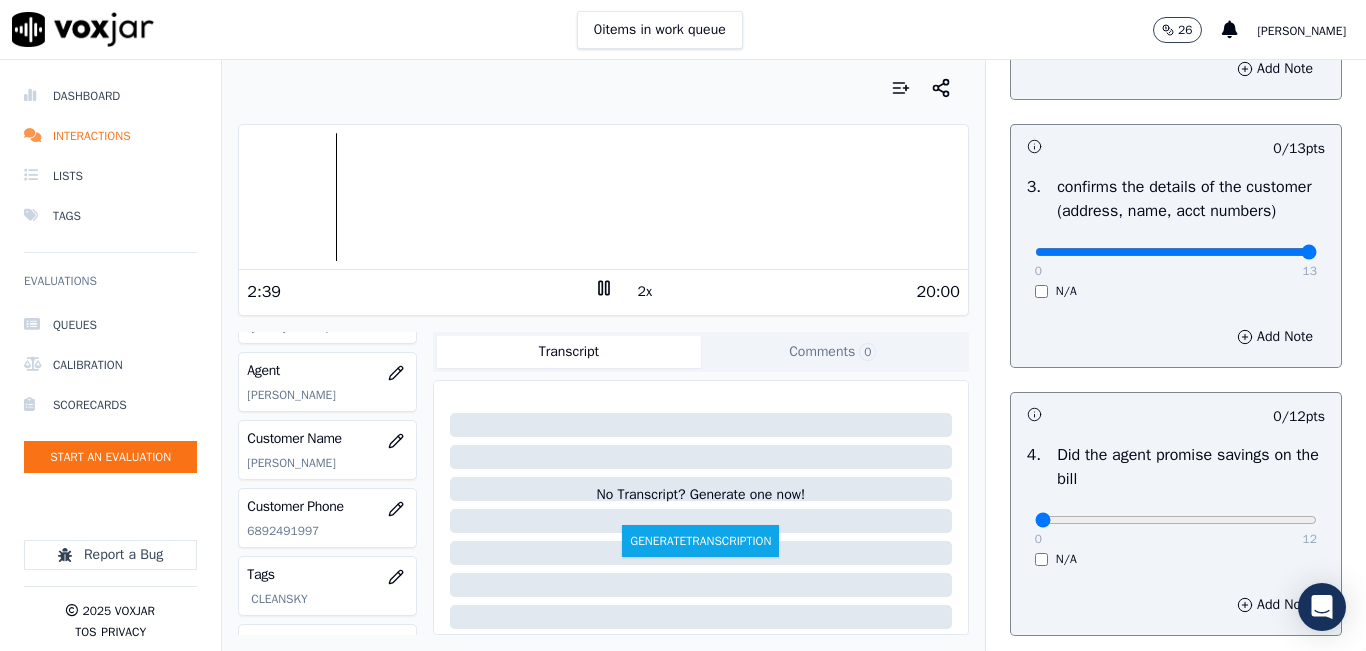drag, startPoint x: 1151, startPoint y: 276, endPoint x: 1347, endPoint y: 250, distance: 197.71696 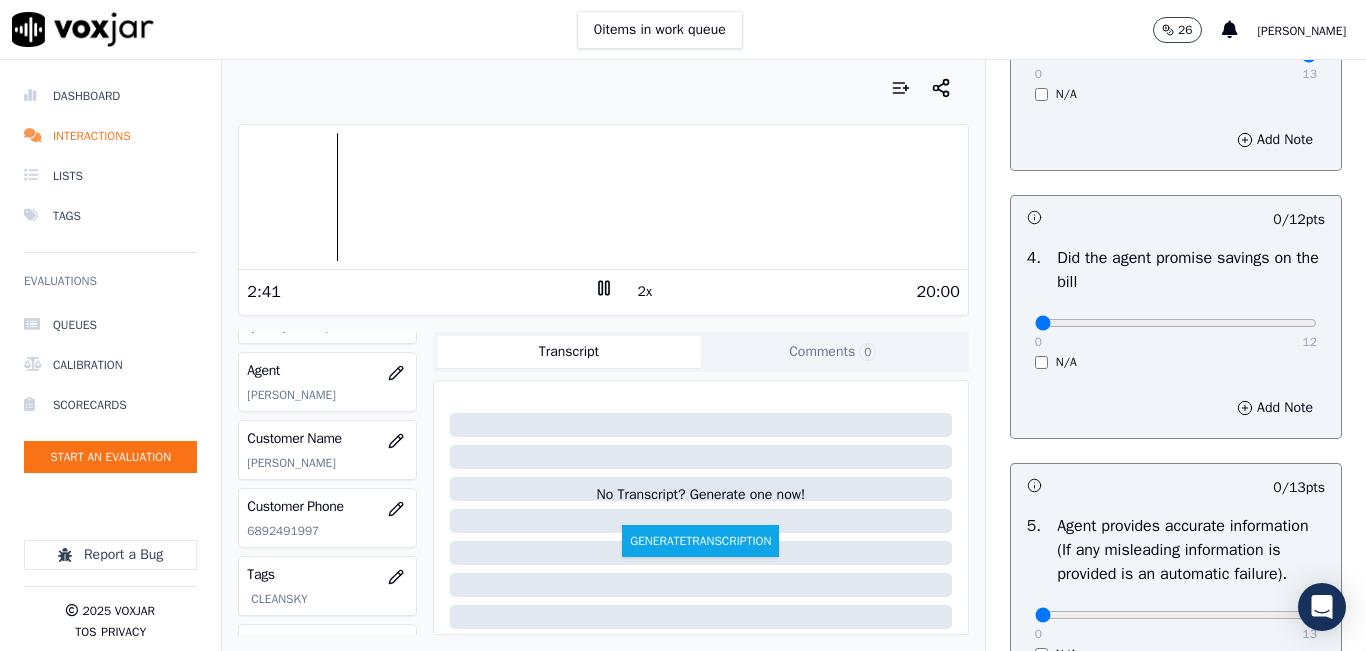 scroll, scrollTop: 800, scrollLeft: 0, axis: vertical 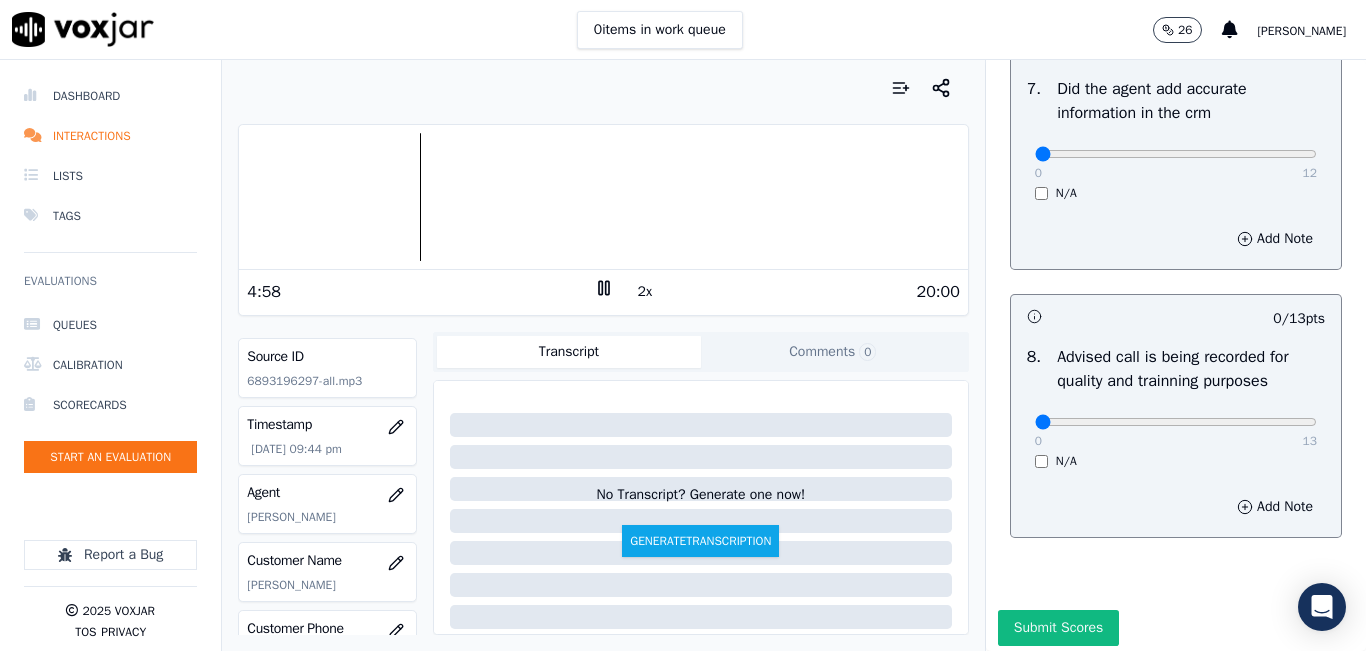 click at bounding box center [603, 197] 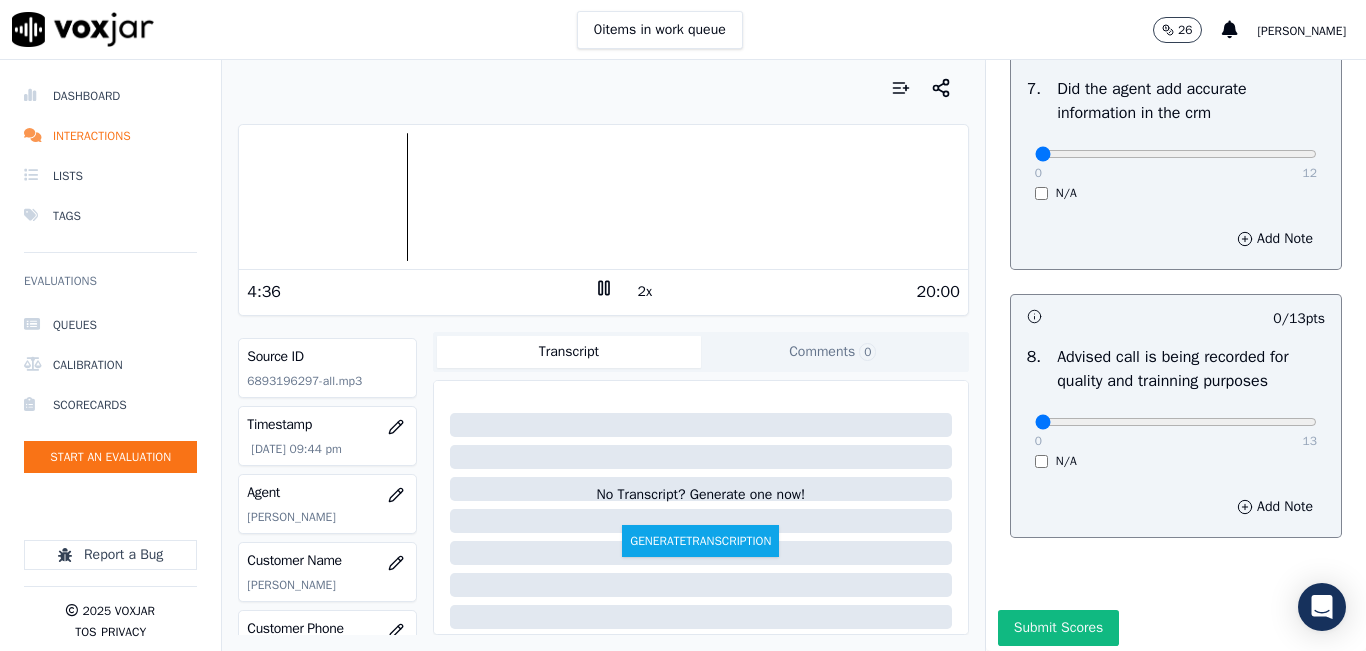 click at bounding box center (603, 197) 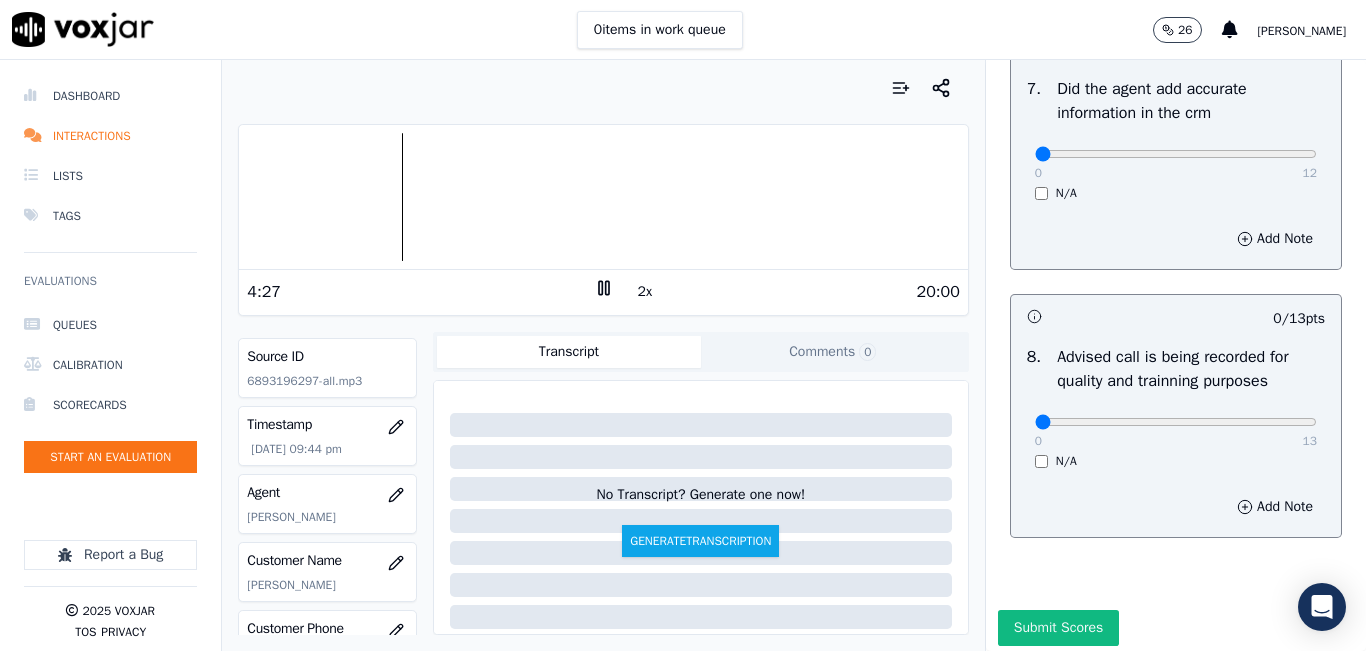 click at bounding box center [603, 197] 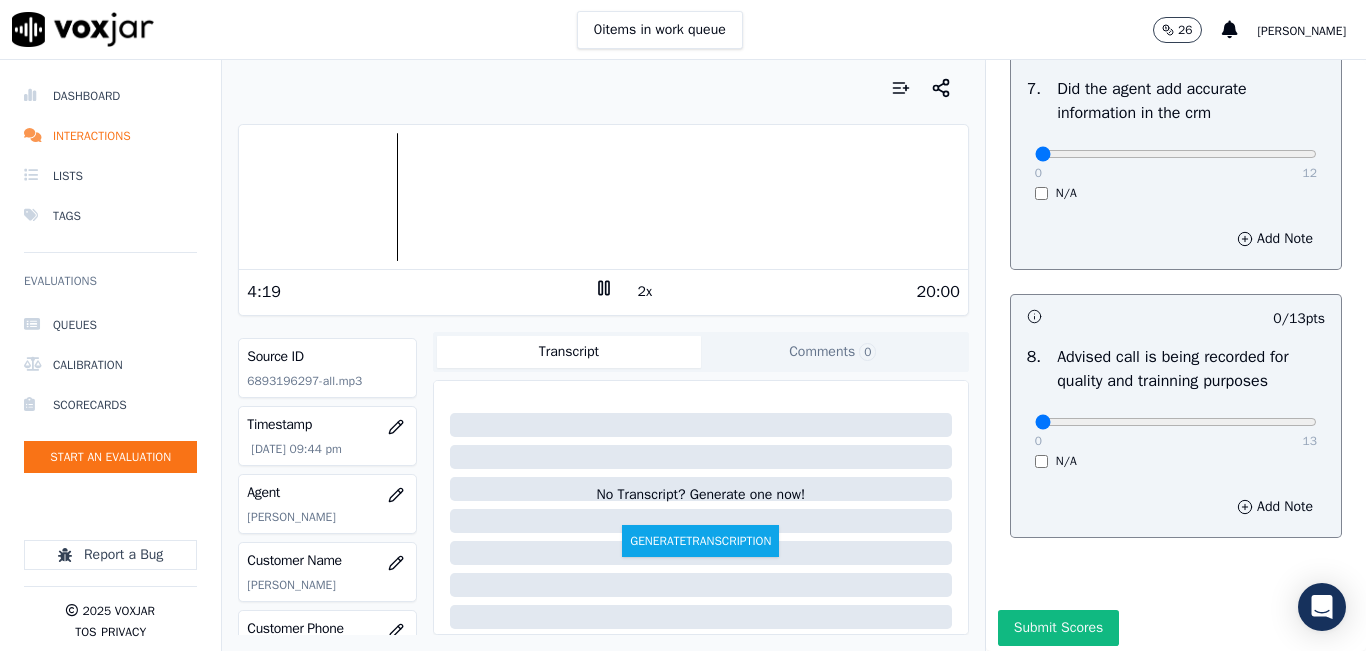 click at bounding box center (603, 197) 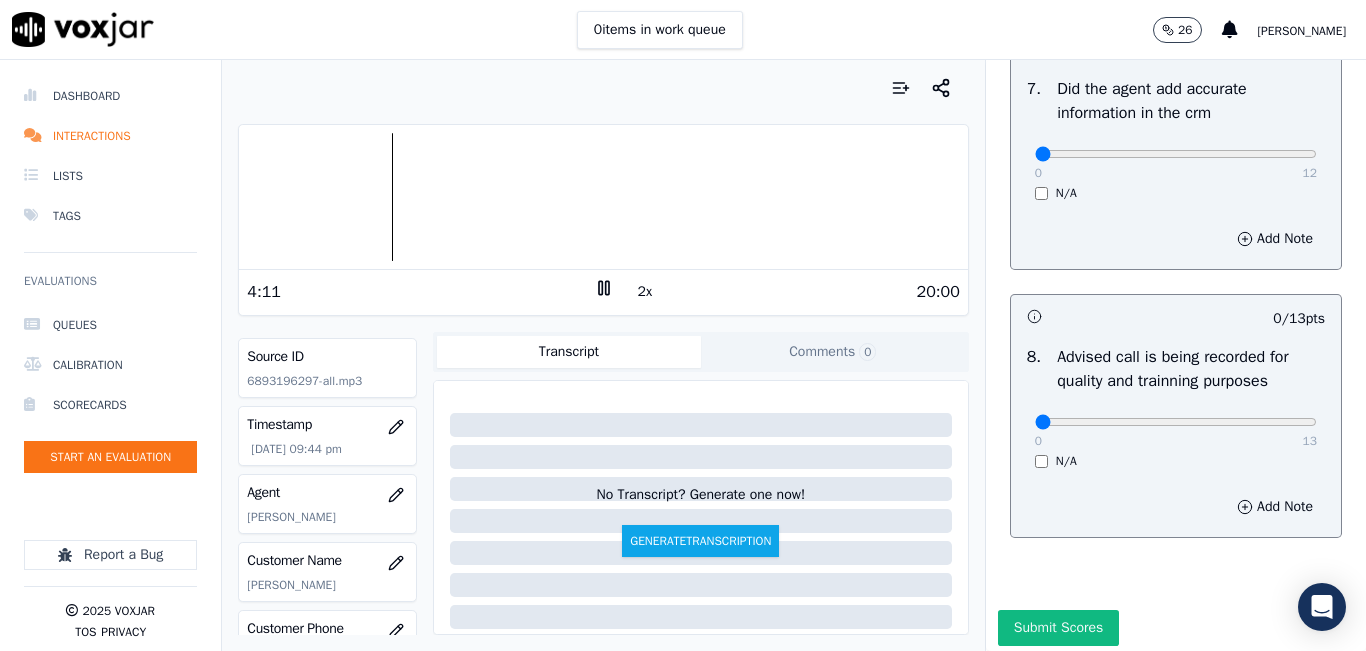 click at bounding box center [603, 197] 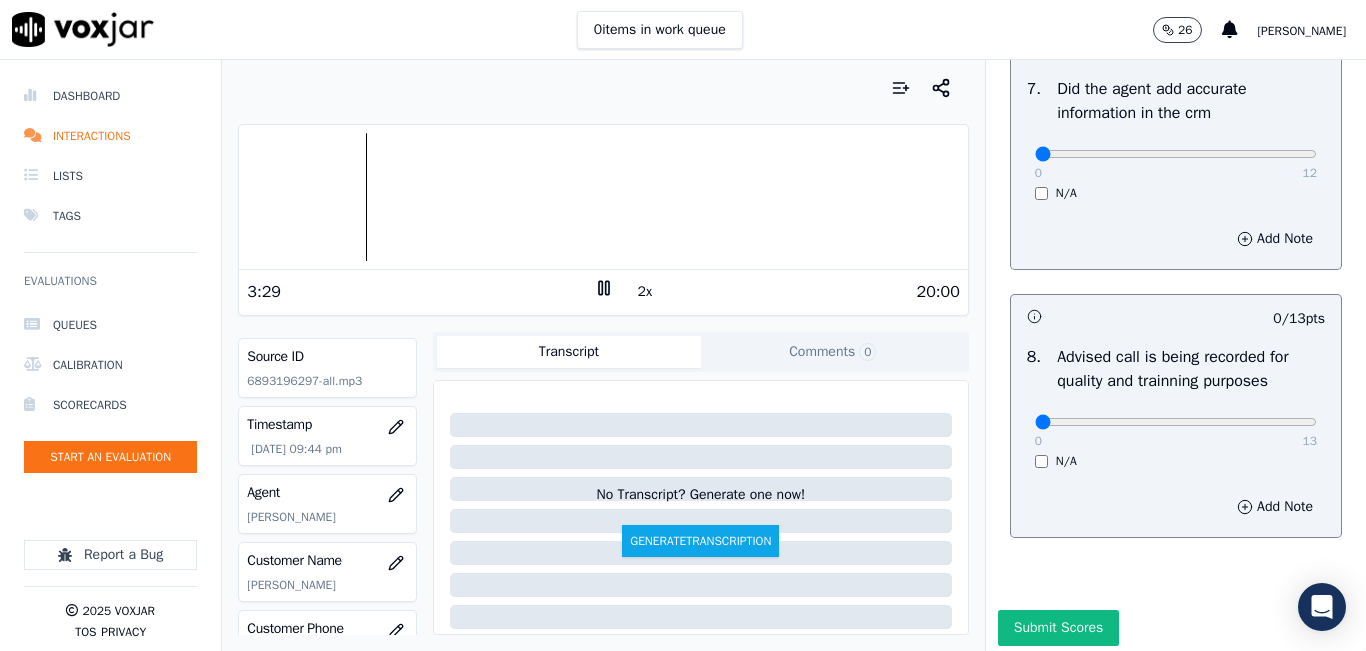 click at bounding box center [603, 197] 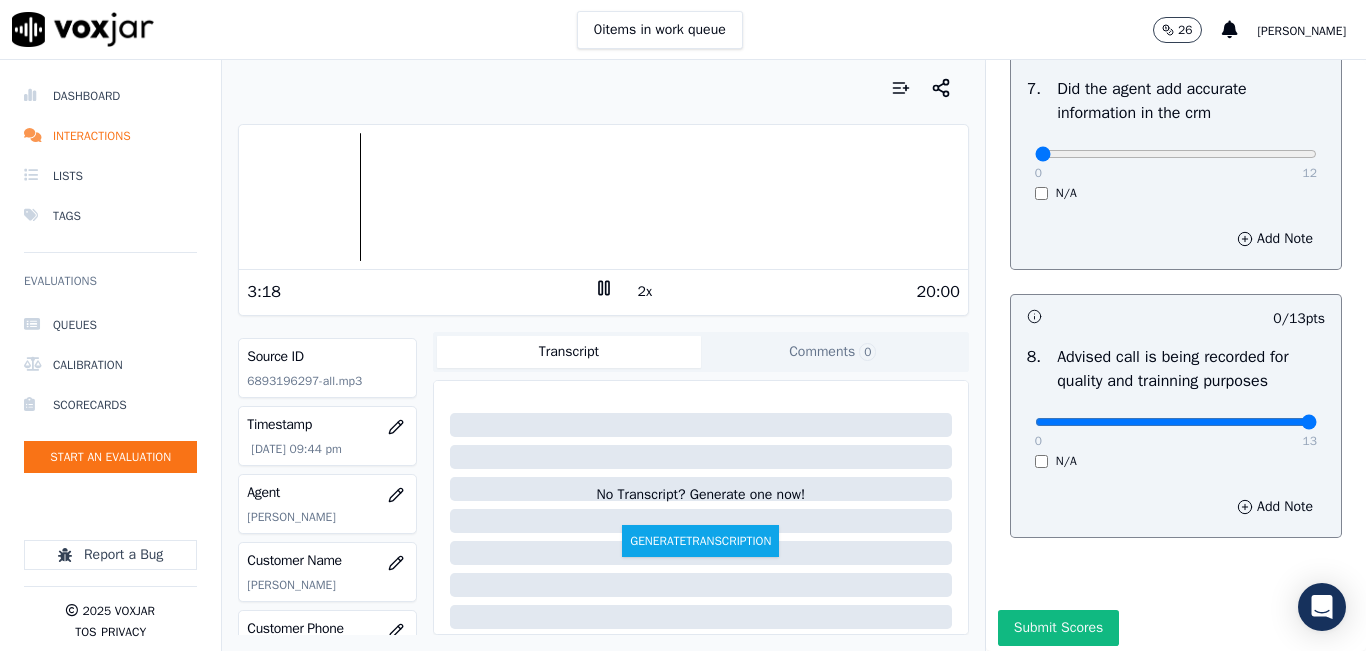 drag, startPoint x: 1121, startPoint y: 472, endPoint x: 1365, endPoint y: 462, distance: 244.20483 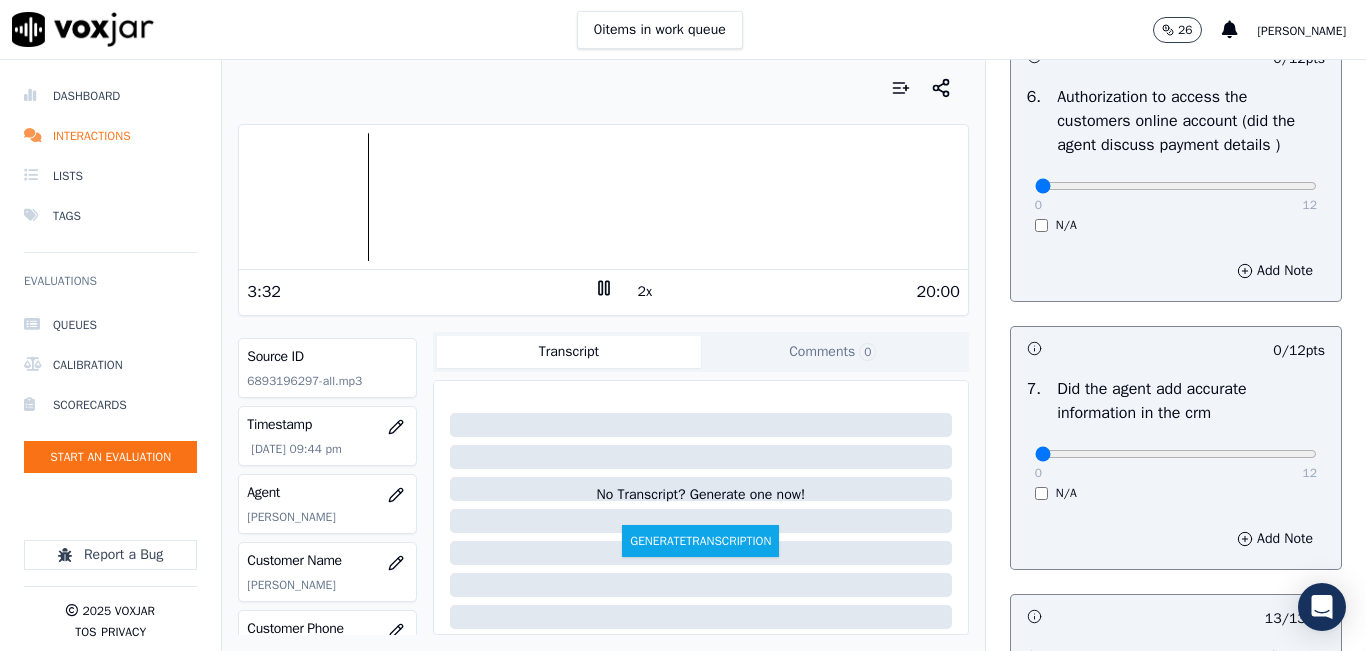 scroll, scrollTop: 1418, scrollLeft: 0, axis: vertical 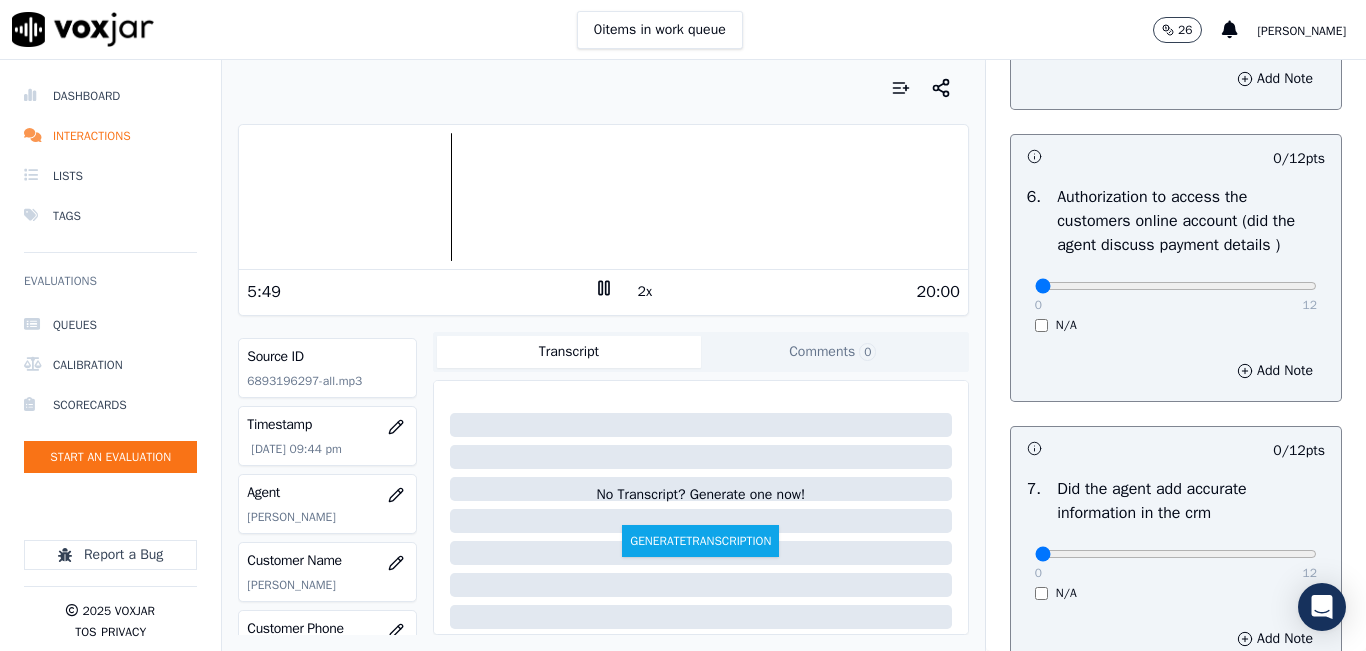 drag, startPoint x: 619, startPoint y: 298, endPoint x: 637, endPoint y: 295, distance: 18.248287 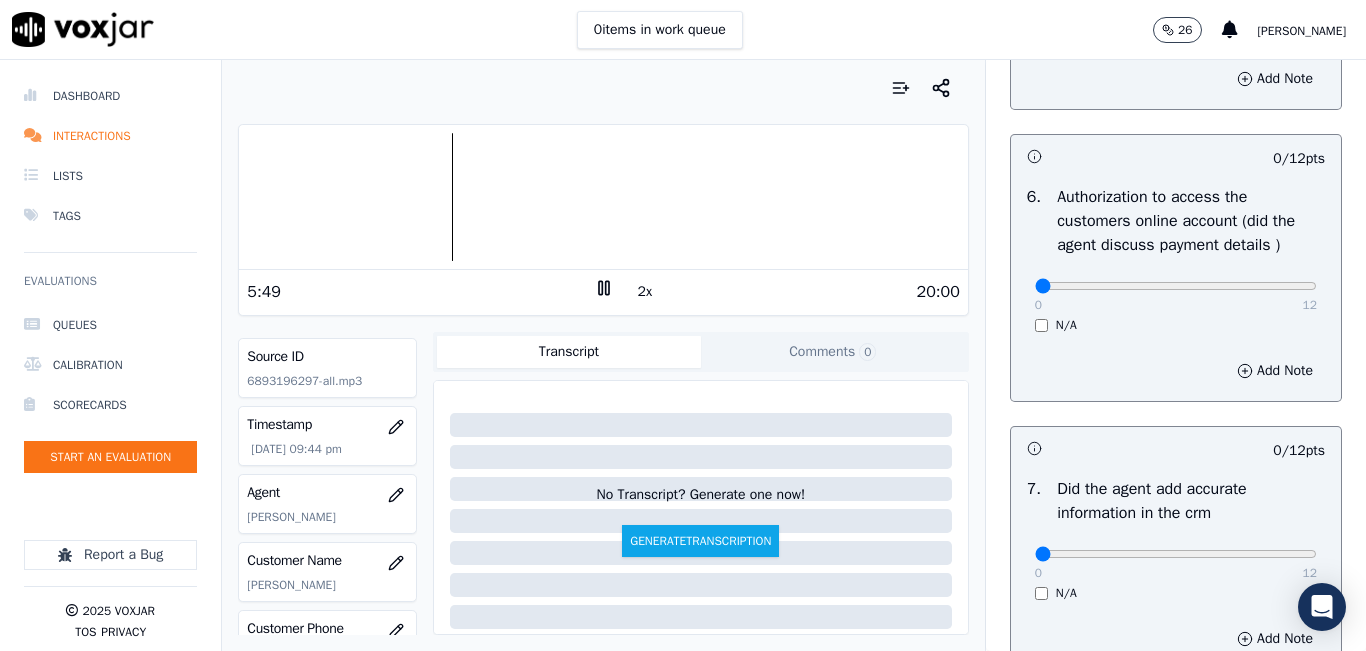 click on "2x" at bounding box center (645, 292) 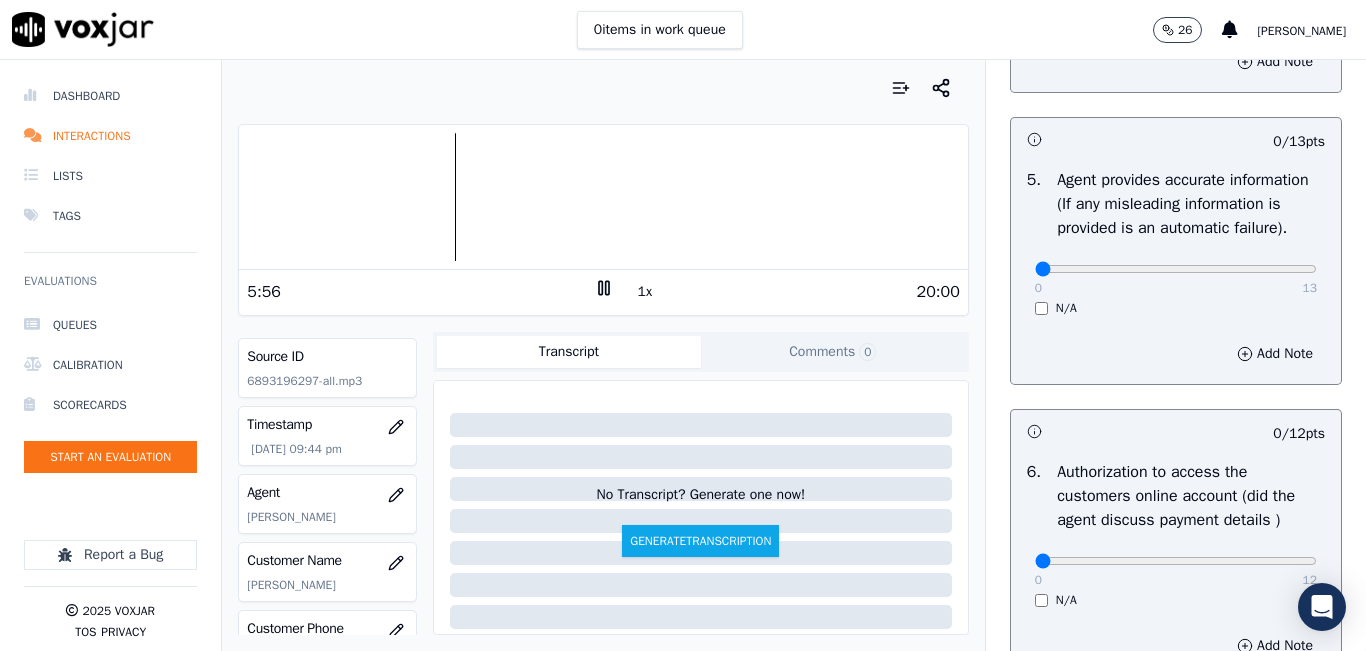 scroll, scrollTop: 1318, scrollLeft: 0, axis: vertical 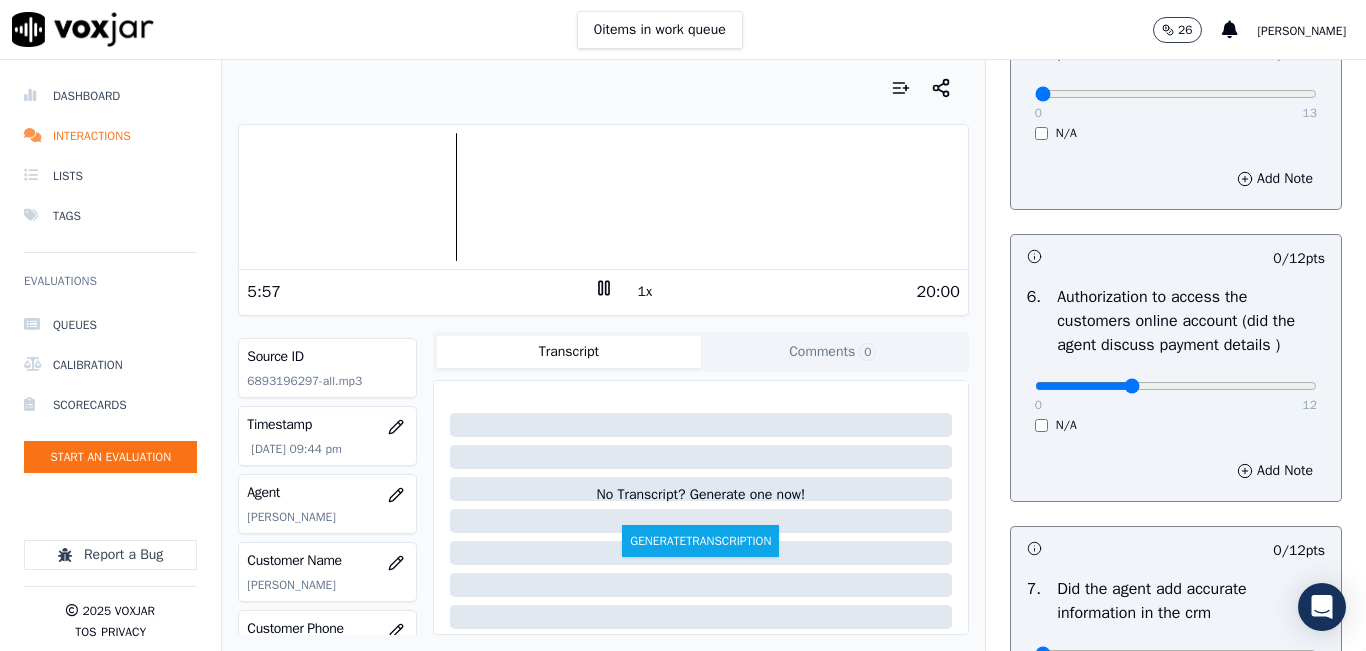 click at bounding box center (1176, -978) 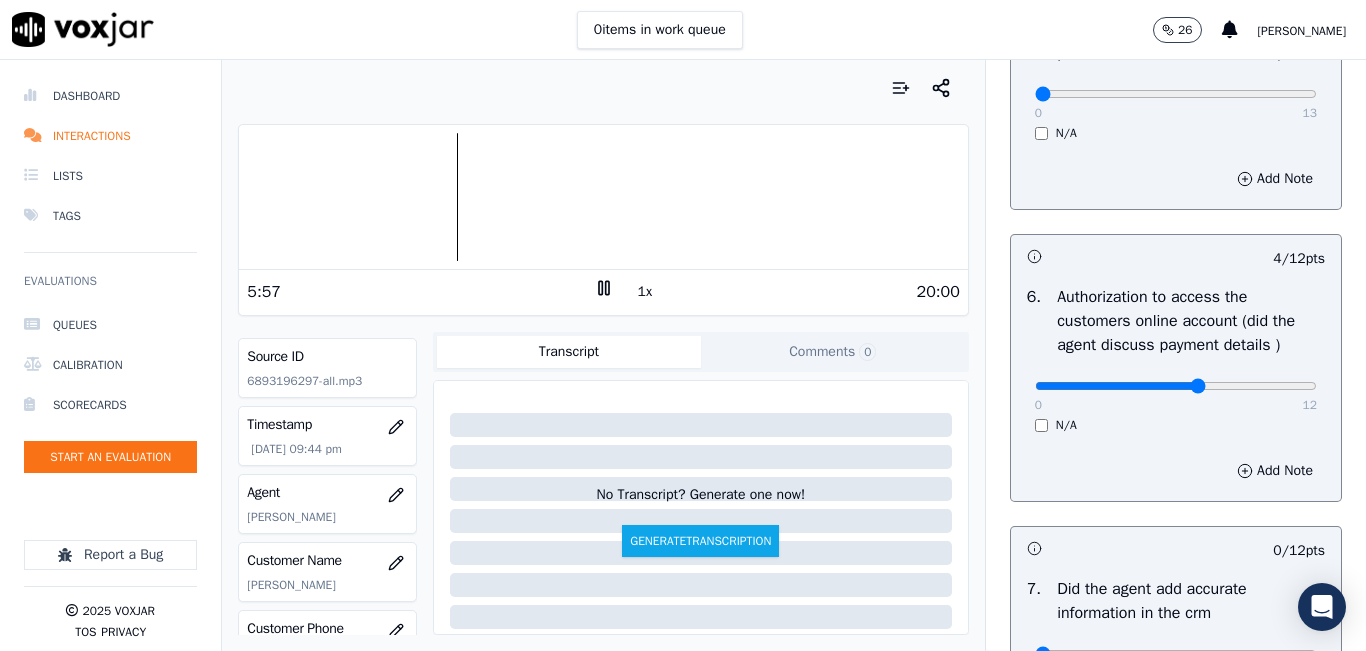 click at bounding box center [1176, -978] 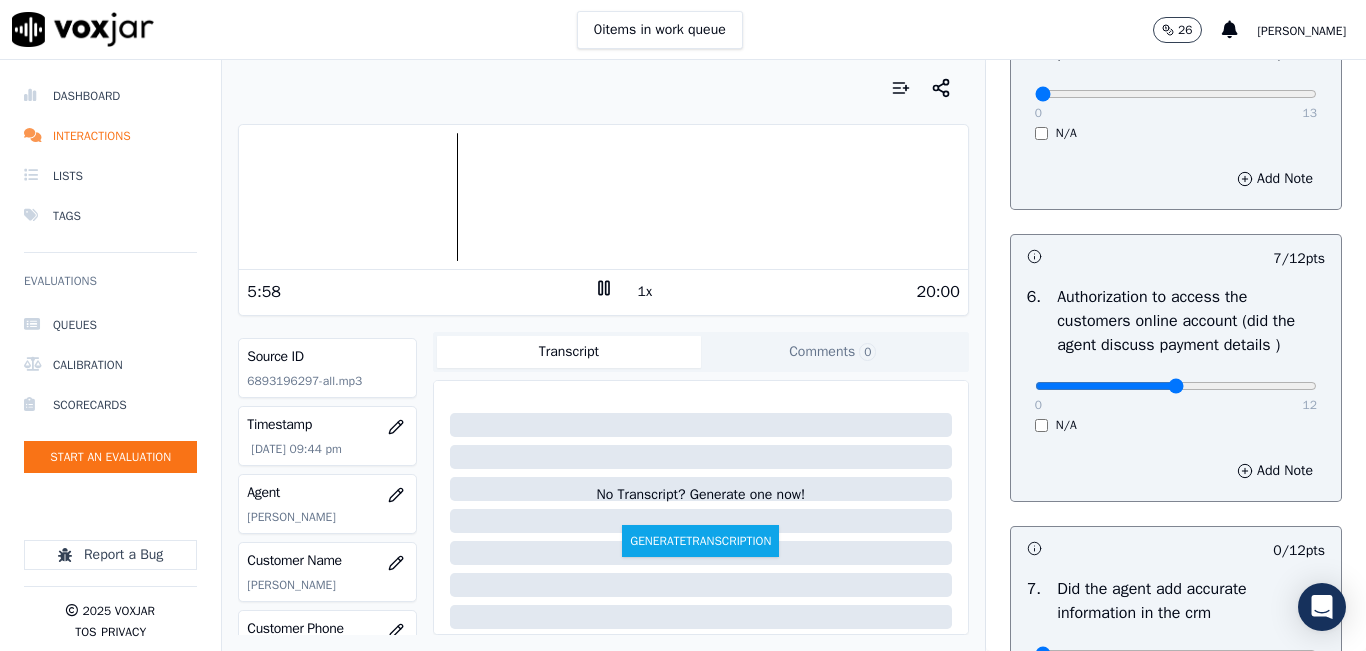 type on "6" 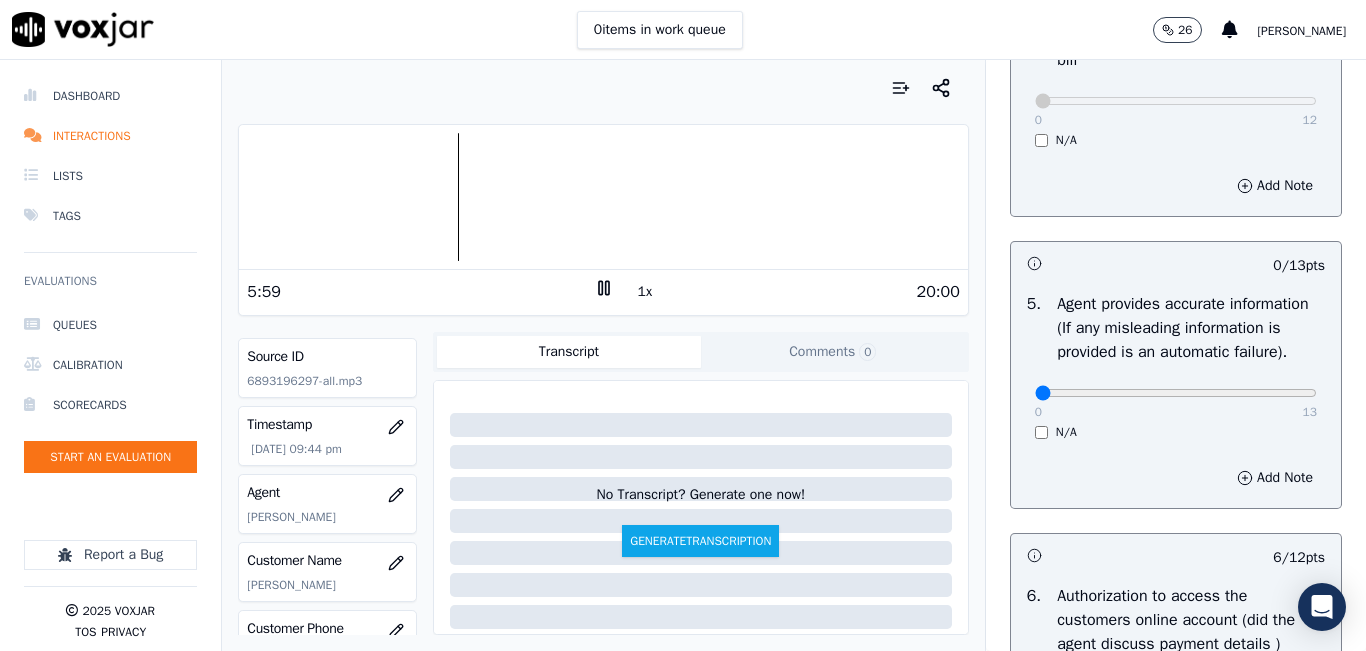 scroll, scrollTop: 1018, scrollLeft: 0, axis: vertical 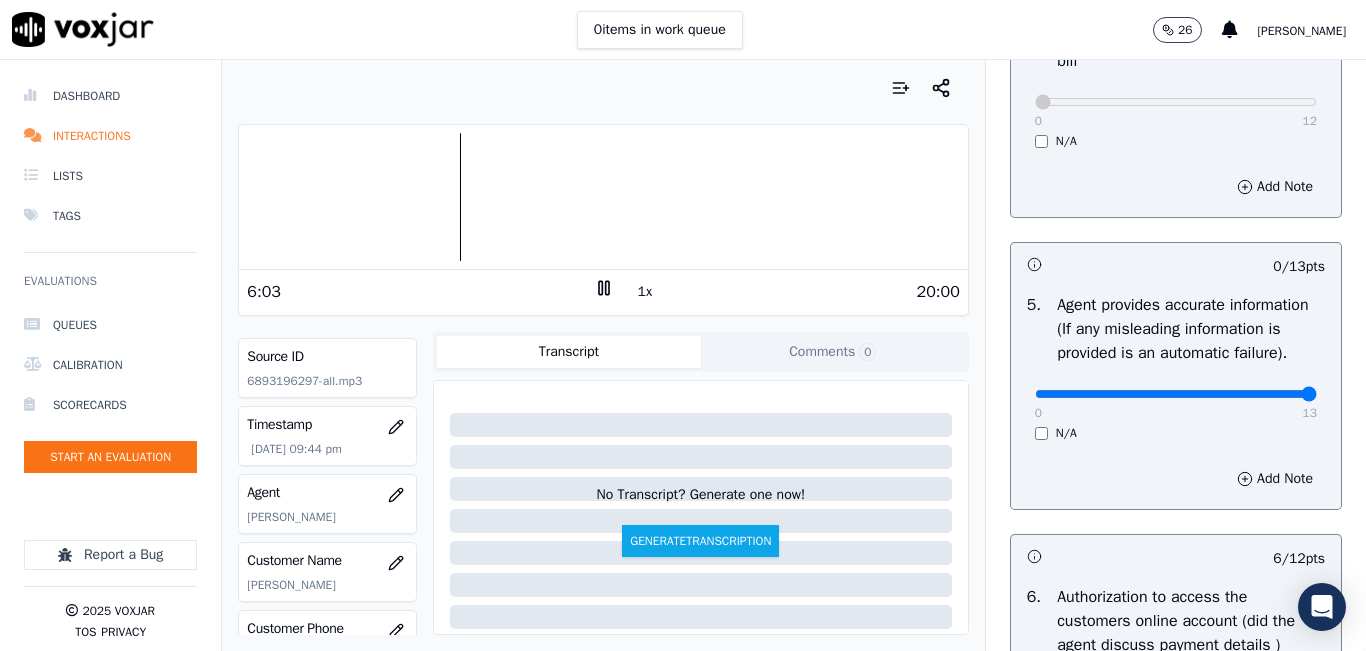 drag, startPoint x: 1111, startPoint y: 449, endPoint x: 1309, endPoint y: 448, distance: 198.00252 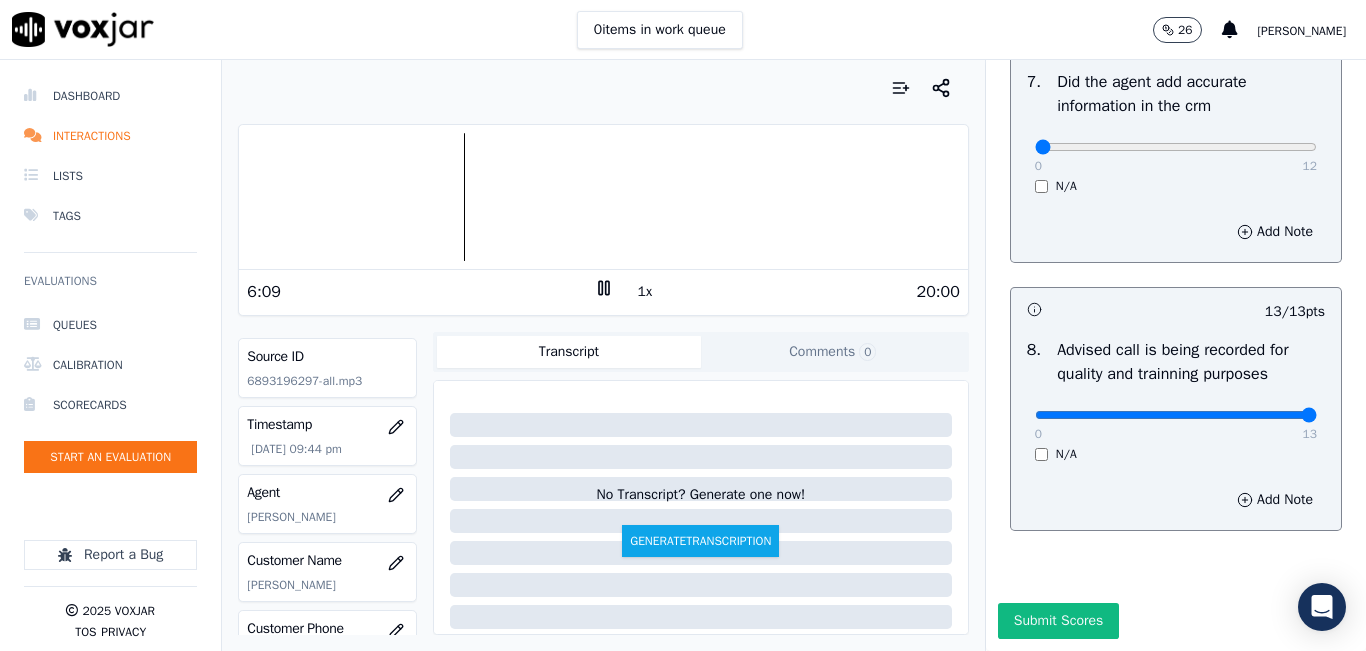 scroll, scrollTop: 1918, scrollLeft: 0, axis: vertical 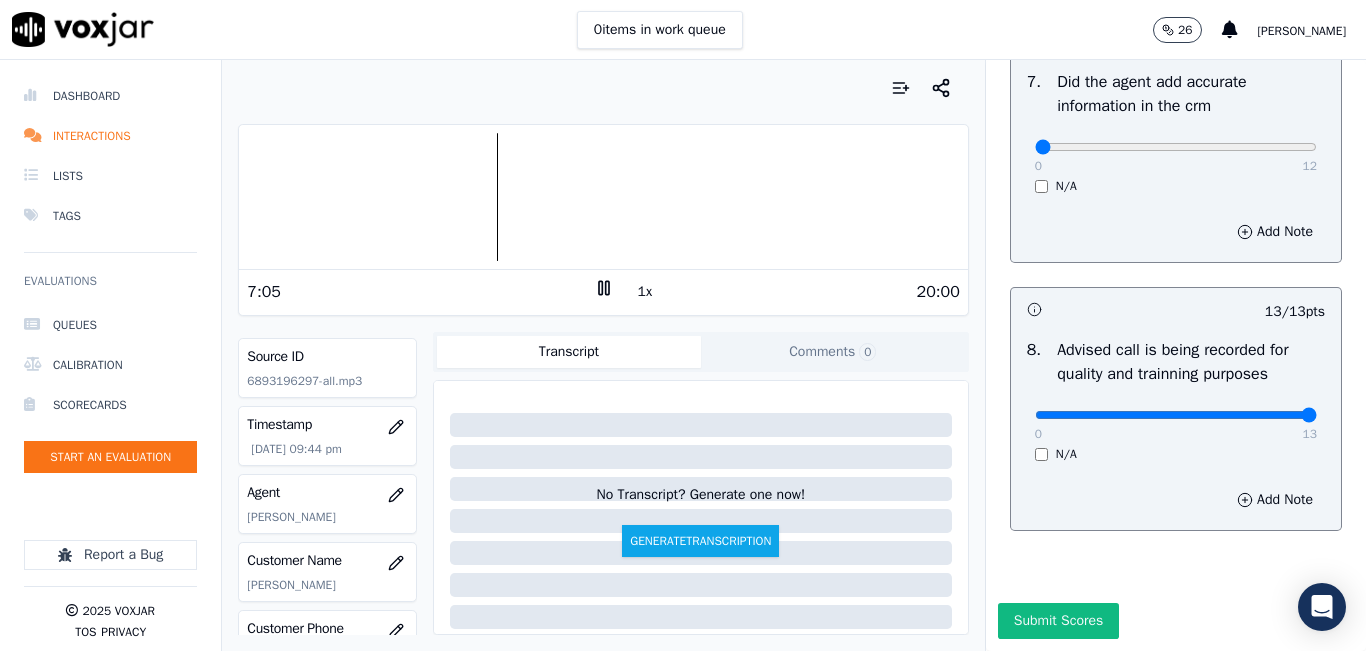 click 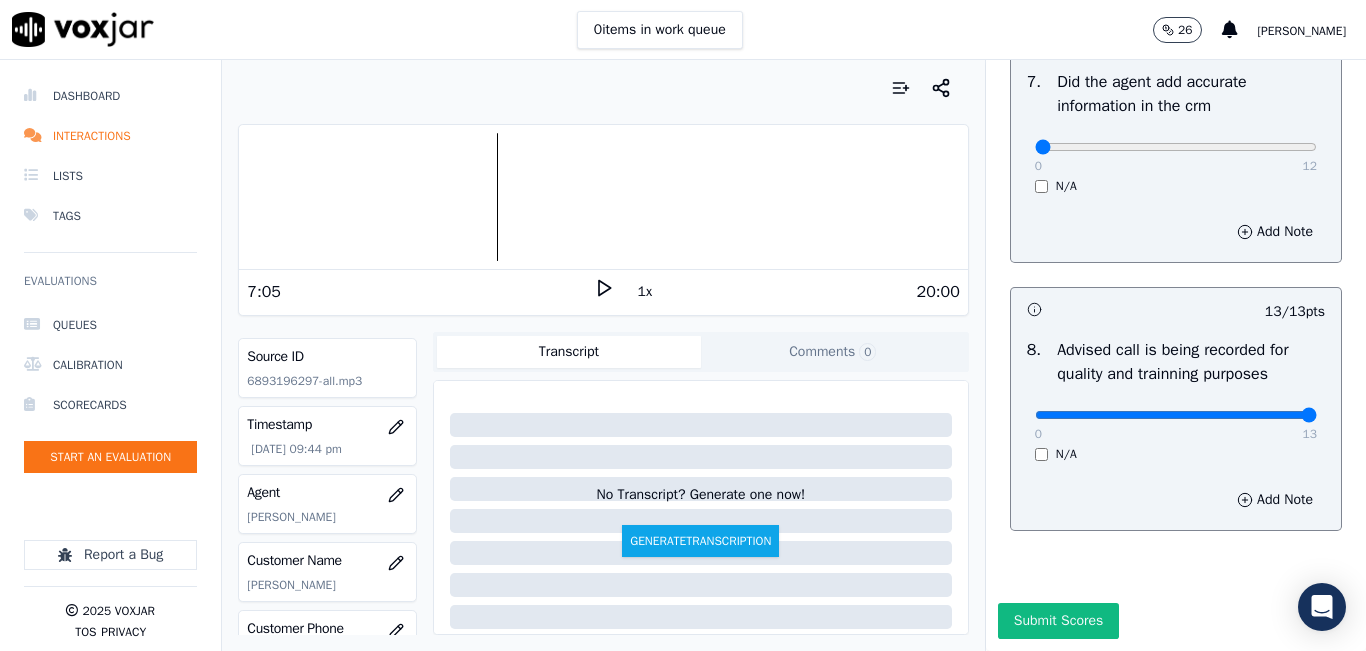 click 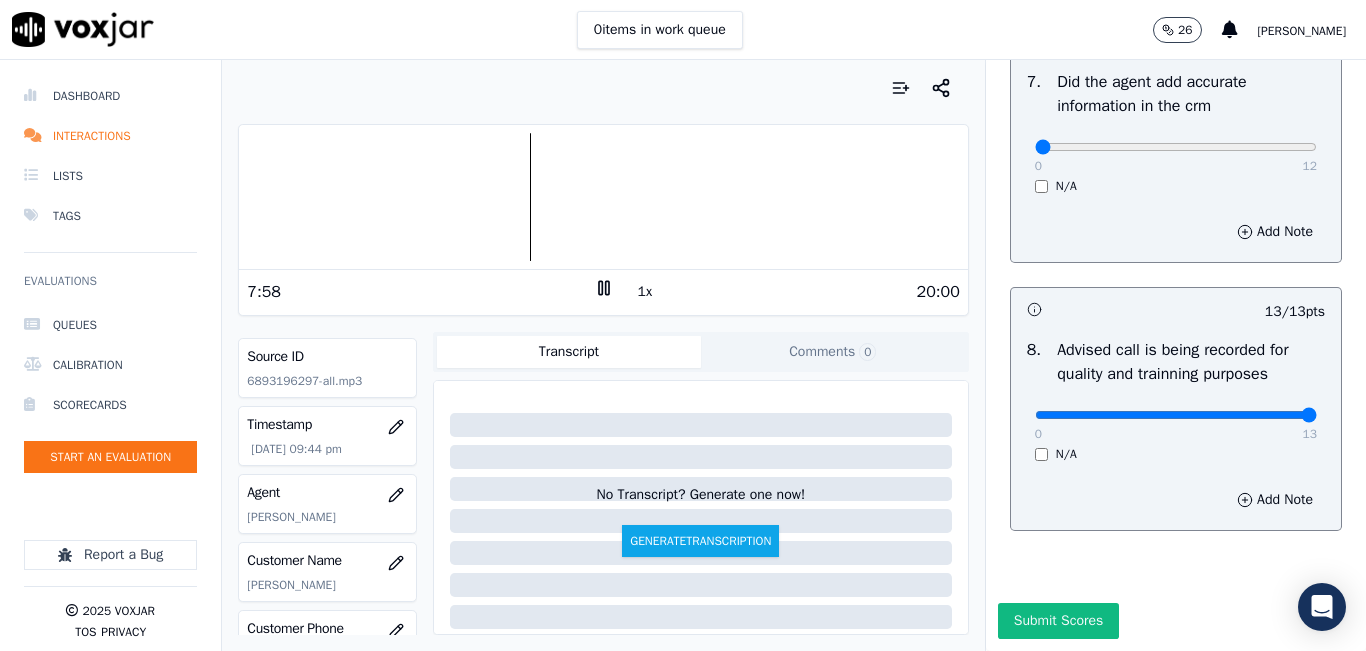 click at bounding box center [603, 197] 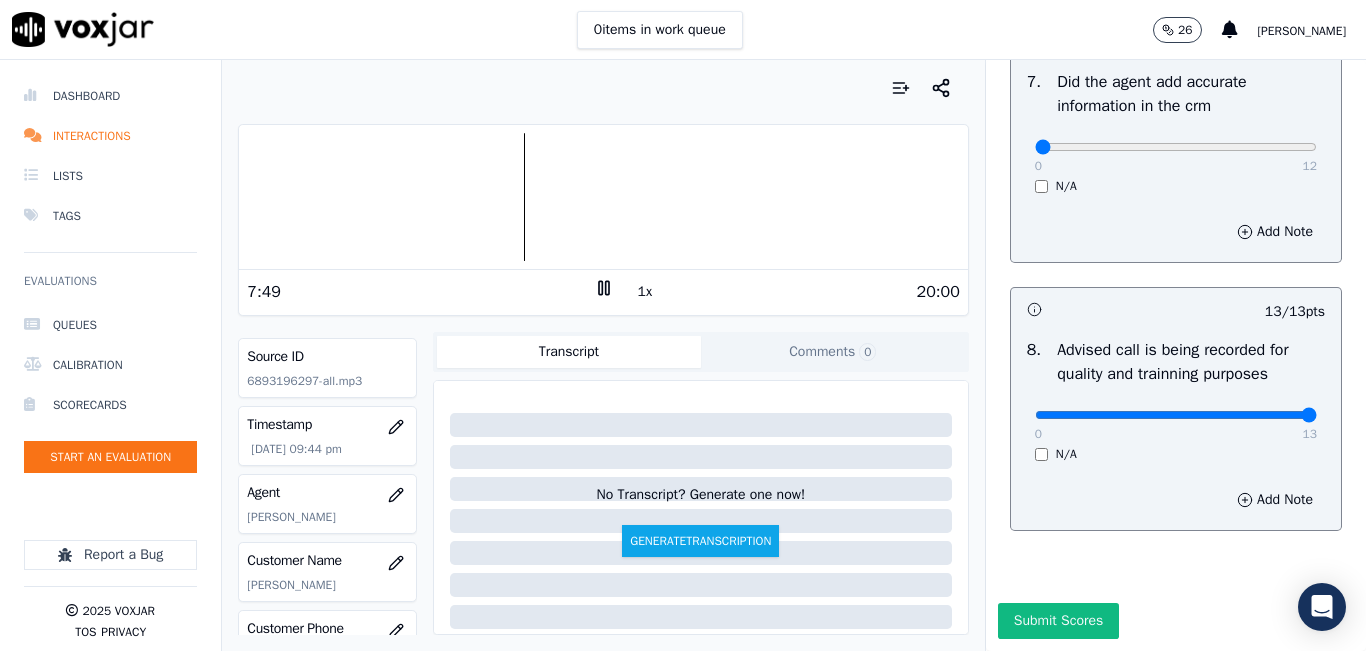 click at bounding box center [603, 197] 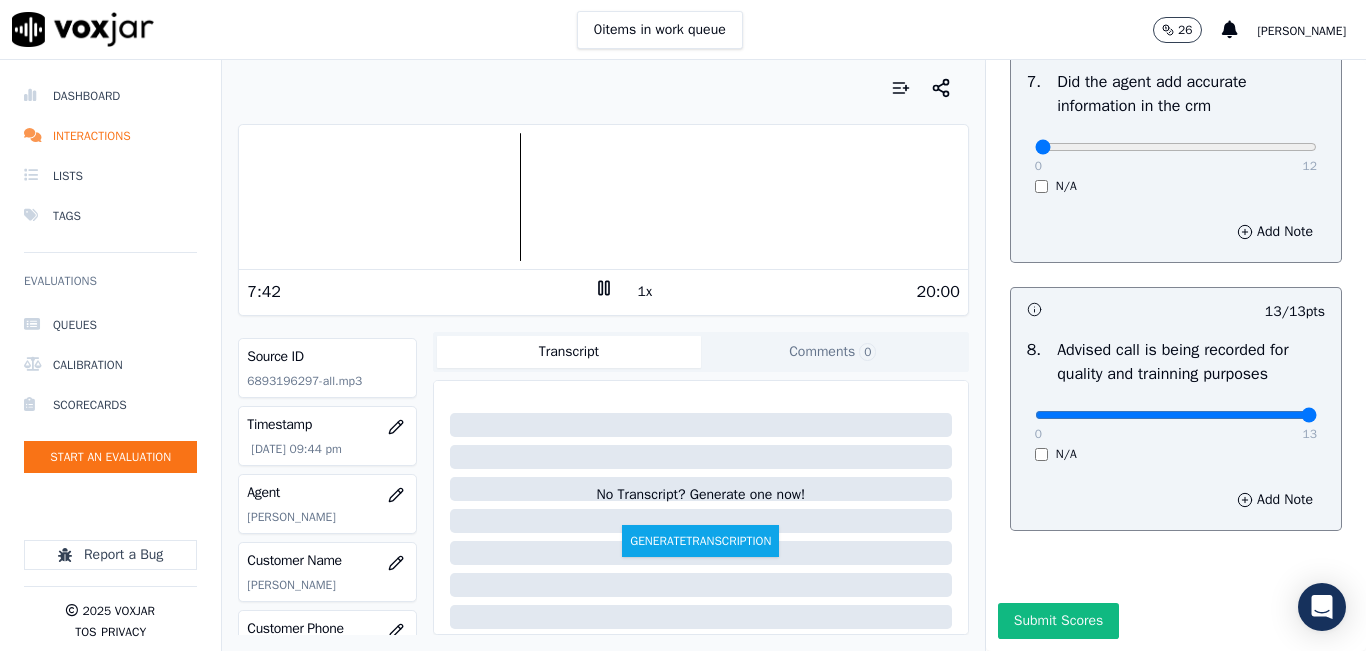 click at bounding box center (603, 197) 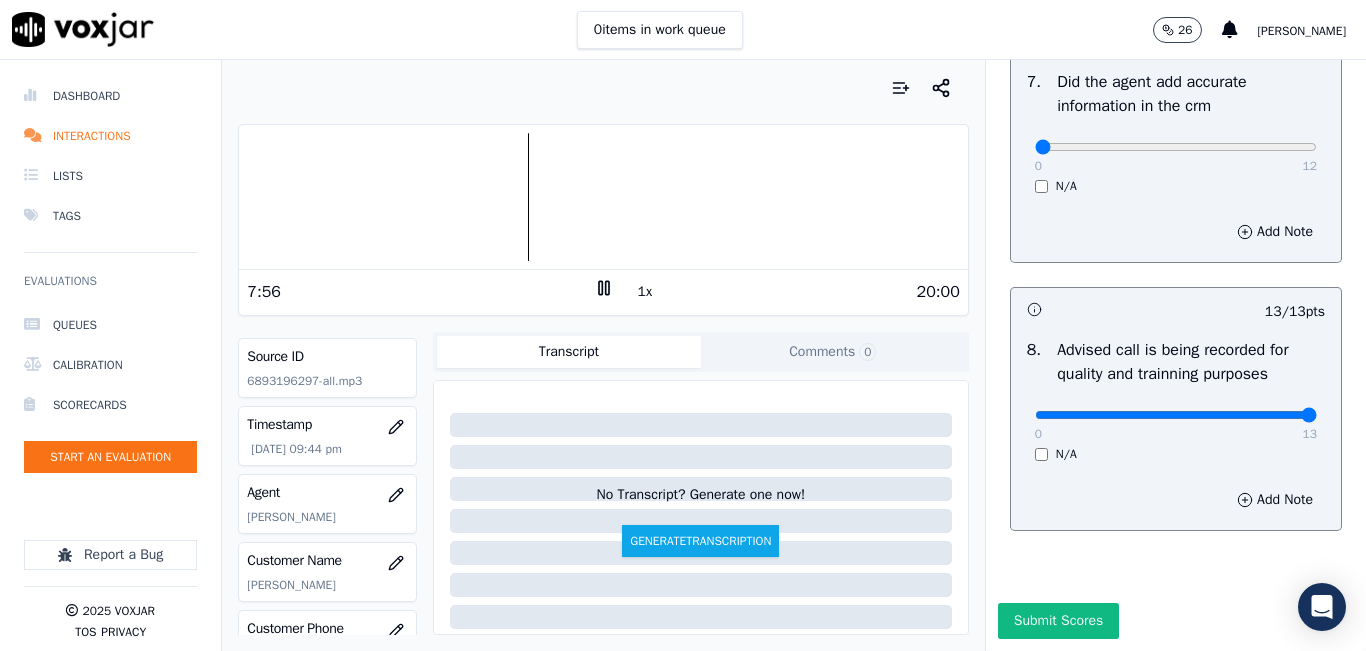 click at bounding box center (603, 197) 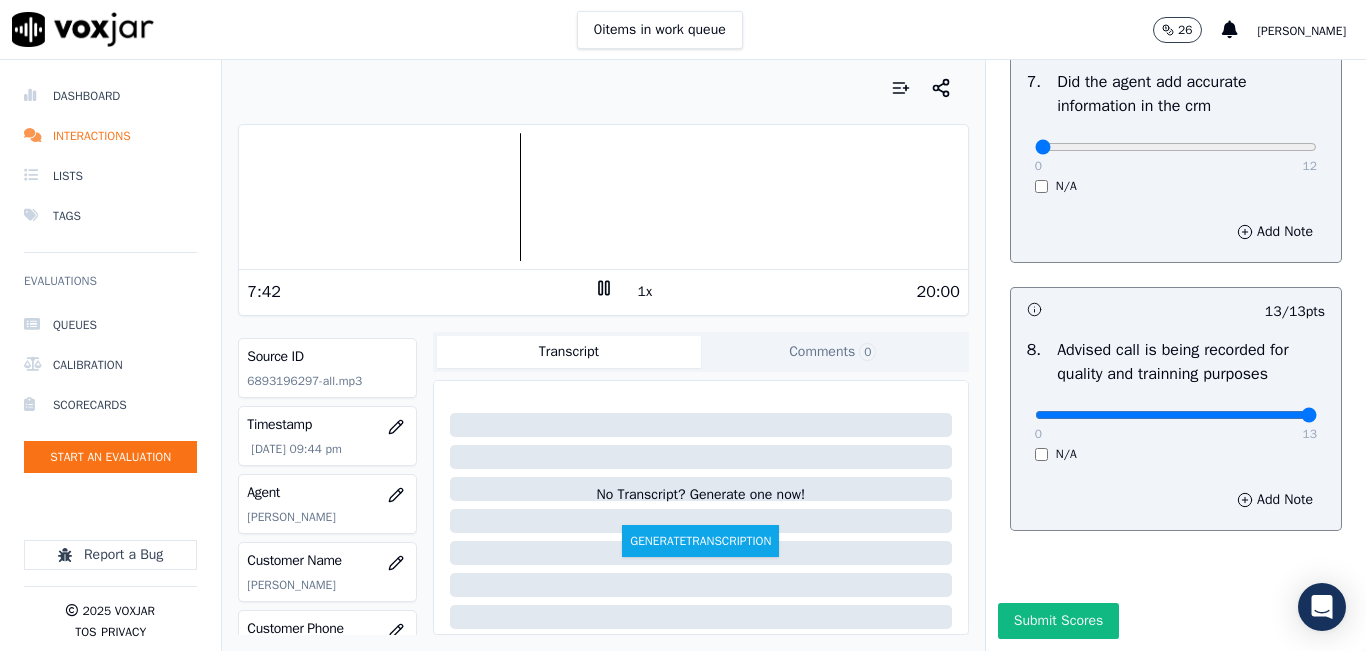 click at bounding box center [603, 197] 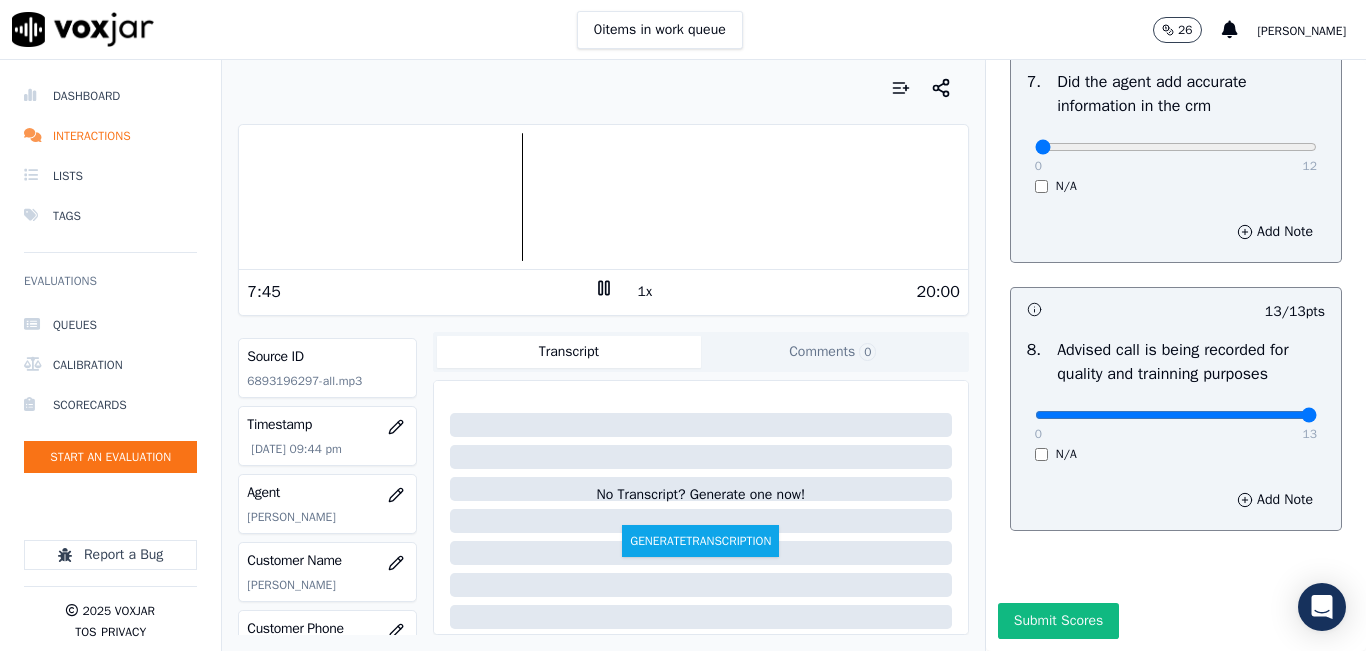 click 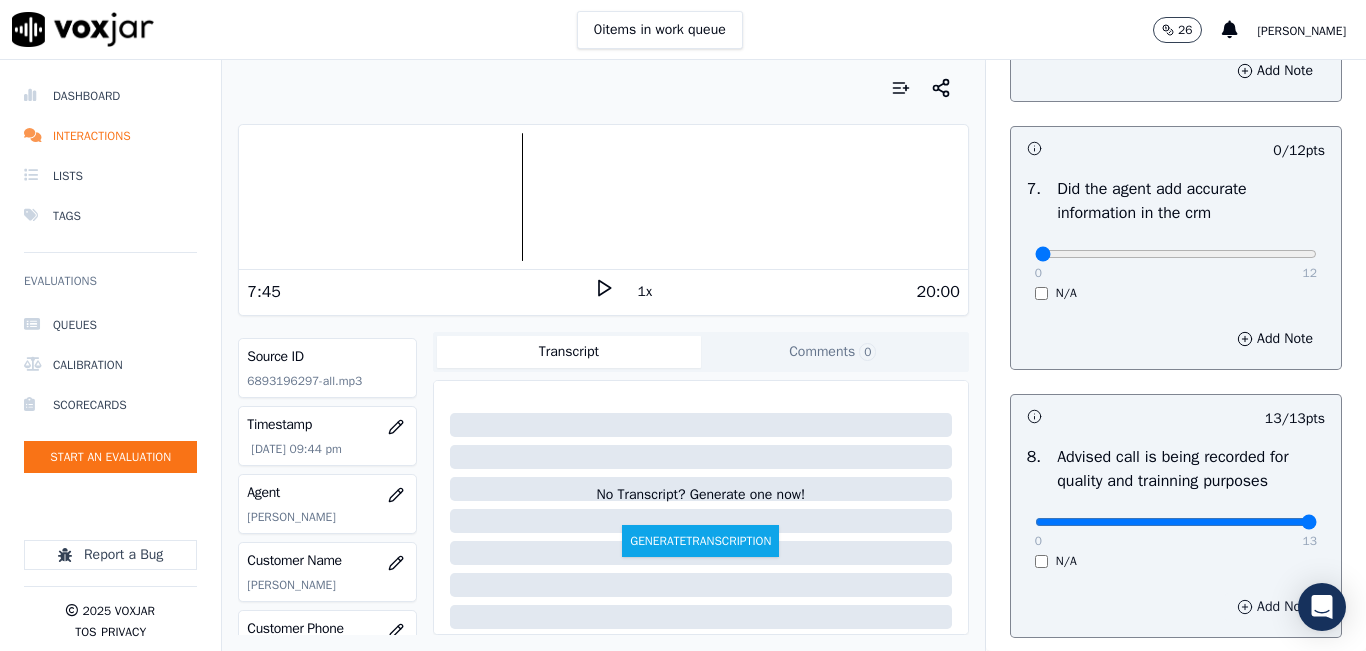 scroll, scrollTop: 1918, scrollLeft: 0, axis: vertical 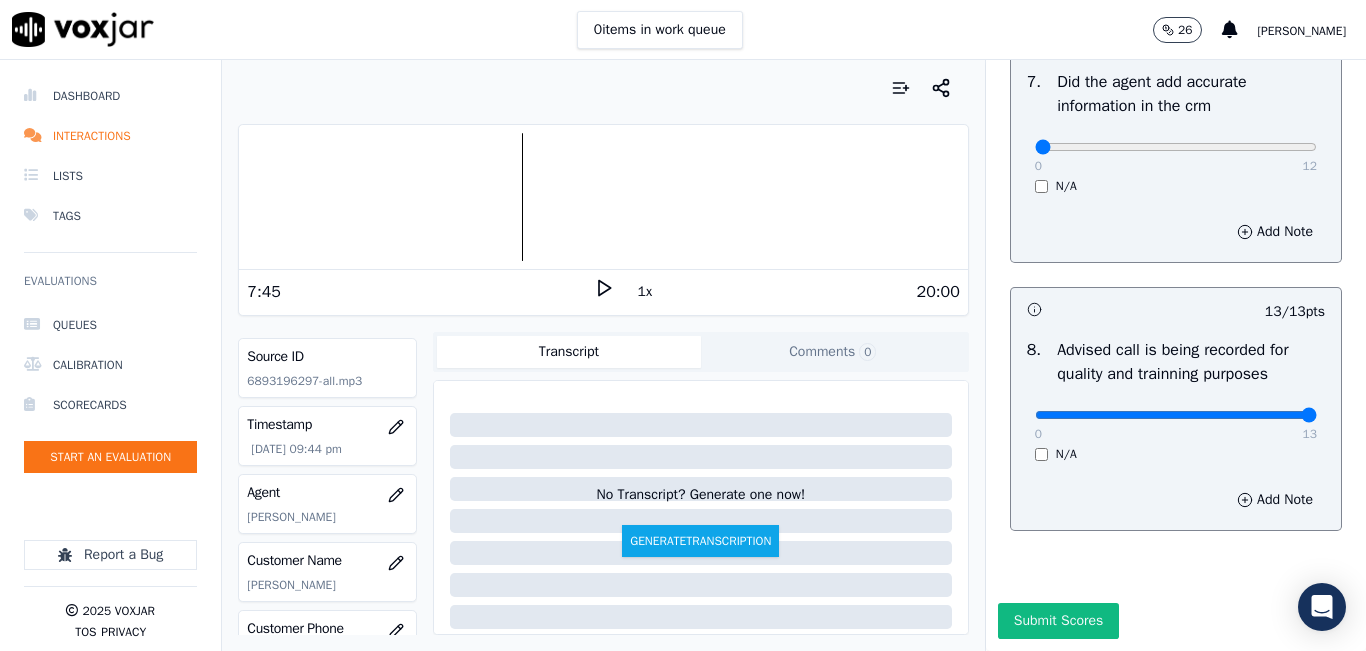 click 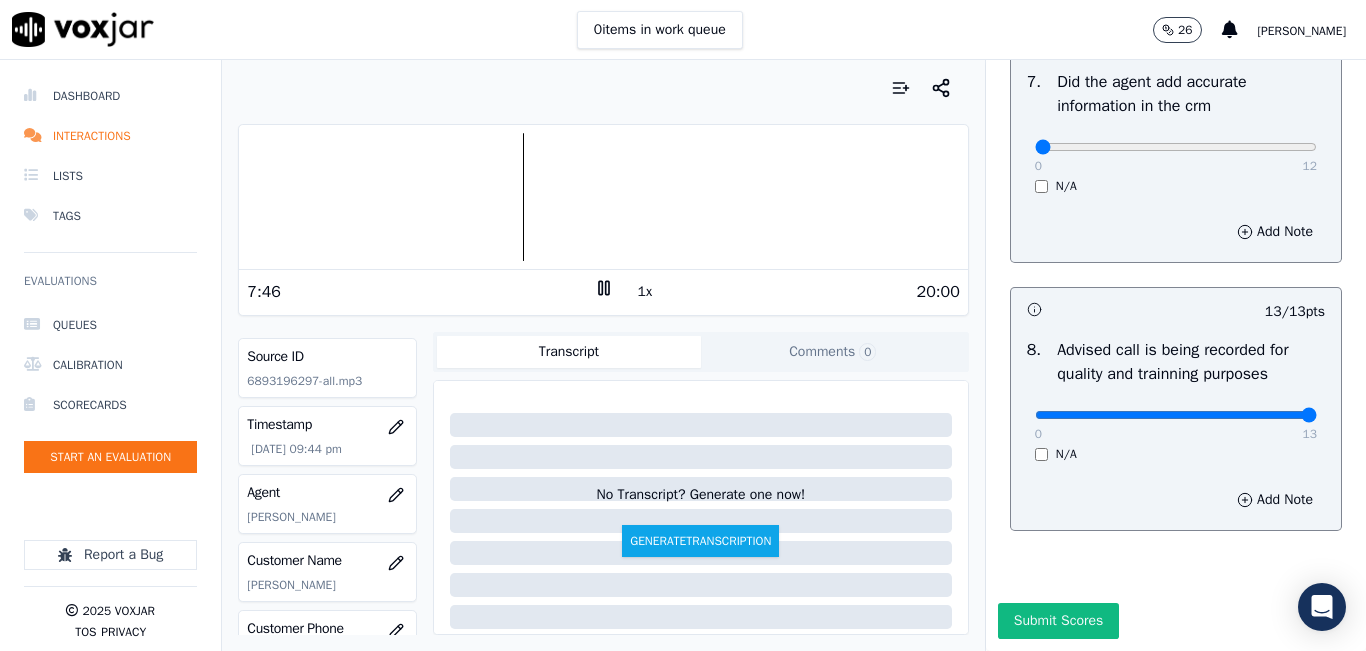 click at bounding box center [603, 197] 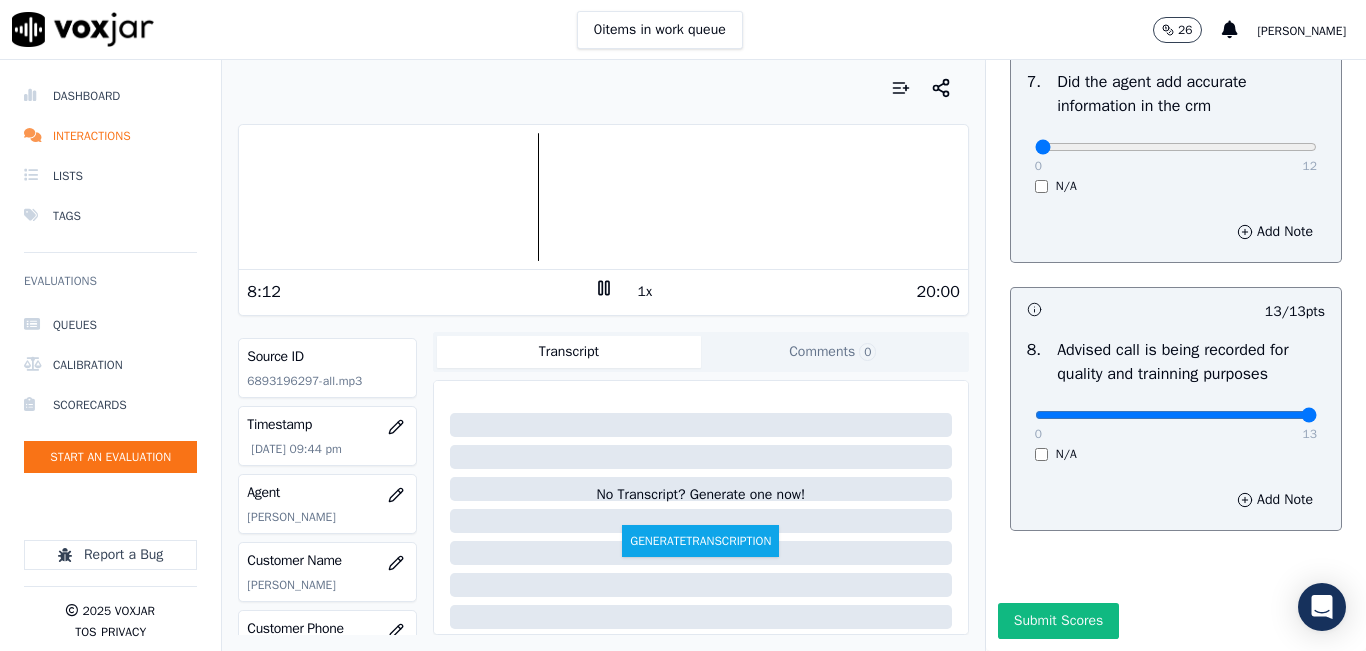 click on "1x" at bounding box center [645, 292] 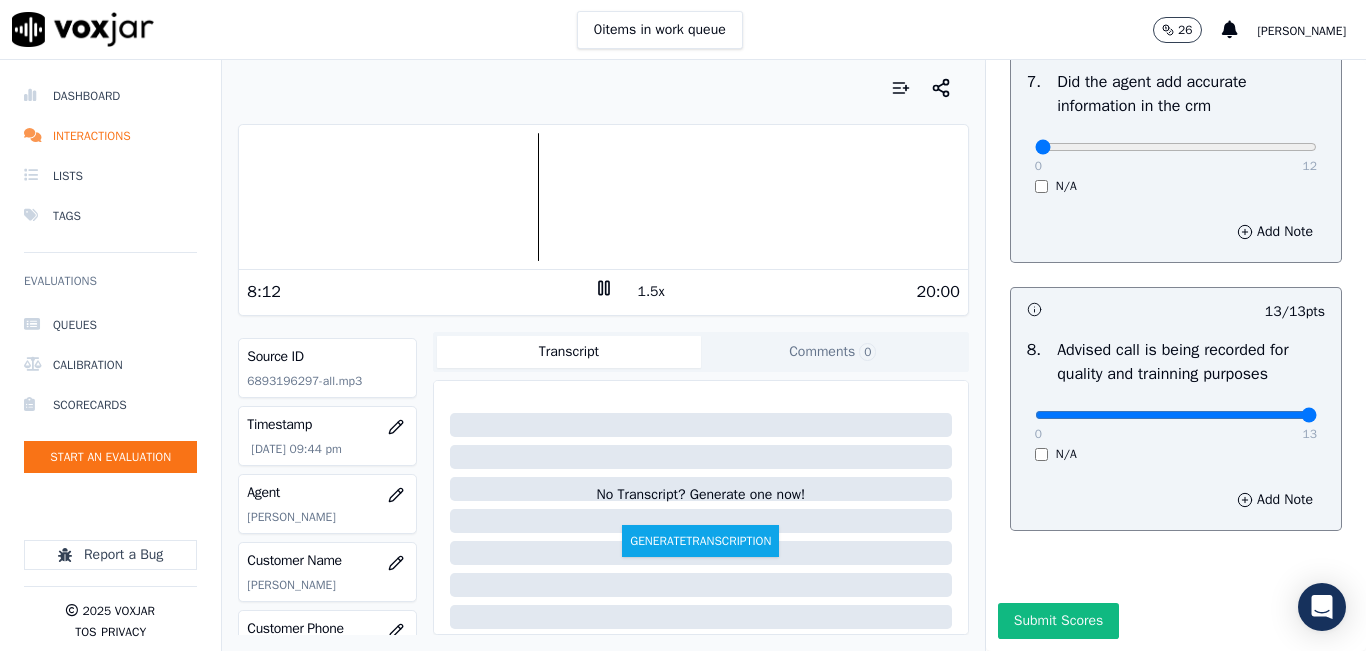 click on "1.5x" at bounding box center (651, 292) 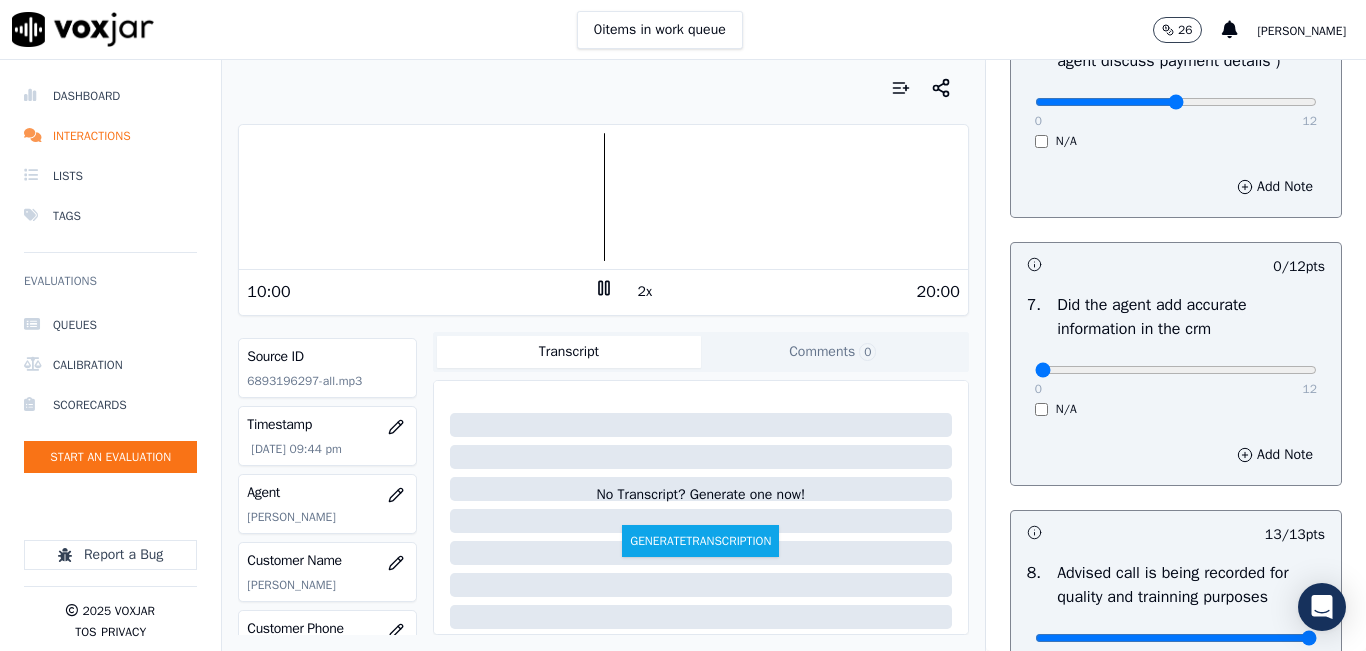 scroll, scrollTop: 1518, scrollLeft: 0, axis: vertical 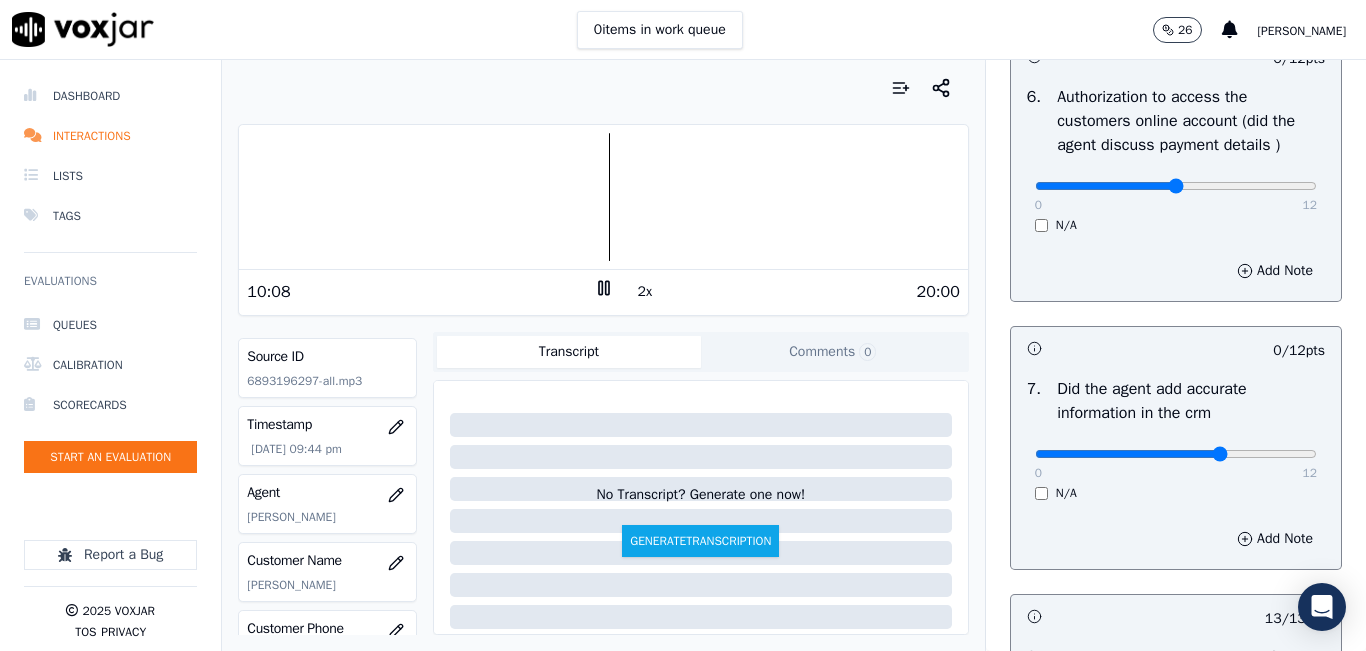 drag, startPoint x: 1197, startPoint y: 501, endPoint x: 1184, endPoint y: 498, distance: 13.341664 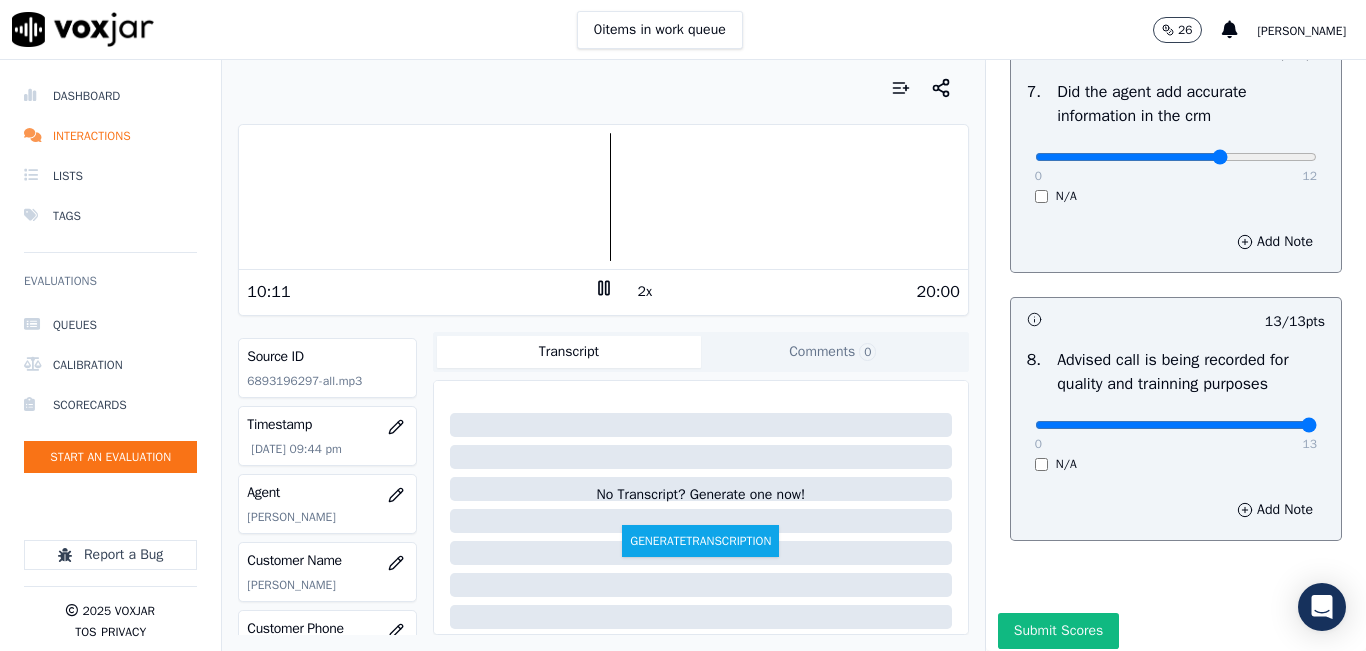 scroll, scrollTop: 1818, scrollLeft: 0, axis: vertical 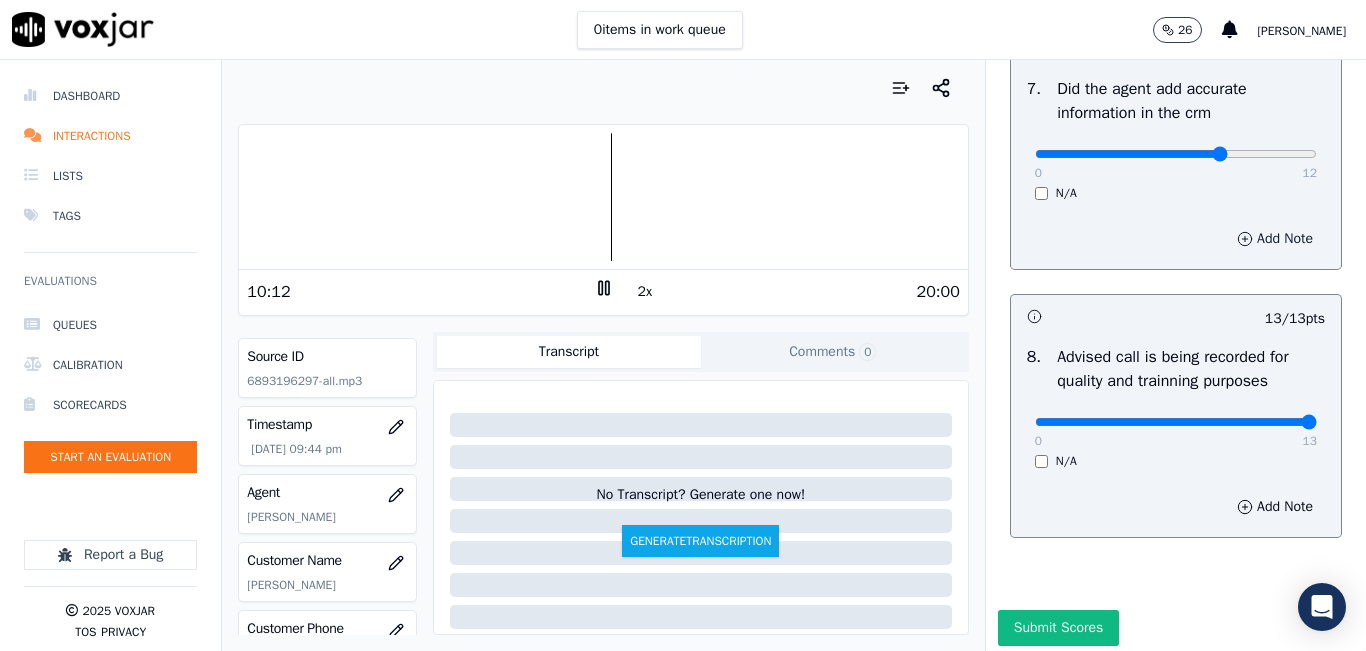 click on "Add Note" at bounding box center [1275, 239] 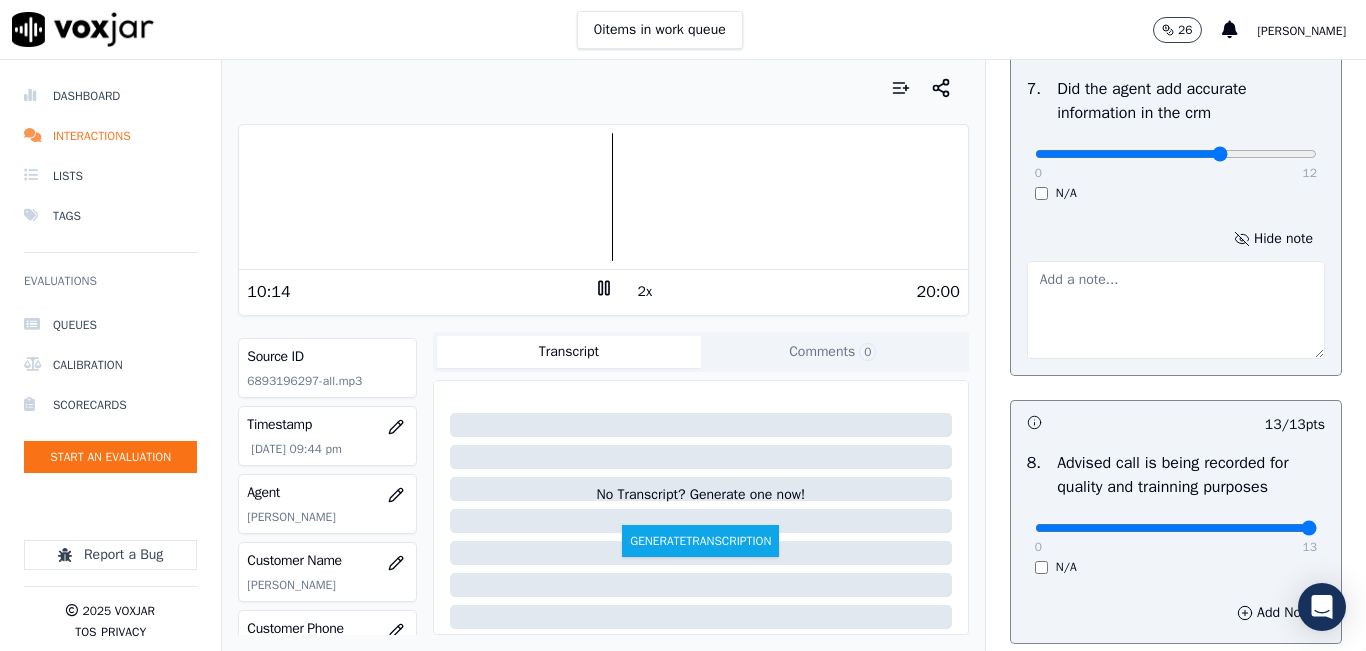click at bounding box center [1176, 310] 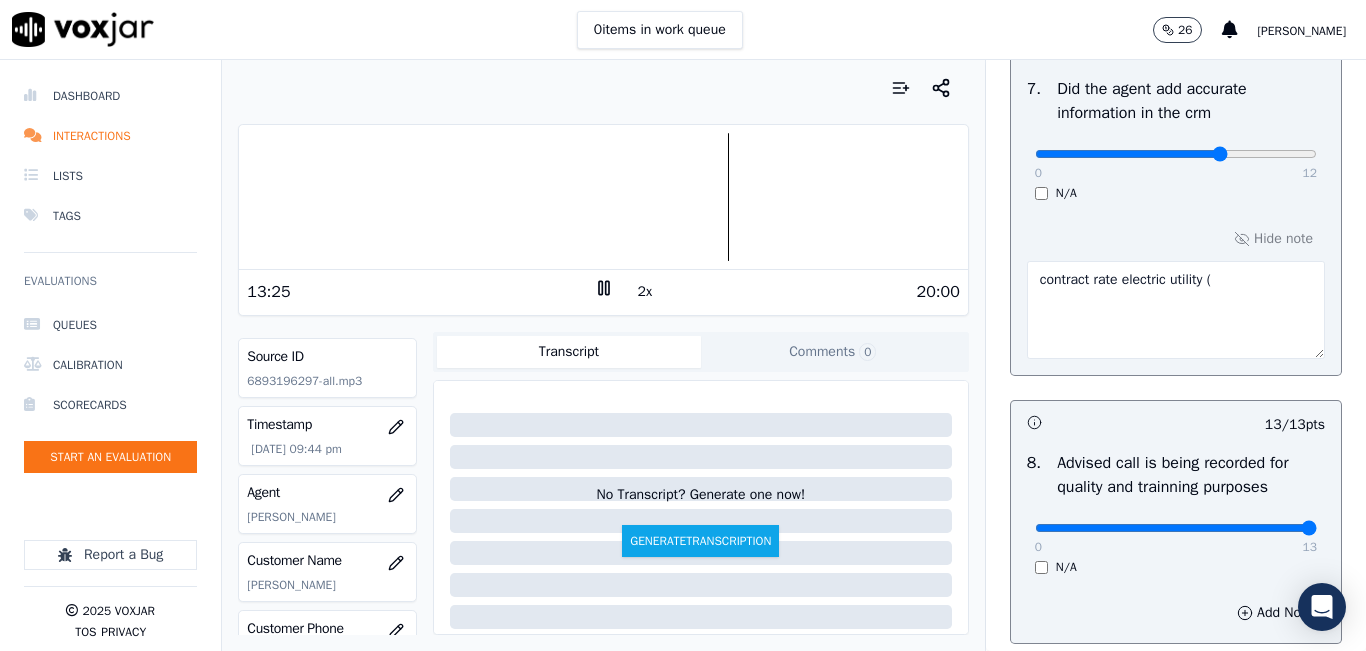 paste on "0,849" 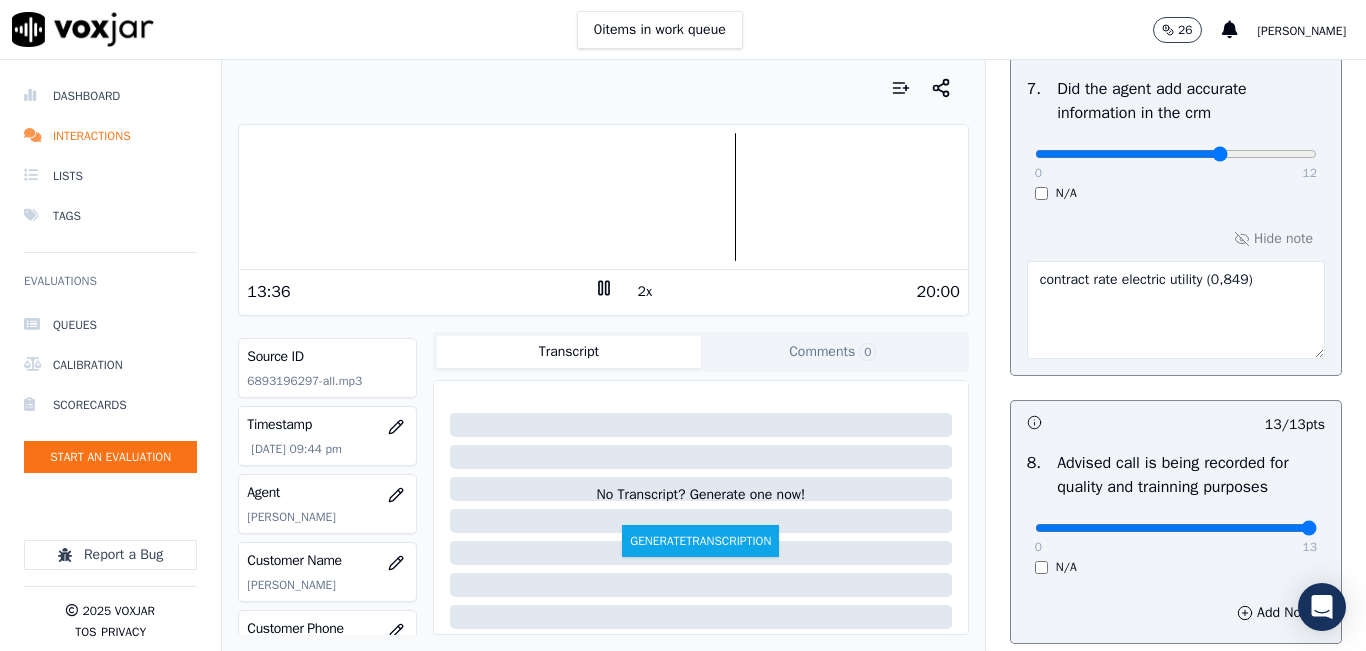 click on "contract rate electric utility (0,849)" at bounding box center (1176, 310) 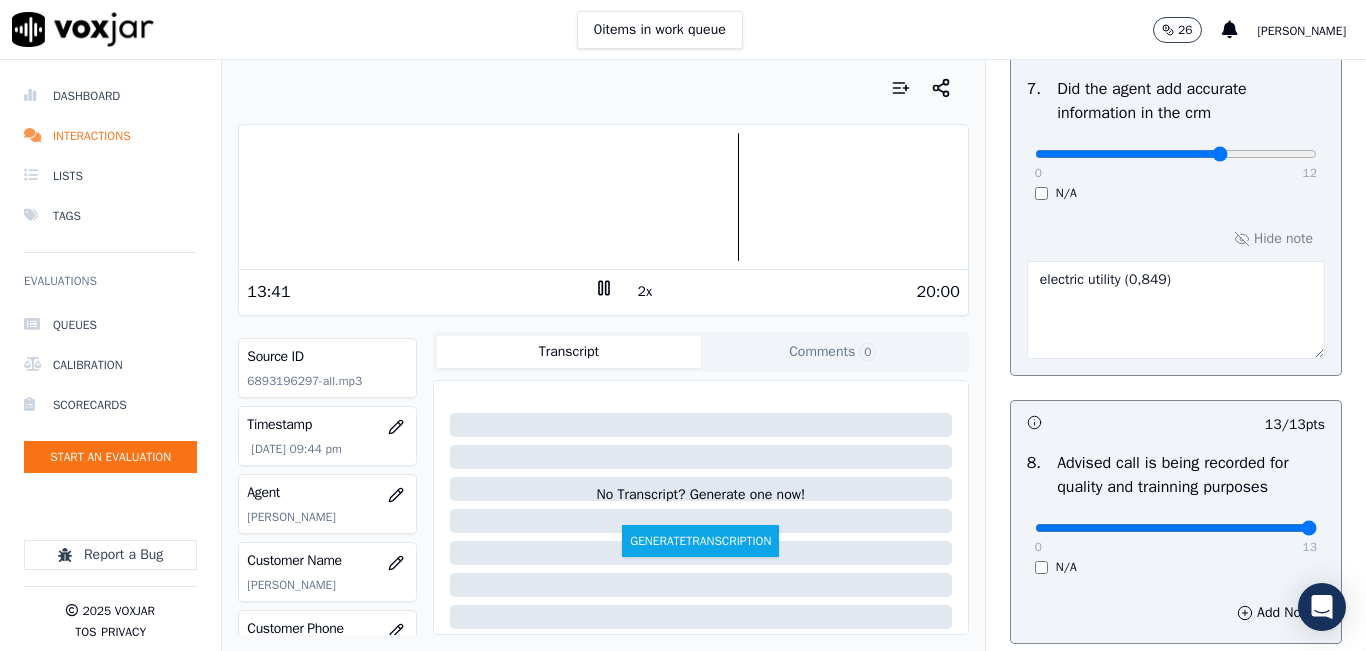 click on "electric utility (0,849)" at bounding box center (1176, 310) 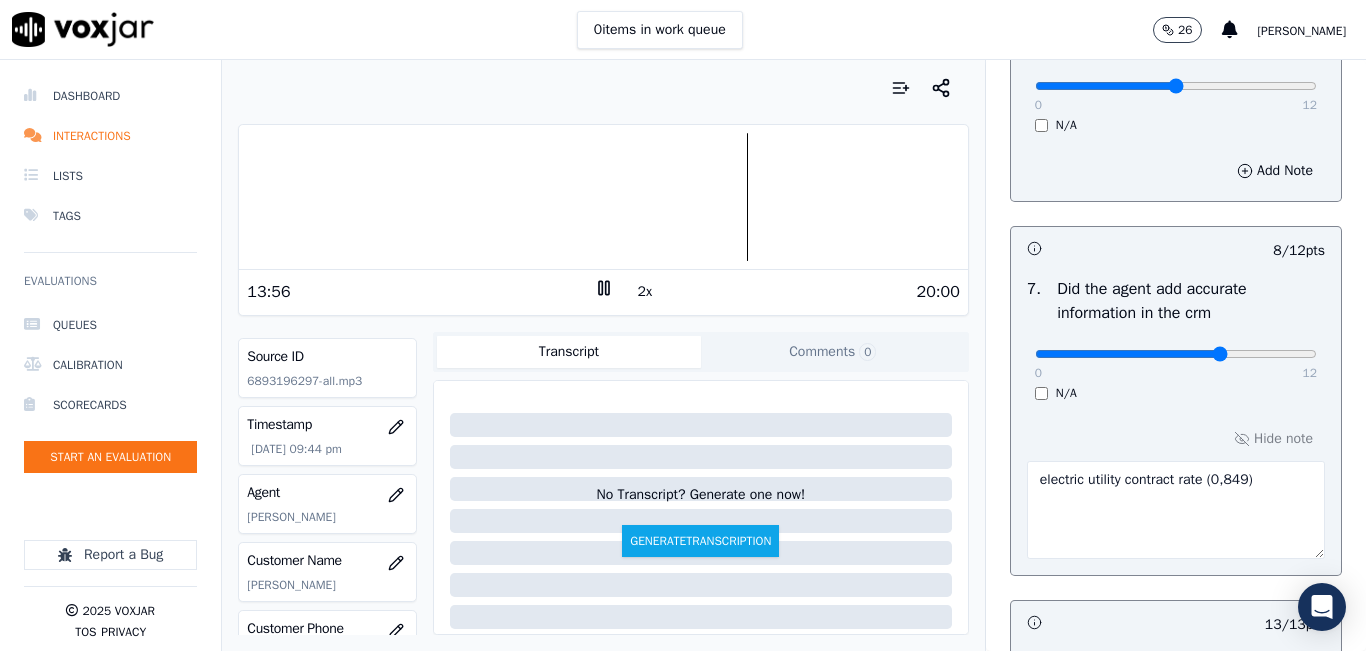 scroll, scrollTop: 1318, scrollLeft: 0, axis: vertical 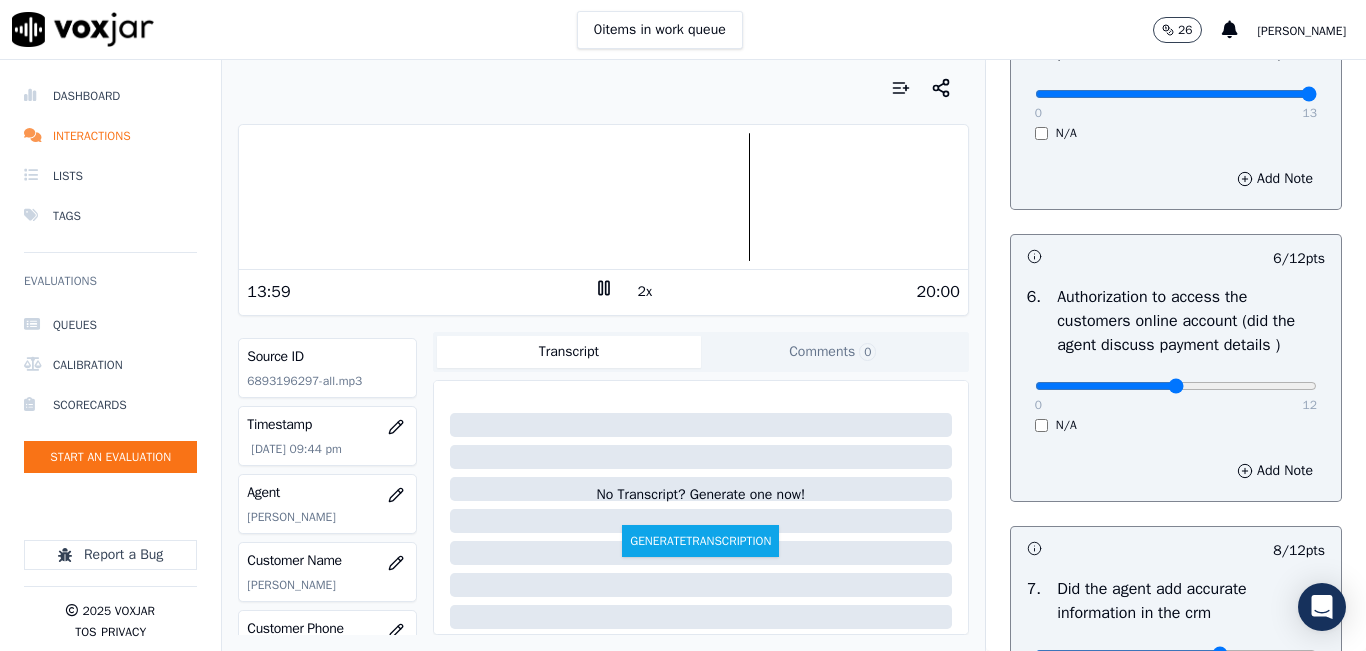 type on "electric utility contract rate (0,849)" 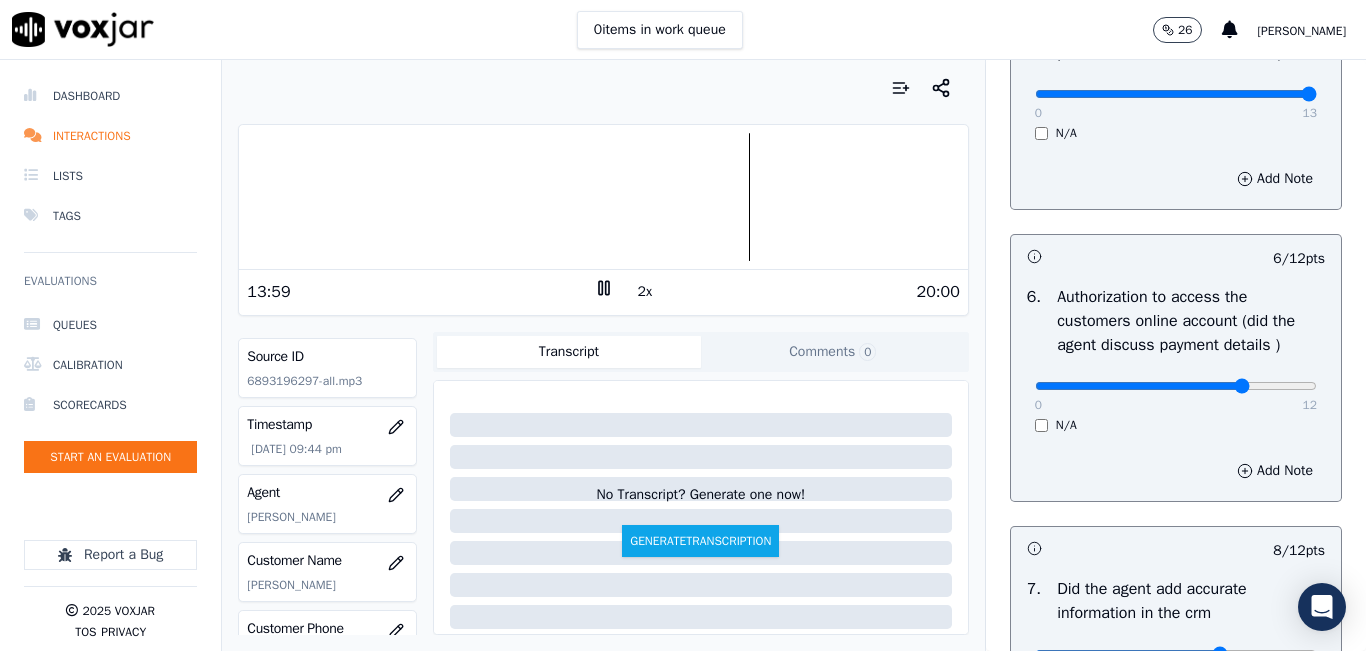 click at bounding box center [1176, -978] 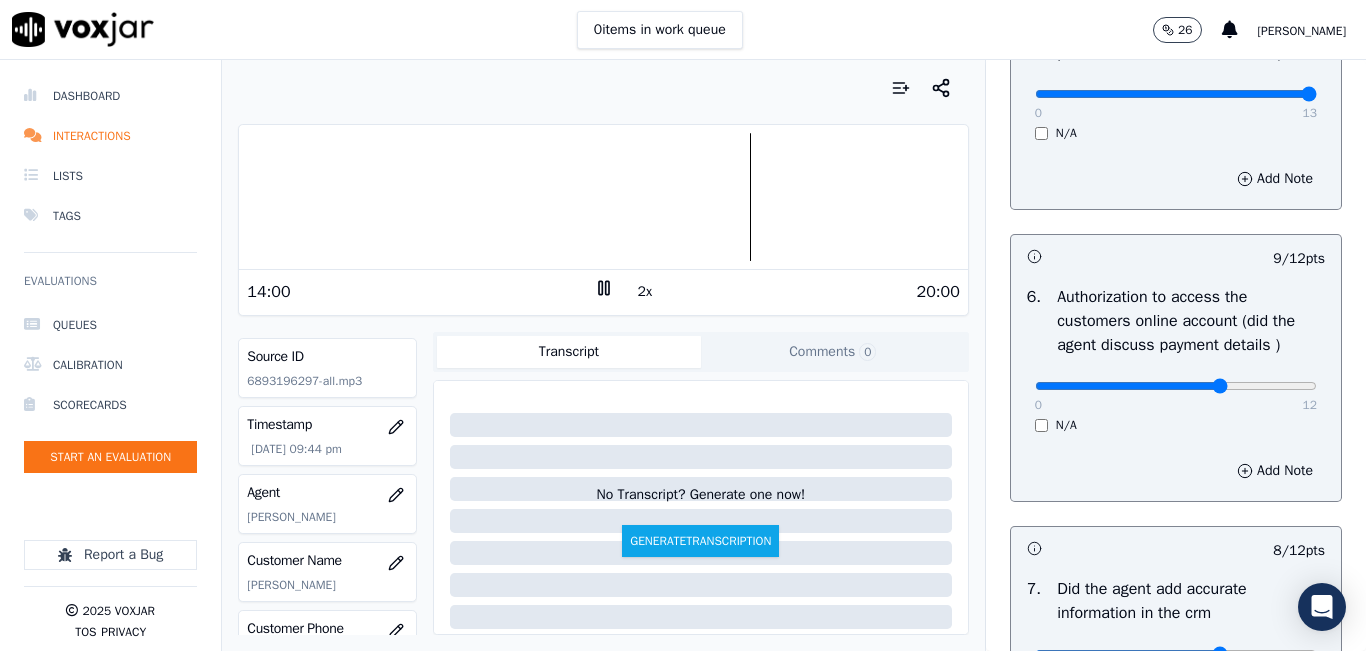 type on "8" 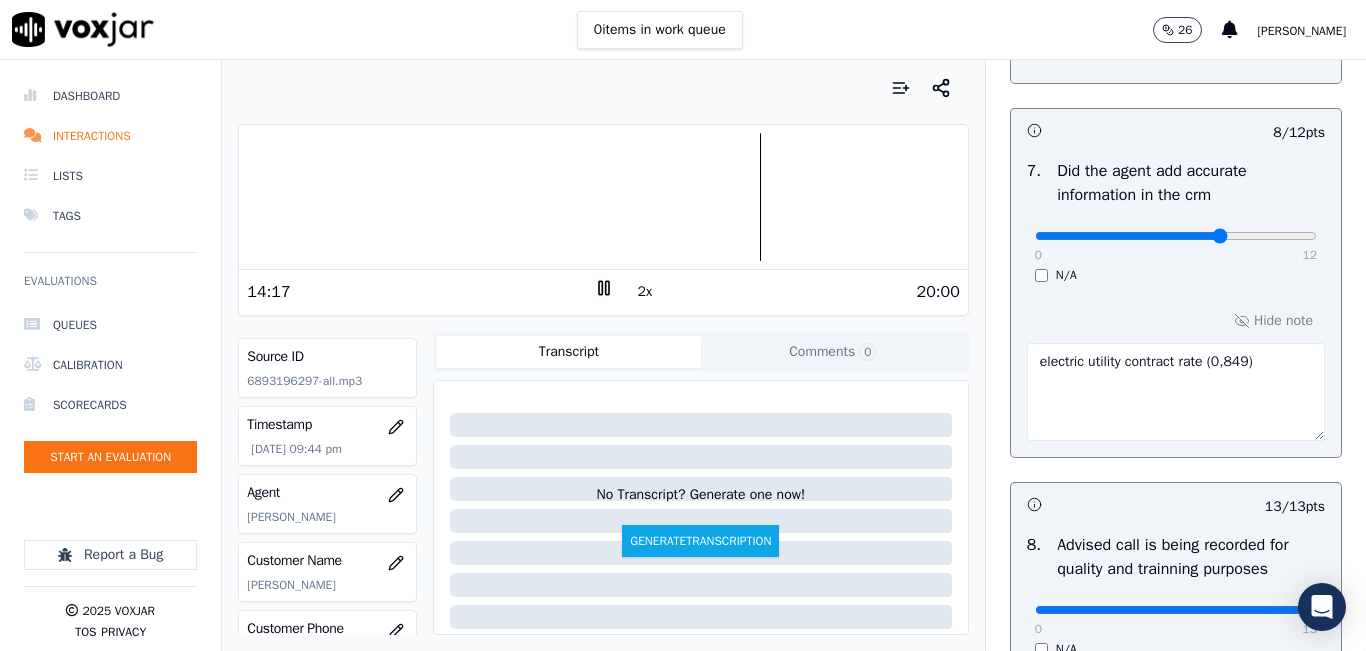 scroll, scrollTop: 2024, scrollLeft: 0, axis: vertical 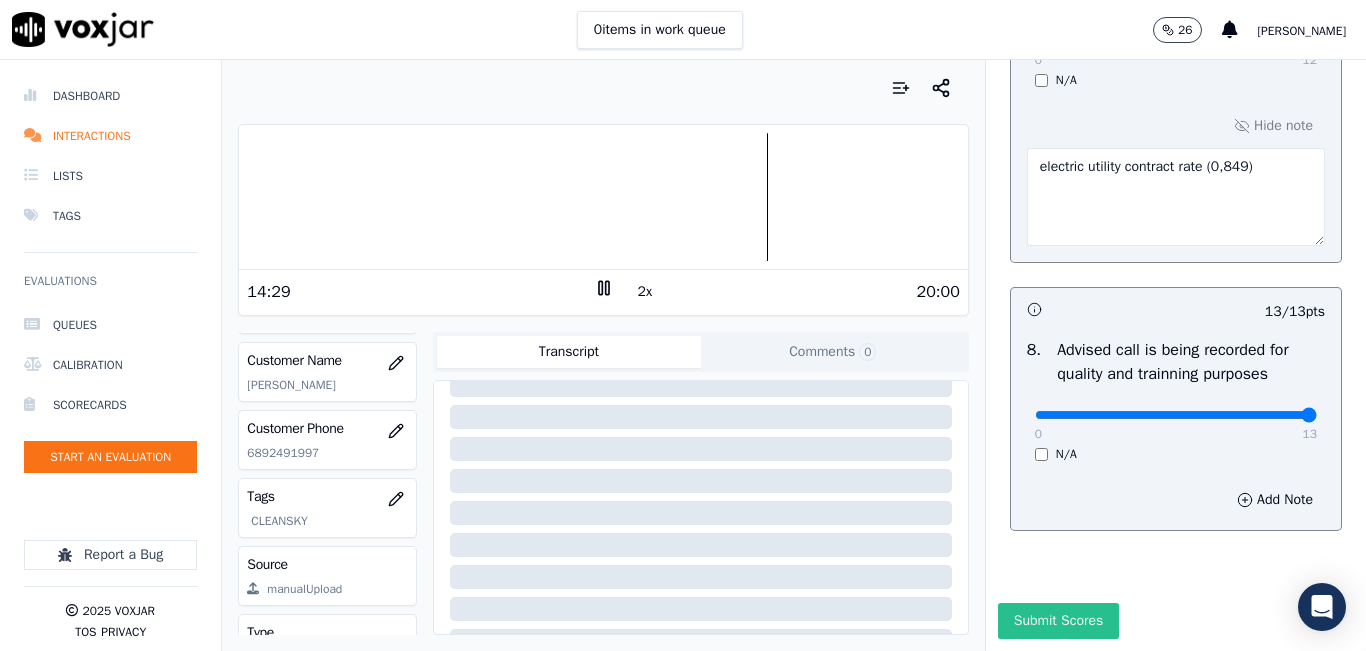 click on "Submit Scores" at bounding box center (1058, 621) 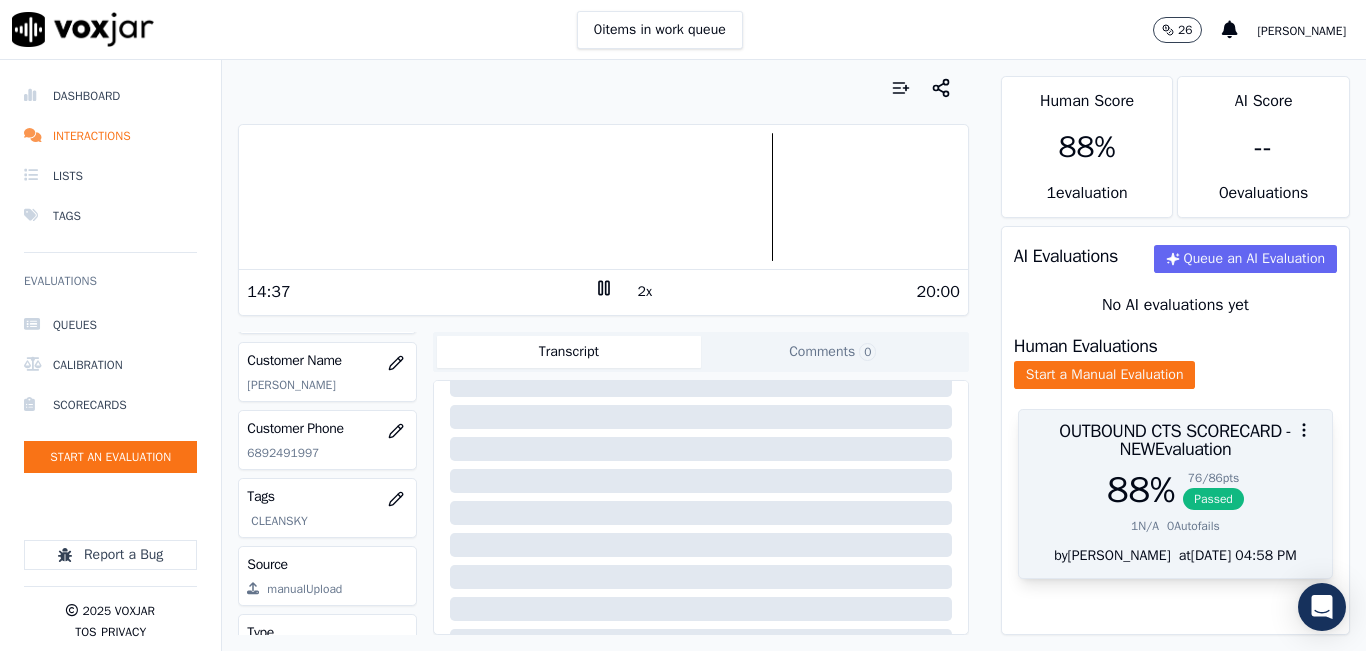 scroll, scrollTop: 0, scrollLeft: 0, axis: both 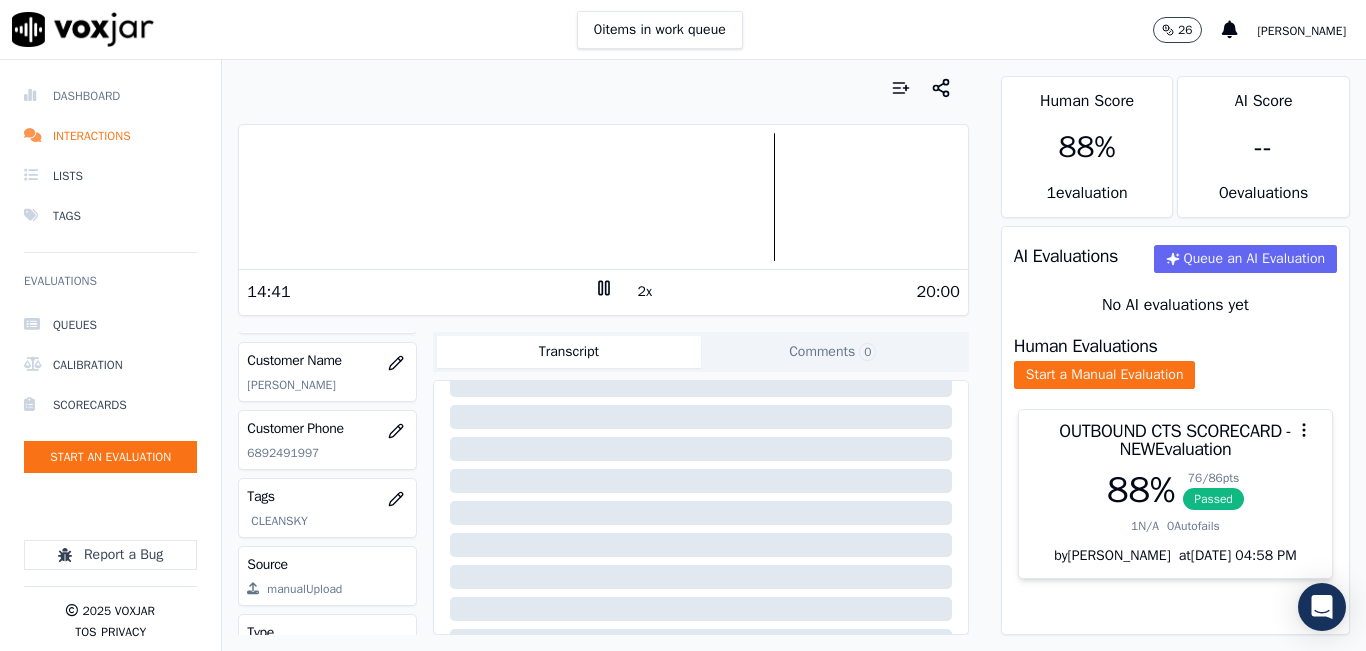 click on "Dashboard" at bounding box center [110, 96] 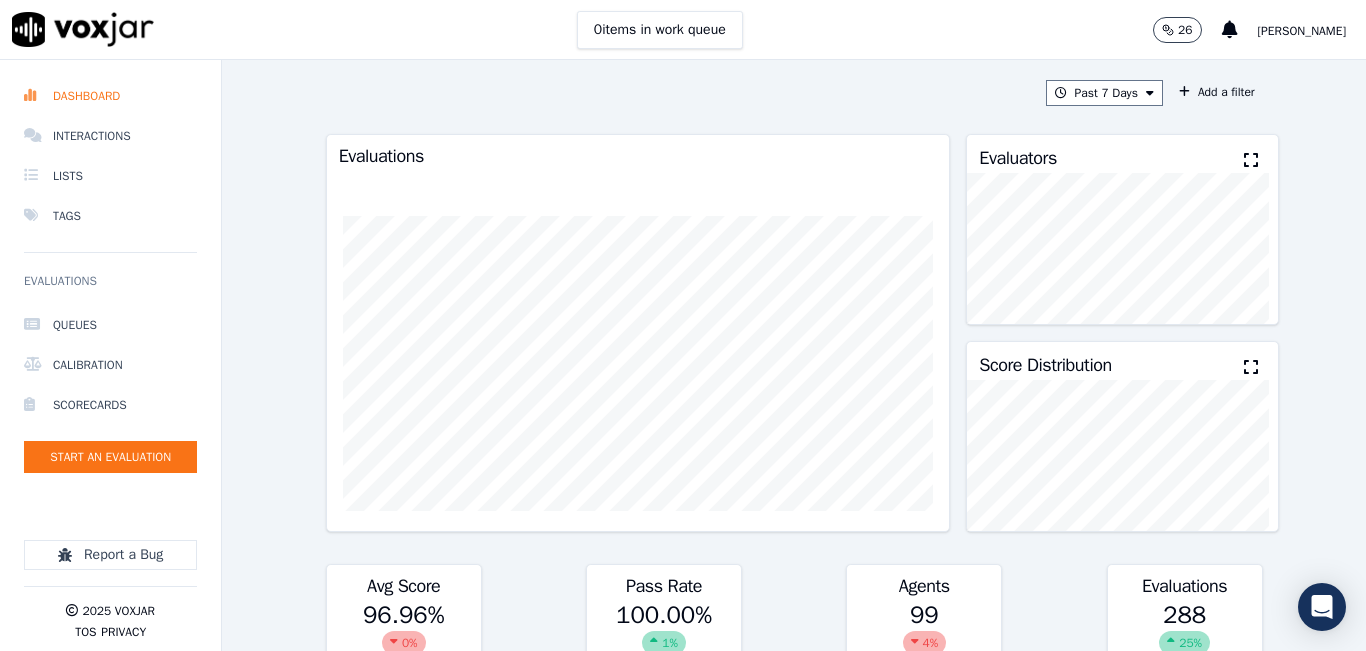 click at bounding box center [1251, 160] 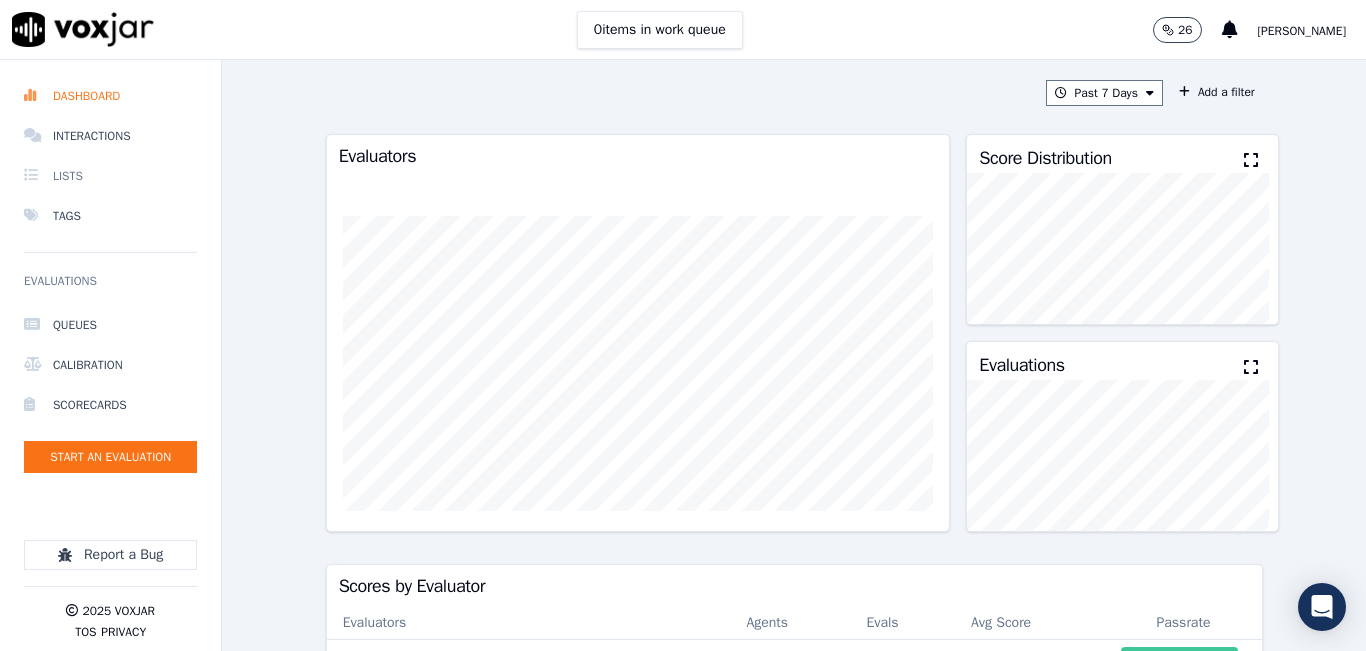 click on "Lists" at bounding box center (110, 176) 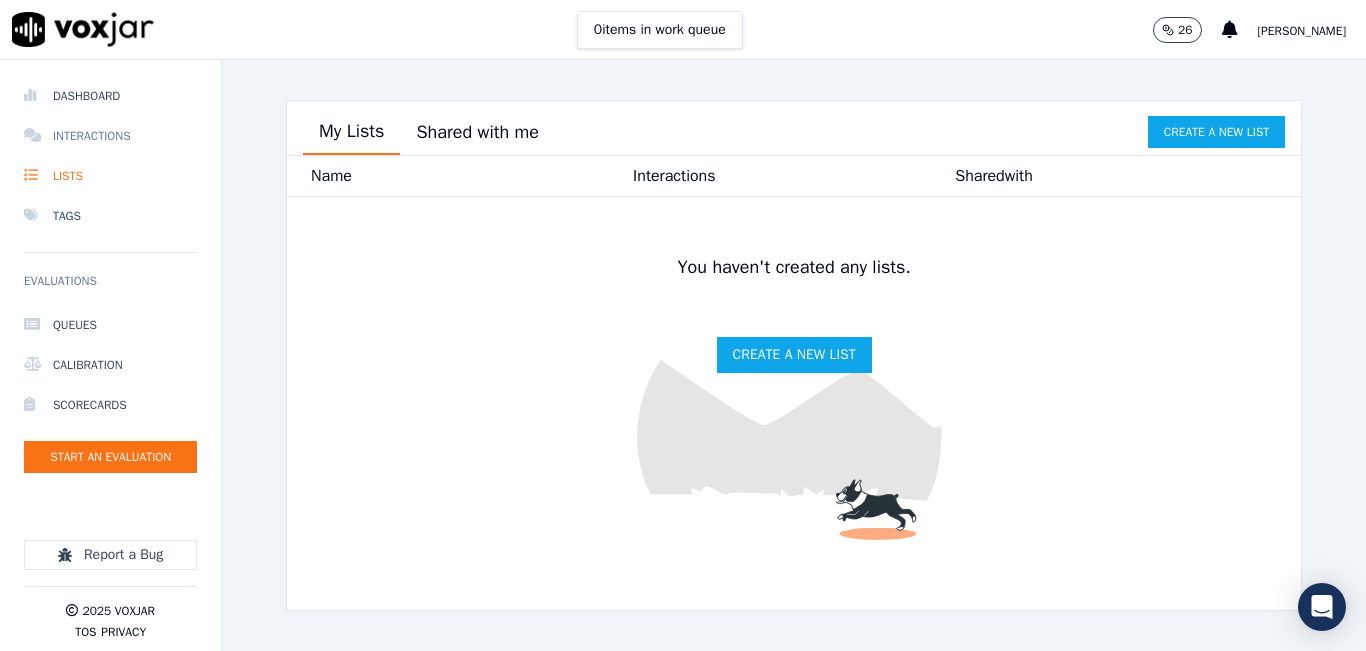 click on "Interactions" at bounding box center (110, 136) 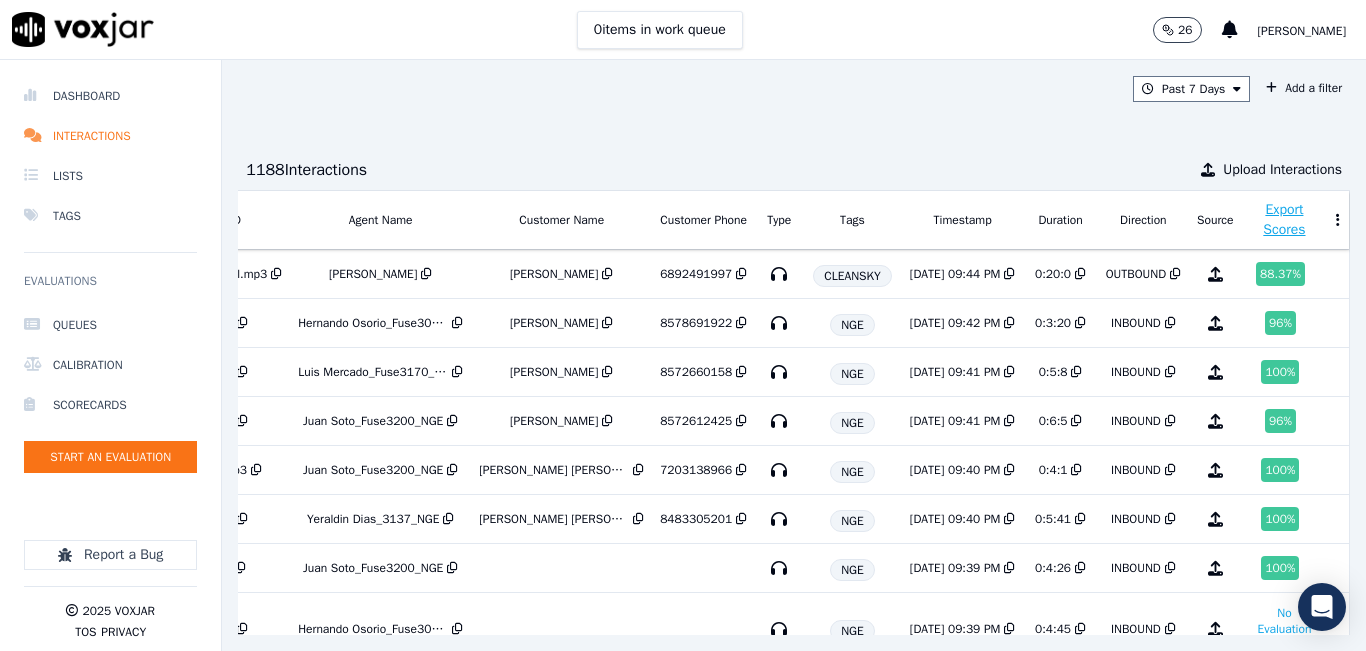scroll, scrollTop: 0, scrollLeft: 318, axis: horizontal 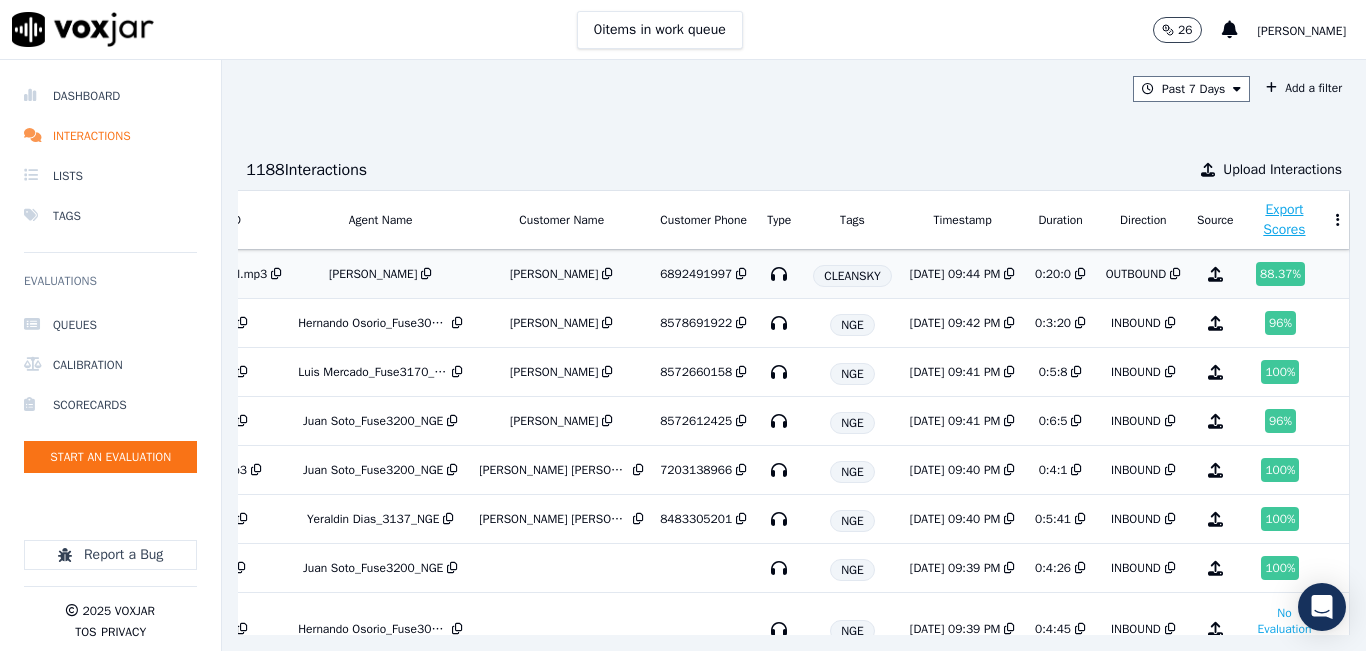 click on "88.37 %" at bounding box center (1280, 274) 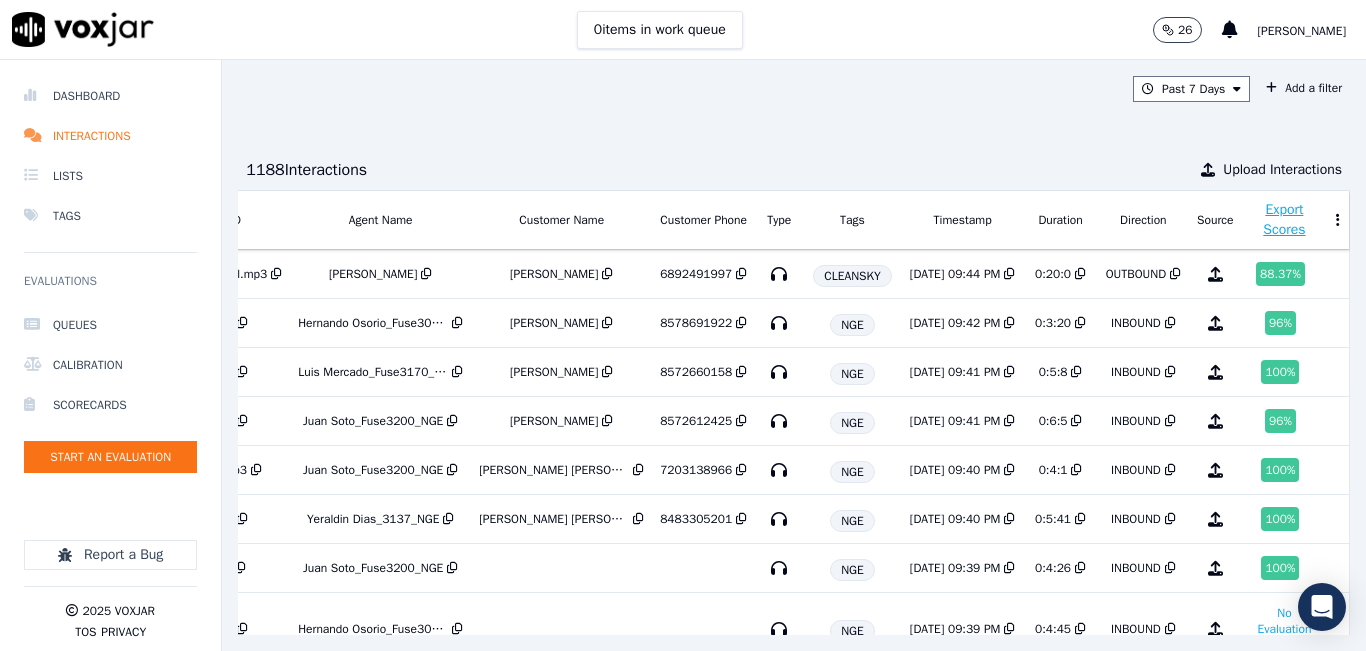 scroll, scrollTop: 0, scrollLeft: 110, axis: horizontal 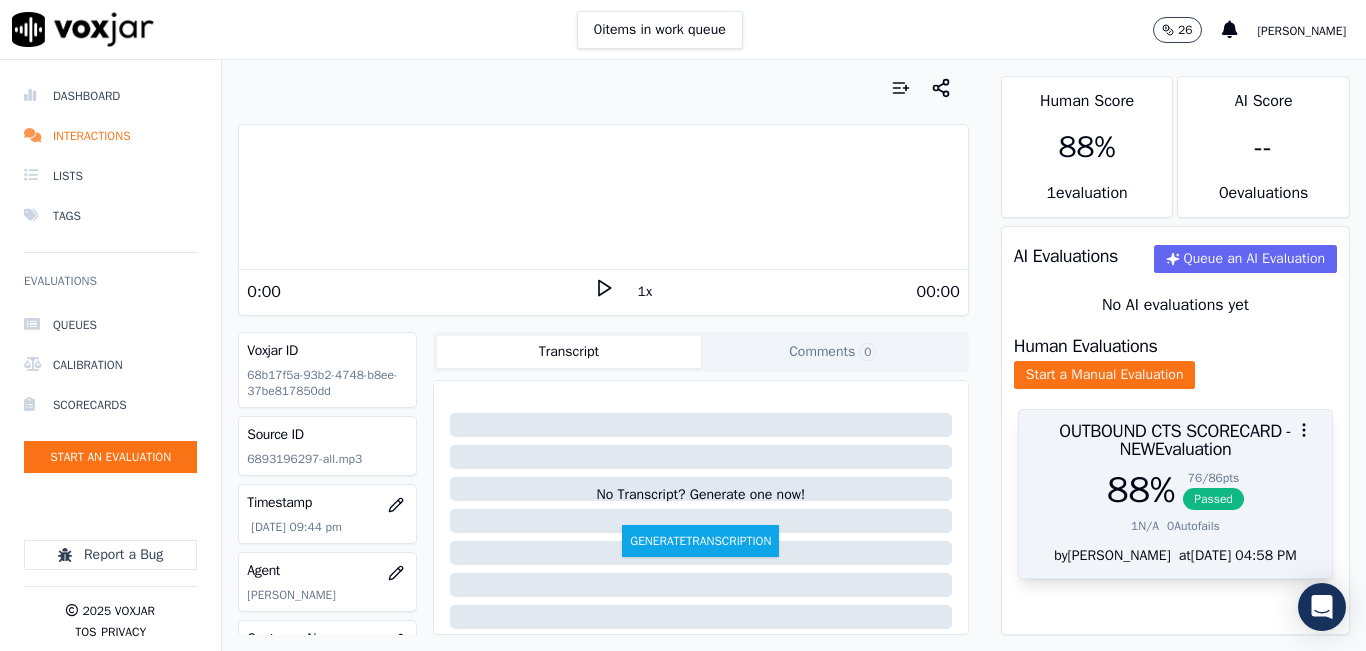 click on "76 / 86  pts" at bounding box center (1213, 478) 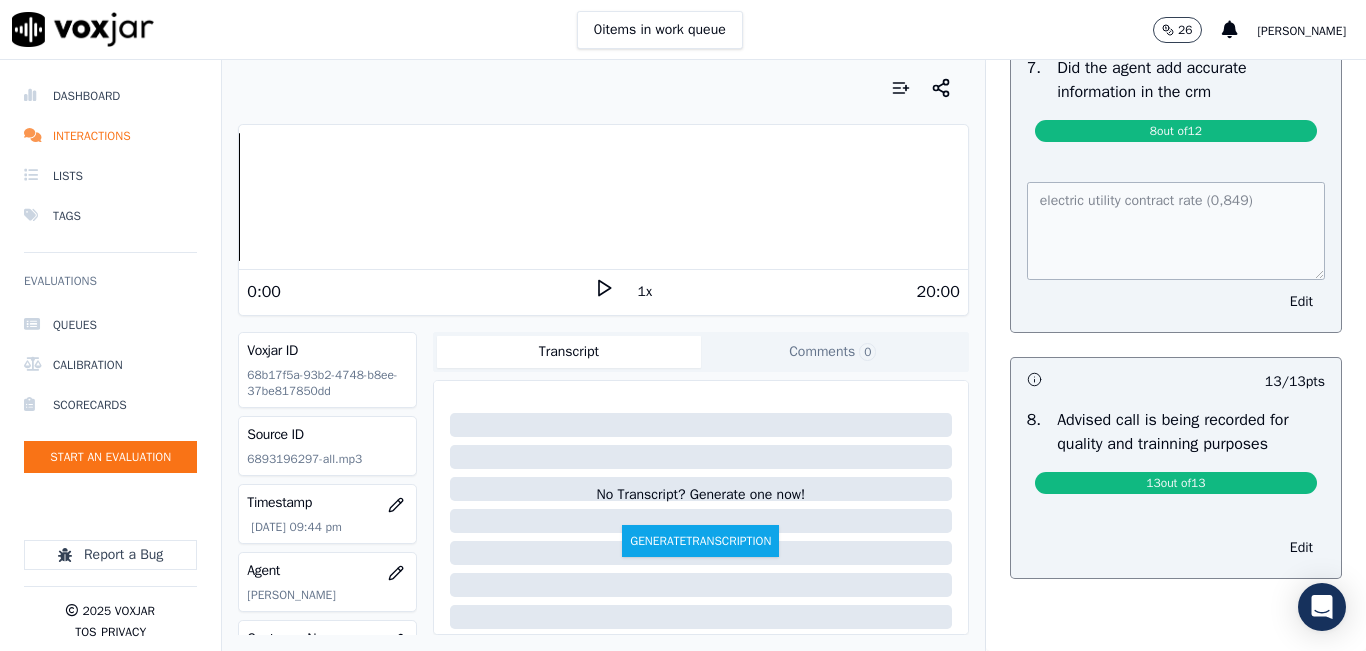 scroll, scrollTop: 1700, scrollLeft: 0, axis: vertical 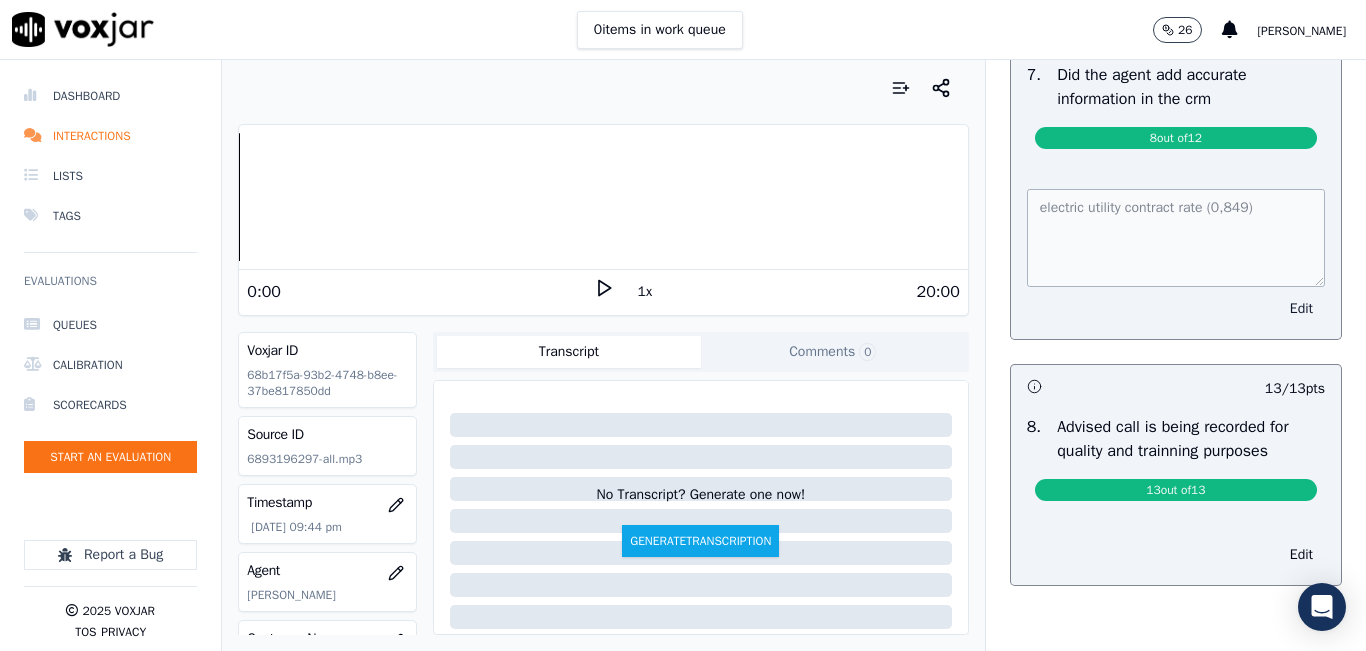 click on "Edit" at bounding box center (1301, 309) 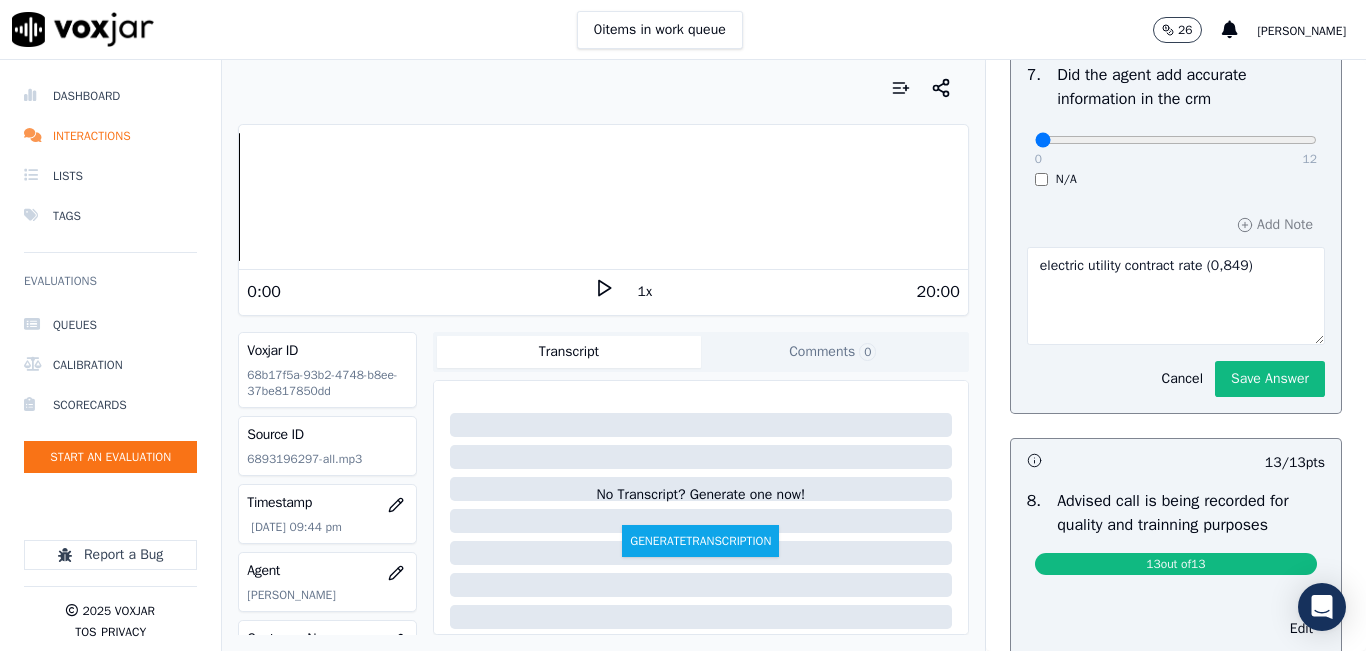click on "electric utility contract rate (0,849)" at bounding box center (1176, 296) 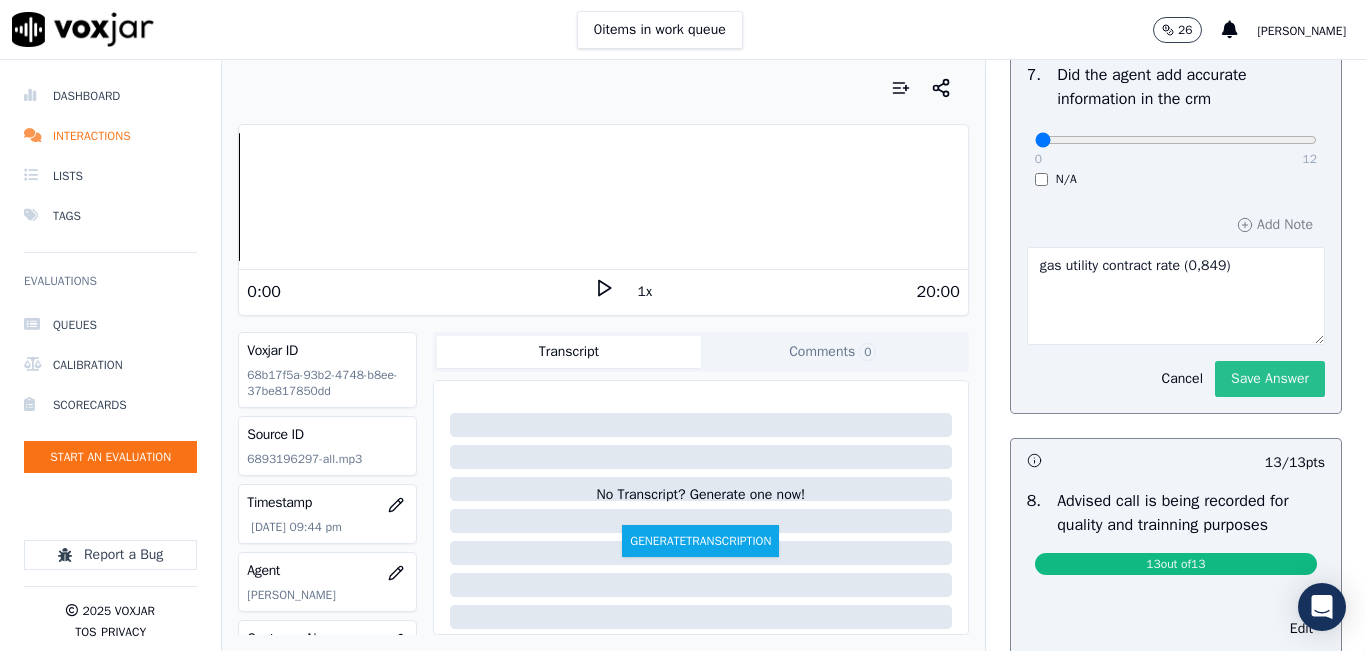 type on "gas utility contract rate (0,849)" 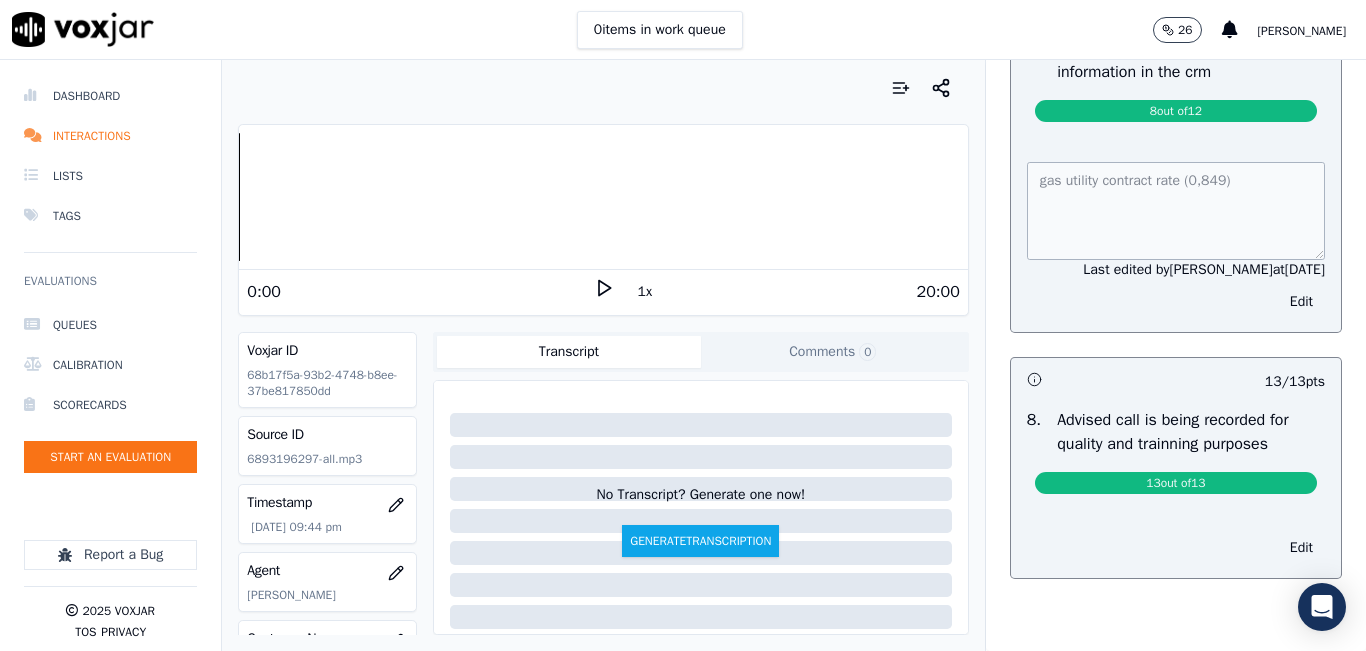 scroll, scrollTop: 1820, scrollLeft: 0, axis: vertical 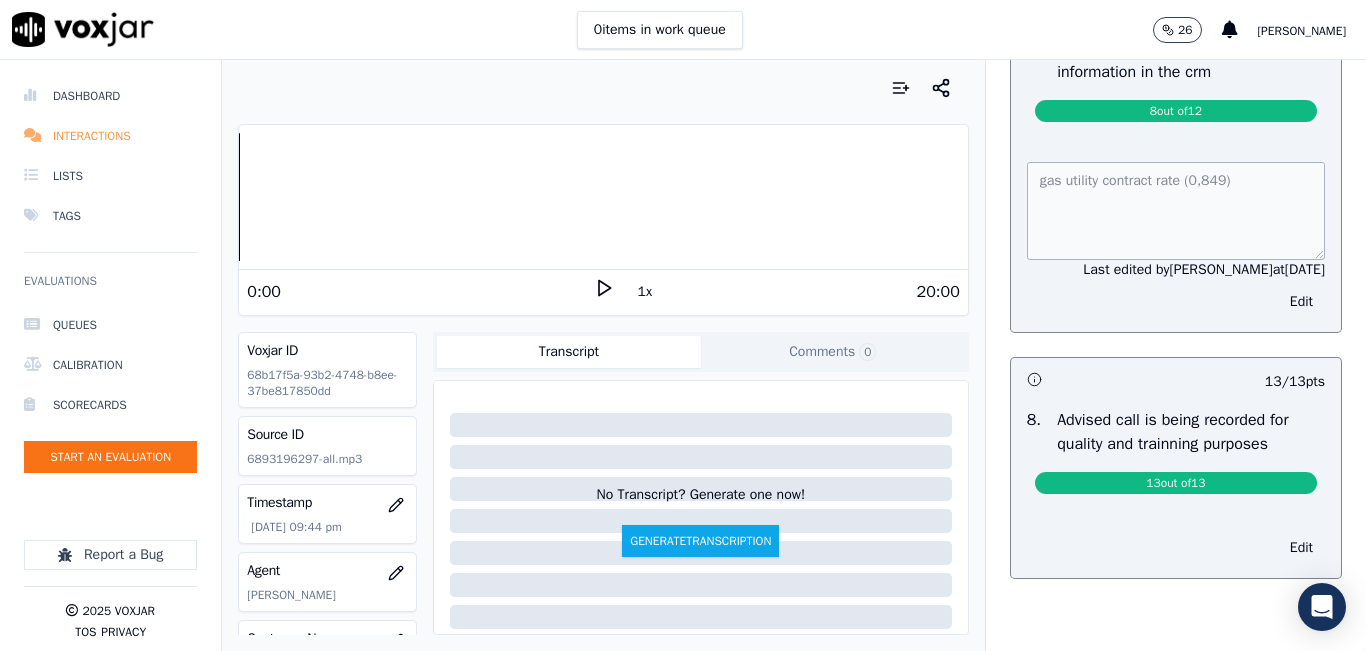 click on "Interactions" at bounding box center (110, 136) 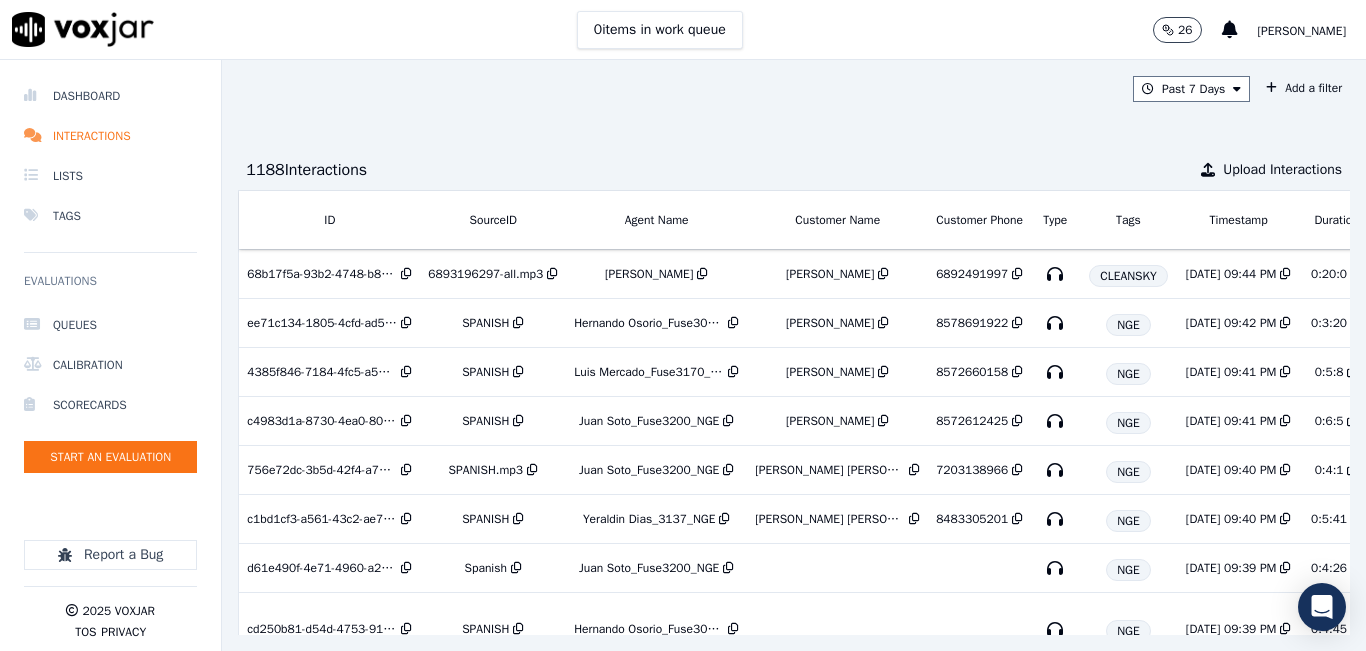 scroll, scrollTop: 0, scrollLeft: 318, axis: horizontal 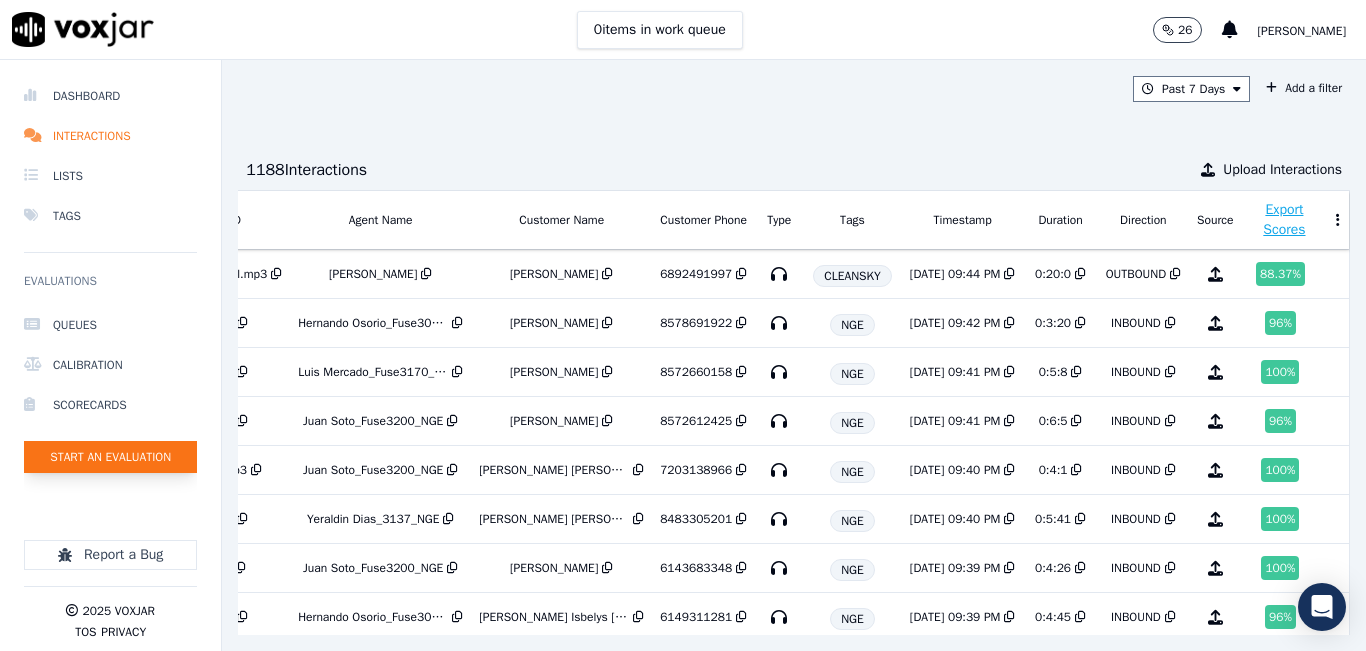 click on "Start an Evaluation" 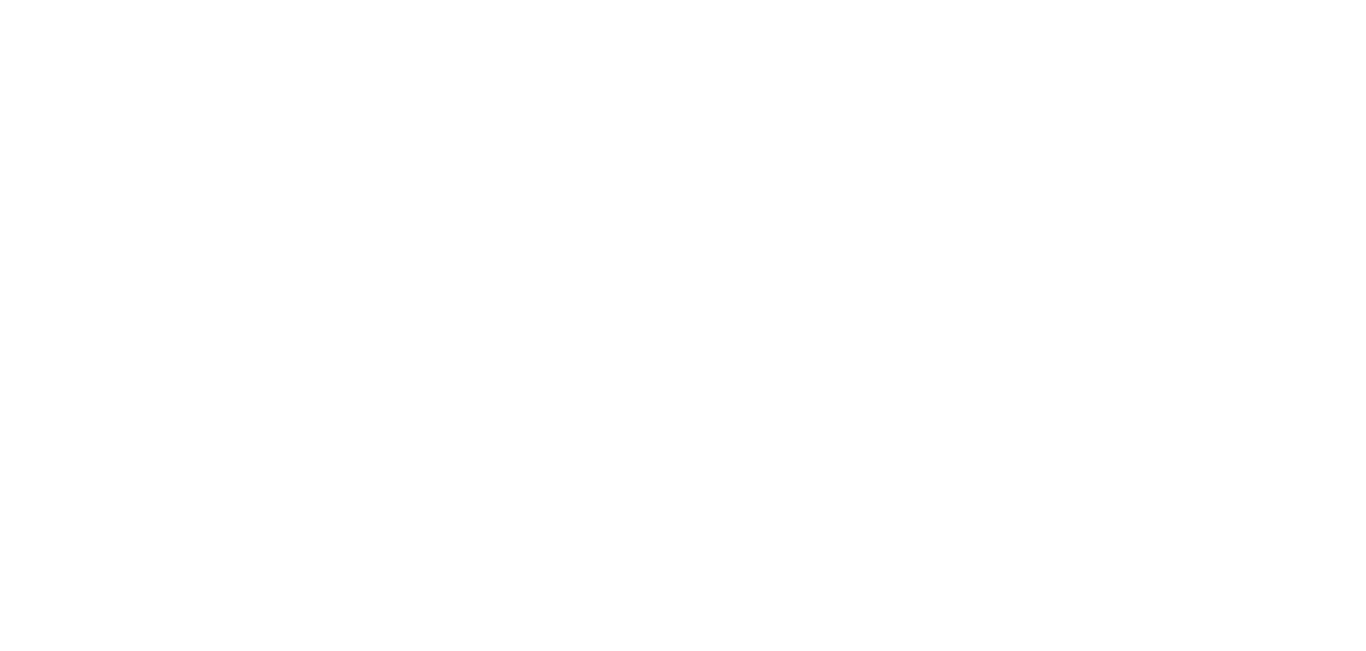 scroll, scrollTop: 0, scrollLeft: 0, axis: both 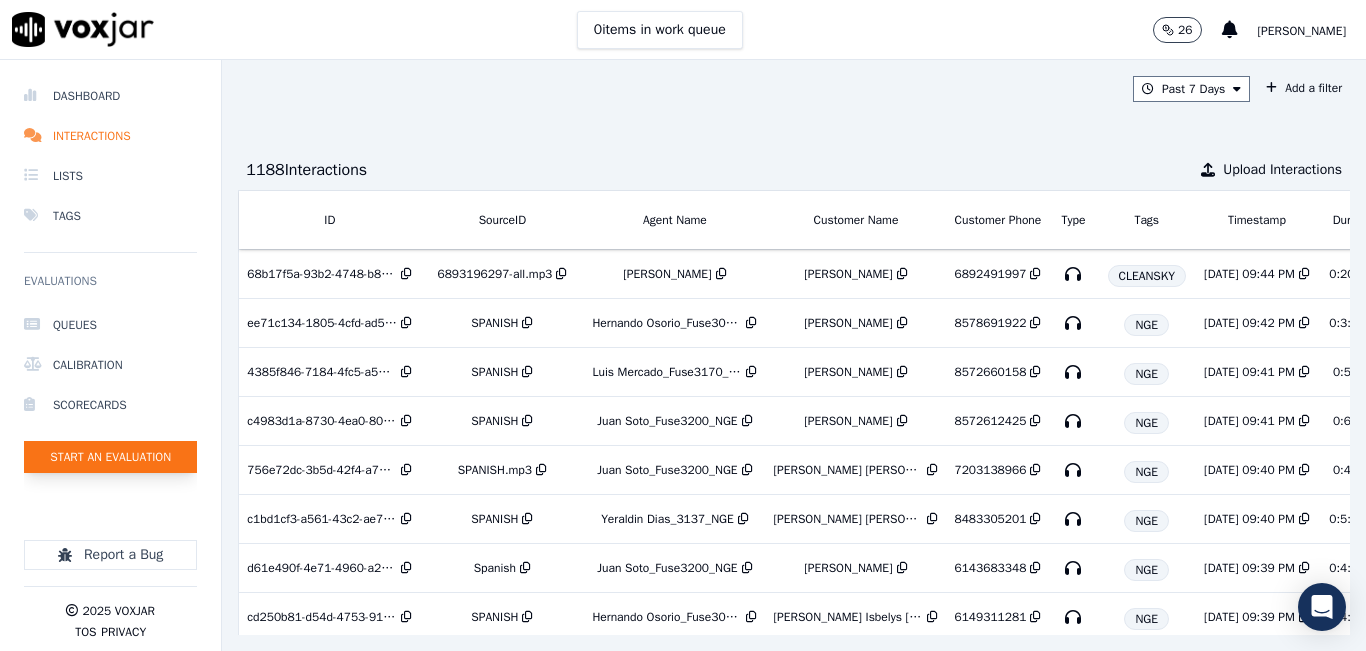 click on "Start an Evaluation" 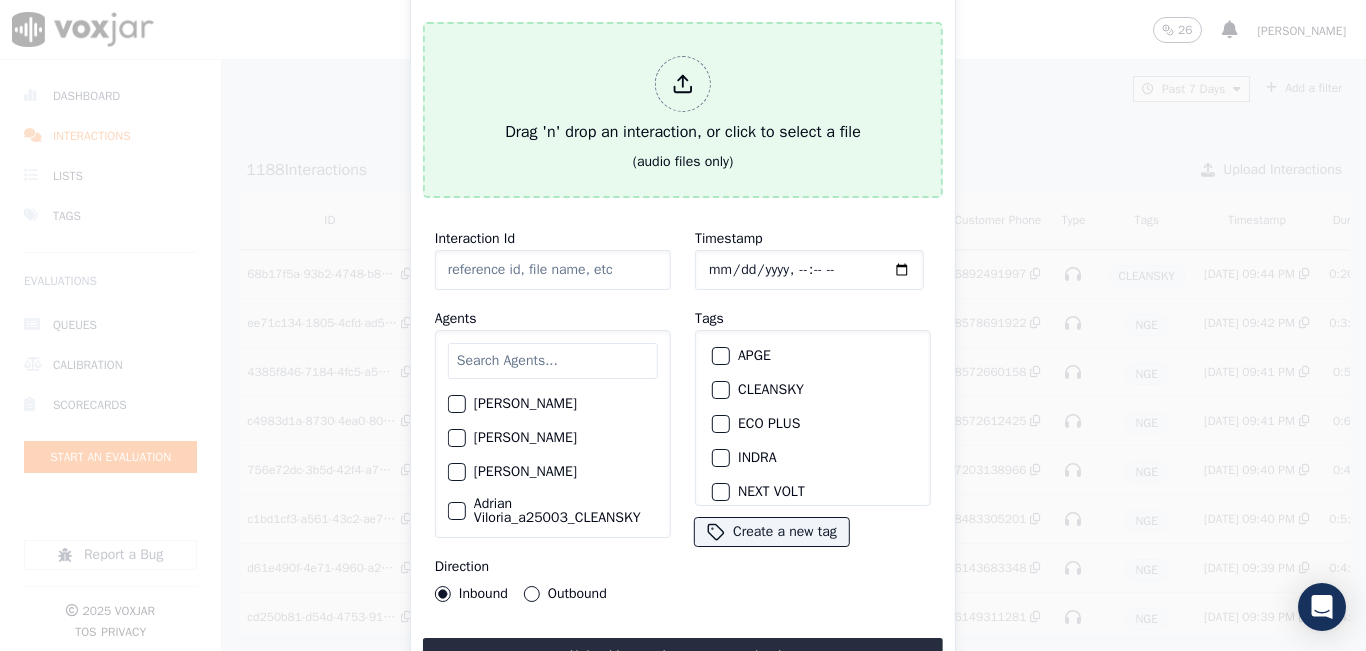 drag, startPoint x: 578, startPoint y: 112, endPoint x: 532, endPoint y: 104, distance: 46.69047 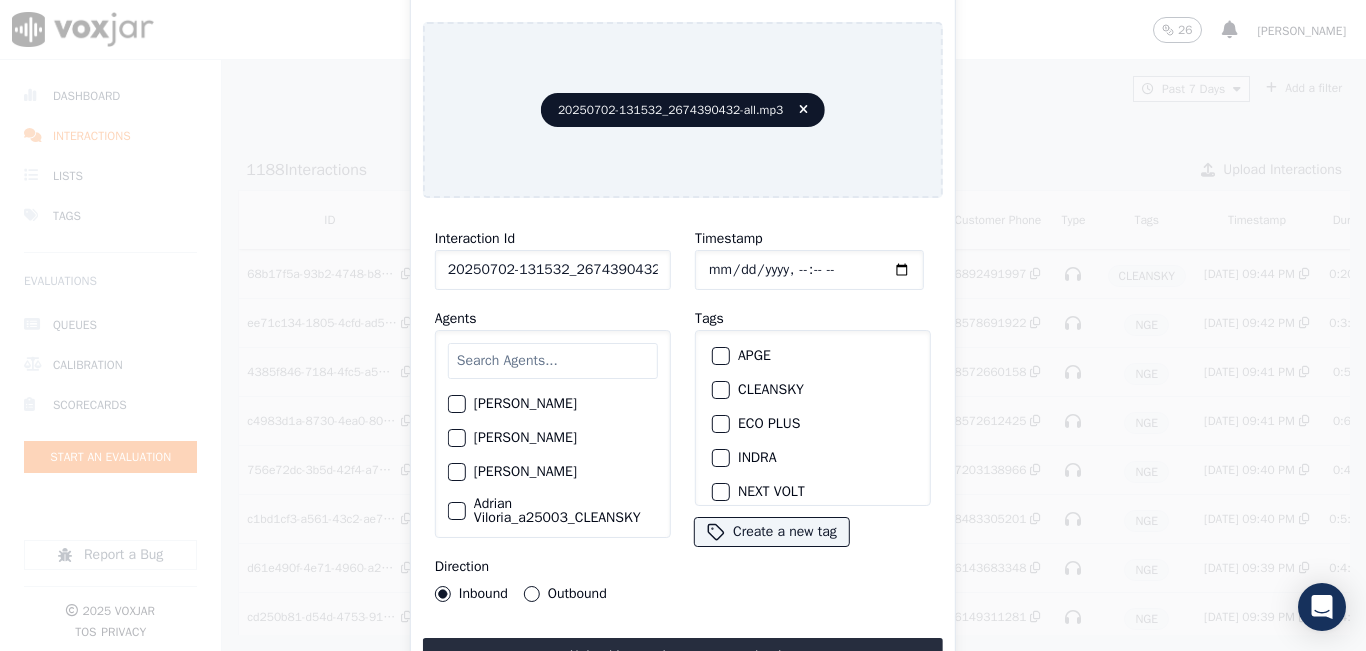 click at bounding box center (553, 361) 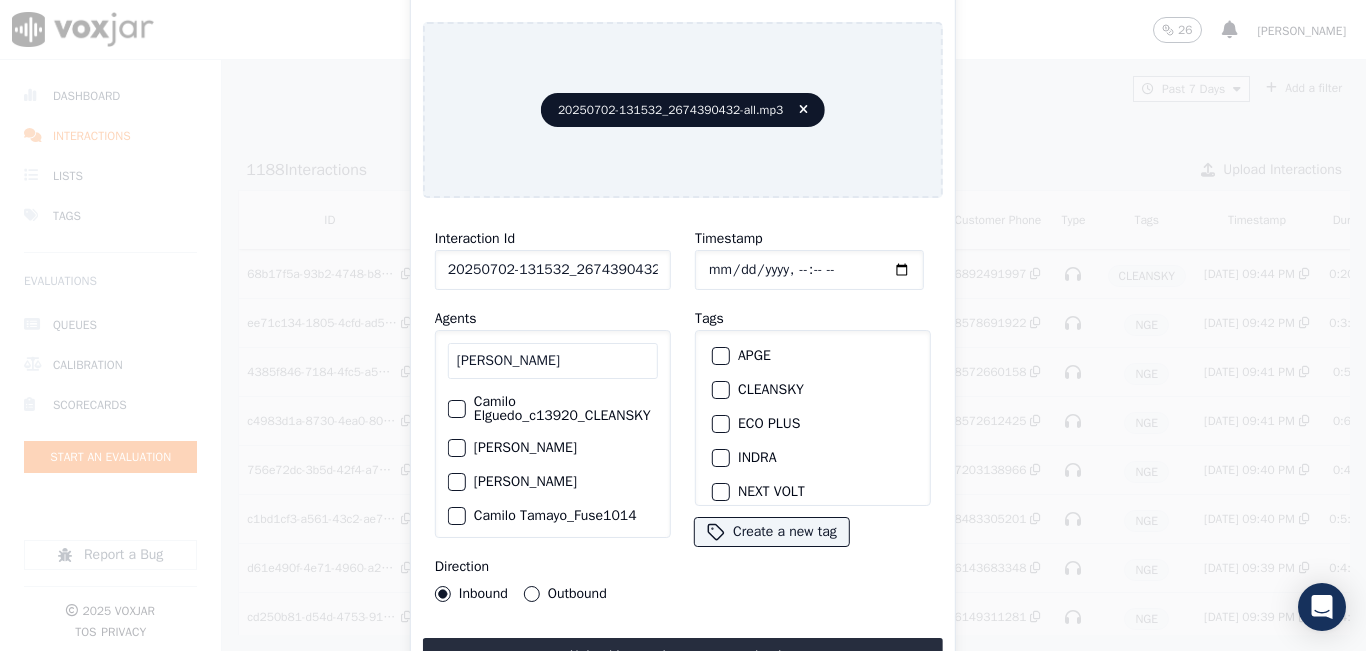 type on "[PERSON_NAME]" 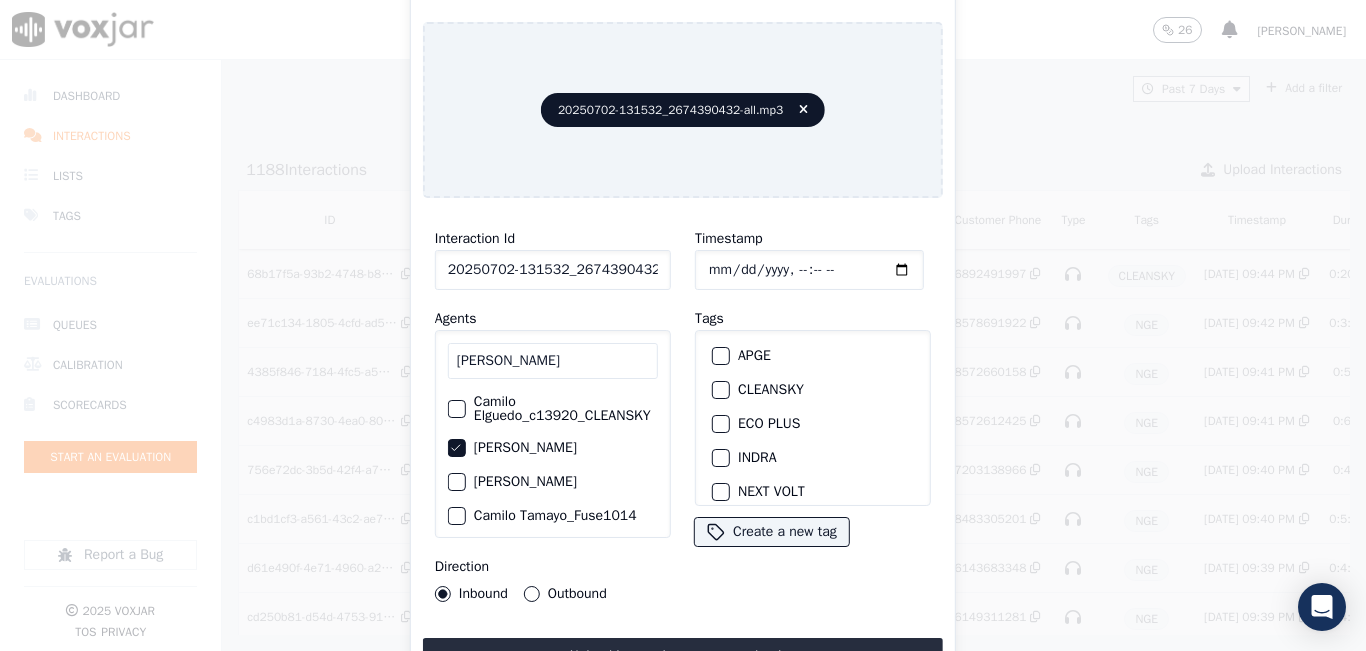 click at bounding box center (720, 390) 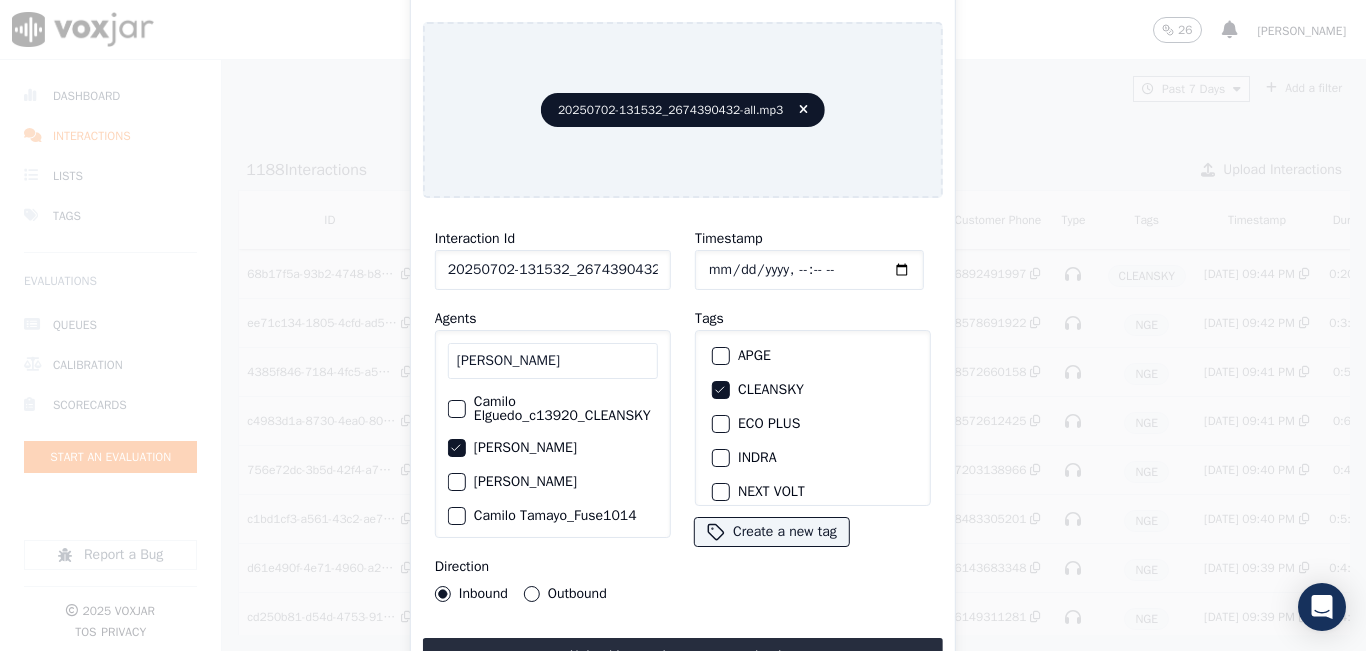 click on "Outbound" at bounding box center (532, 594) 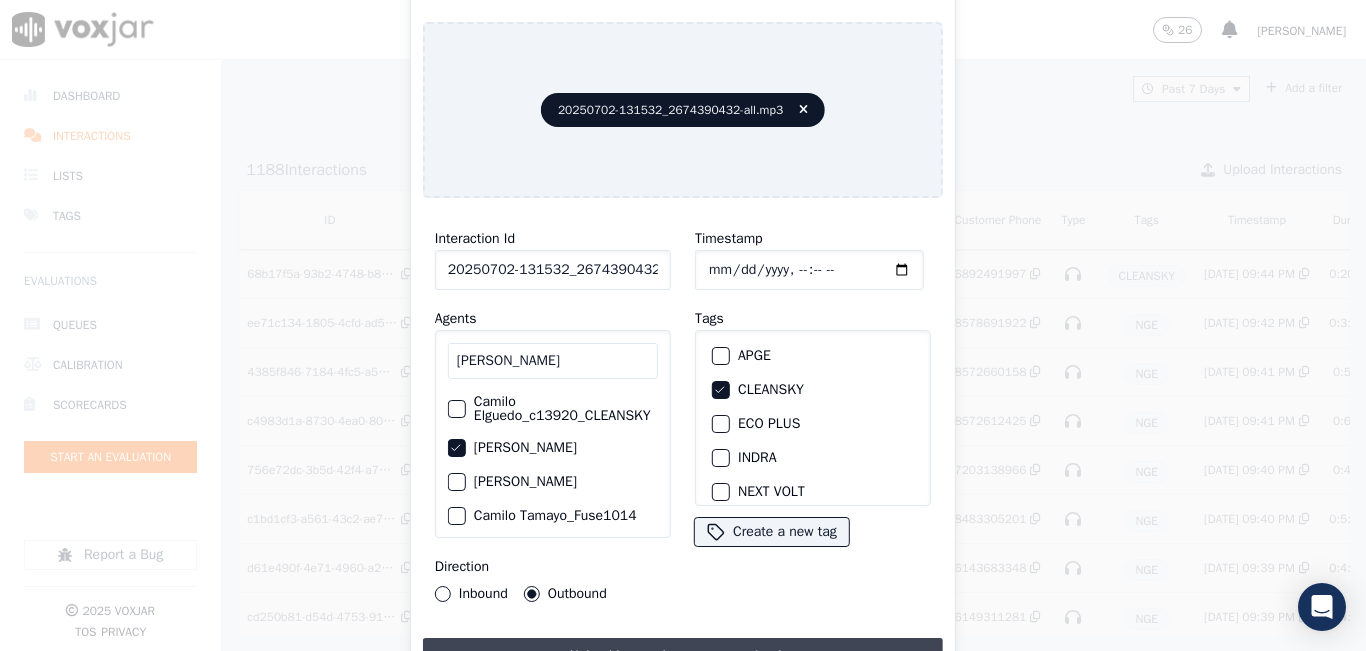 click on "Upload interaction to start evaluation" at bounding box center [683, 656] 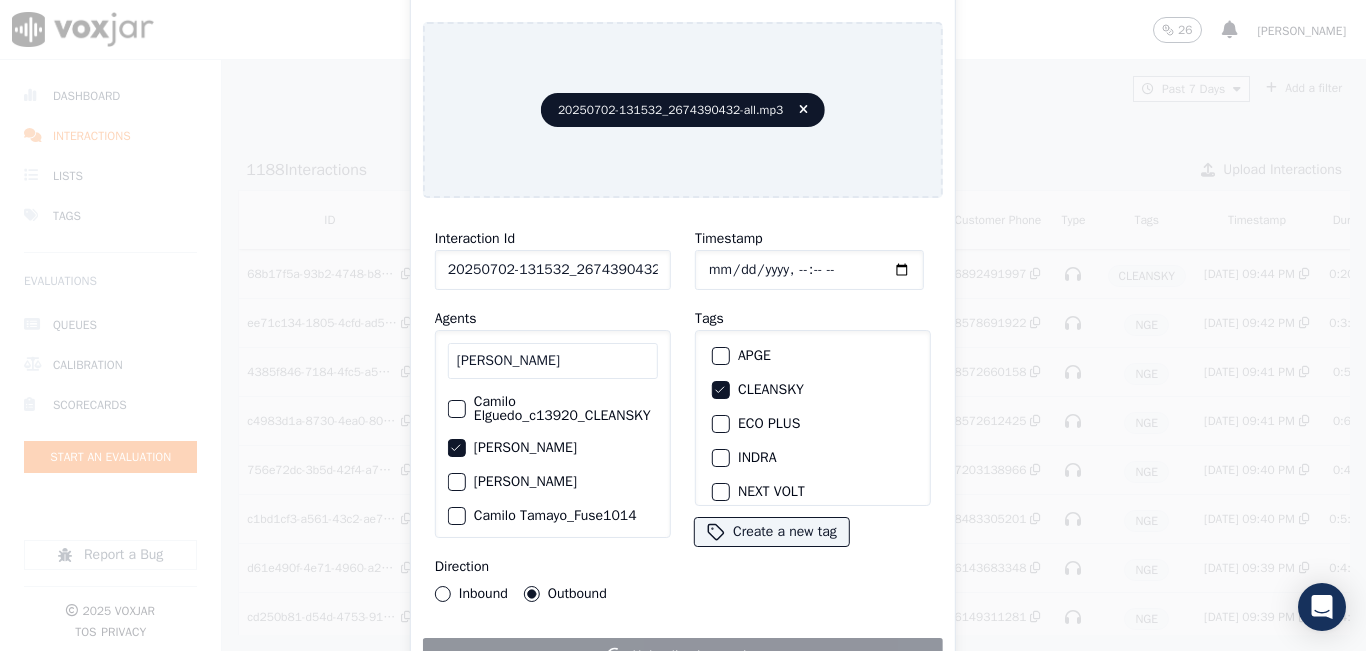 click on "Inbound" at bounding box center (443, 594) 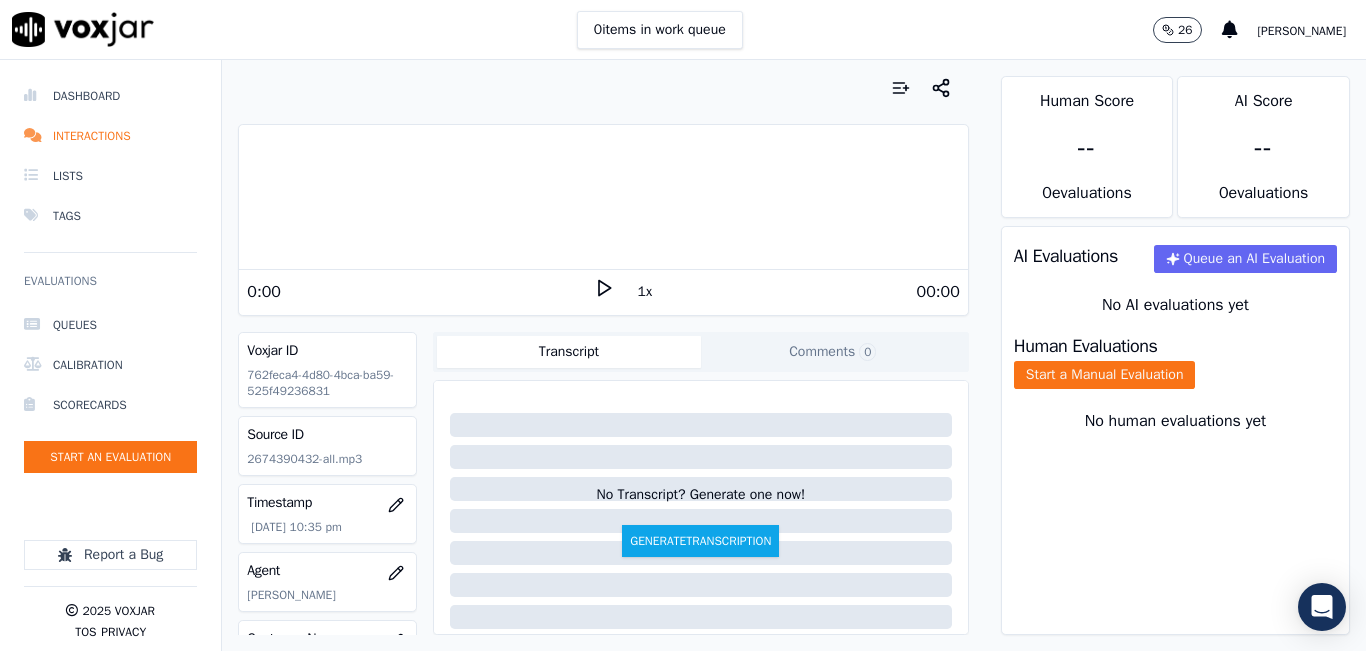 click 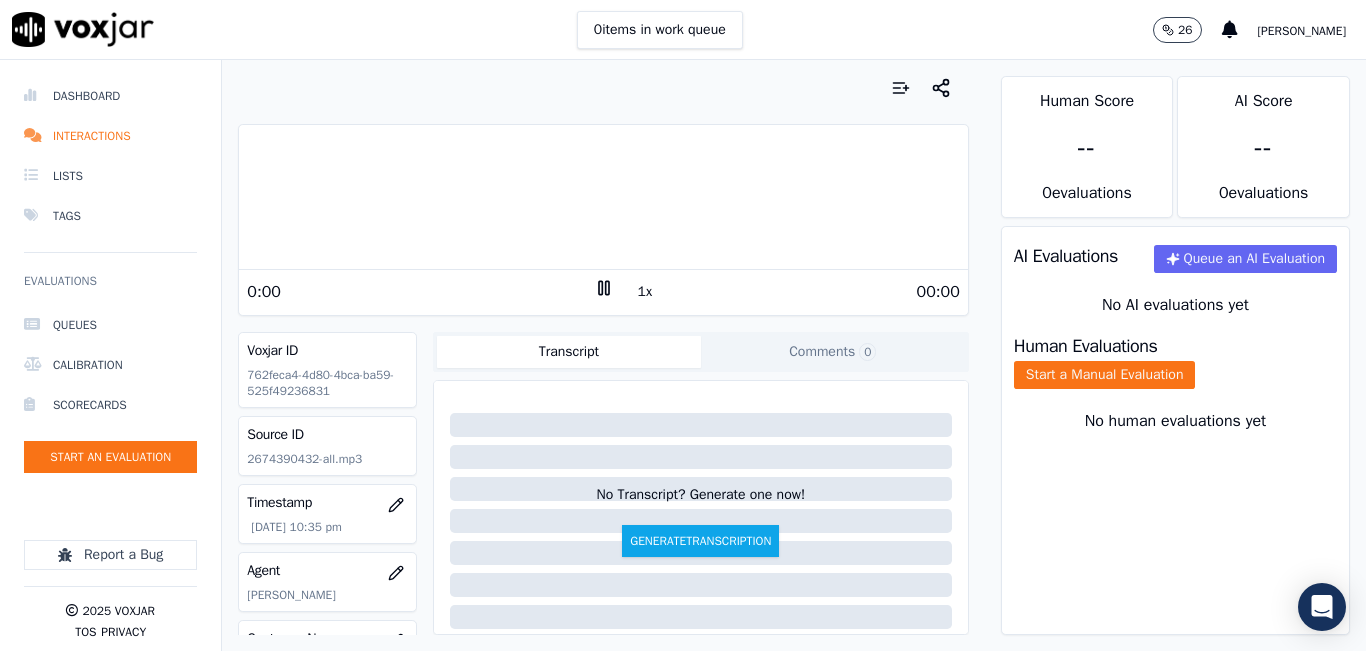 click on "1x" at bounding box center (645, 292) 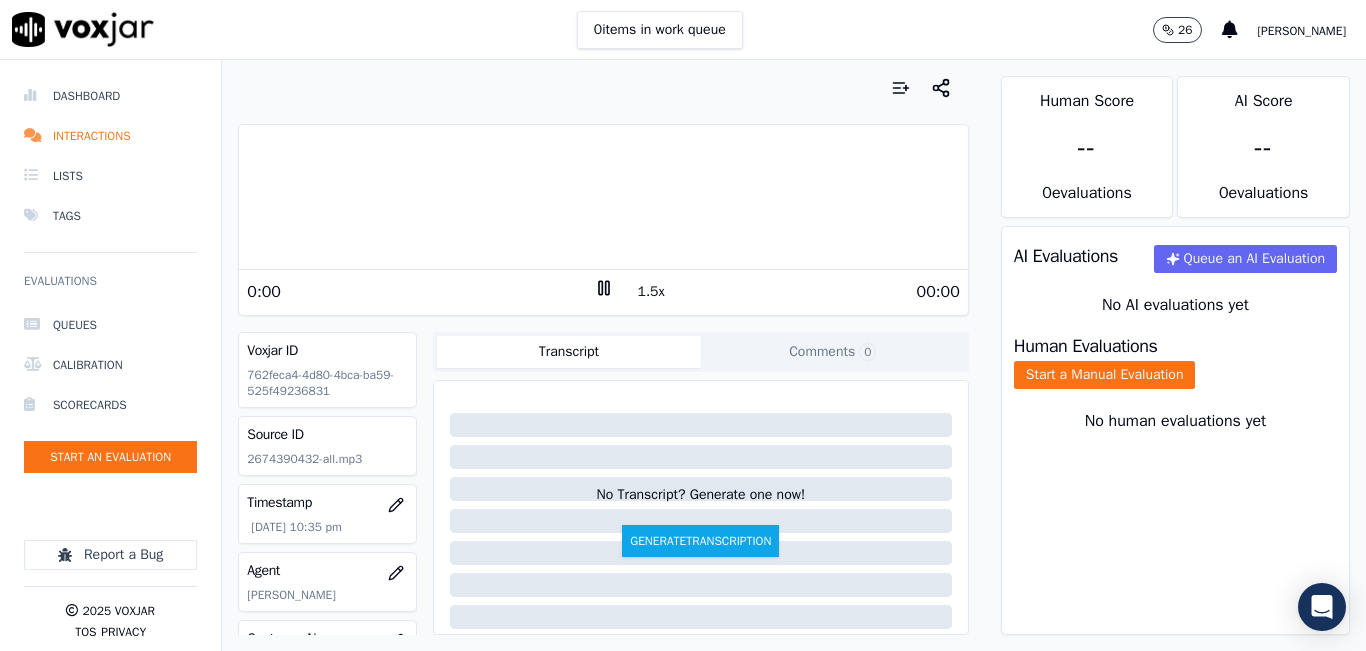 click on "1.5x" at bounding box center (651, 292) 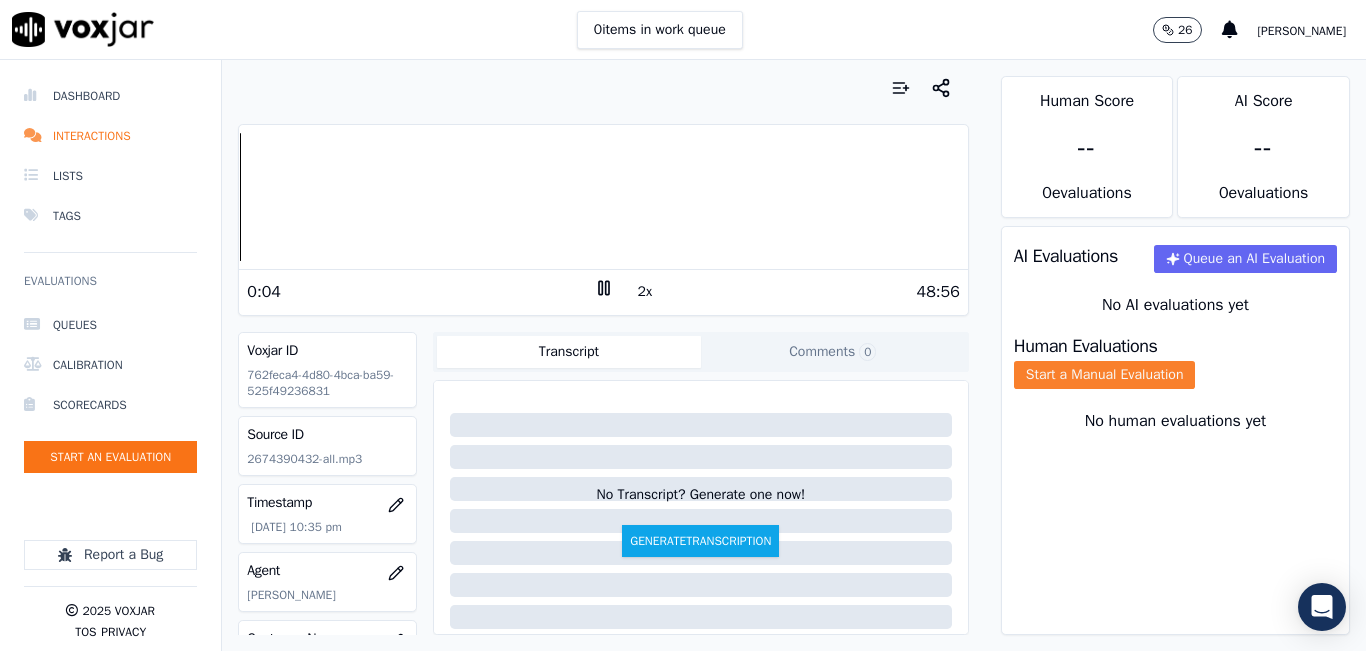 click on "Start a Manual Evaluation" 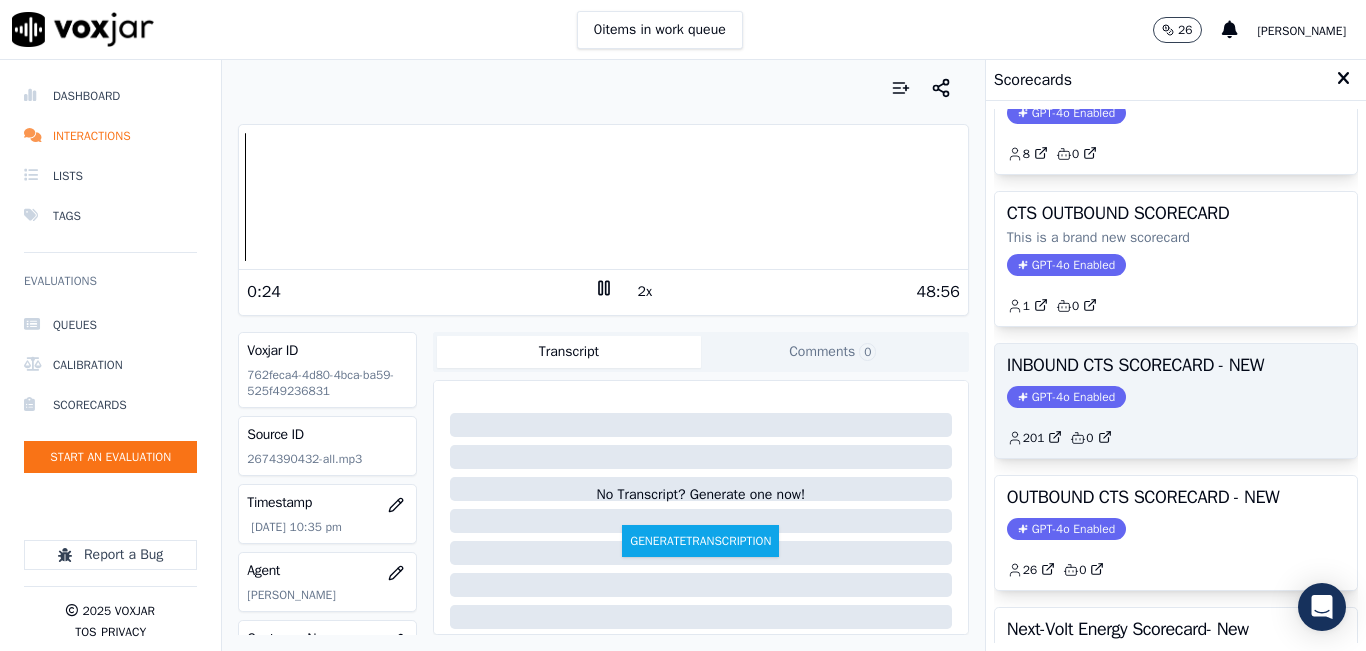 scroll, scrollTop: 127, scrollLeft: 0, axis: vertical 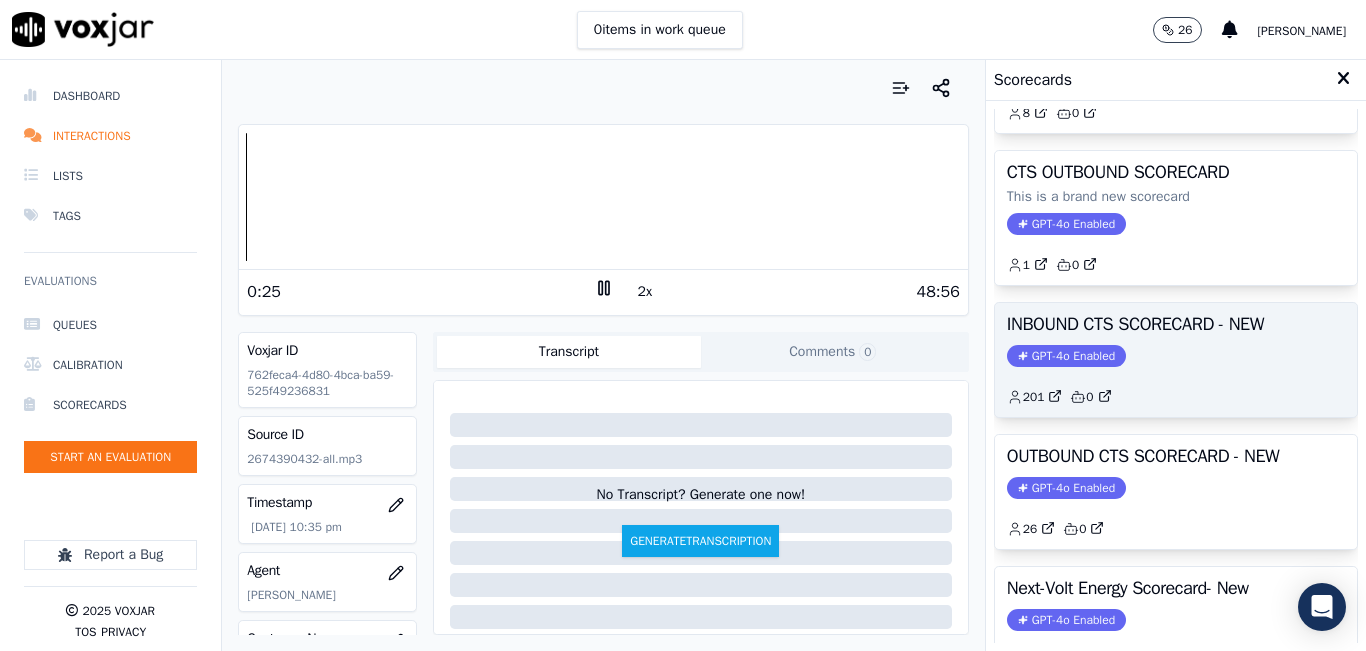 click on "GPT-4o Enabled" 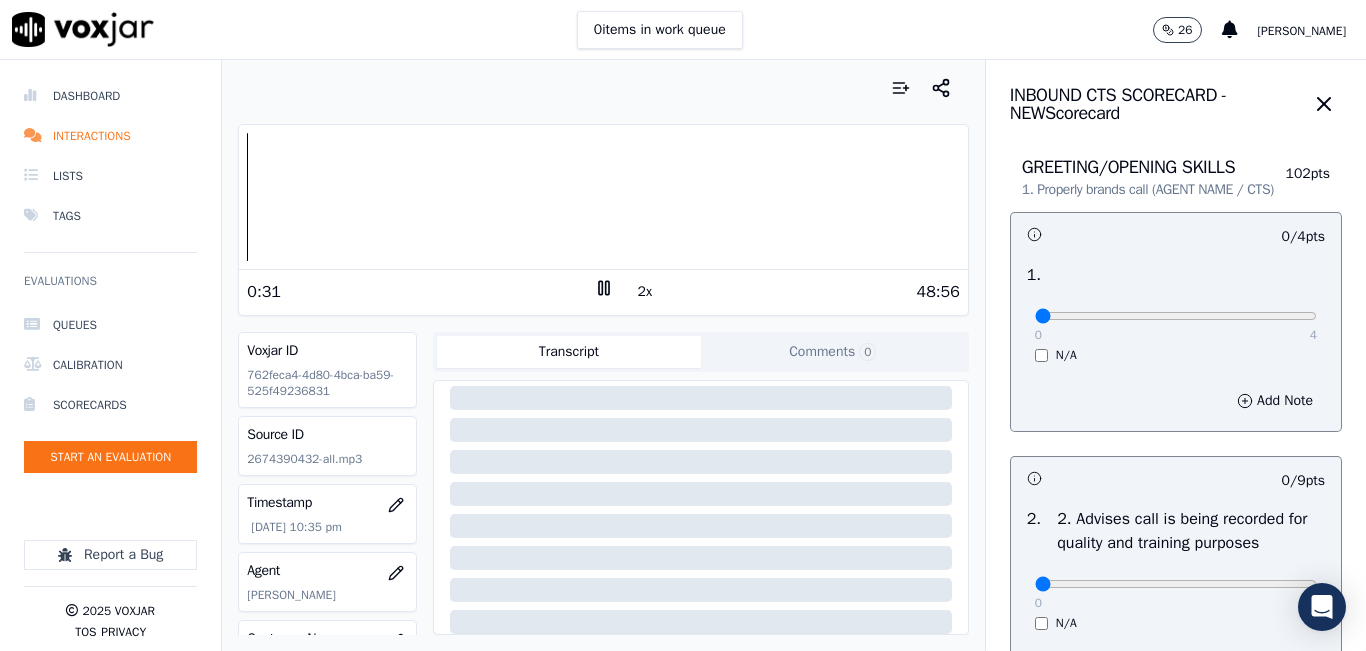 scroll, scrollTop: 392, scrollLeft: 0, axis: vertical 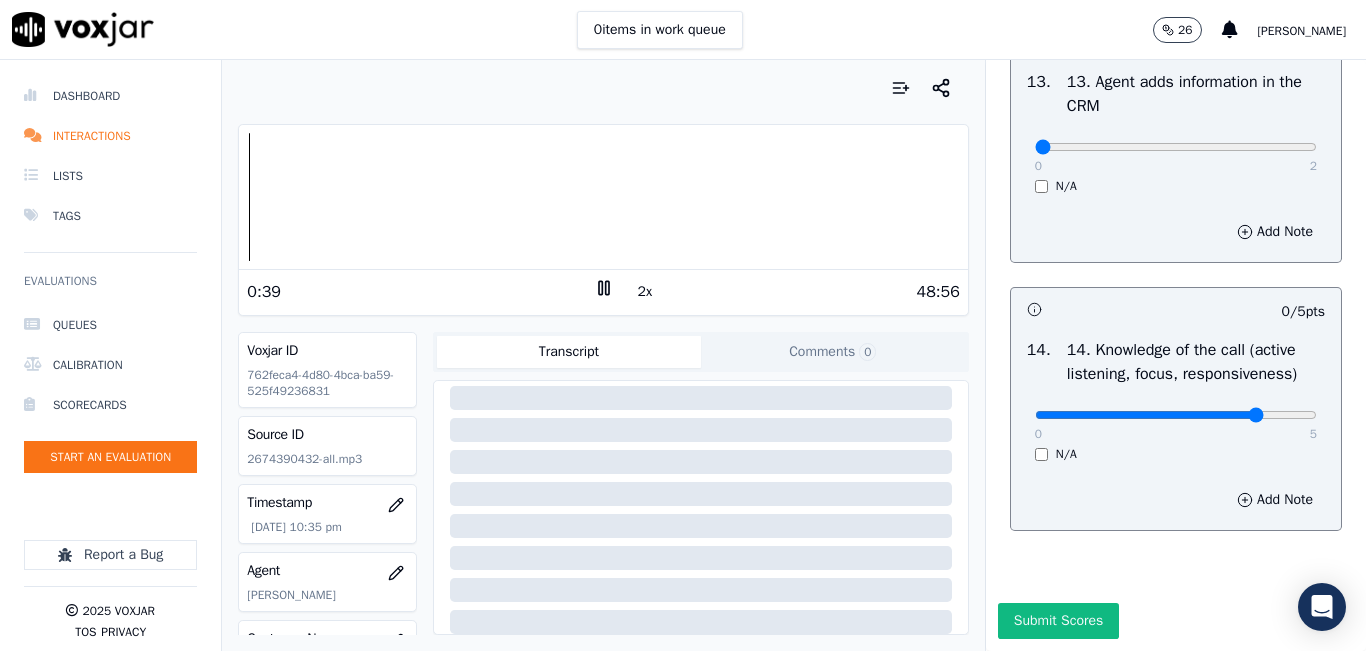 type on "4" 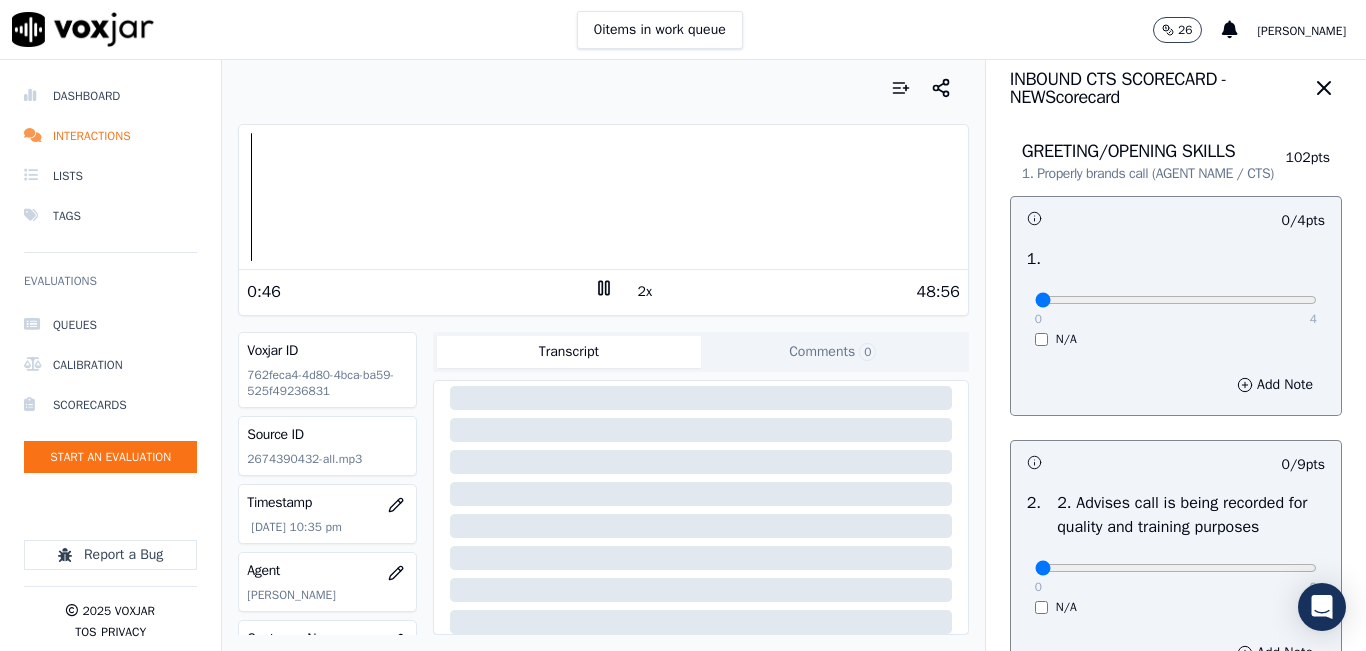 scroll, scrollTop: 0, scrollLeft: 0, axis: both 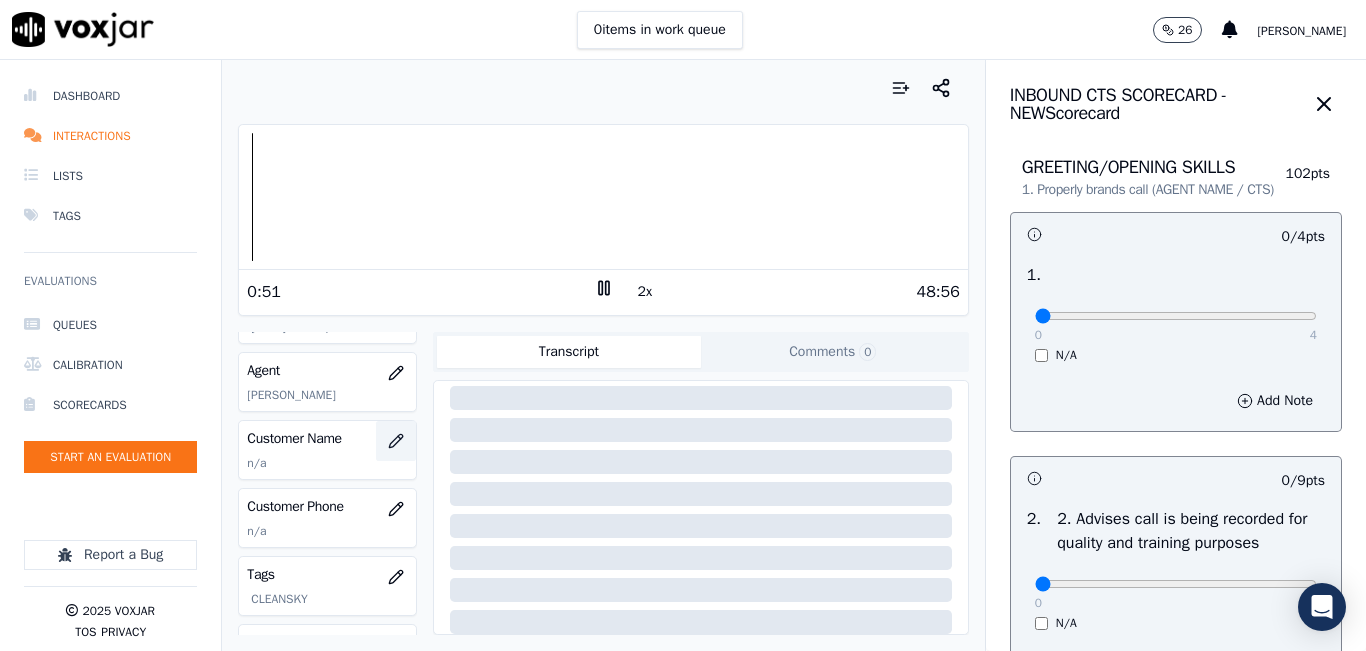 click at bounding box center (396, 441) 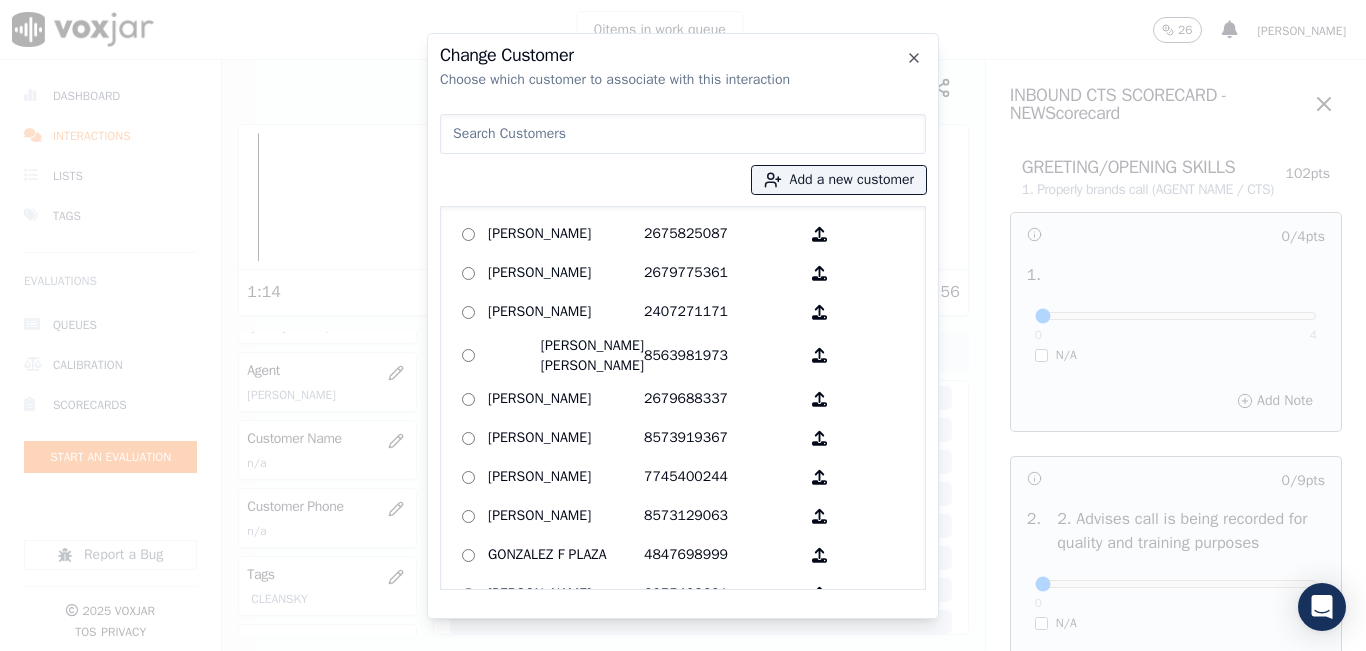 click at bounding box center (683, 134) 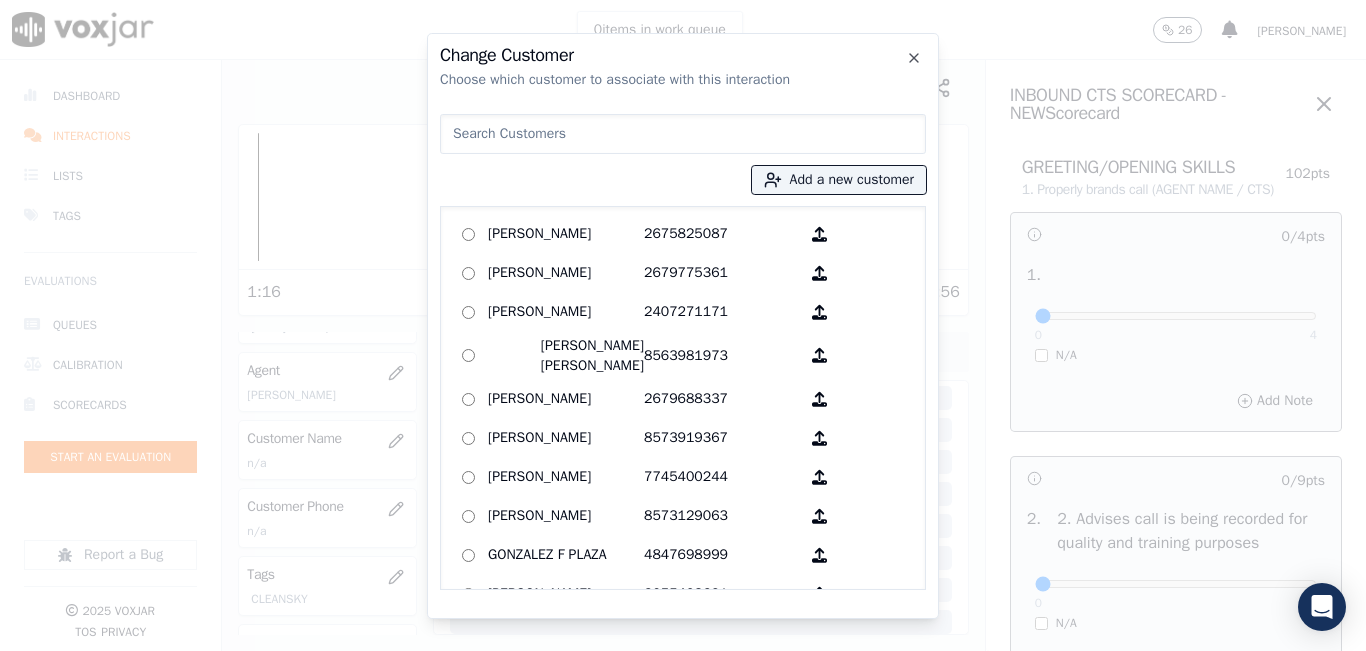 paste on "MIDREN CASEIS" 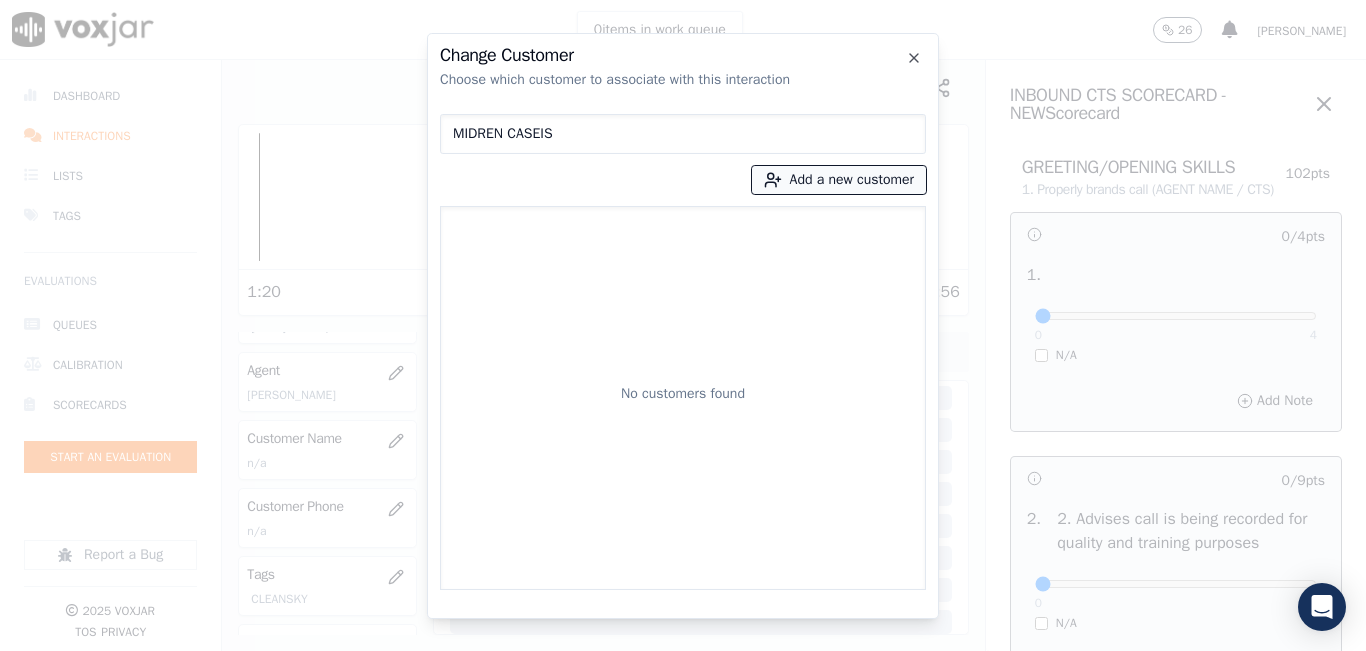 type on "MIDREN CASEIS" 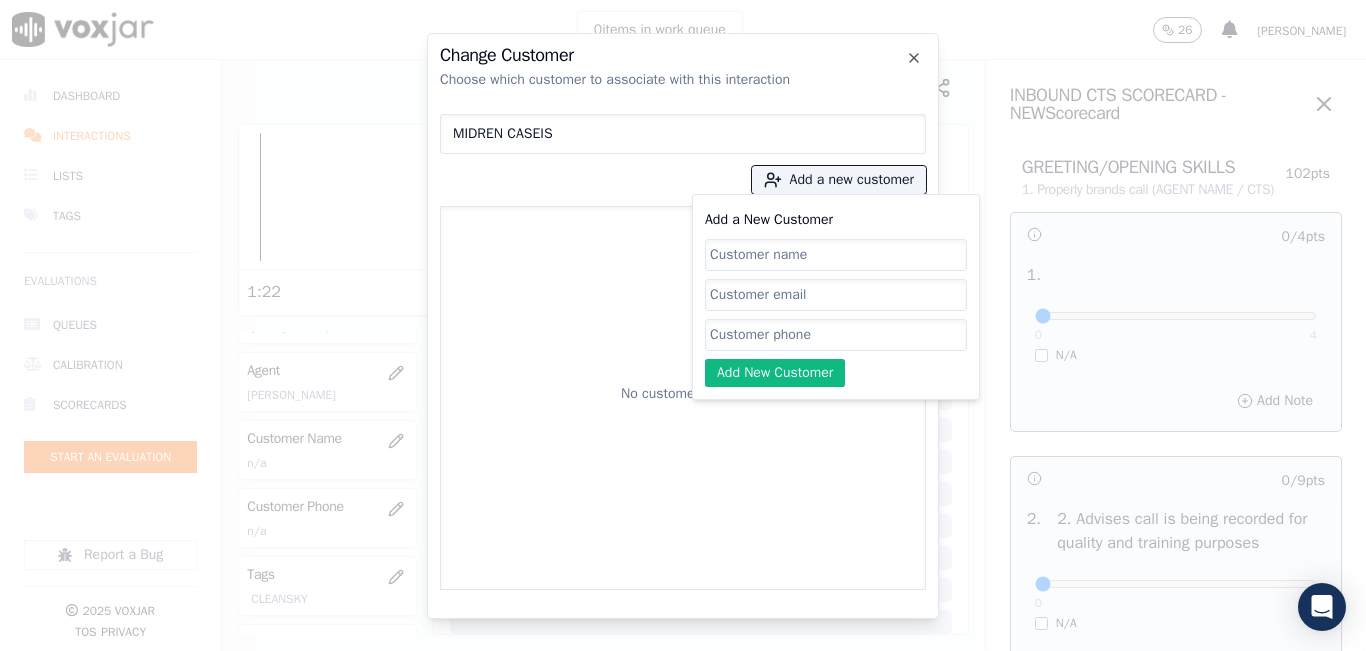click on "Add a New Customer" 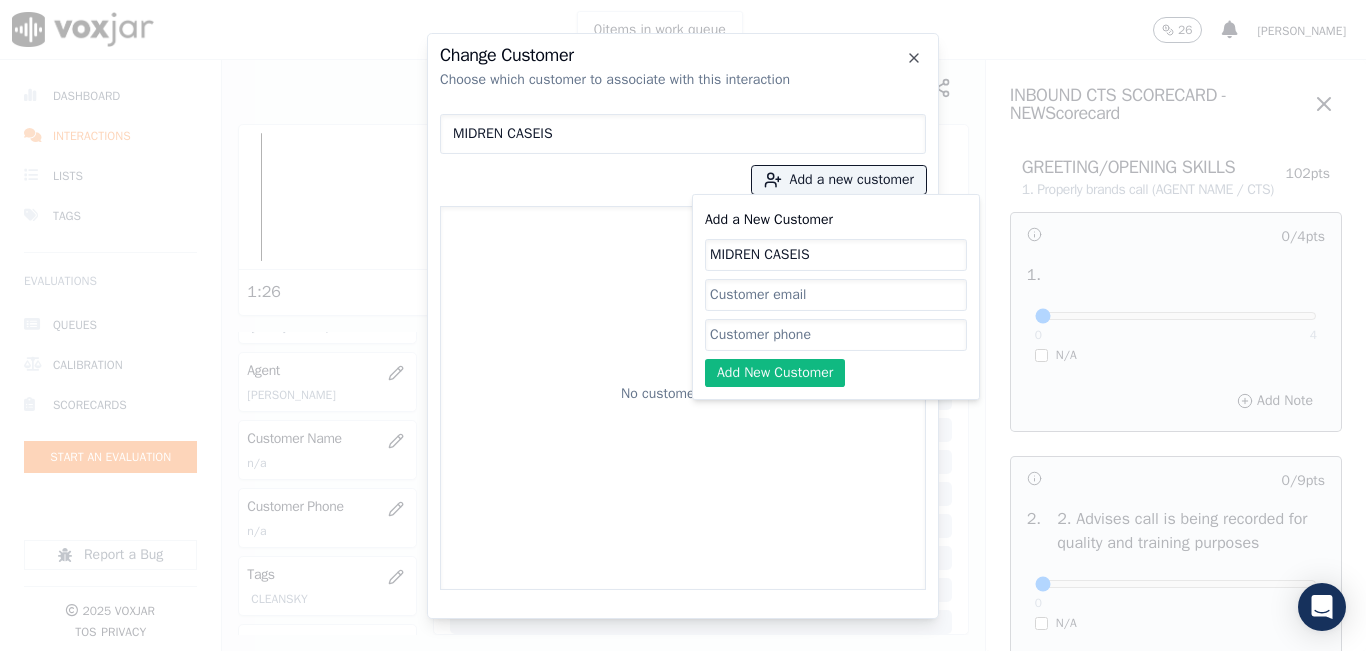 type on "MIDREN CASEIS" 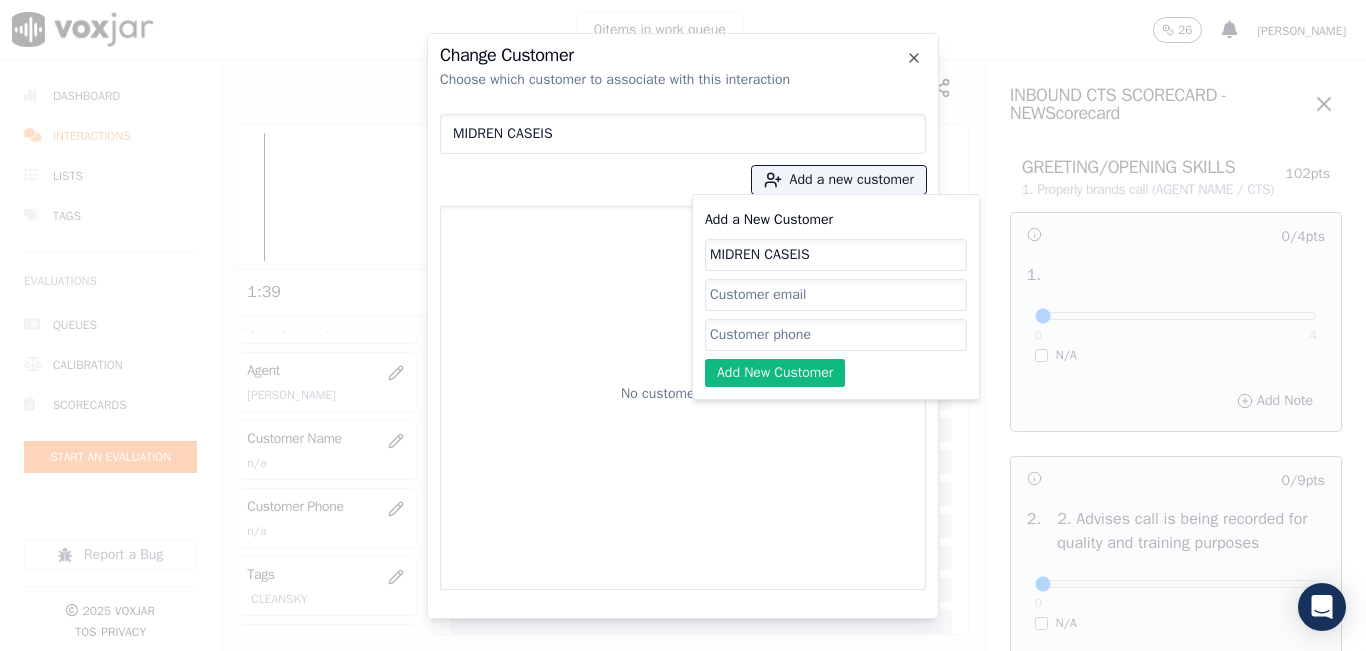 click on "Add a New Customer" 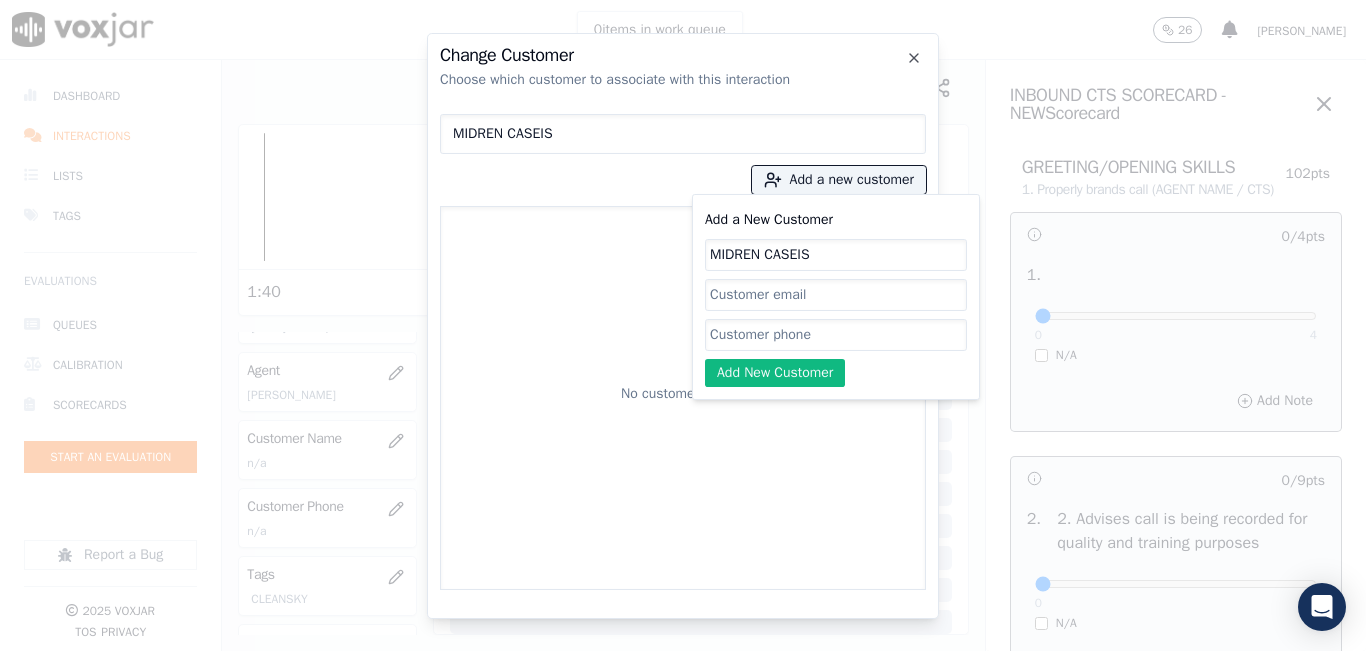 paste on "8564815238" 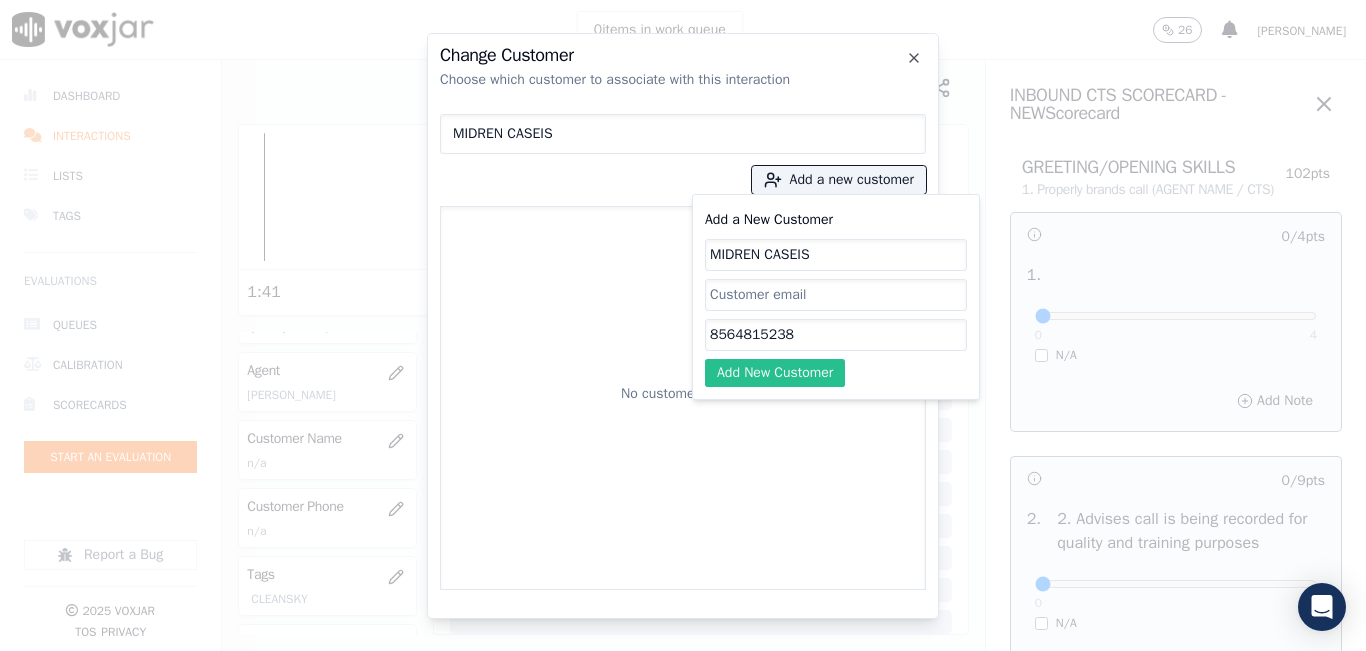 type on "8564815238" 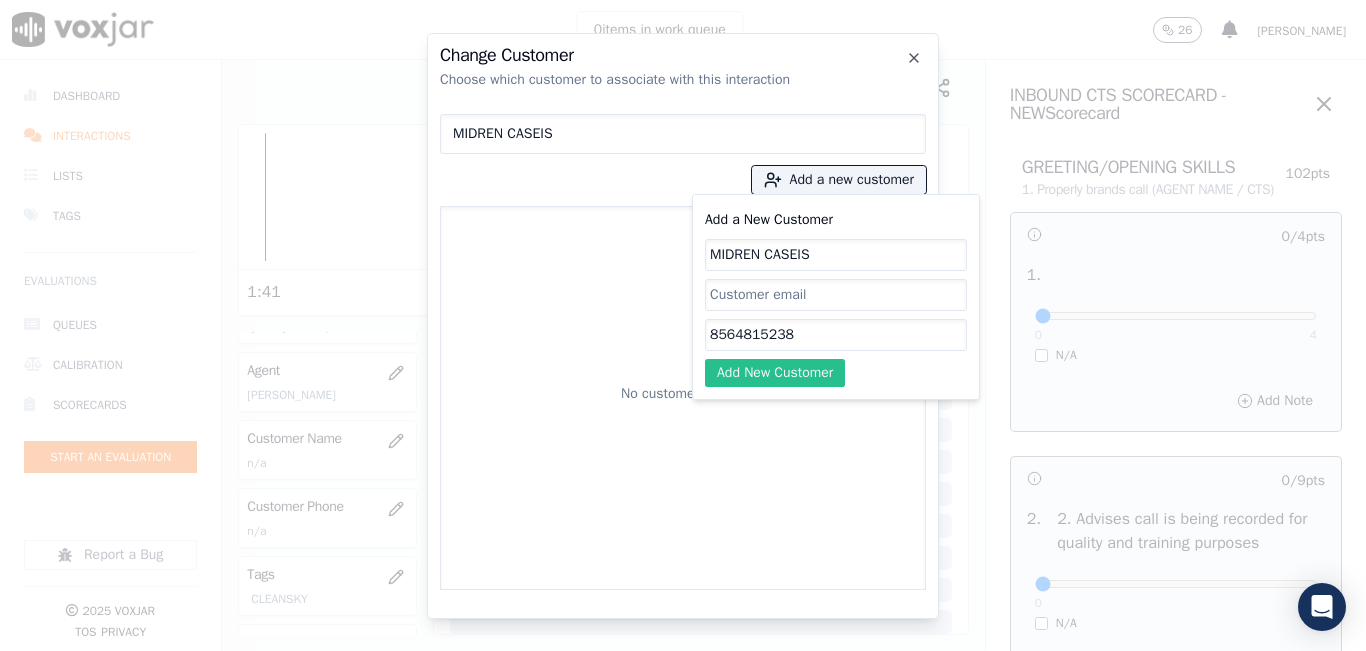 click on "Add New Customer" 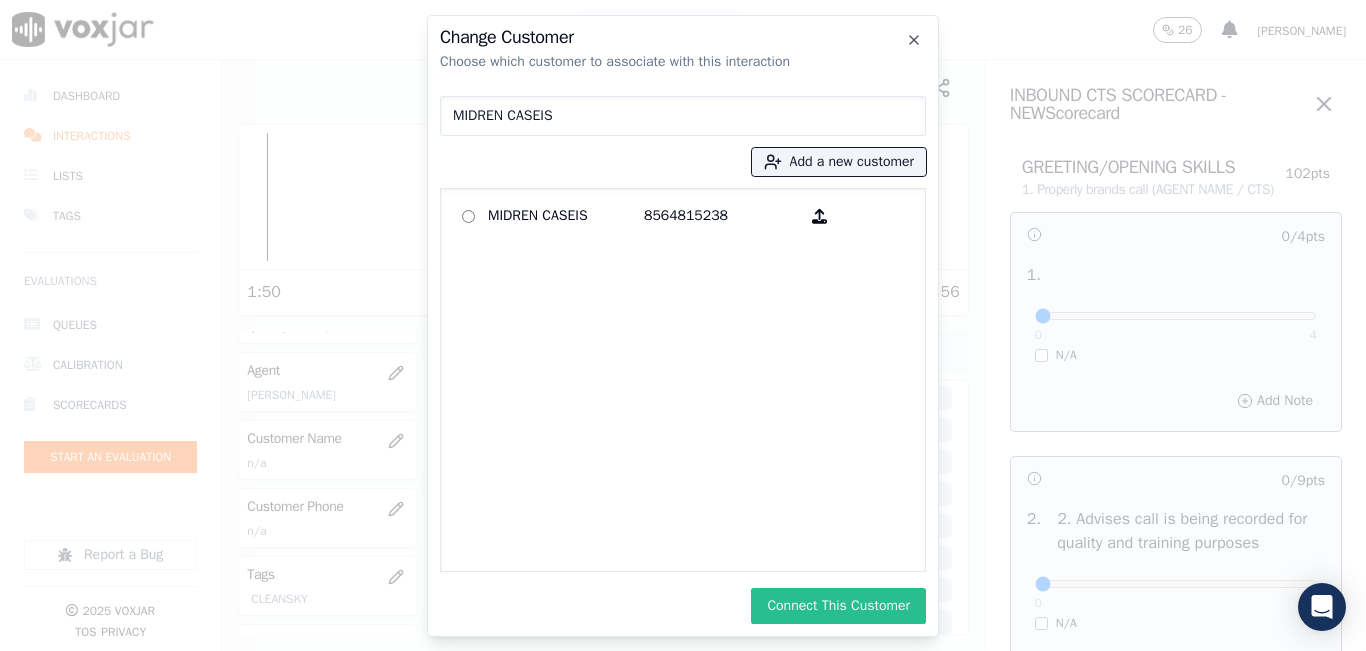 click on "Connect This Customer" at bounding box center (838, 606) 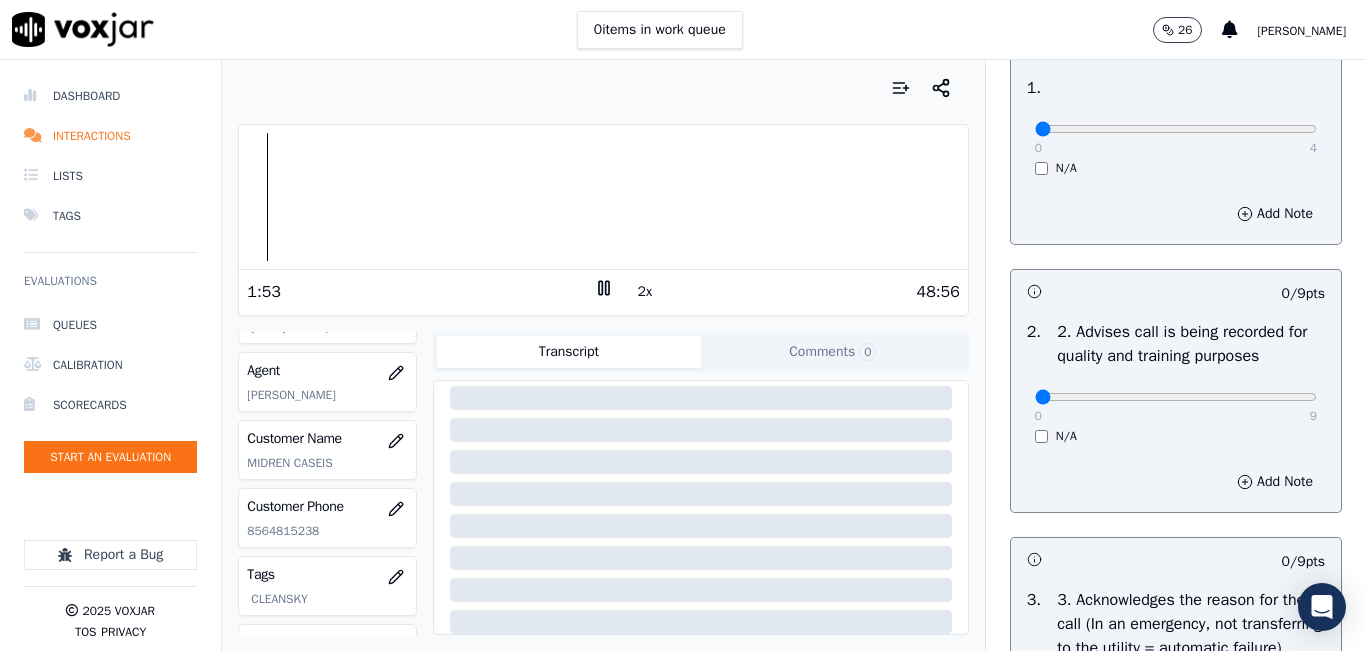 scroll, scrollTop: 200, scrollLeft: 0, axis: vertical 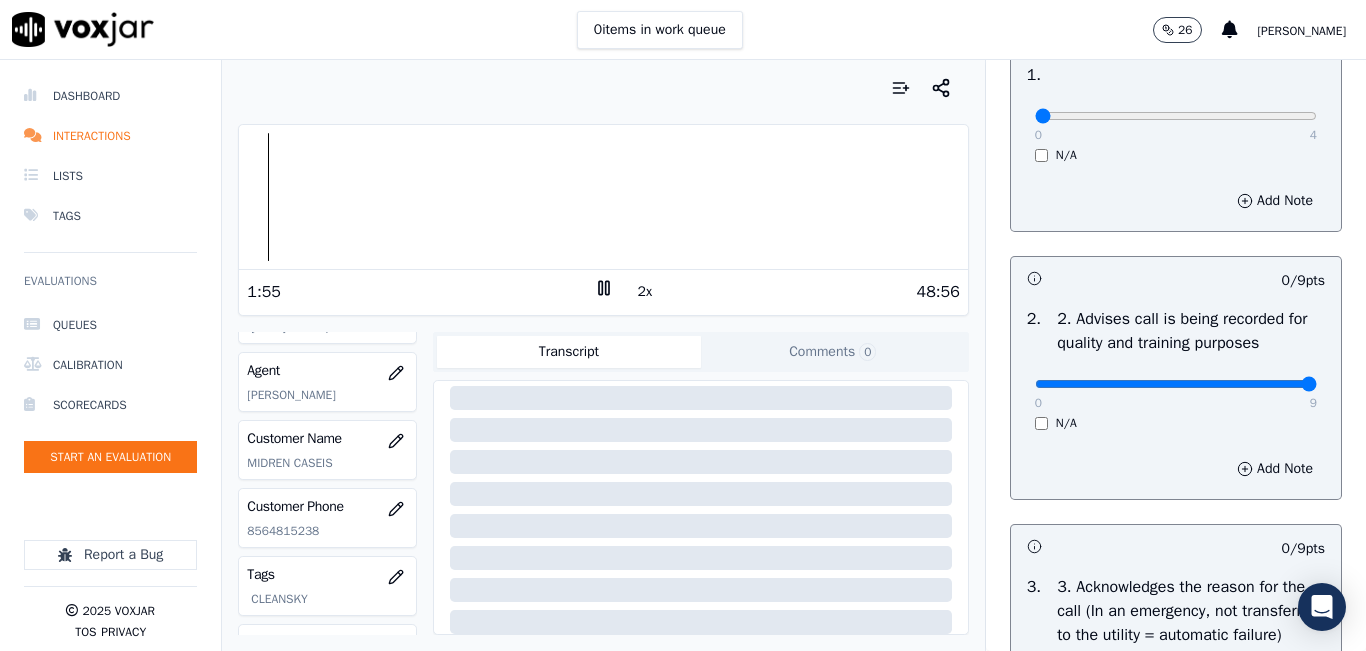 drag, startPoint x: 1030, startPoint y: 404, endPoint x: 1287, endPoint y: 415, distance: 257.2353 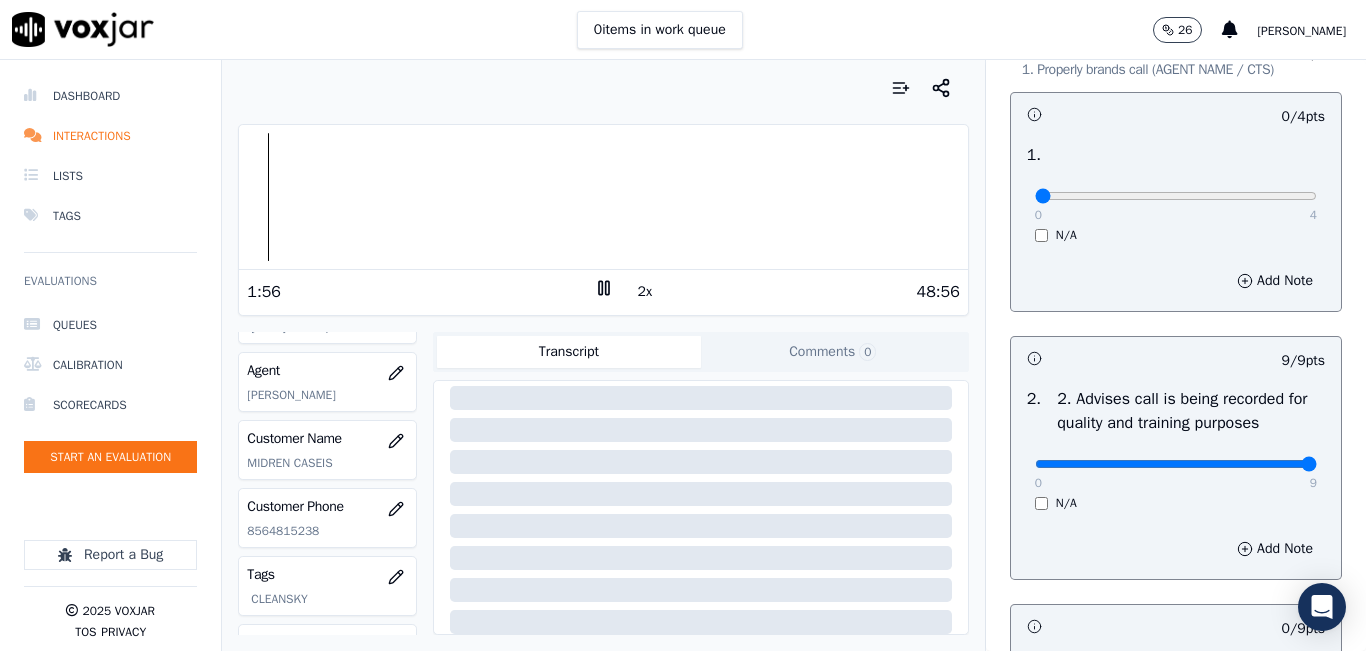 scroll, scrollTop: 0, scrollLeft: 0, axis: both 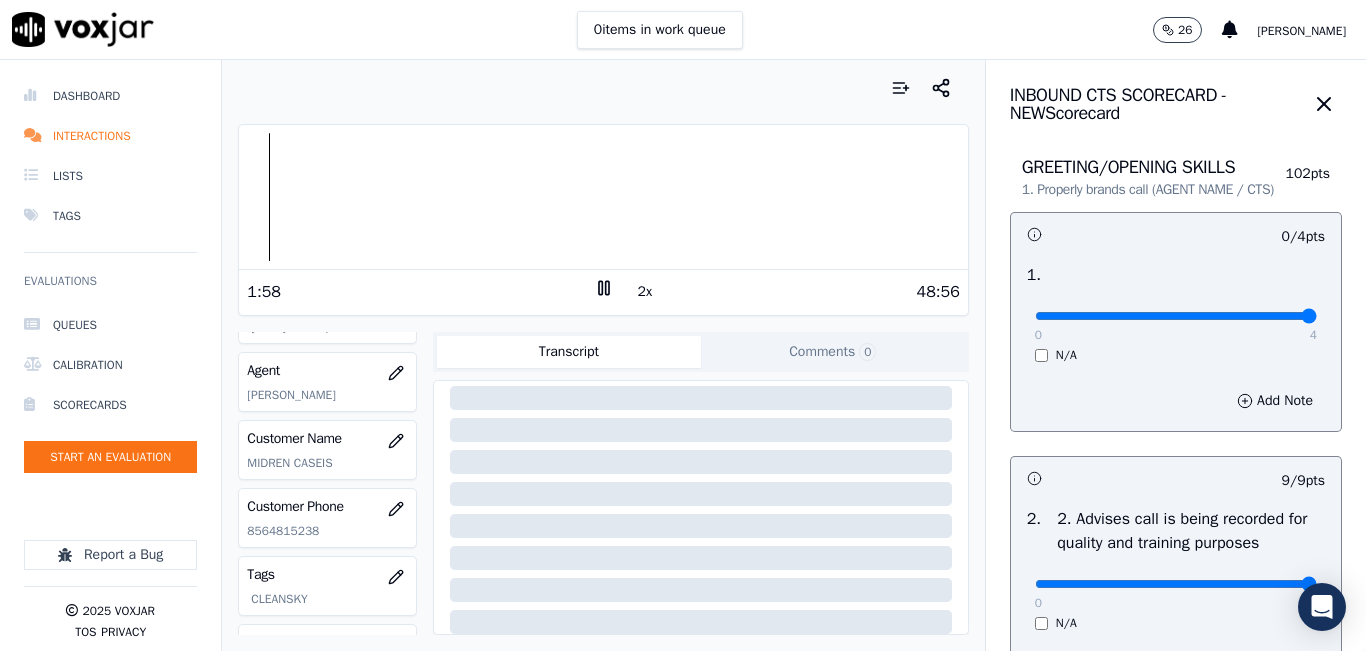 drag, startPoint x: 1023, startPoint y: 331, endPoint x: 1255, endPoint y: 324, distance: 232.10558 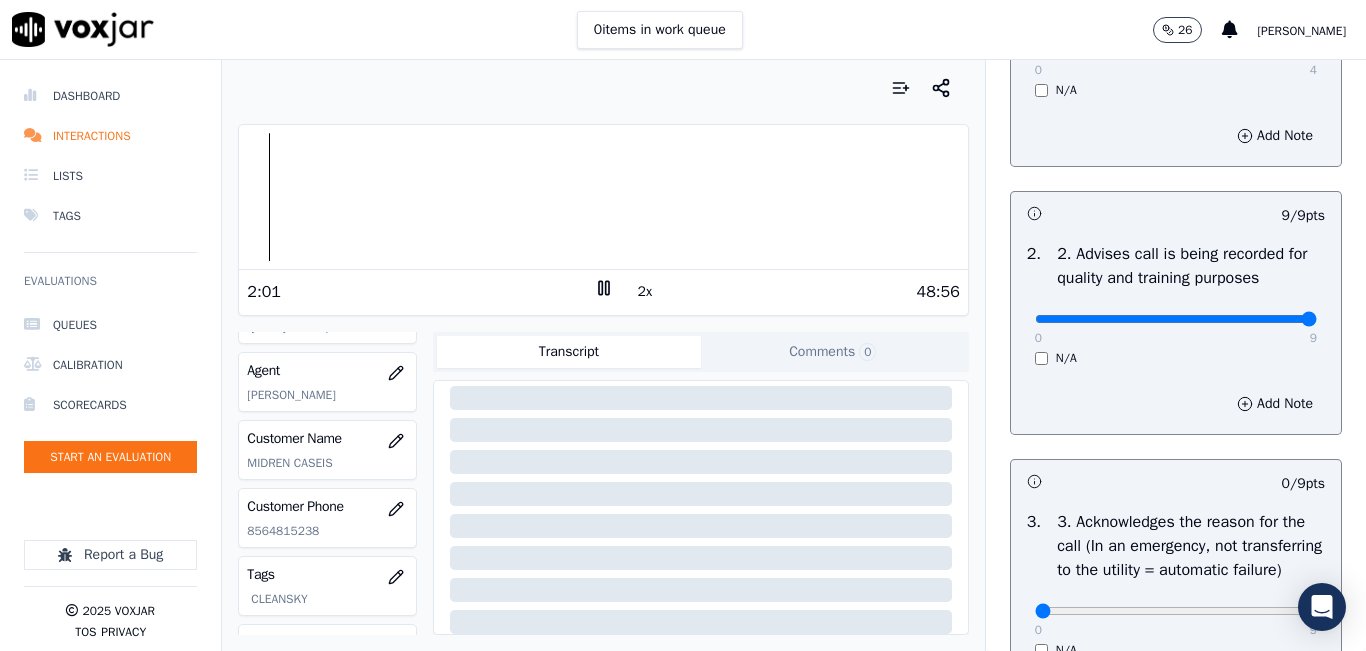 scroll, scrollTop: 200, scrollLeft: 0, axis: vertical 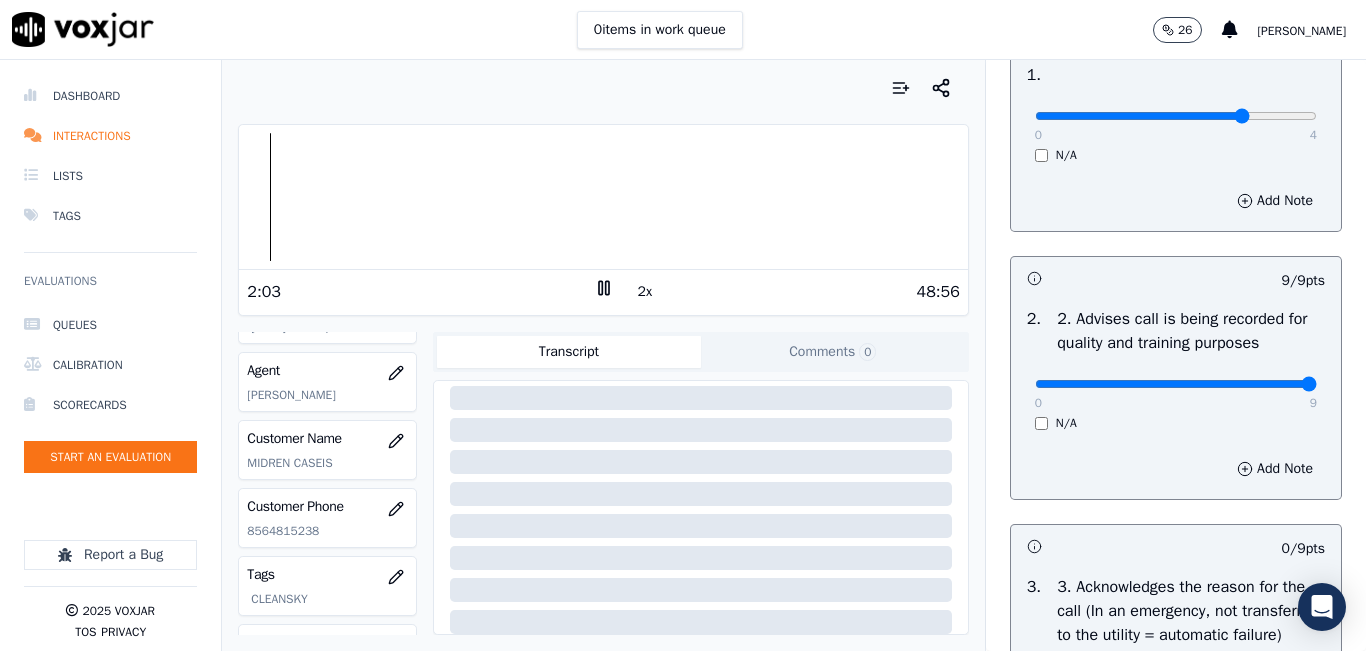 type on "3" 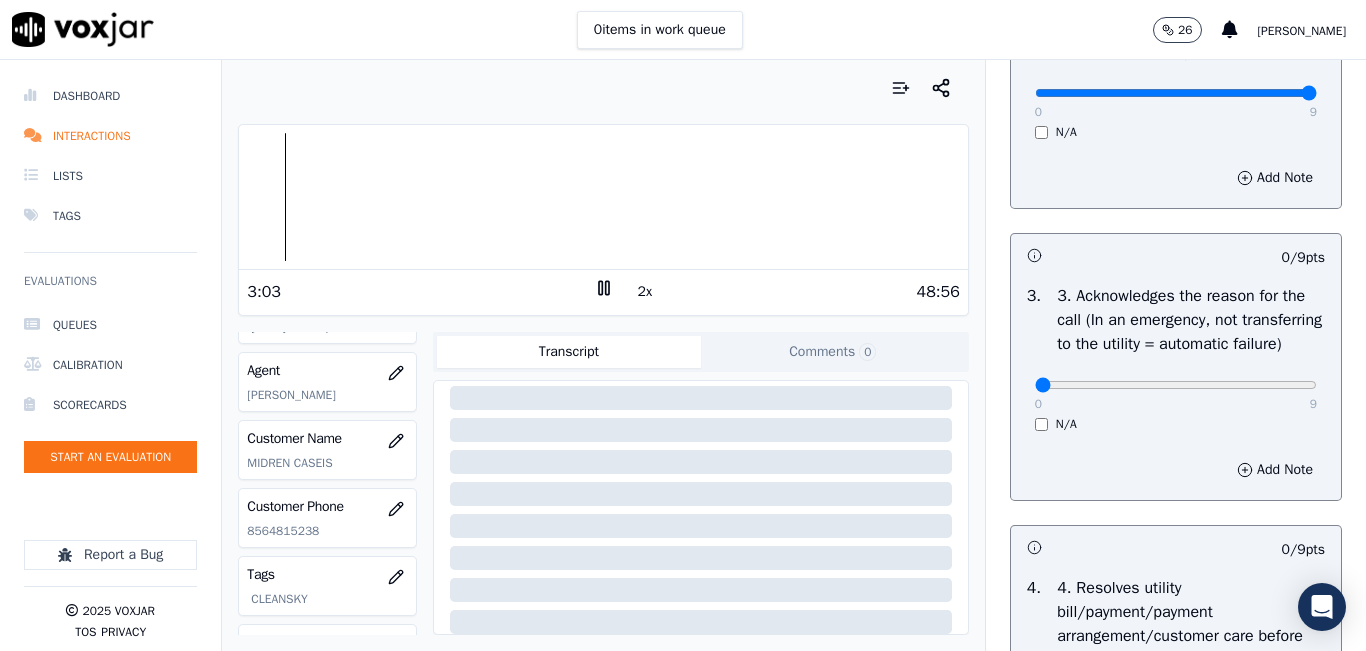 scroll, scrollTop: 500, scrollLeft: 0, axis: vertical 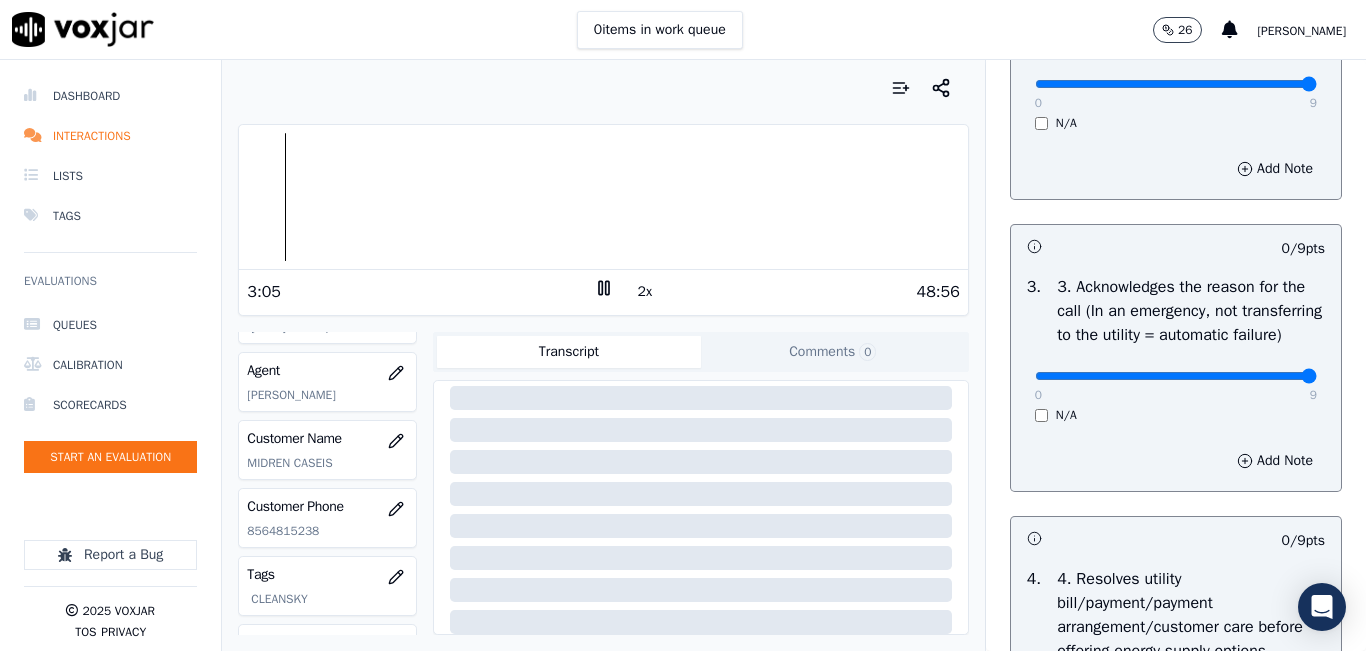 drag, startPoint x: 1281, startPoint y: 389, endPoint x: 1332, endPoint y: 382, distance: 51.47815 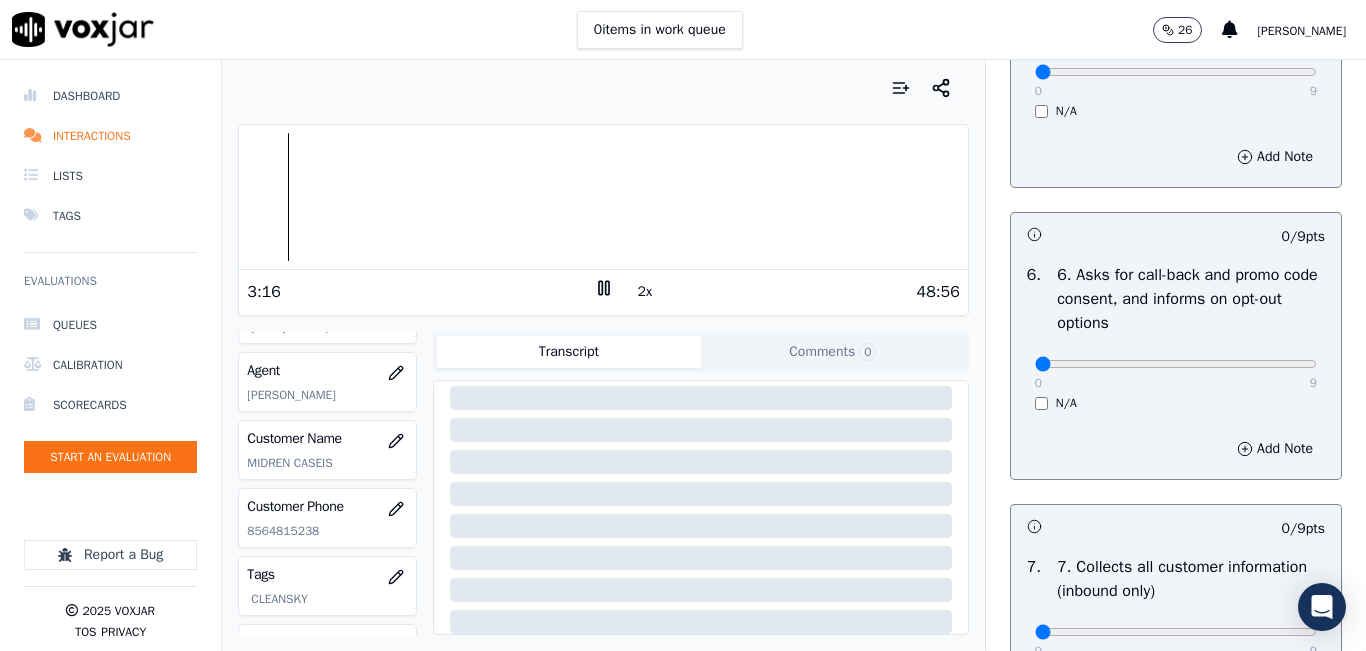 scroll, scrollTop: 1400, scrollLeft: 0, axis: vertical 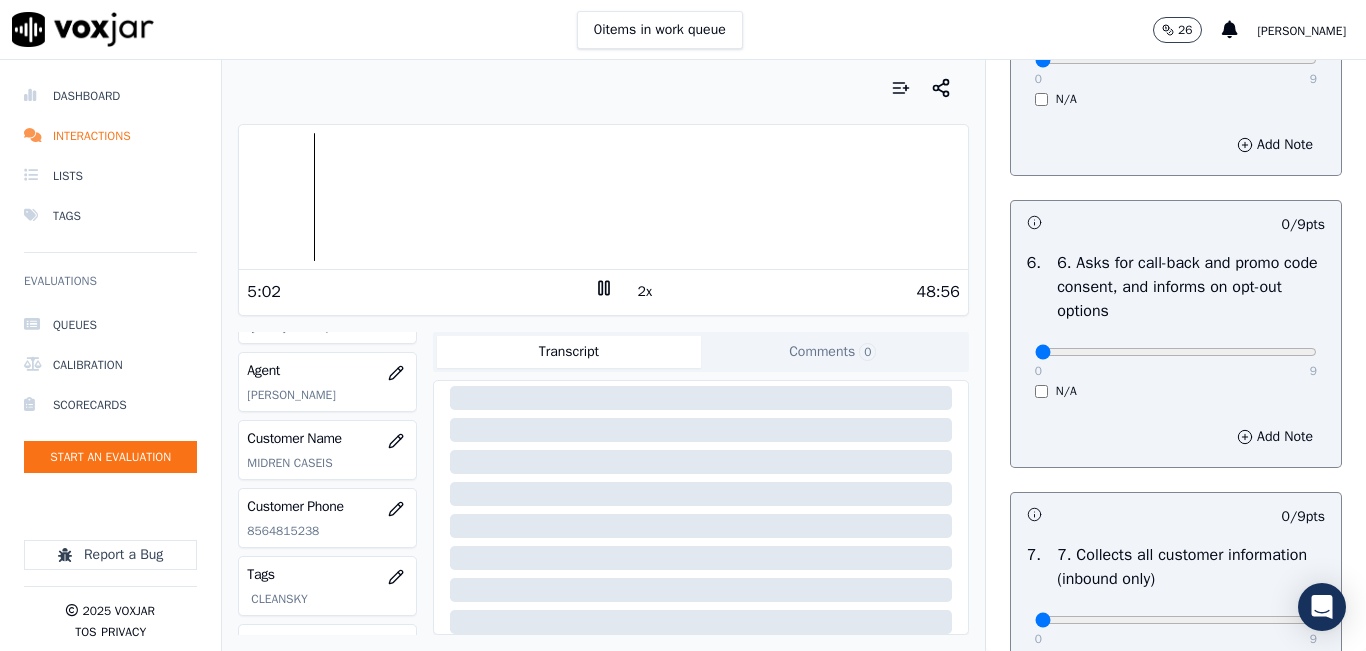 click at bounding box center (603, 197) 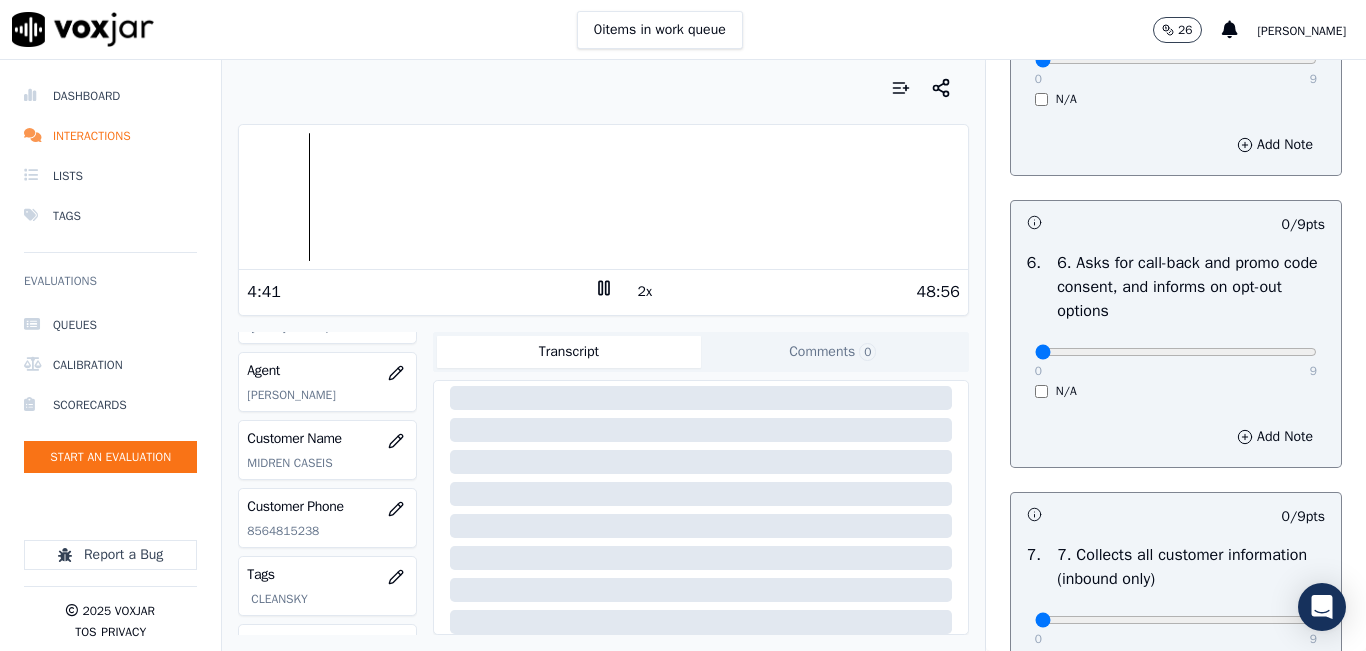 click at bounding box center (603, 197) 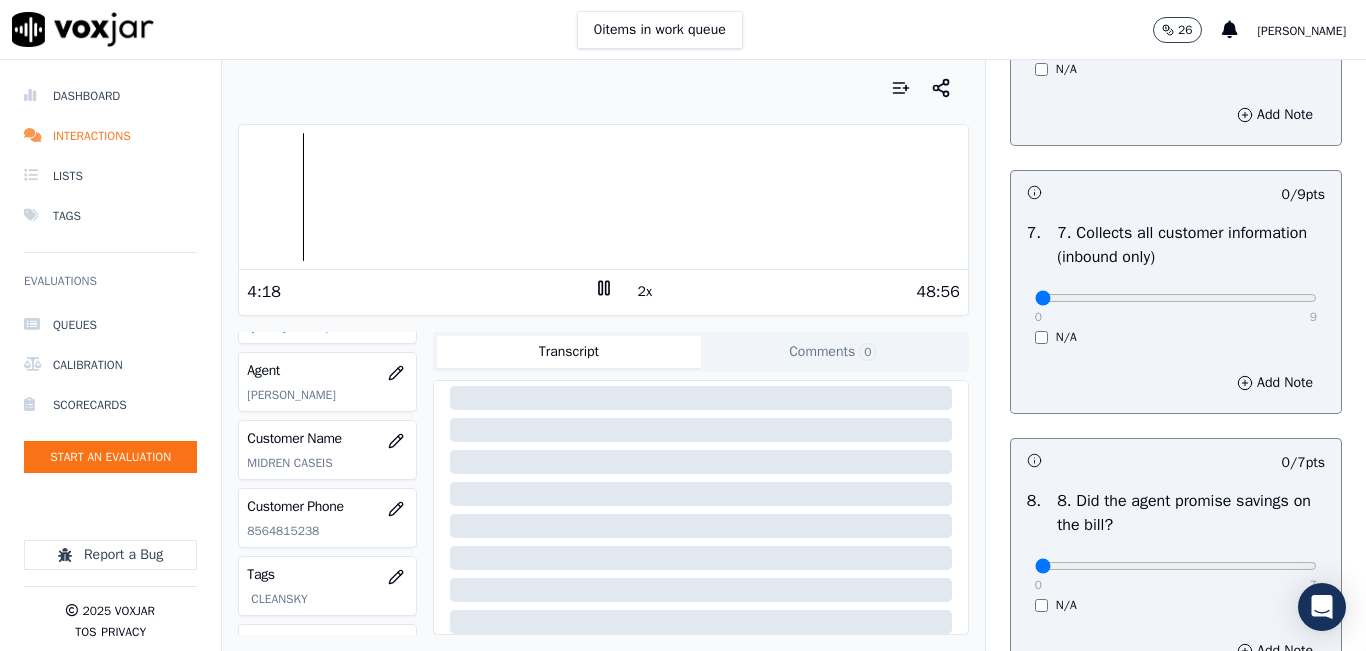 scroll, scrollTop: 1800, scrollLeft: 0, axis: vertical 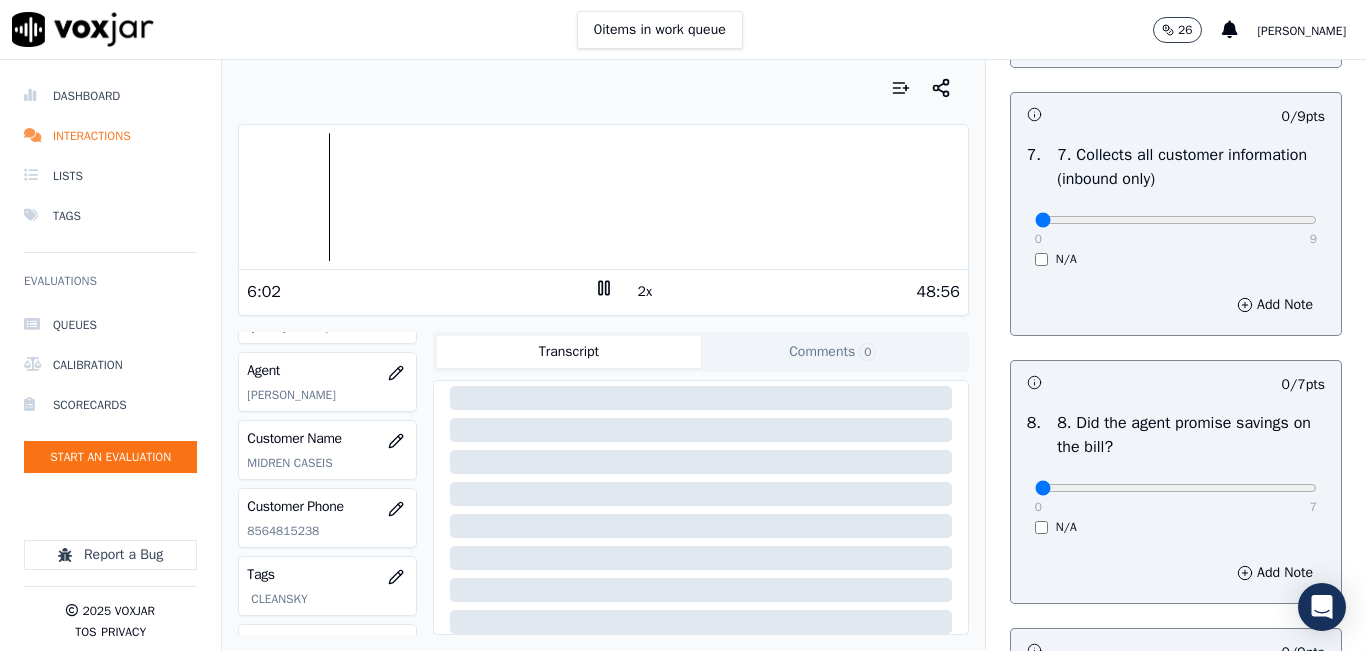 click at bounding box center (603, 197) 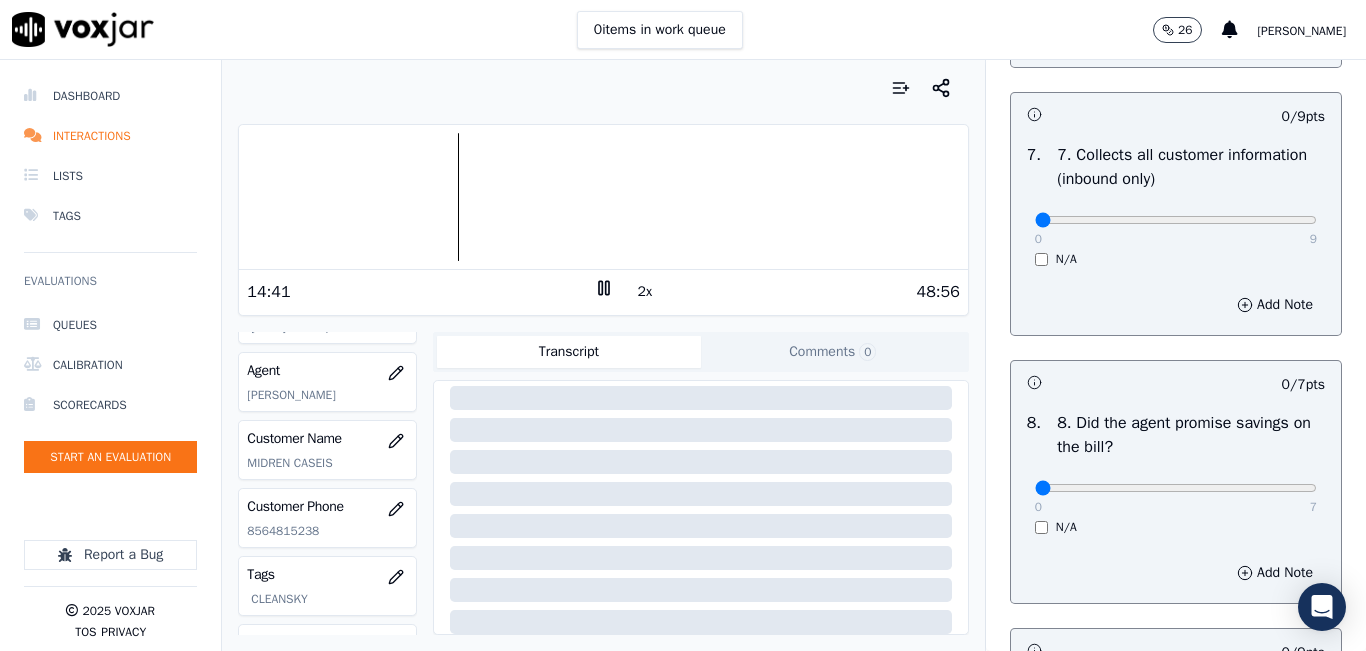 click at bounding box center (603, 197) 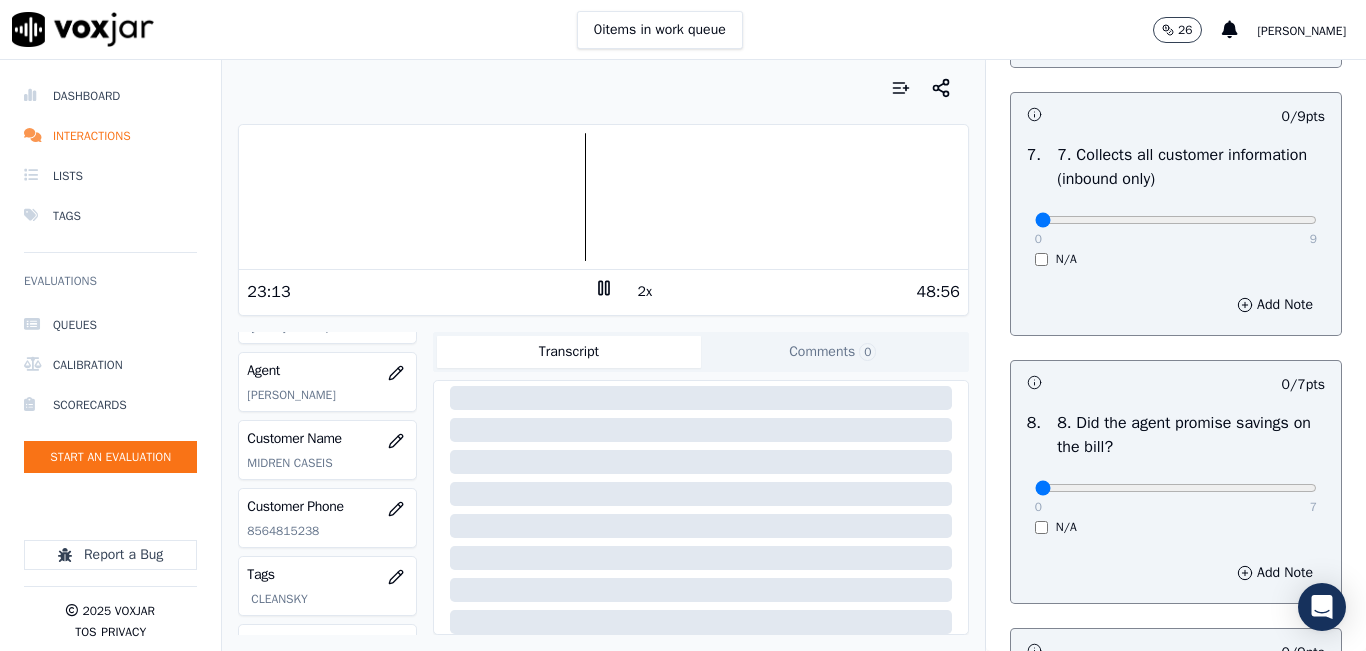 click 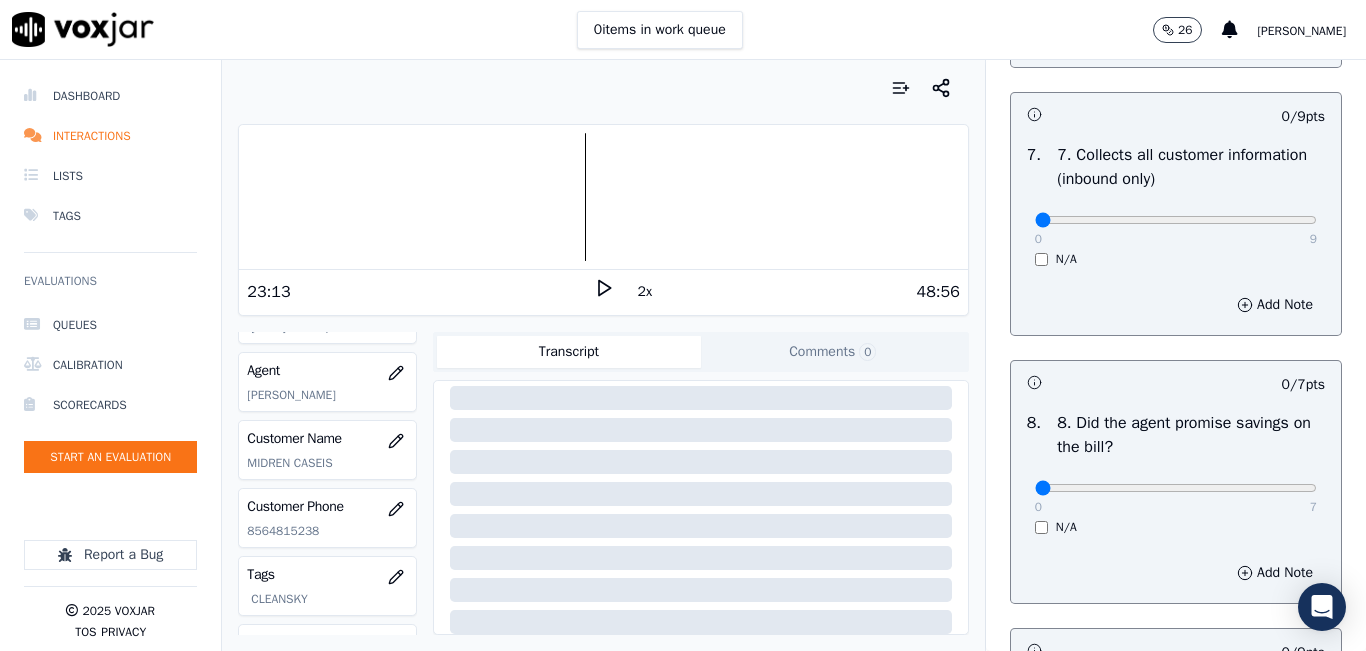 click 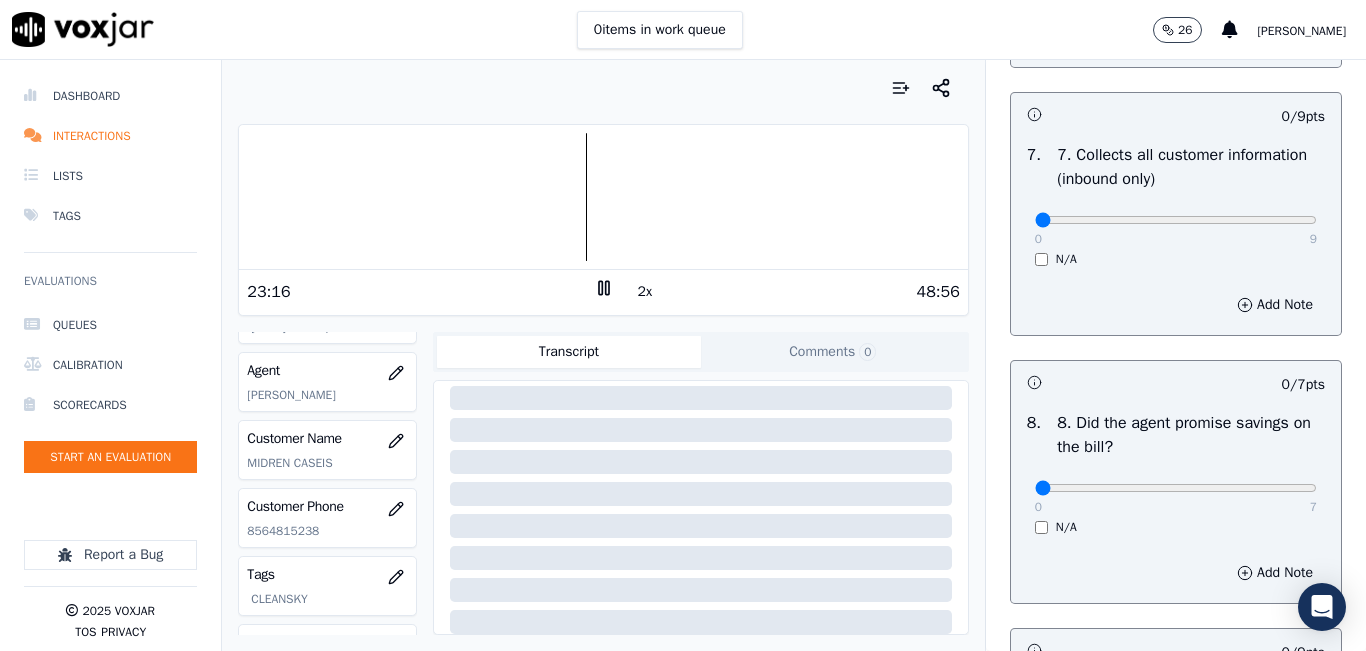 drag, startPoint x: 1037, startPoint y: 279, endPoint x: 1302, endPoint y: 262, distance: 265.5447 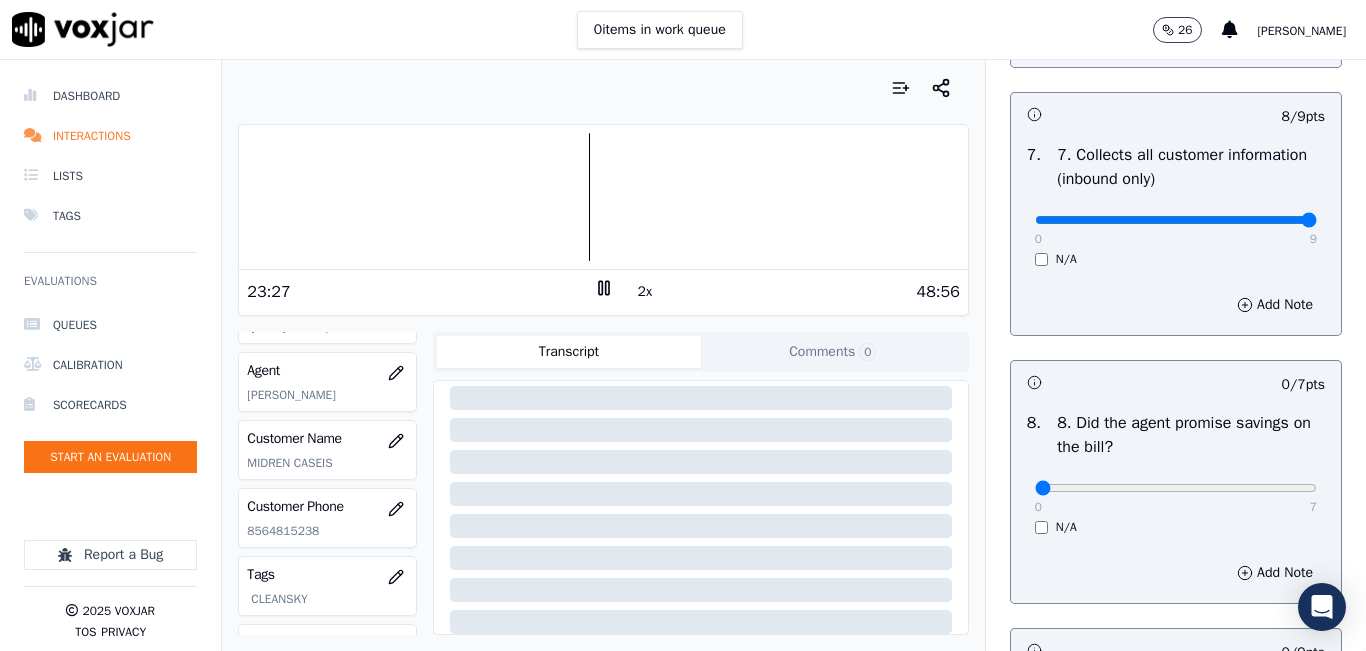 type on "9" 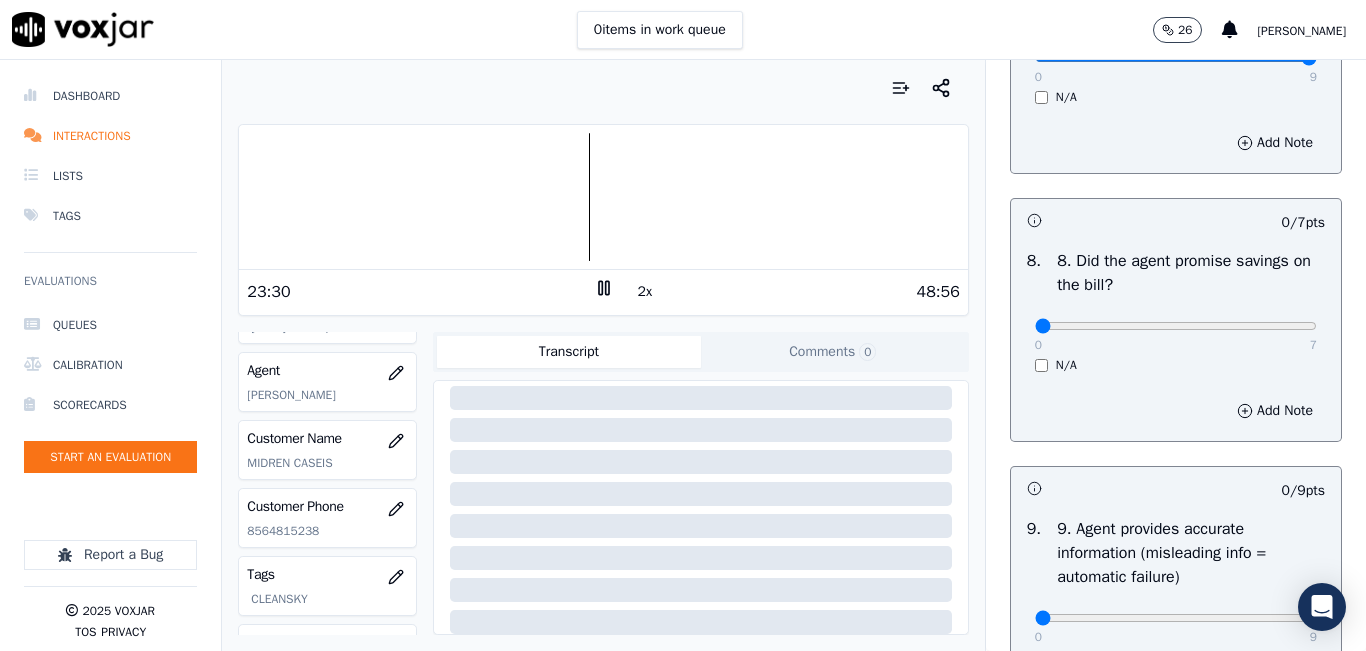scroll, scrollTop: 2000, scrollLeft: 0, axis: vertical 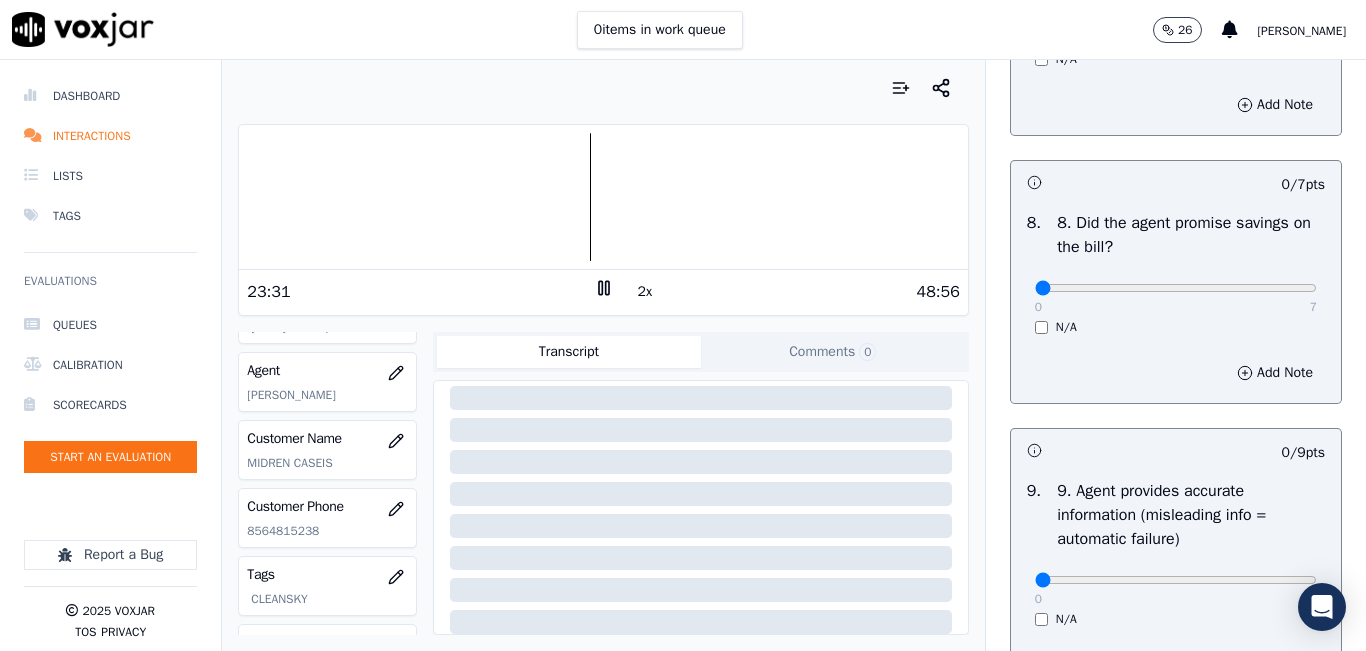 click on "N/A" at bounding box center (1176, 327) 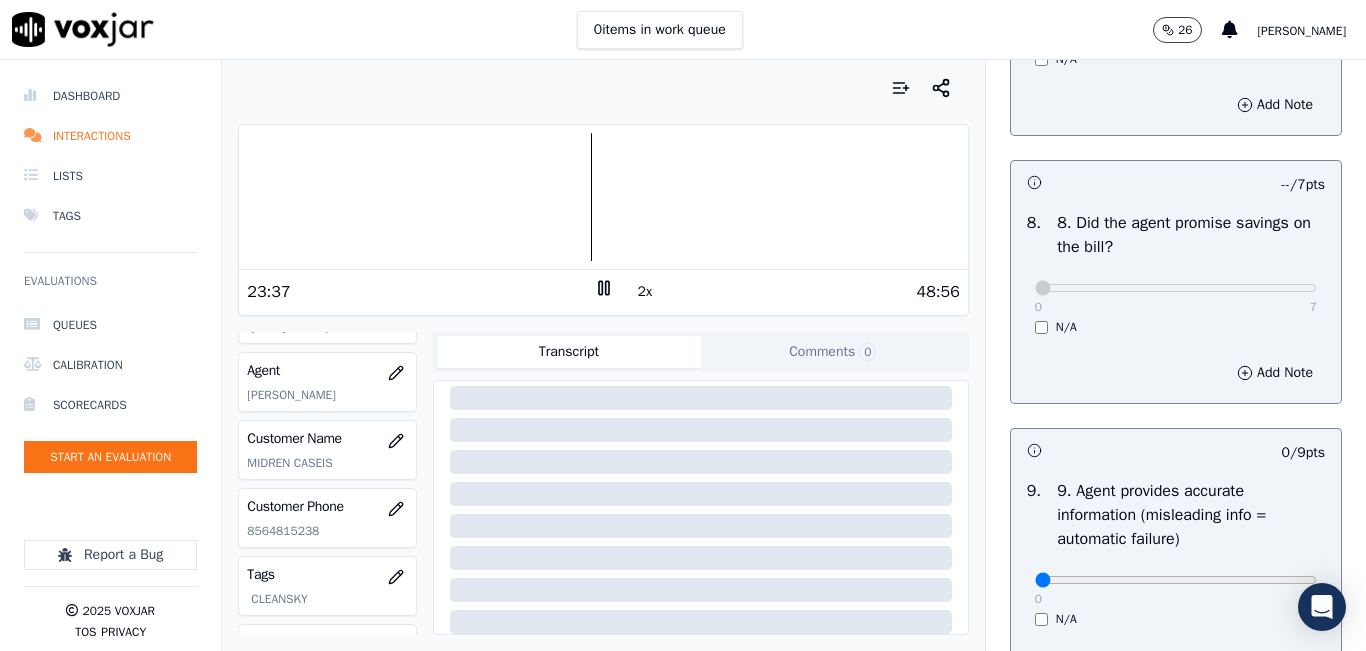 scroll, scrollTop: 2300, scrollLeft: 0, axis: vertical 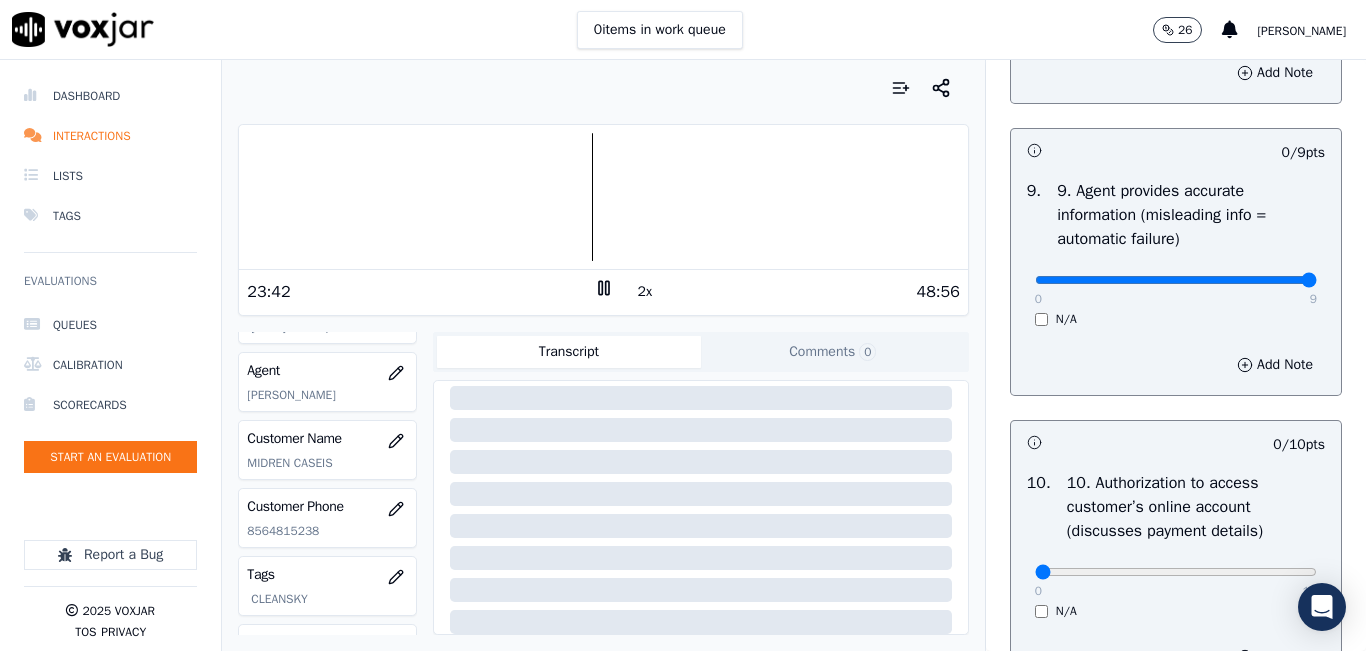 drag, startPoint x: 1029, startPoint y: 343, endPoint x: 1325, endPoint y: 333, distance: 296.16888 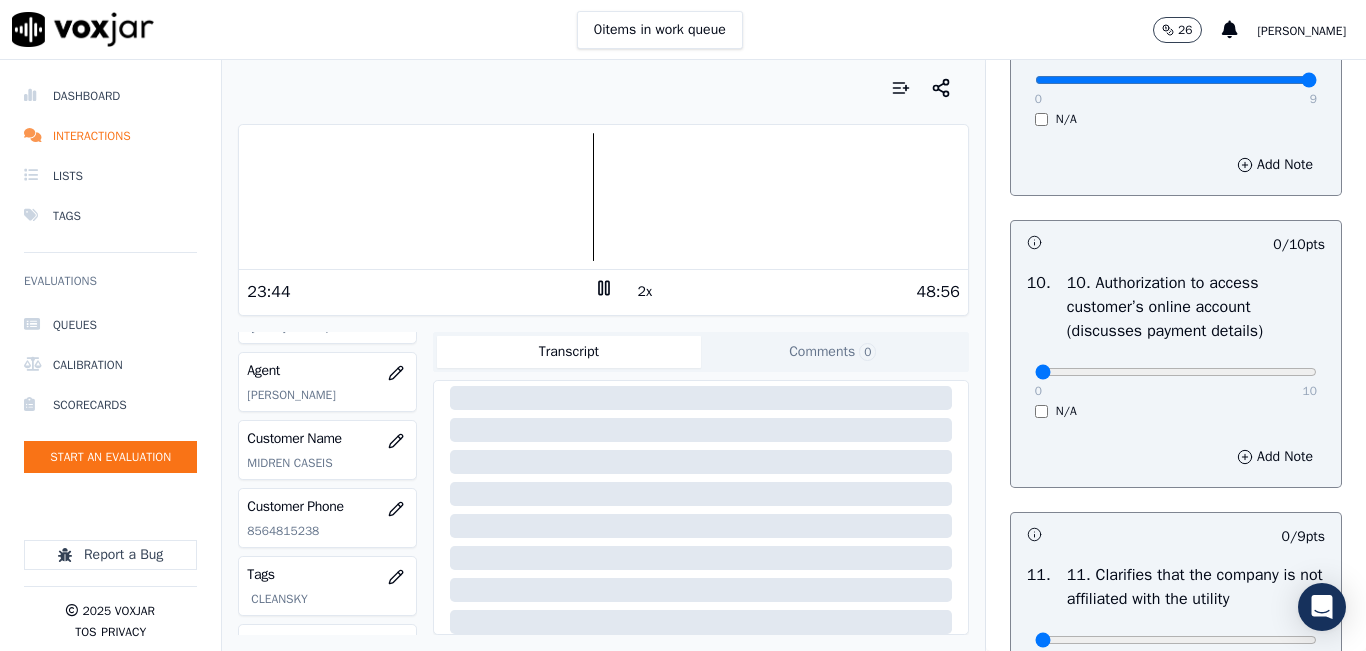 scroll, scrollTop: 2600, scrollLeft: 0, axis: vertical 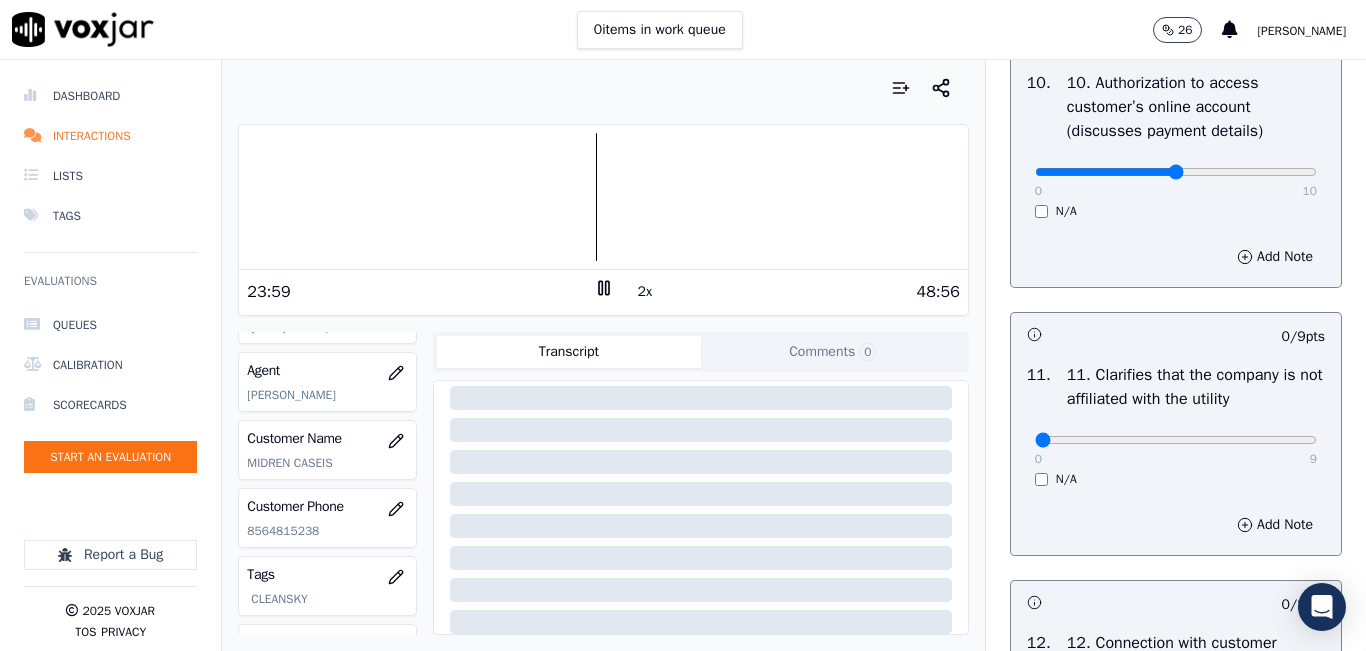 click at bounding box center [1176, -2384] 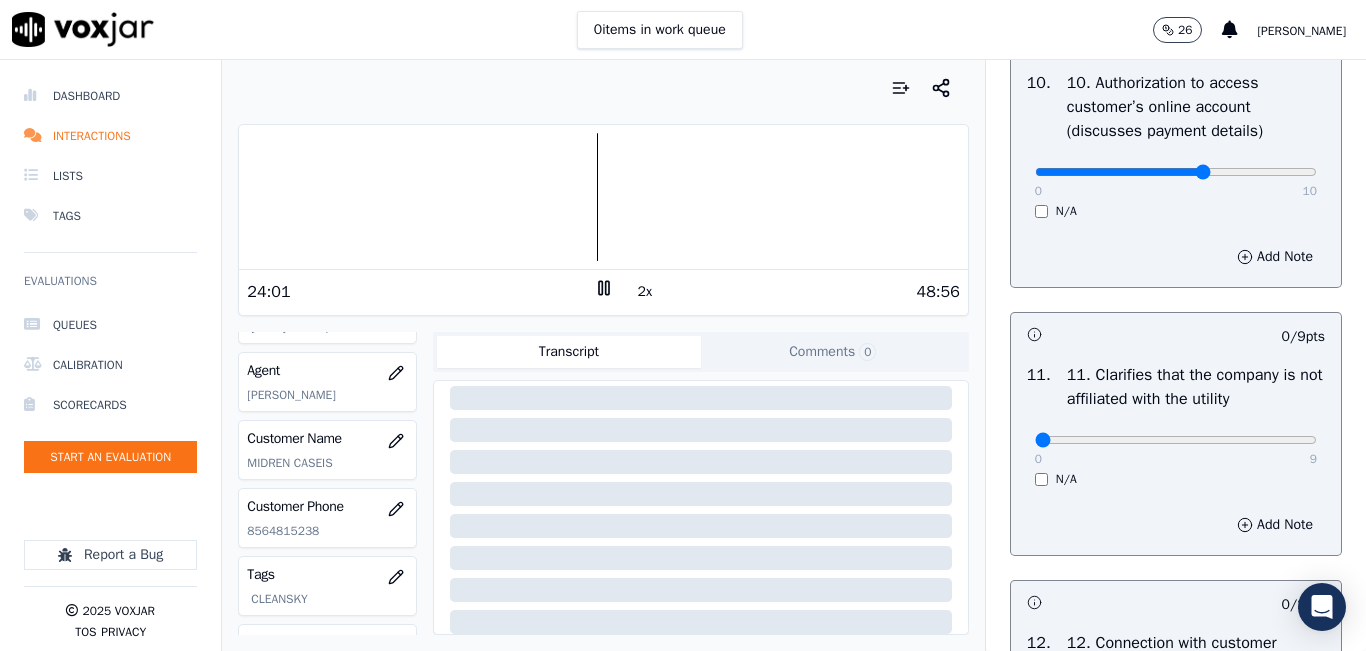 type on "6" 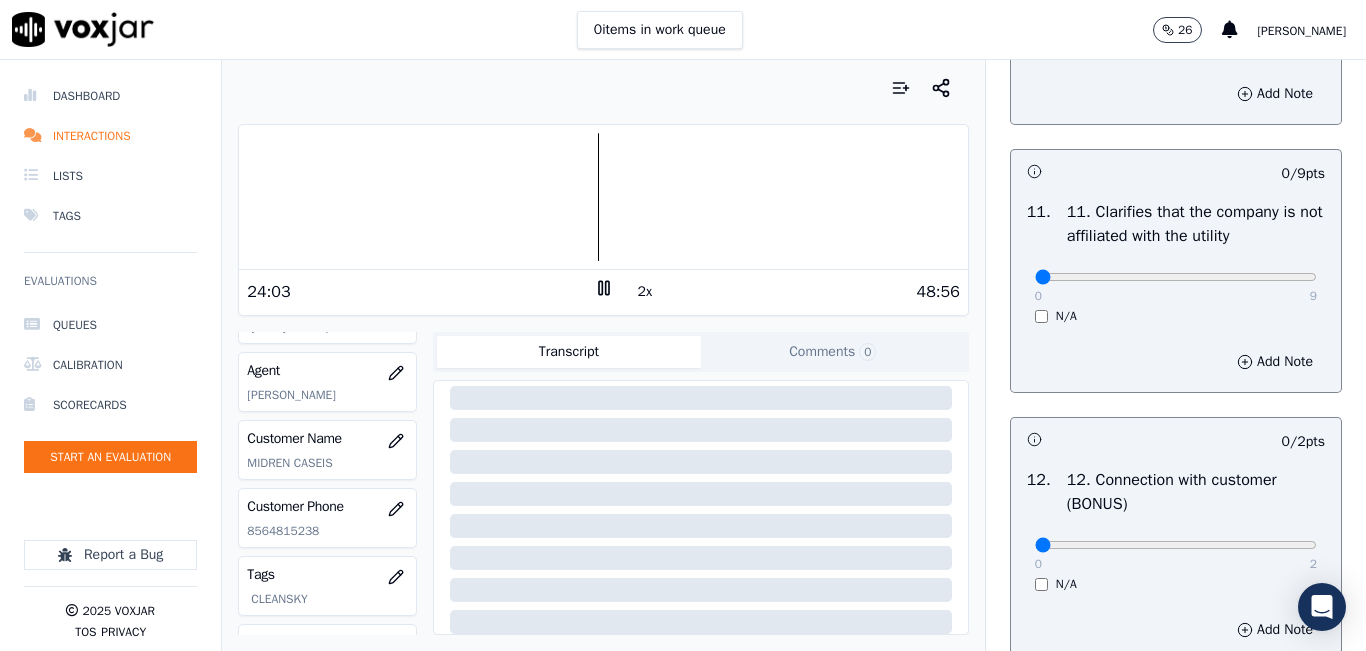 scroll, scrollTop: 2900, scrollLeft: 0, axis: vertical 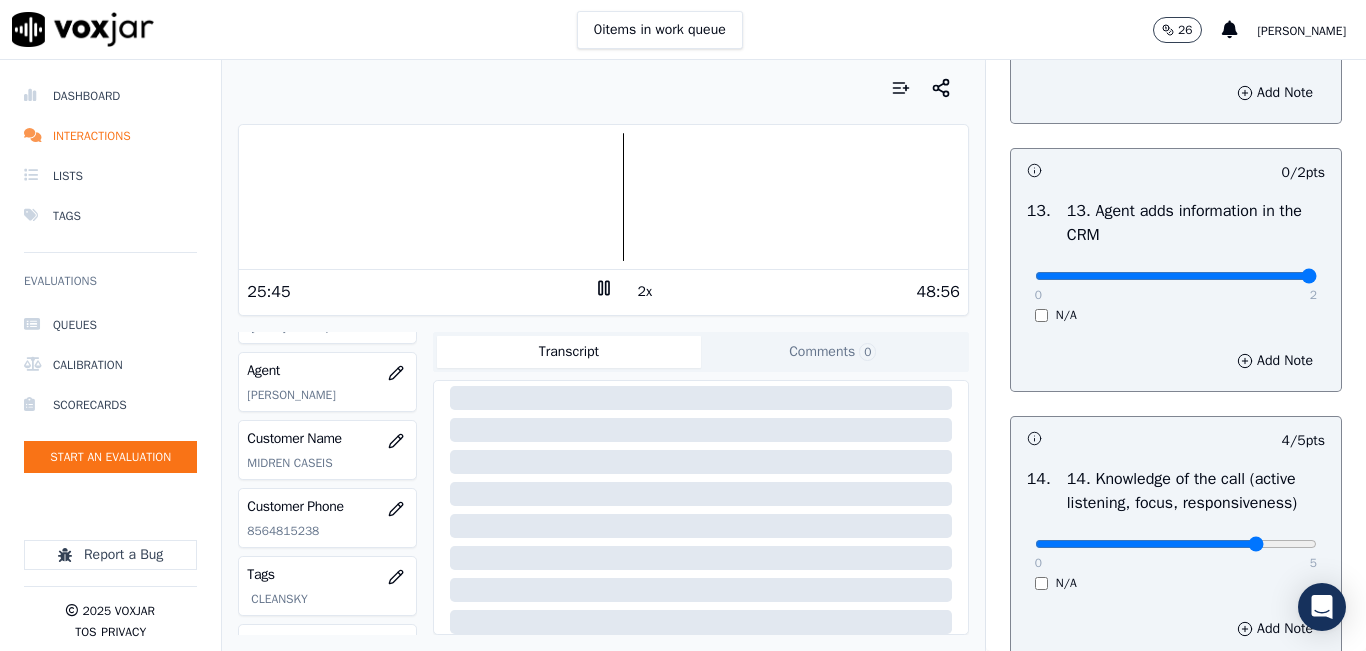 drag, startPoint x: 1085, startPoint y: 343, endPoint x: 1345, endPoint y: 349, distance: 260.0692 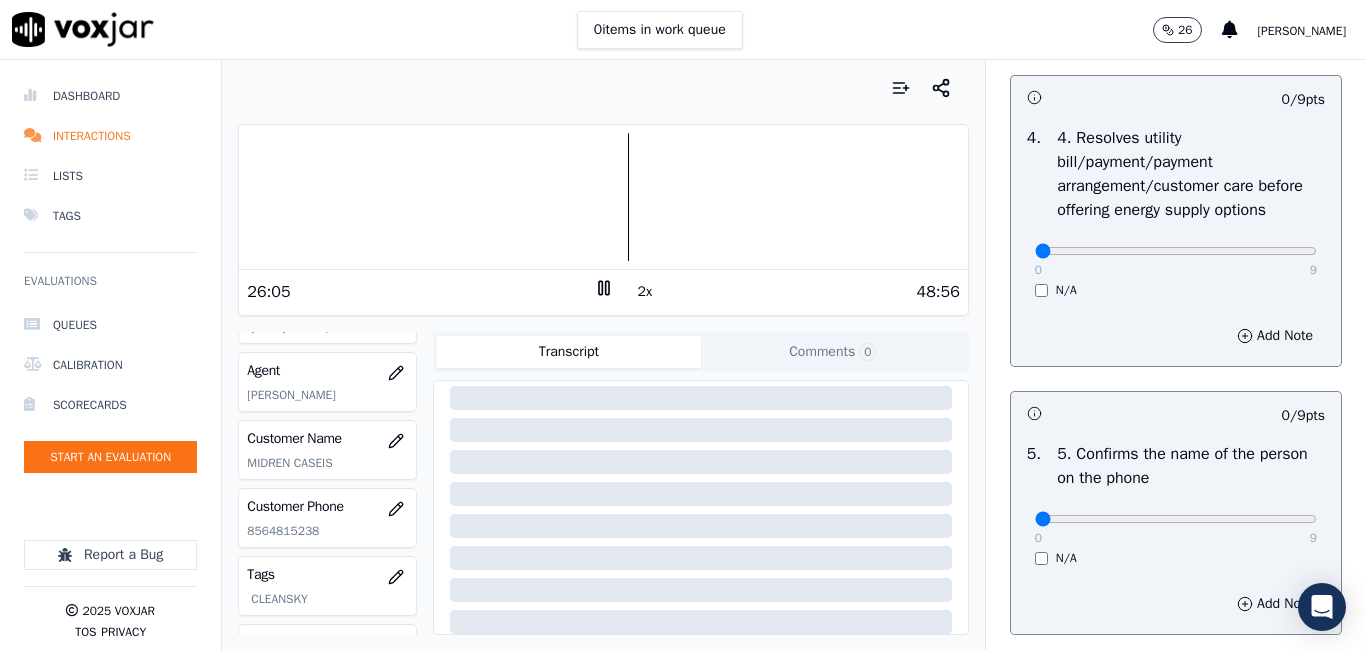 scroll, scrollTop: 942, scrollLeft: 0, axis: vertical 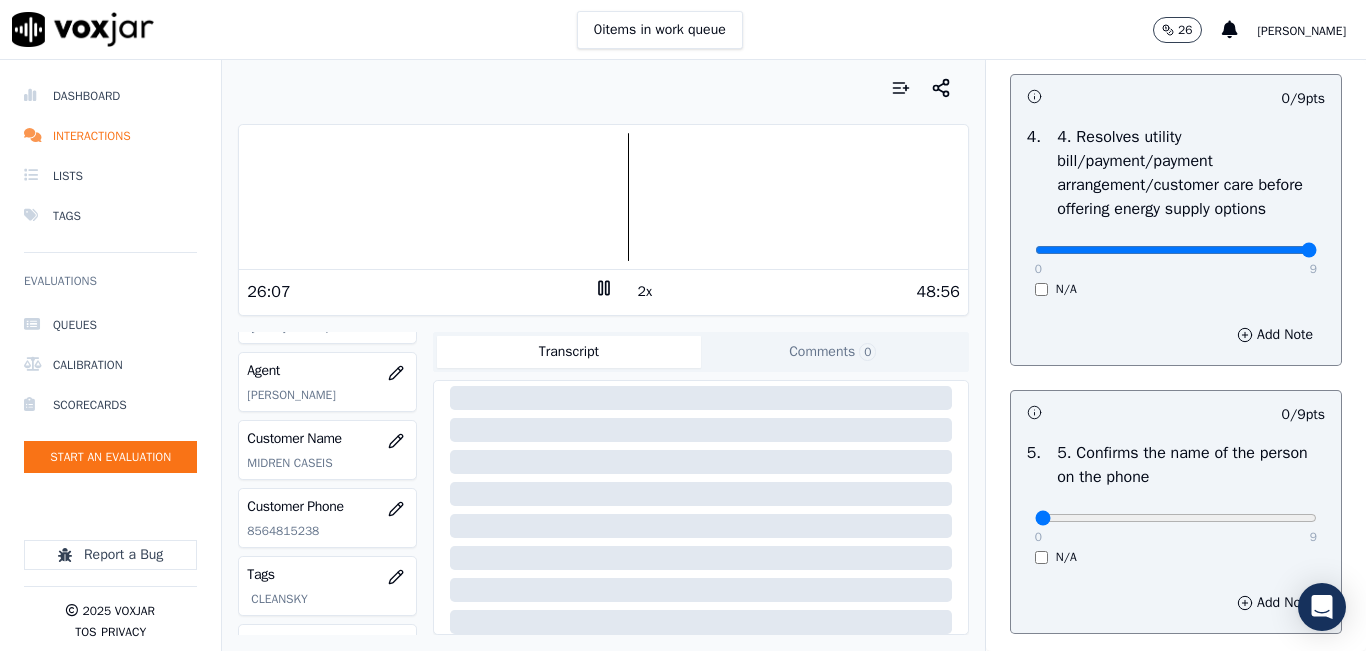 drag, startPoint x: 1211, startPoint y: 317, endPoint x: 1347, endPoint y: 311, distance: 136.1323 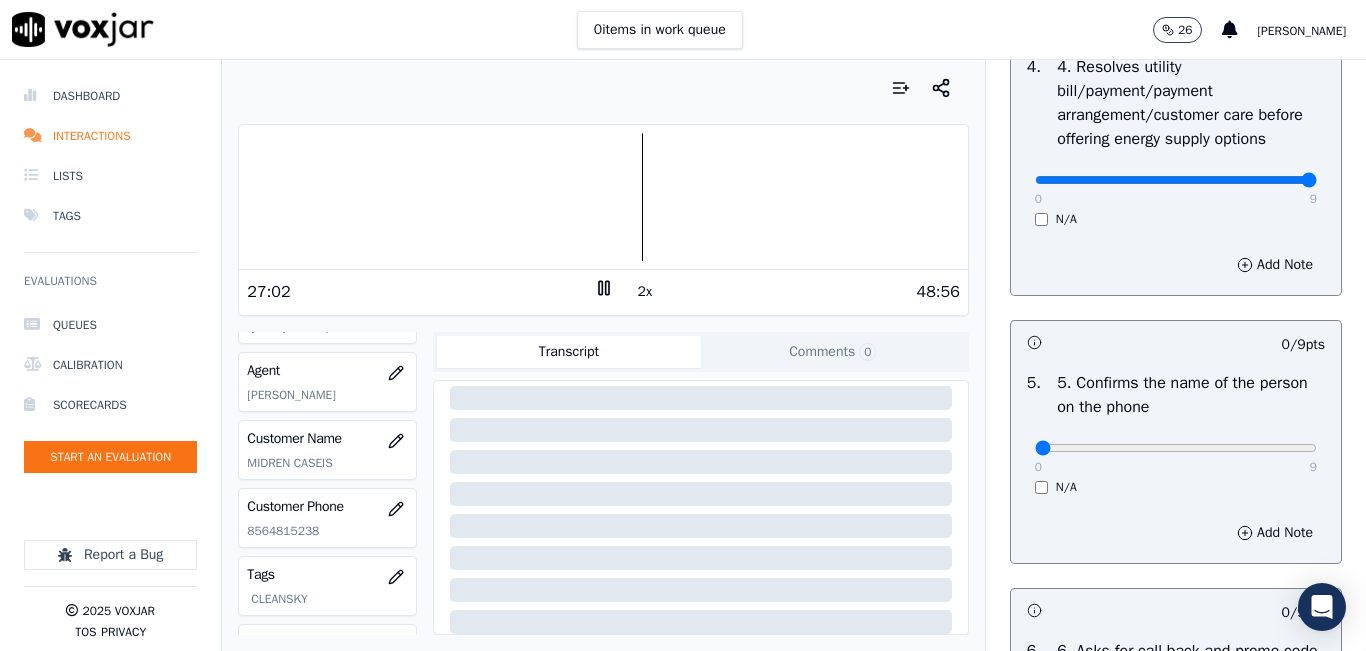 scroll, scrollTop: 1100, scrollLeft: 0, axis: vertical 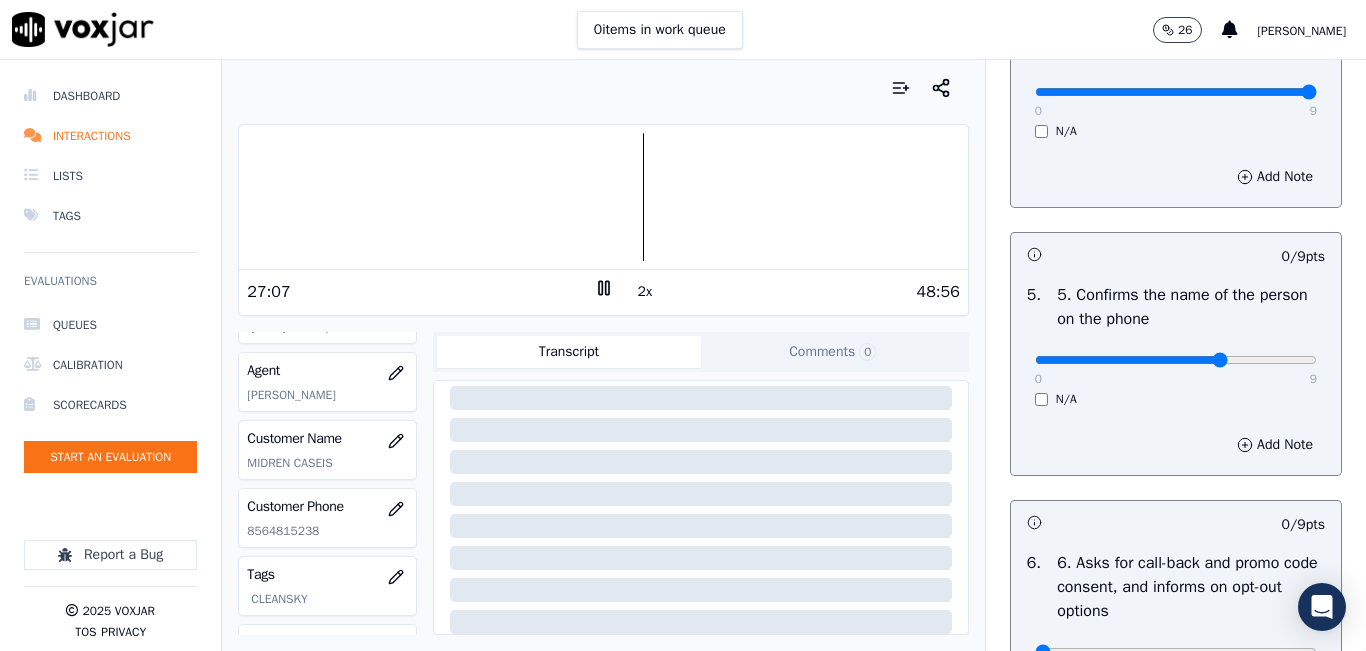 click at bounding box center [1176, -784] 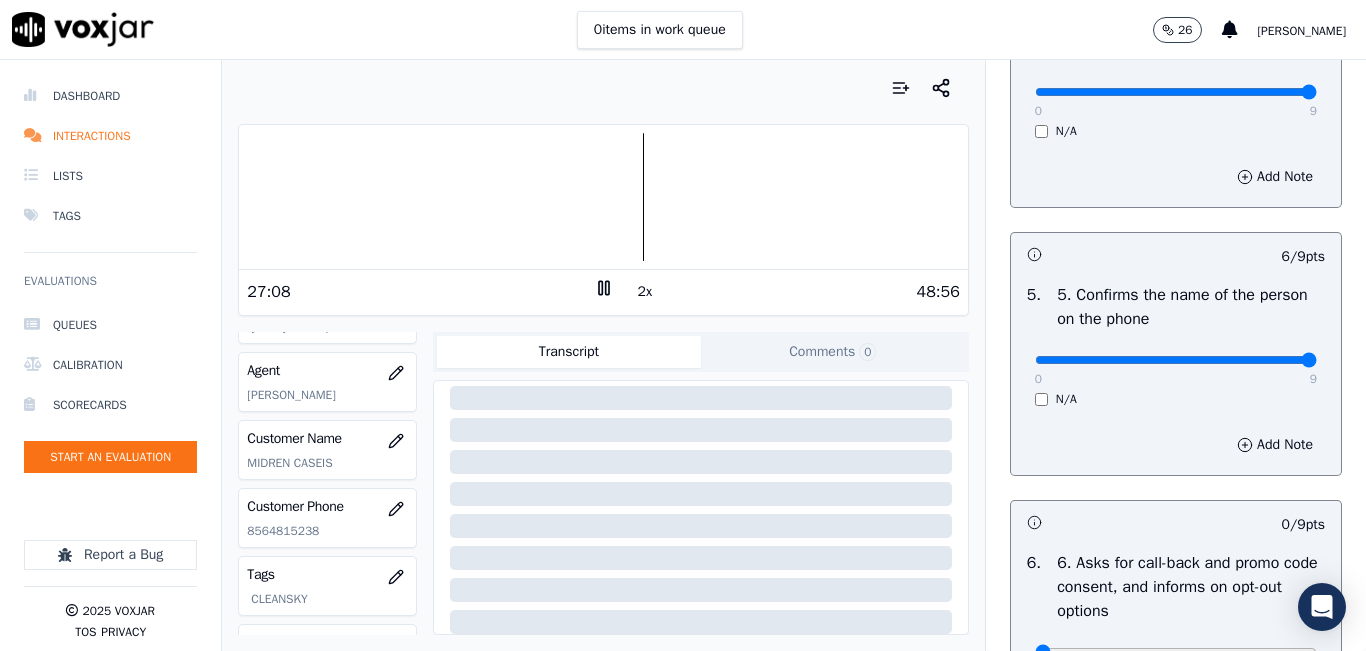 drag, startPoint x: 1175, startPoint y: 429, endPoint x: 1349, endPoint y: 431, distance: 174.01149 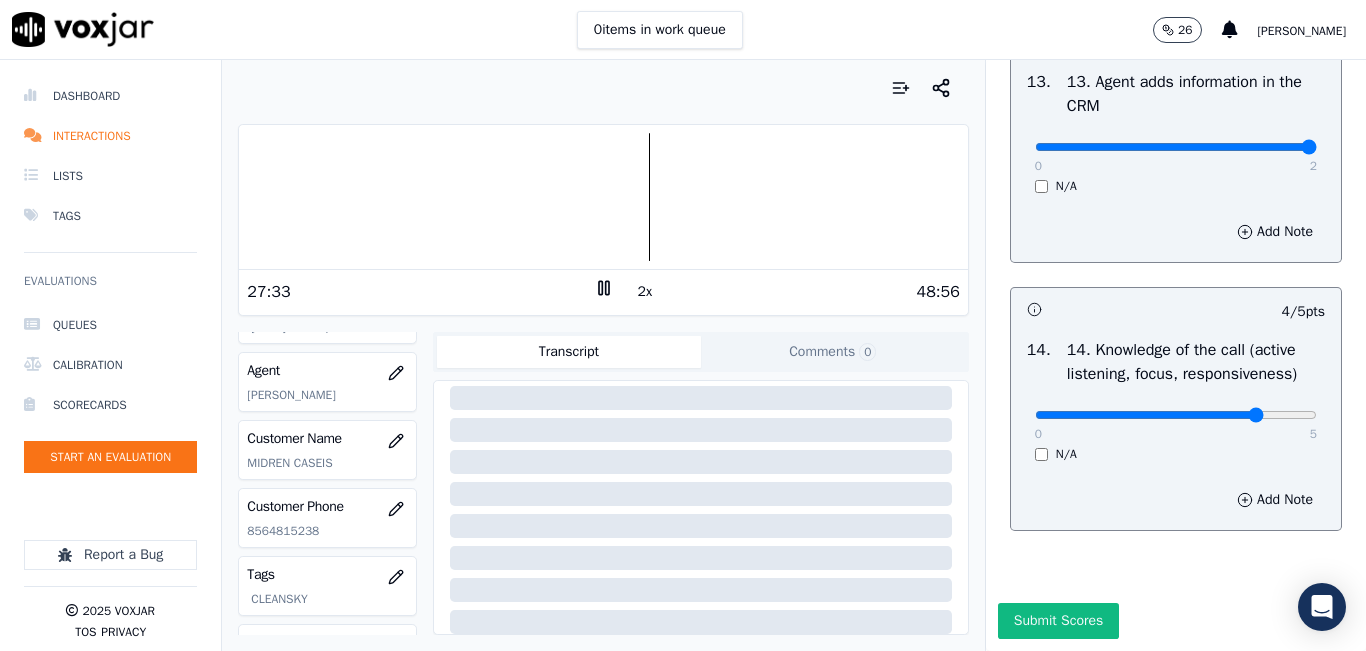 scroll, scrollTop: 3542, scrollLeft: 0, axis: vertical 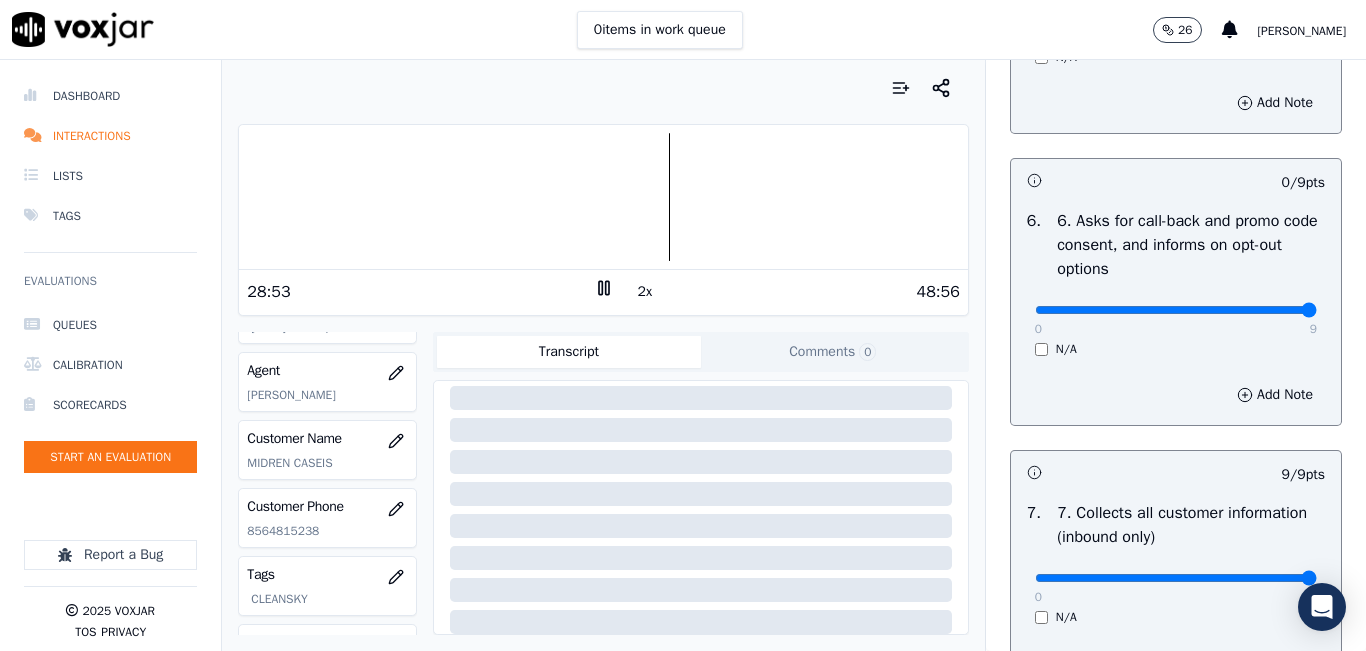 drag, startPoint x: 1105, startPoint y: 382, endPoint x: 1310, endPoint y: 389, distance: 205.11948 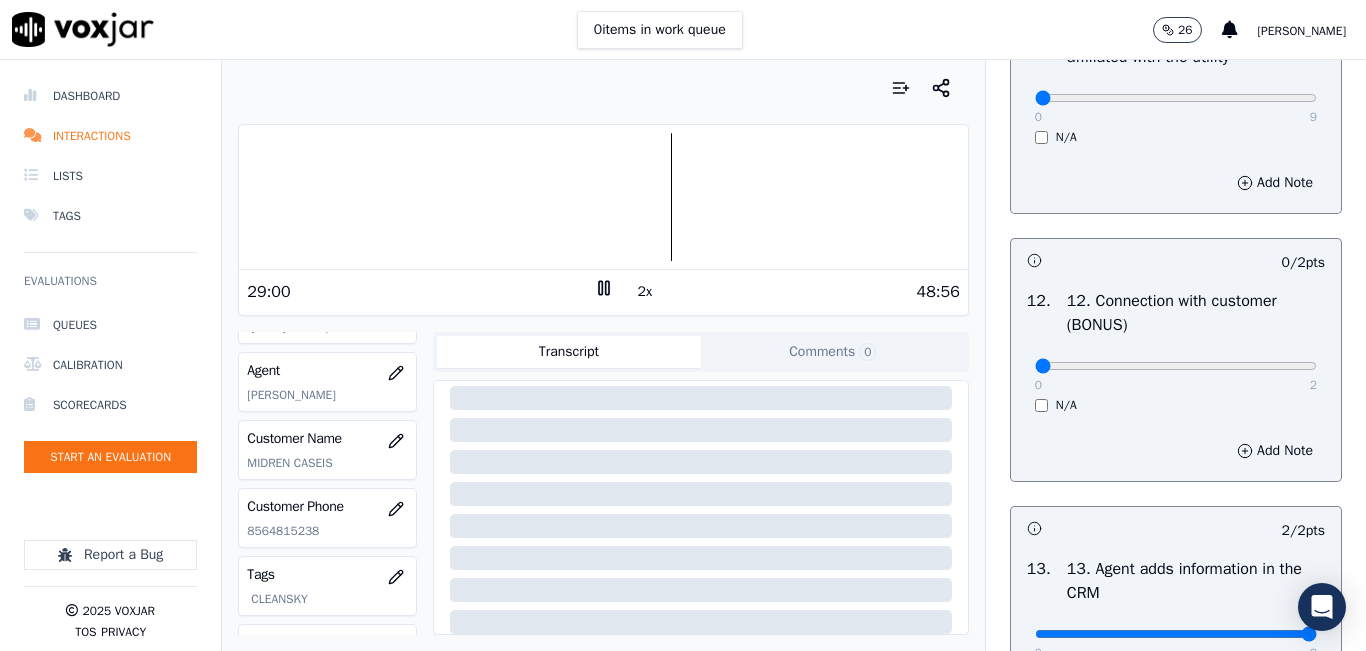 scroll, scrollTop: 2942, scrollLeft: 0, axis: vertical 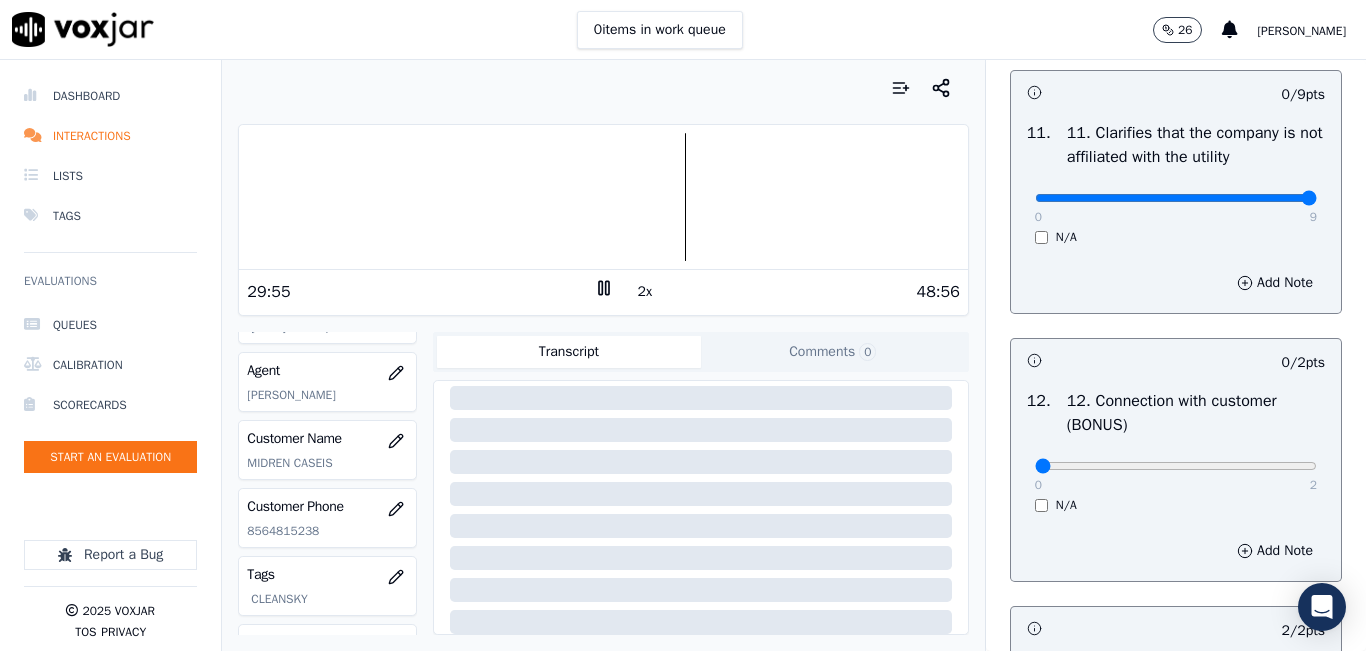drag, startPoint x: 1025, startPoint y: 269, endPoint x: 1316, endPoint y: 250, distance: 291.61963 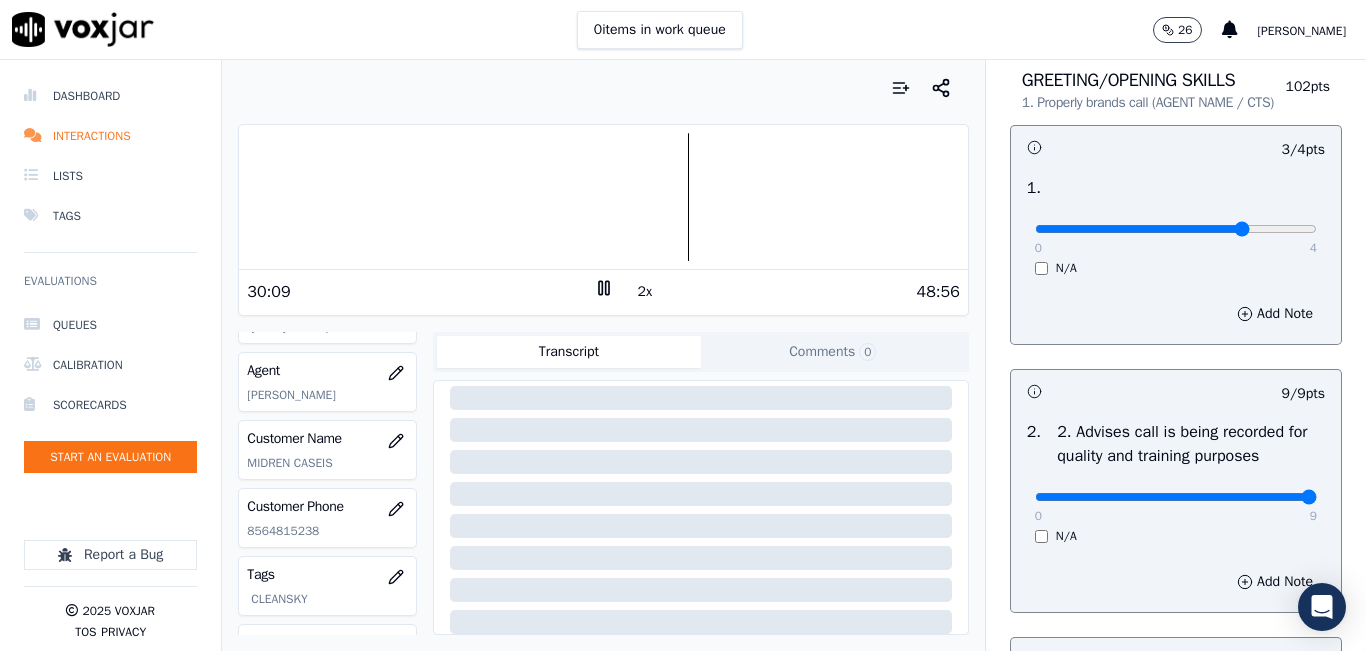 scroll, scrollTop: 0, scrollLeft: 0, axis: both 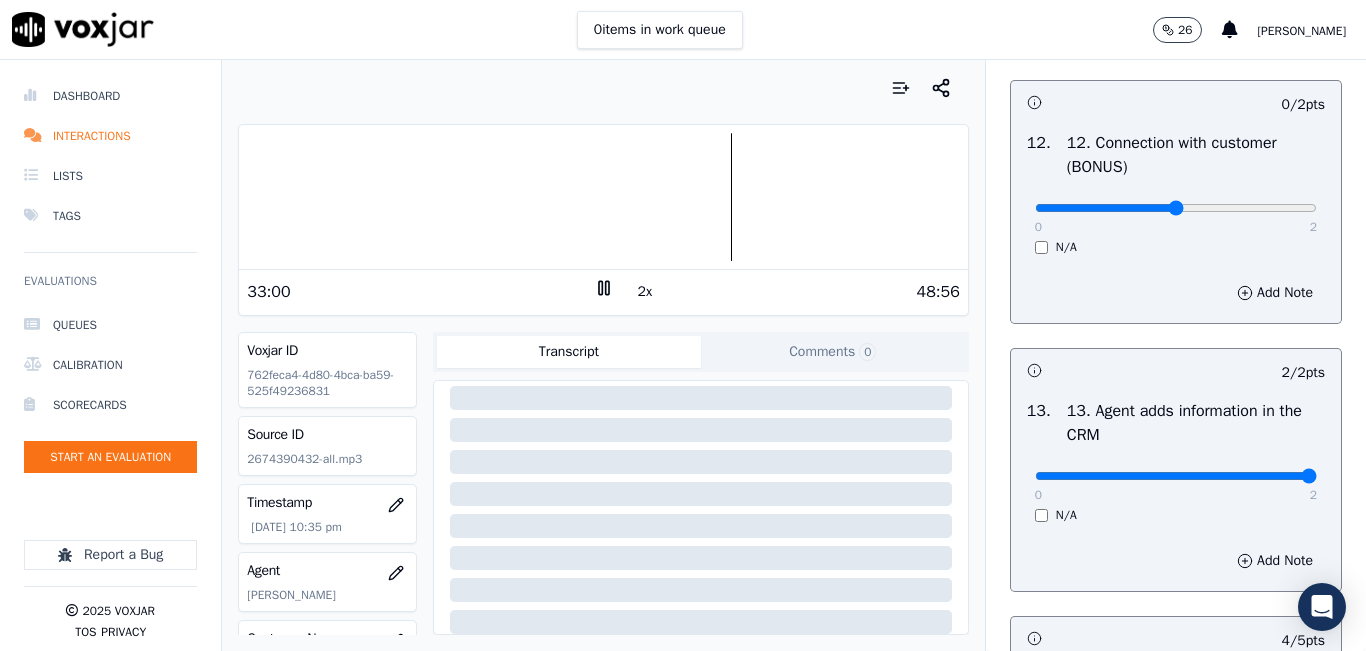 type on "1" 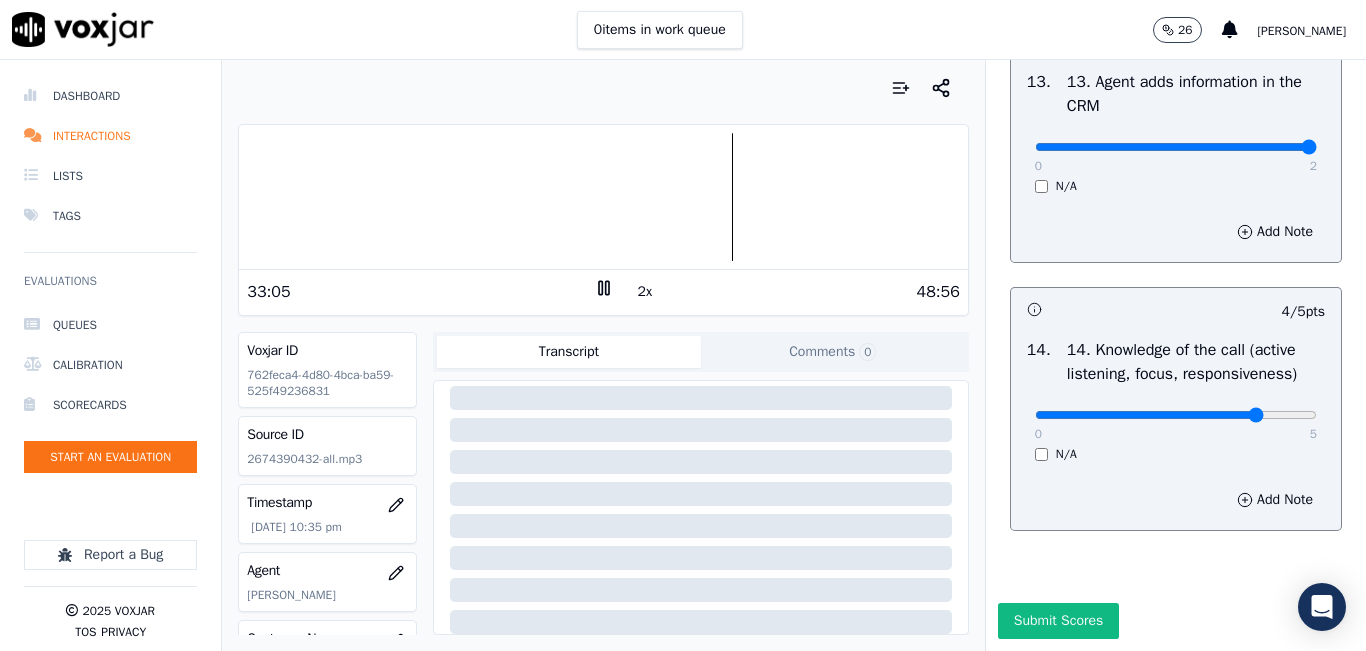 scroll, scrollTop: 3642, scrollLeft: 0, axis: vertical 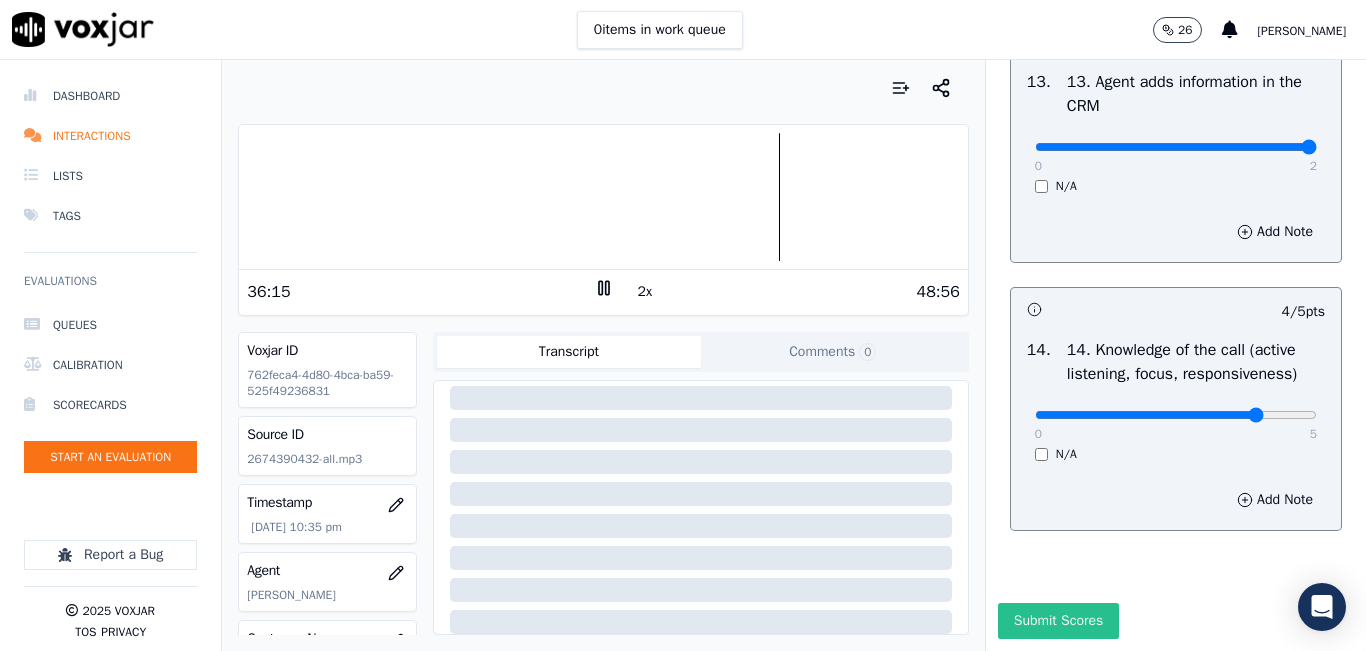 click on "Submit Scores" at bounding box center [1058, 621] 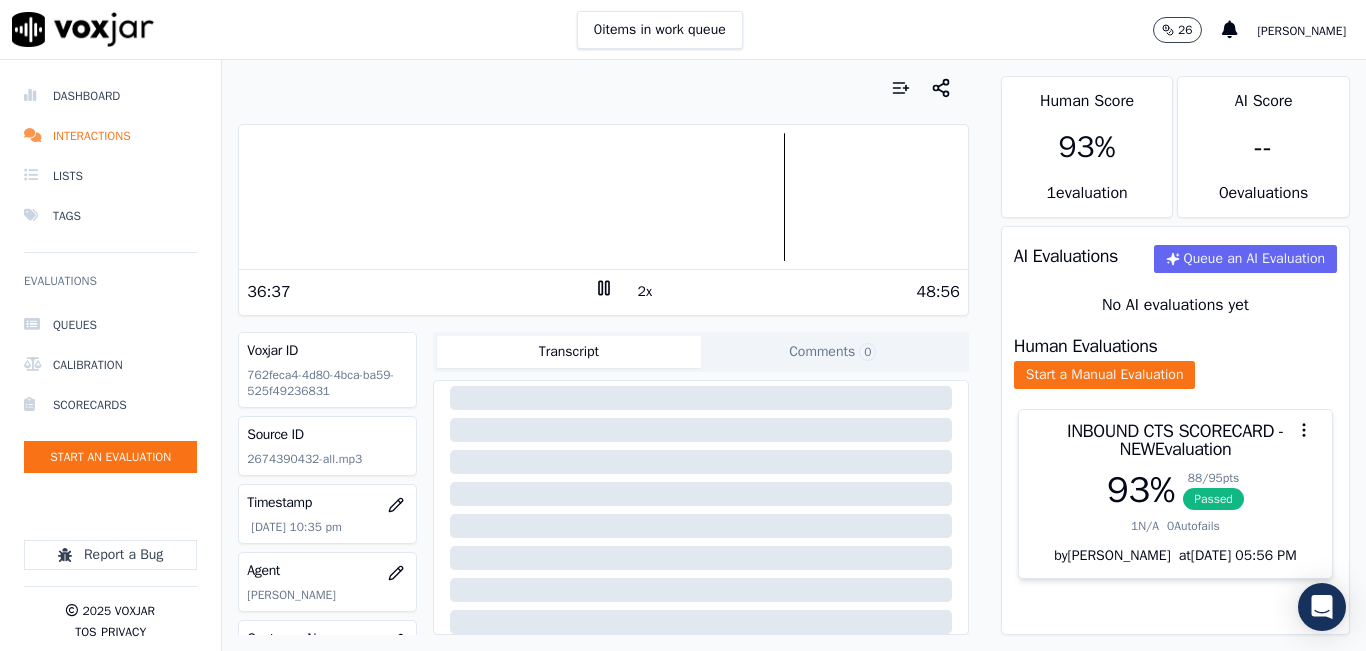 scroll, scrollTop: 0, scrollLeft: 0, axis: both 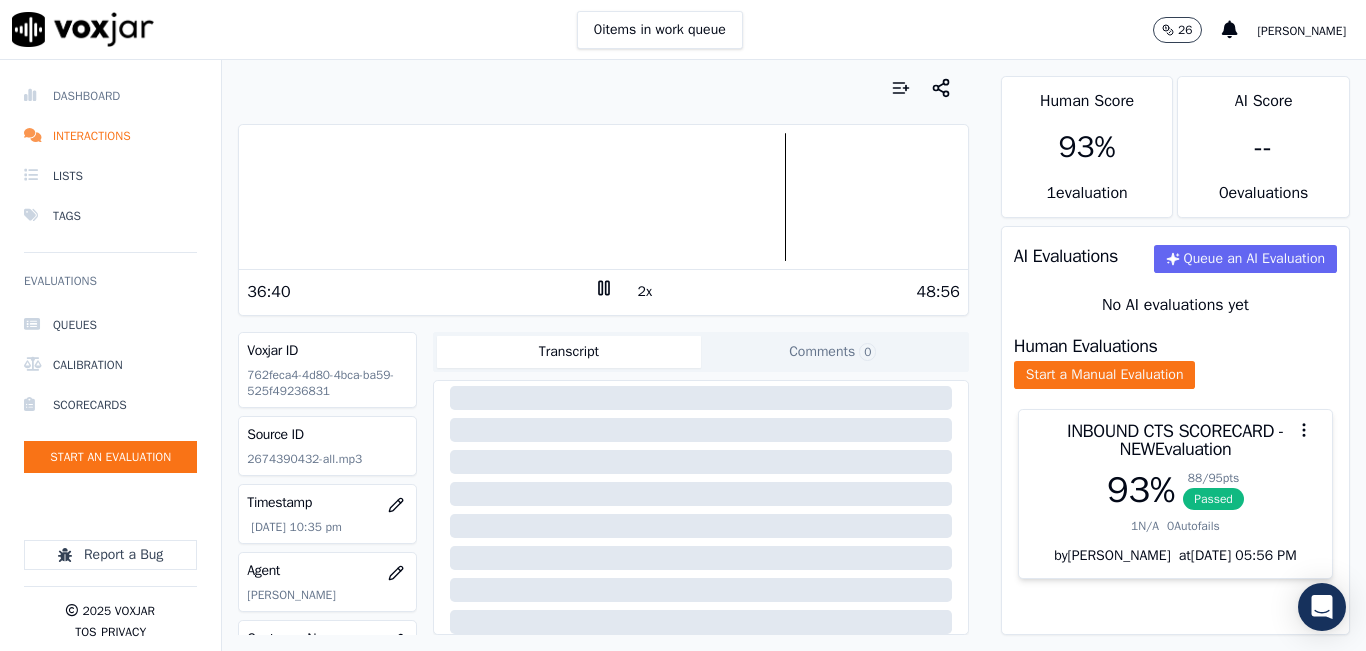 click on "Dashboard" at bounding box center (110, 96) 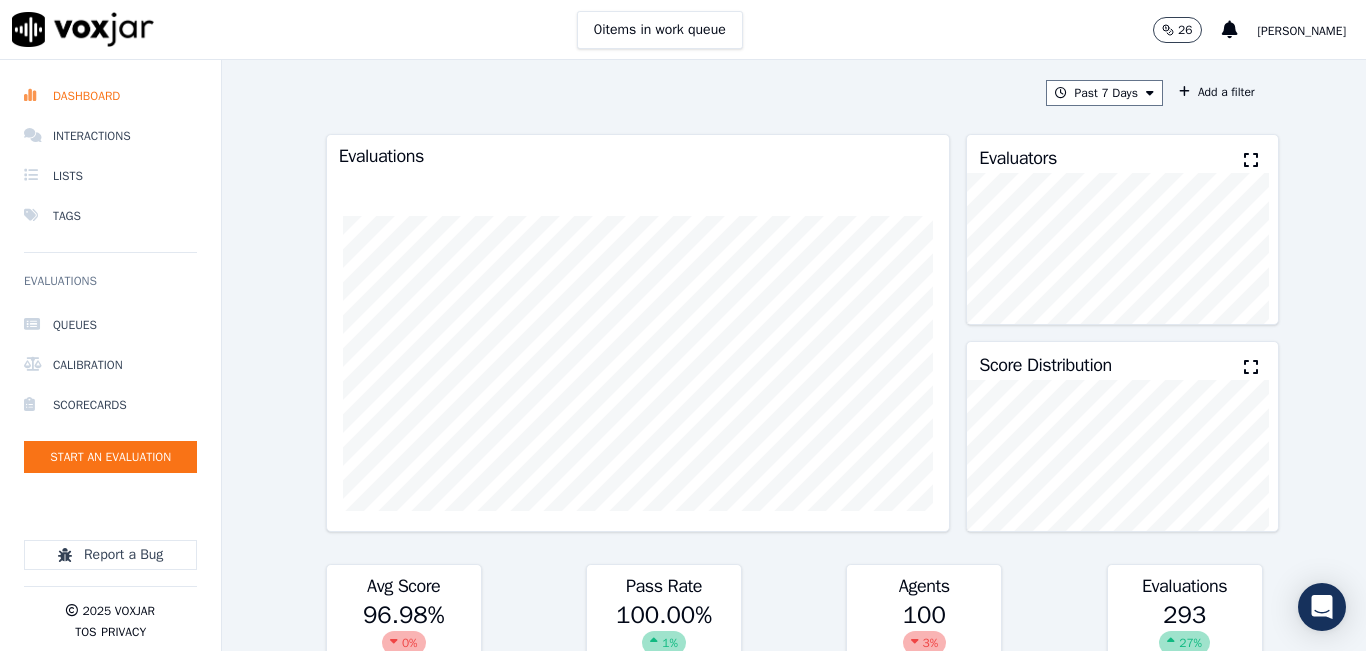 click at bounding box center (1251, 160) 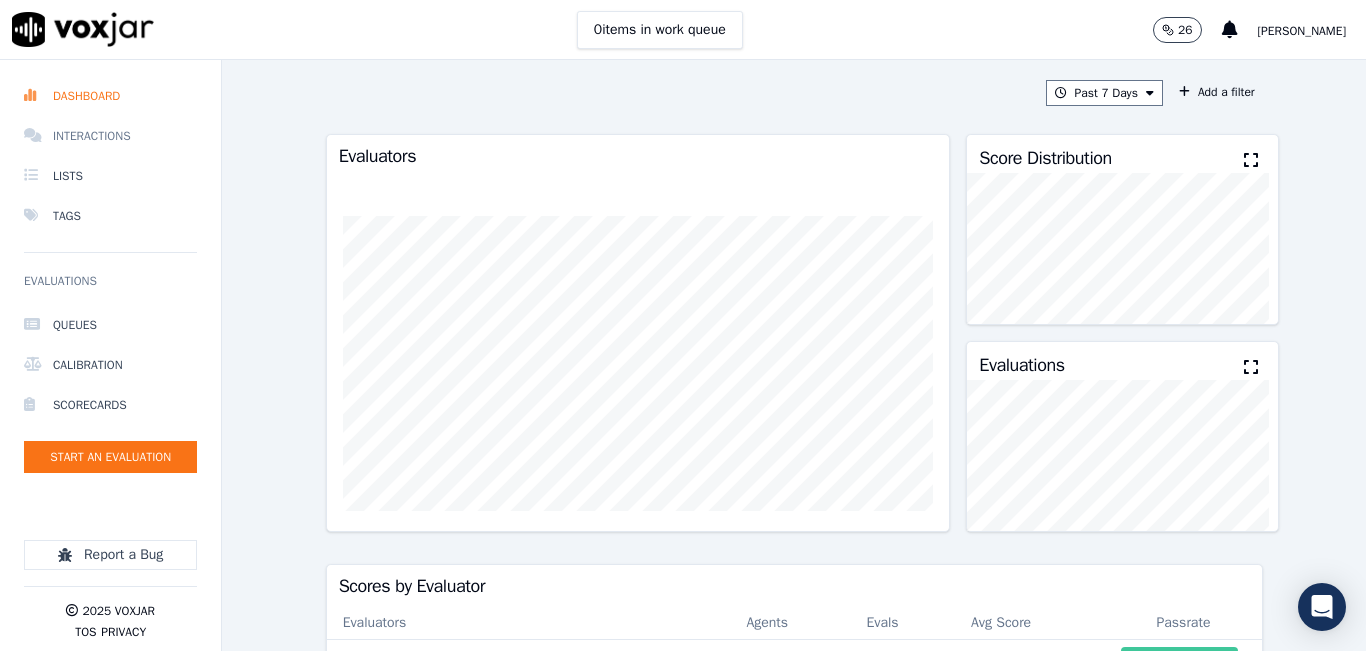 click on "Interactions" at bounding box center [110, 136] 